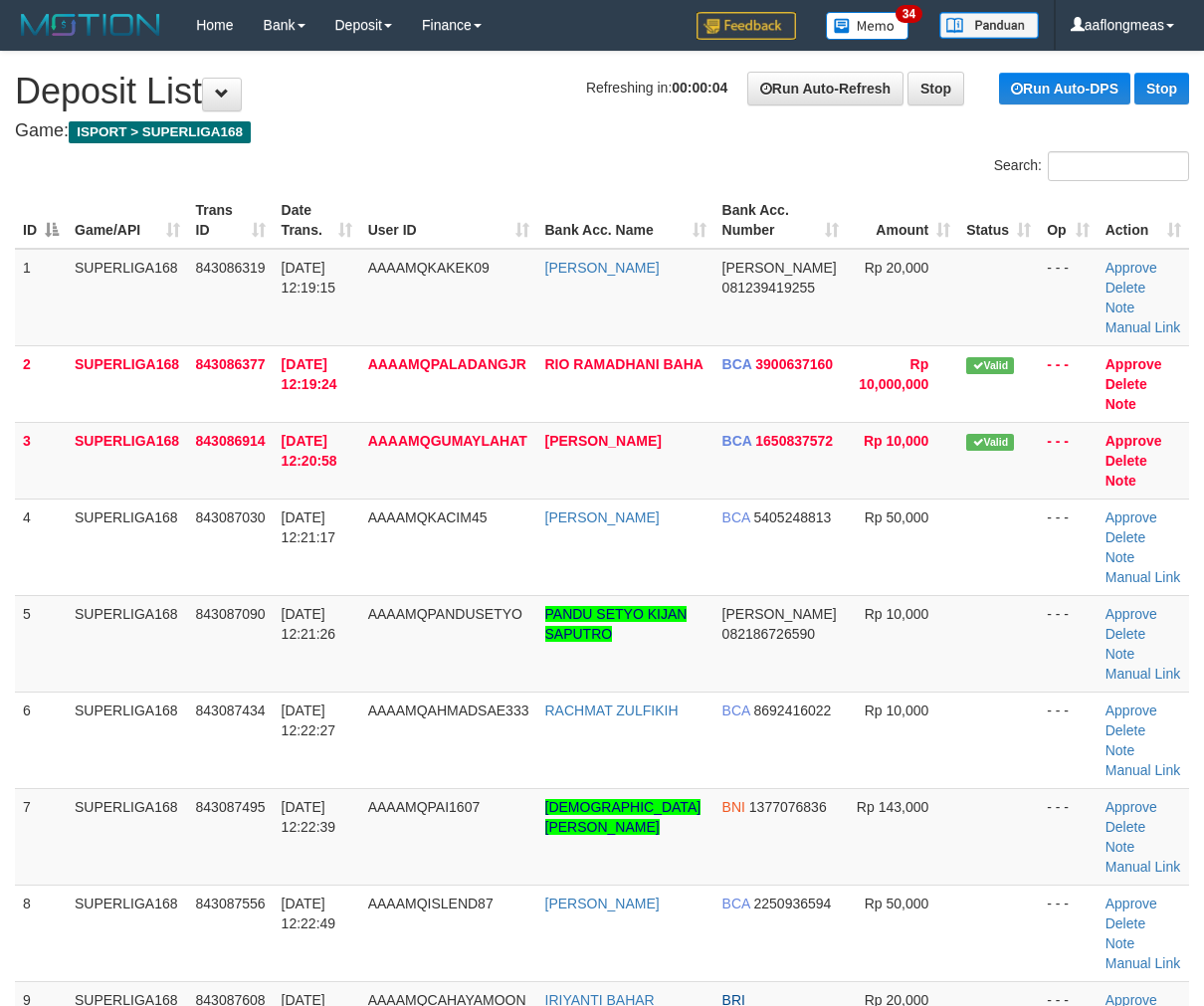 scroll, scrollTop: 0, scrollLeft: 0, axis: both 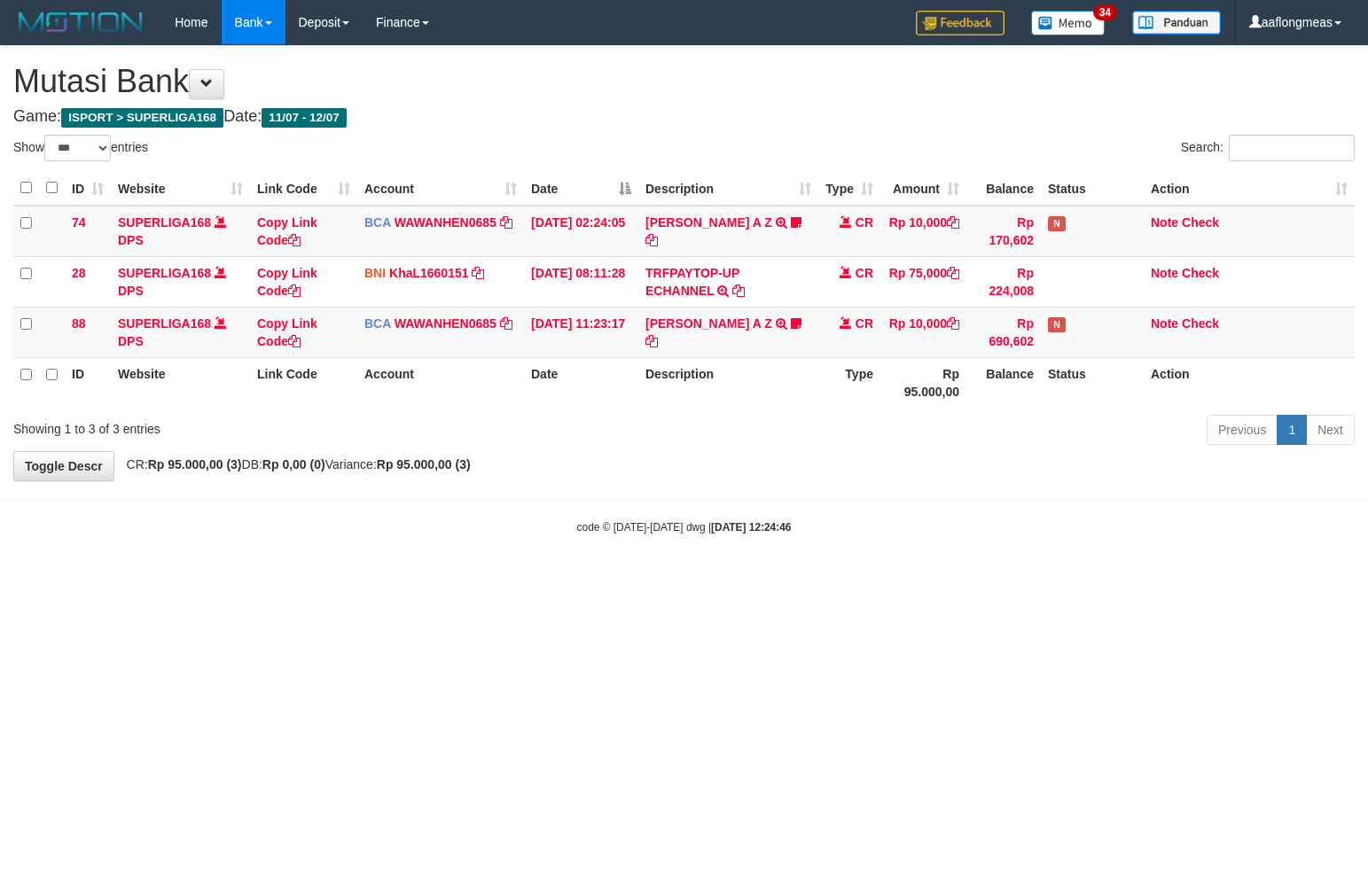 select on "***" 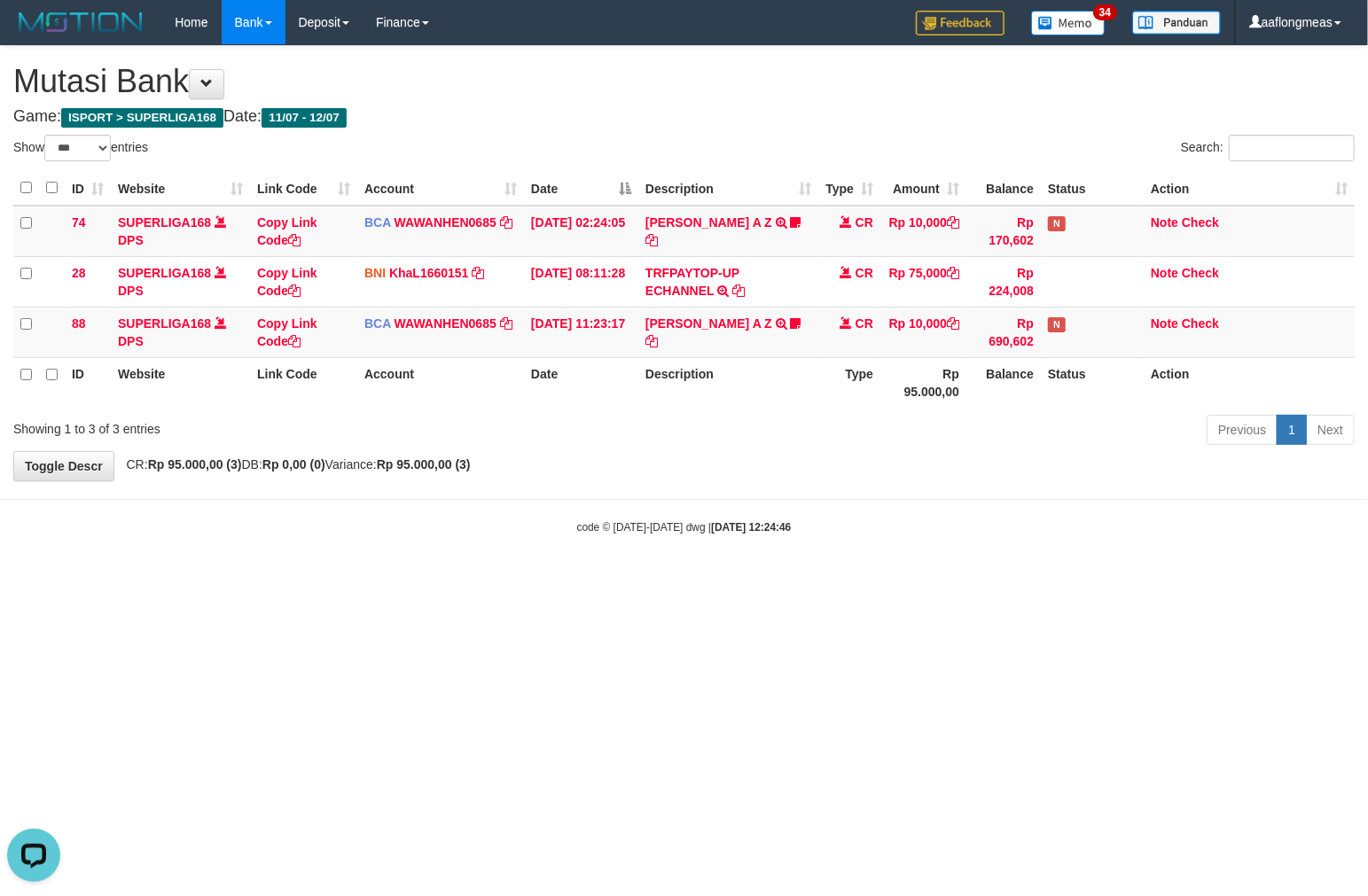 scroll, scrollTop: 0, scrollLeft: 0, axis: both 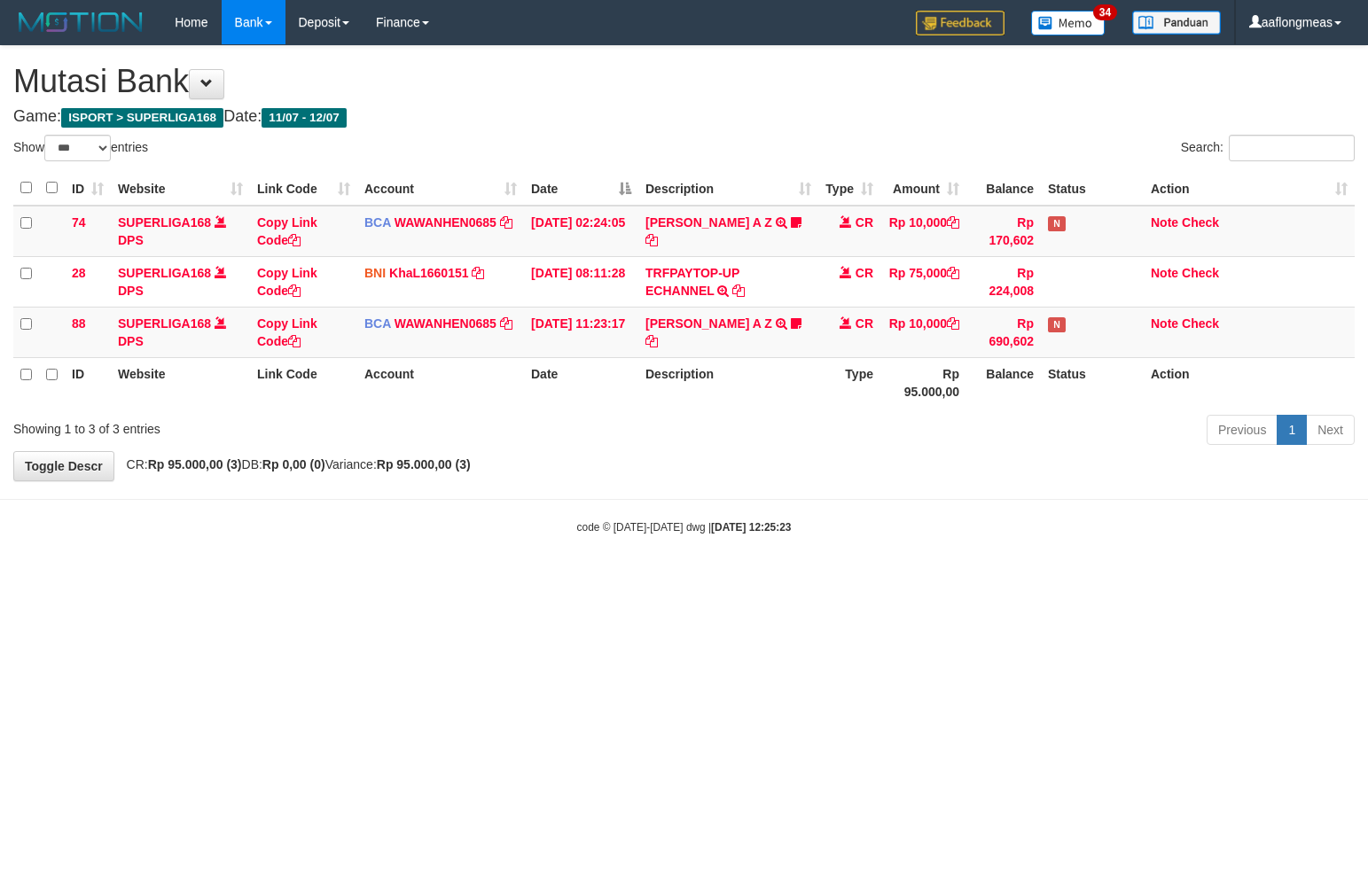select on "***" 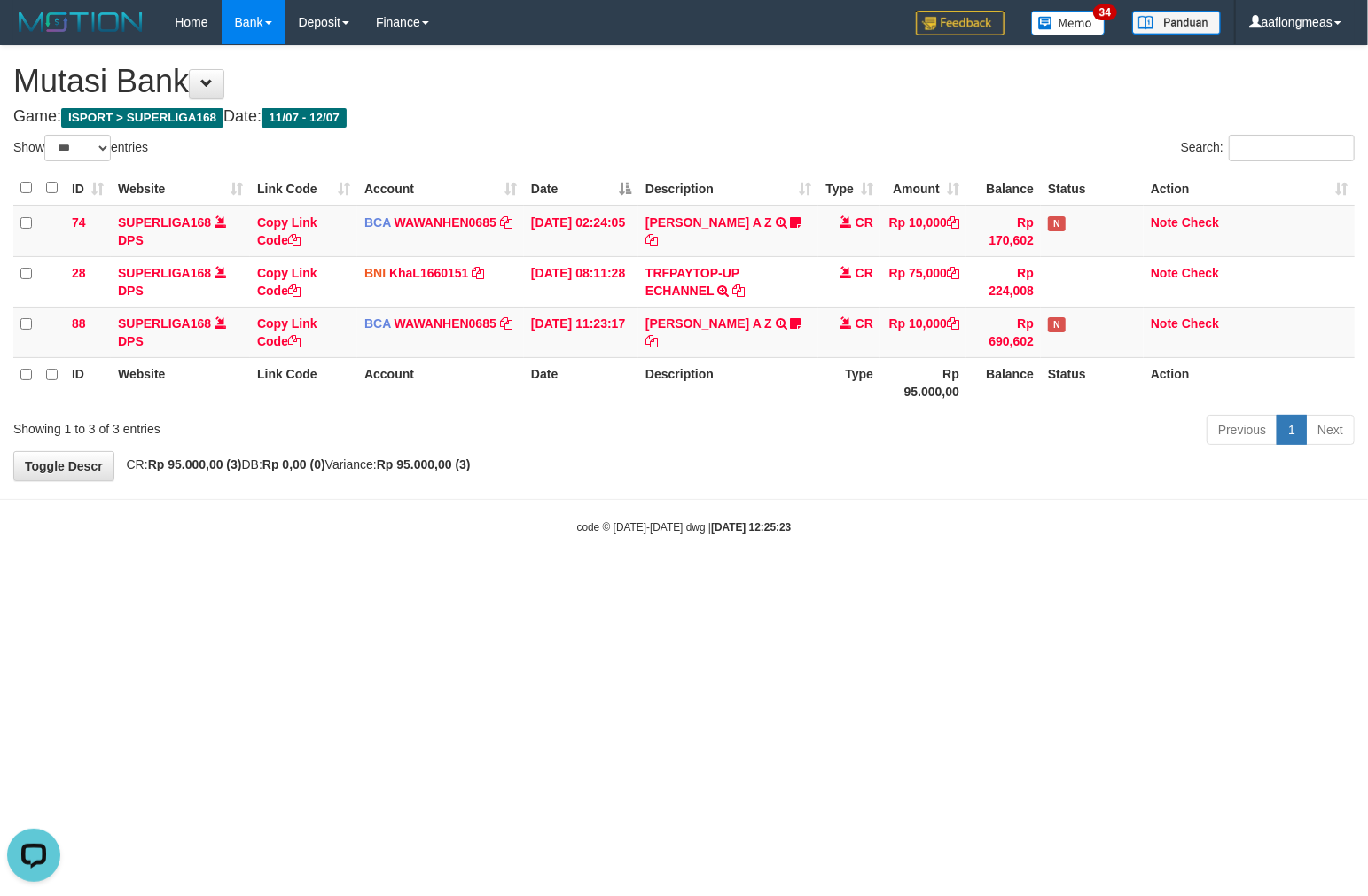 scroll, scrollTop: 0, scrollLeft: 0, axis: both 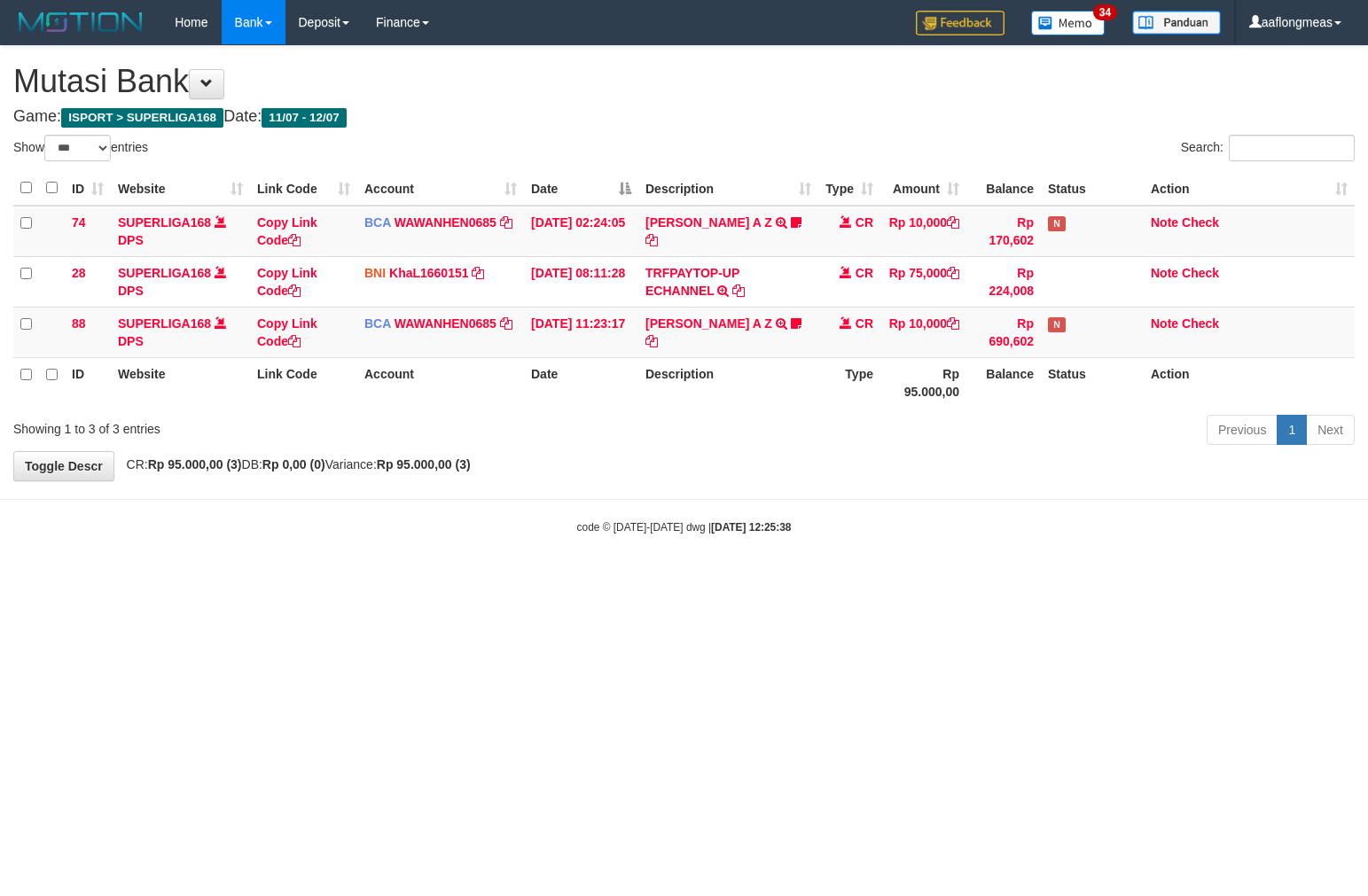 select on "***" 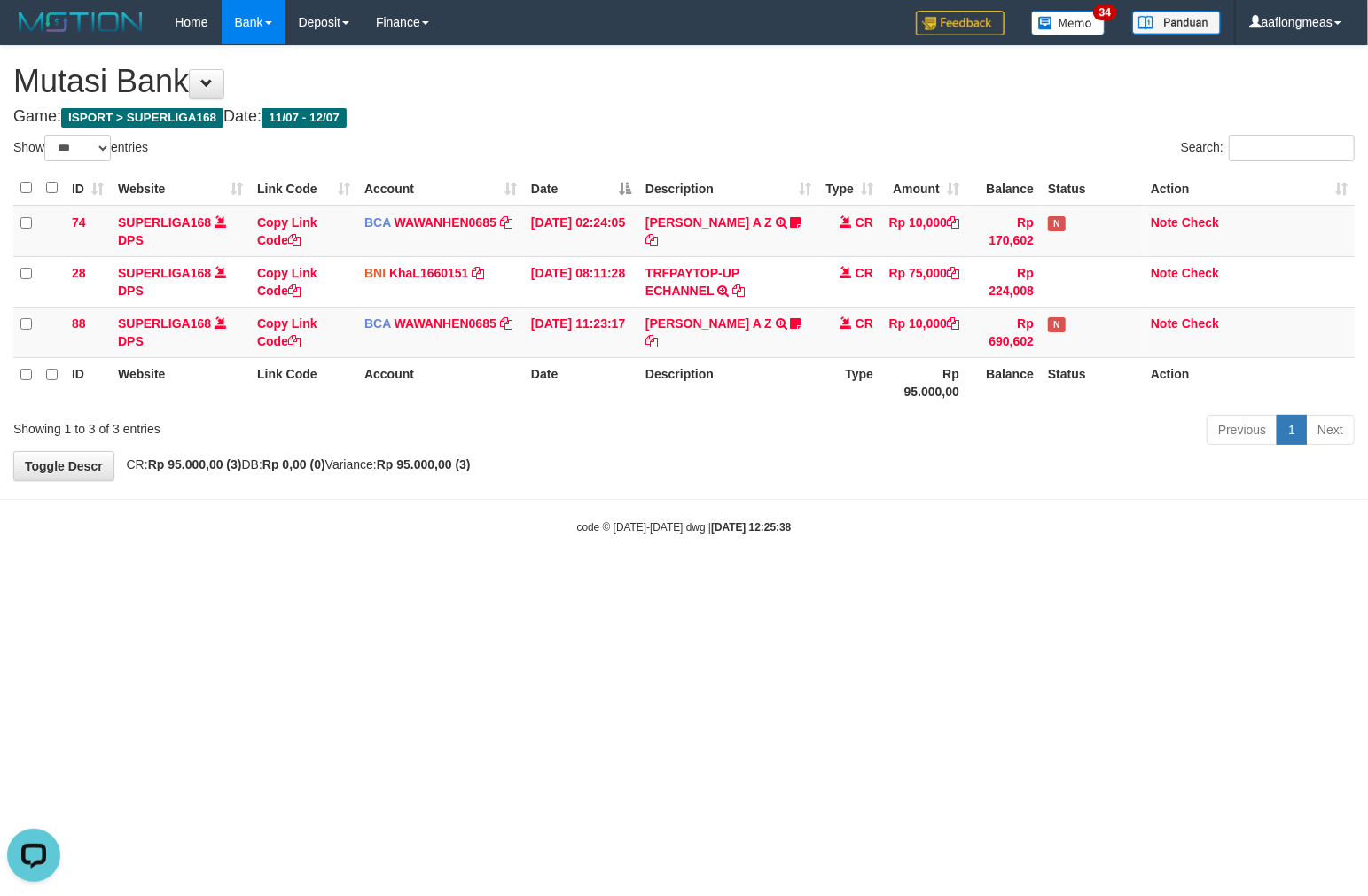 scroll, scrollTop: 0, scrollLeft: 0, axis: both 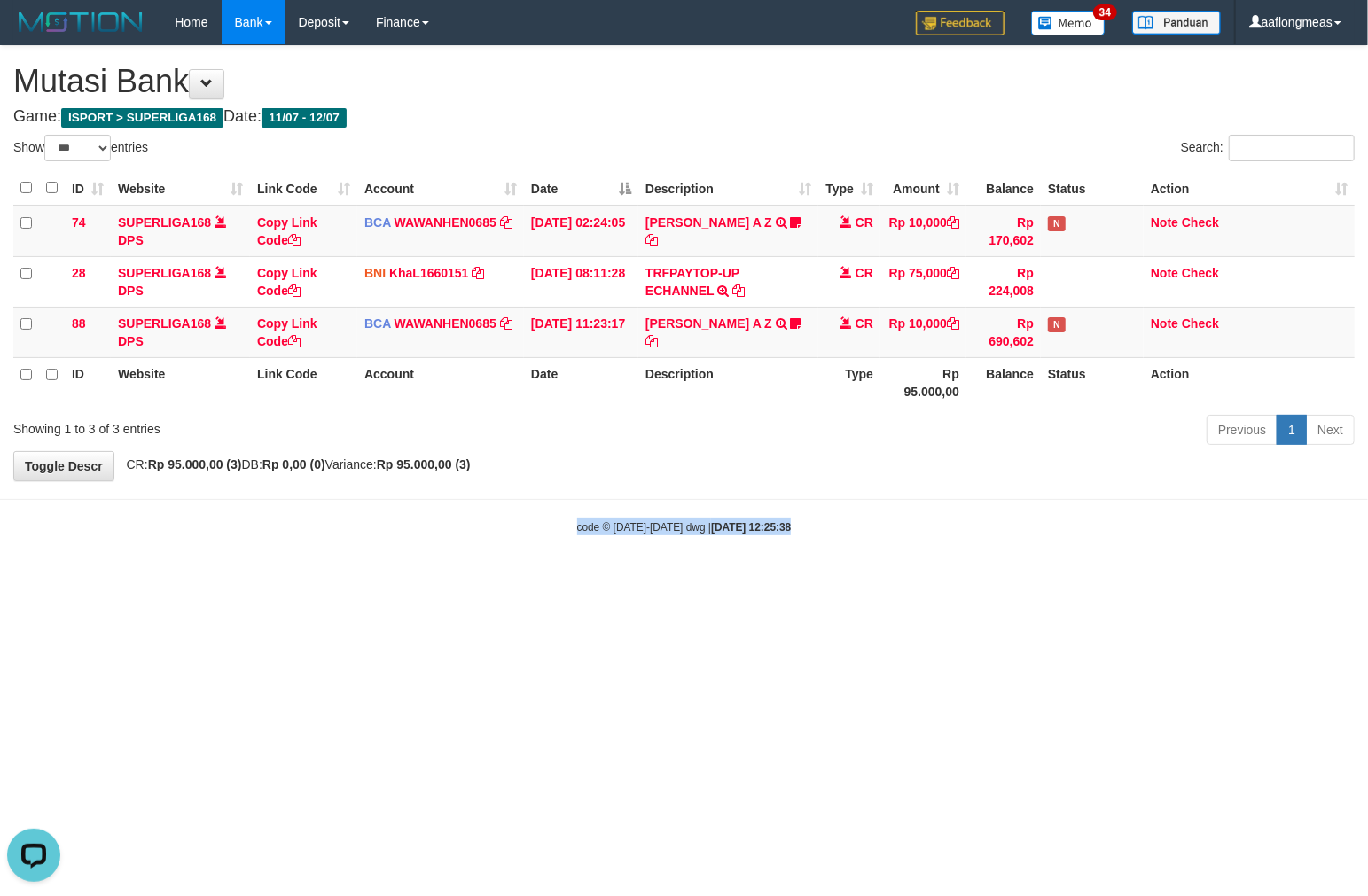click on "Toggle navigation
Home
Bank
Account List
Load
By Website
Group
[ISPORT]													SUPERLIGA168
By Load Group (DPS)" at bounding box center (684, 290) 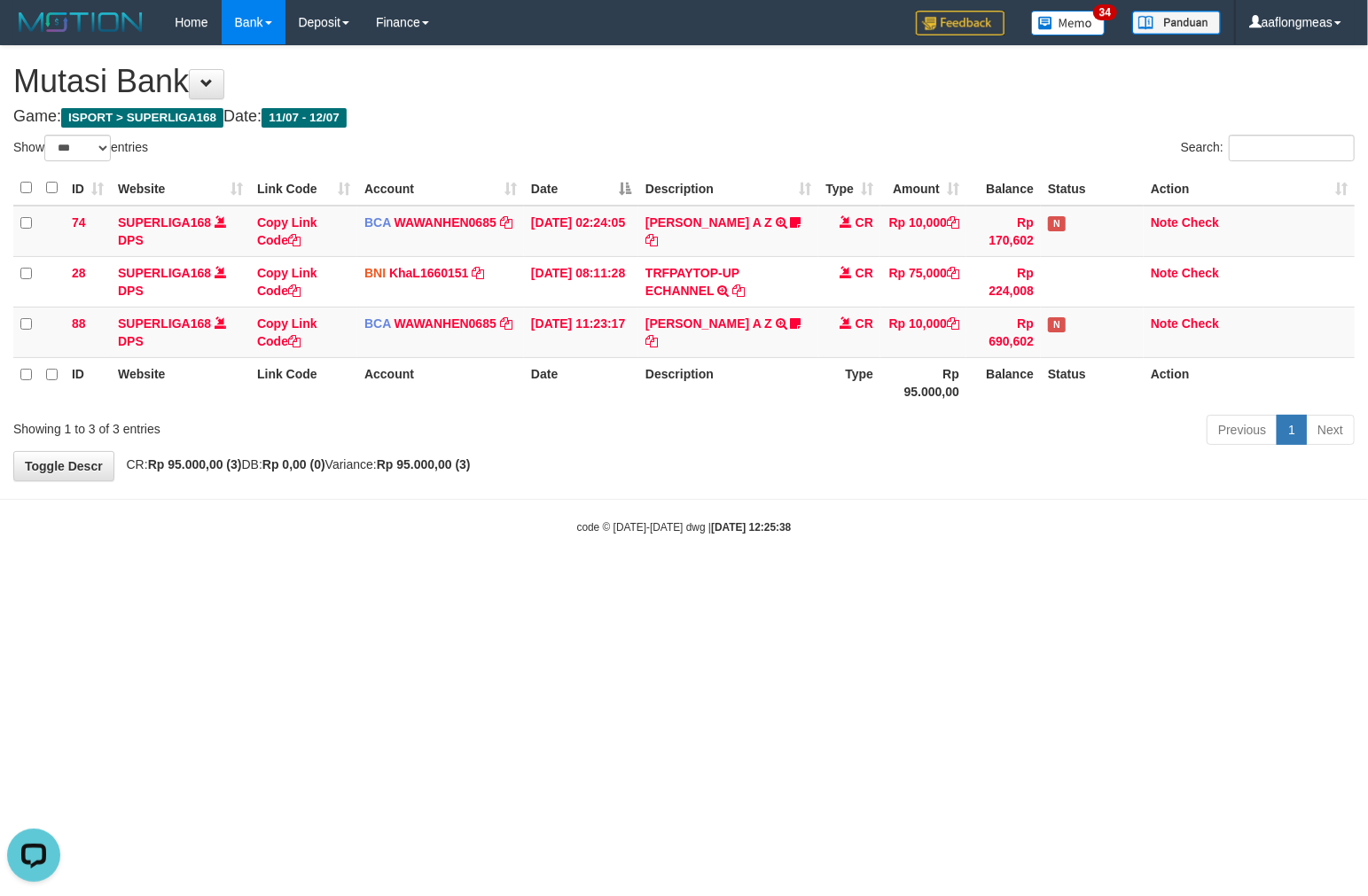 click on "Toggle navigation
Home
Bank
Account List
Load
By Website
Group
[ISPORT]													SUPERLIGA168
By Load Group (DPS)" at bounding box center (684, 290) 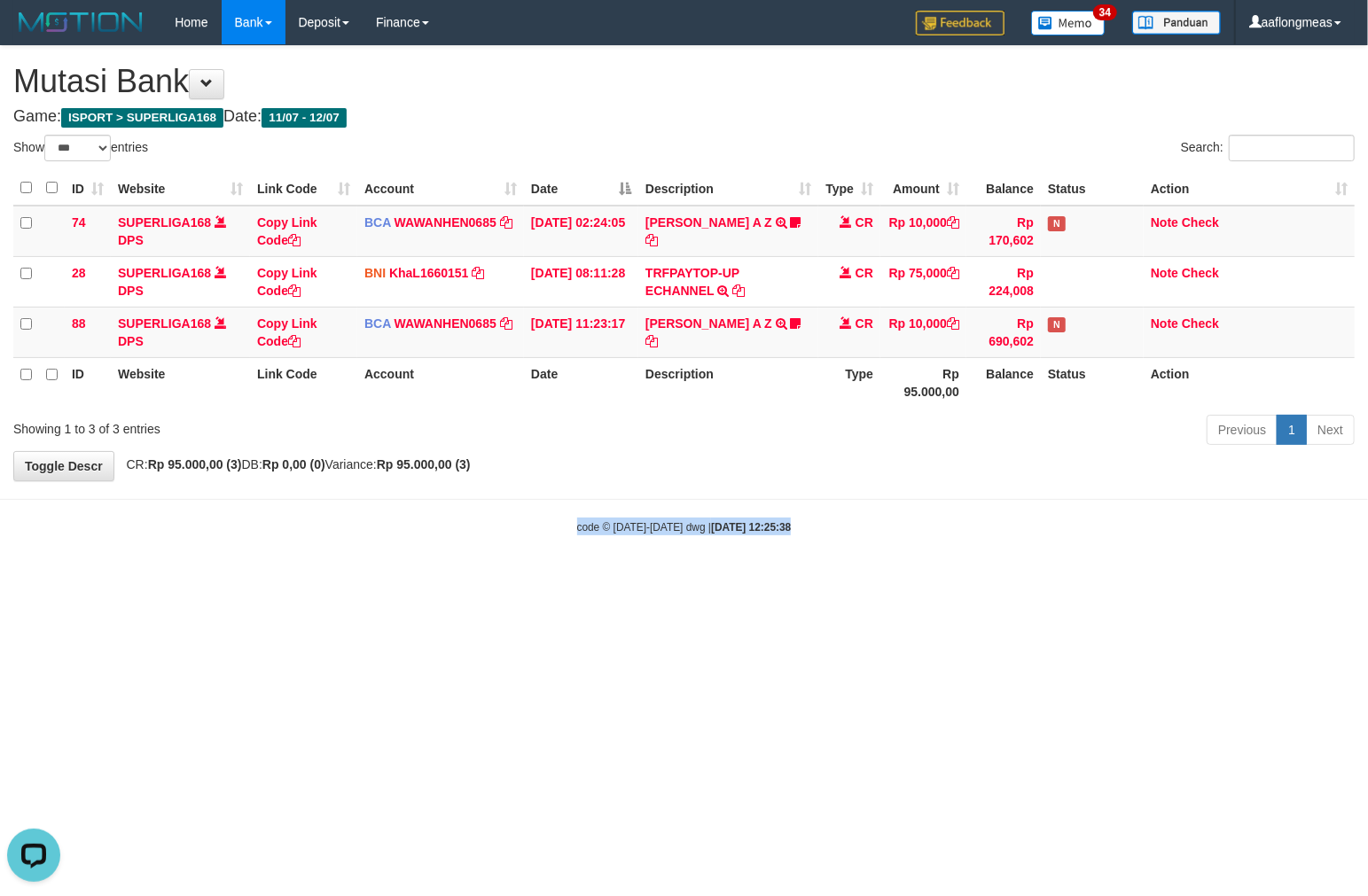 click on "Toggle navigation
Home
Bank
Account List
Load
By Website
Group
[ISPORT]													SUPERLIGA168
By Load Group (DPS)" at bounding box center [684, 290] 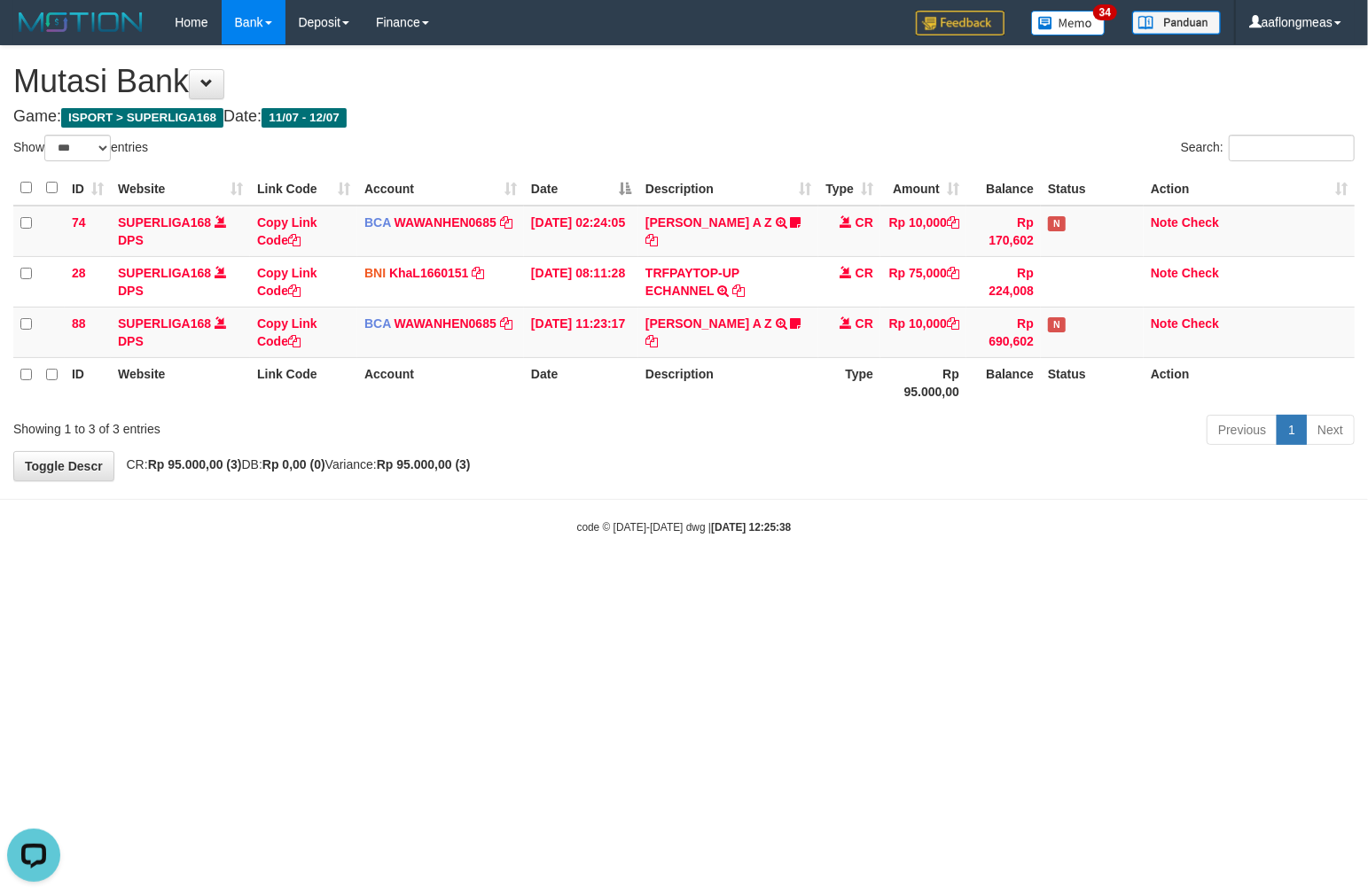 click on "Toggle navigation
Home
Bank
Account List
Load
By Website
Group
[ISPORT]													SUPERLIGA168
By Load Group (DPS)" at bounding box center (684, 290) 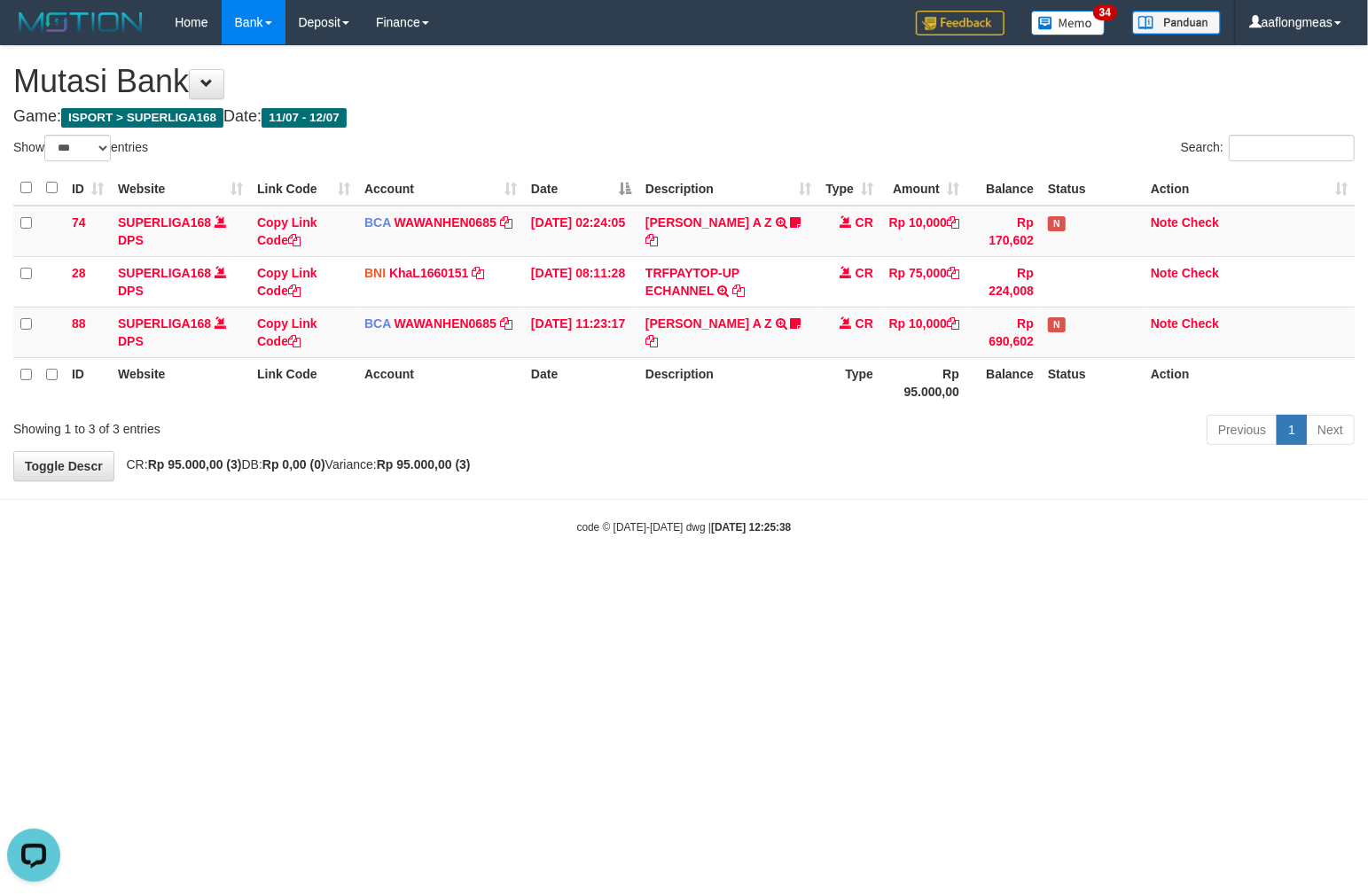 click on "Toggle navigation
Home
Bank
Account List
Load
By Website
Group
[ISPORT]													SUPERLIGA168
By Load Group (DPS)" at bounding box center (684, 290) 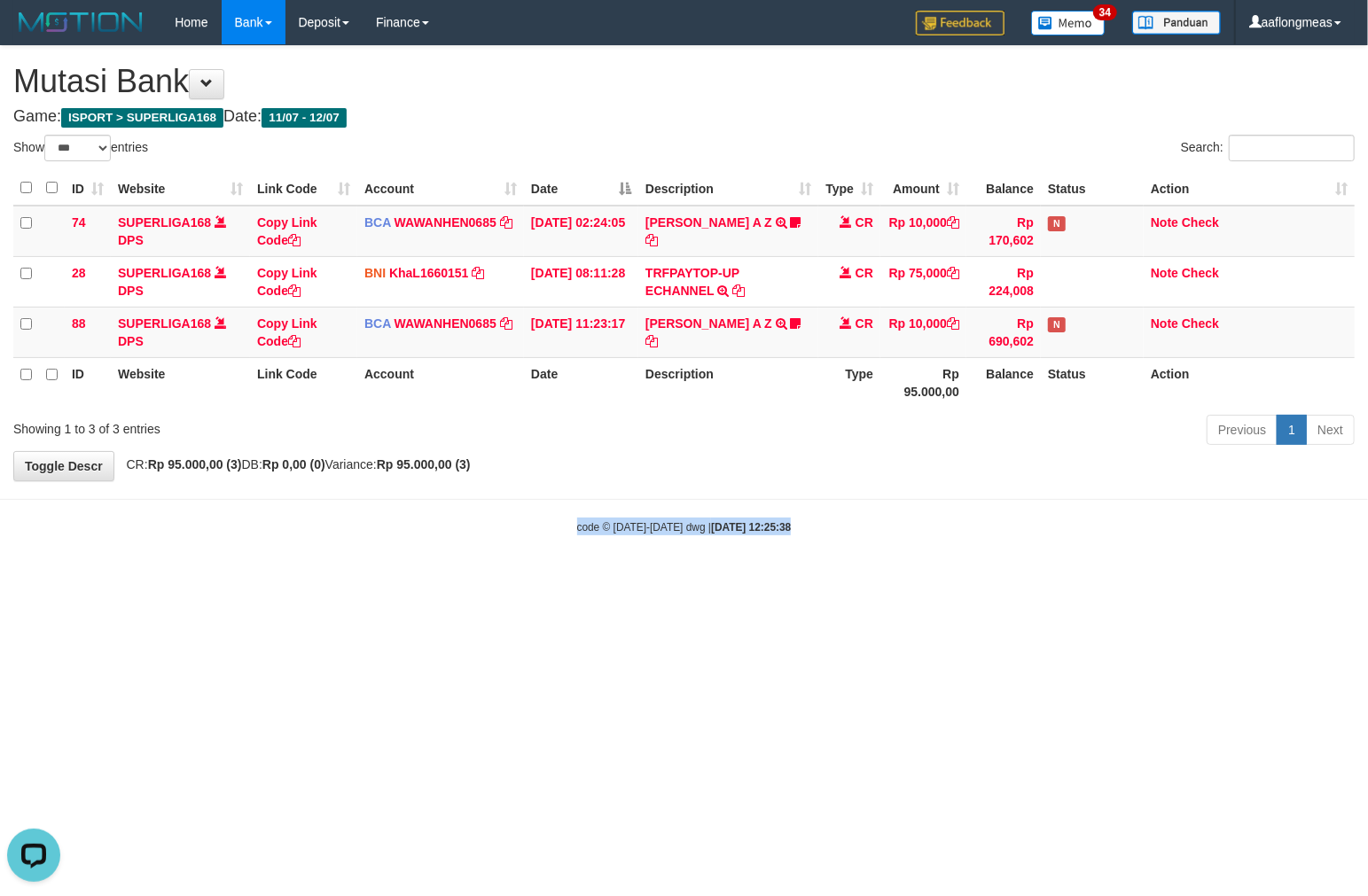 click on "Toggle navigation
Home
Bank
Account List
Load
By Website
Group
[ISPORT]													SUPERLIGA168
By Load Group (DPS)" at bounding box center (684, 290) 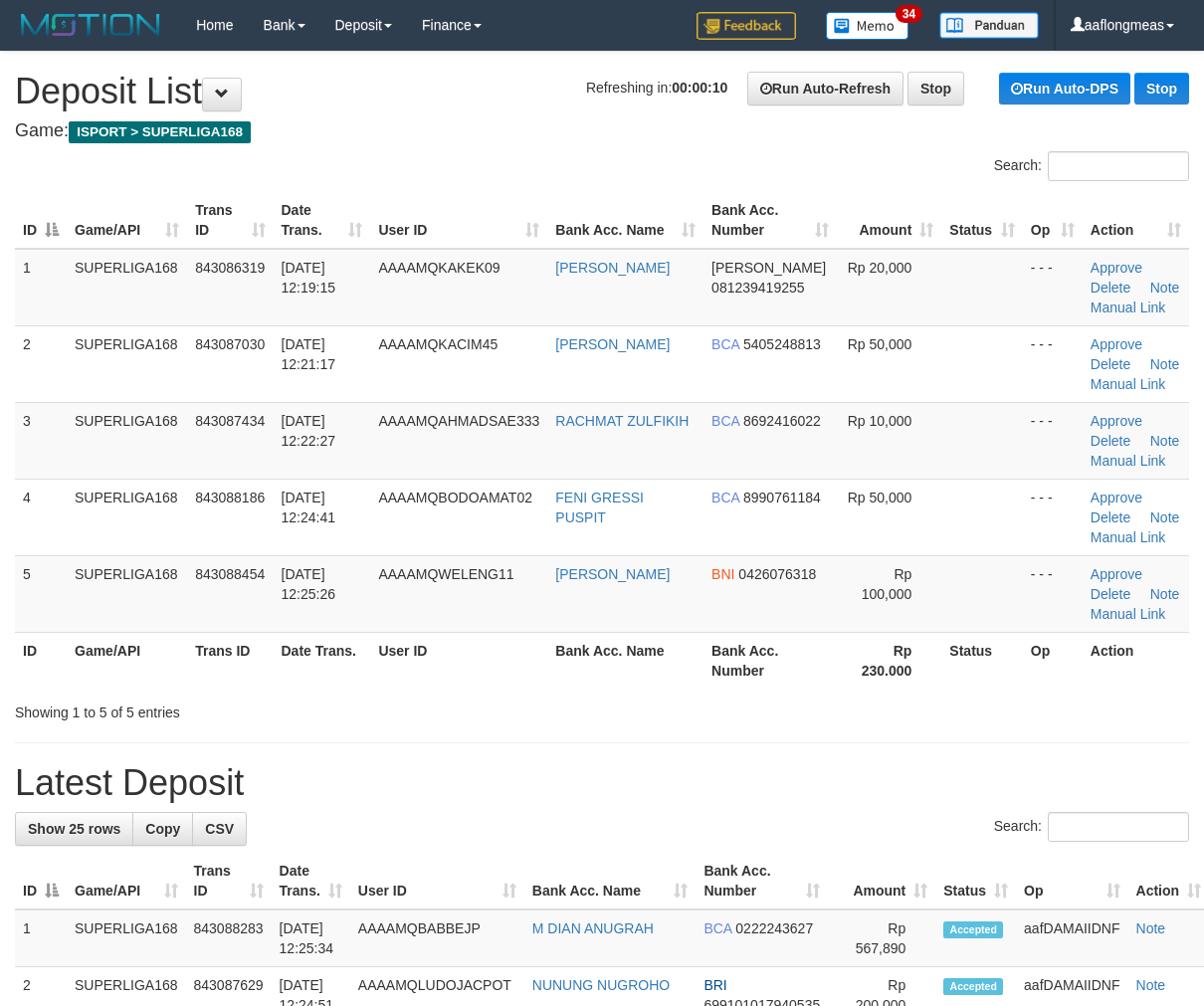 scroll, scrollTop: 0, scrollLeft: 0, axis: both 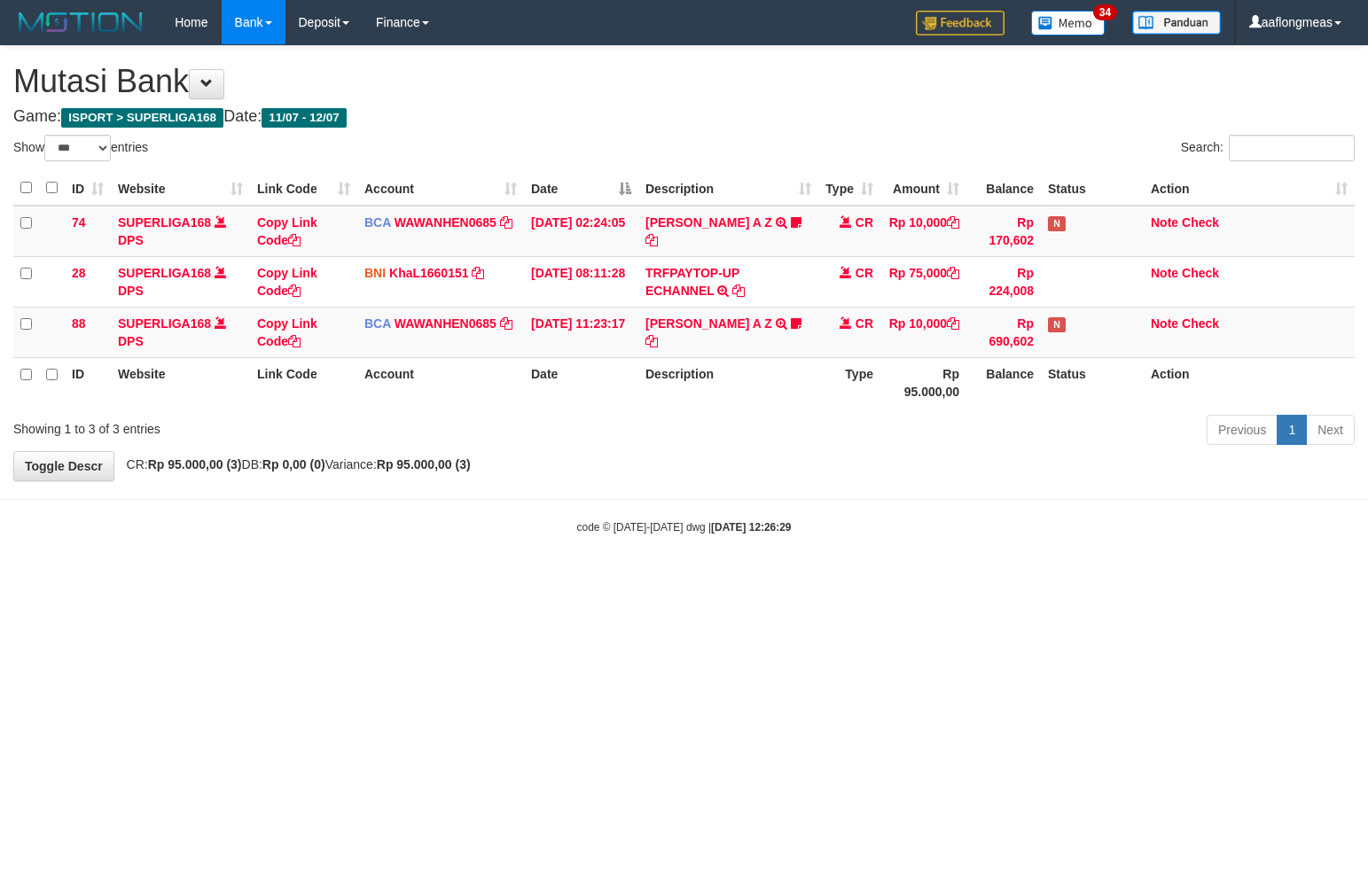 select on "***" 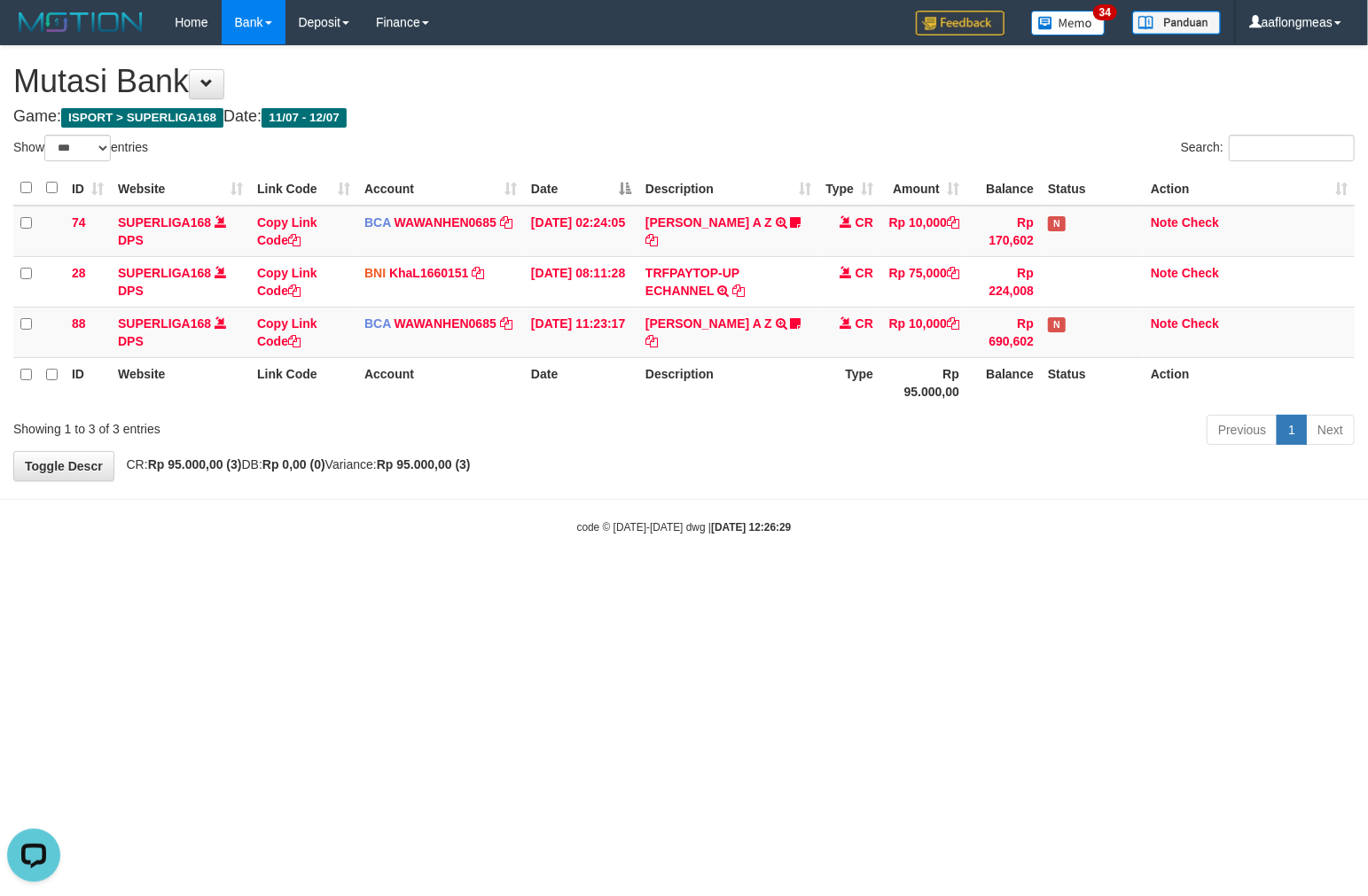 scroll, scrollTop: 0, scrollLeft: 0, axis: both 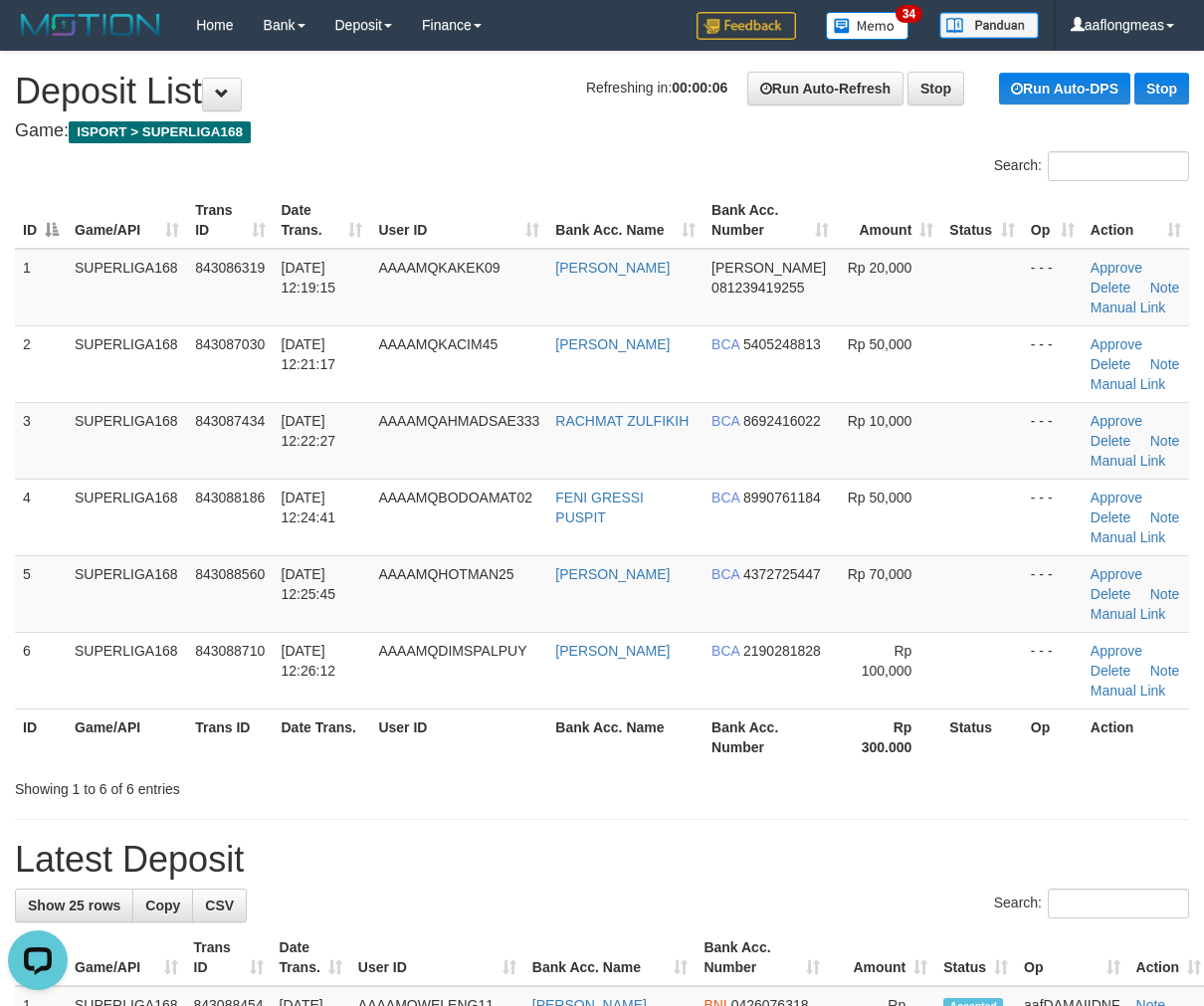 drag, startPoint x: 962, startPoint y: 612, endPoint x: 1210, endPoint y: 627, distance: 248.4532 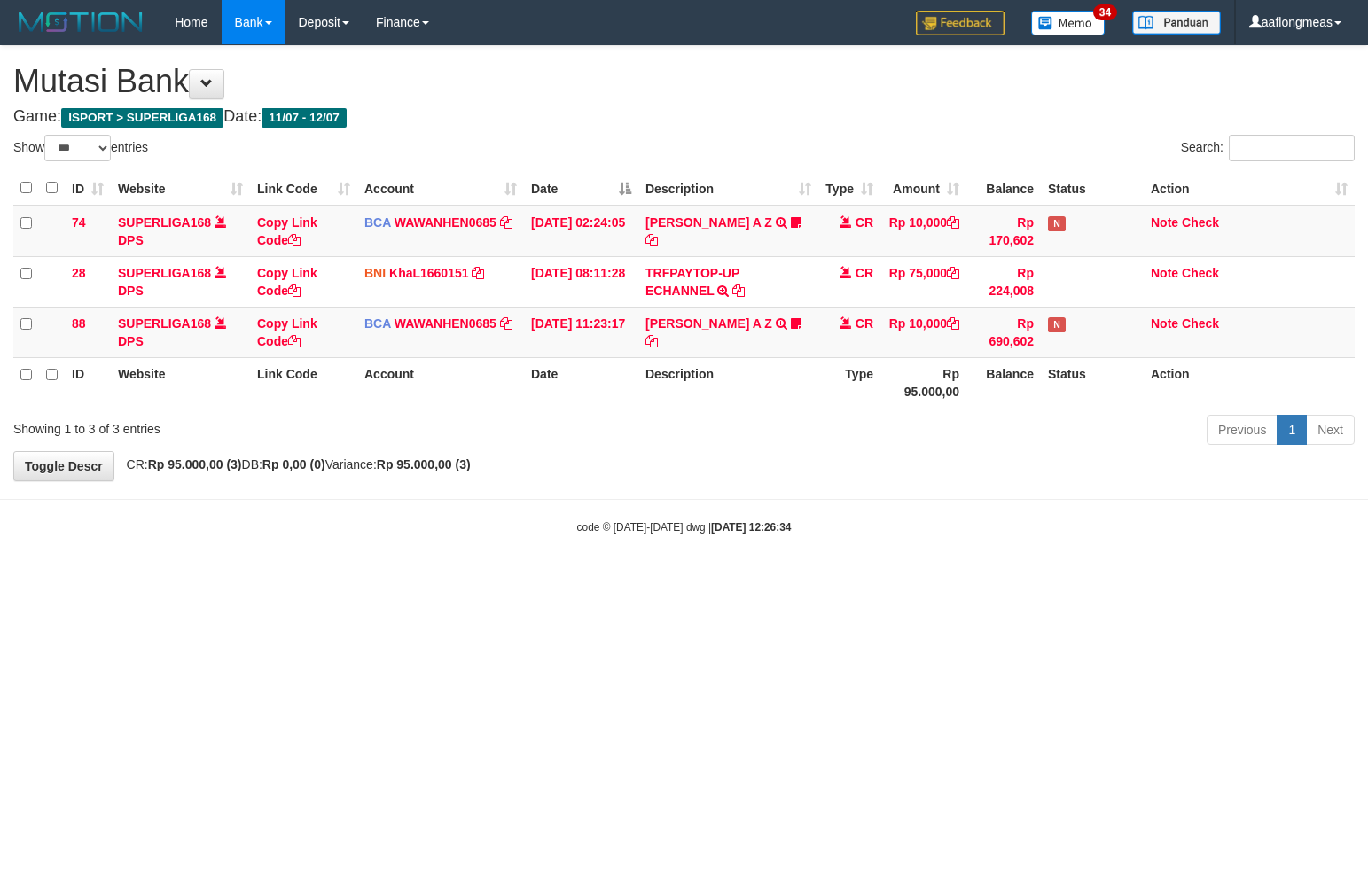 select on "***" 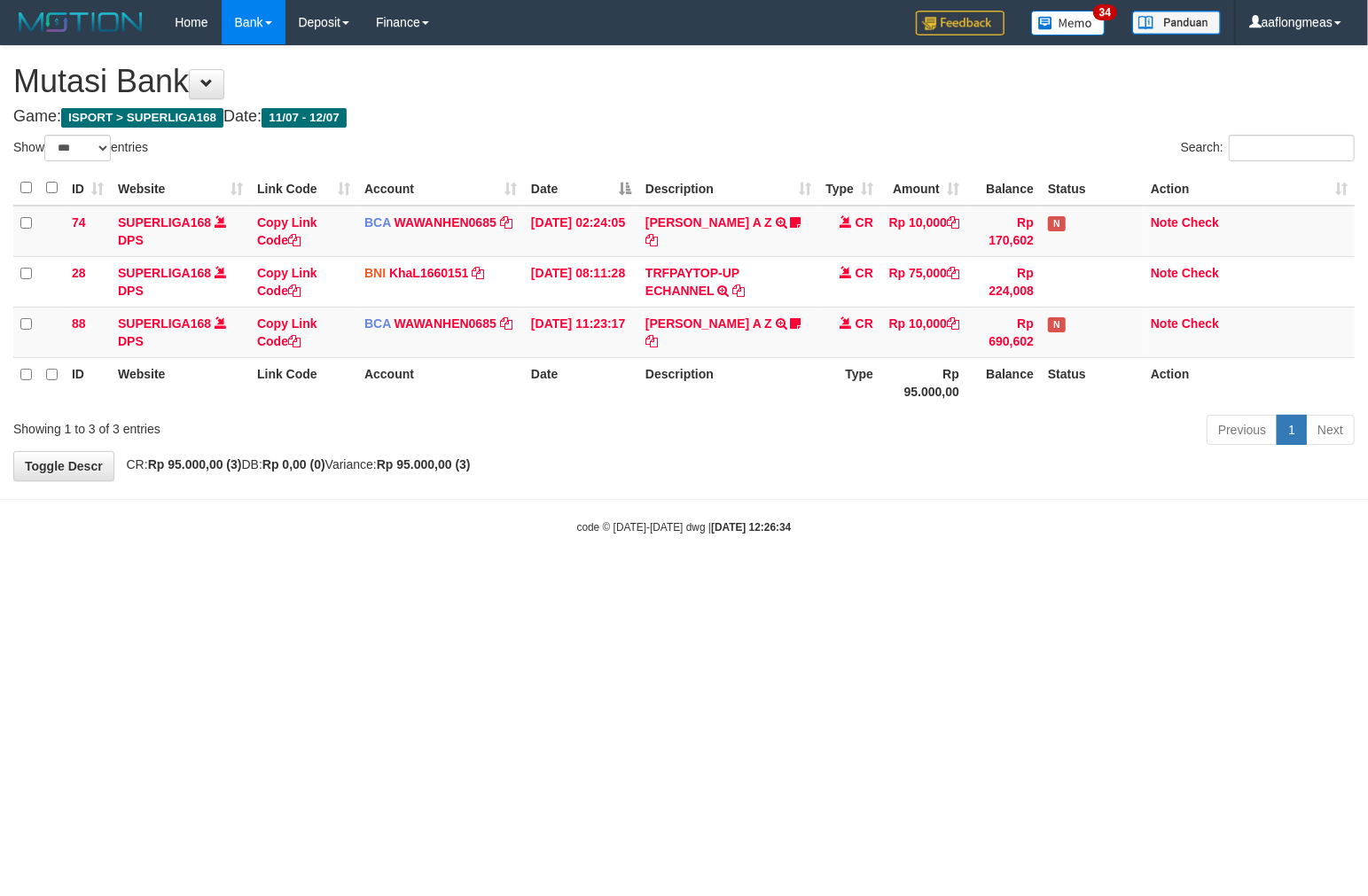 click on "Toggle navigation
Home
Bank
Account List
Load
By Website
Group
[ISPORT]													SUPERLIGA168
By Load Group (DPS)" at bounding box center [684, 290] 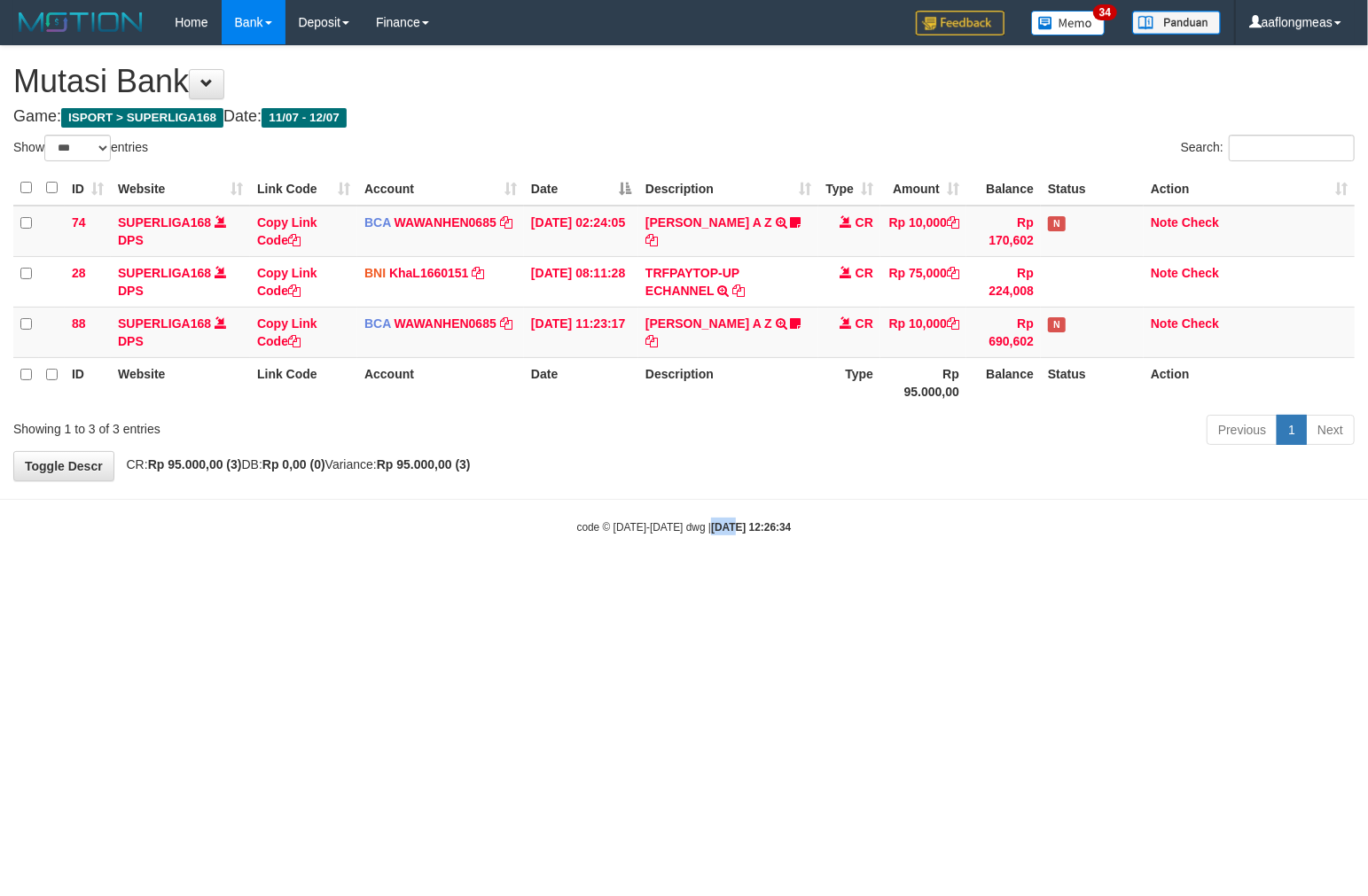 click on "Toggle navigation
Home
Bank
Account List
Load
By Website
Group
[ISPORT]													SUPERLIGA168
By Load Group (DPS)" at bounding box center (684, 290) 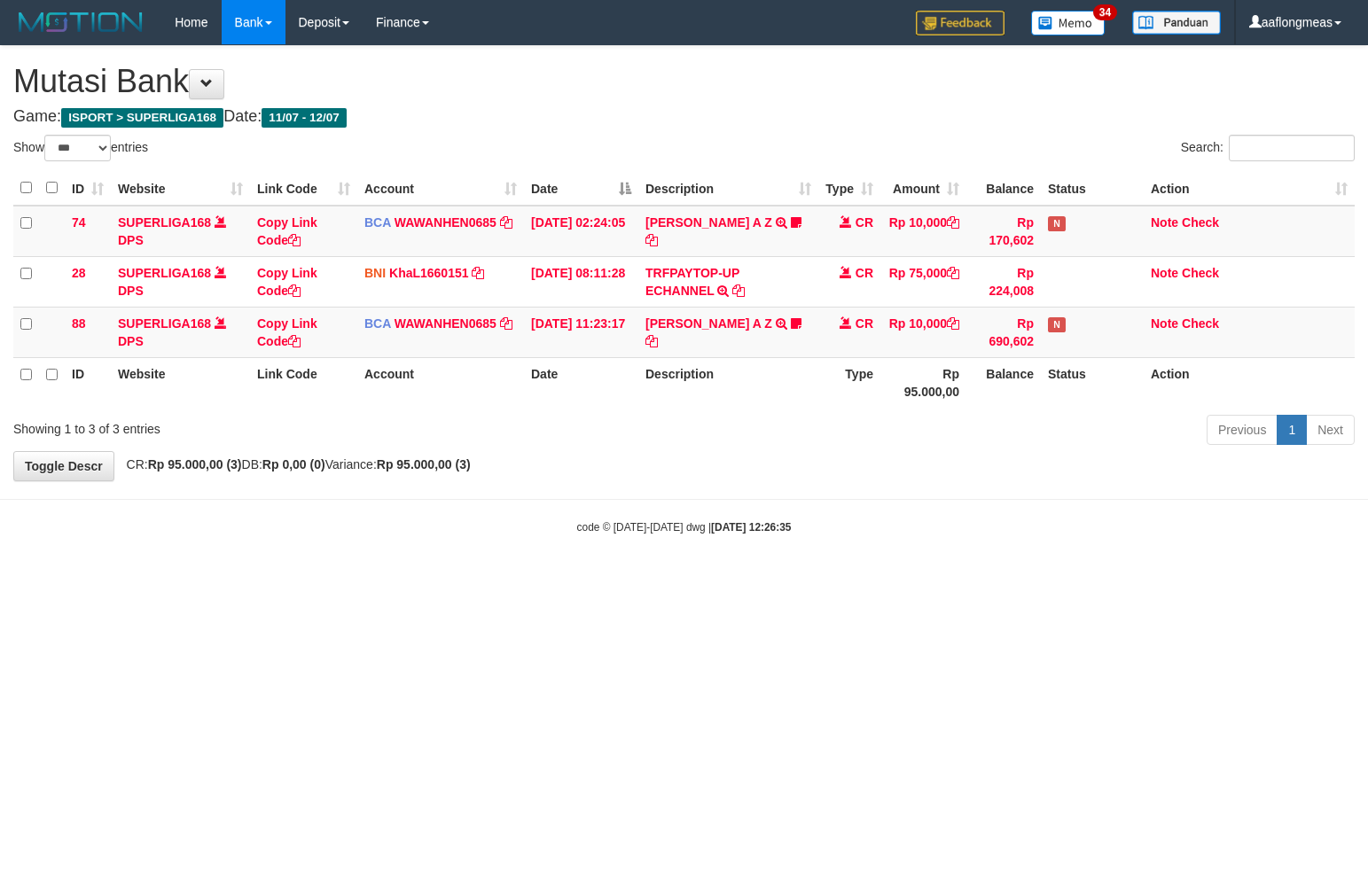 select on "***" 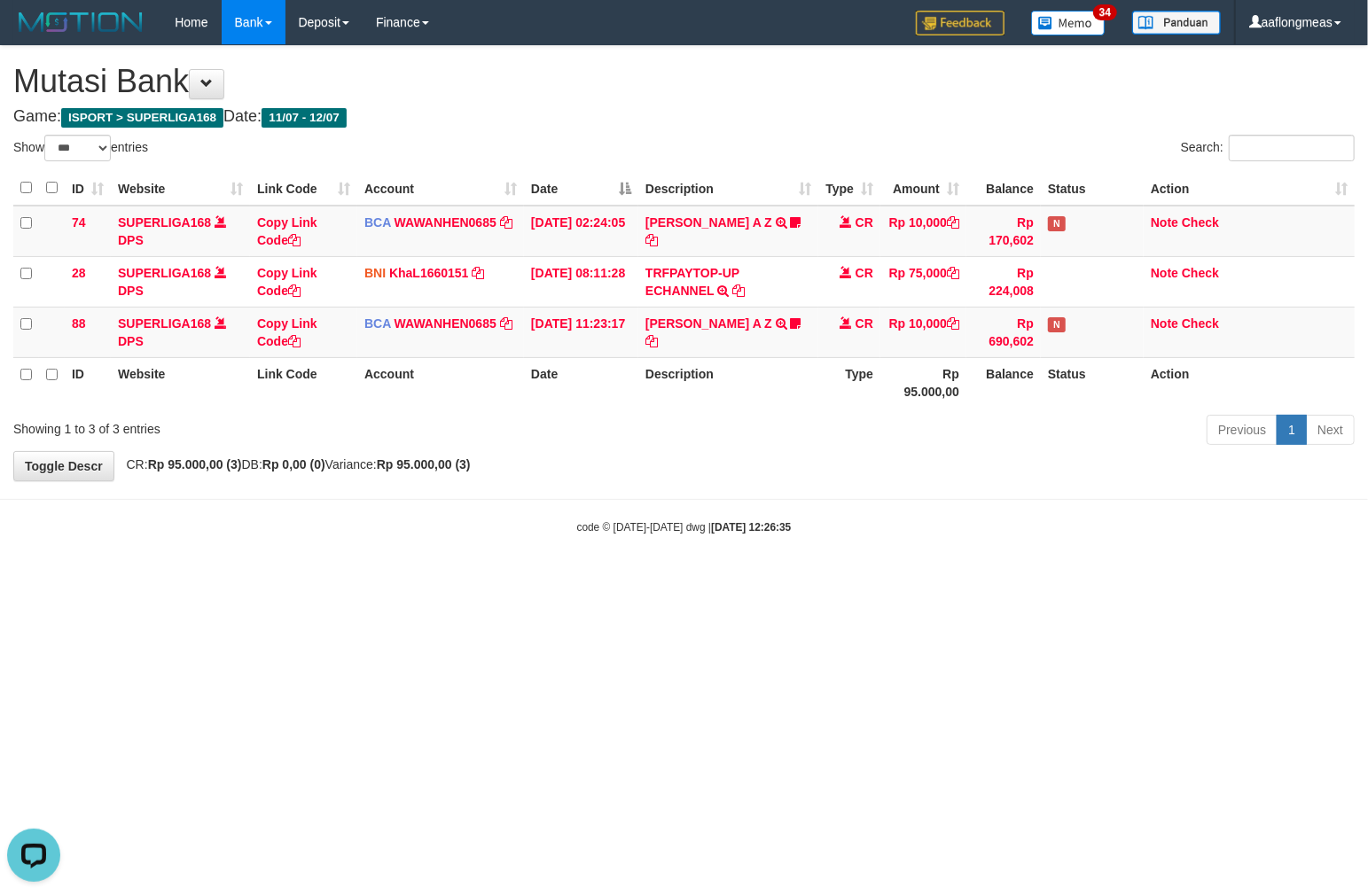 scroll, scrollTop: 0, scrollLeft: 0, axis: both 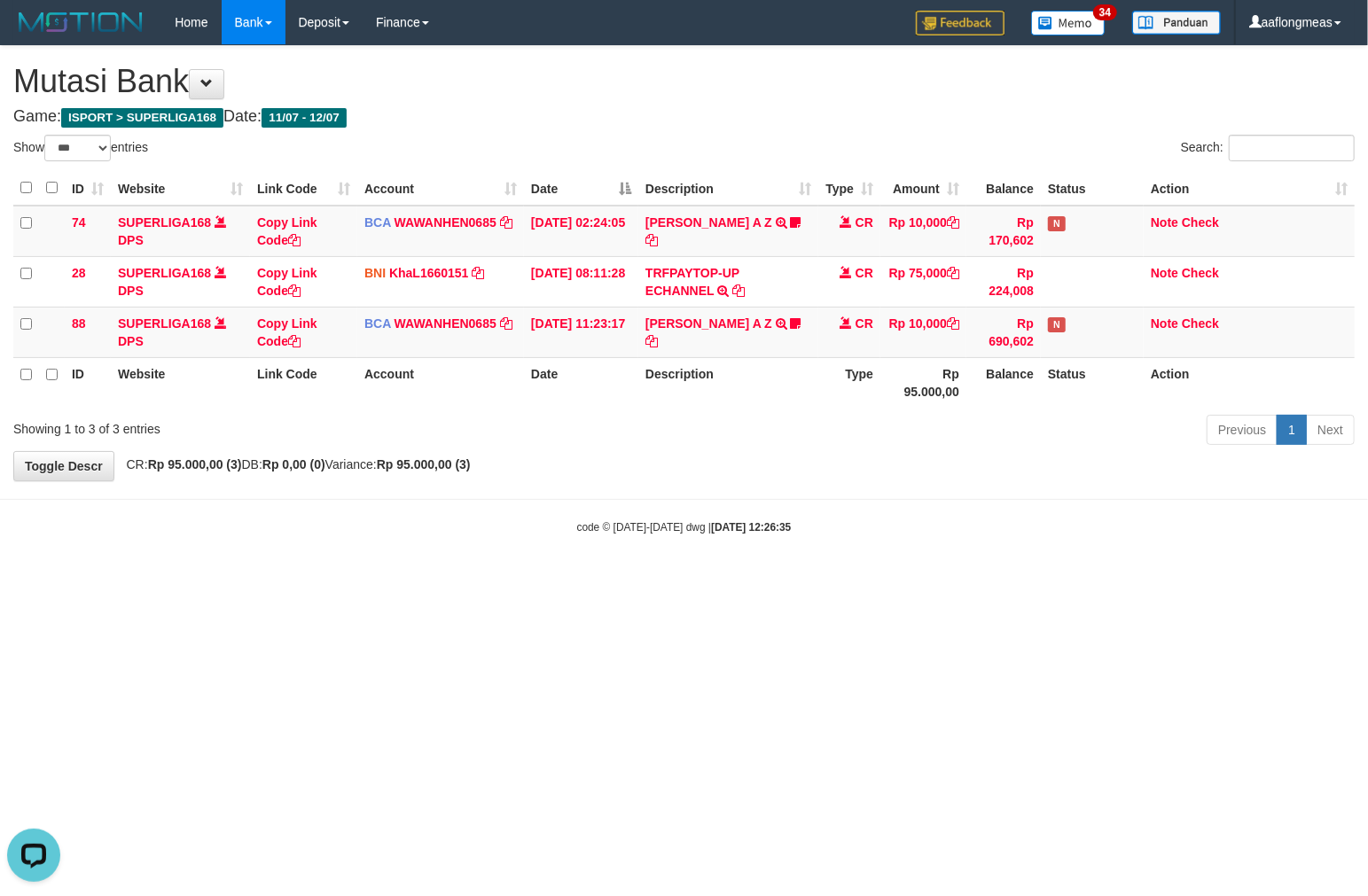 click on "Toggle navigation
Home
Bank
Account List
Load
By Website
Group
[ISPORT]													SUPERLIGA168
By Load Group (DPS)" at bounding box center (684, 290) 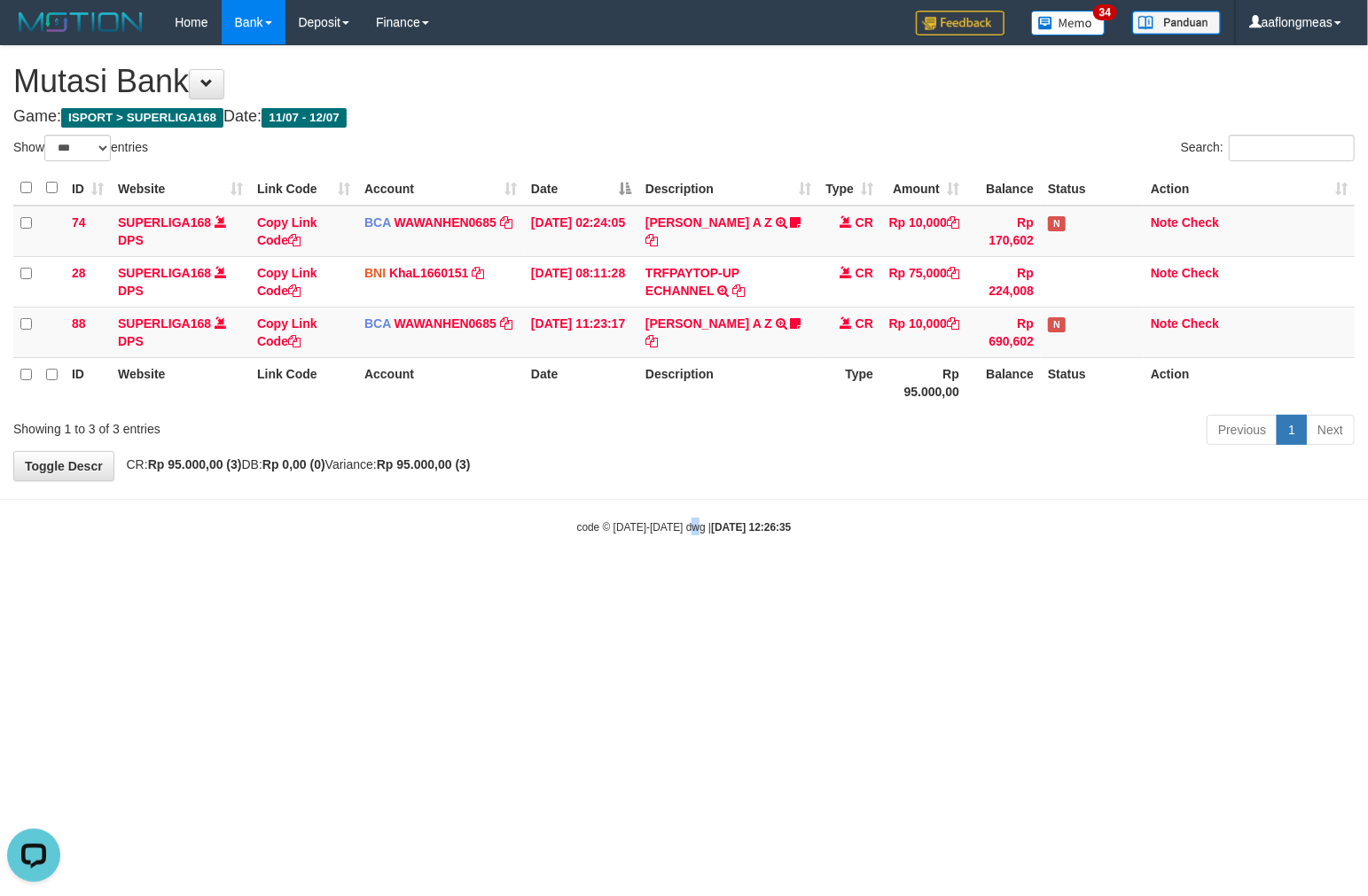 click on "Toggle navigation
Home
Bank
Account List
Load
By Website
Group
[ISPORT]													SUPERLIGA168
By Load Group (DPS)" at bounding box center [684, 290] 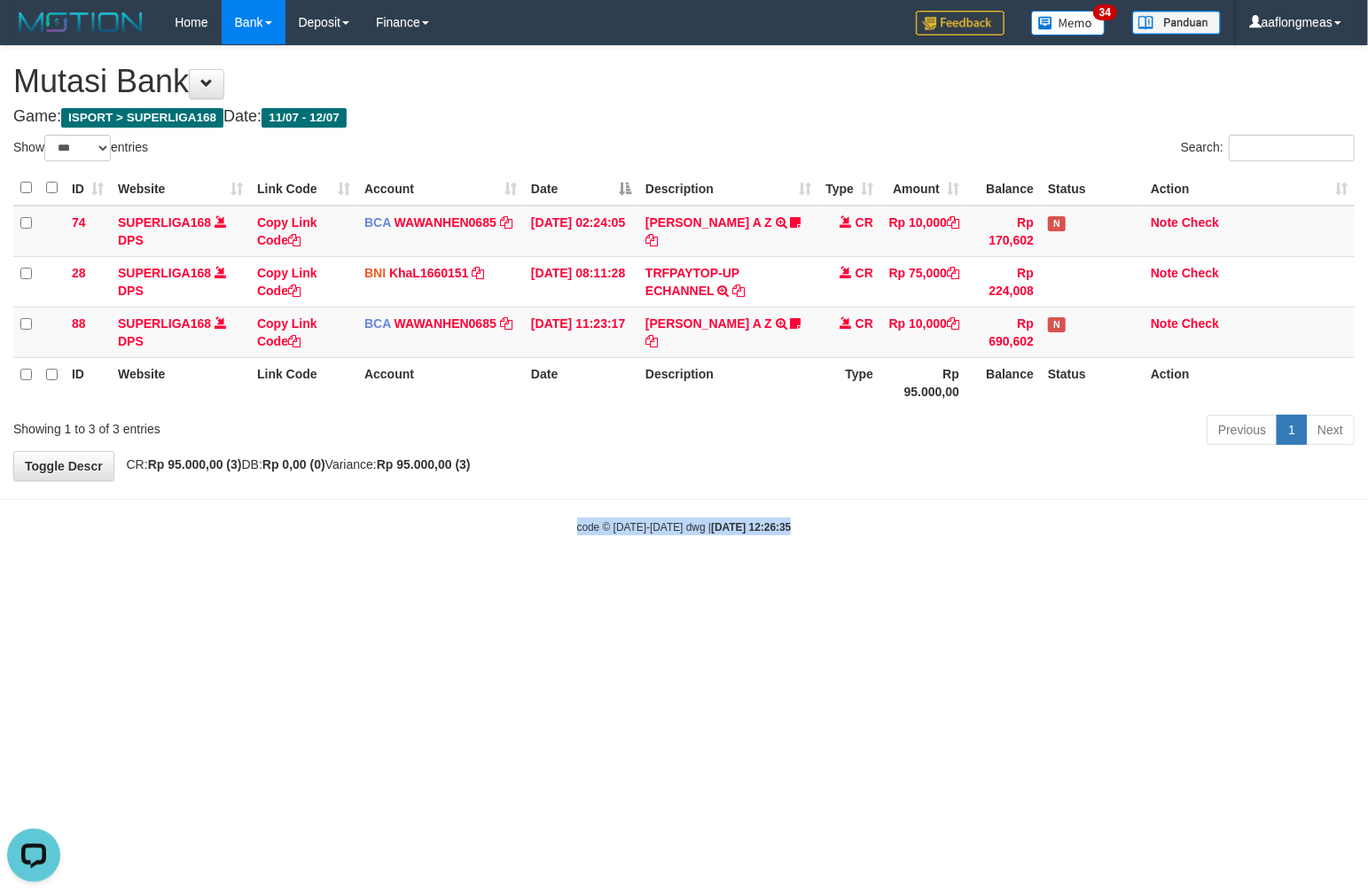 click on "Toggle navigation
Home
Bank
Account List
Load
By Website
Group
[ISPORT]													SUPERLIGA168
By Load Group (DPS)" at bounding box center [684, 290] 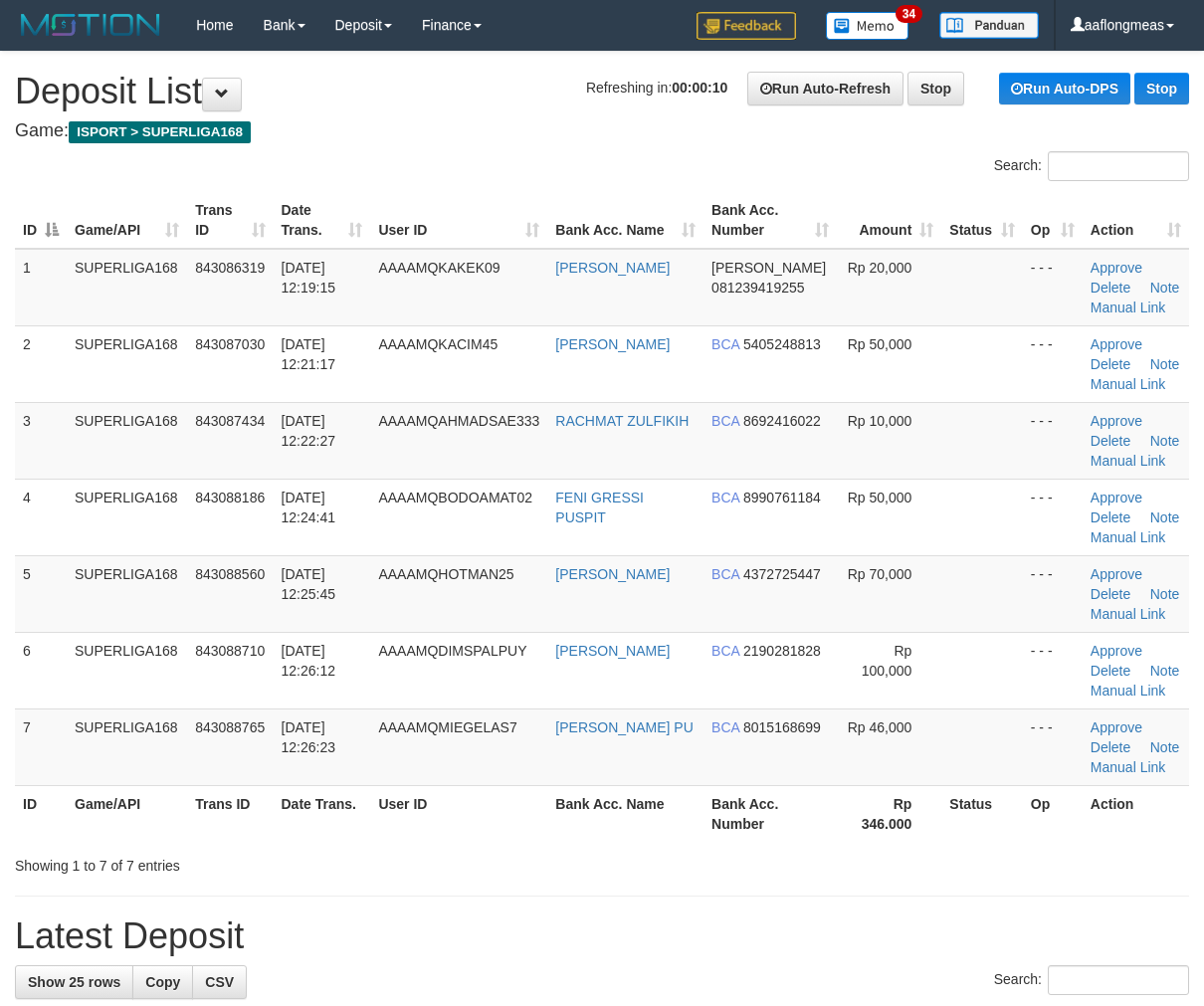 scroll, scrollTop: 0, scrollLeft: 0, axis: both 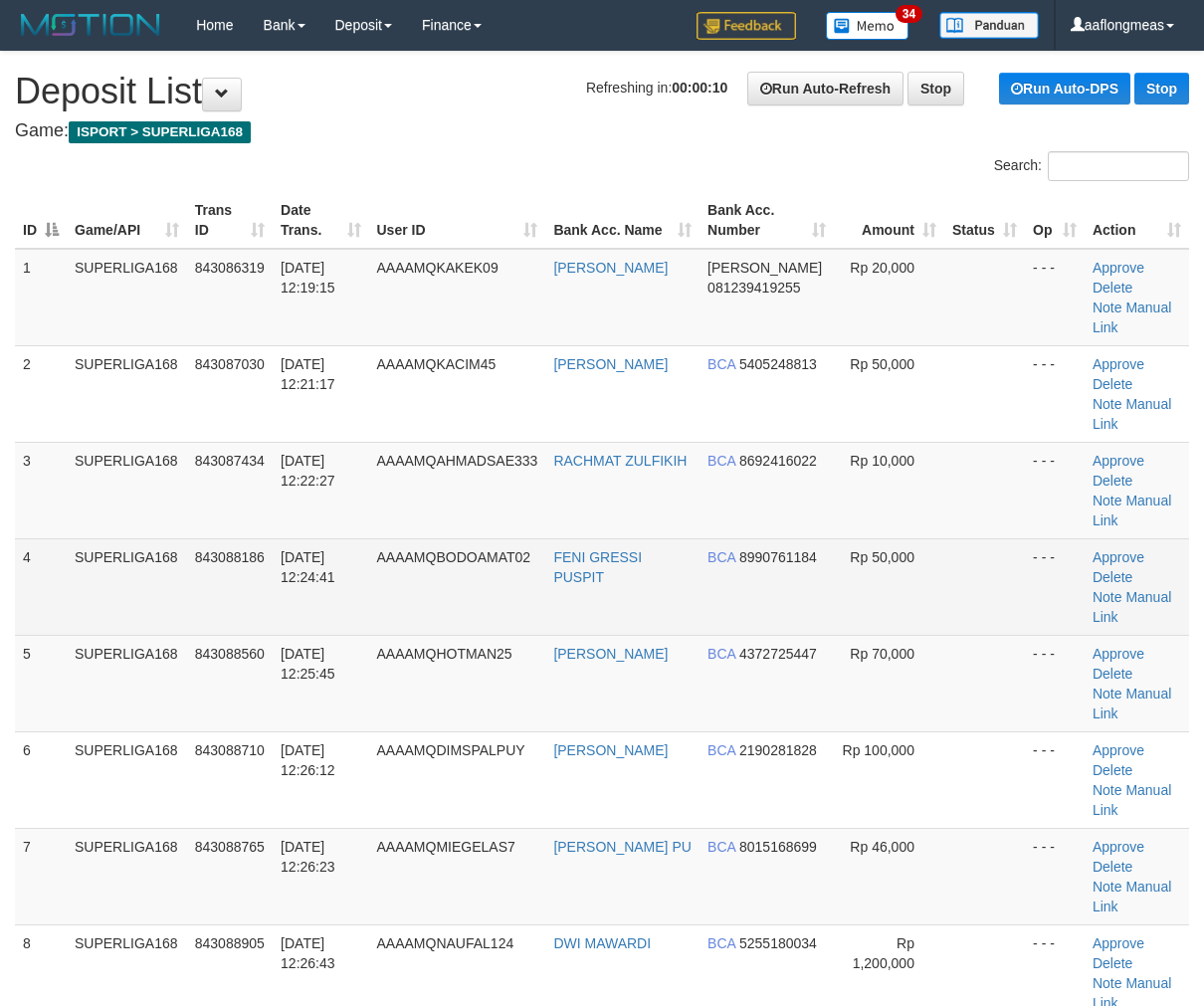 drag, startPoint x: 989, startPoint y: 518, endPoint x: 1218, endPoint y: 539, distance: 229.96087 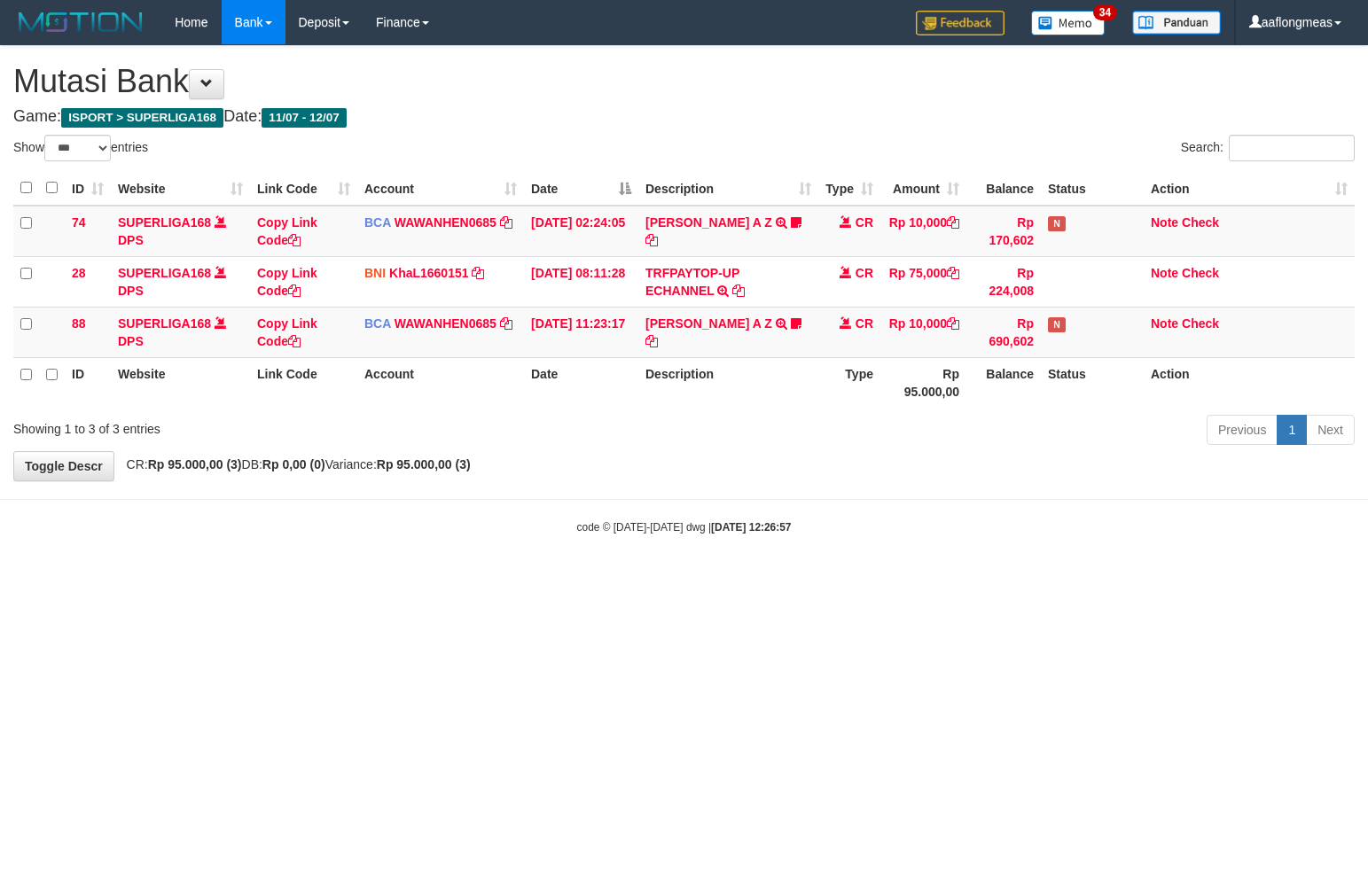 select on "***" 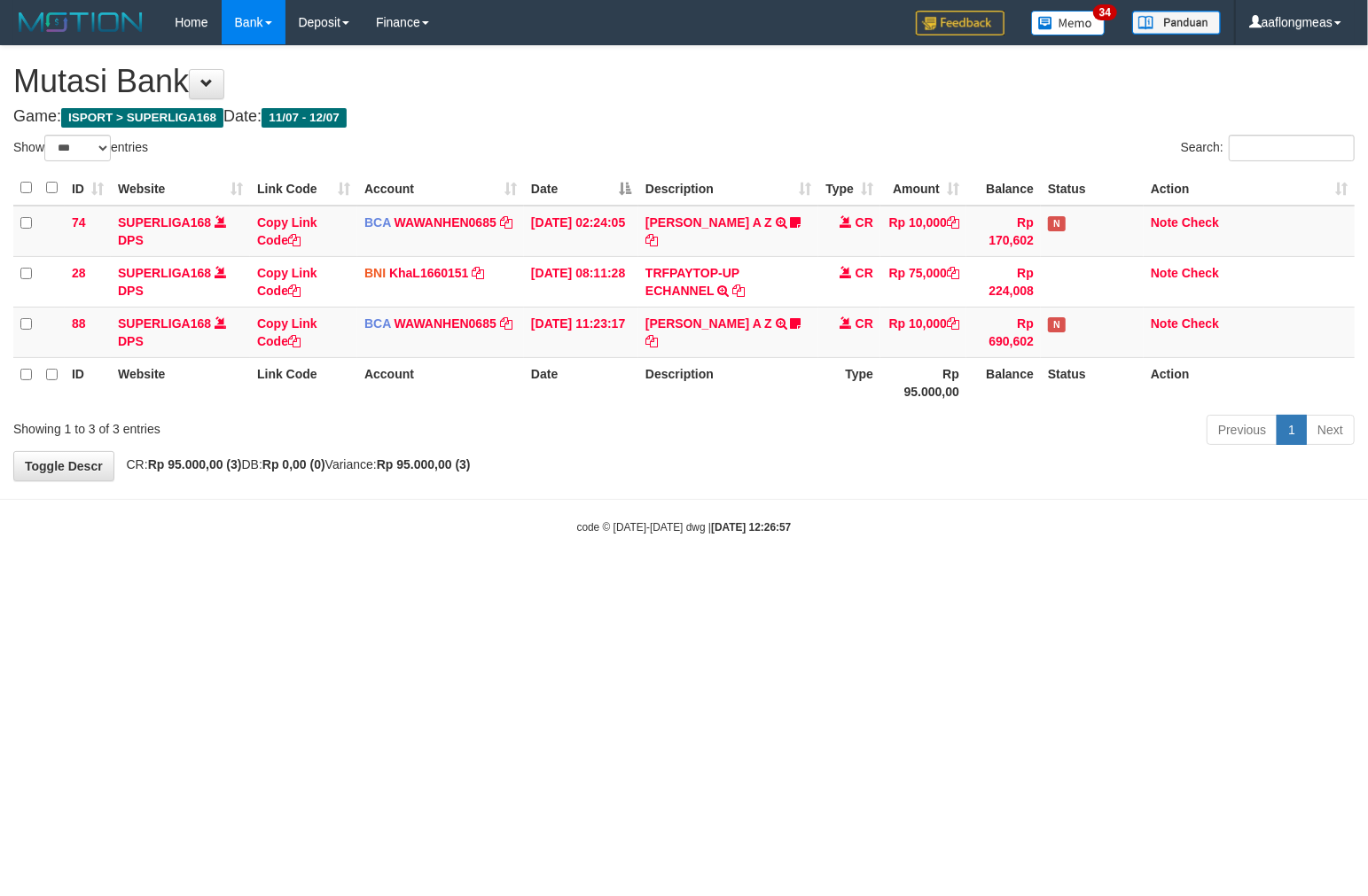 click on "Toggle navigation
Home
Bank
Account List
Load
By Website
Group
[ISPORT]													SUPERLIGA168
By Load Group (DPS)" at bounding box center (684, 290) 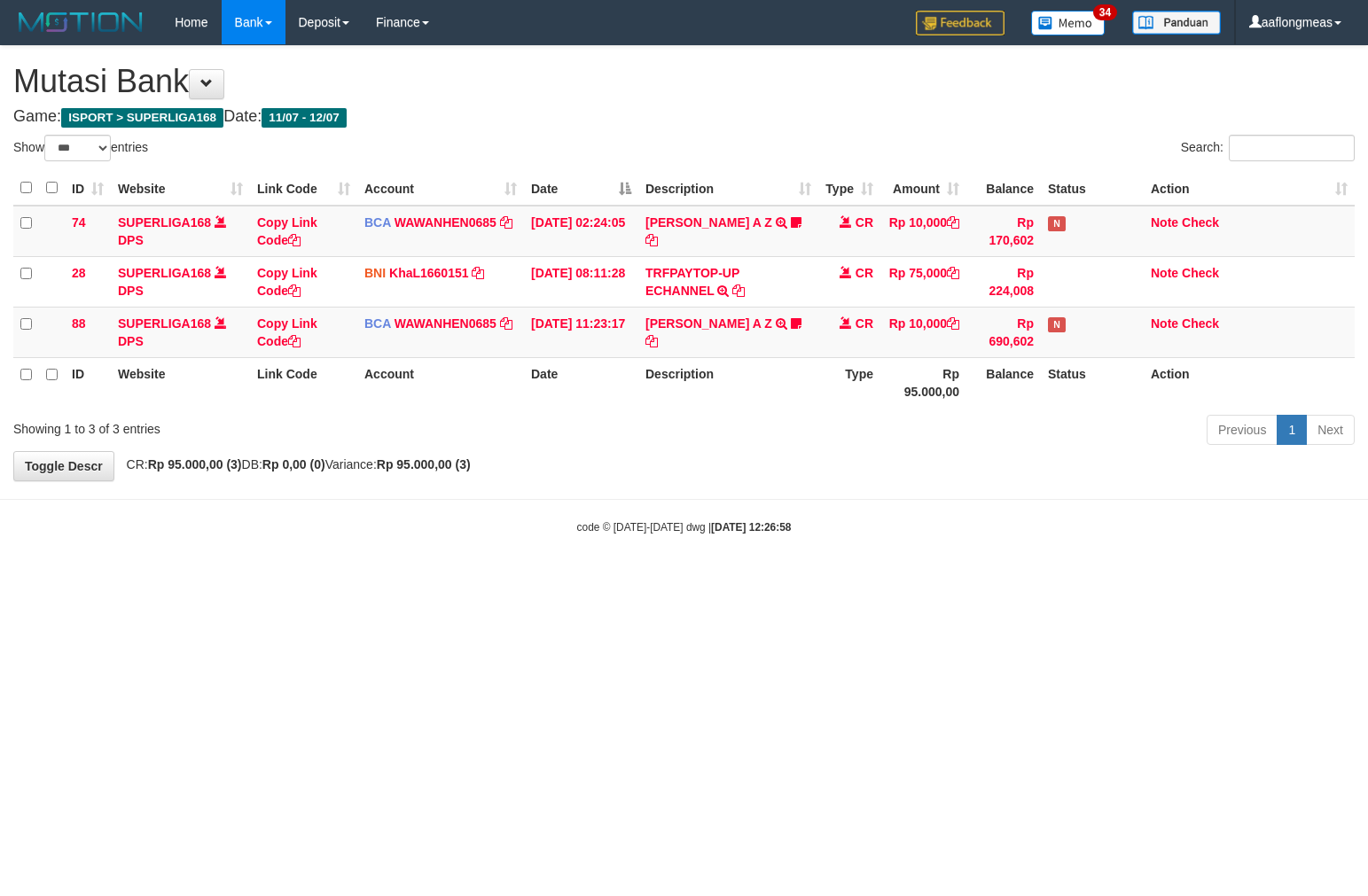 select on "***" 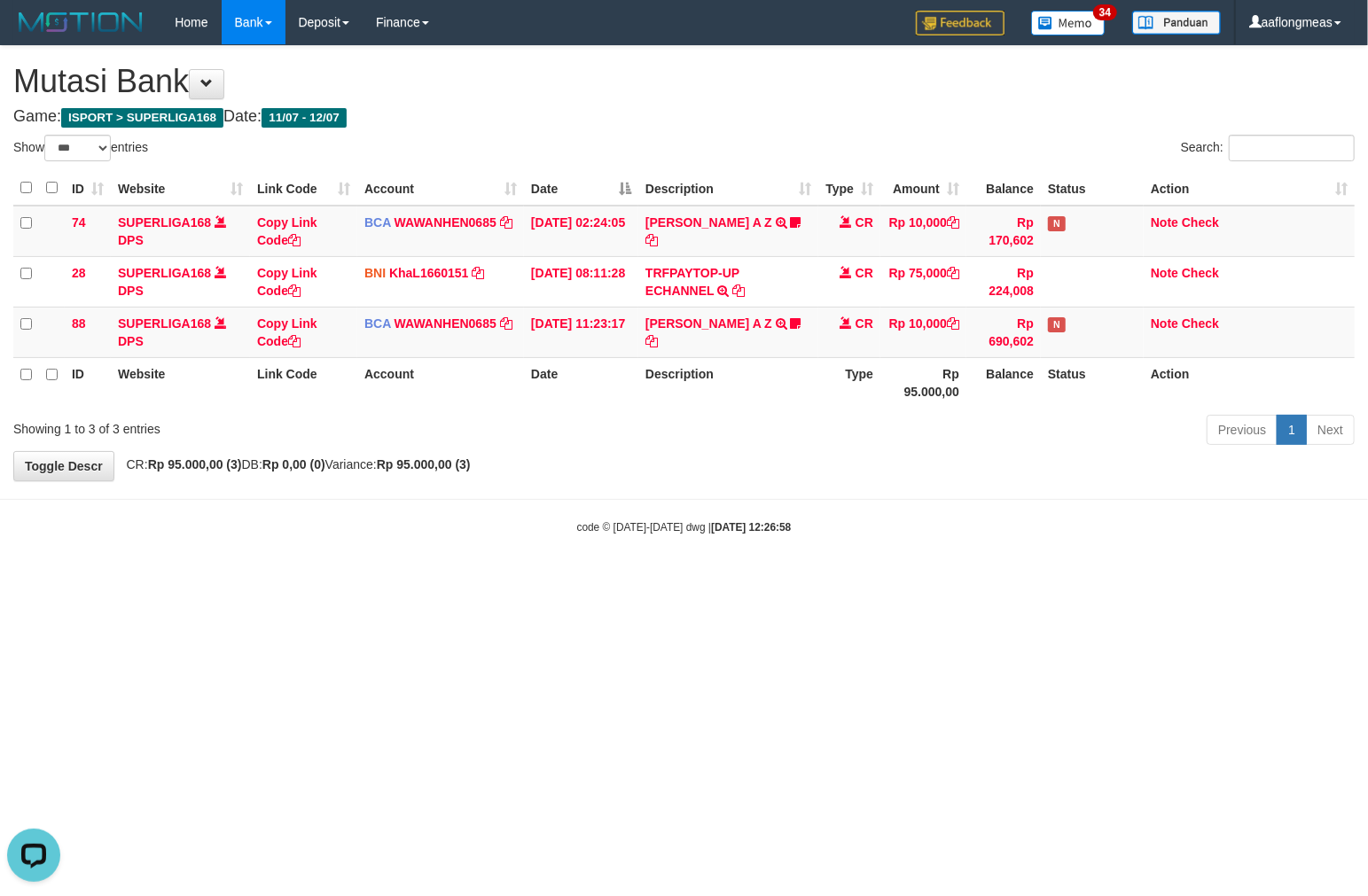 scroll, scrollTop: 0, scrollLeft: 0, axis: both 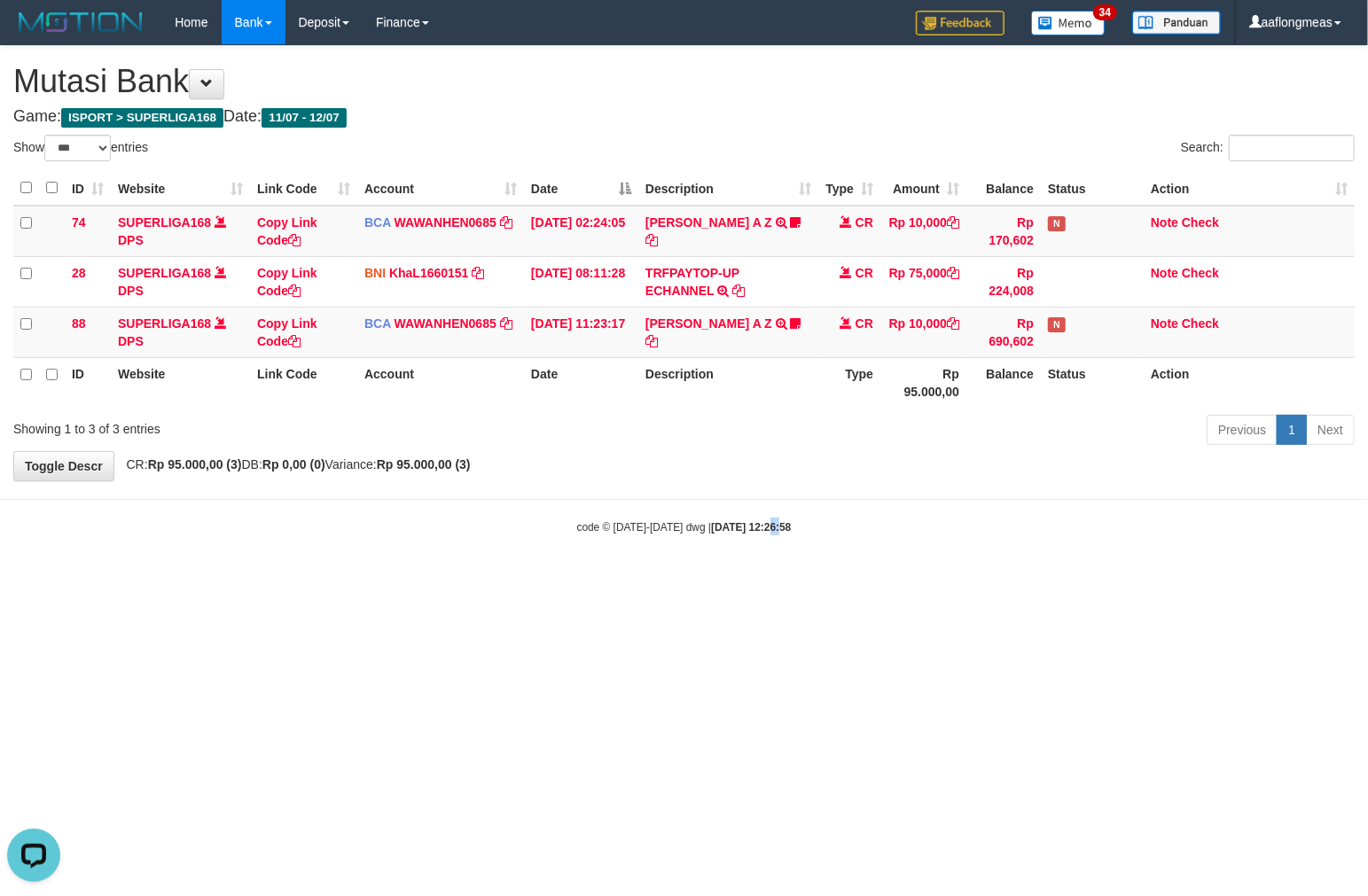 click on "code © 2012-2018 dwg |  2025/07/12 12:26:58" at bounding box center (684, 526) 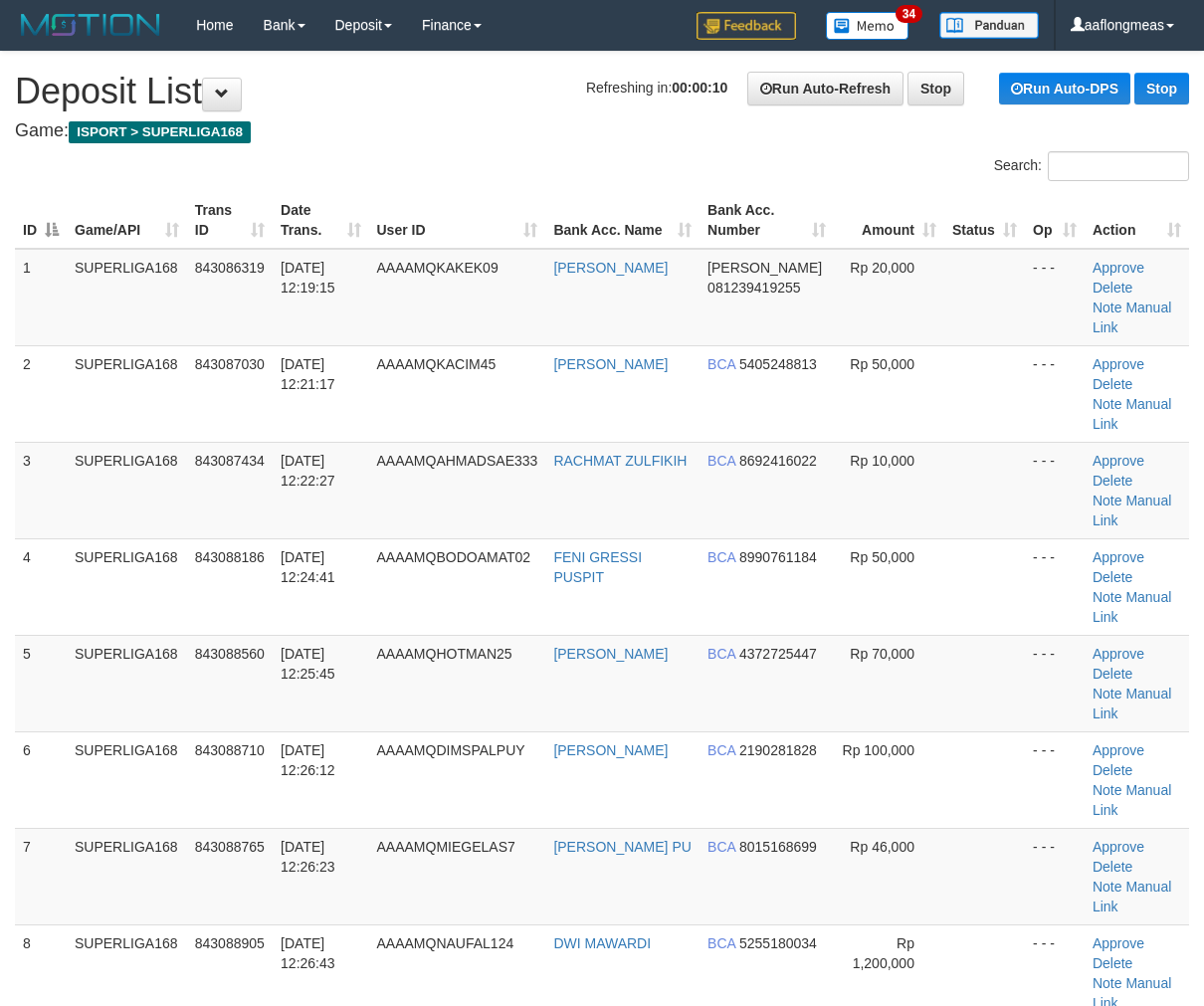 scroll, scrollTop: 0, scrollLeft: 0, axis: both 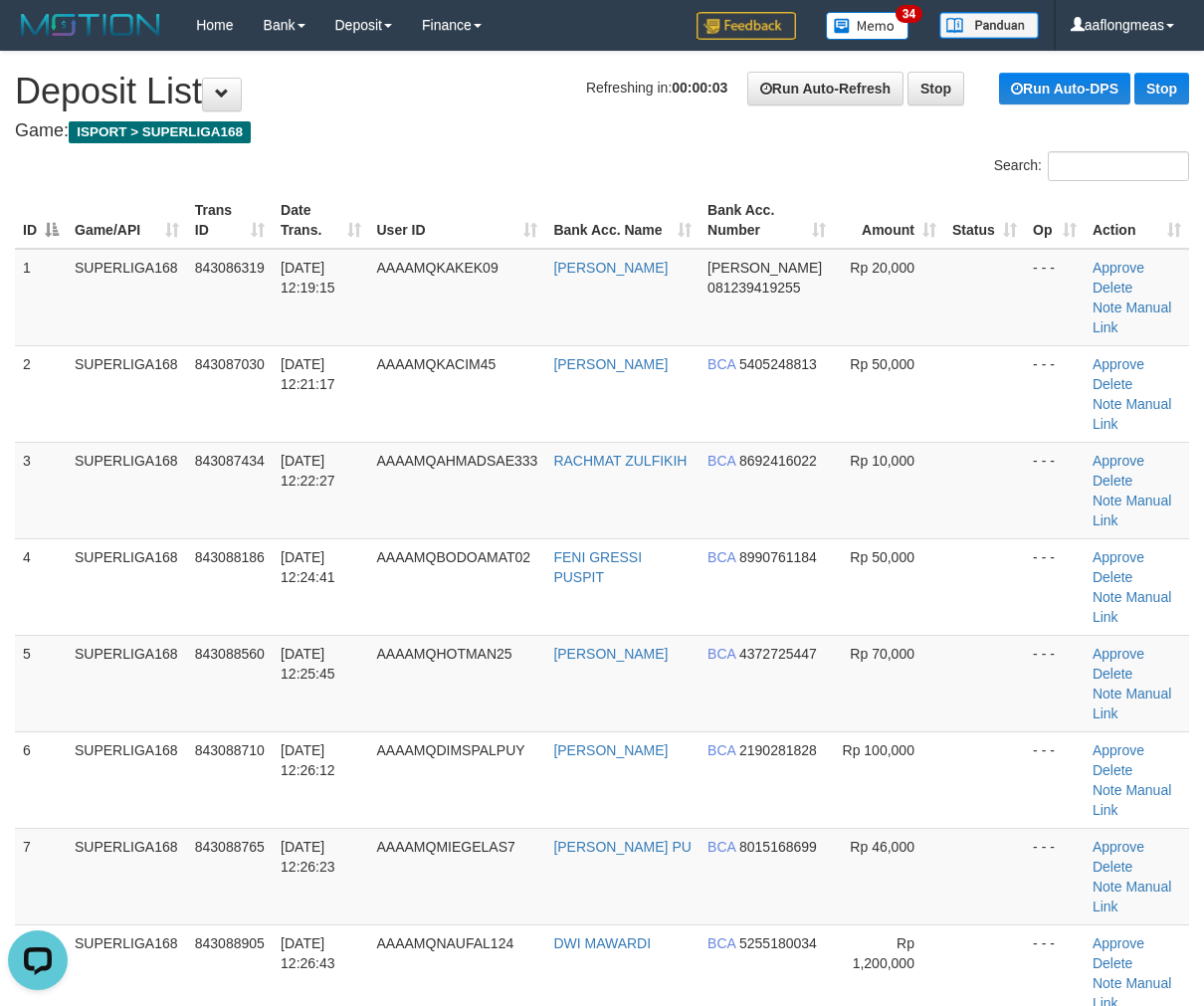 drag, startPoint x: 883, startPoint y: 539, endPoint x: 1219, endPoint y: 540, distance: 336.00149 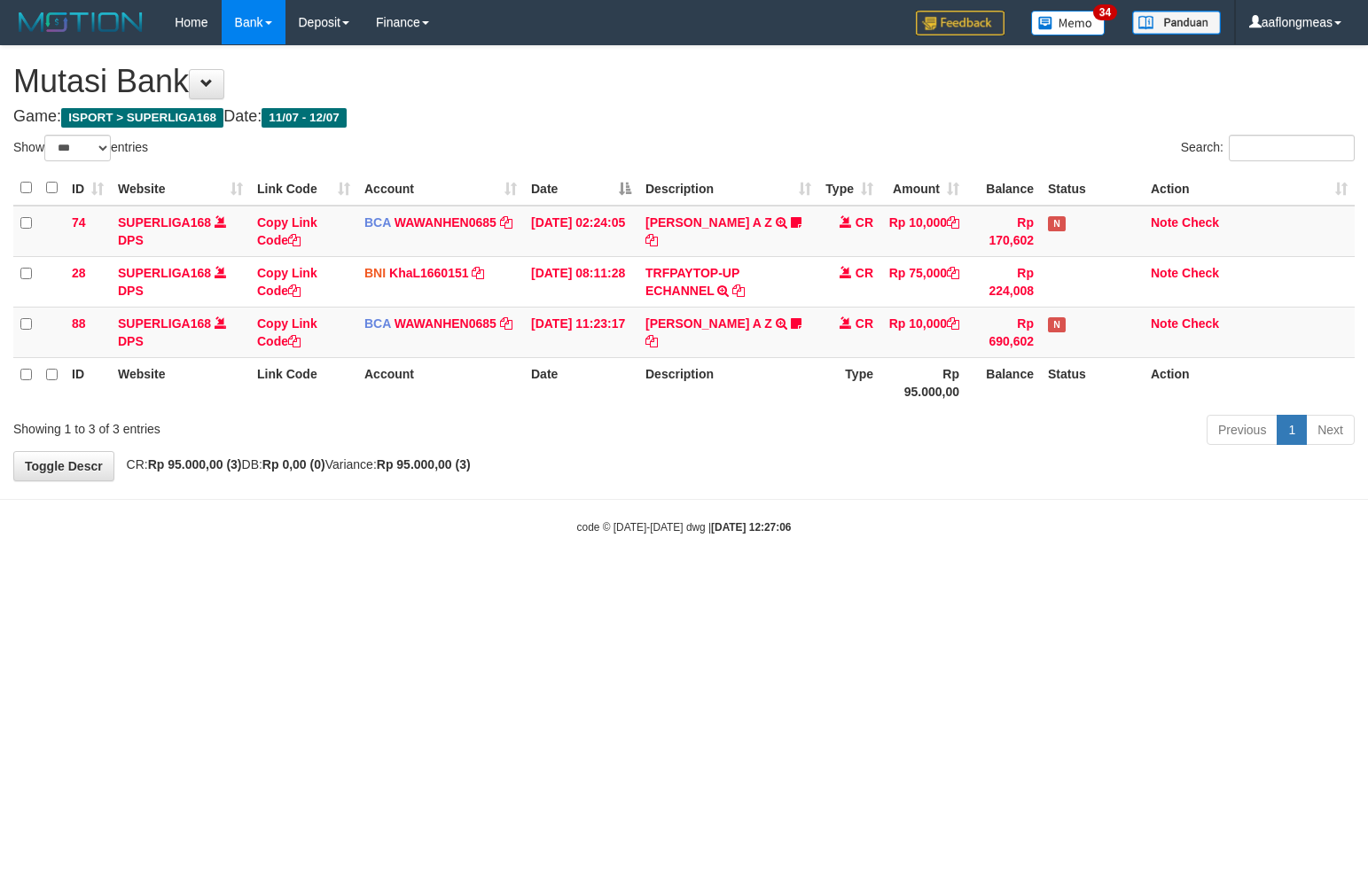 select on "***" 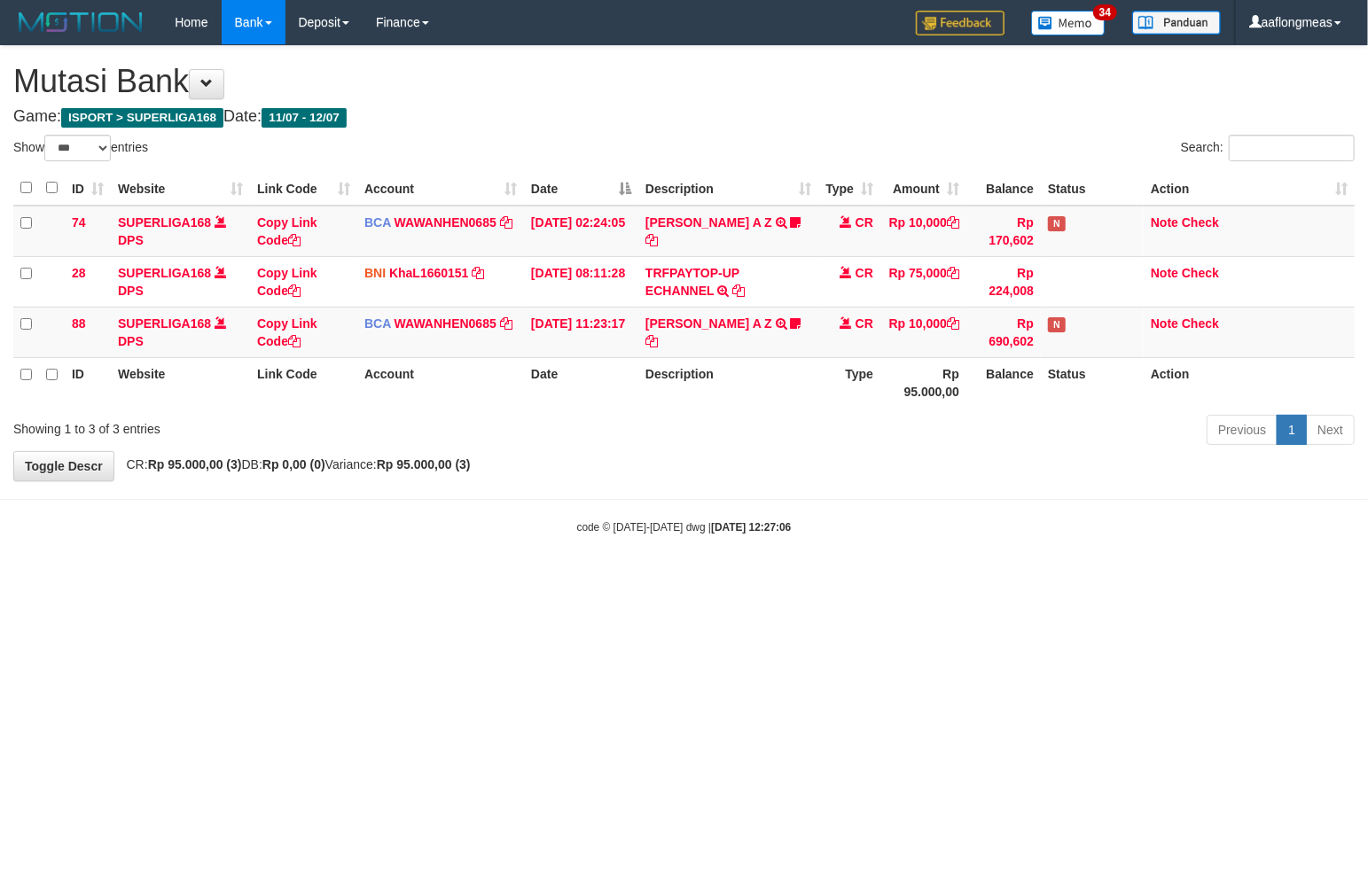 click on "Toggle navigation
Home
Bank
Account List
Load
By Website
Group
[ISPORT]													SUPERLIGA168
By Load Group (DPS)
34" at bounding box center (684, 290) 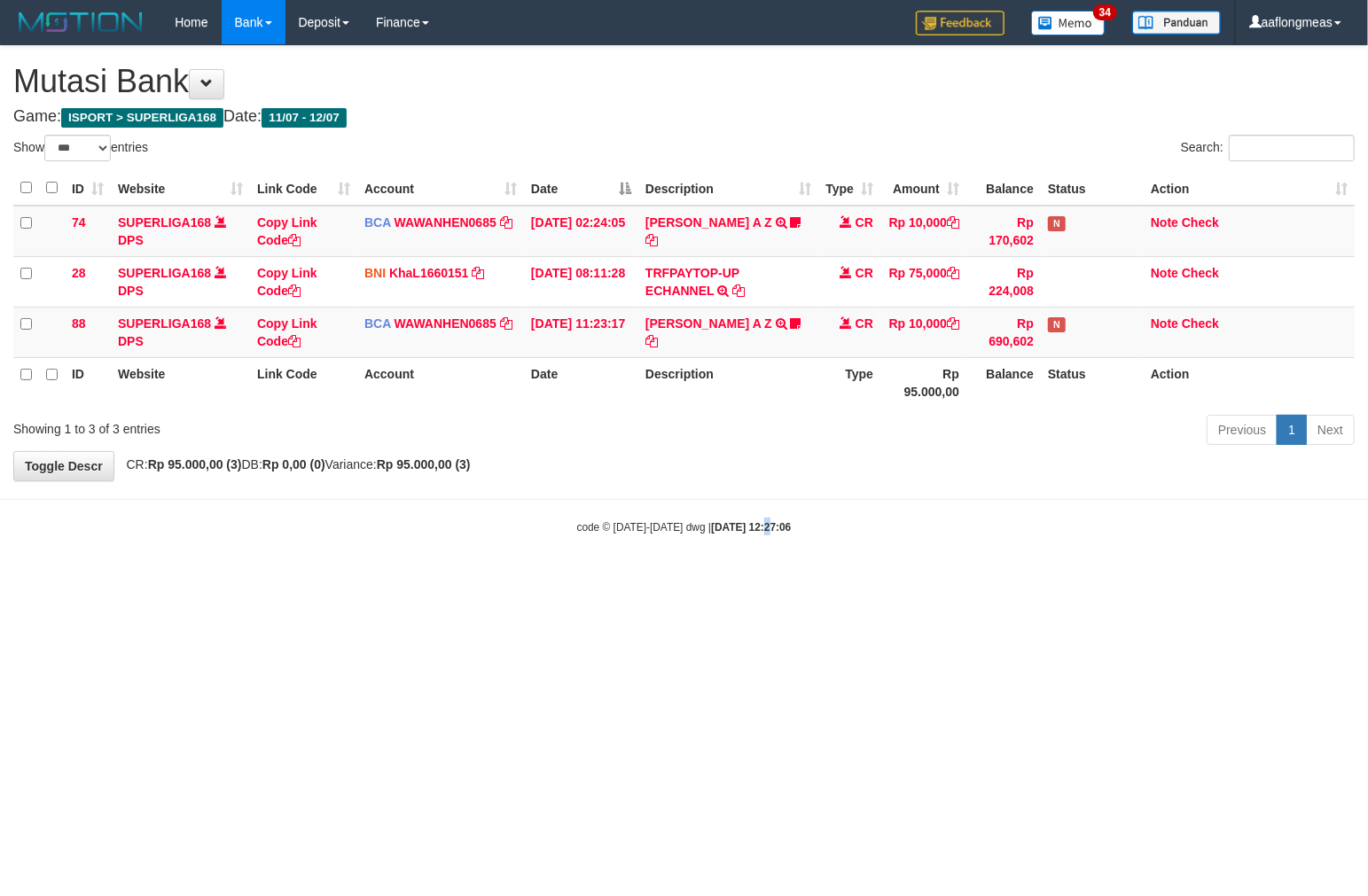 click on "Toggle navigation
Home
Bank
Account List
Load
By Website
Group
[ISPORT]													SUPERLIGA168
By Load Group (DPS)
34" at bounding box center [684, 290] 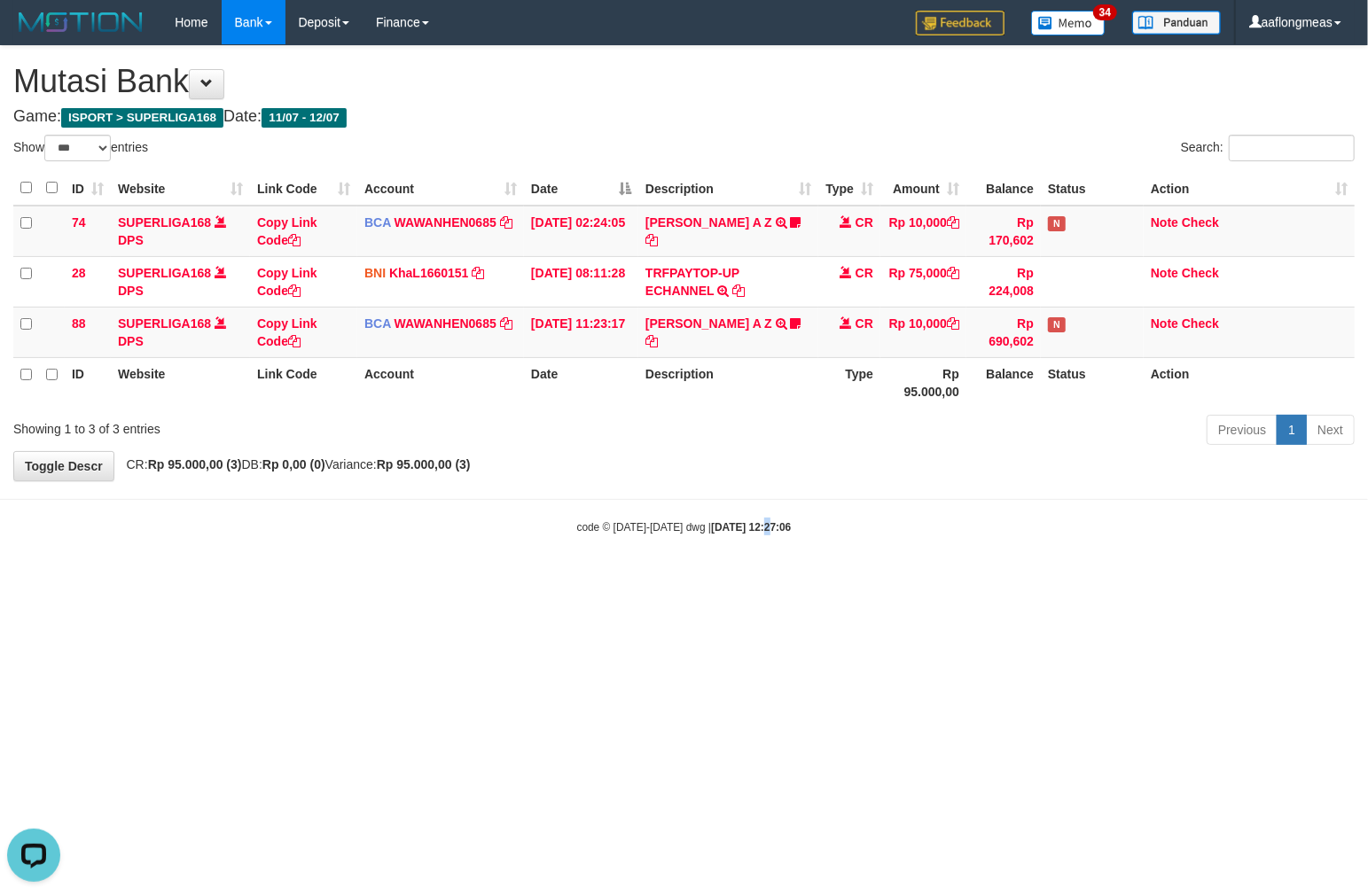 scroll, scrollTop: 0, scrollLeft: 0, axis: both 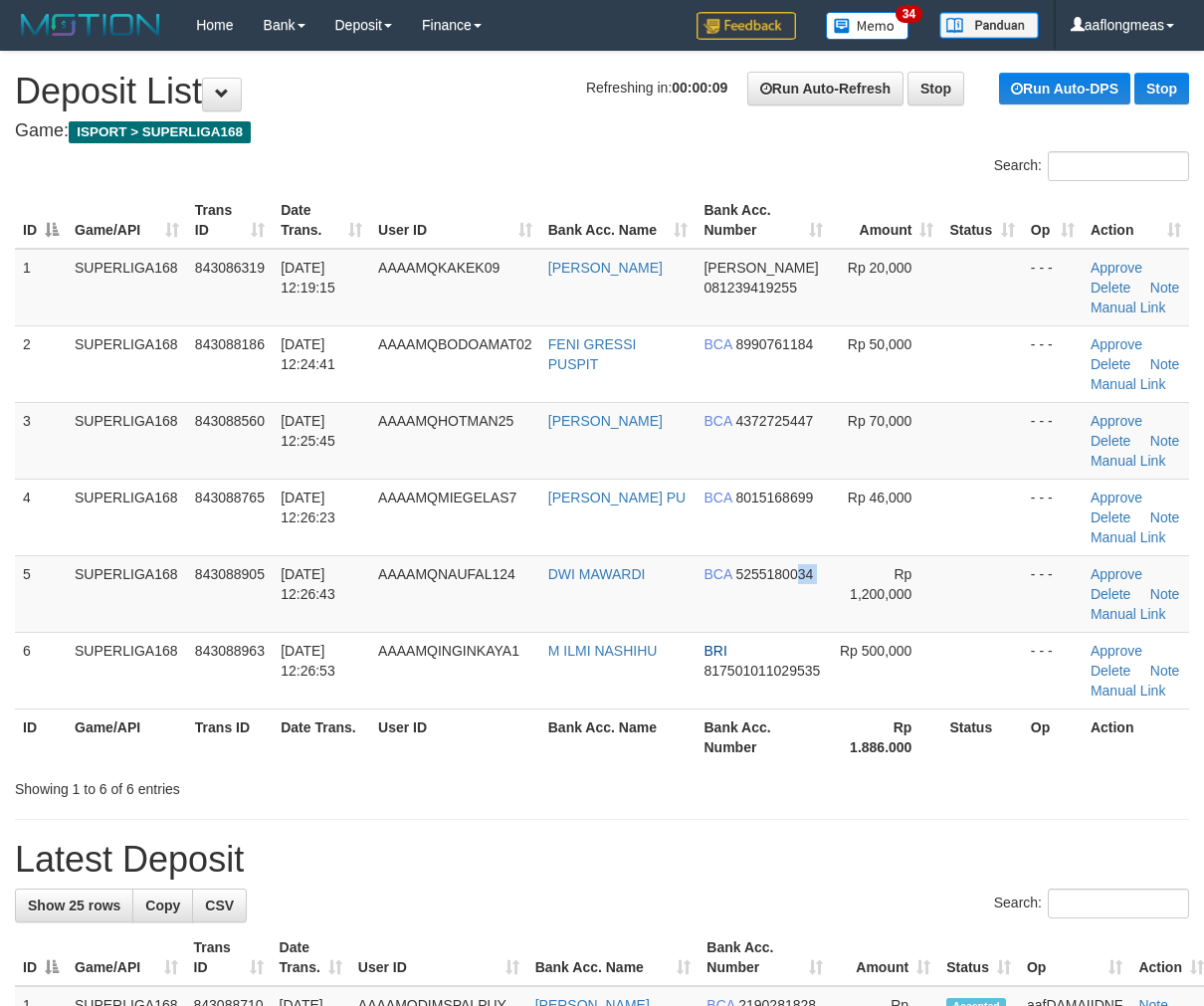 drag, startPoint x: 789, startPoint y: 564, endPoint x: 1215, endPoint y: 592, distance: 426.9192 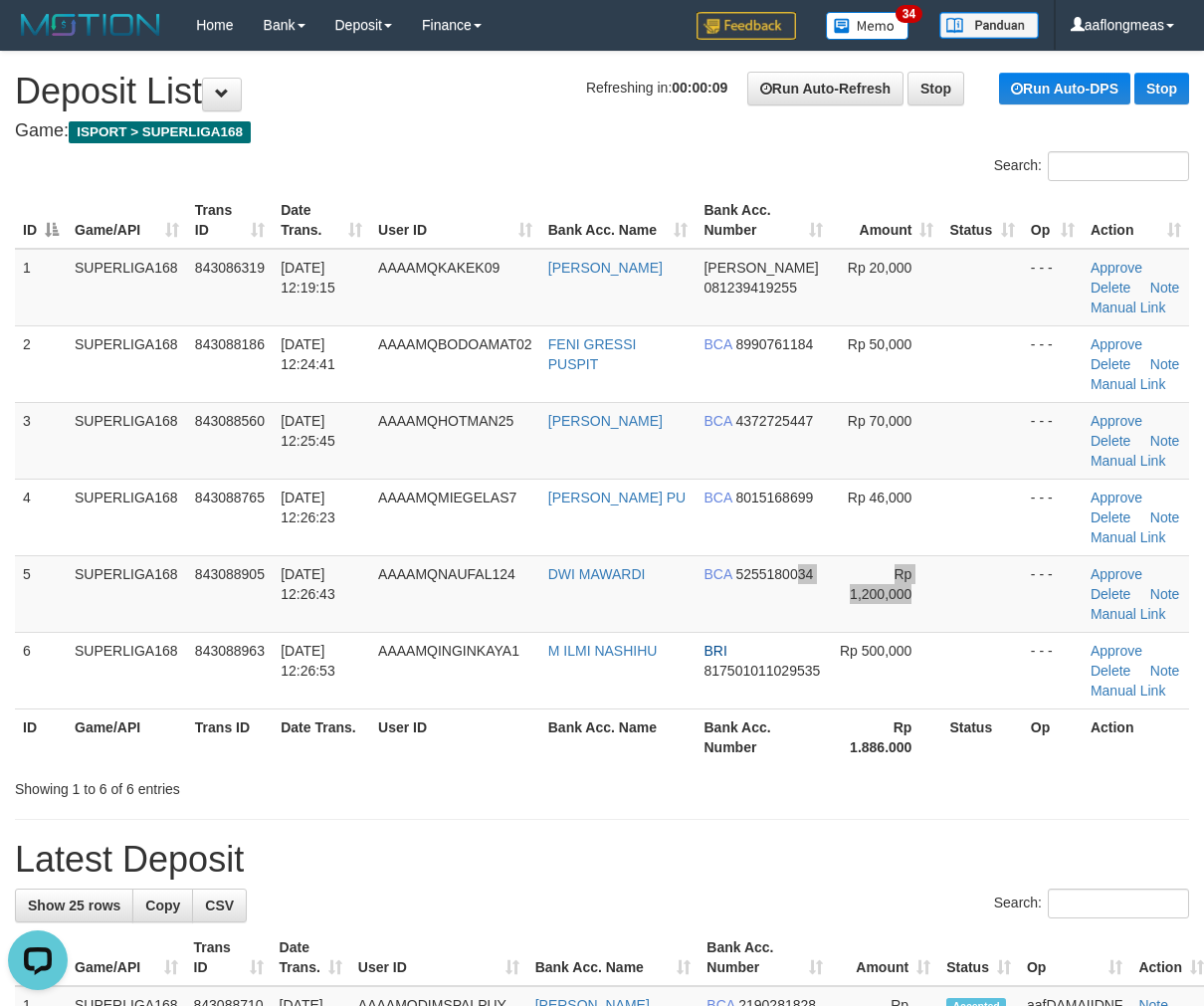 scroll, scrollTop: 0, scrollLeft: 0, axis: both 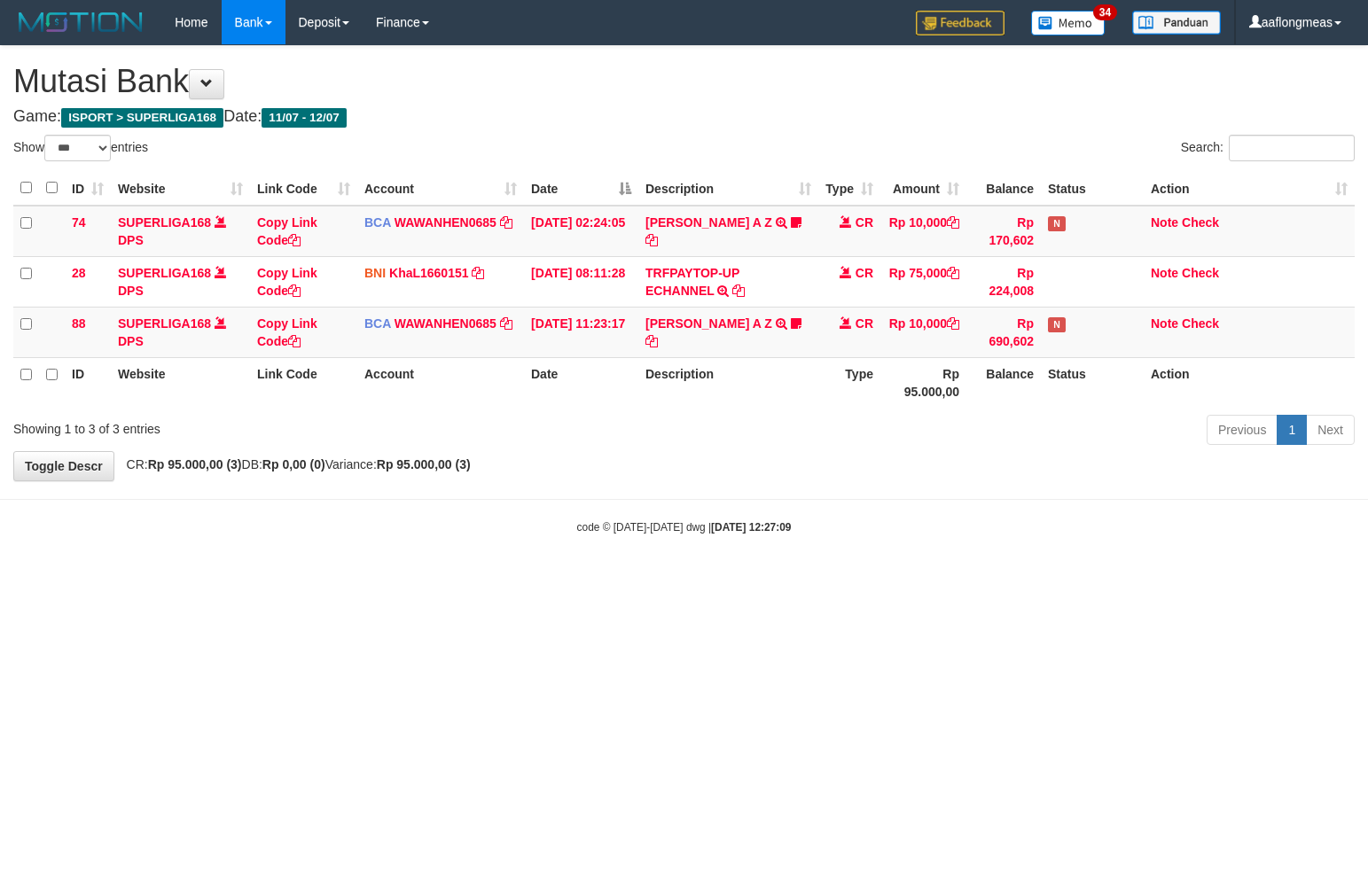 select on "***" 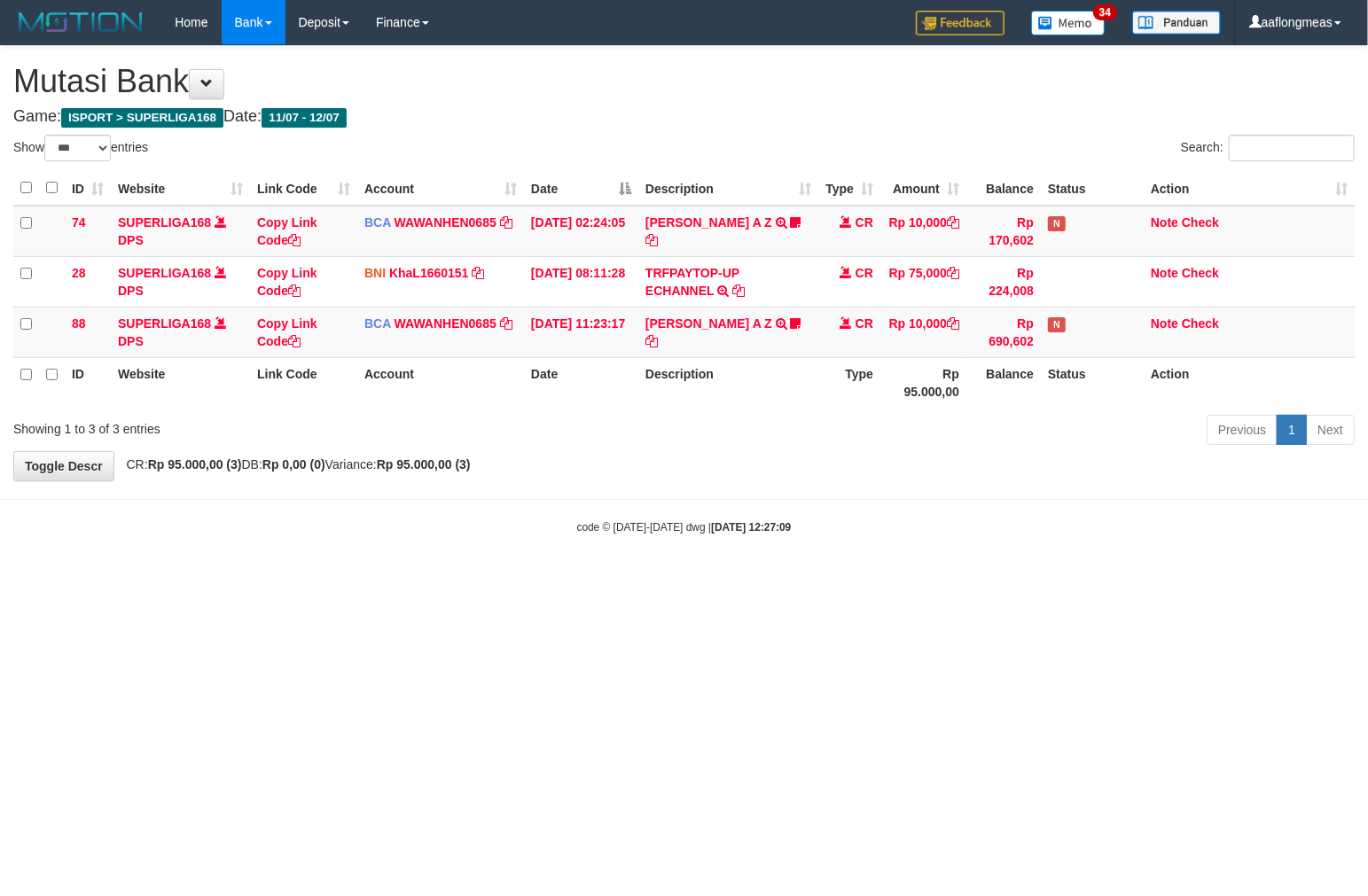 click on "Toggle navigation
Home
Bank
Account List
Load
By Website
Group
[ISPORT]													SUPERLIGA168
By Load Group (DPS)
34" at bounding box center (684, 290) 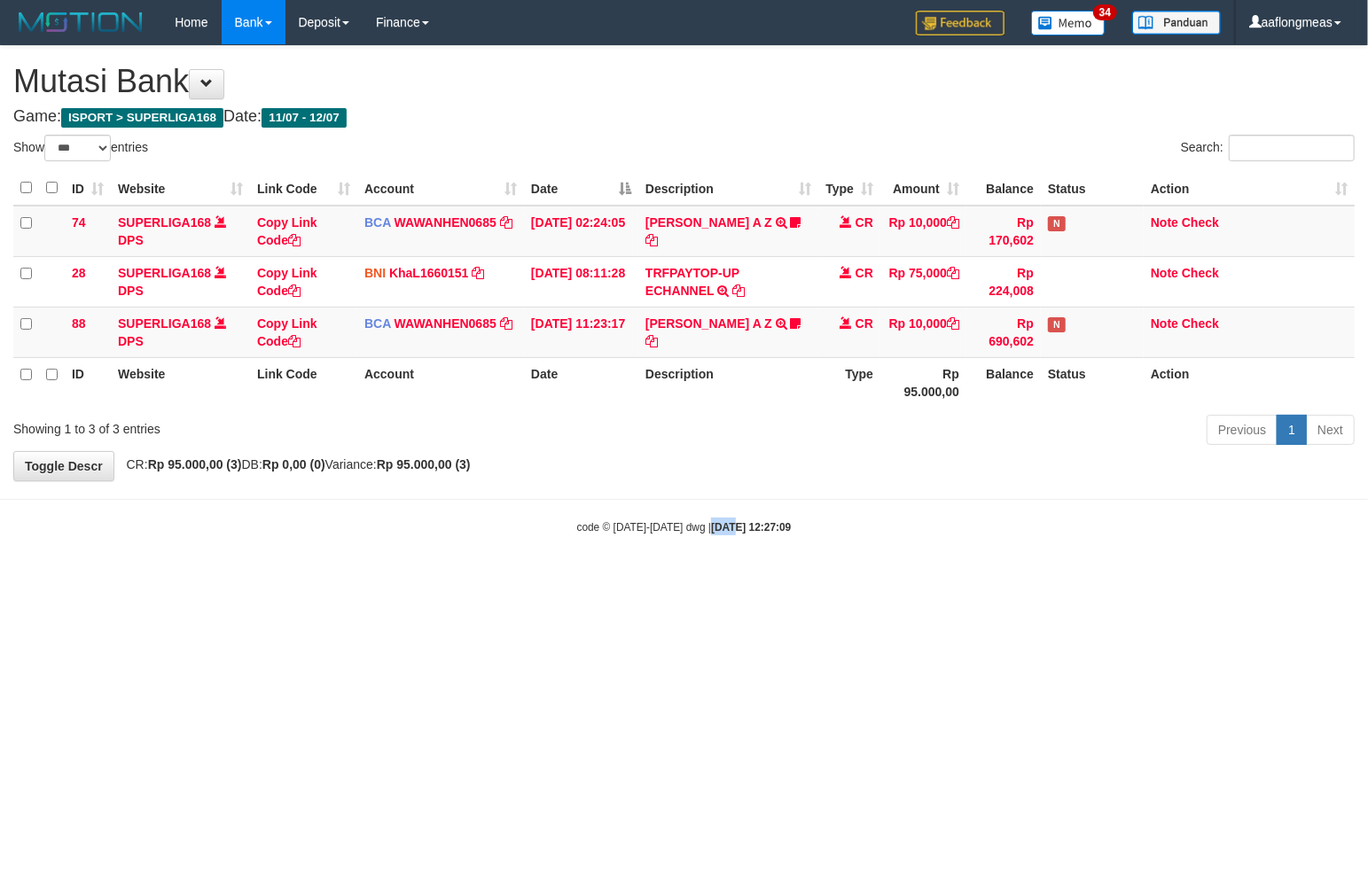 click on "Toggle navigation
Home
Bank
Account List
Load
By Website
Group
[ISPORT]													SUPERLIGA168
By Load Group (DPS)
34" at bounding box center (684, 290) 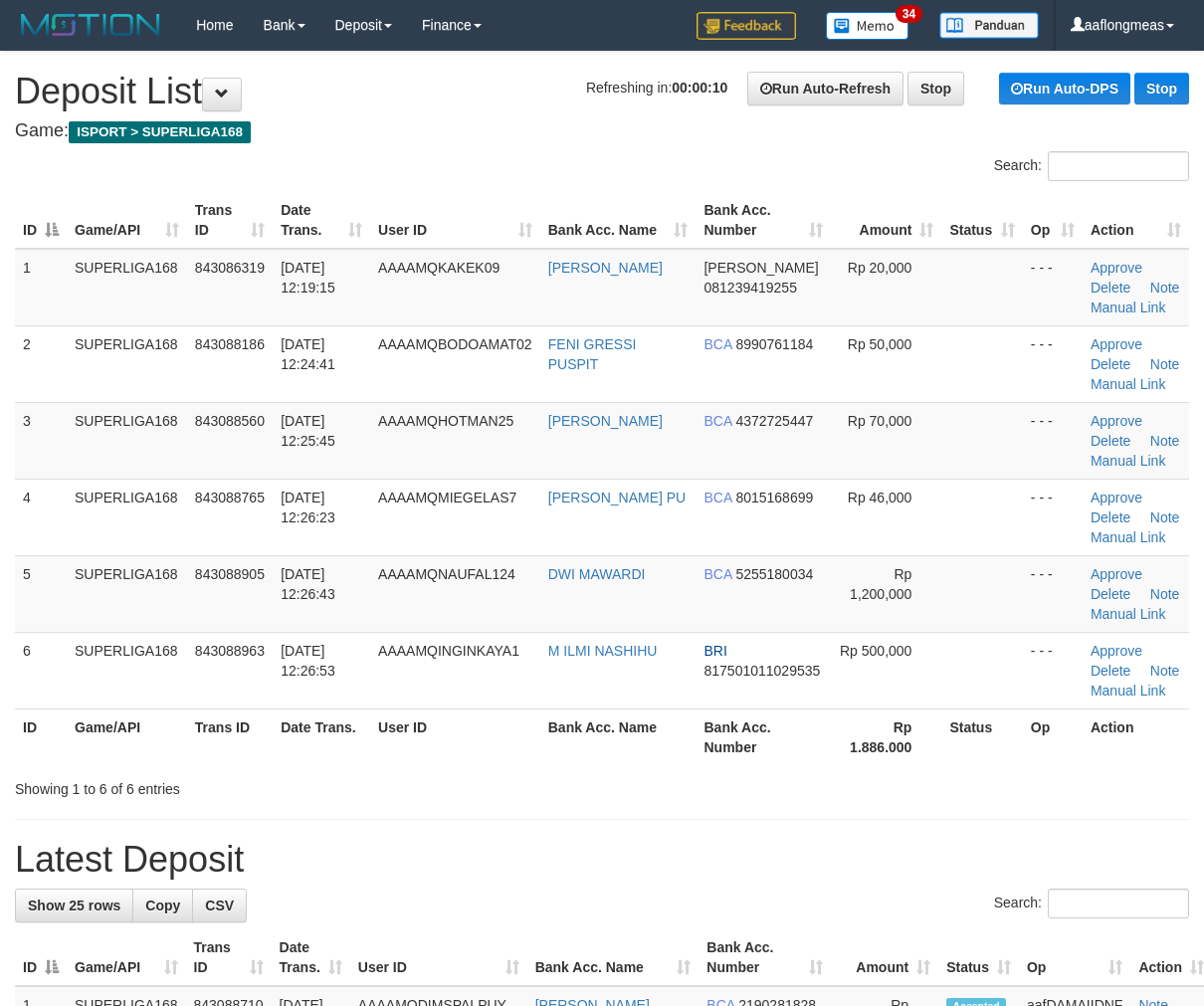 scroll, scrollTop: 0, scrollLeft: 0, axis: both 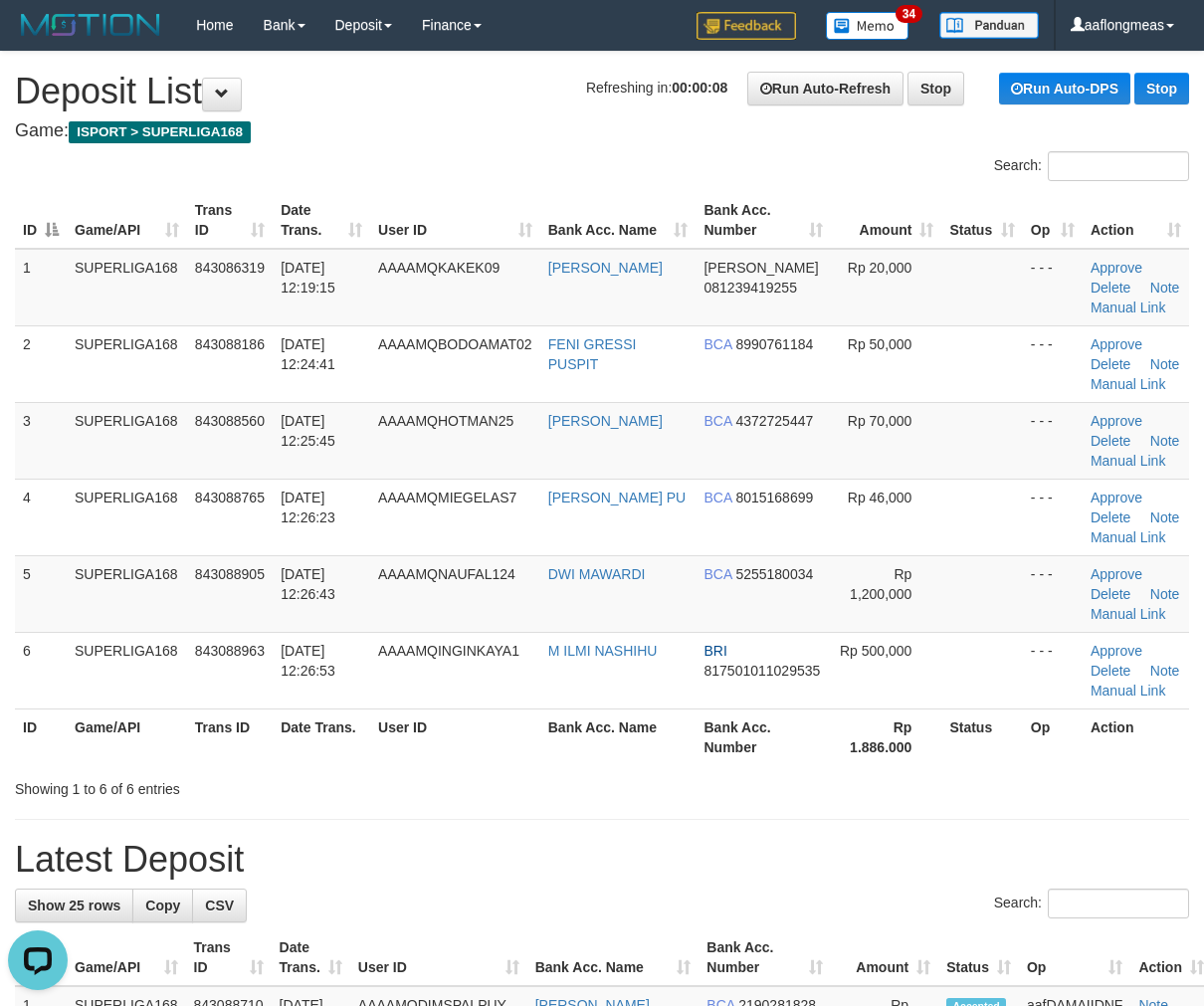 drag, startPoint x: 959, startPoint y: 523, endPoint x: 1209, endPoint y: 541, distance: 250.64716 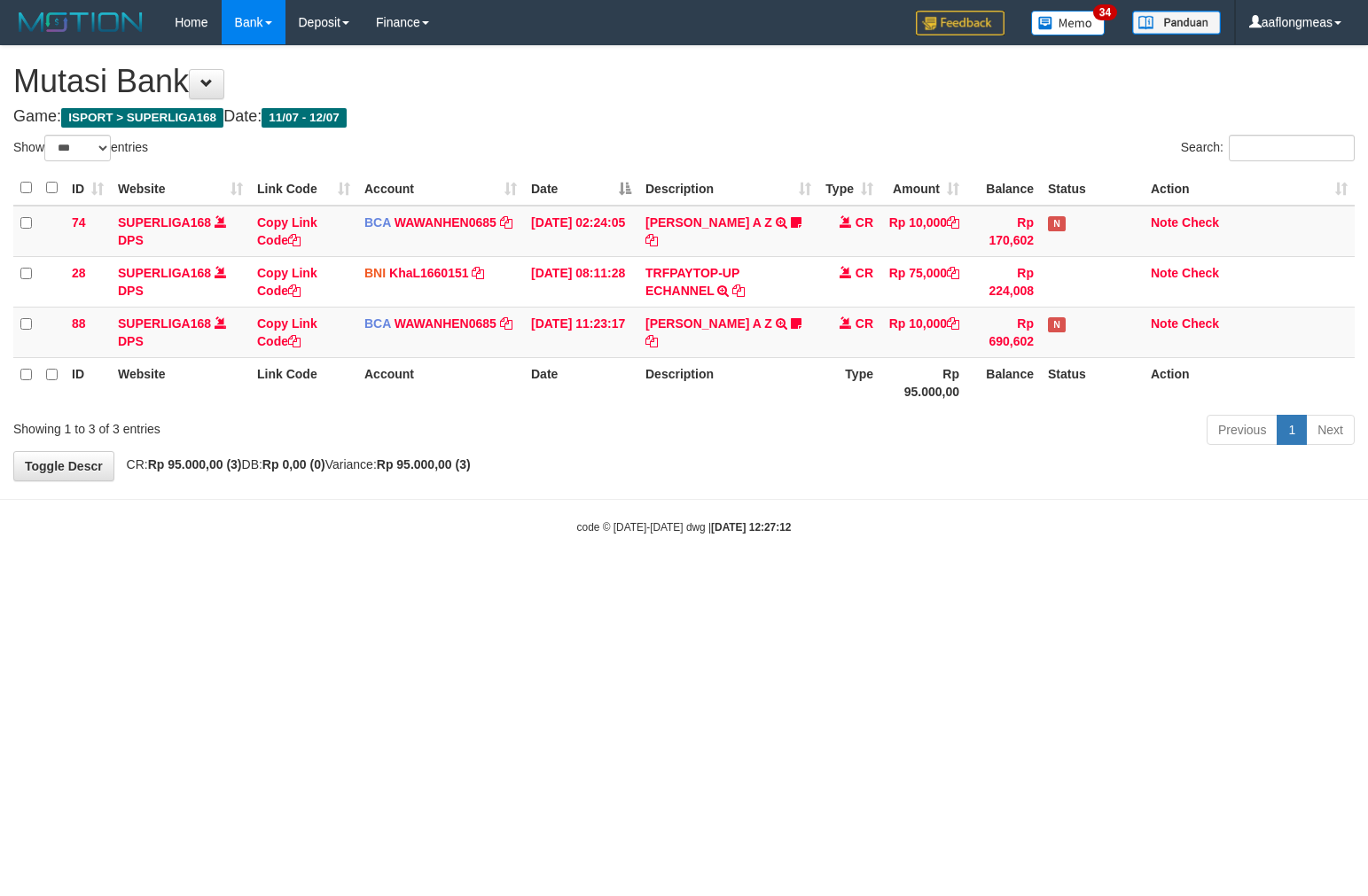 select on "***" 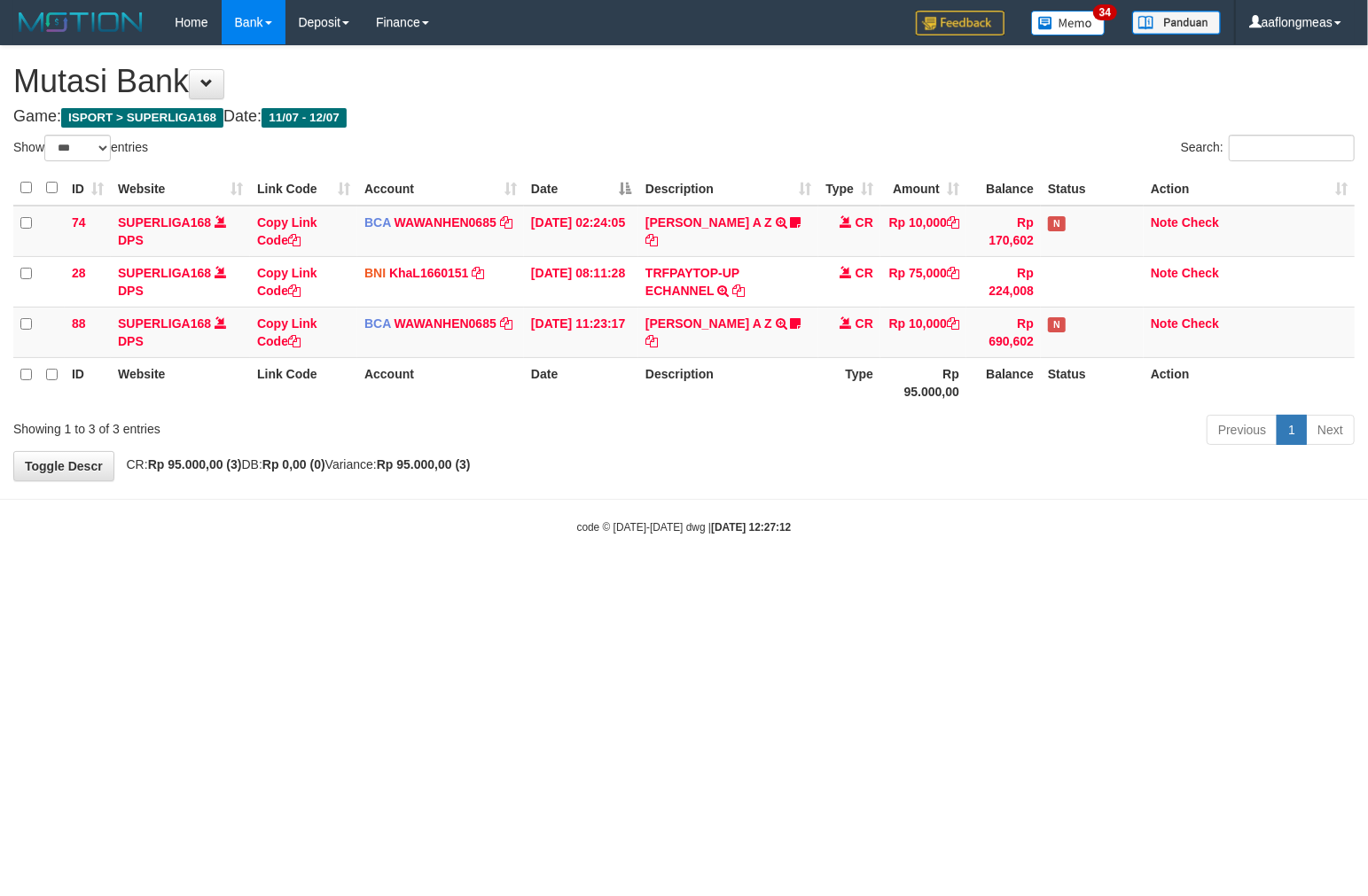 click on "Toggle navigation
Home
Bank
Account List
Load
By Website
Group
[ISPORT]													SUPERLIGA168
By Load Group (DPS)" at bounding box center [684, 290] 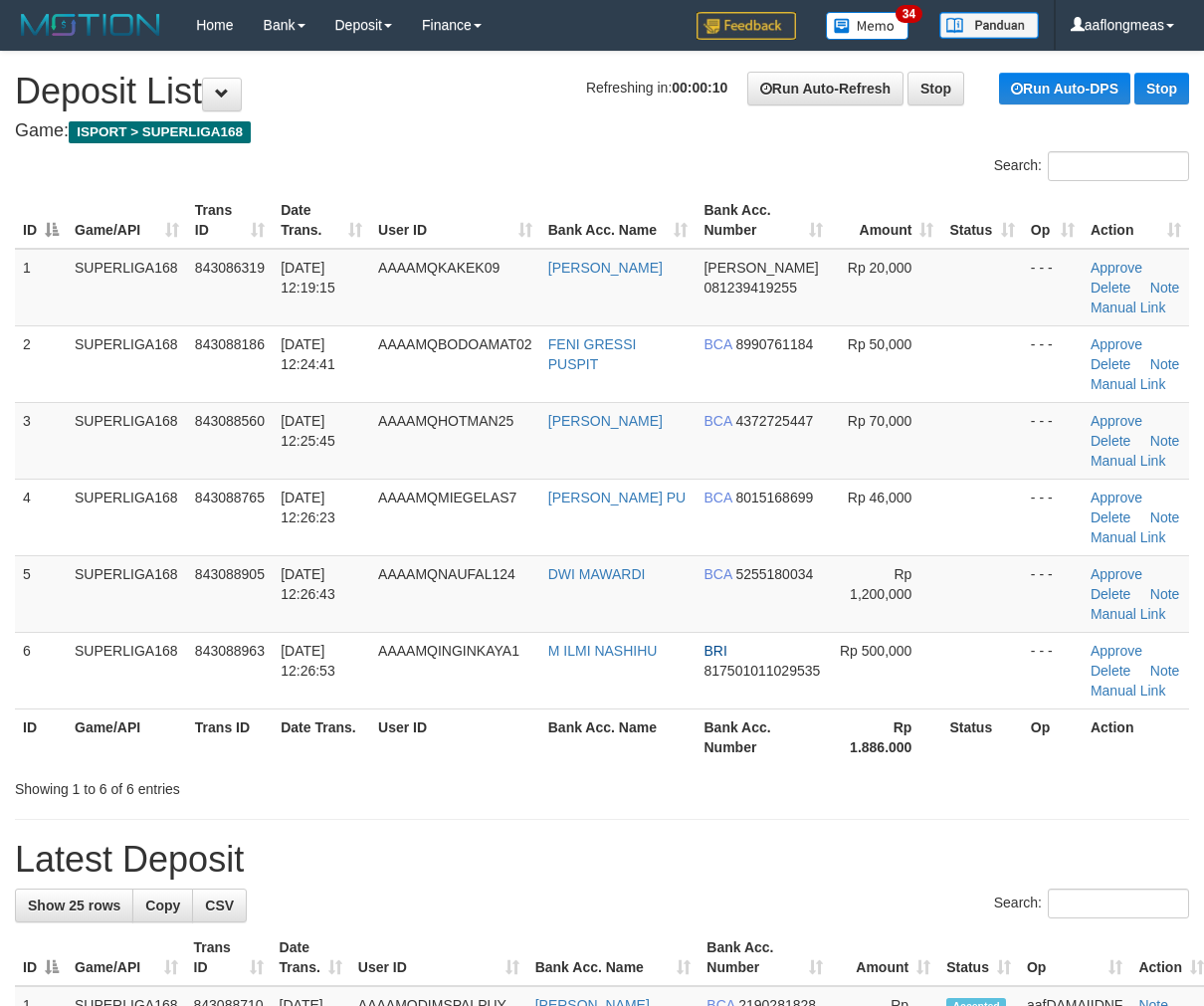 scroll, scrollTop: 0, scrollLeft: 0, axis: both 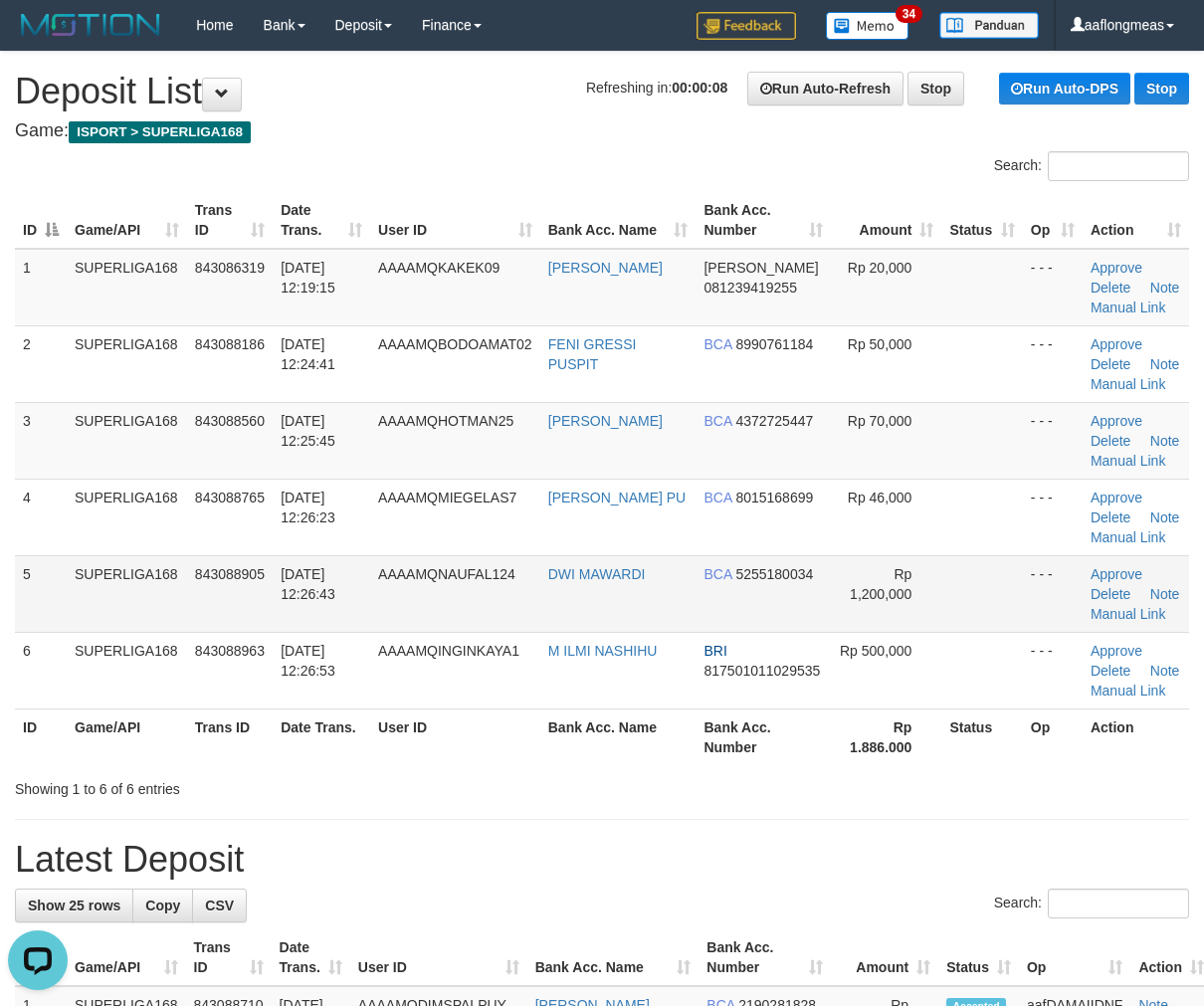 drag, startPoint x: 990, startPoint y: 561, endPoint x: 1086, endPoint y: 562, distance: 96.00521 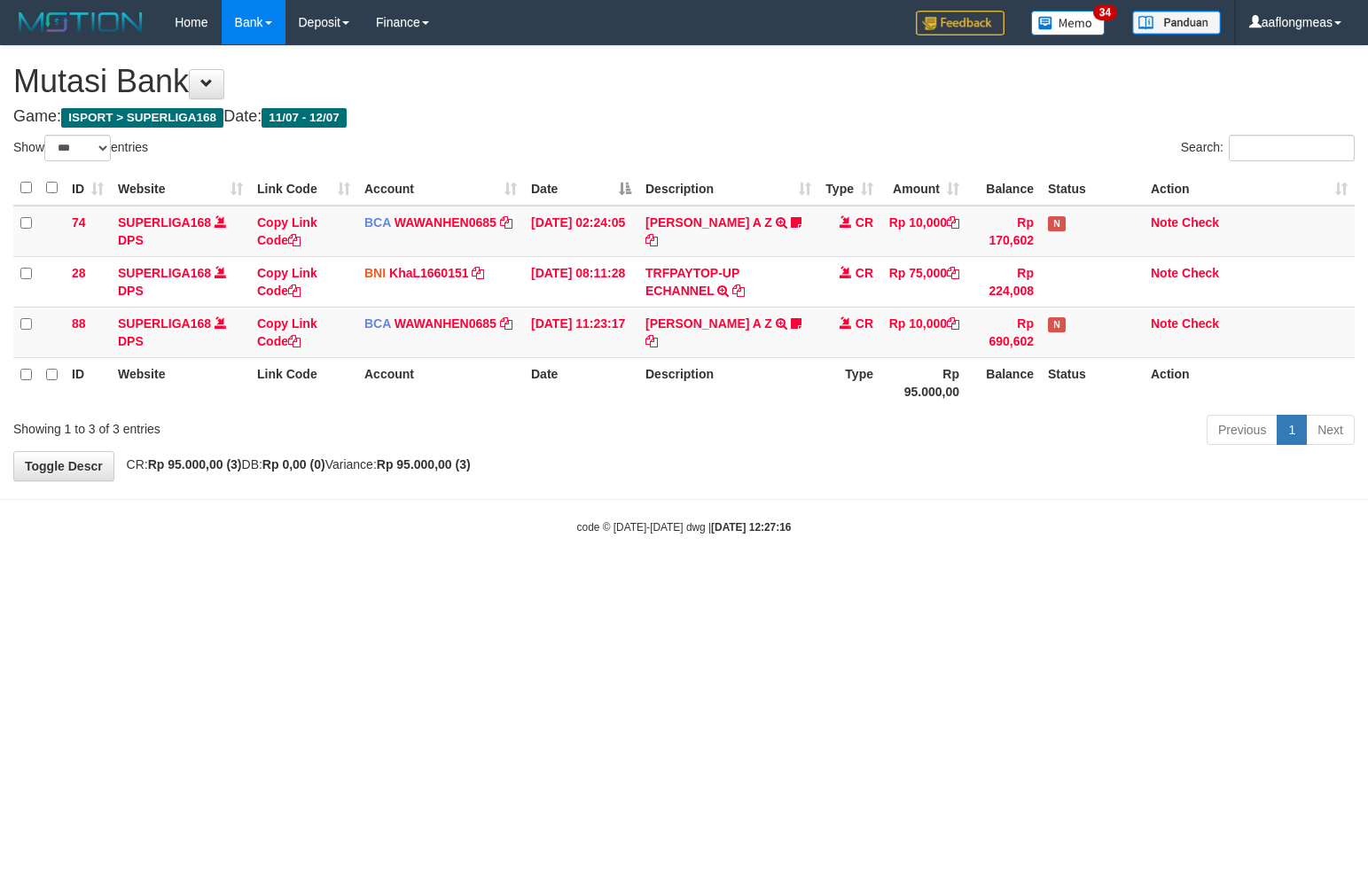 select on "***" 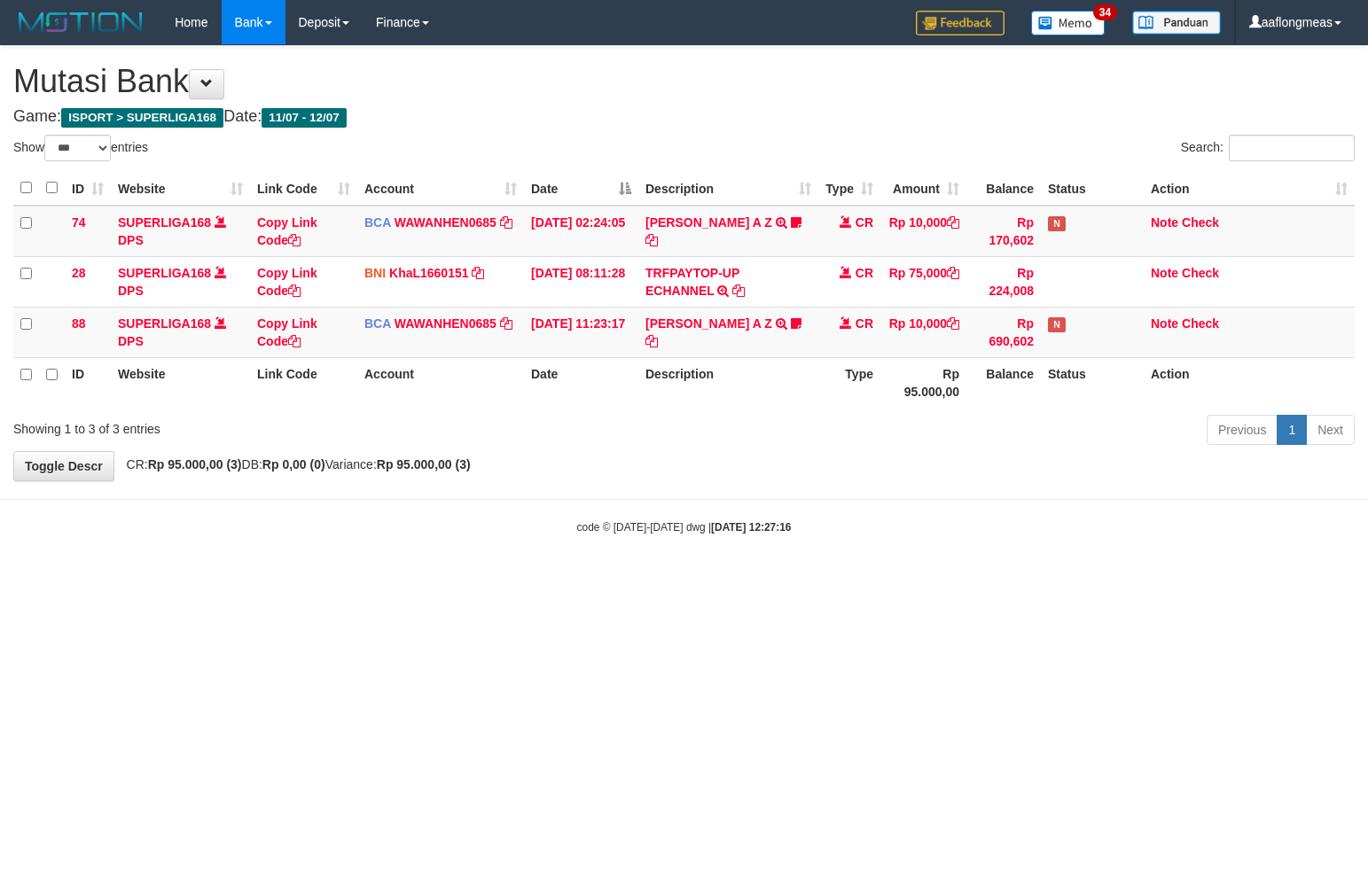 scroll, scrollTop: 0, scrollLeft: 0, axis: both 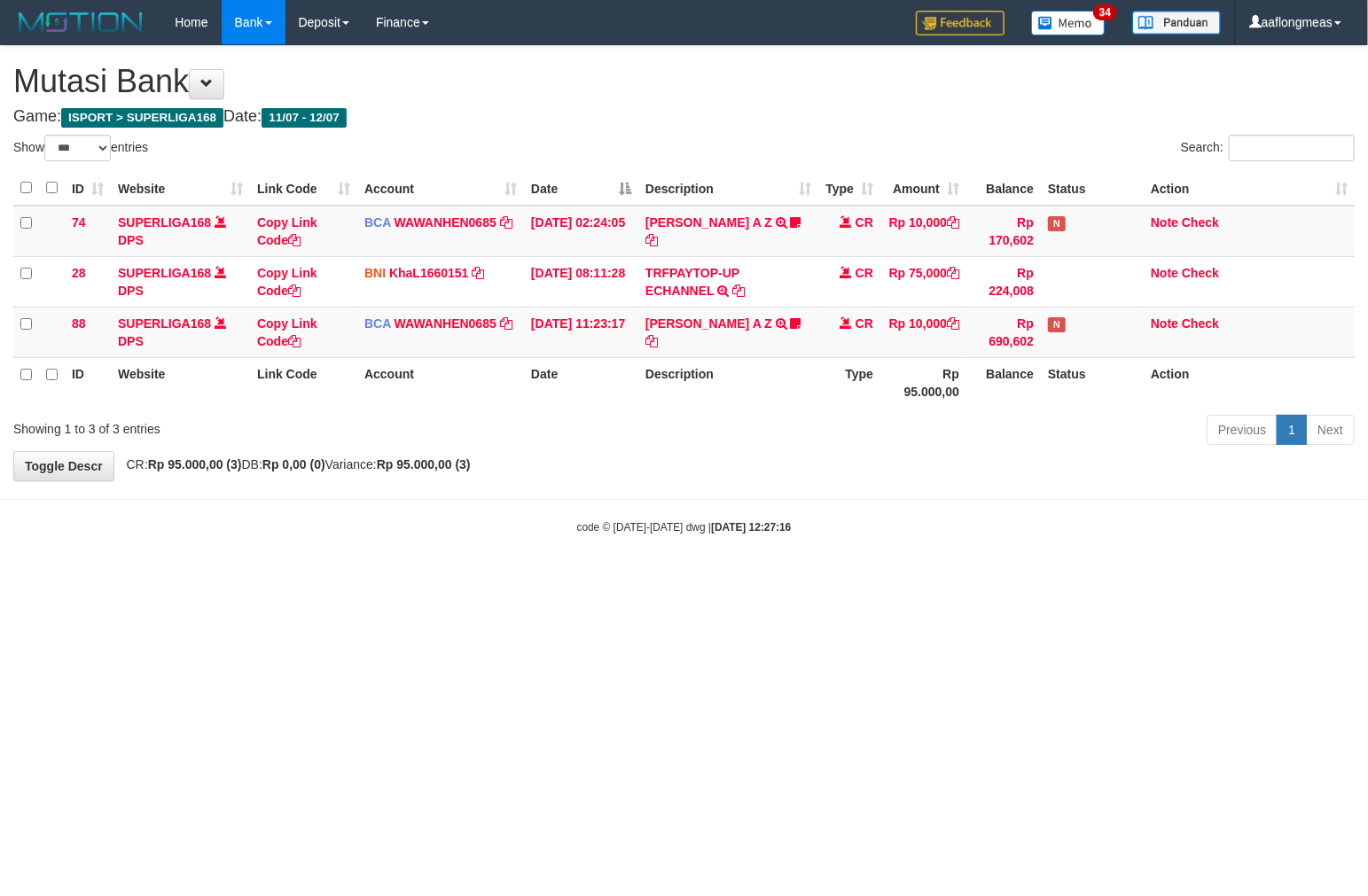 click on "Toggle navigation
Home
Bank
Account List
Load
By Website
Group
[ISPORT]													SUPERLIGA168
By Load Group (DPS)" at bounding box center [684, 290] 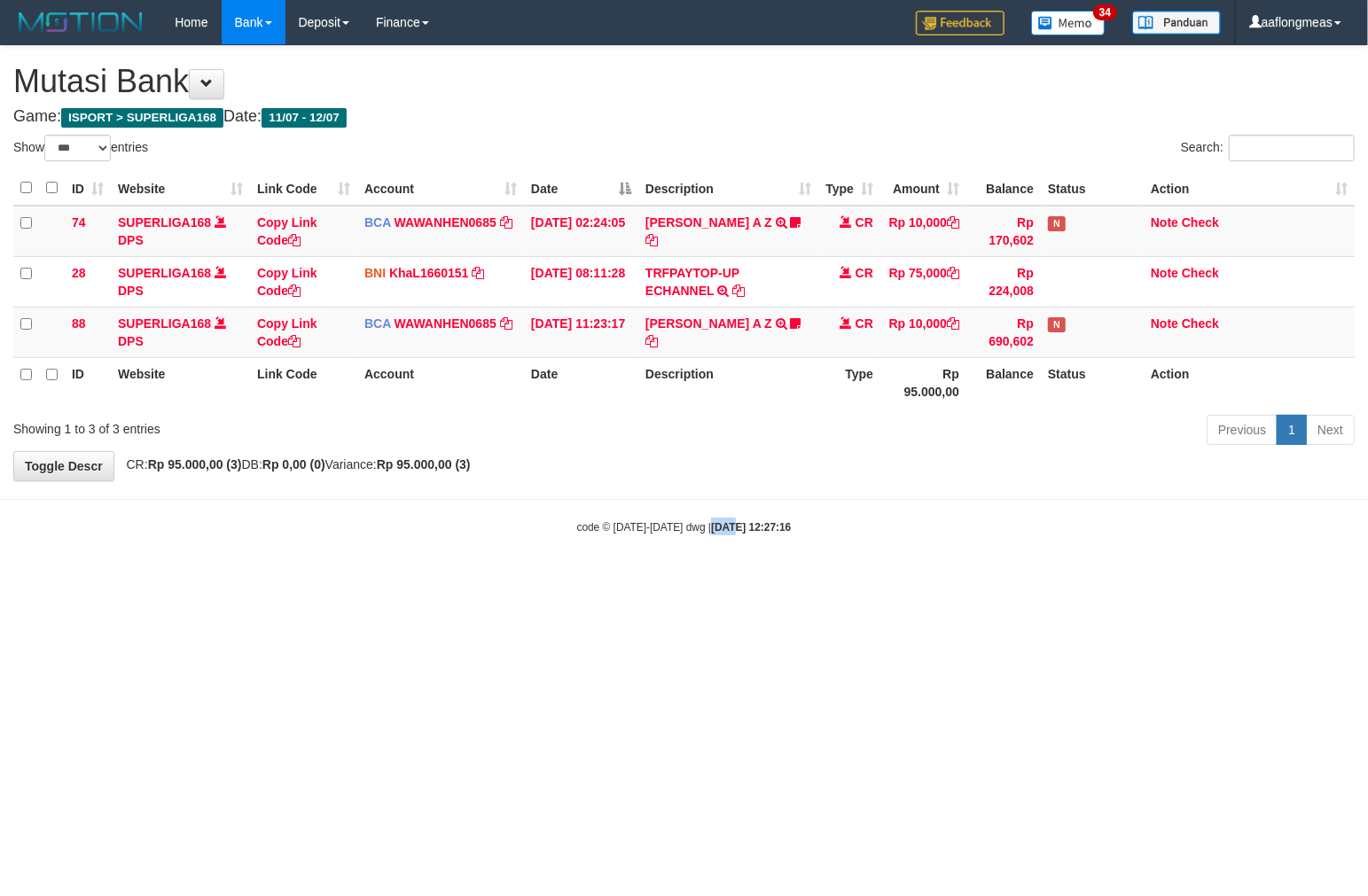 click on "Toggle navigation
Home
Bank
Account List
Load
By Website
Group
[ISPORT]													SUPERLIGA168
By Load Group (DPS)" at bounding box center [684, 290] 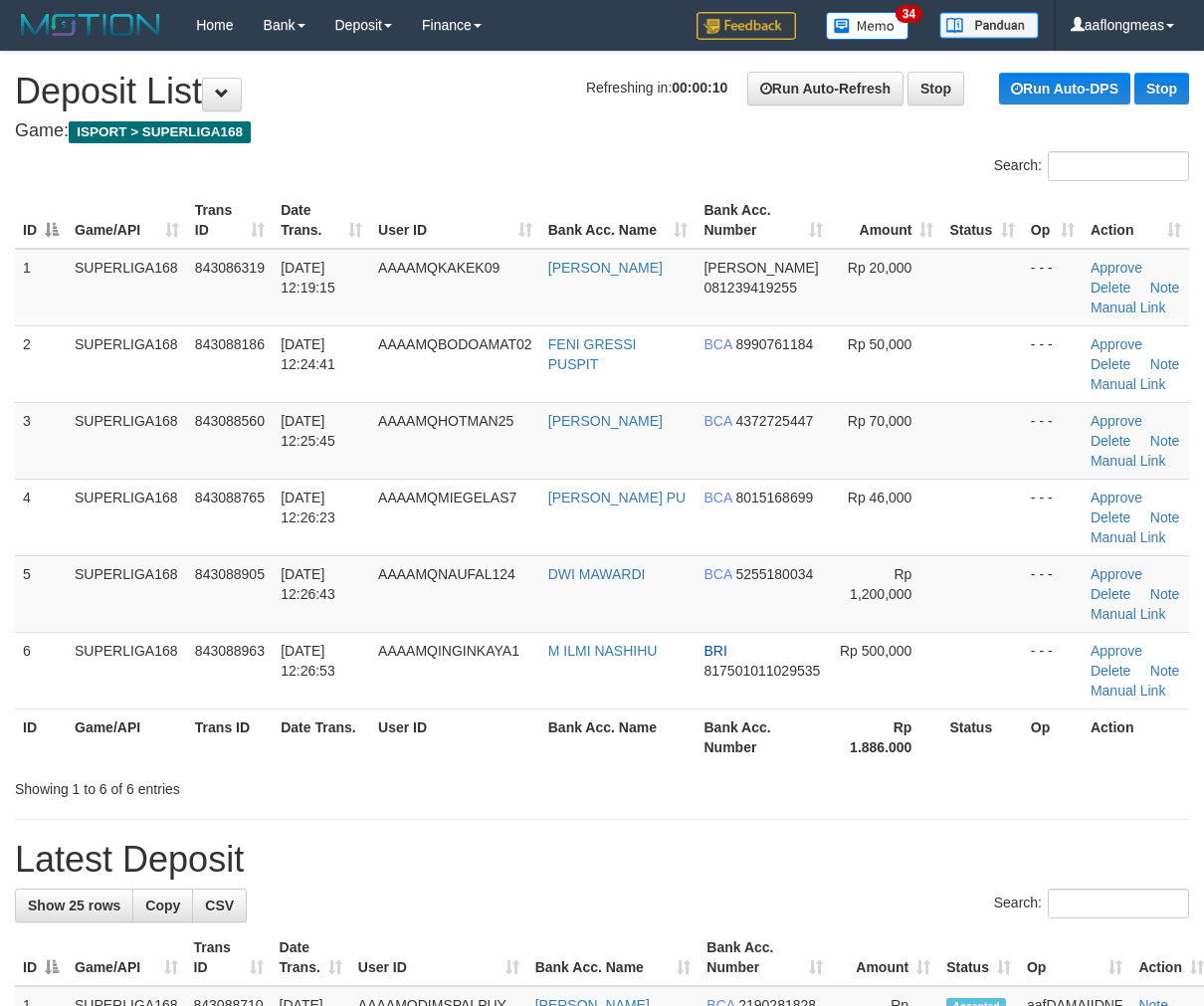 scroll, scrollTop: 0, scrollLeft: 0, axis: both 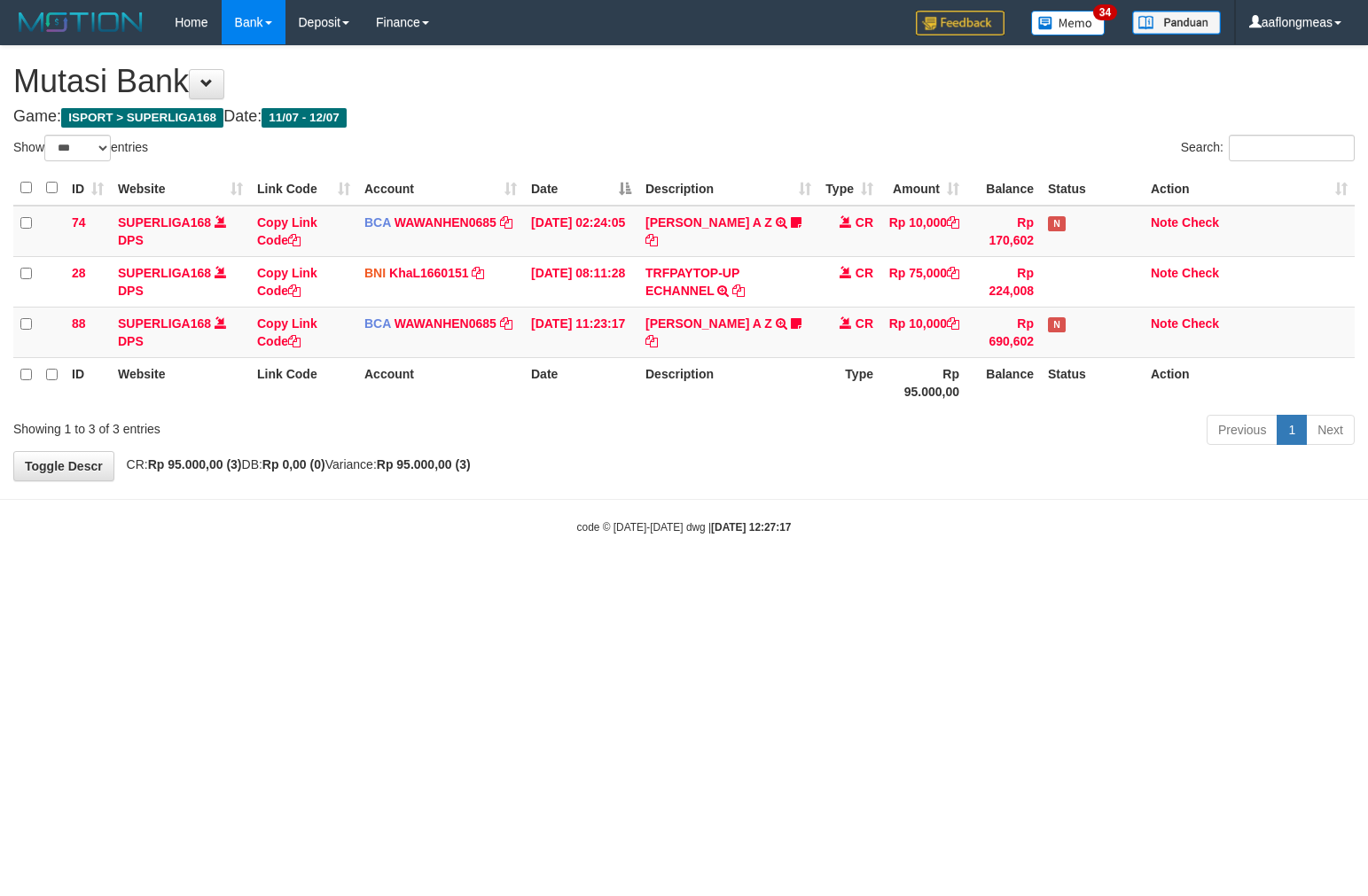 select on "***" 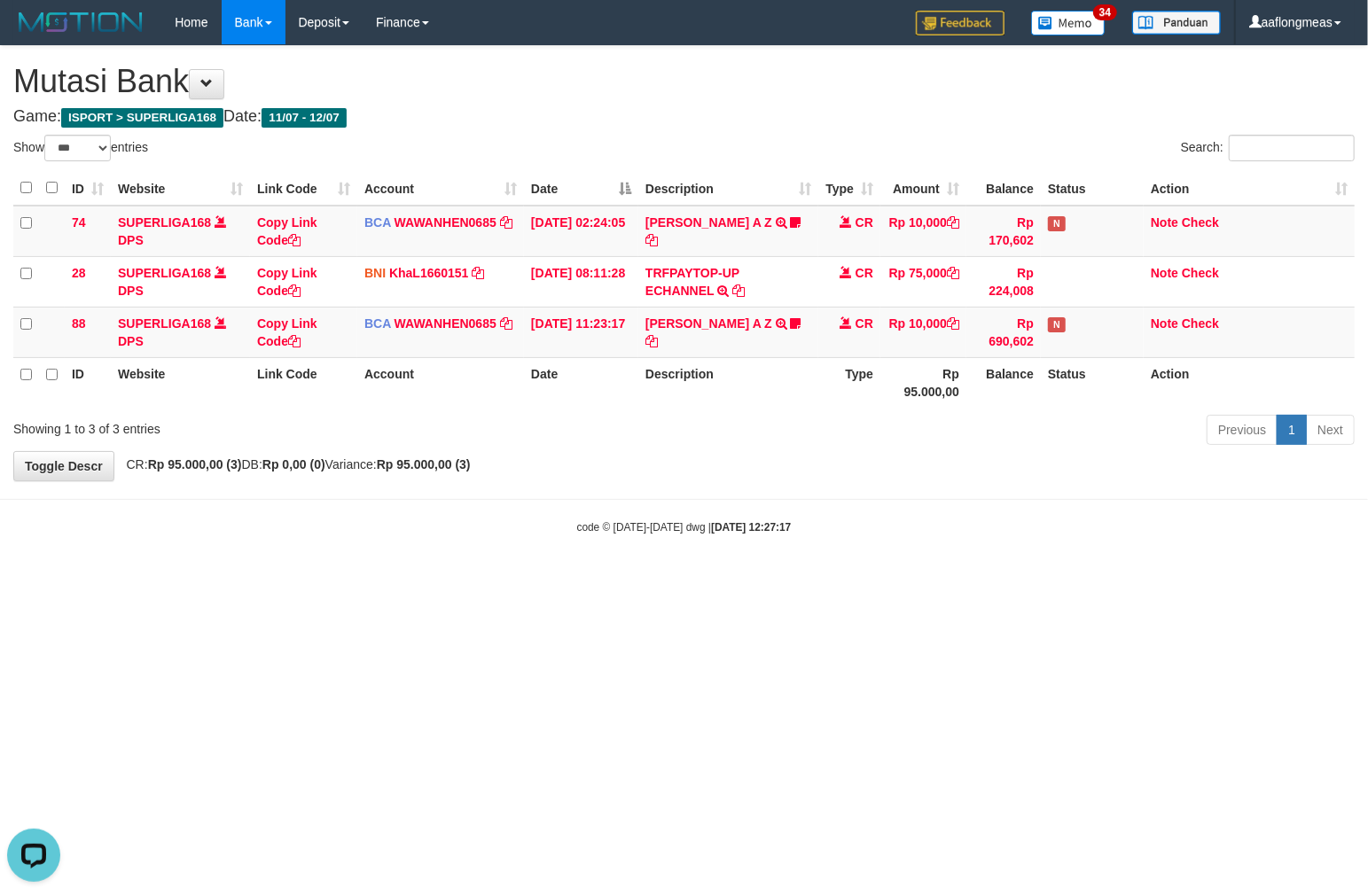 scroll, scrollTop: 0, scrollLeft: 0, axis: both 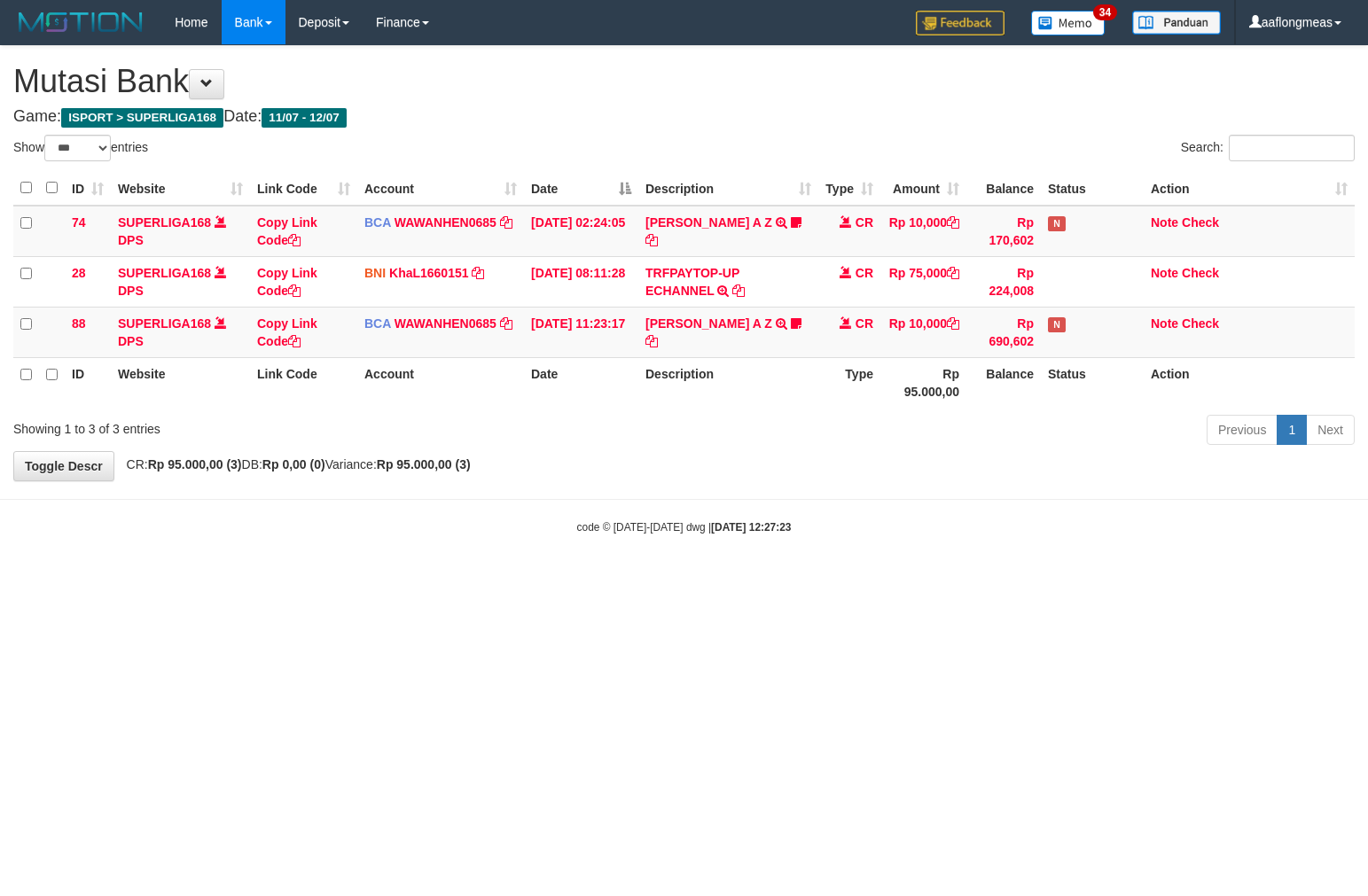 select on "***" 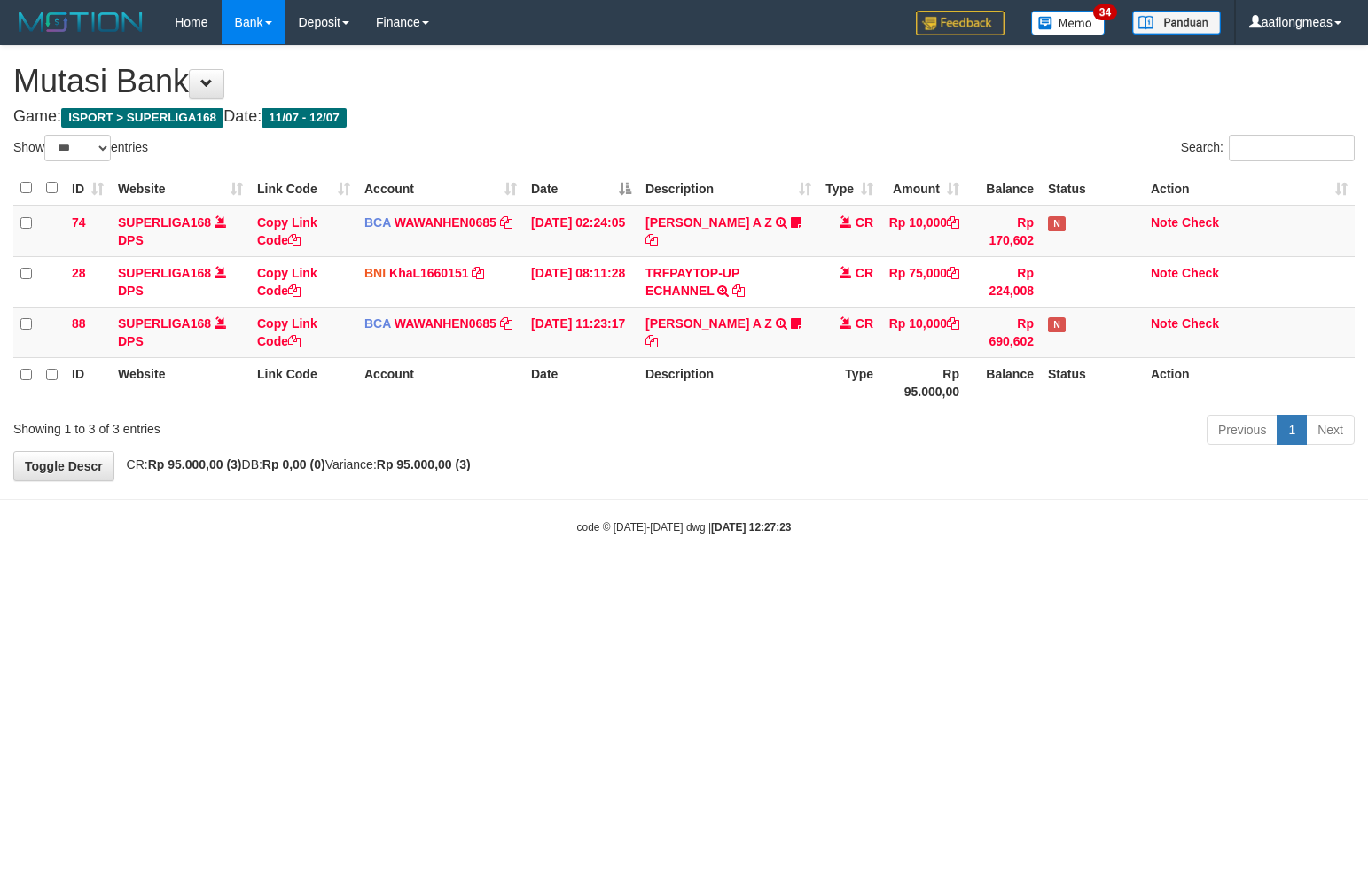 scroll, scrollTop: 0, scrollLeft: 0, axis: both 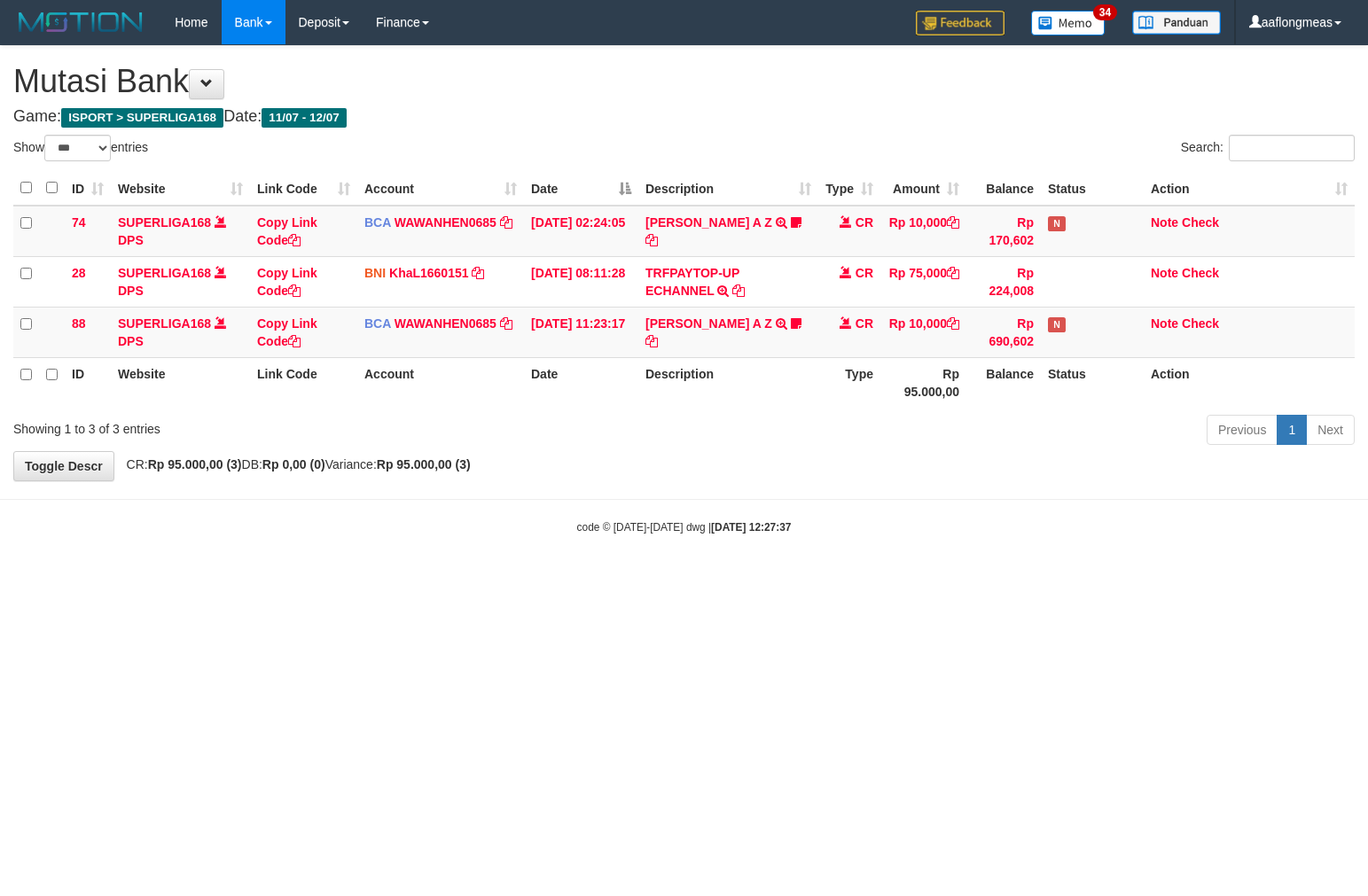 select on "***" 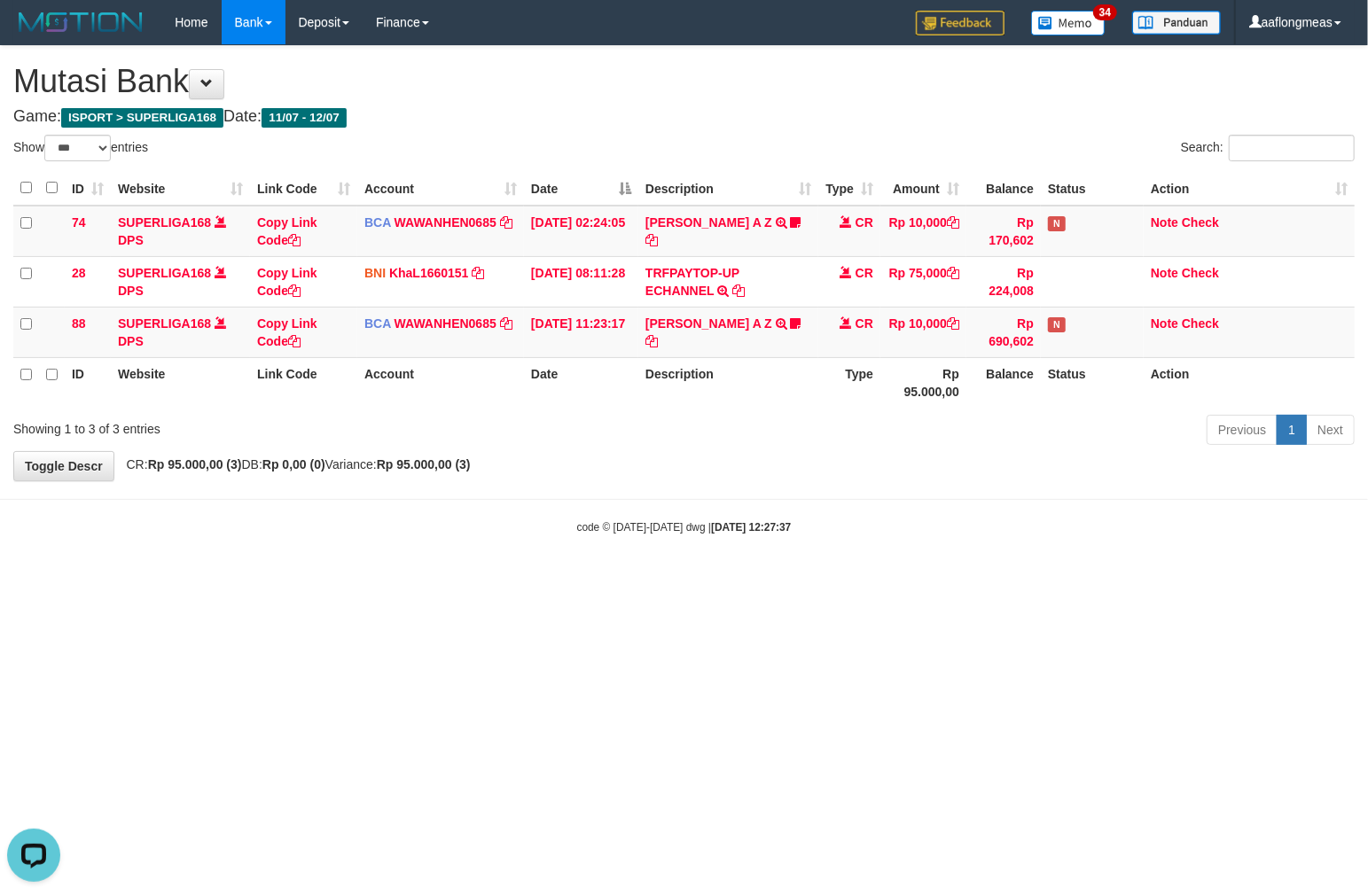 scroll, scrollTop: 0, scrollLeft: 0, axis: both 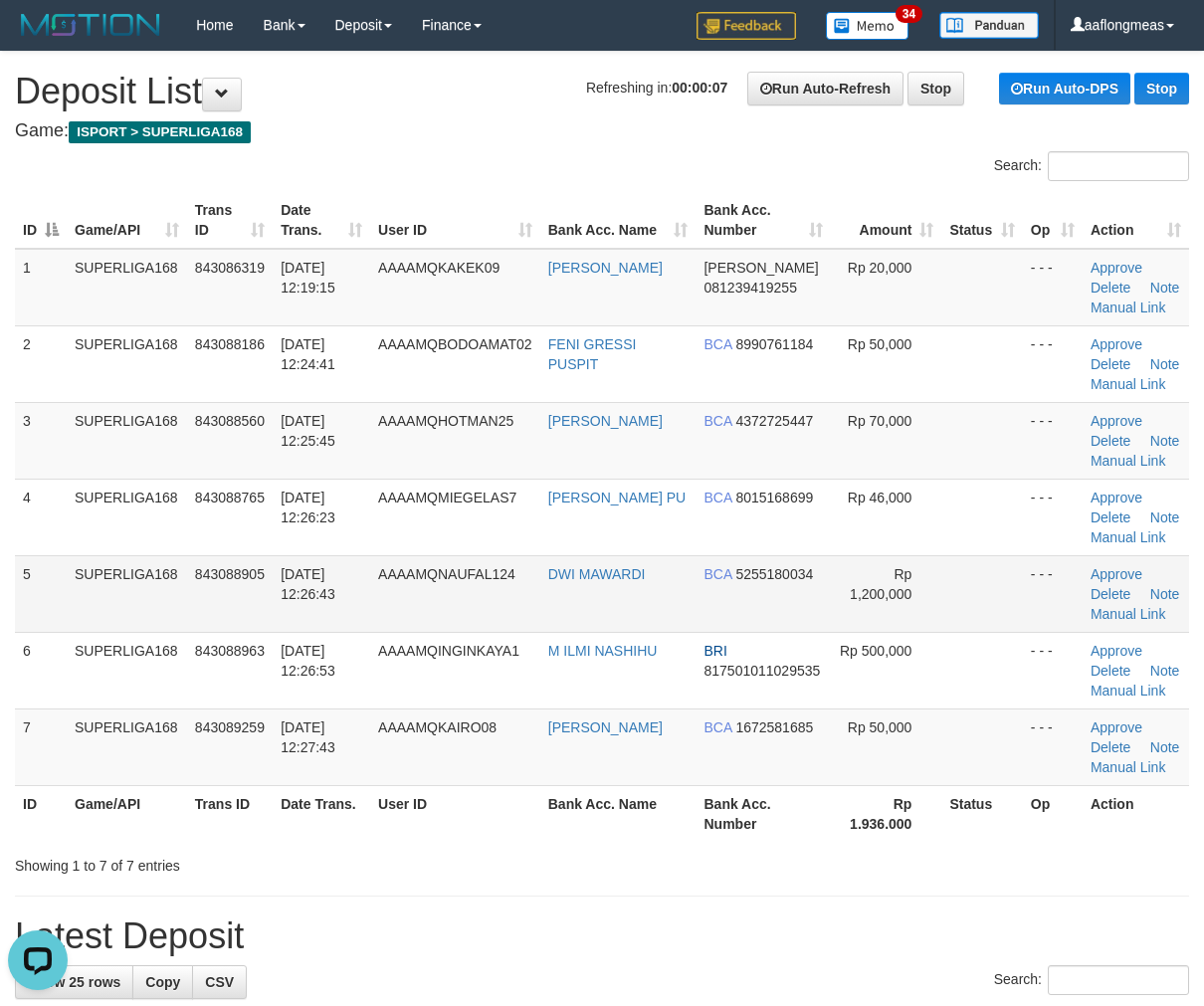 click on "Rp 1,200,000" at bounding box center (887, 593) 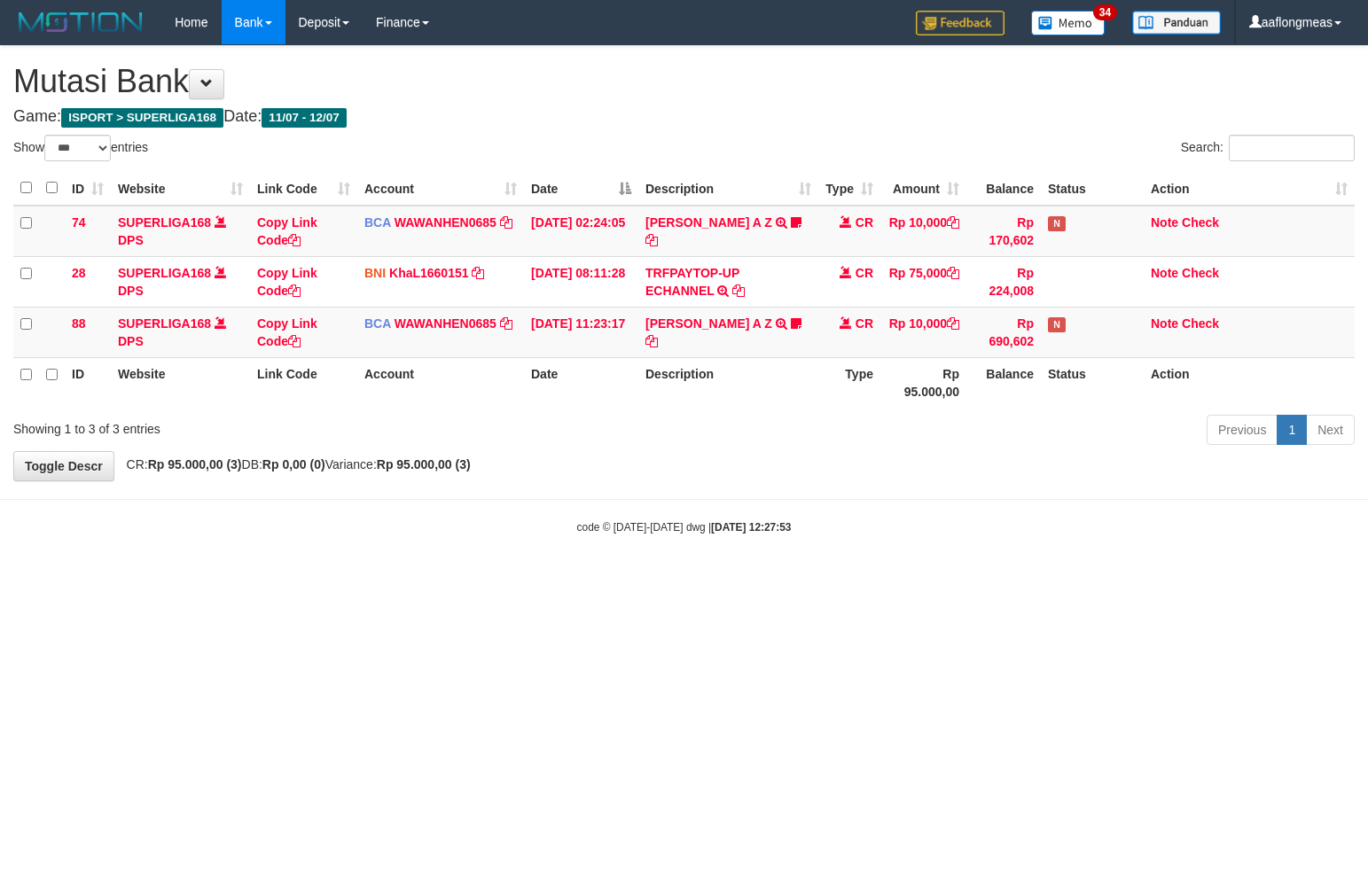 select on "***" 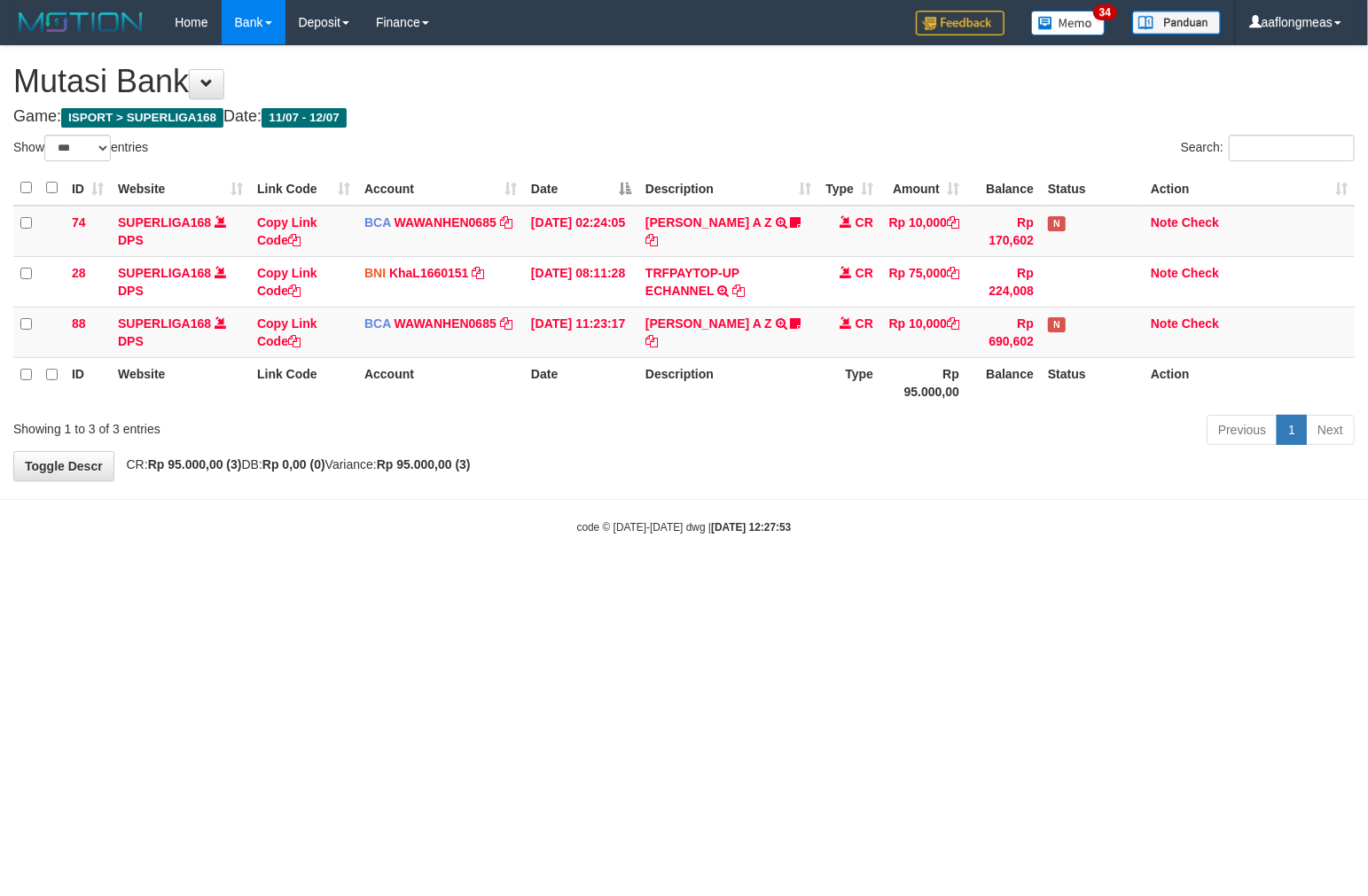 click on "Toggle navigation
Home
Bank
Account List
Load
By Website
Group
[ISPORT]													SUPERLIGA168
By Load Group (DPS)" at bounding box center (684, 290) 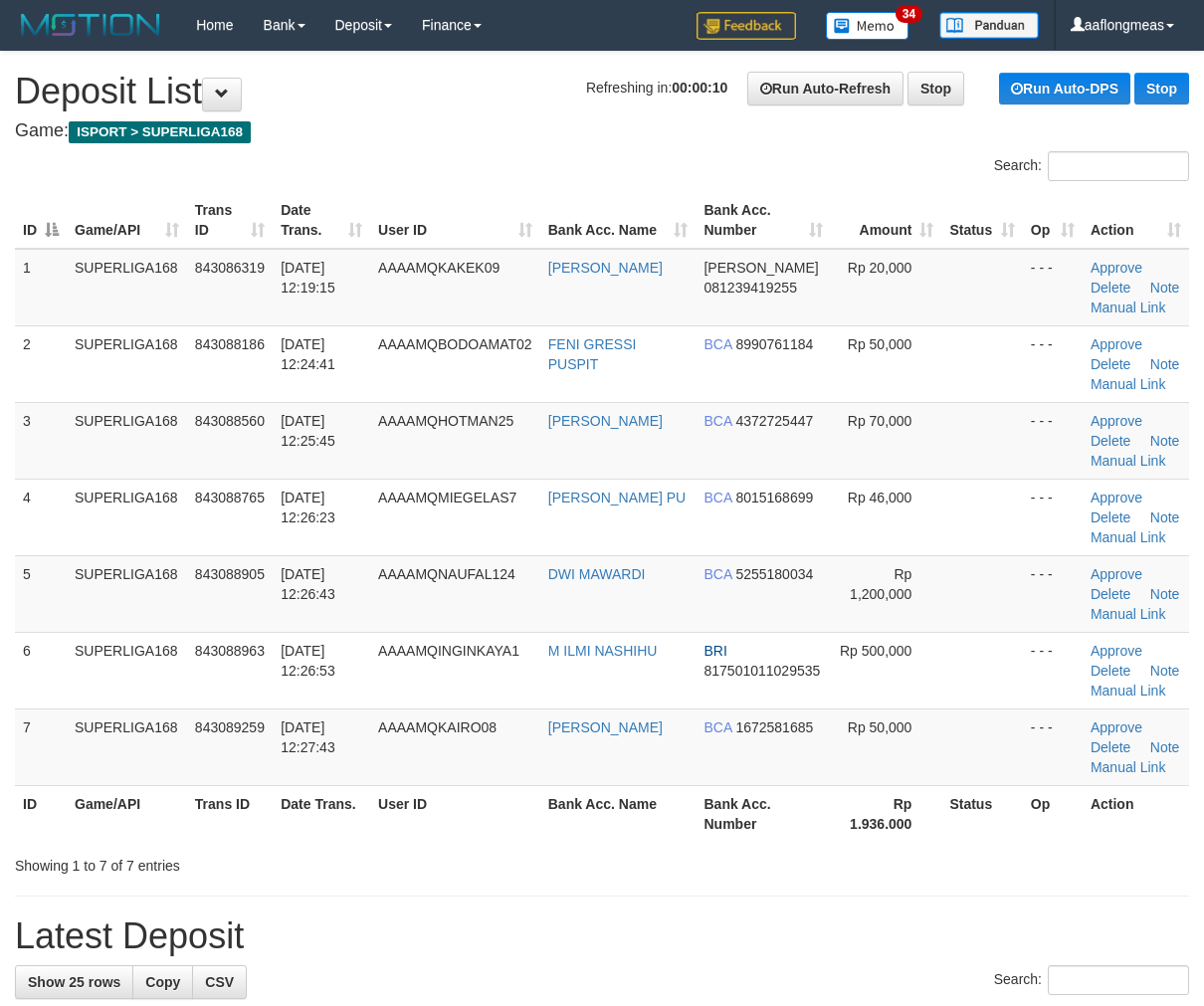 scroll, scrollTop: 0, scrollLeft: 0, axis: both 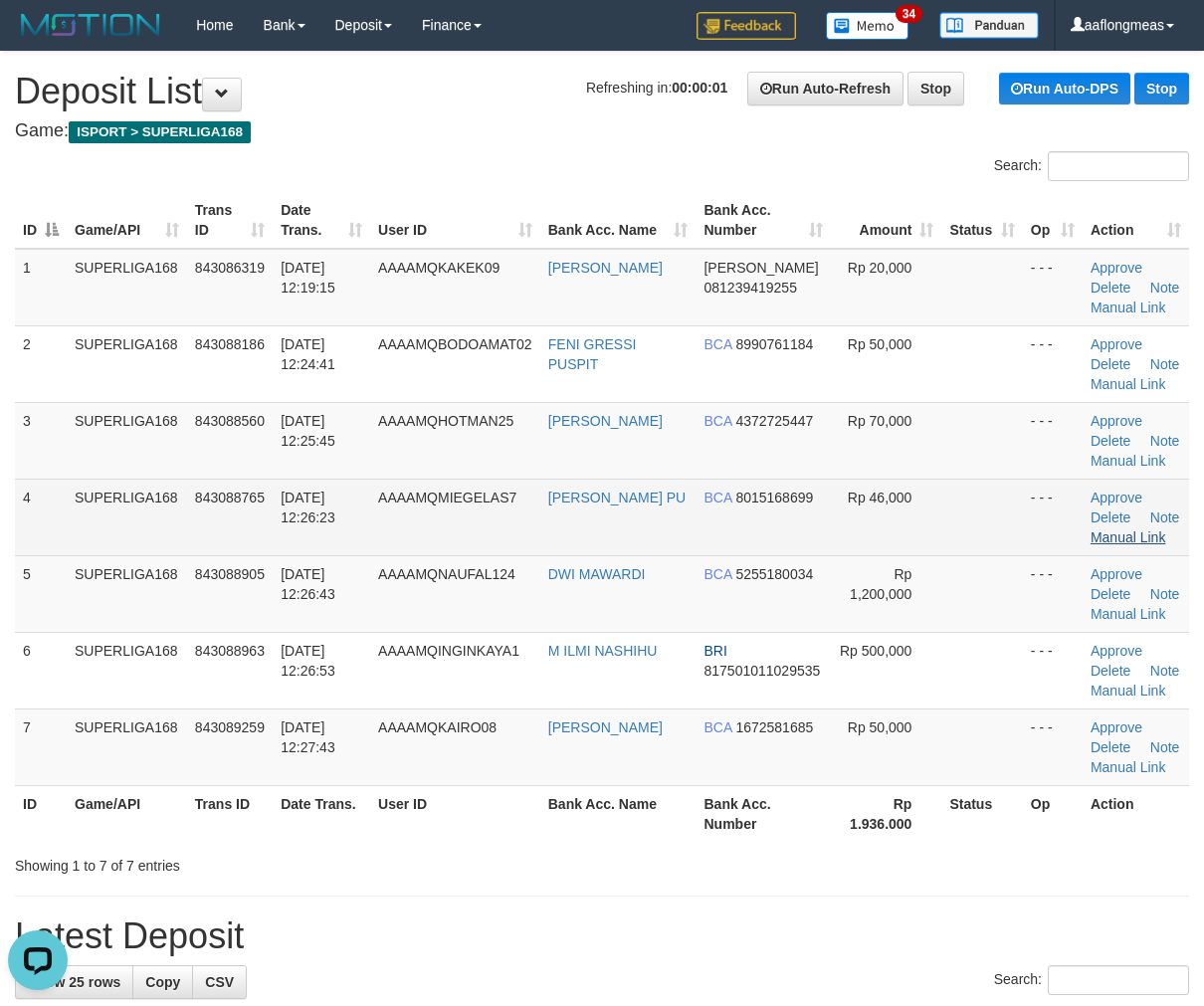 drag, startPoint x: 966, startPoint y: 511, endPoint x: 1156, endPoint y: 540, distance: 192.20042 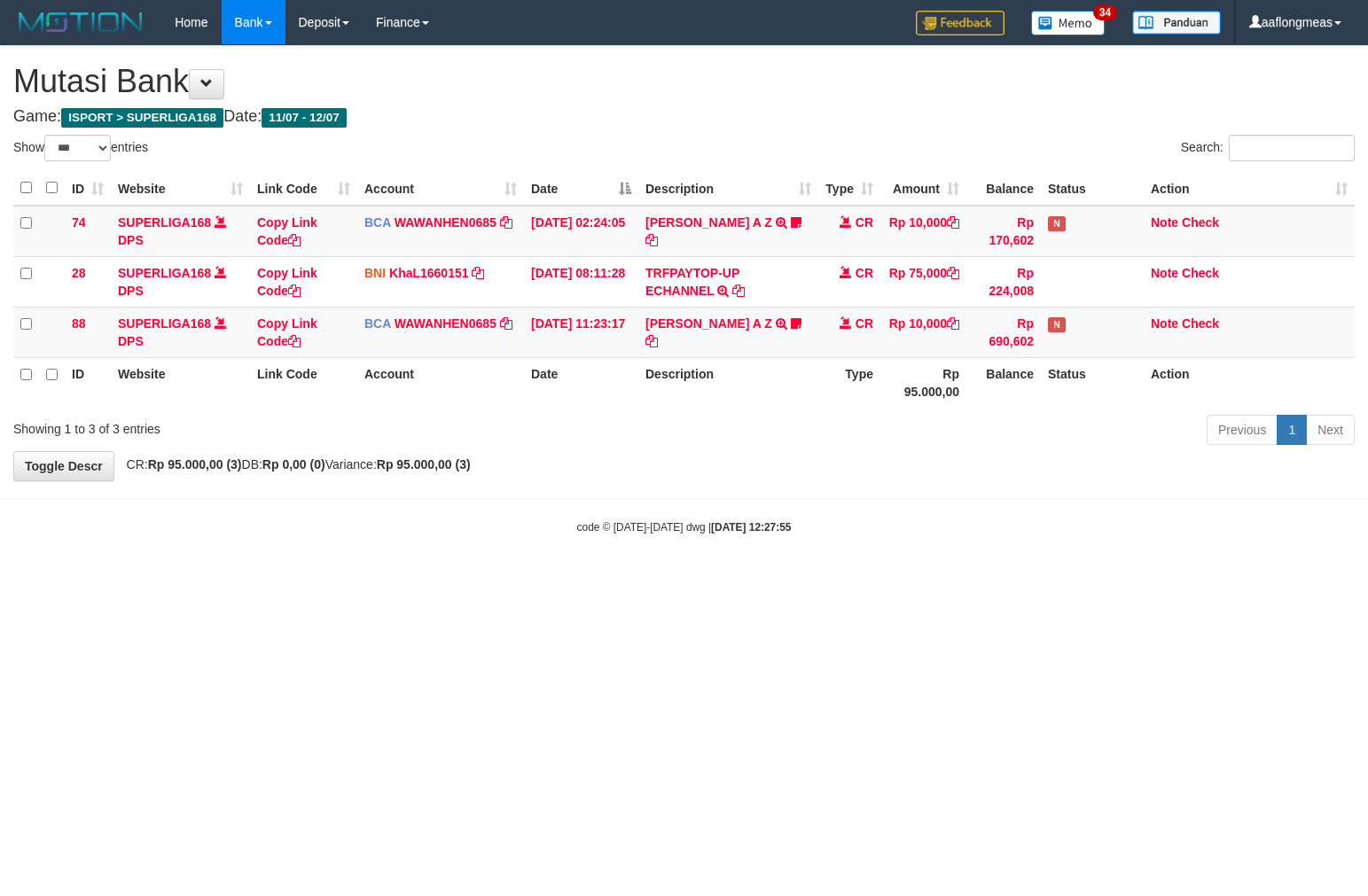 select on "***" 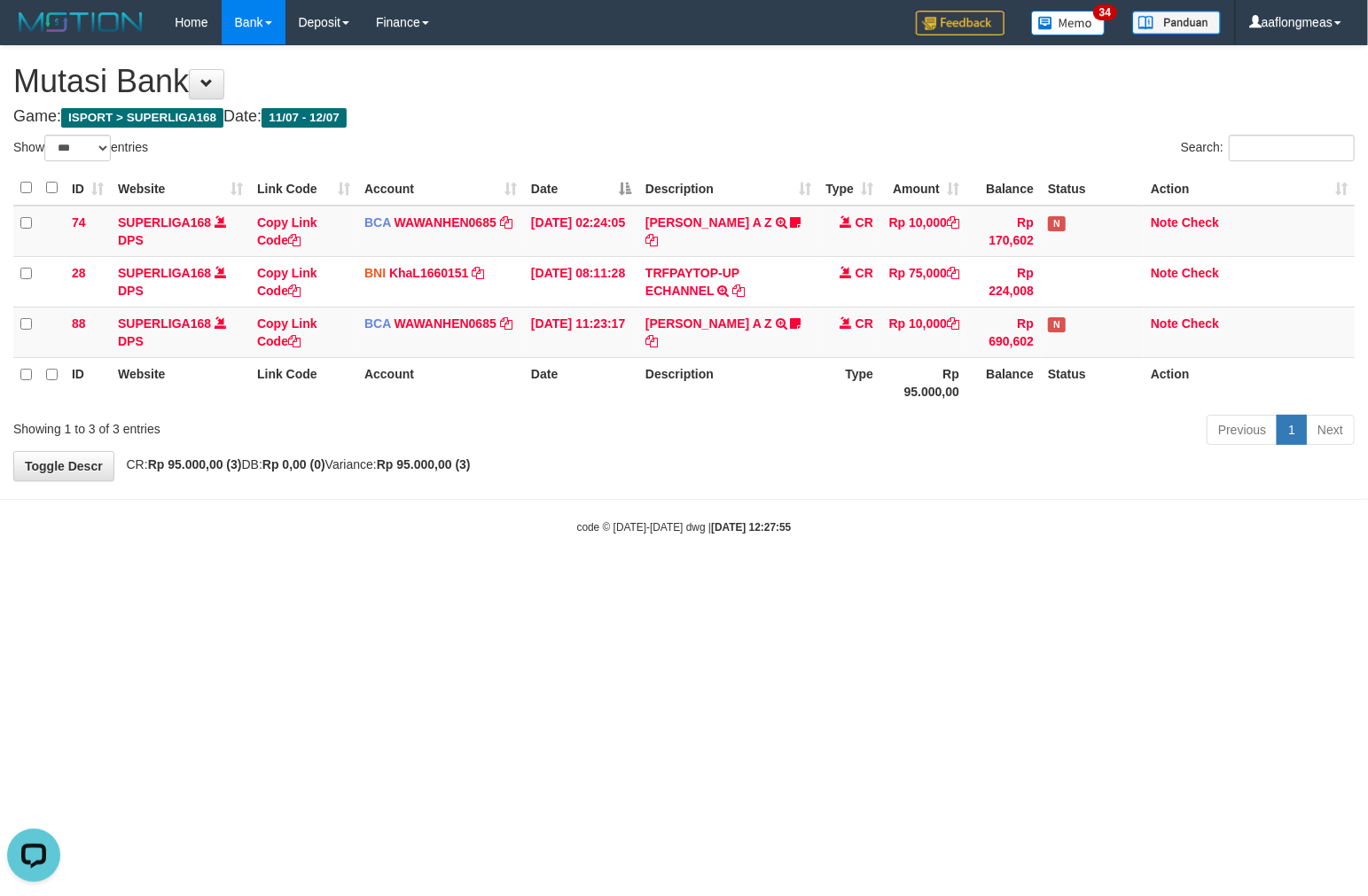 scroll, scrollTop: 0, scrollLeft: 0, axis: both 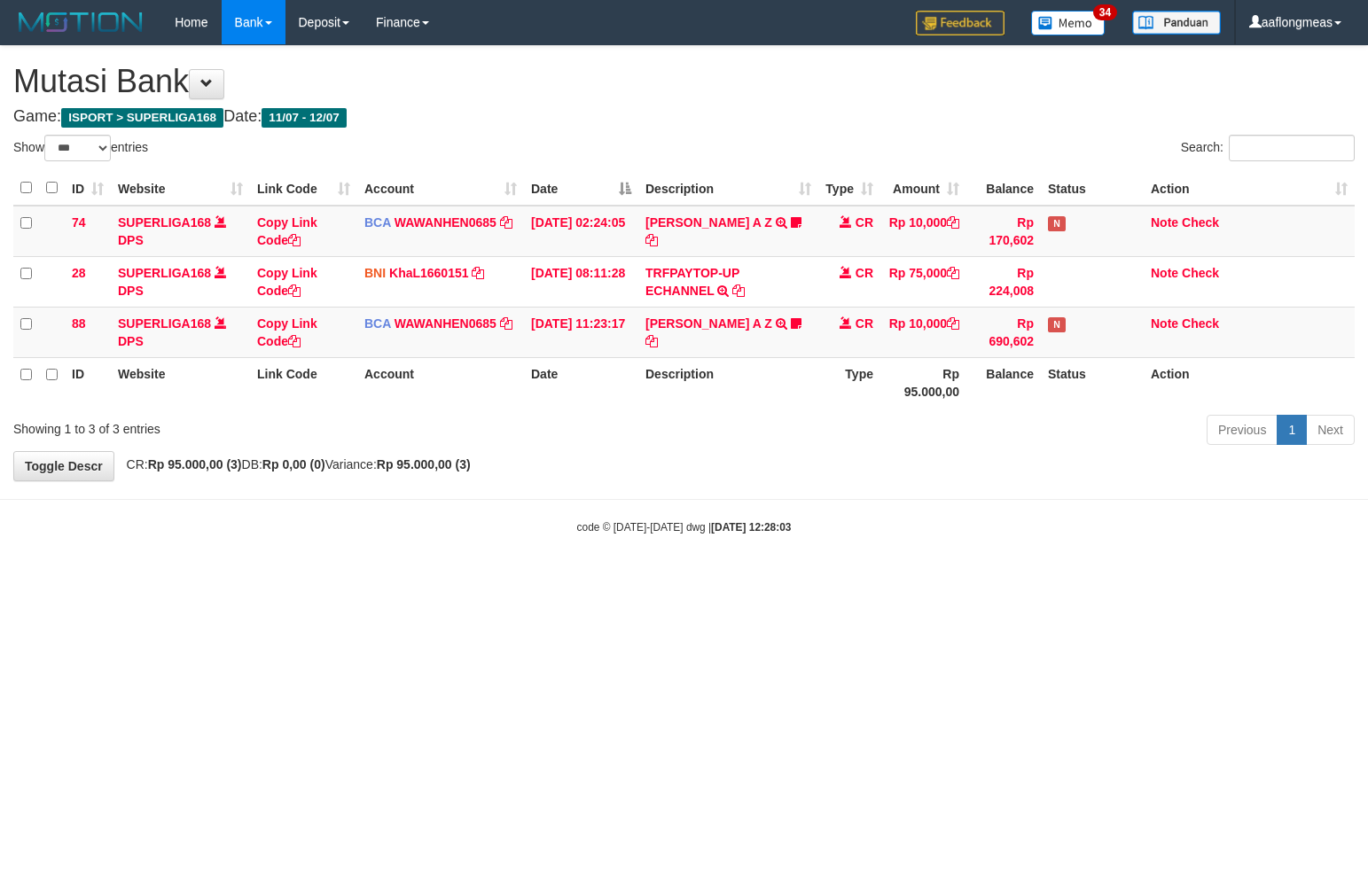 select on "***" 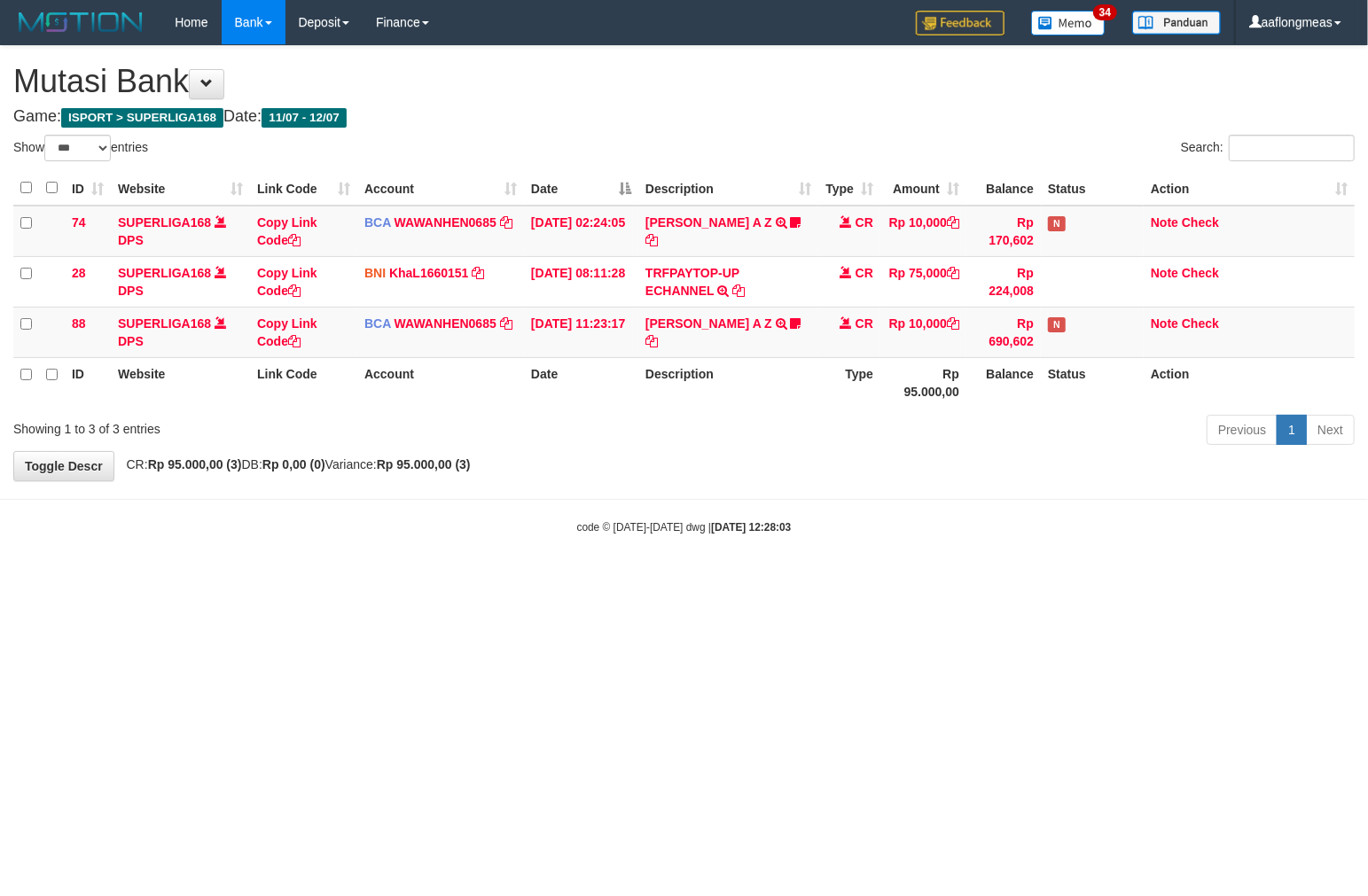 click on "Toggle navigation
Home
Bank
Account List
Load
By Website
Group
[ISPORT]													SUPERLIGA168
By Load Group (DPS)" at bounding box center [684, 290] 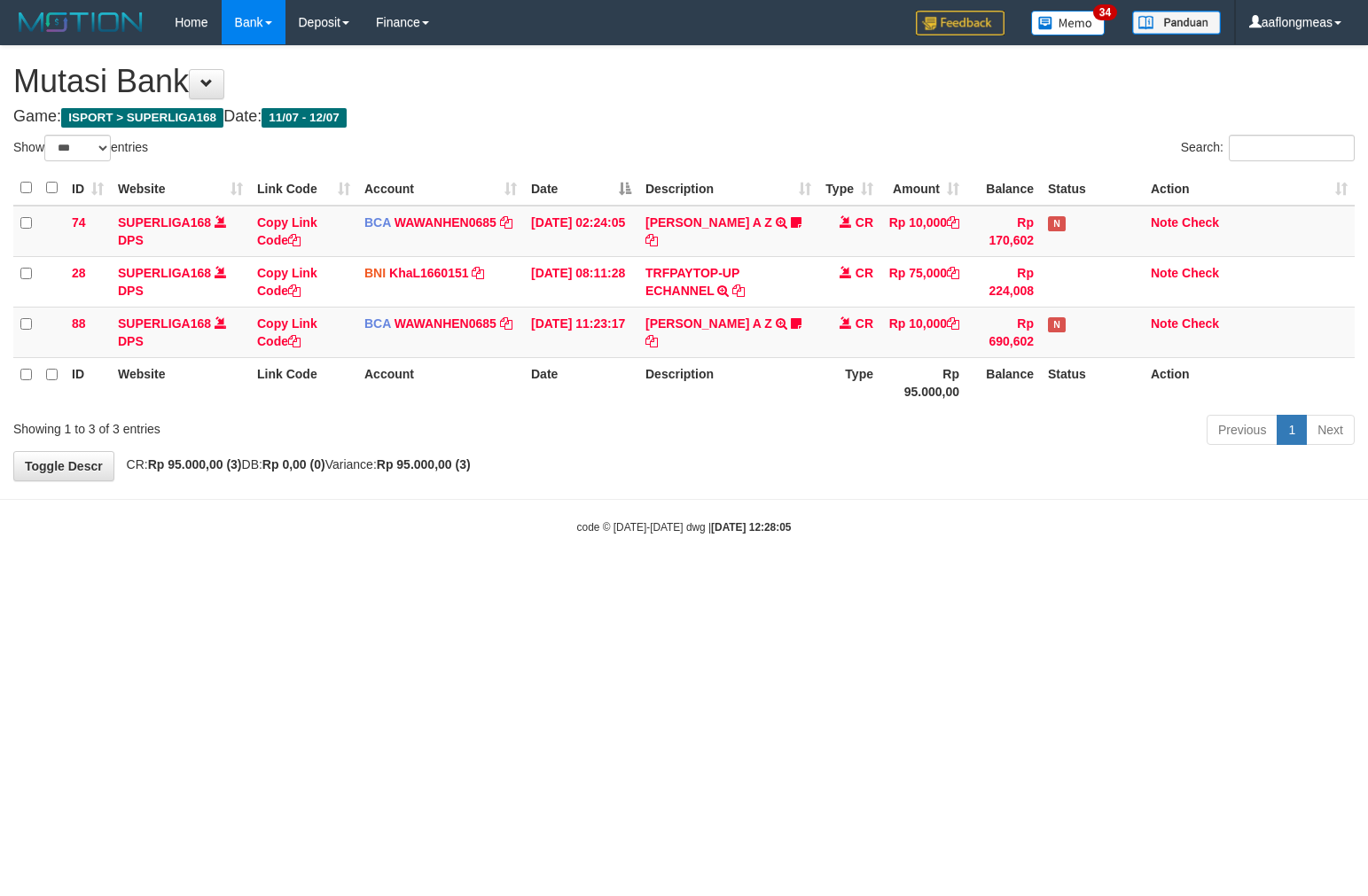select on "***" 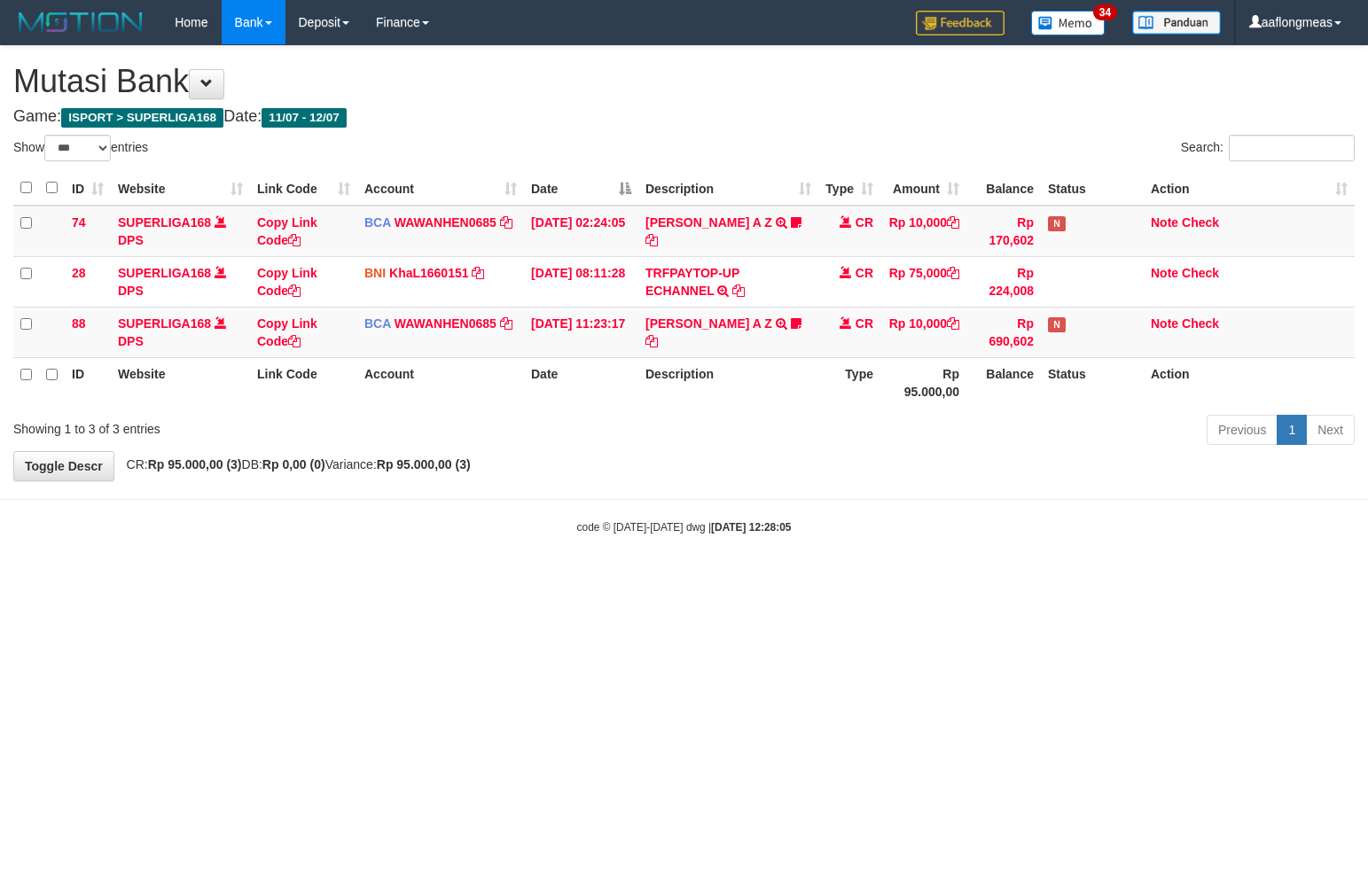 scroll, scrollTop: 0, scrollLeft: 0, axis: both 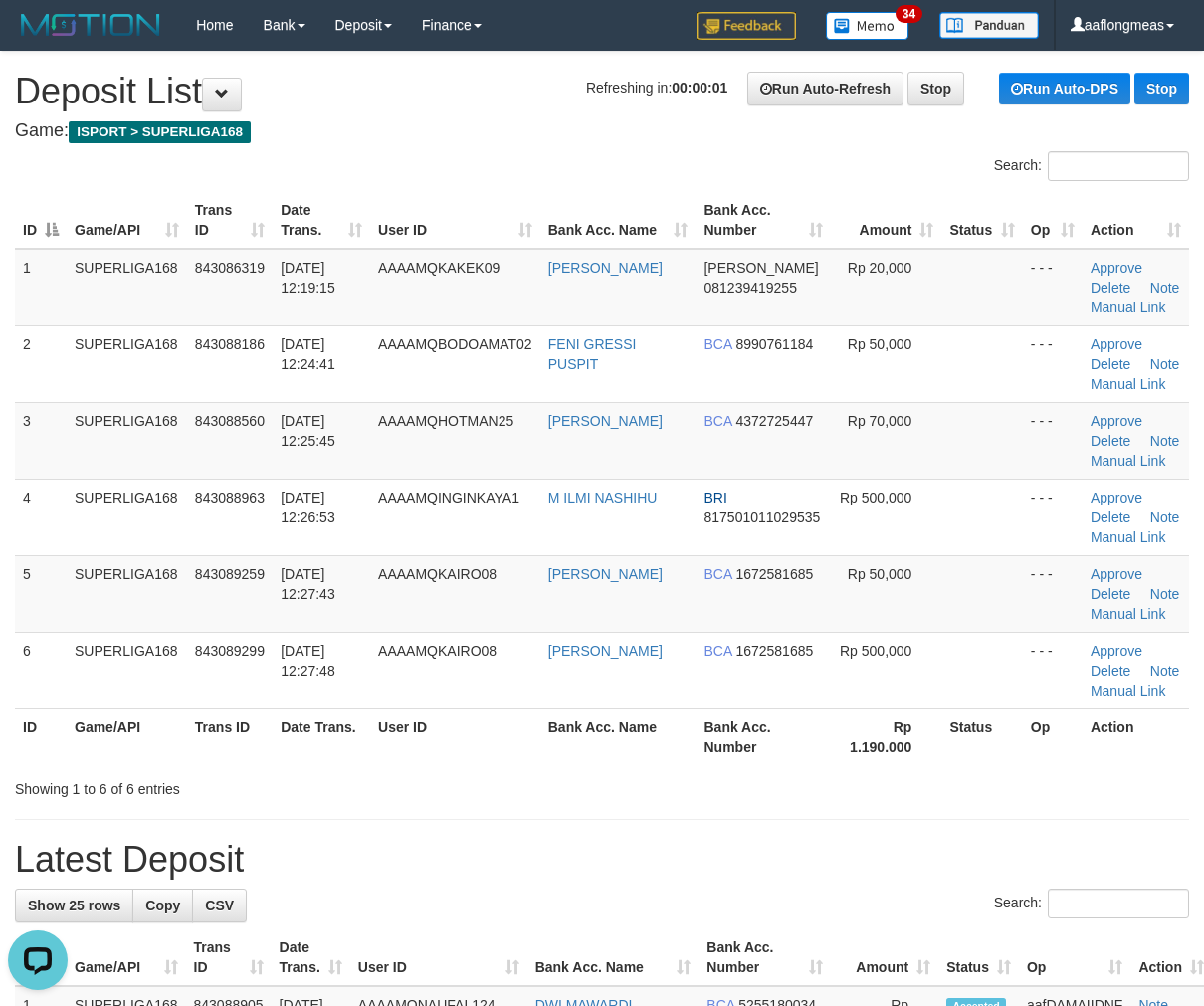 drag, startPoint x: 969, startPoint y: 508, endPoint x: 1217, endPoint y: 509, distance: 248.00202 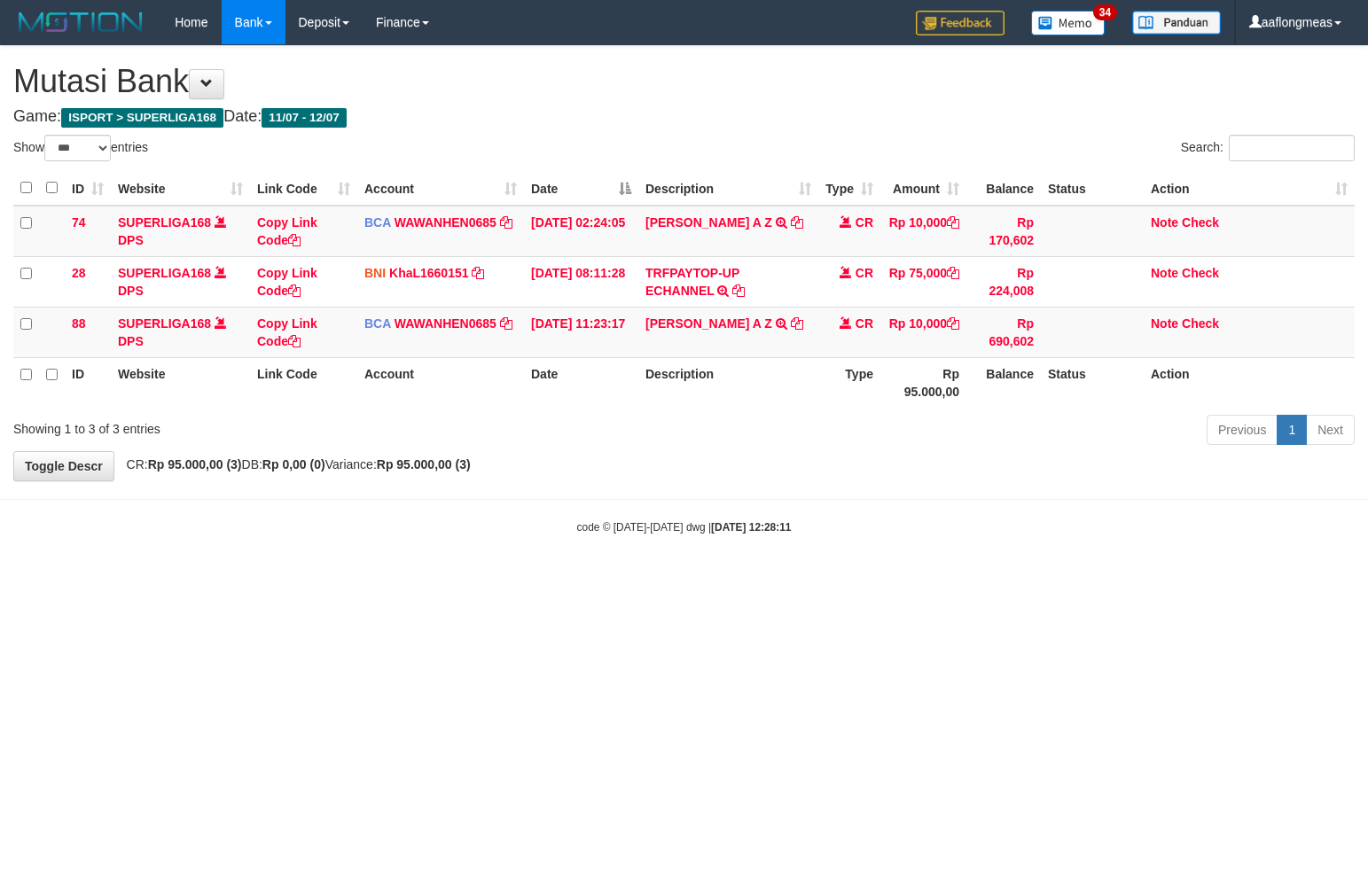 select on "***" 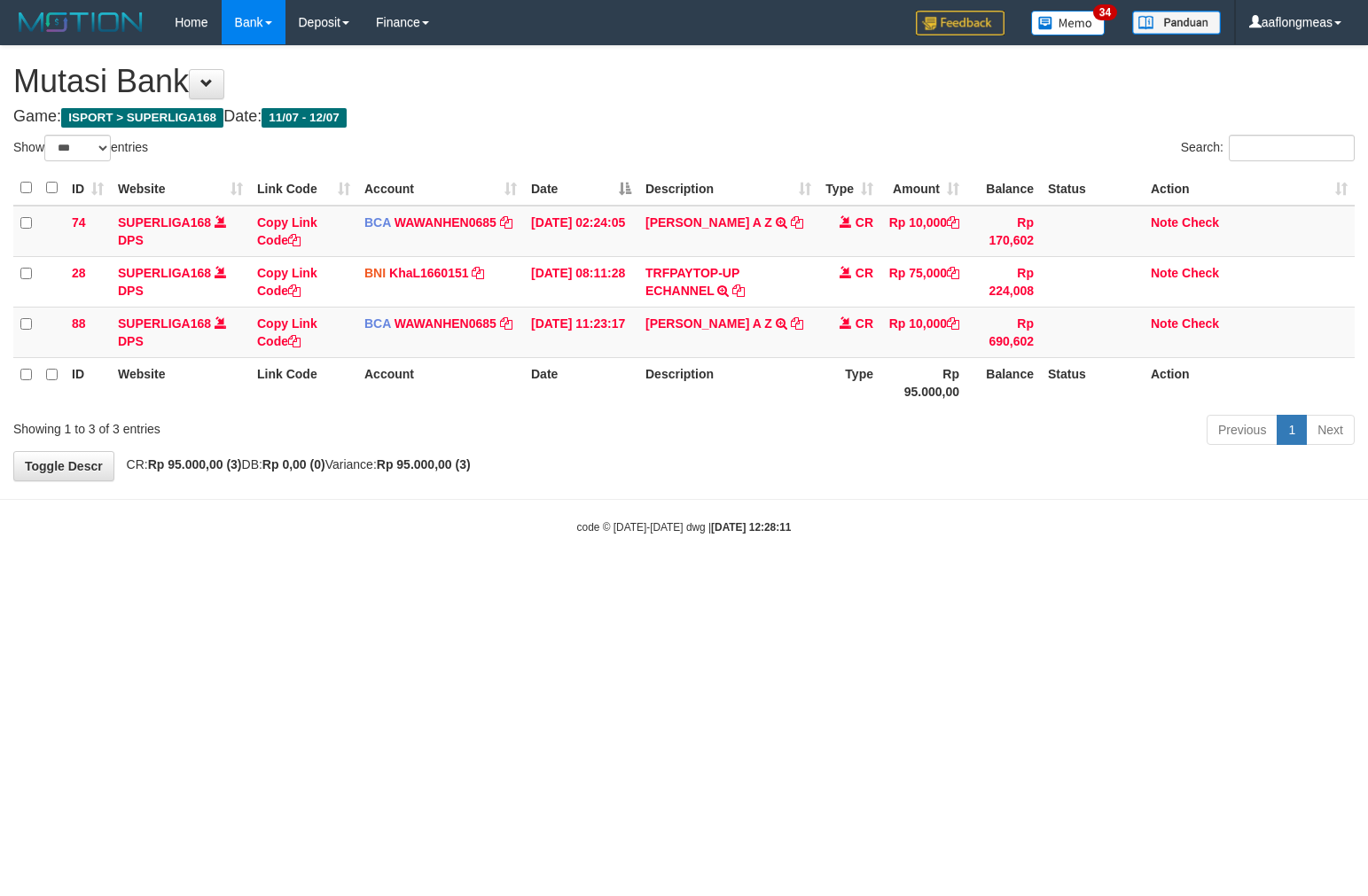 scroll, scrollTop: 0, scrollLeft: 0, axis: both 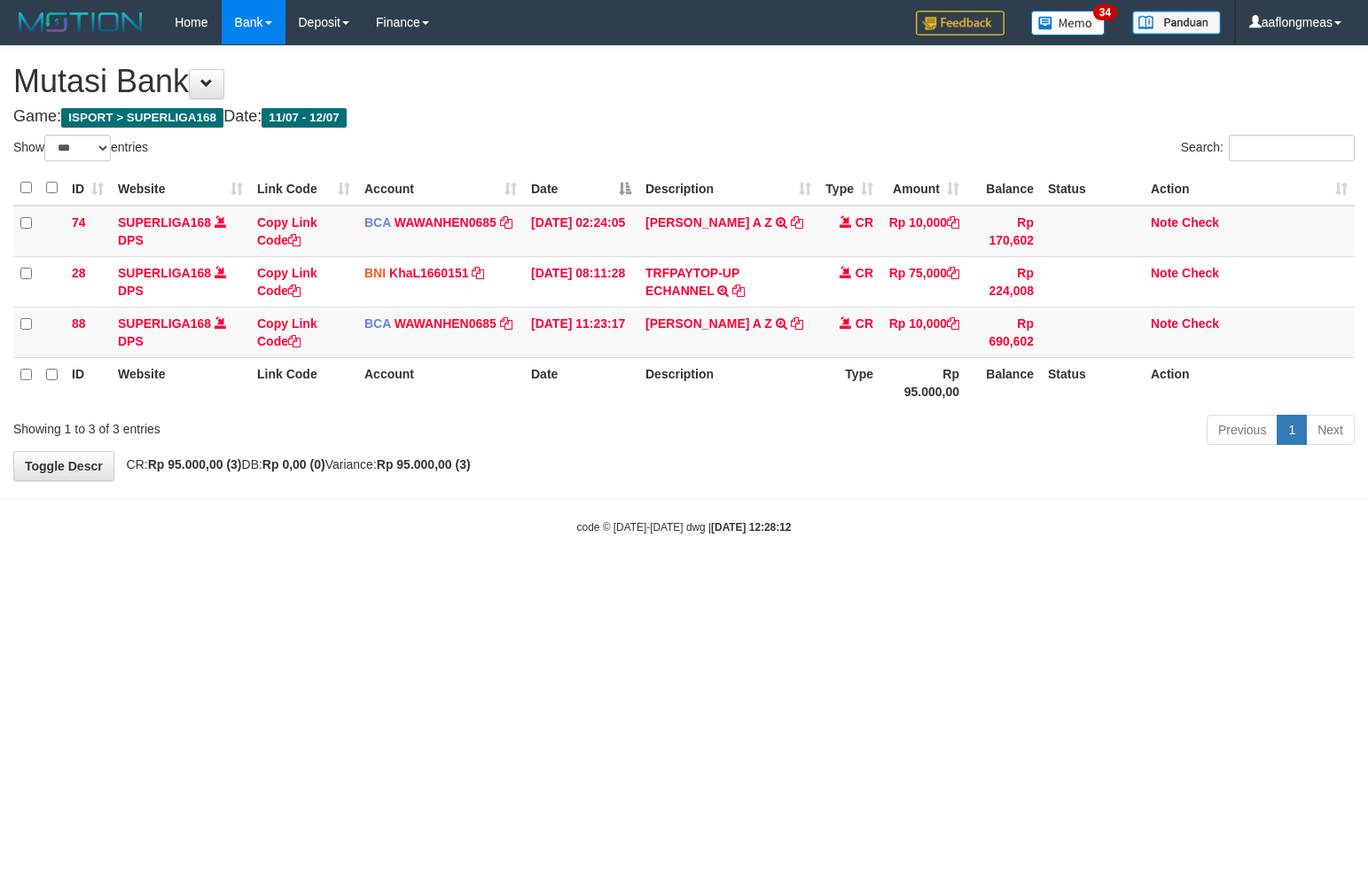 select on "***" 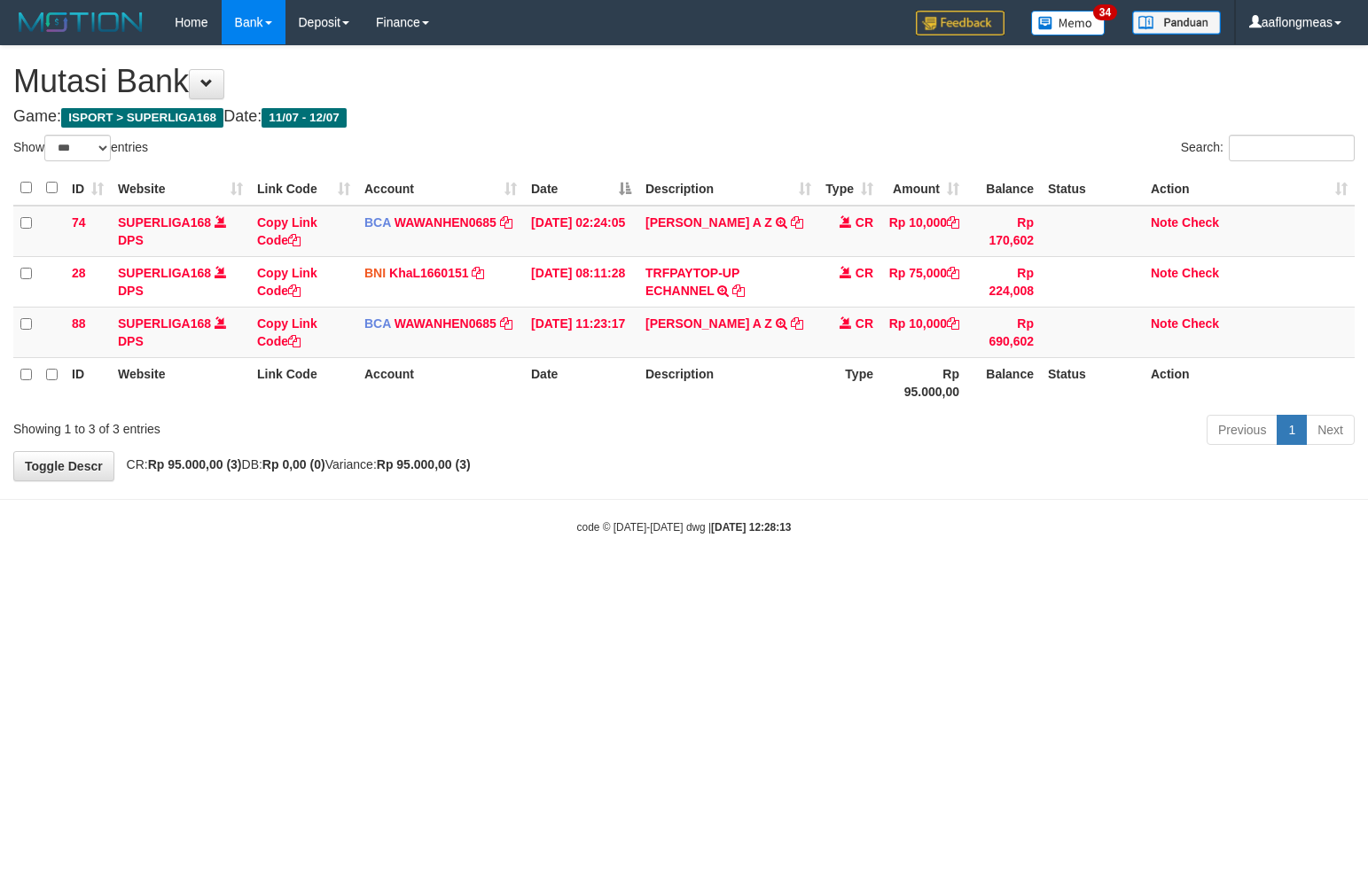 select on "***" 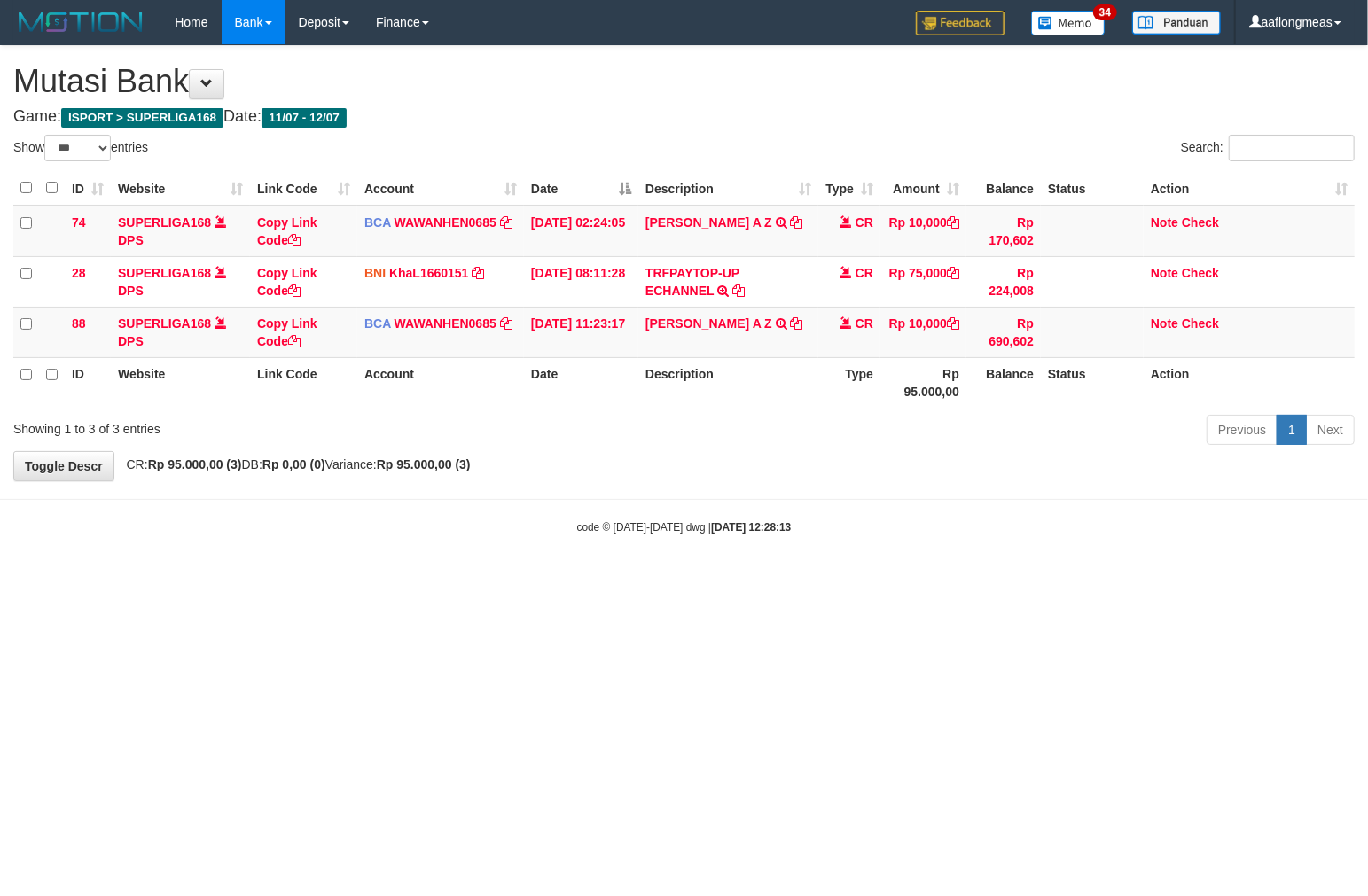 click on "Toggle navigation
Home
Bank
Account List
Load
By Website
Group
[ISPORT]													SUPERLIGA168
By Load Group (DPS)" at bounding box center (684, 290) 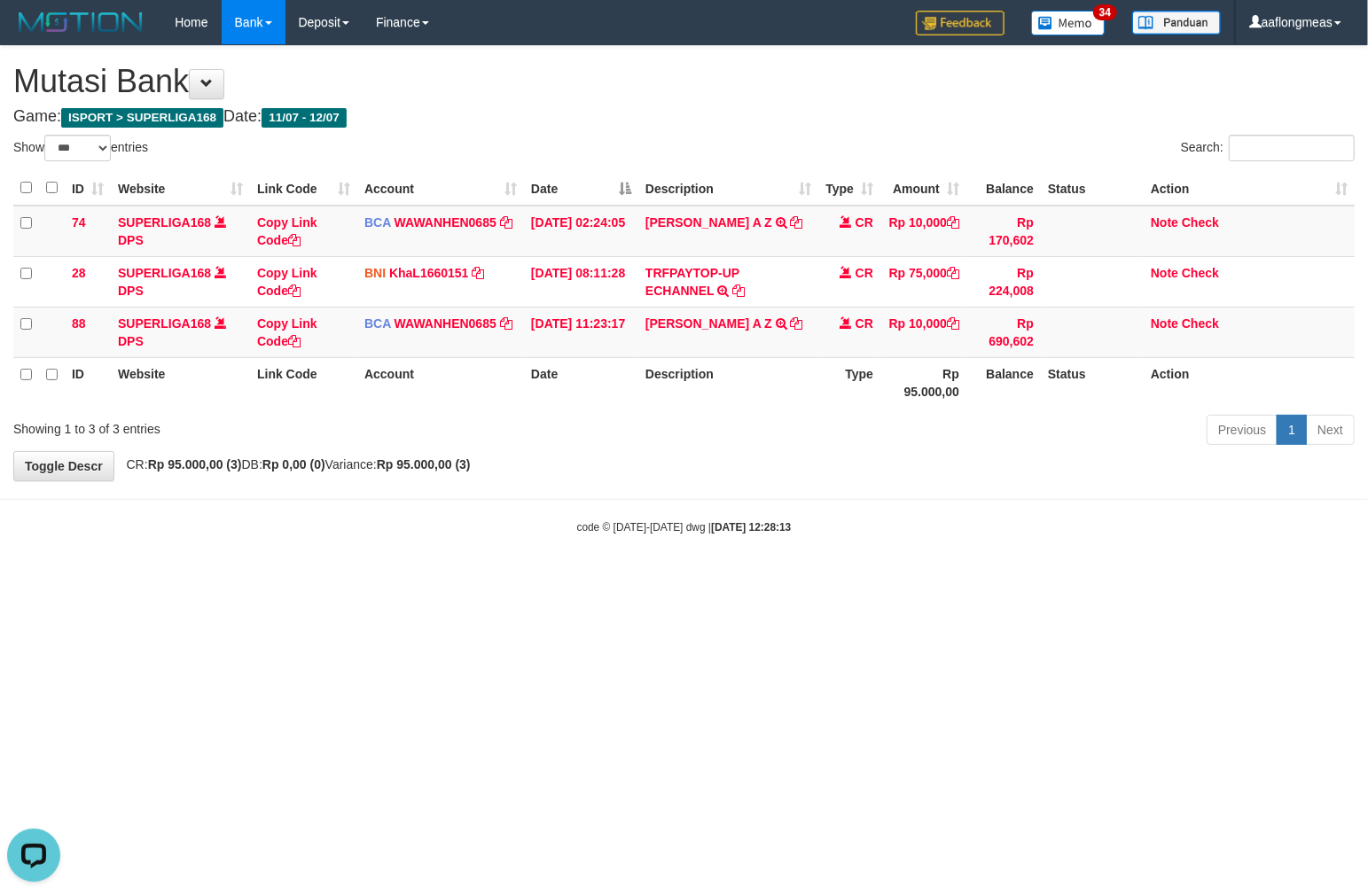 scroll, scrollTop: 0, scrollLeft: 0, axis: both 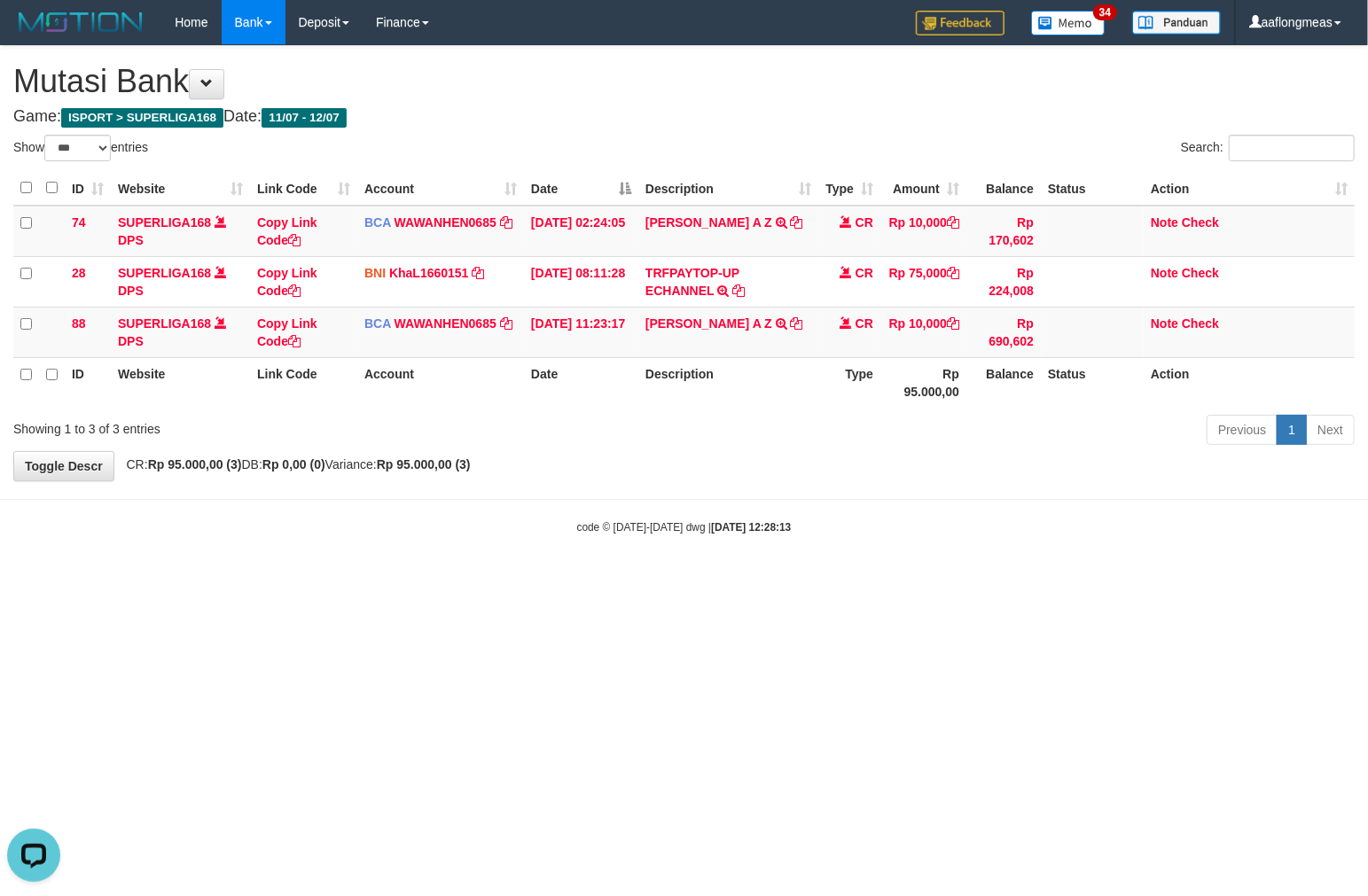 drag, startPoint x: 739, startPoint y: 528, endPoint x: 727, endPoint y: 536, distance: 14.422205 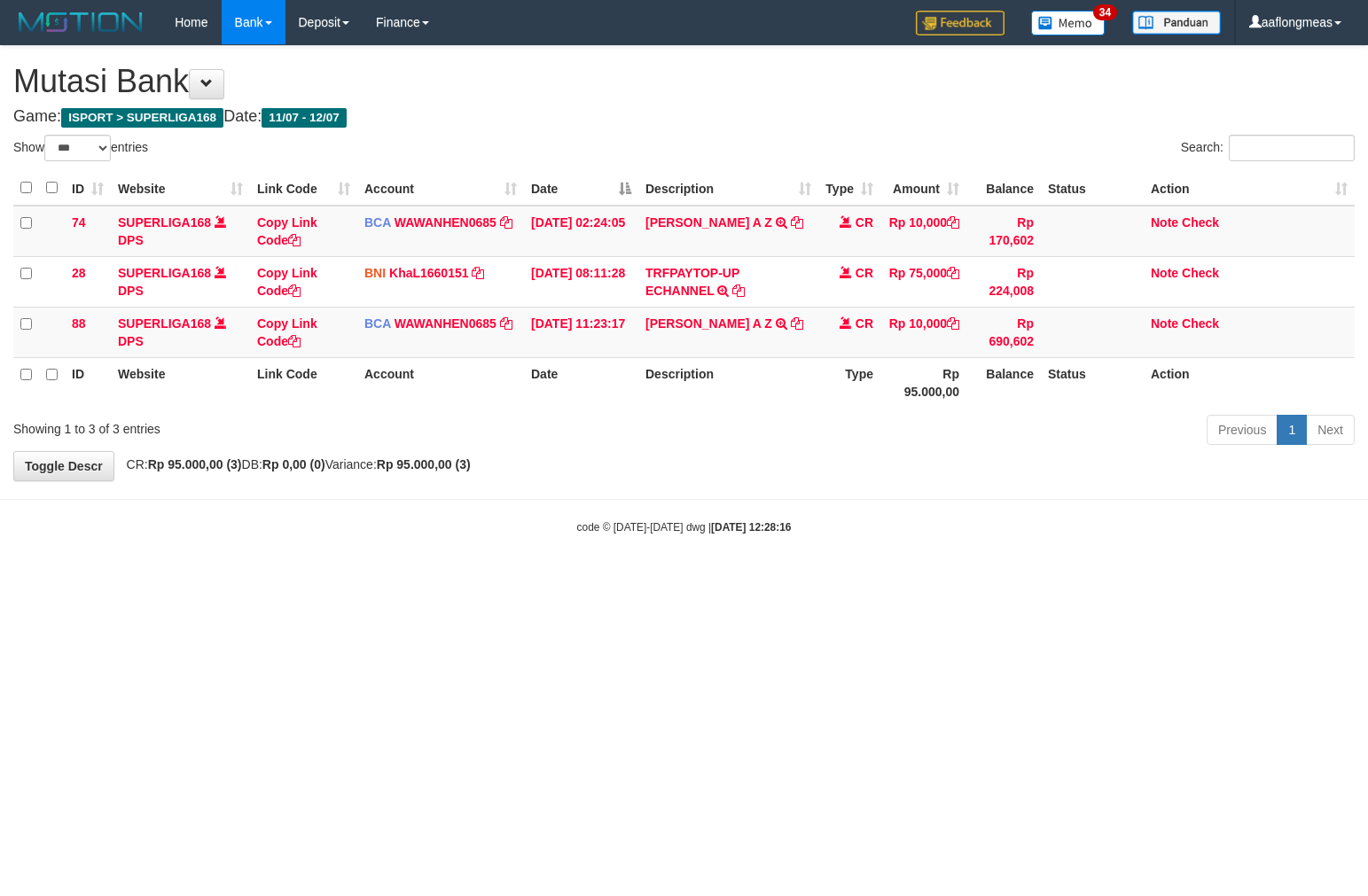 select on "***" 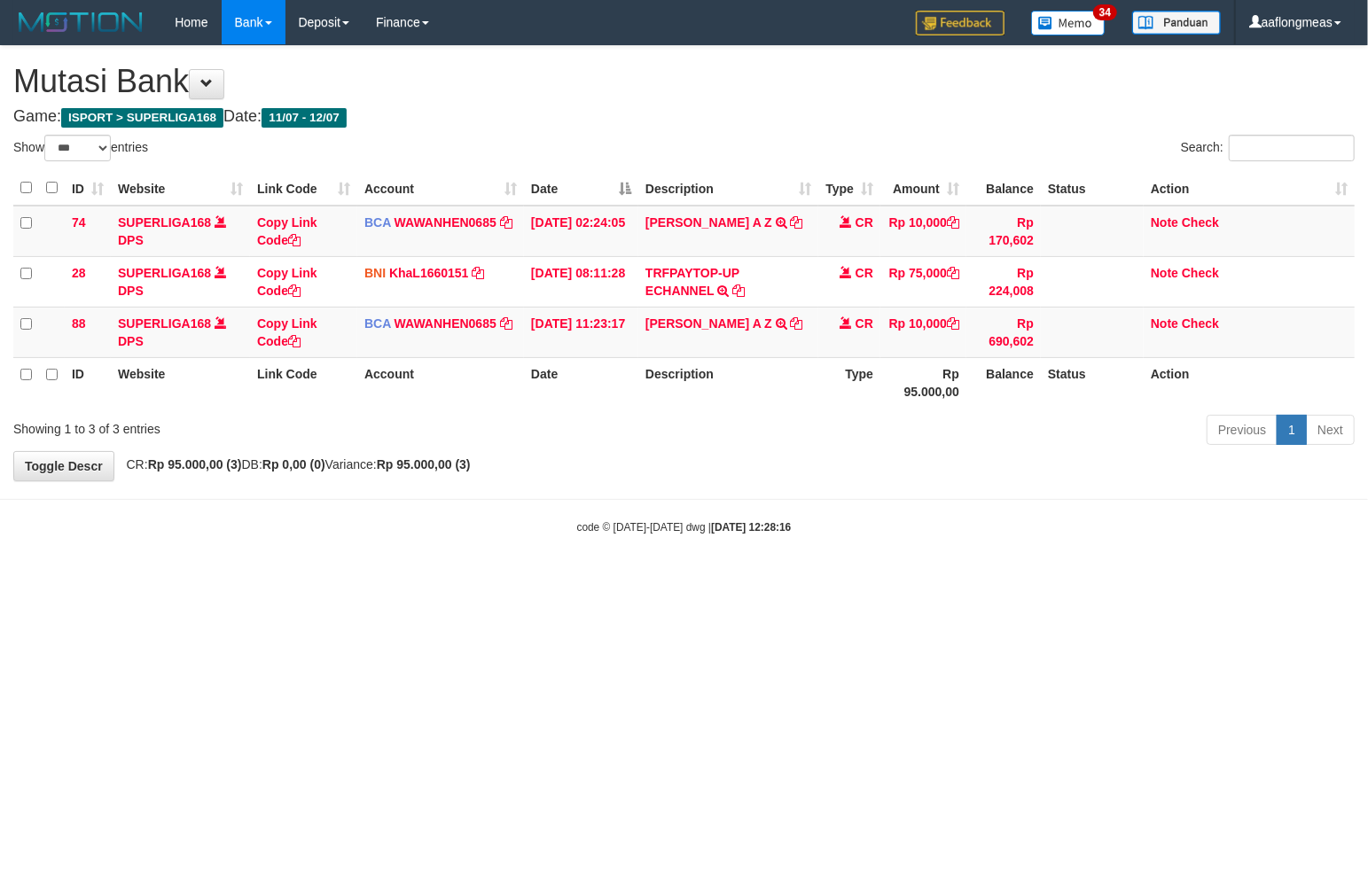click on "Toggle navigation
Home
Bank
Account List
Load
By Website
Group
[ISPORT]													SUPERLIGA168
By Load Group (DPS)
34" at bounding box center (684, 290) 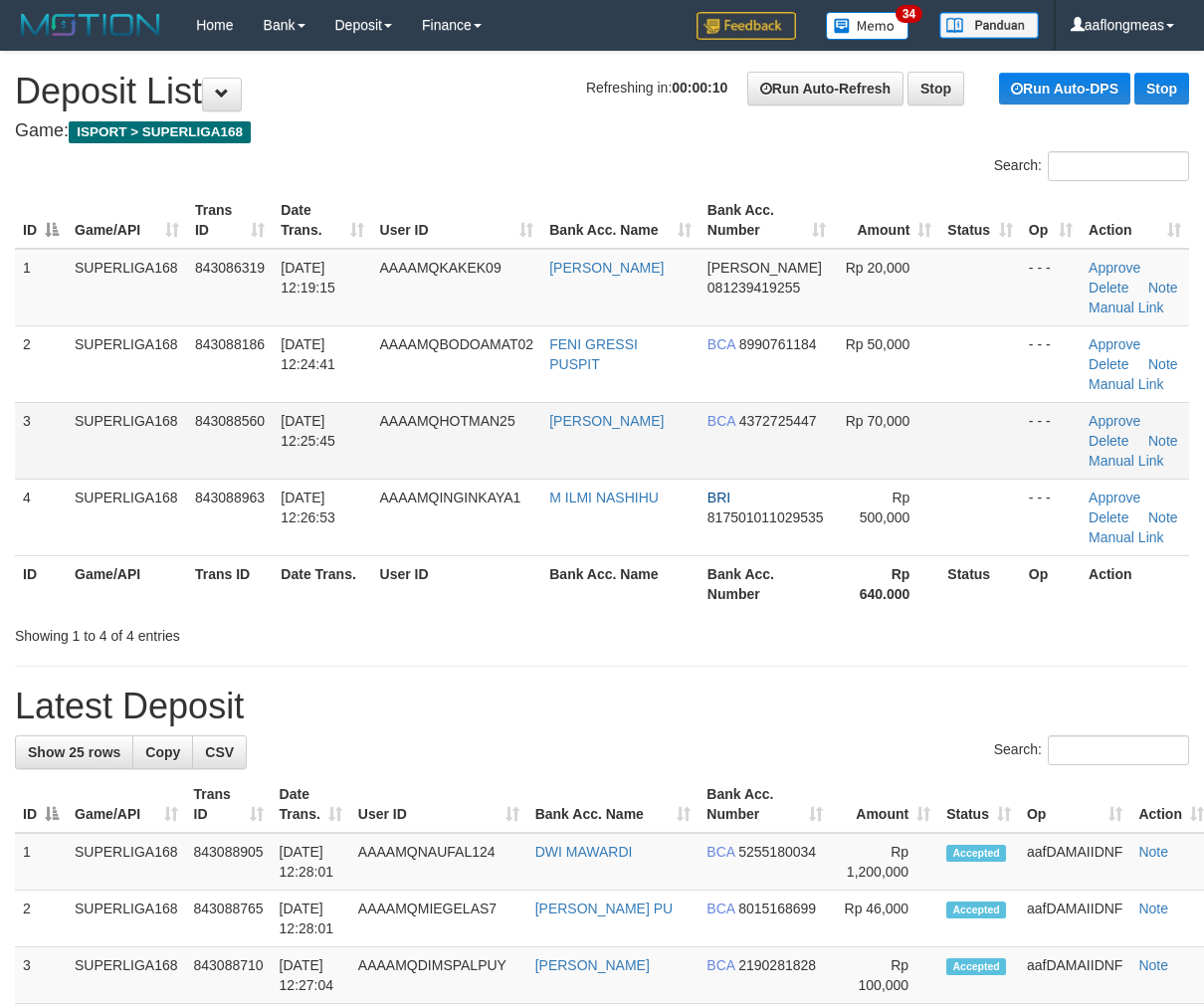 scroll, scrollTop: 0, scrollLeft: 0, axis: both 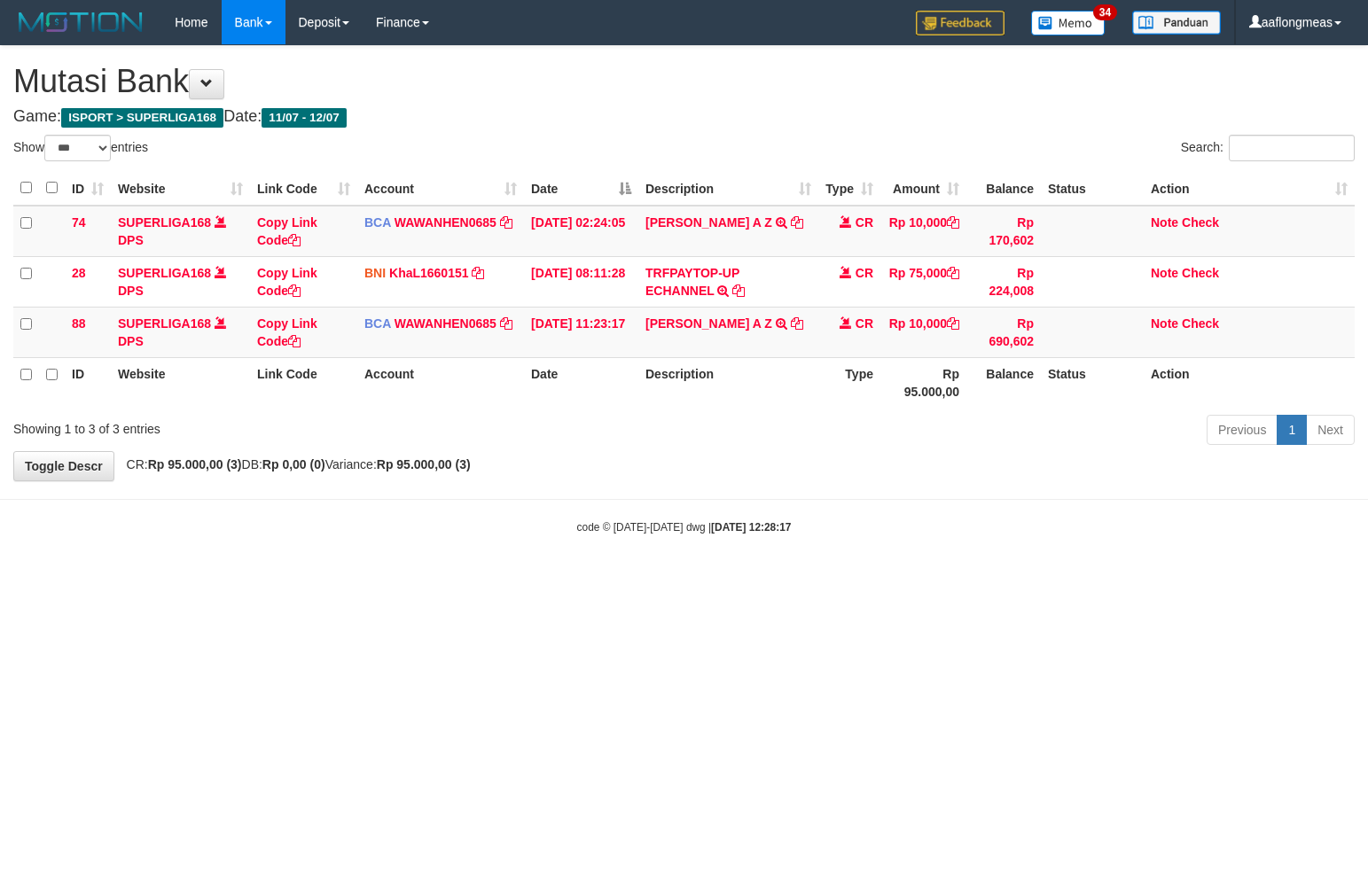 select on "***" 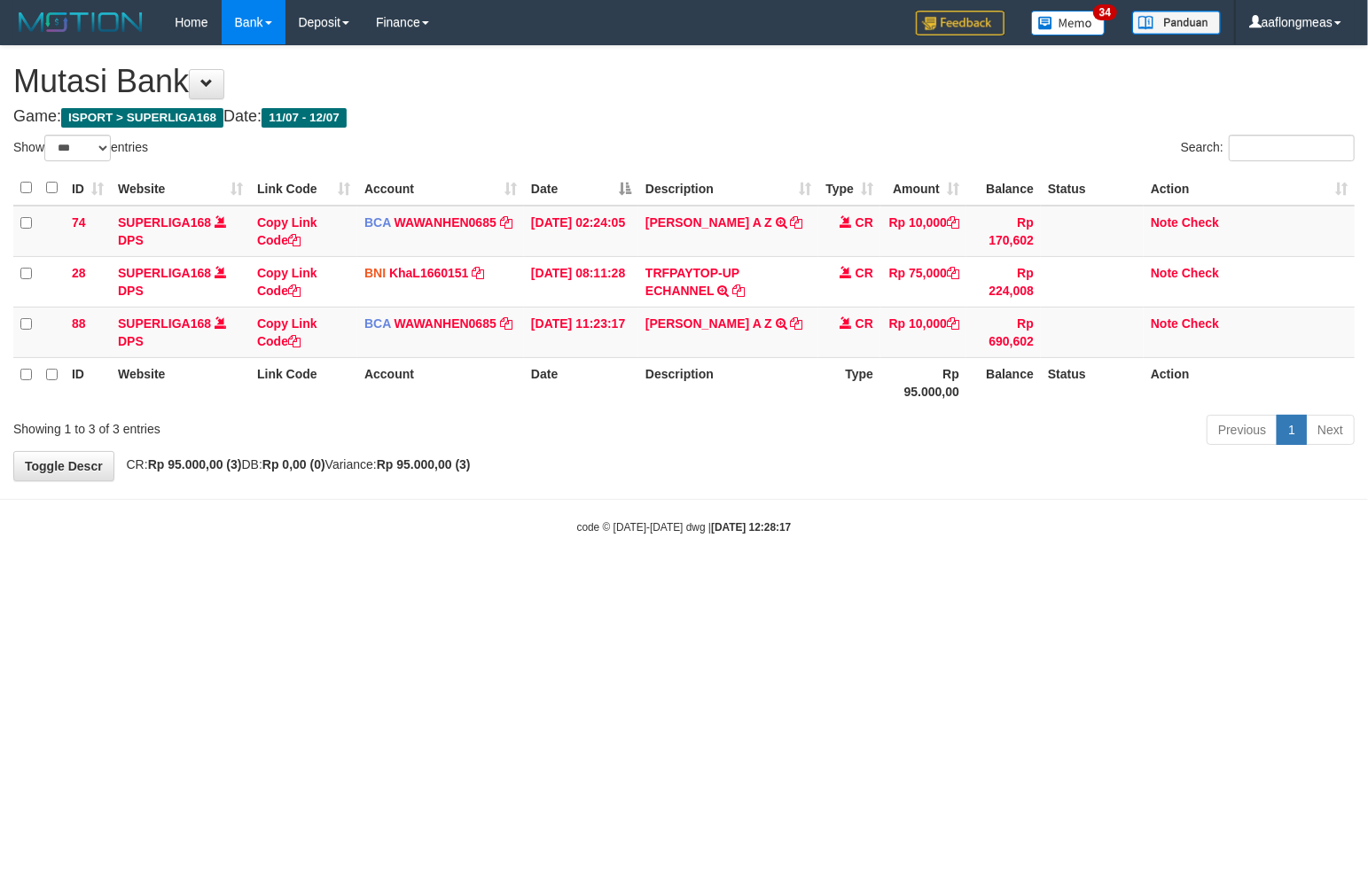 click on "Toggle navigation
Home
Bank
Account List
Load
By Website
Group
[ISPORT]													SUPERLIGA168
By Load Group (DPS)
34" at bounding box center [684, 290] 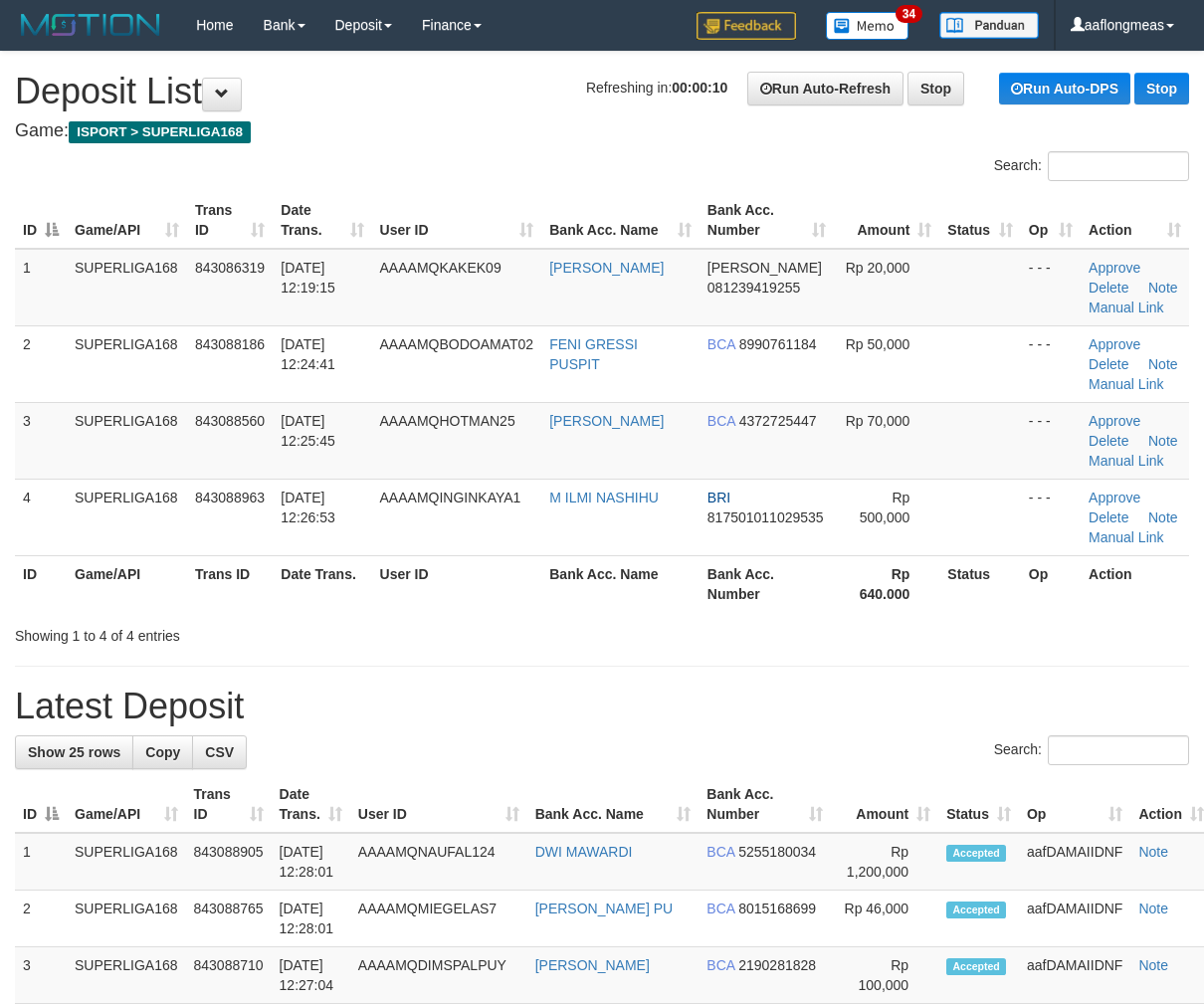 scroll, scrollTop: 0, scrollLeft: 0, axis: both 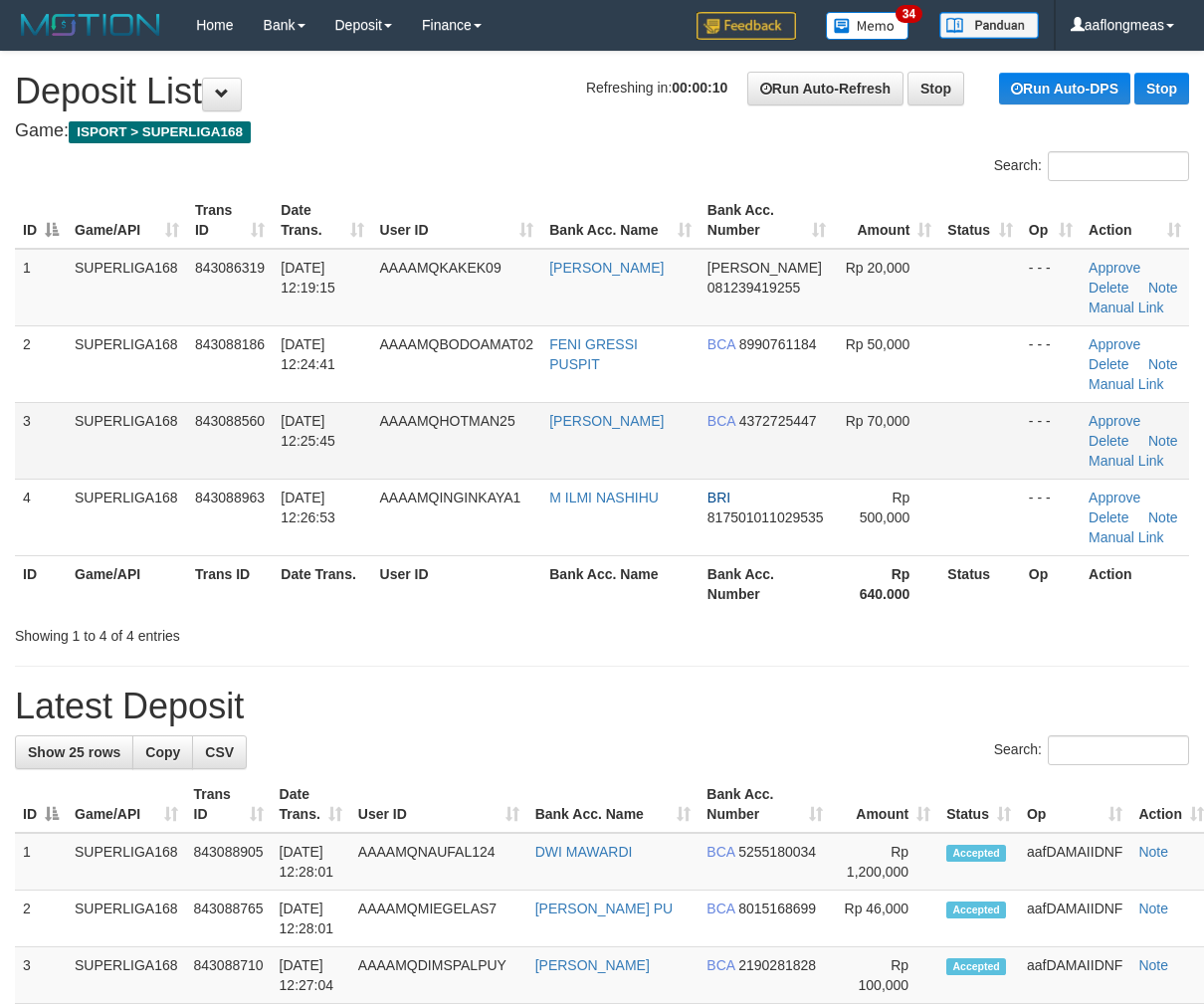click at bounding box center (980, 440) 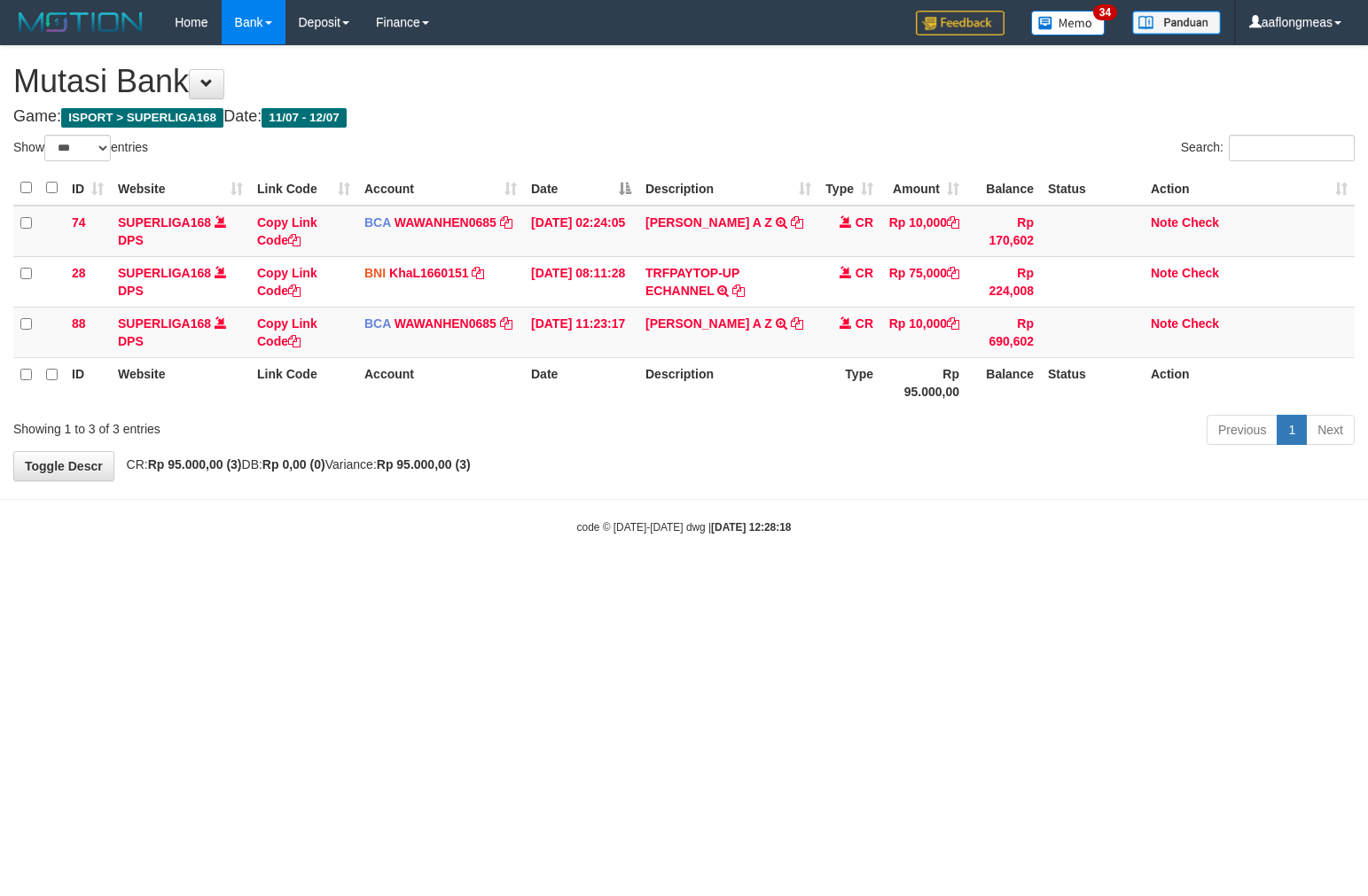 select on "***" 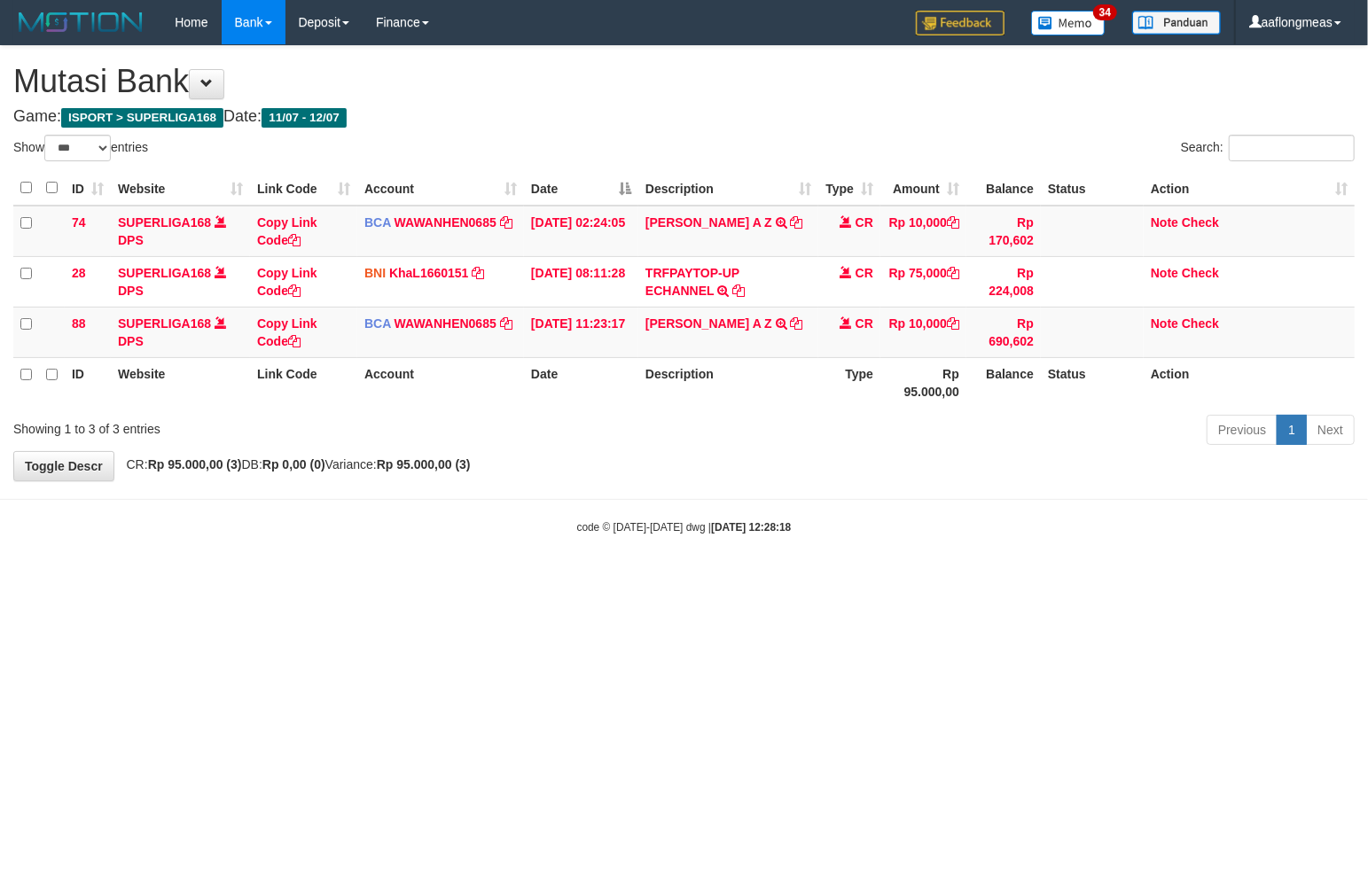 click on "Toggle navigation
Home
Bank
Account List
Load
By Website
Group
[ISPORT]													SUPERLIGA168
By Load Group (DPS)
34" at bounding box center [684, 290] 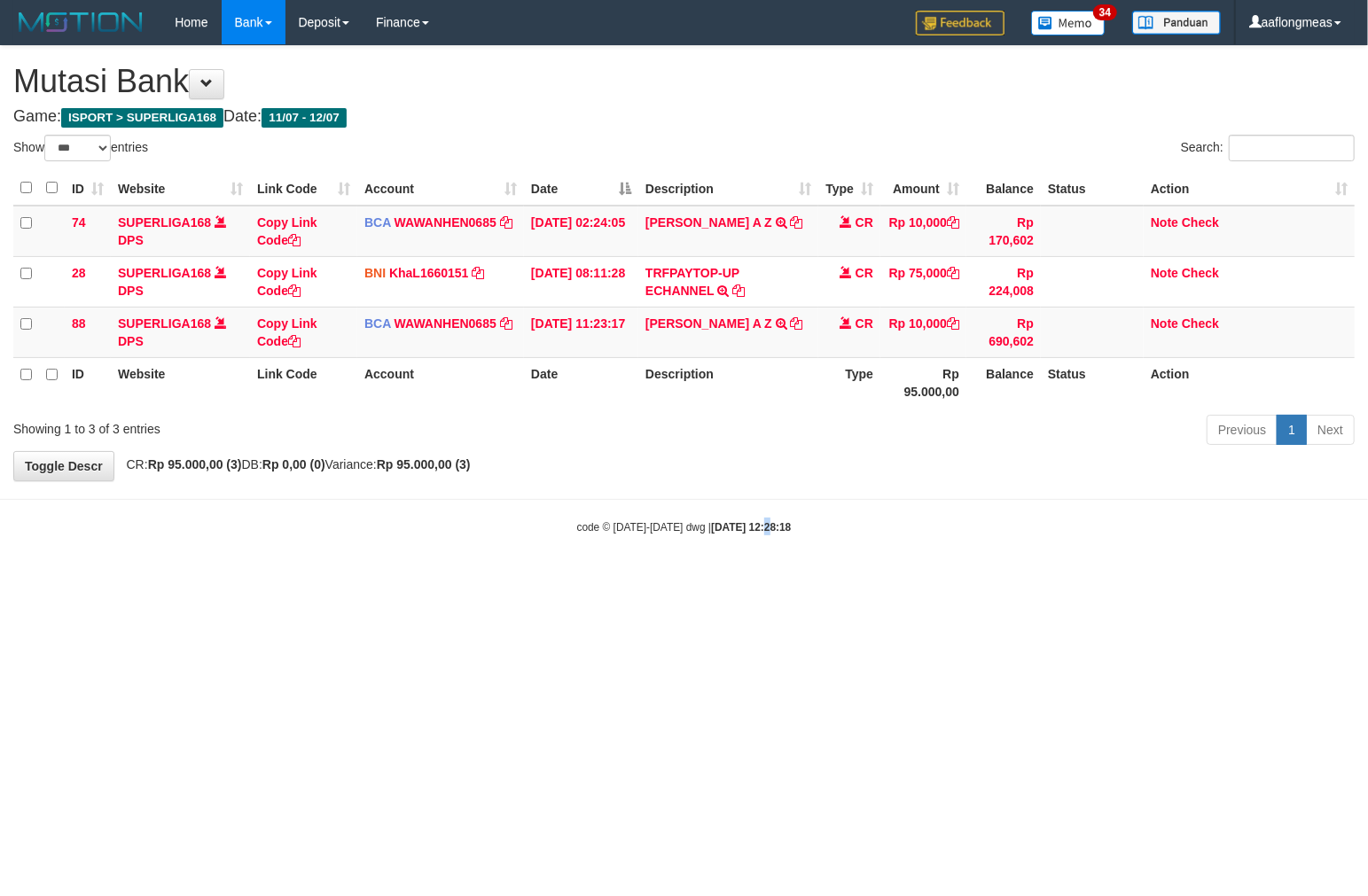 click on "Toggle navigation
Home
Bank
Account List
Load
By Website
Group
[ISPORT]													SUPERLIGA168
By Load Group (DPS)
34" at bounding box center [684, 290] 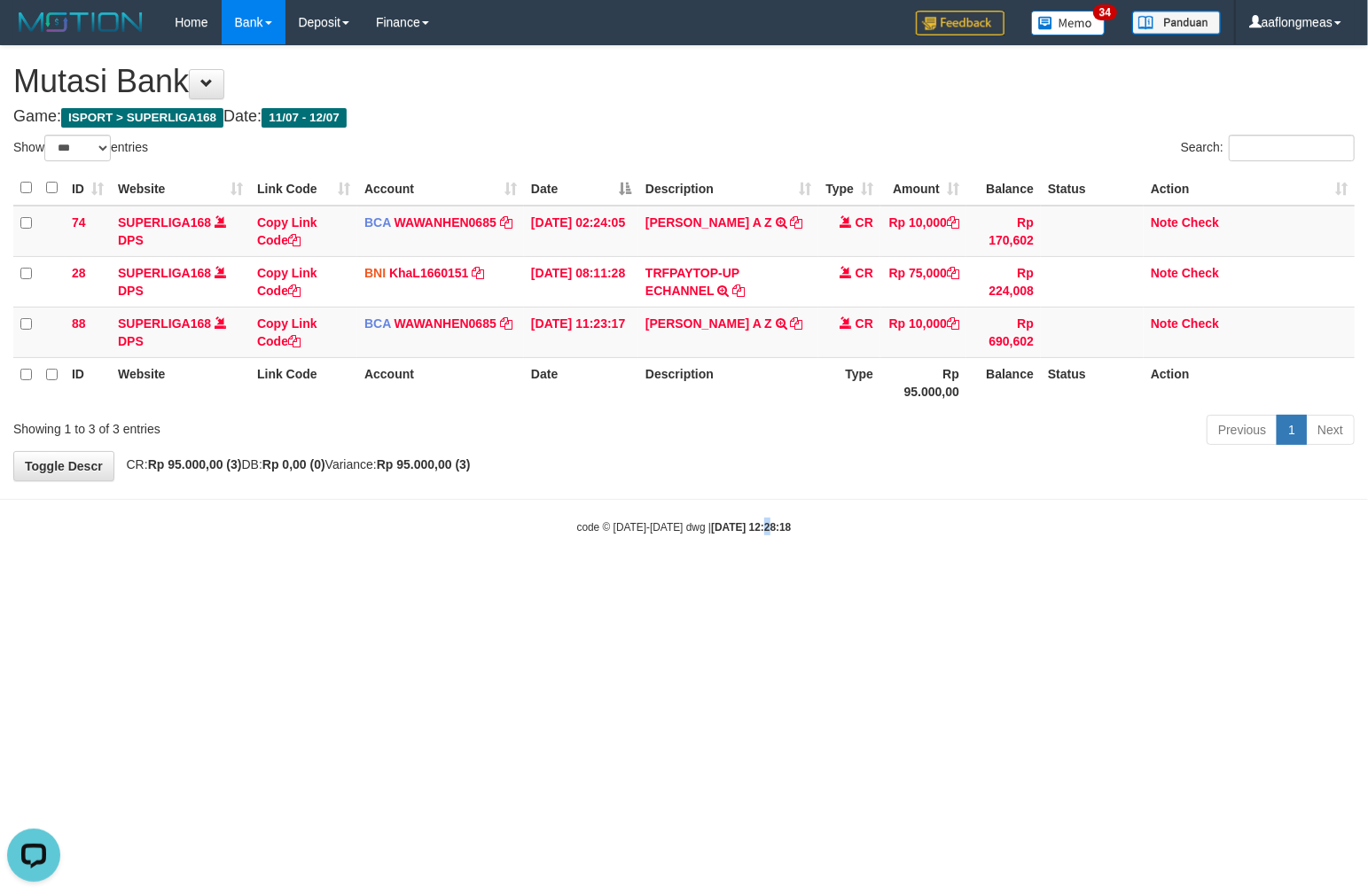 scroll, scrollTop: 0, scrollLeft: 0, axis: both 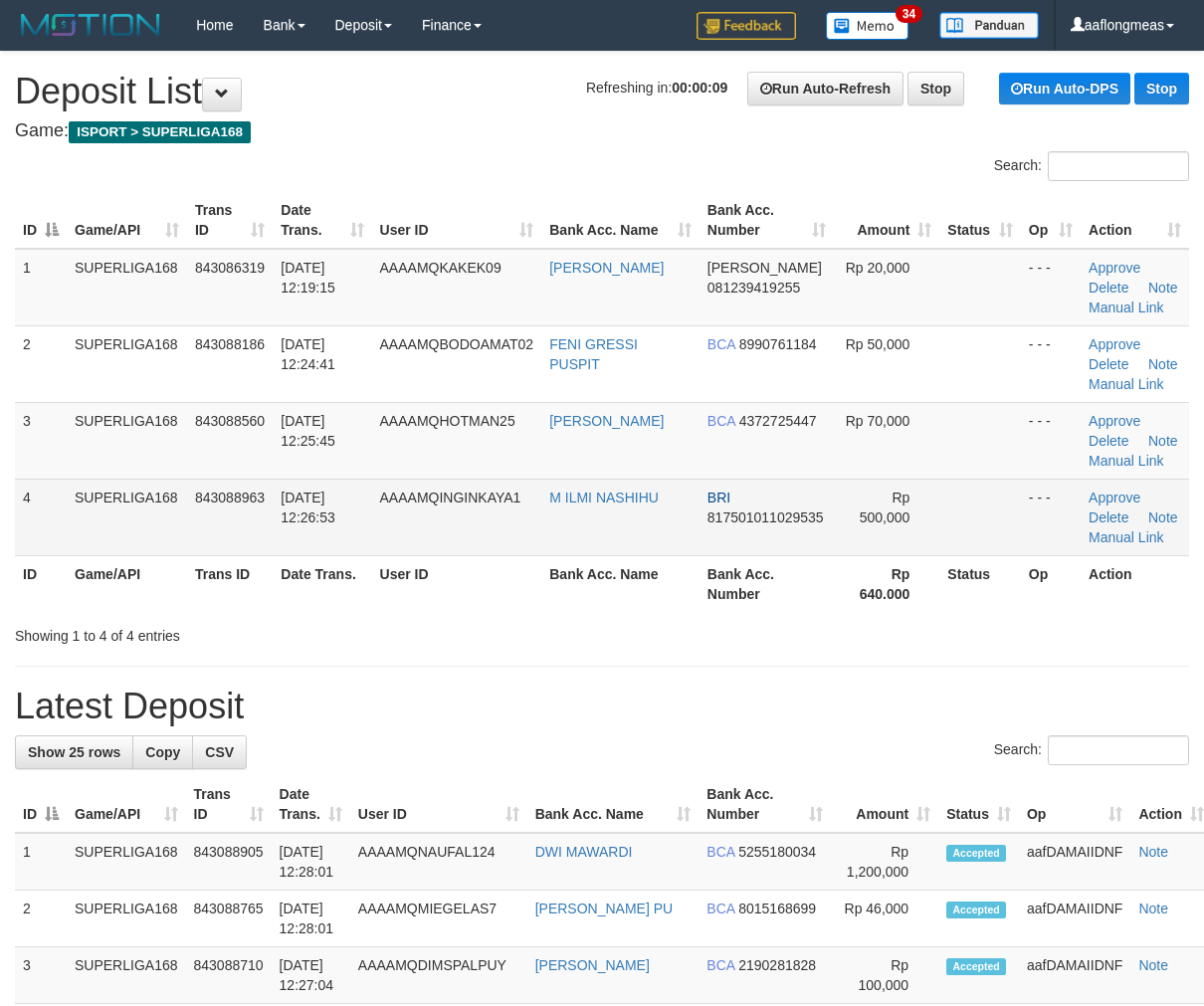 click on "Rp 500,000" at bounding box center (887, 516) 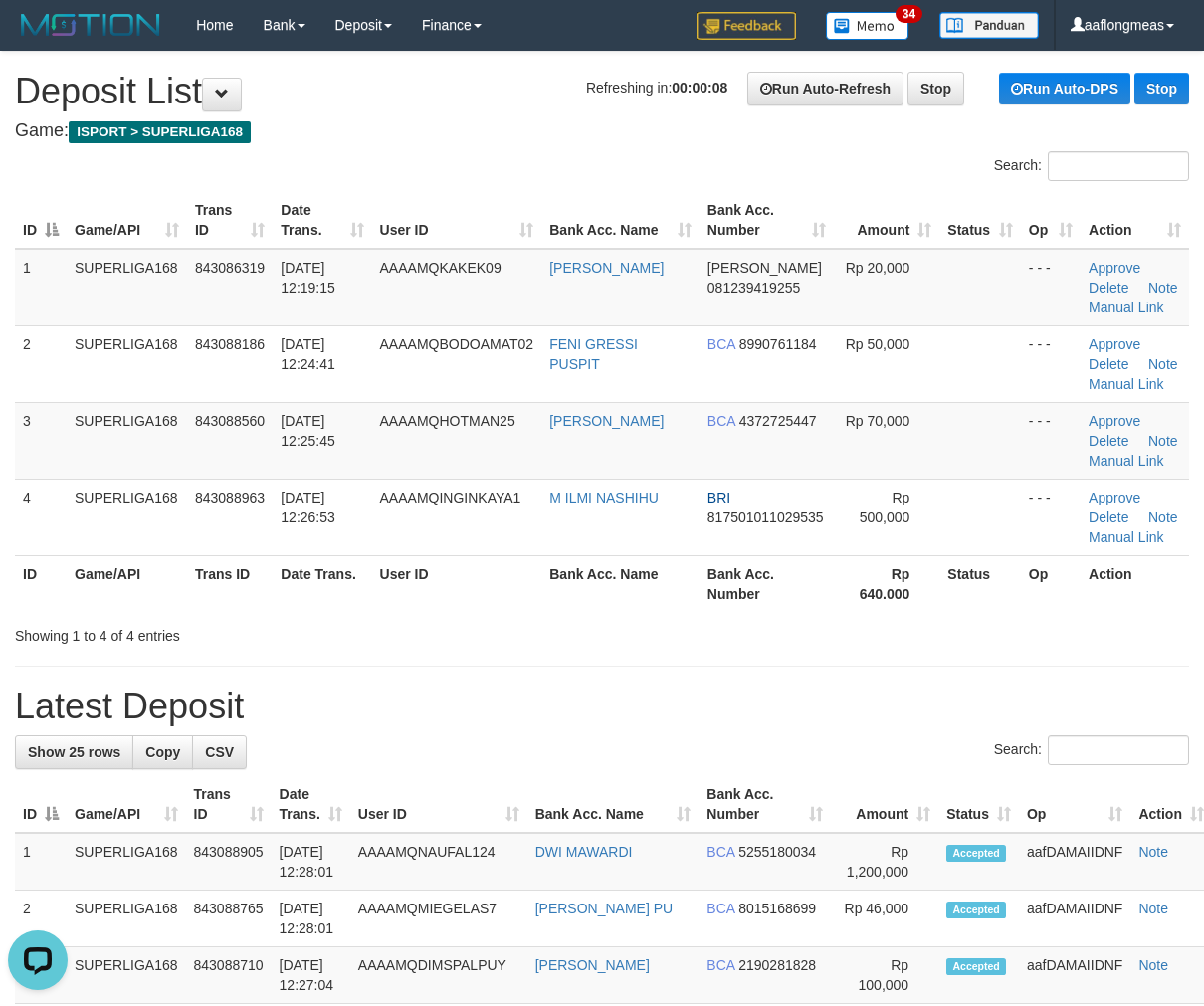 scroll, scrollTop: 0, scrollLeft: 0, axis: both 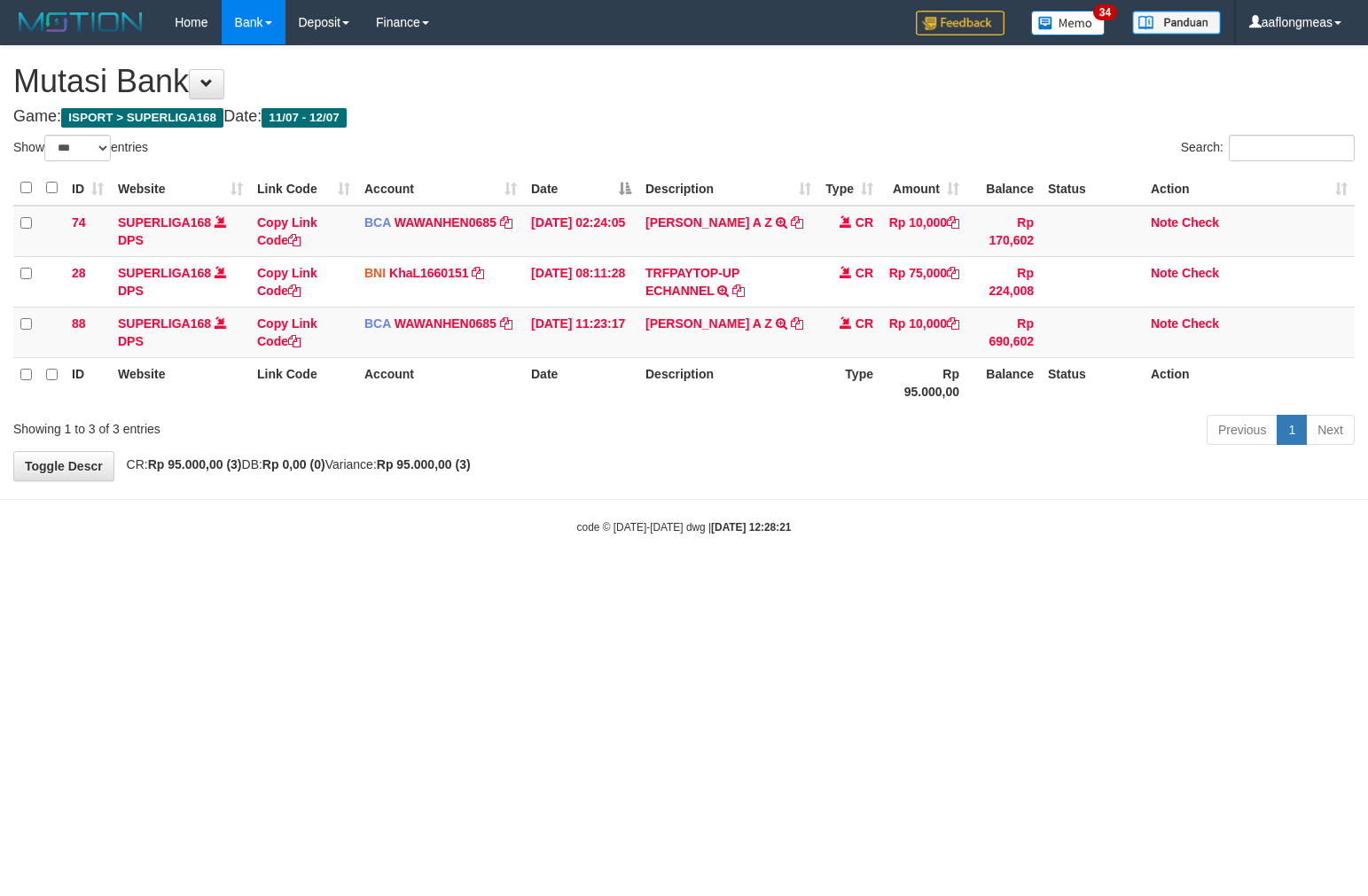 select on "***" 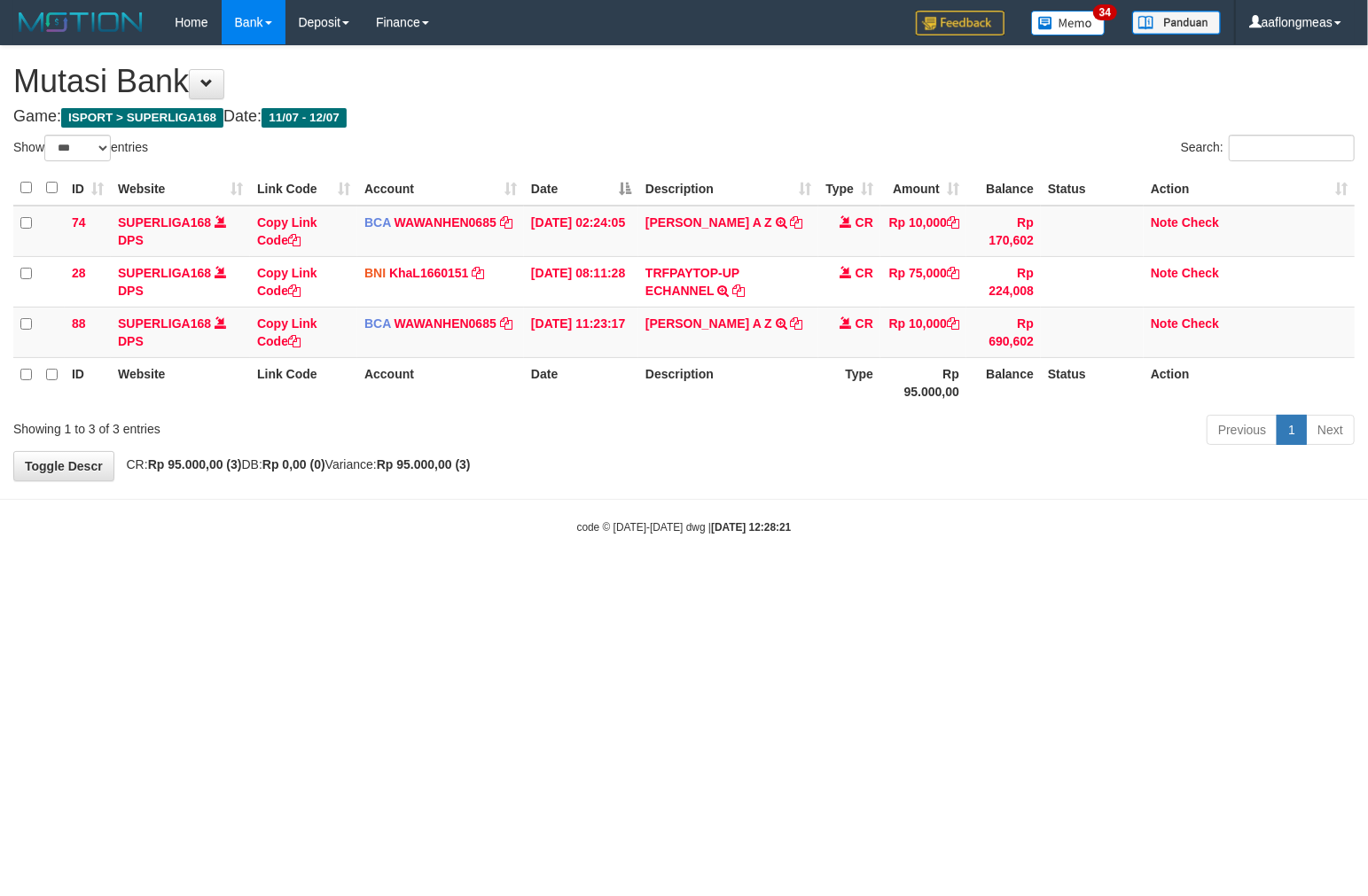 click on "Toggle navigation
Home
Bank
Account List
Load
By Website
Group
[ISPORT]													SUPERLIGA168
By Load Group (DPS)" at bounding box center (684, 290) 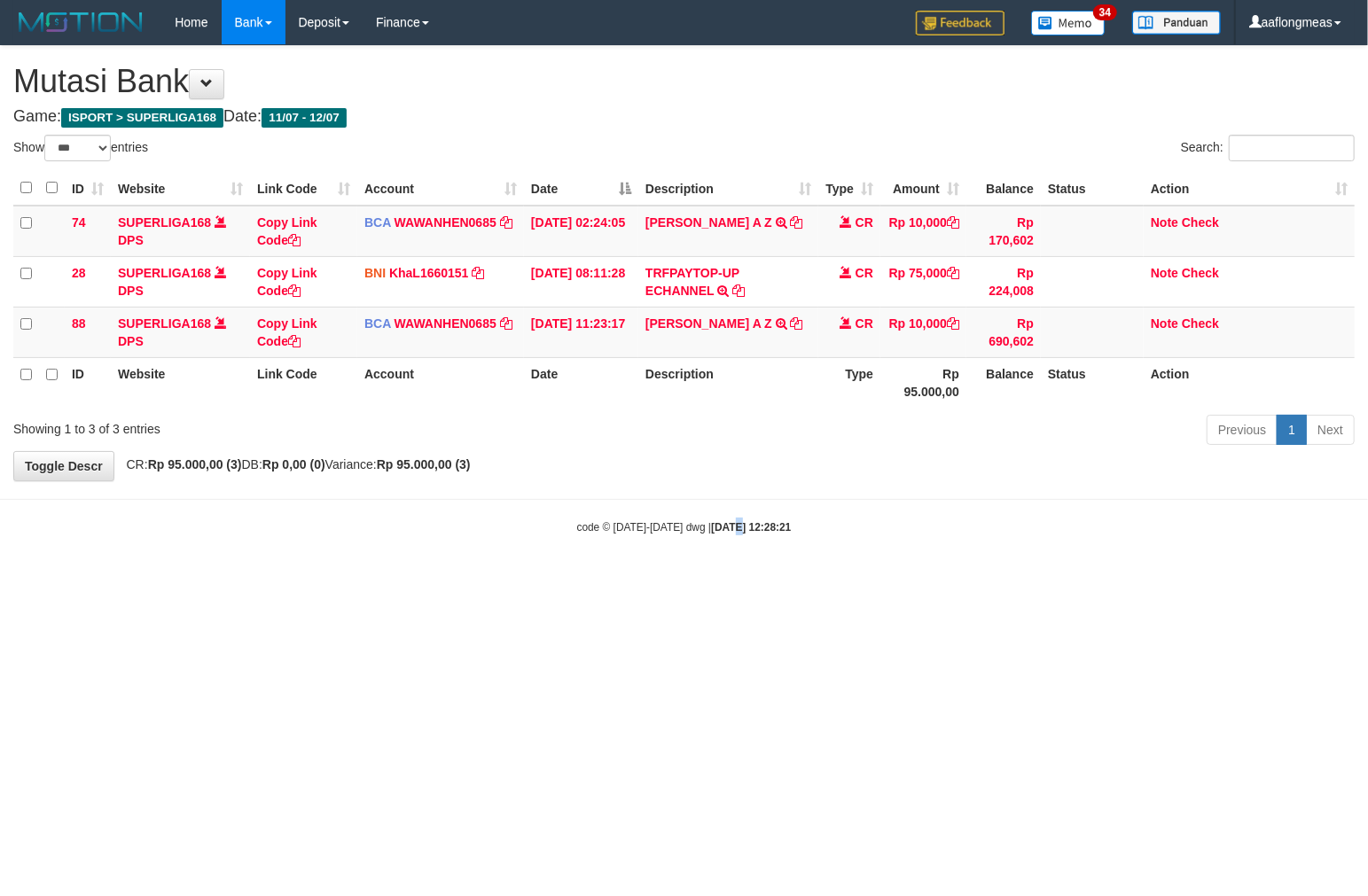 click on "Toggle navigation
Home
Bank
Account List
Load
By Website
Group
[ISPORT]													SUPERLIGA168
By Load Group (DPS)" at bounding box center (684, 290) 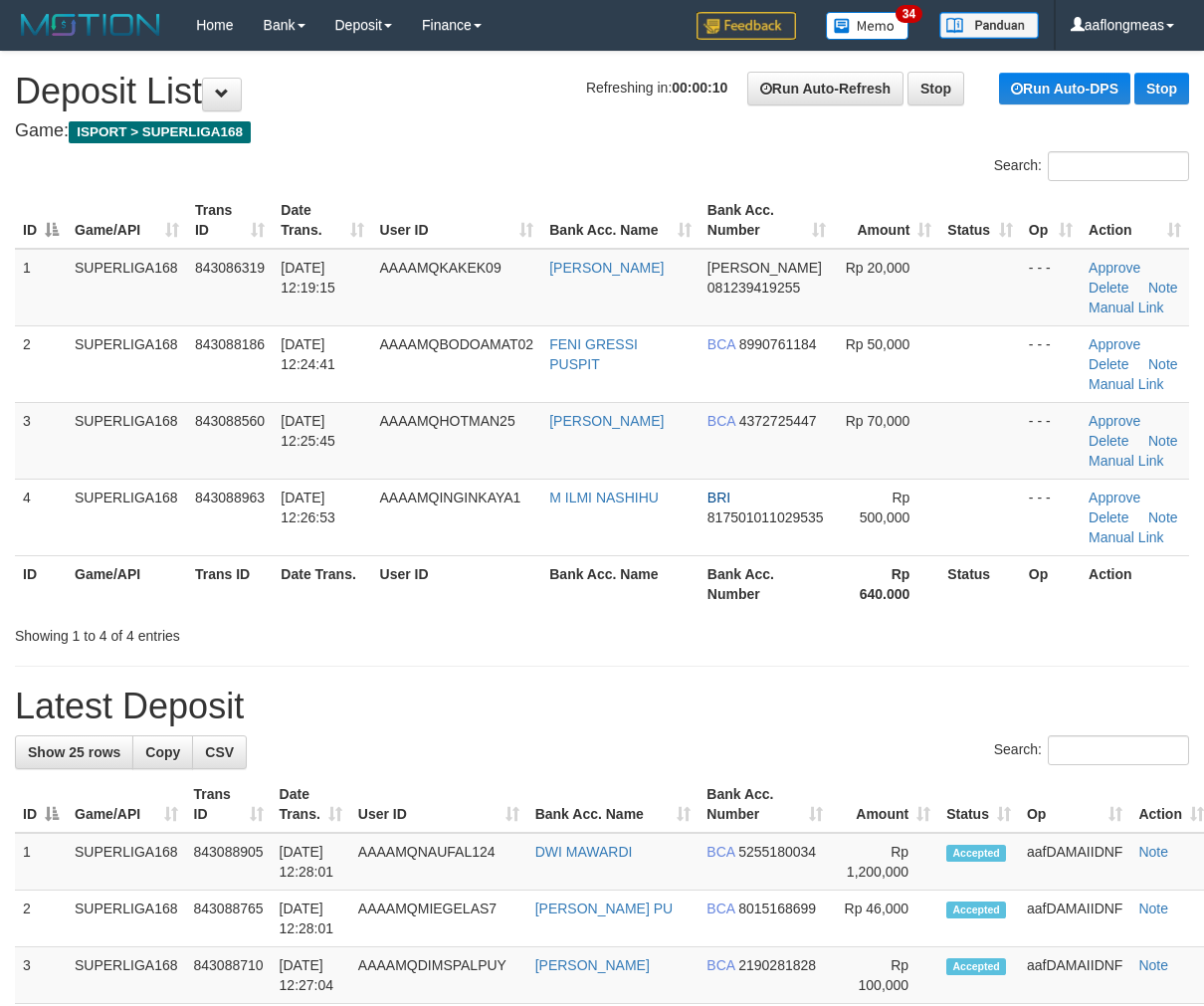 scroll, scrollTop: 0, scrollLeft: 0, axis: both 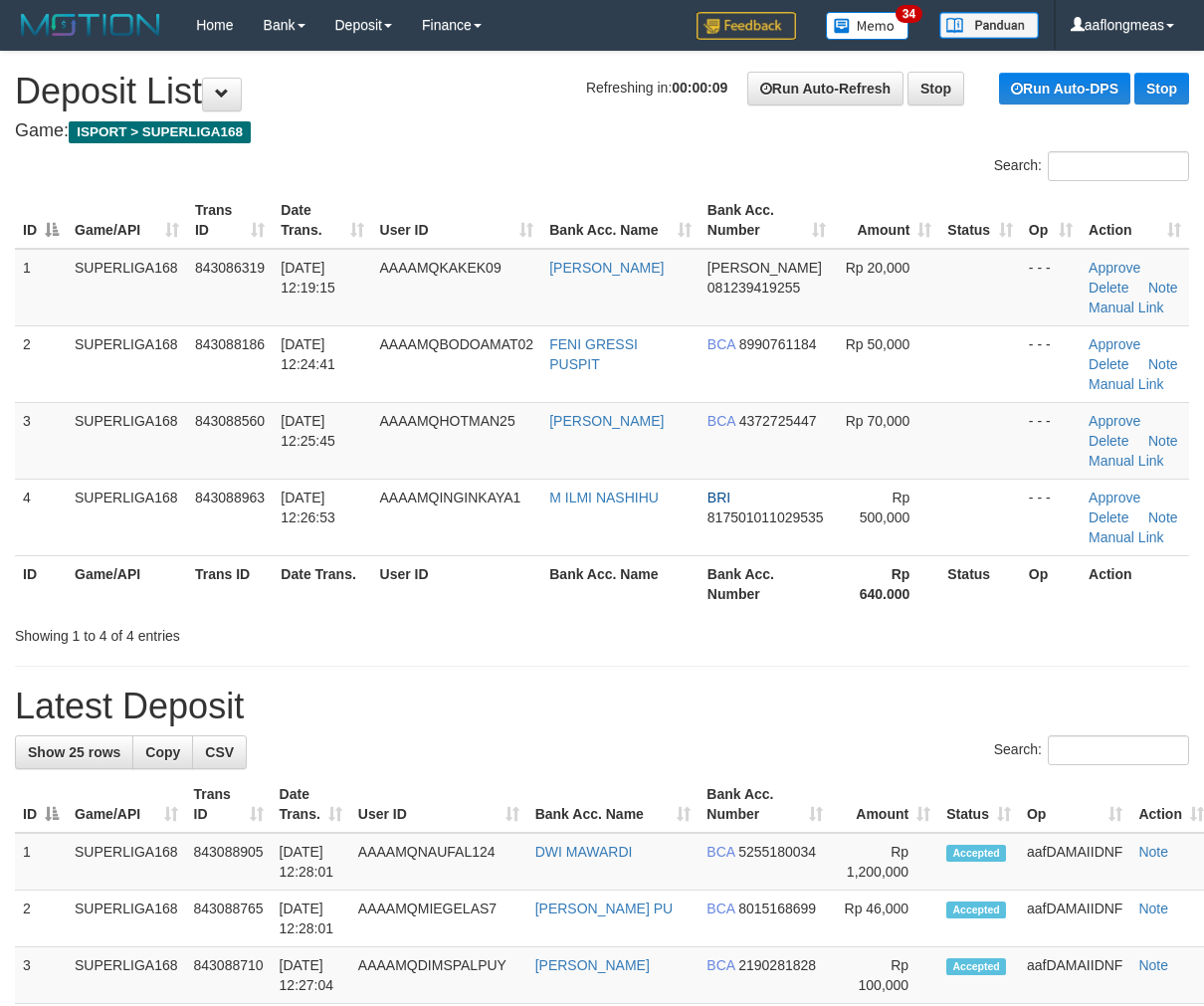 click on "Status" at bounding box center [980, 583] 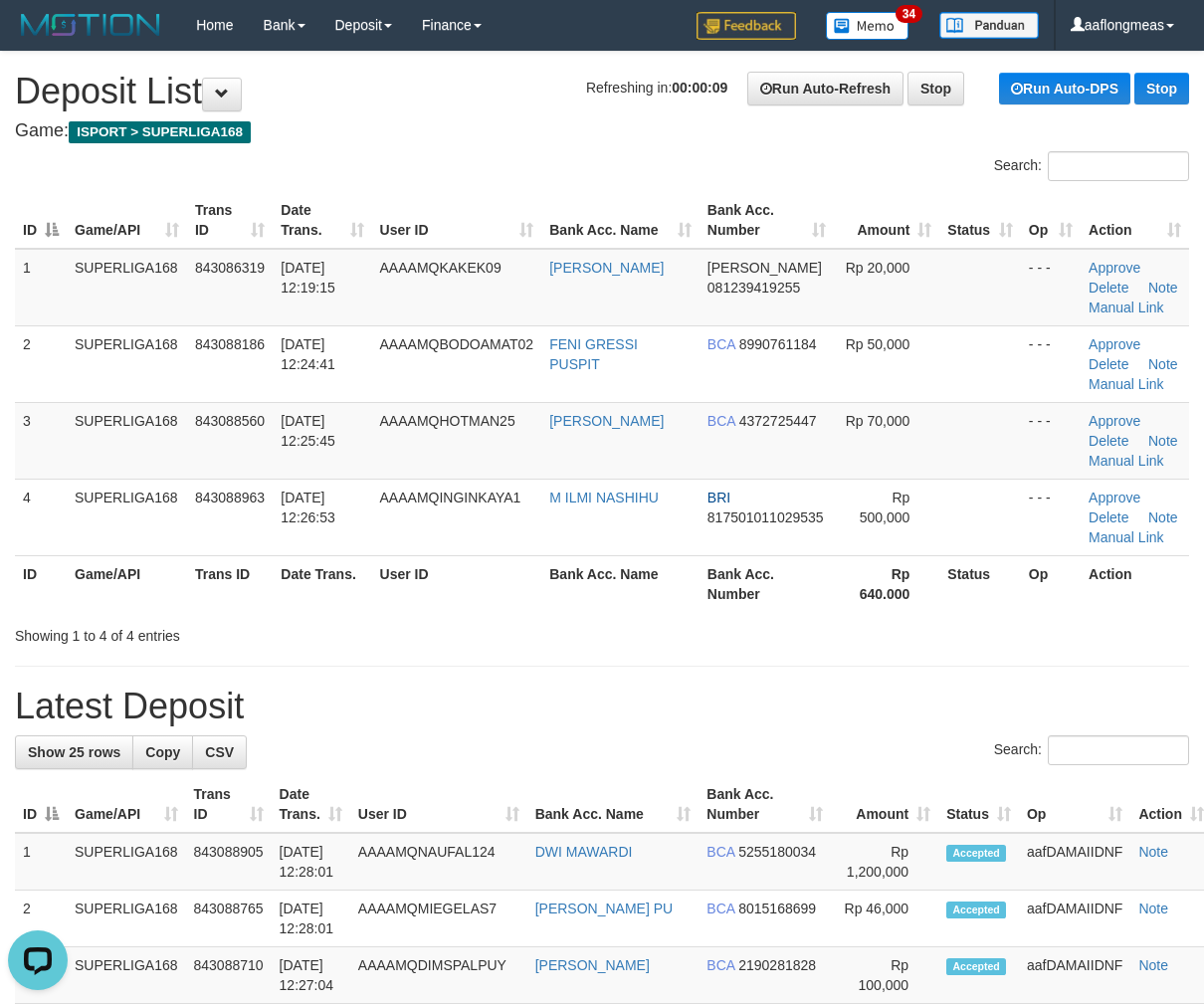 scroll, scrollTop: 0, scrollLeft: 0, axis: both 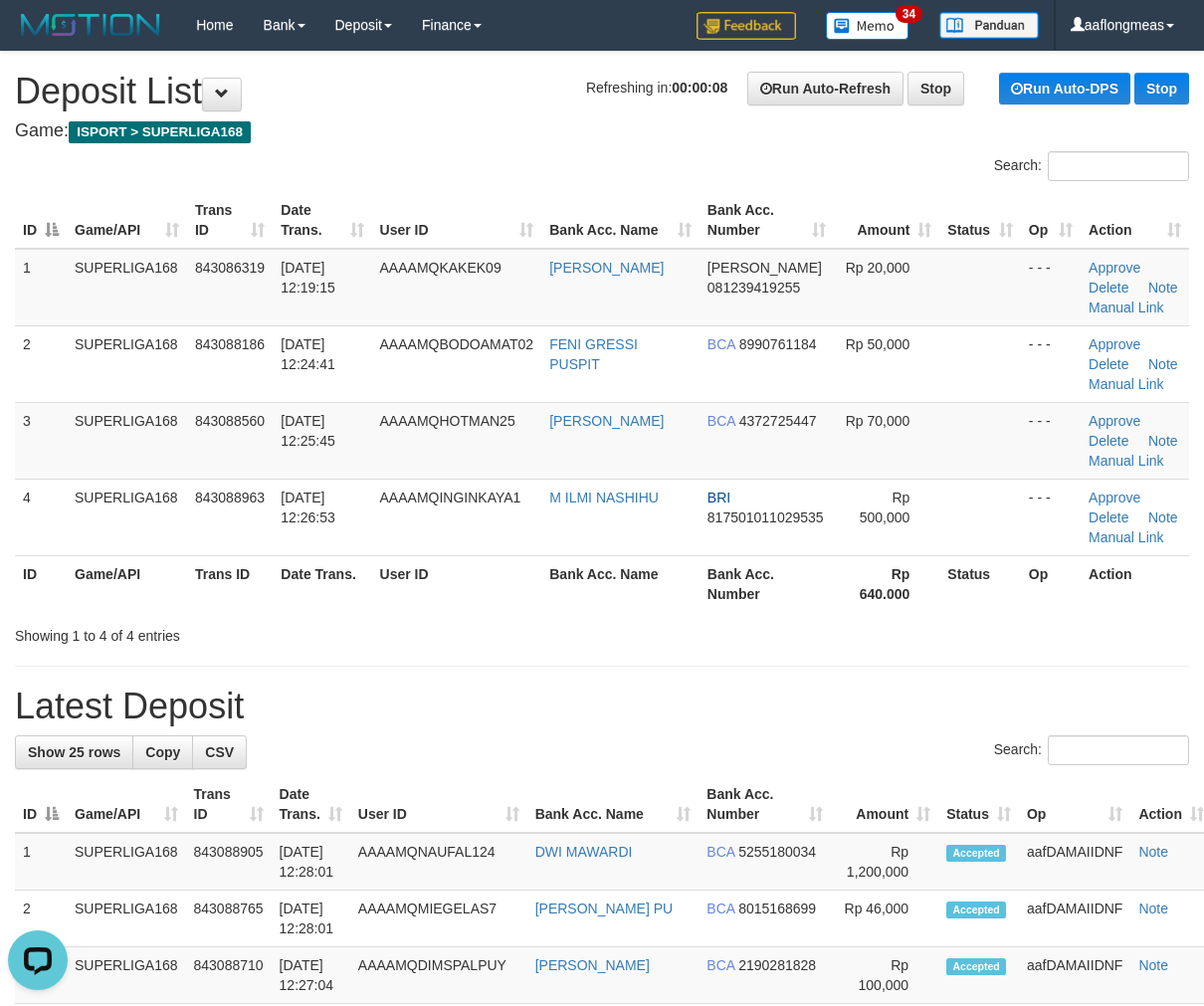drag, startPoint x: 965, startPoint y: 492, endPoint x: 1206, endPoint y: 495, distance: 241.0187 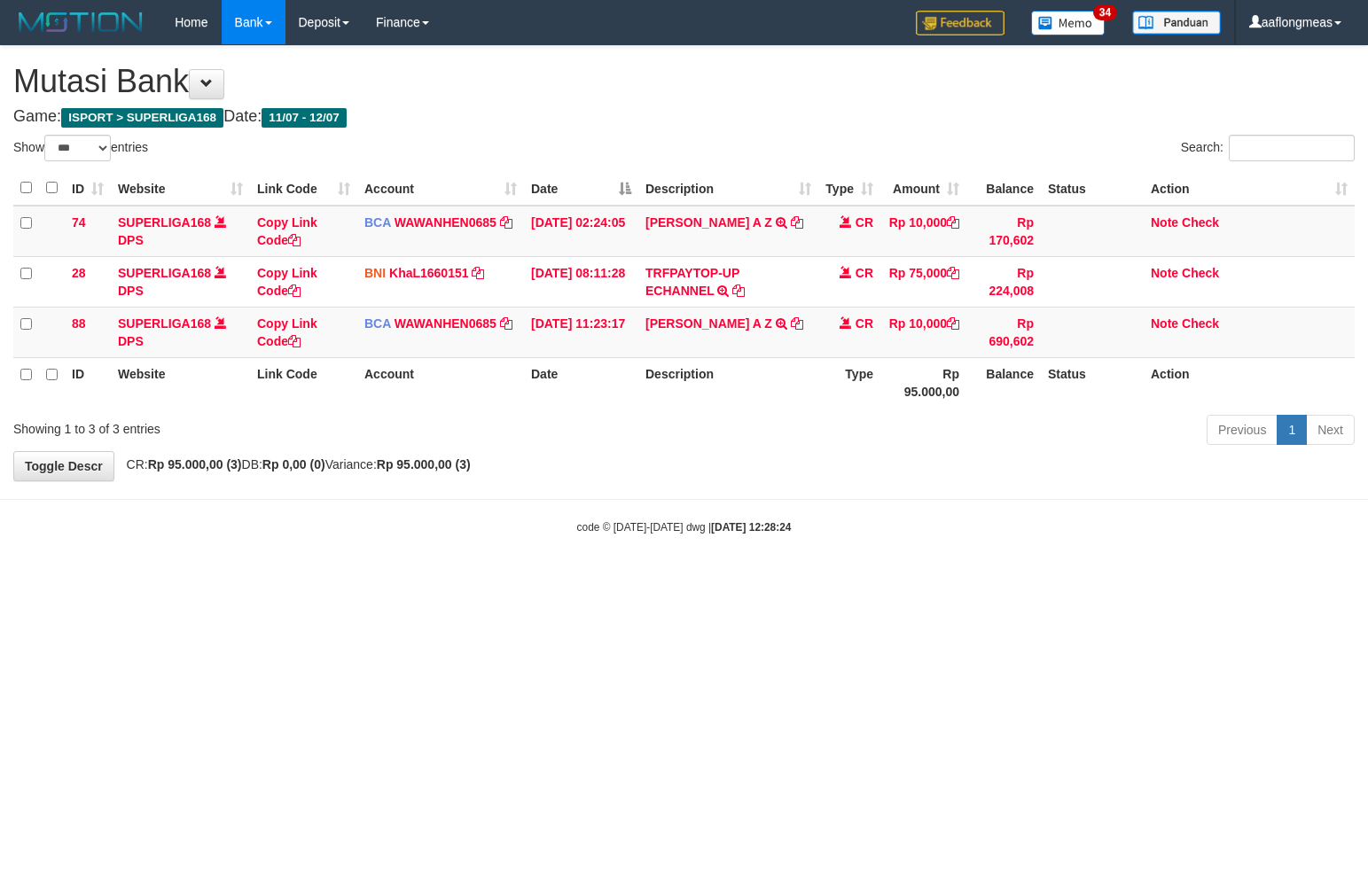 select on "***" 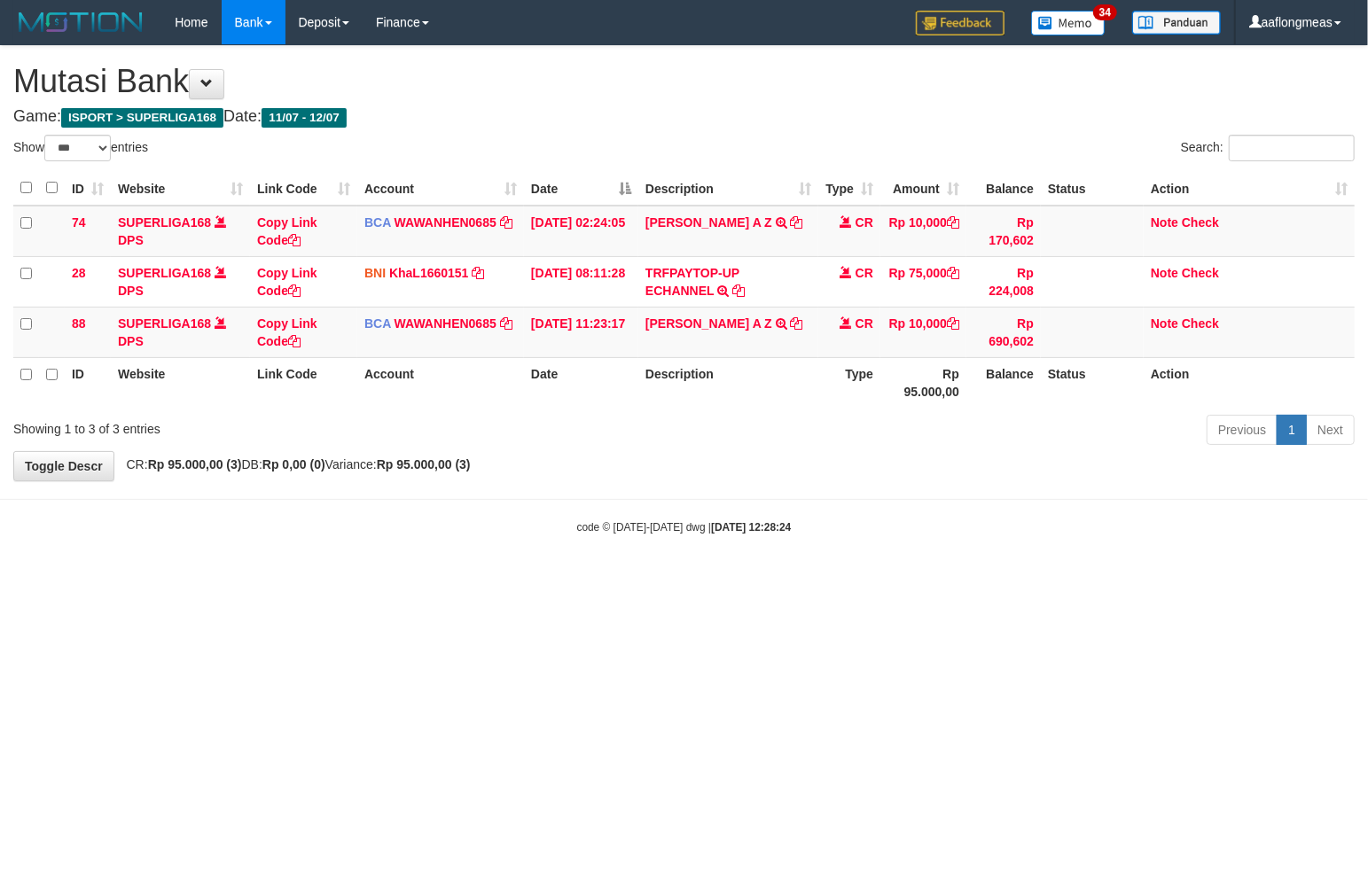 click on "Toggle navigation
Home
Bank
Account List
Load
By Website
Group
[ISPORT]													SUPERLIGA168
By Load Group (DPS)" at bounding box center (684, 290) 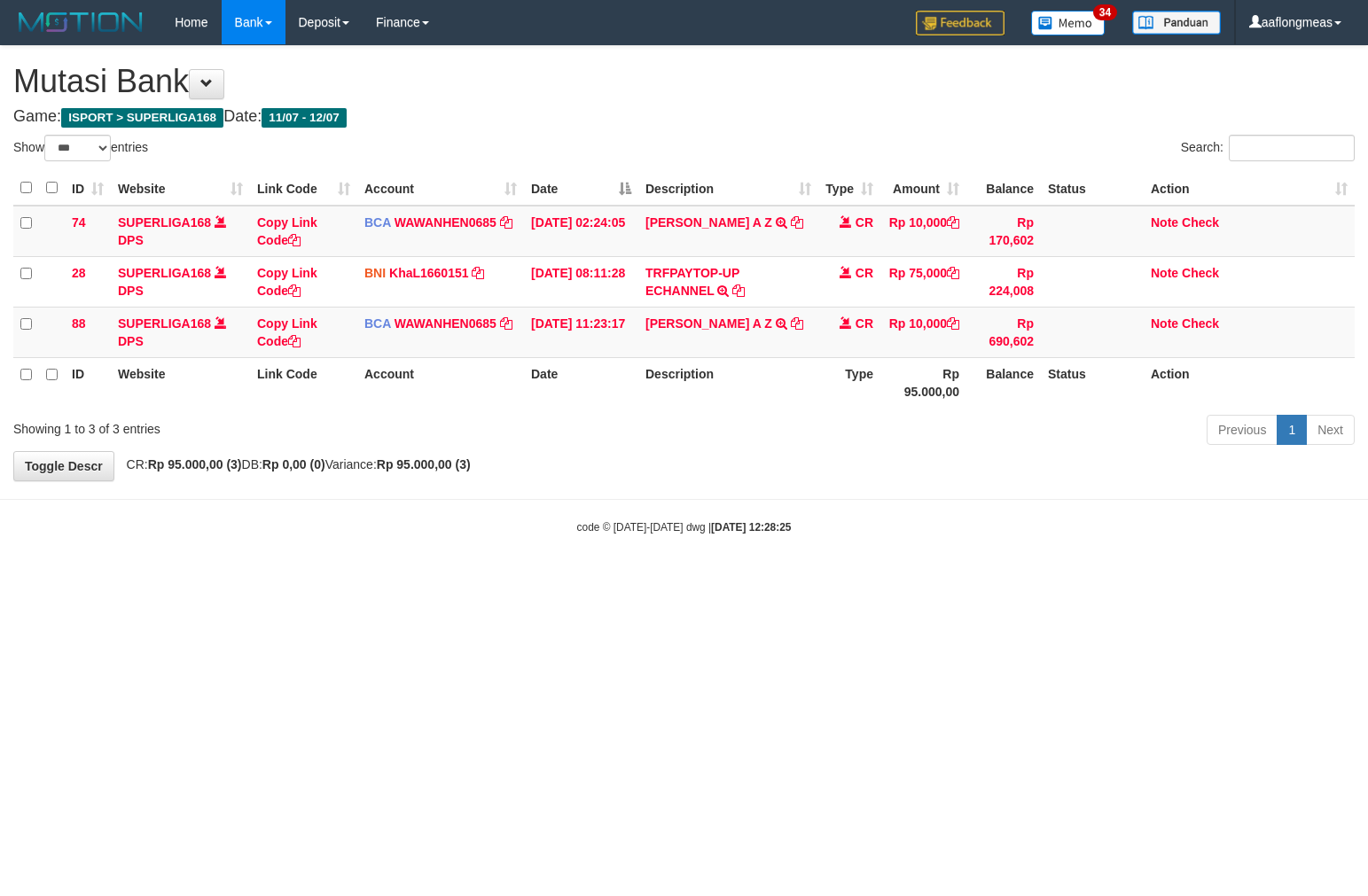 select on "***" 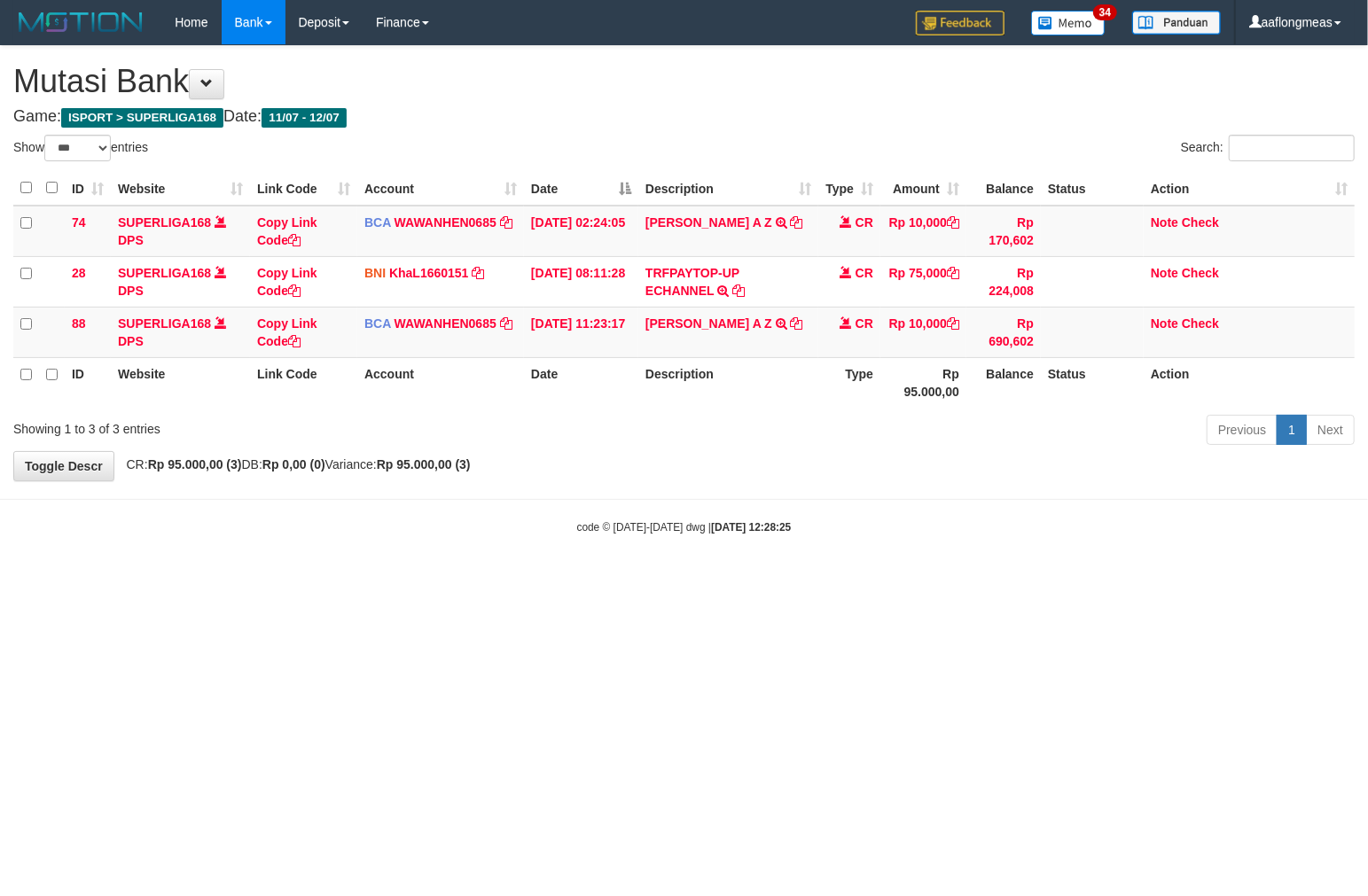 click on "Toggle navigation
Home
Bank
Account List
Load
By Website
Group
[ISPORT]													SUPERLIGA168
By Load Group (DPS)
34" at bounding box center (684, 290) 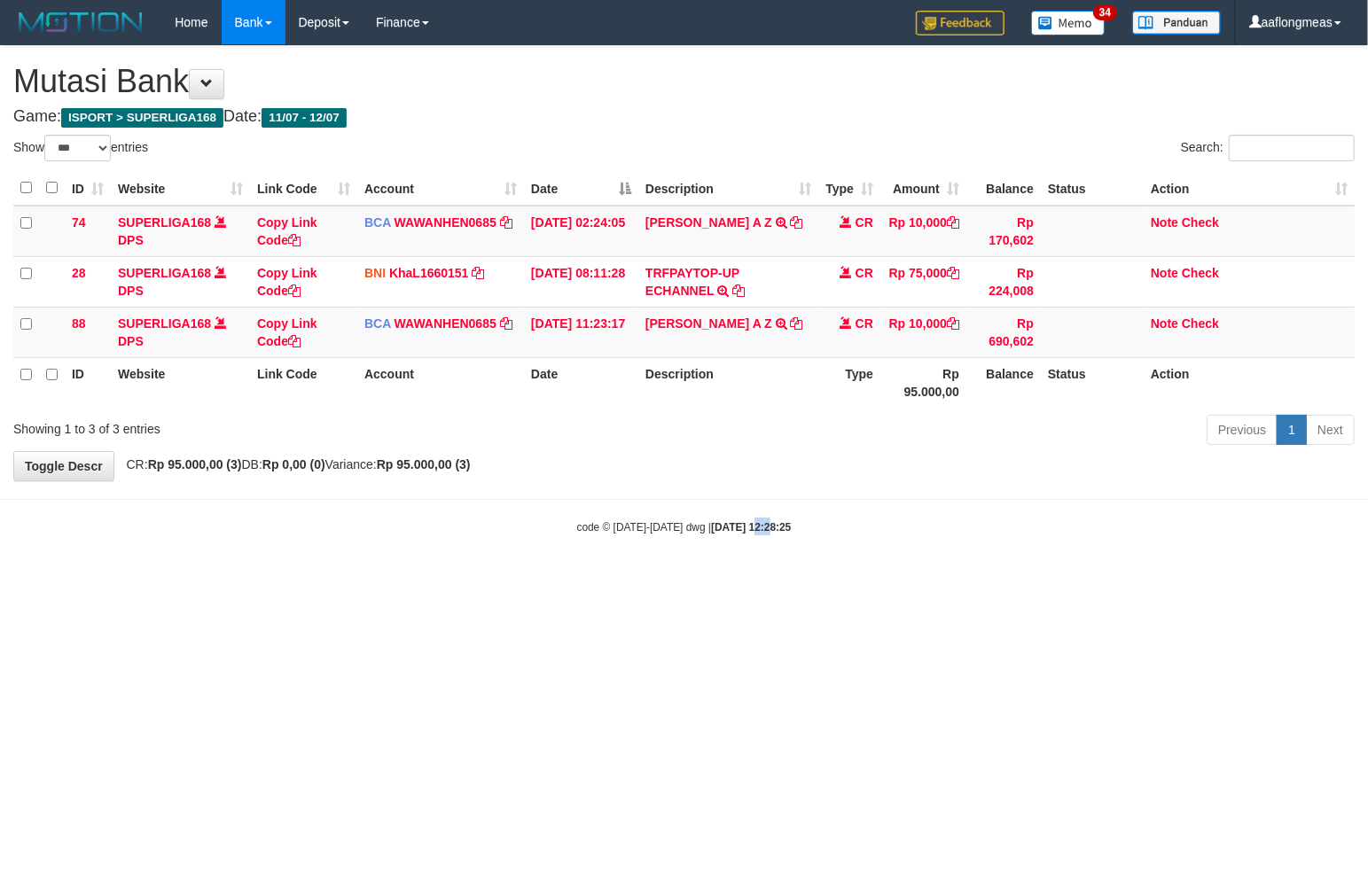 click on "Toggle navigation
Home
Bank
Account List
Load
By Website
Group
[ISPORT]													SUPERLIGA168
By Load Group (DPS)
34" at bounding box center (684, 290) 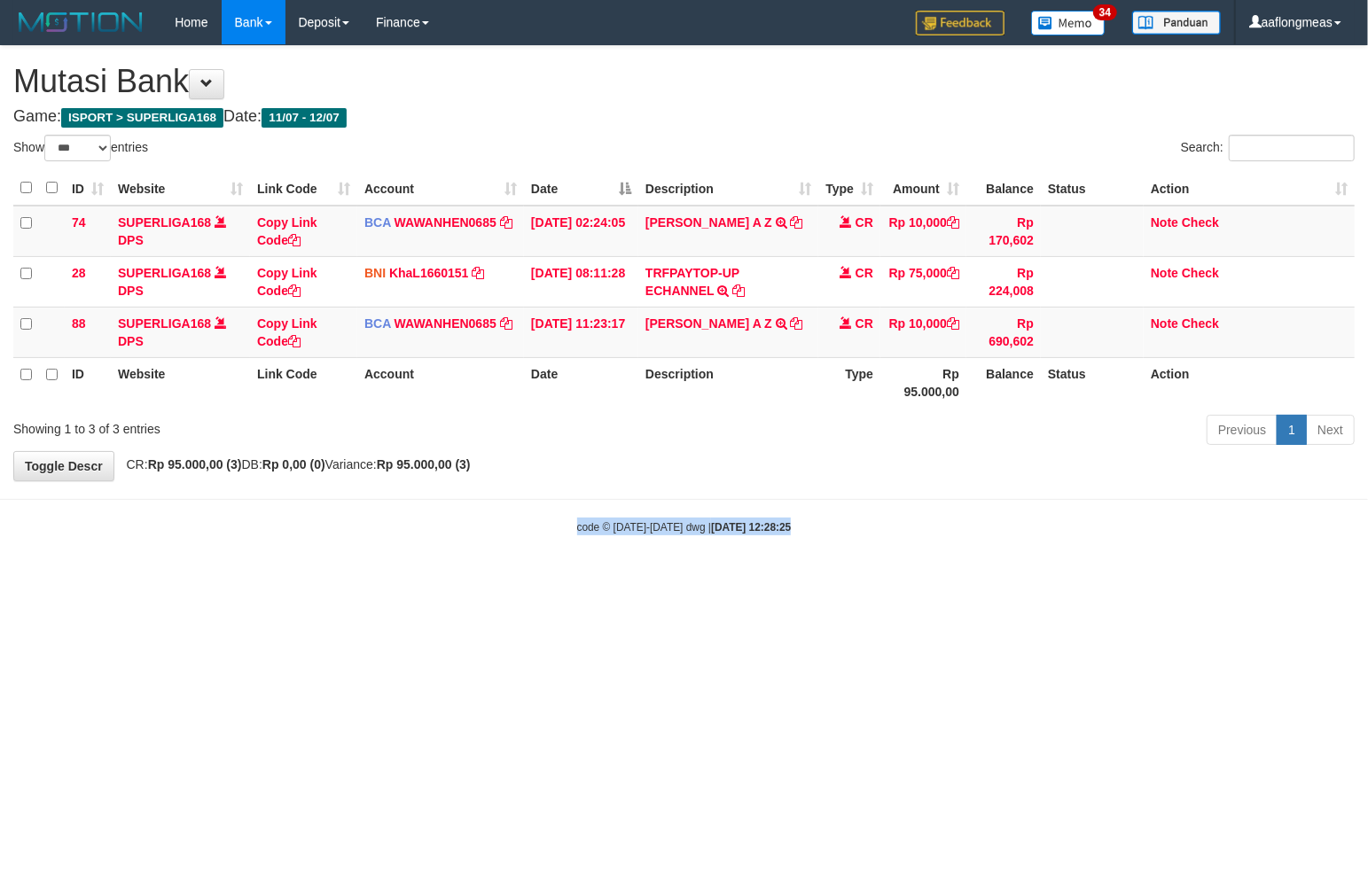 click on "Toggle navigation
Home
Bank
Account List
Load
By Website
Group
[ISPORT]													SUPERLIGA168
By Load Group (DPS)
34" at bounding box center (684, 290) 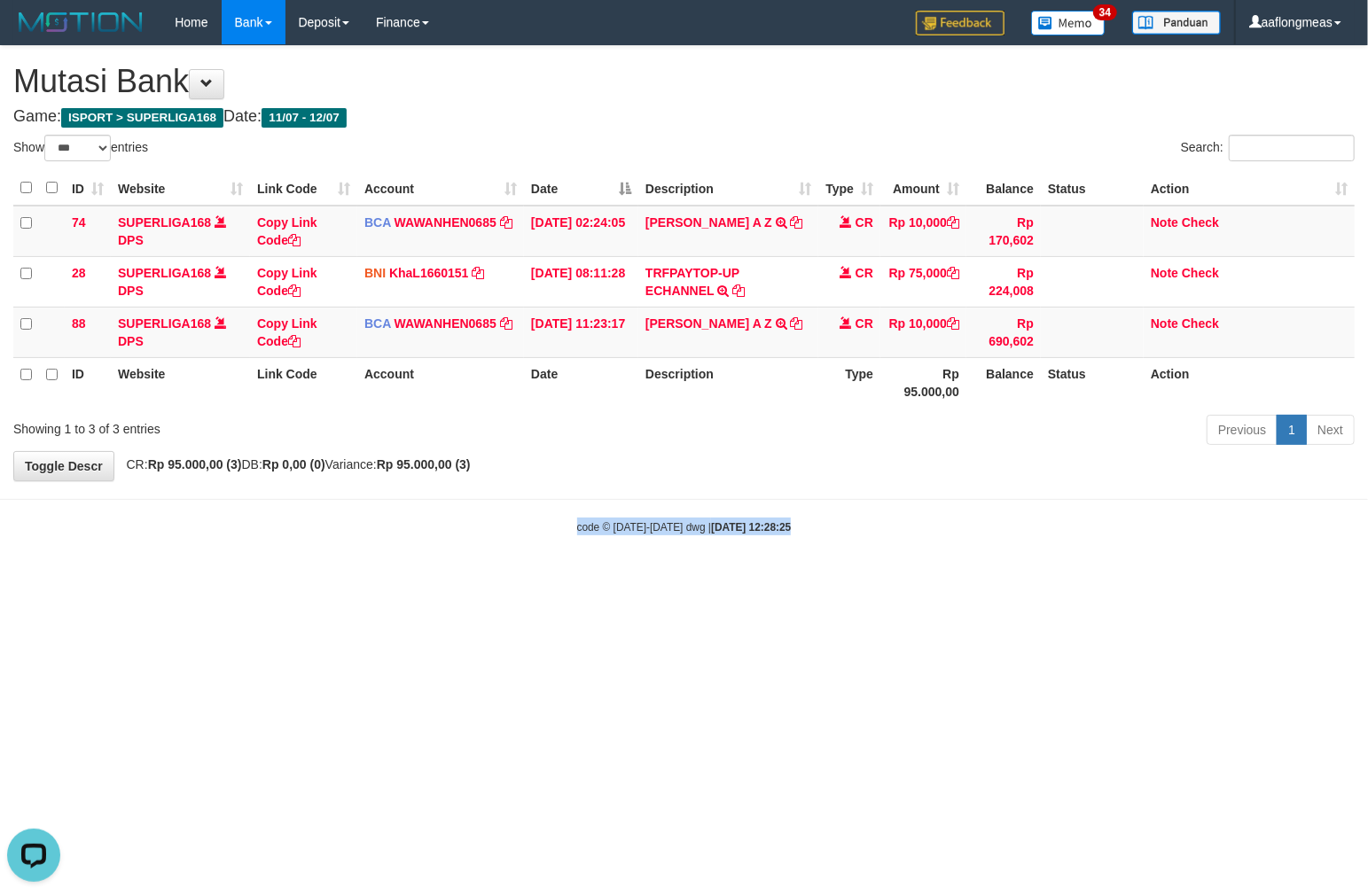 scroll, scrollTop: 0, scrollLeft: 0, axis: both 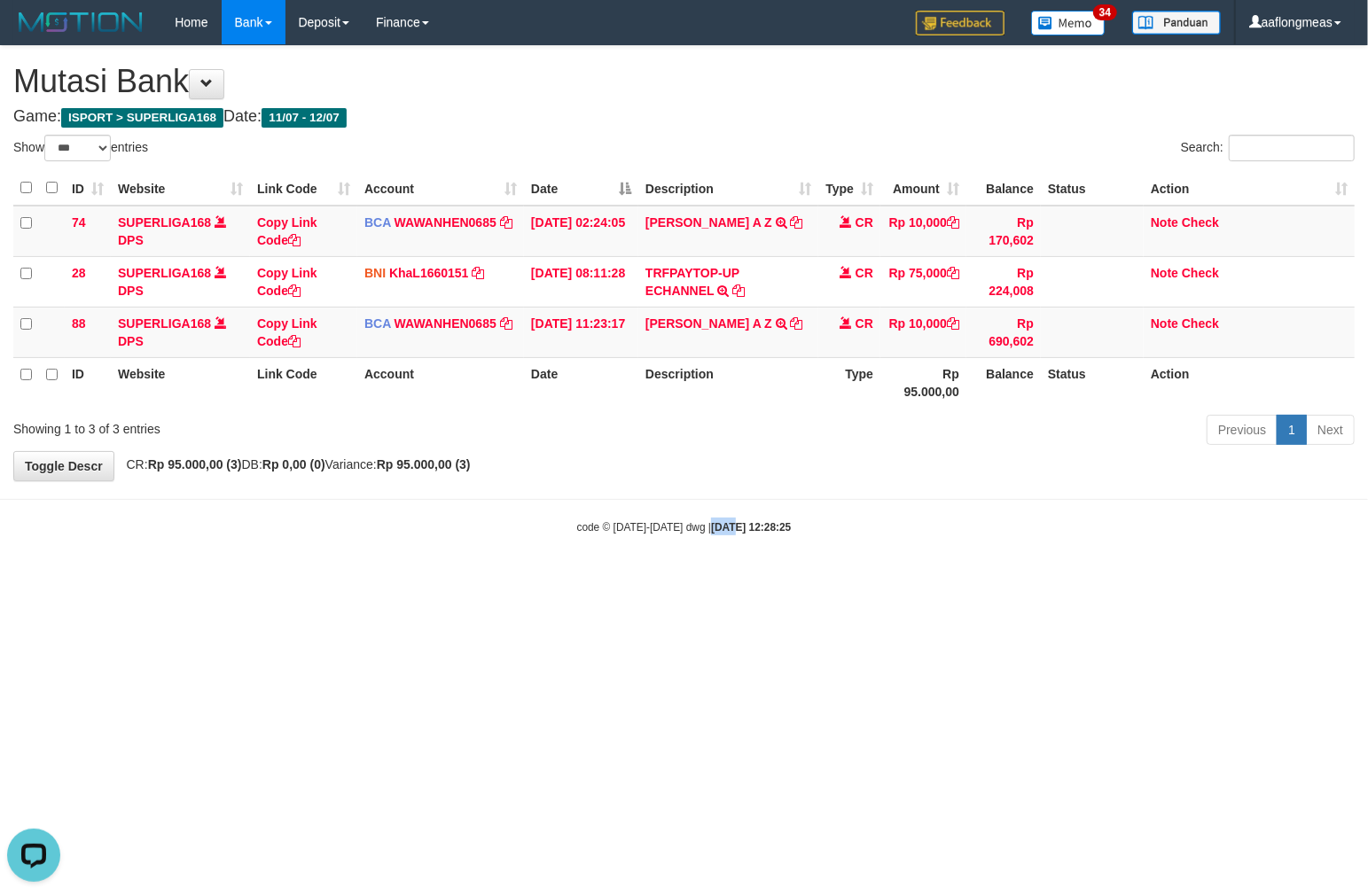 drag, startPoint x: 707, startPoint y: 567, endPoint x: 211, endPoint y: 577, distance: 496.1008 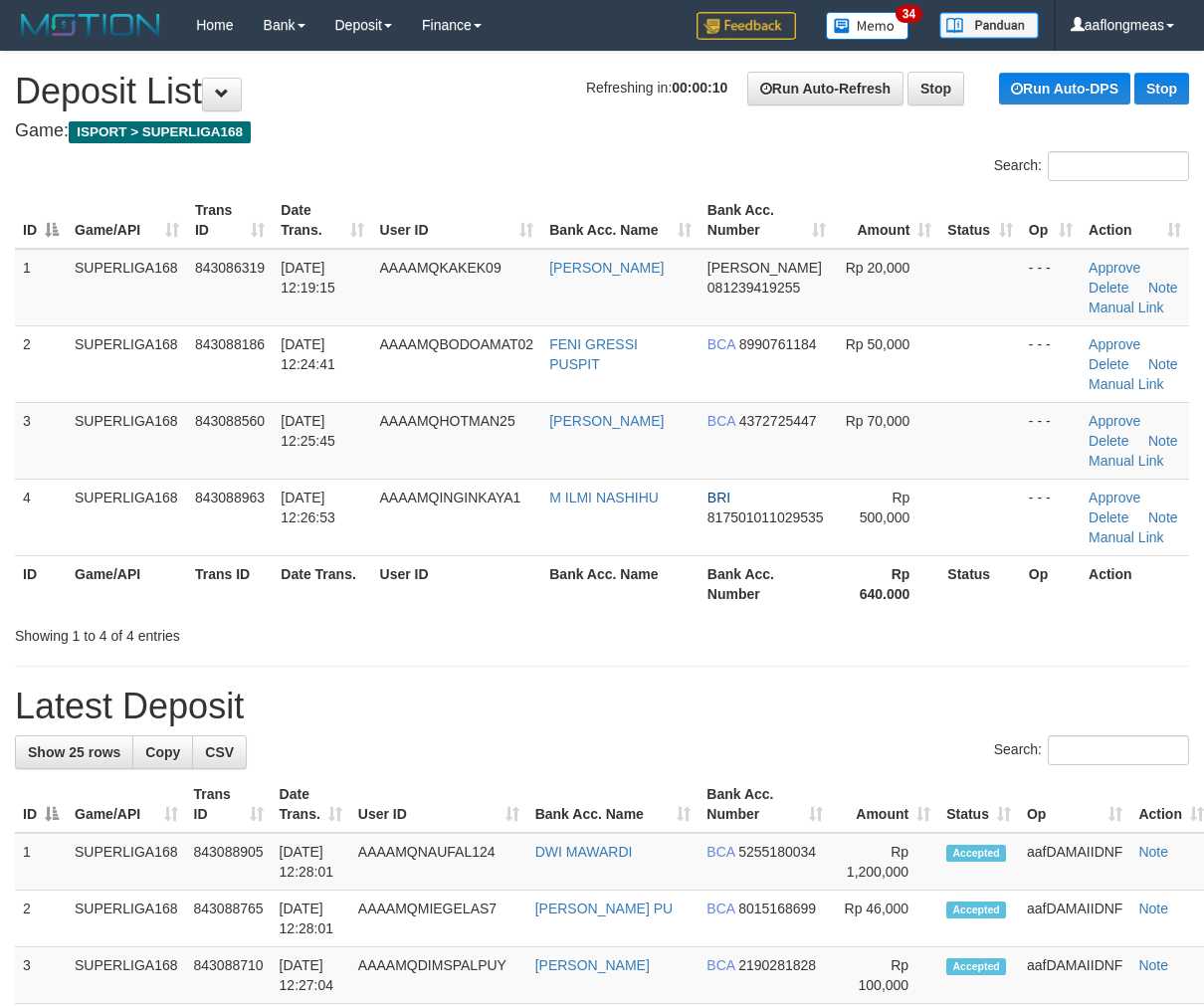 scroll, scrollTop: 0, scrollLeft: 0, axis: both 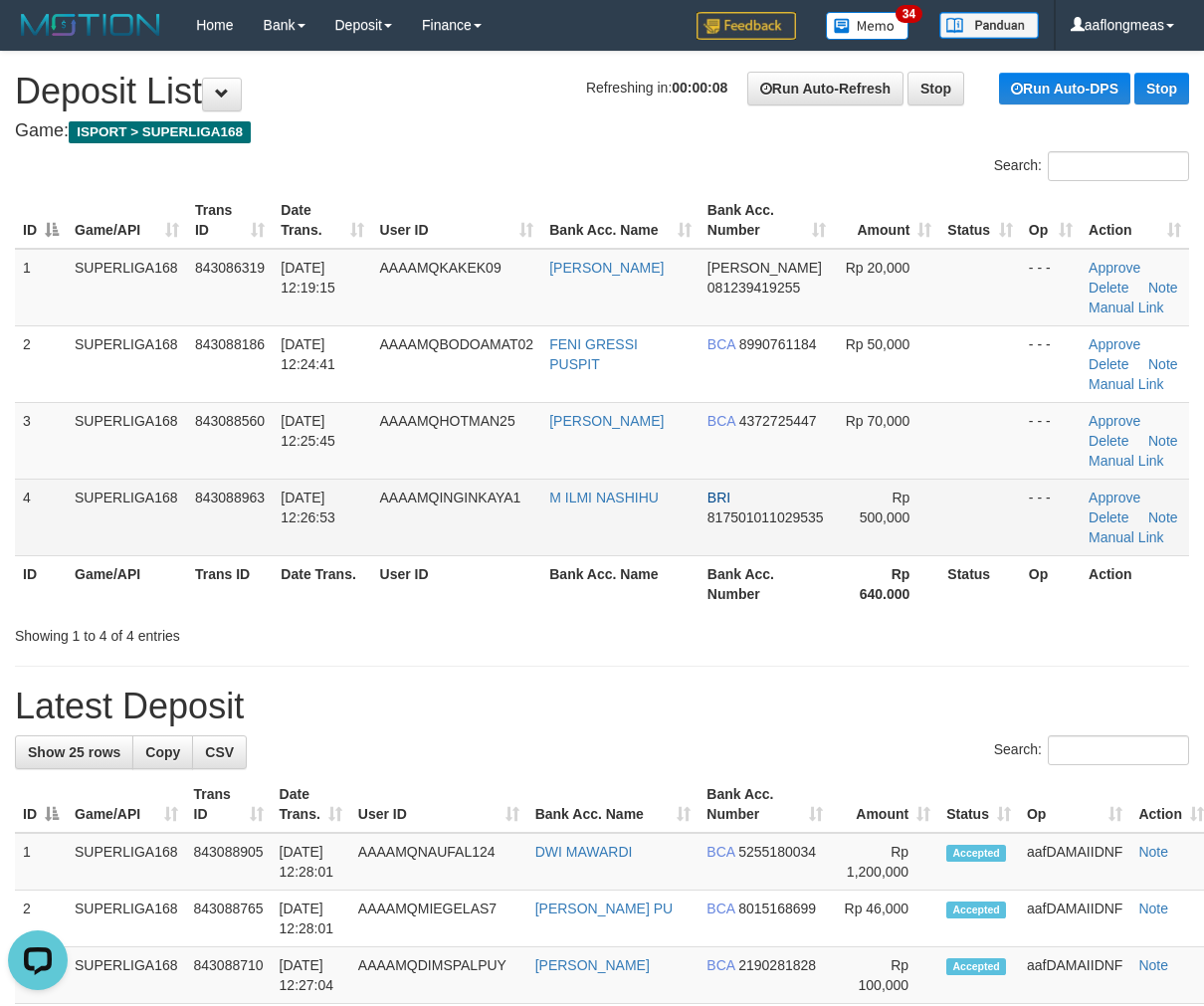 drag, startPoint x: 948, startPoint y: 510, endPoint x: 1051, endPoint y: 519, distance: 103.392456 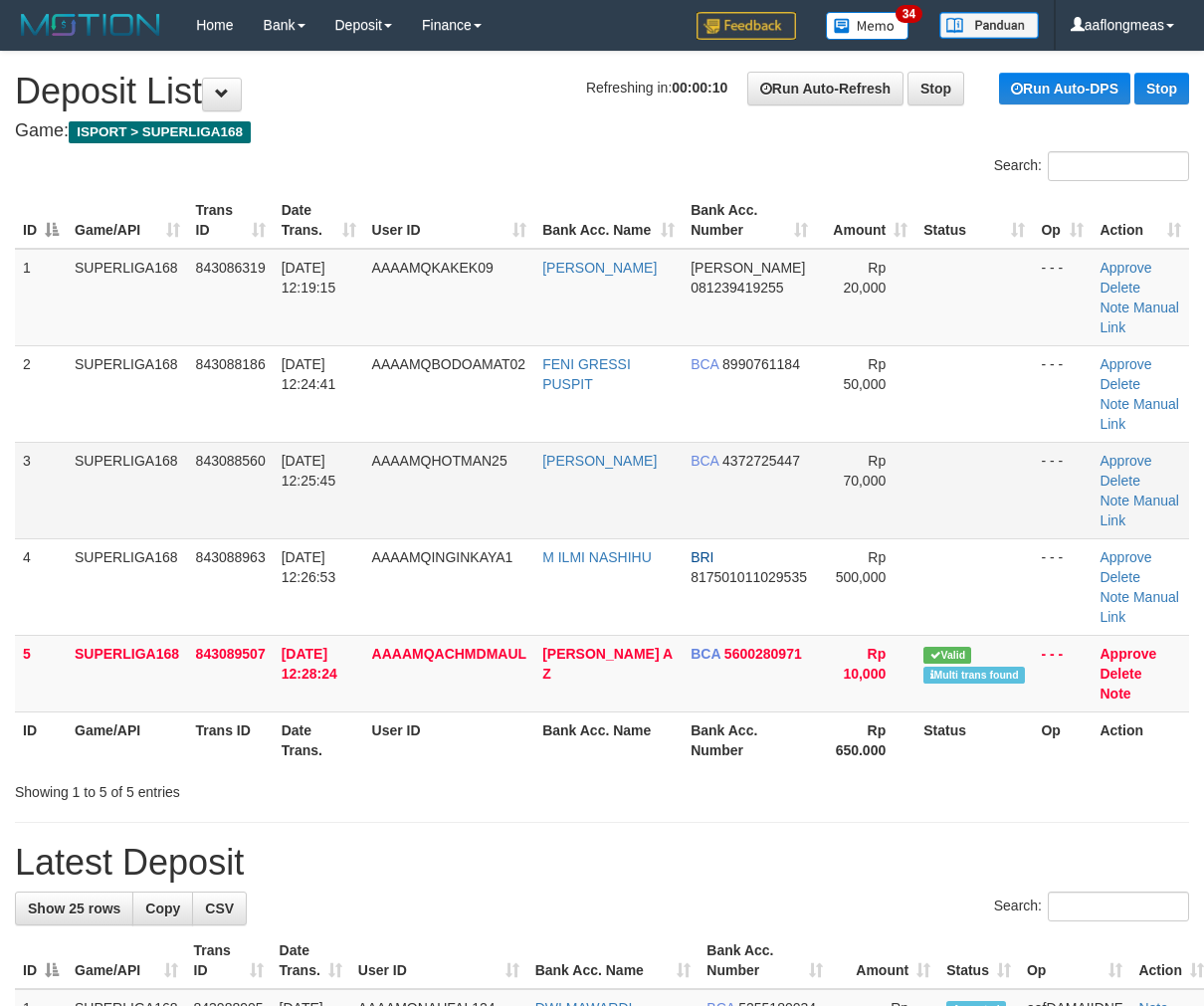 scroll, scrollTop: 0, scrollLeft: 0, axis: both 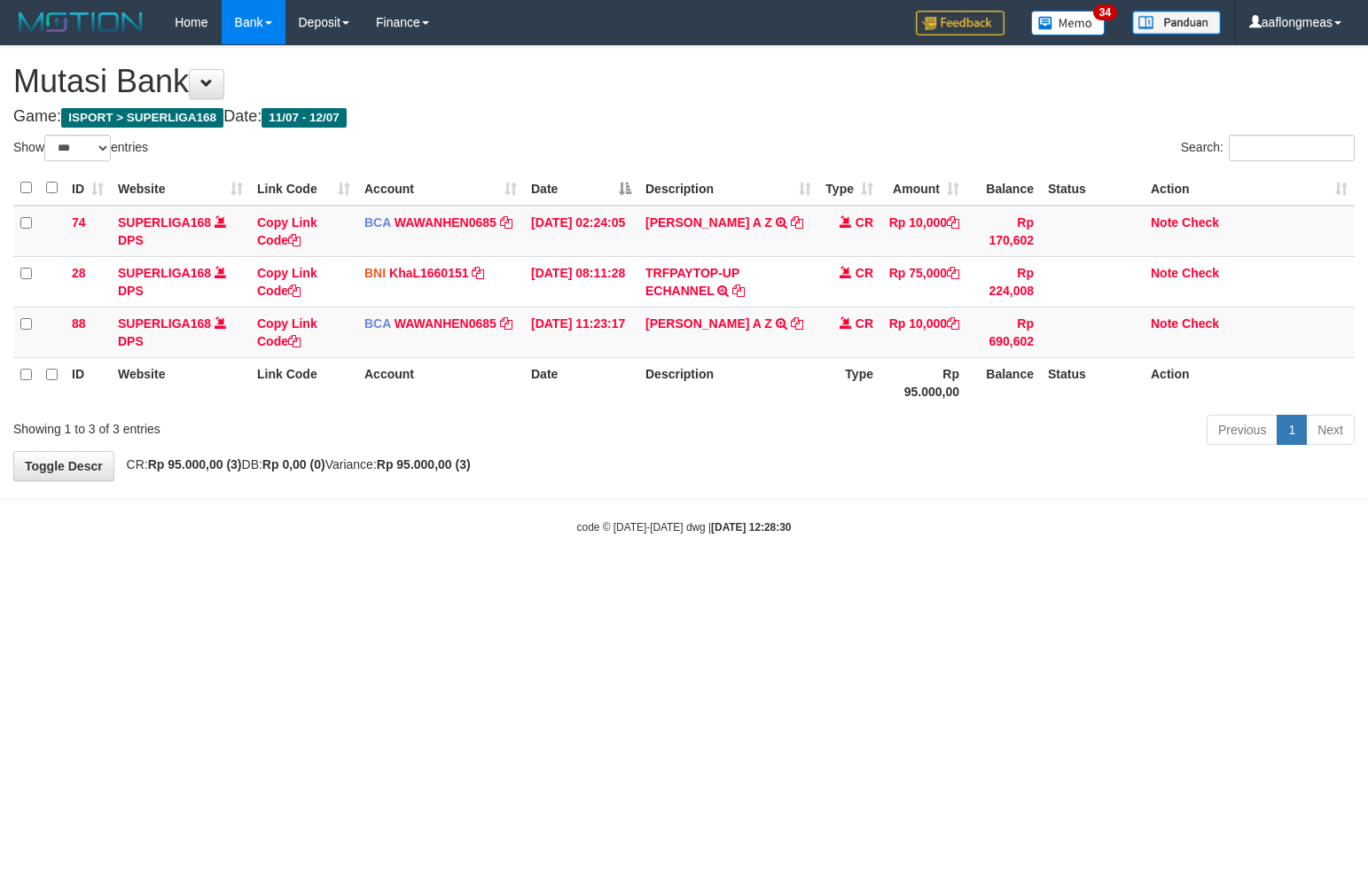 select on "***" 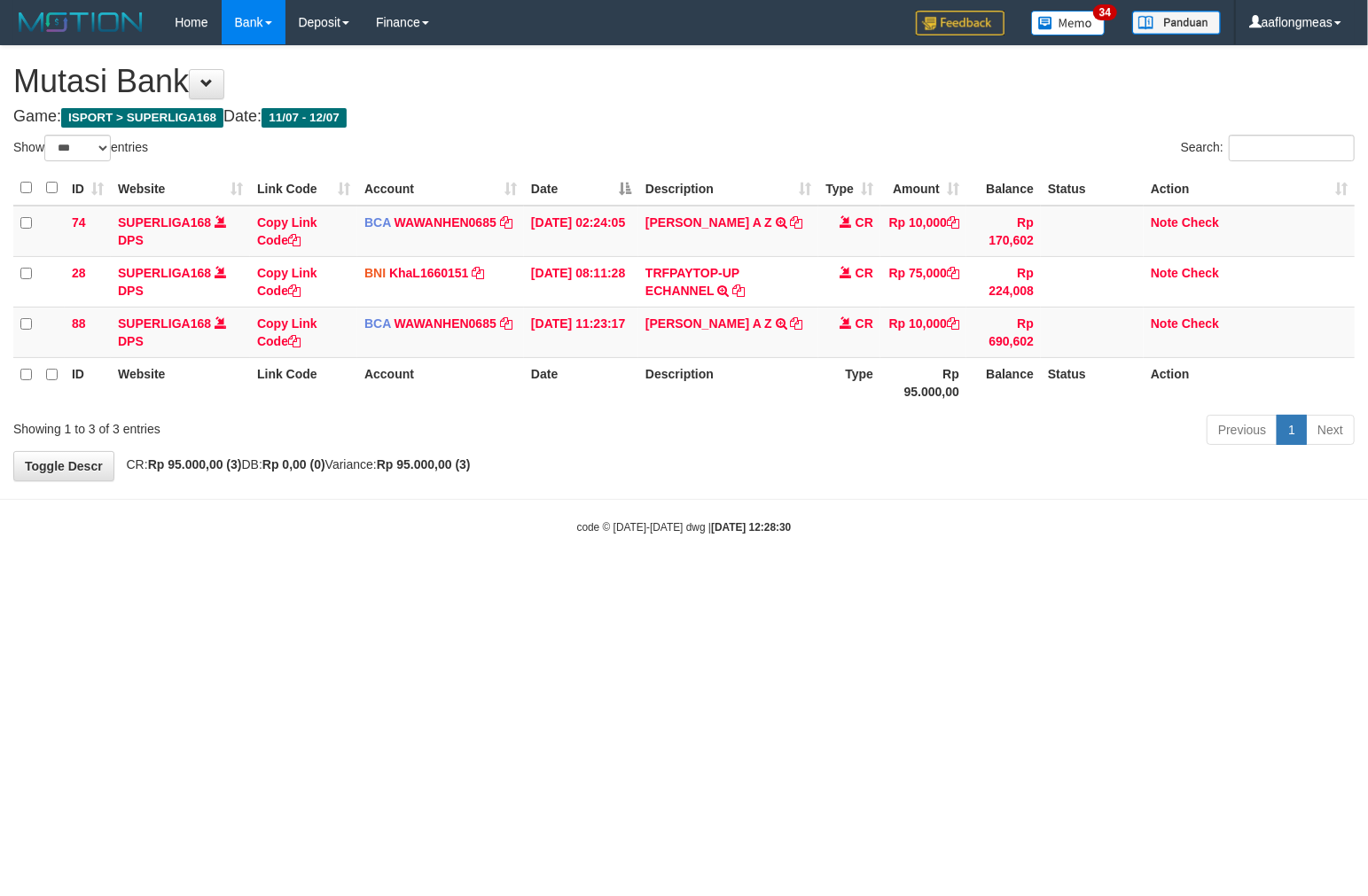 click at bounding box center (684, 499) 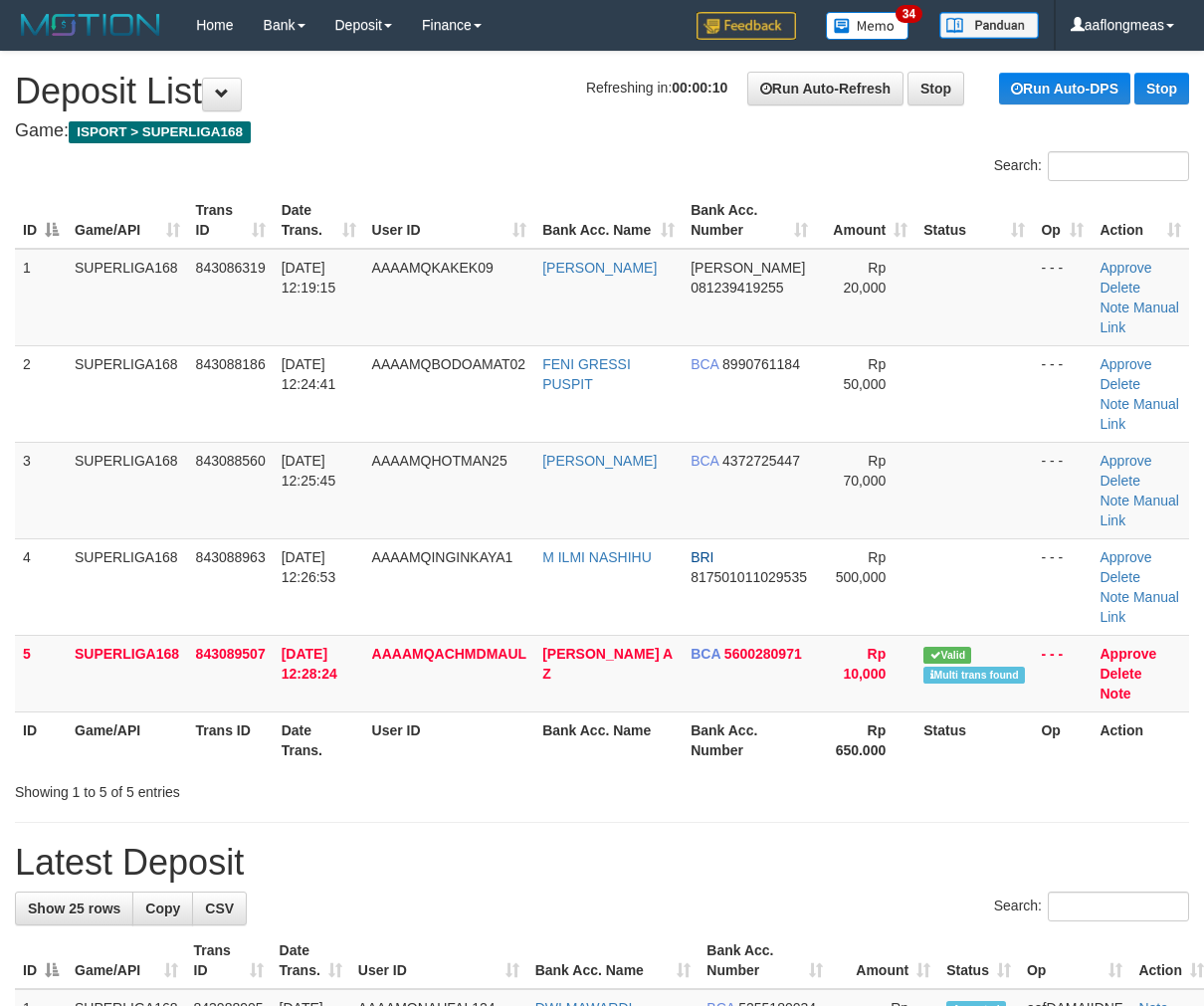 scroll, scrollTop: 0, scrollLeft: 0, axis: both 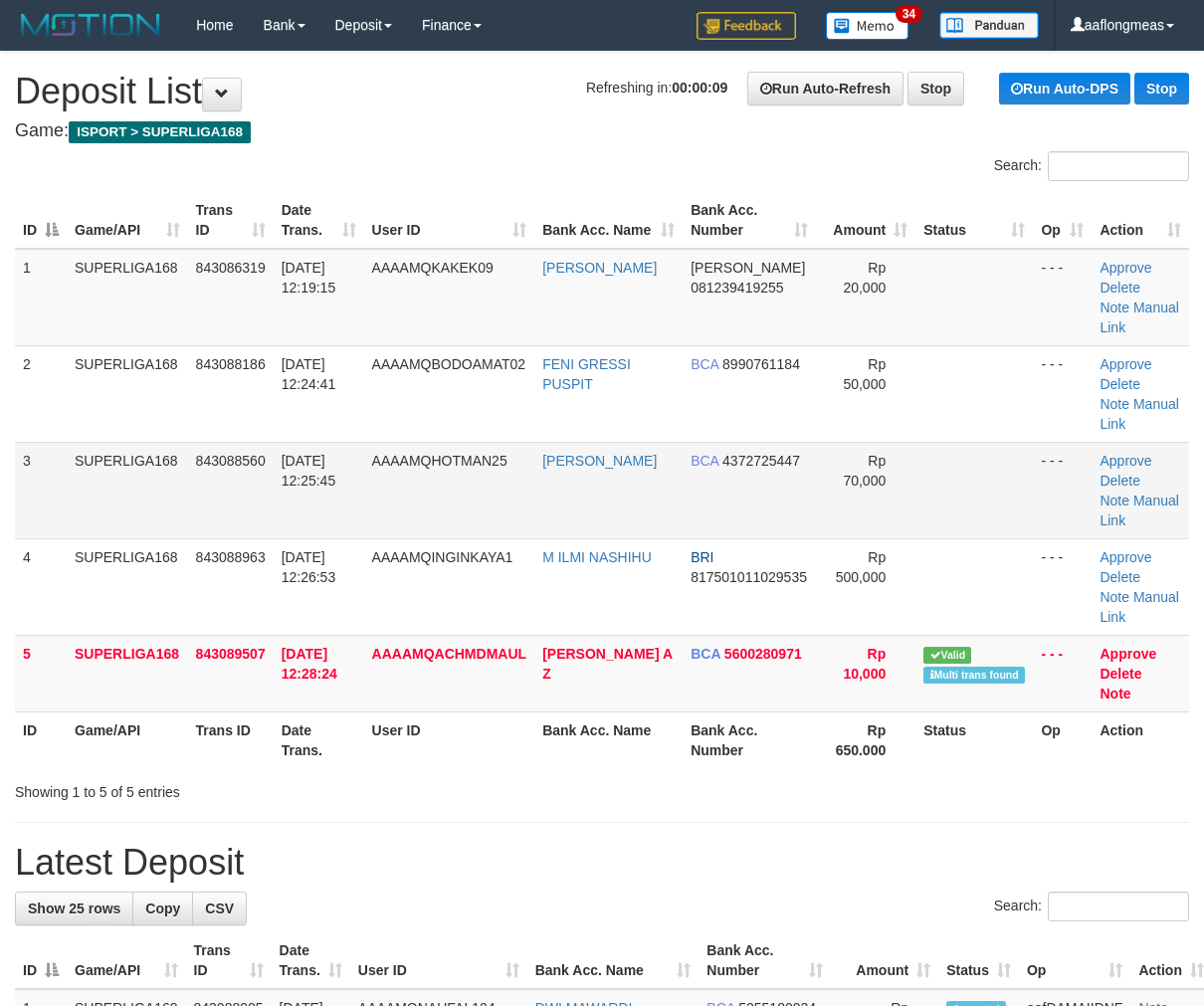 drag, startPoint x: 937, startPoint y: 462, endPoint x: 985, endPoint y: 456, distance: 48.373546 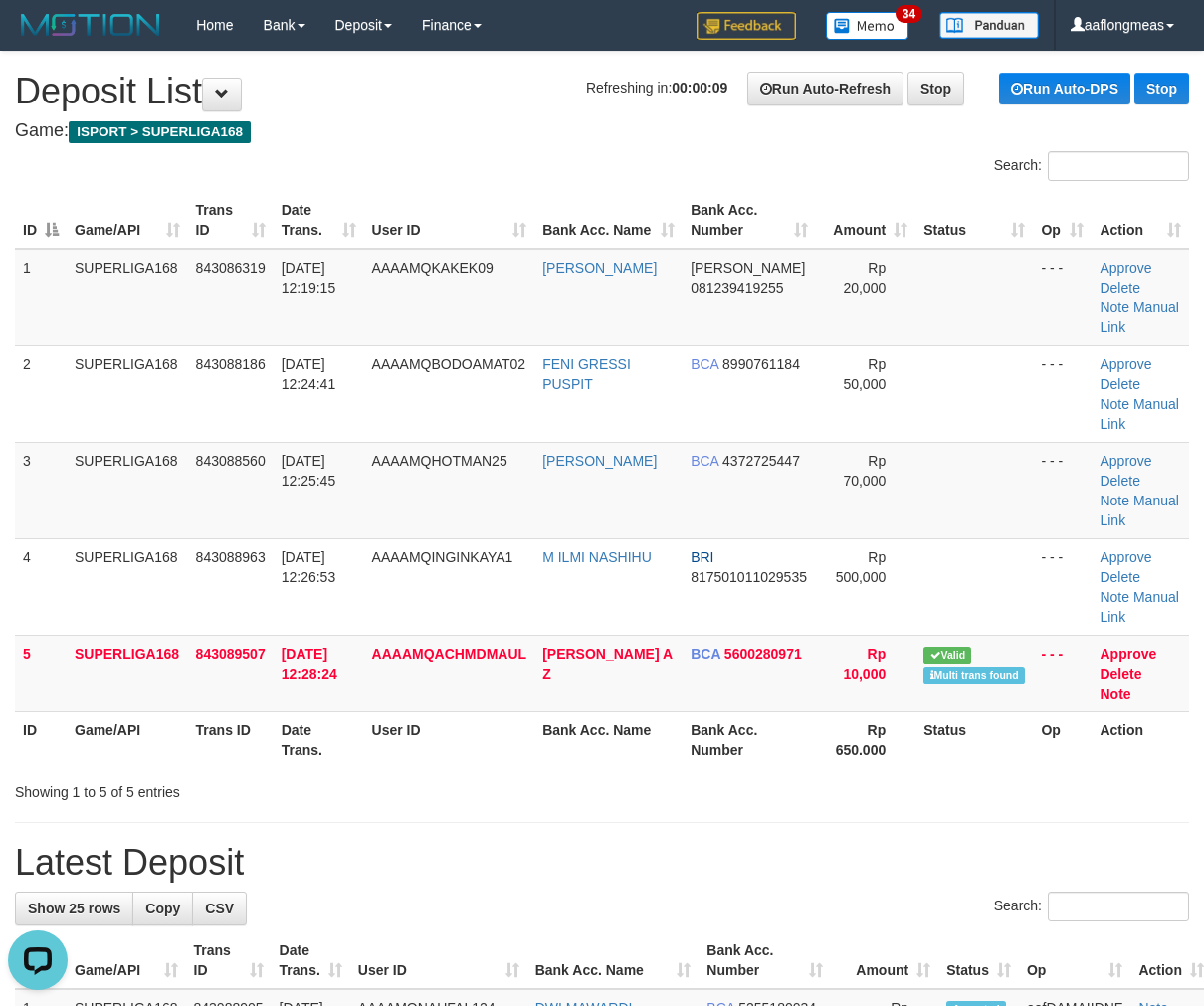 scroll, scrollTop: 0, scrollLeft: 0, axis: both 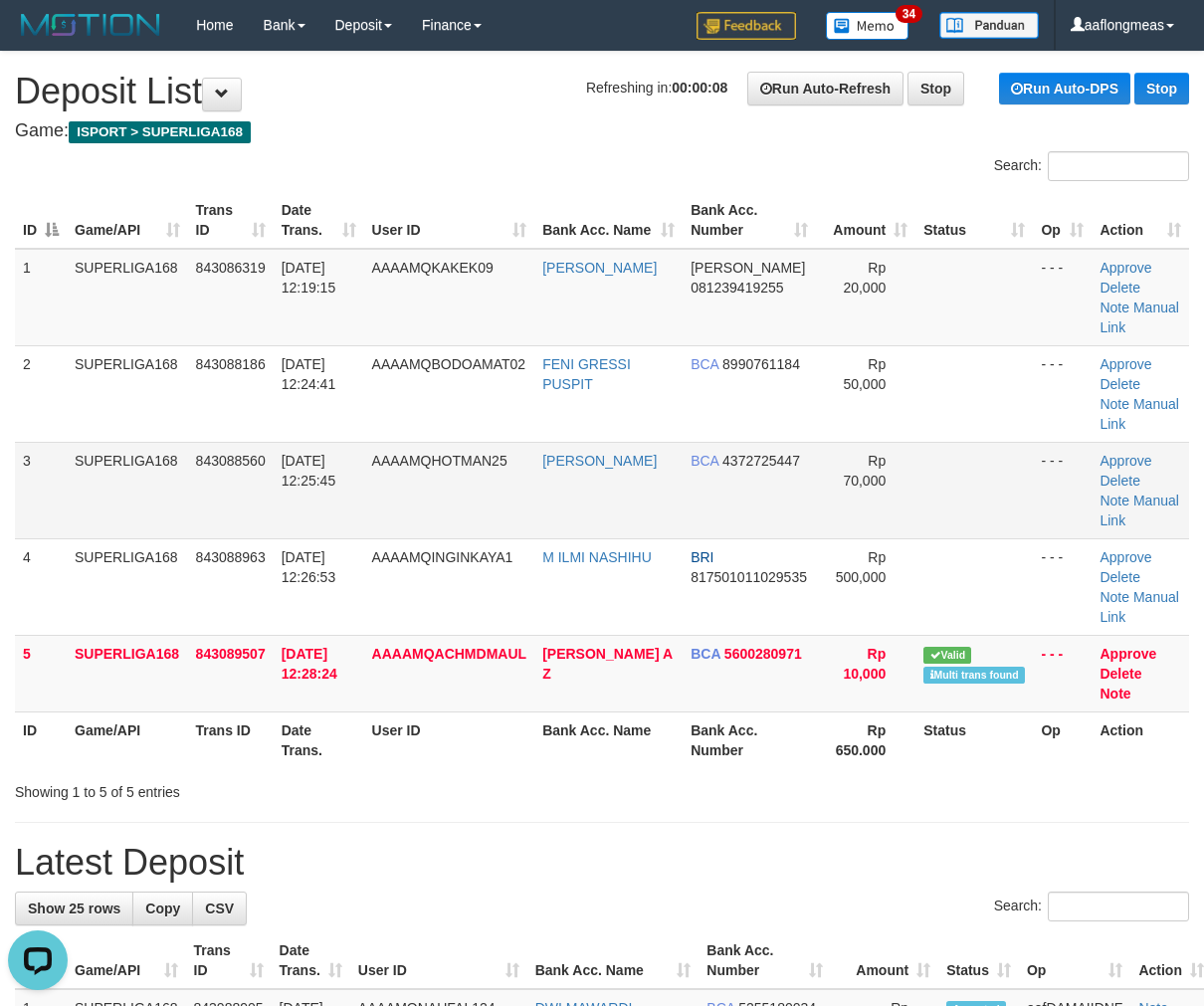drag, startPoint x: 973, startPoint y: 450, endPoint x: 1030, endPoint y: 460, distance: 57.870545 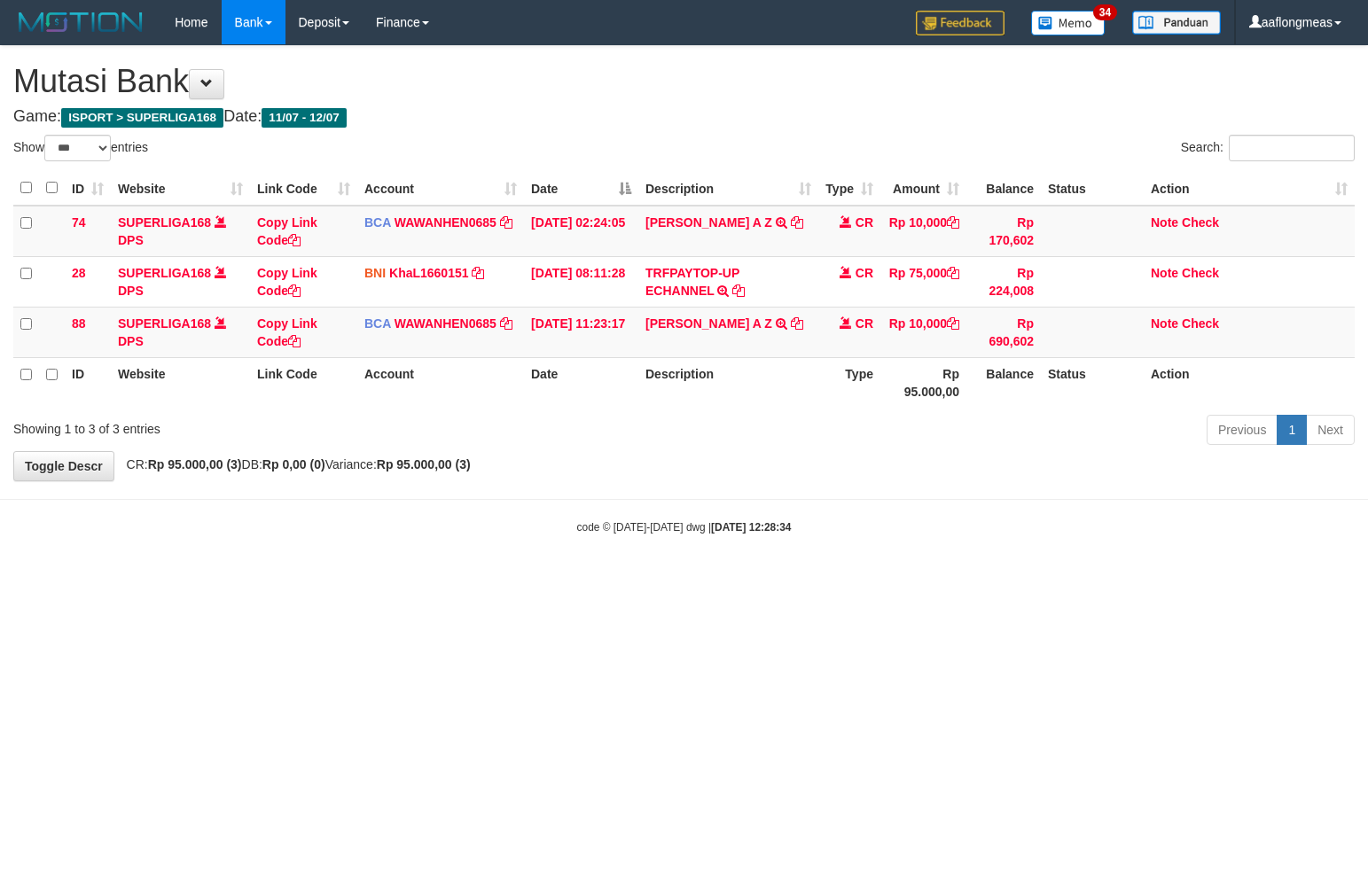 select on "***" 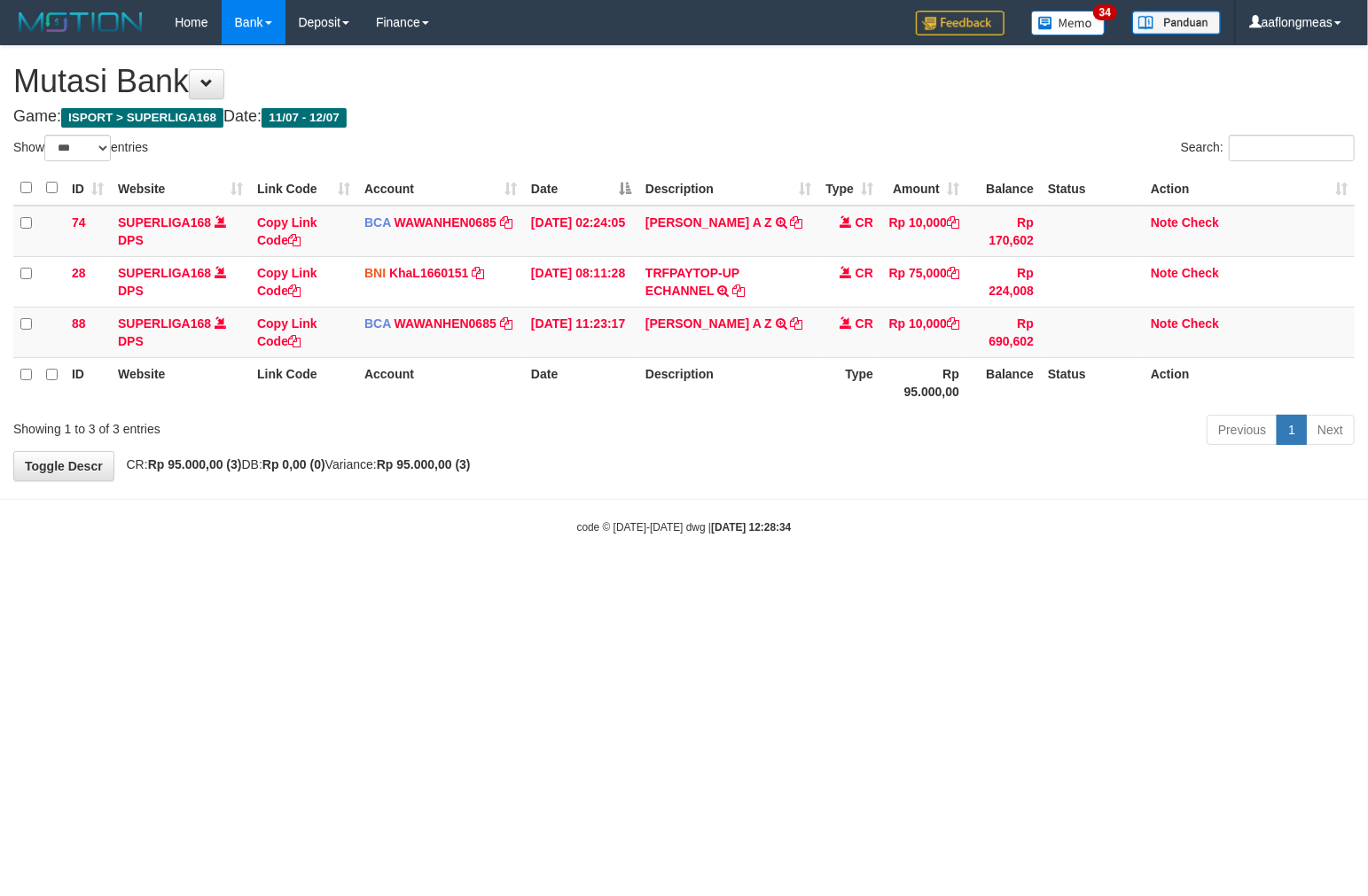 click on "code © [DATE]-[DATE] dwg |  [DATE] 12:28:34" at bounding box center [684, 526] 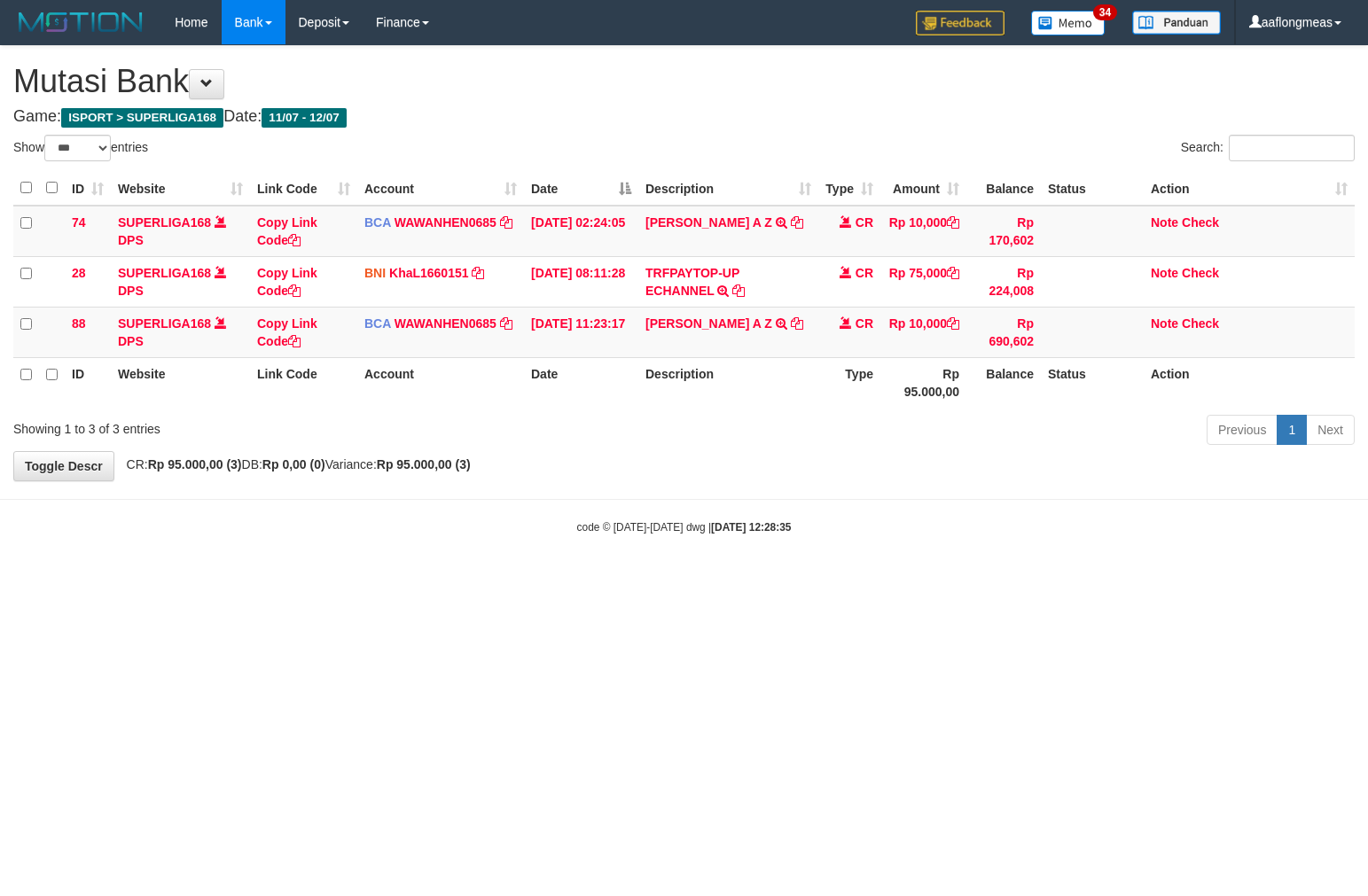 select on "***" 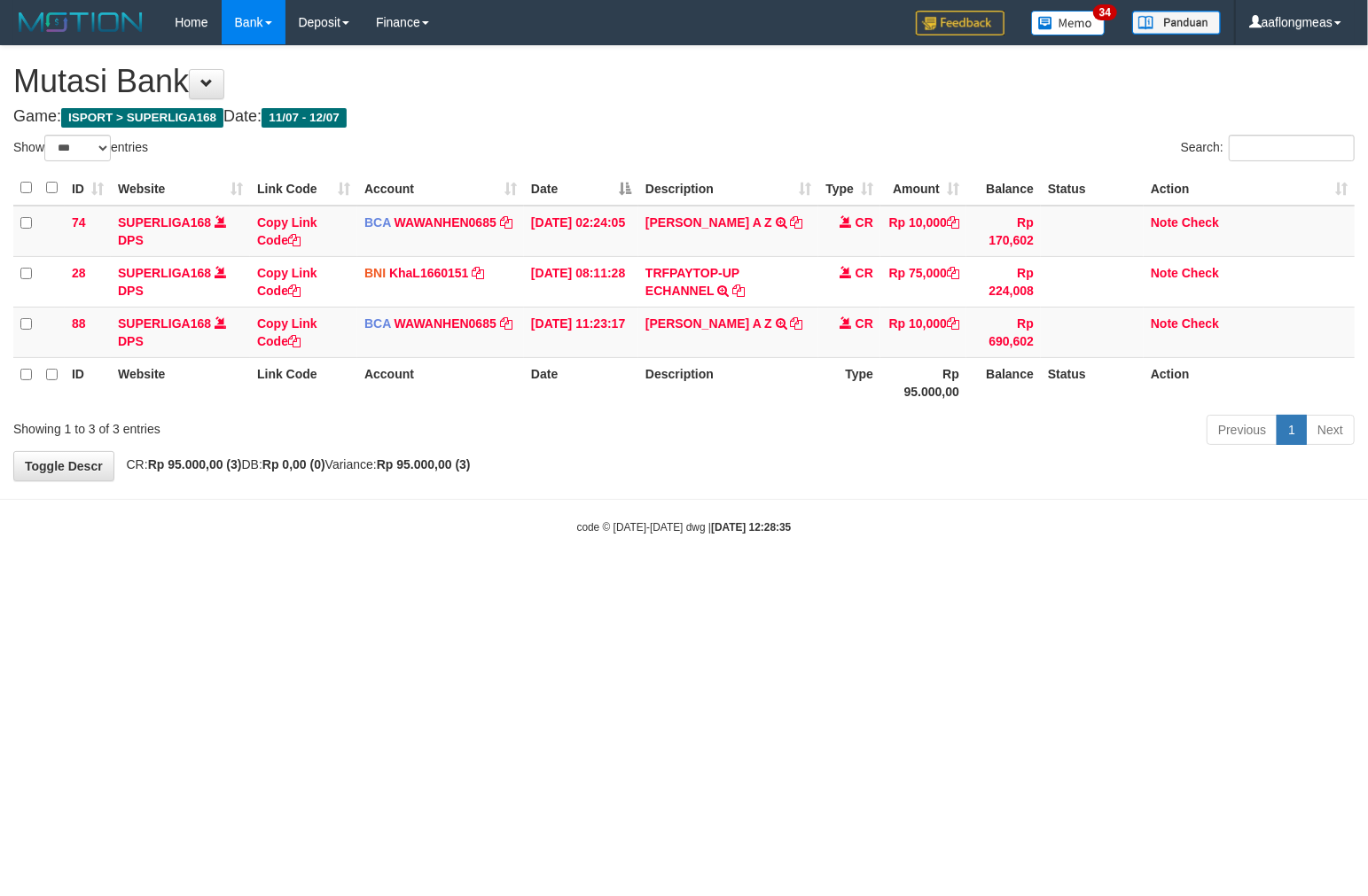 click on "Toggle navigation
Home
Bank
Account List
Load
By Website
Group
[ISPORT]													SUPERLIGA168
By Load Group (DPS)
34" at bounding box center [684, 290] 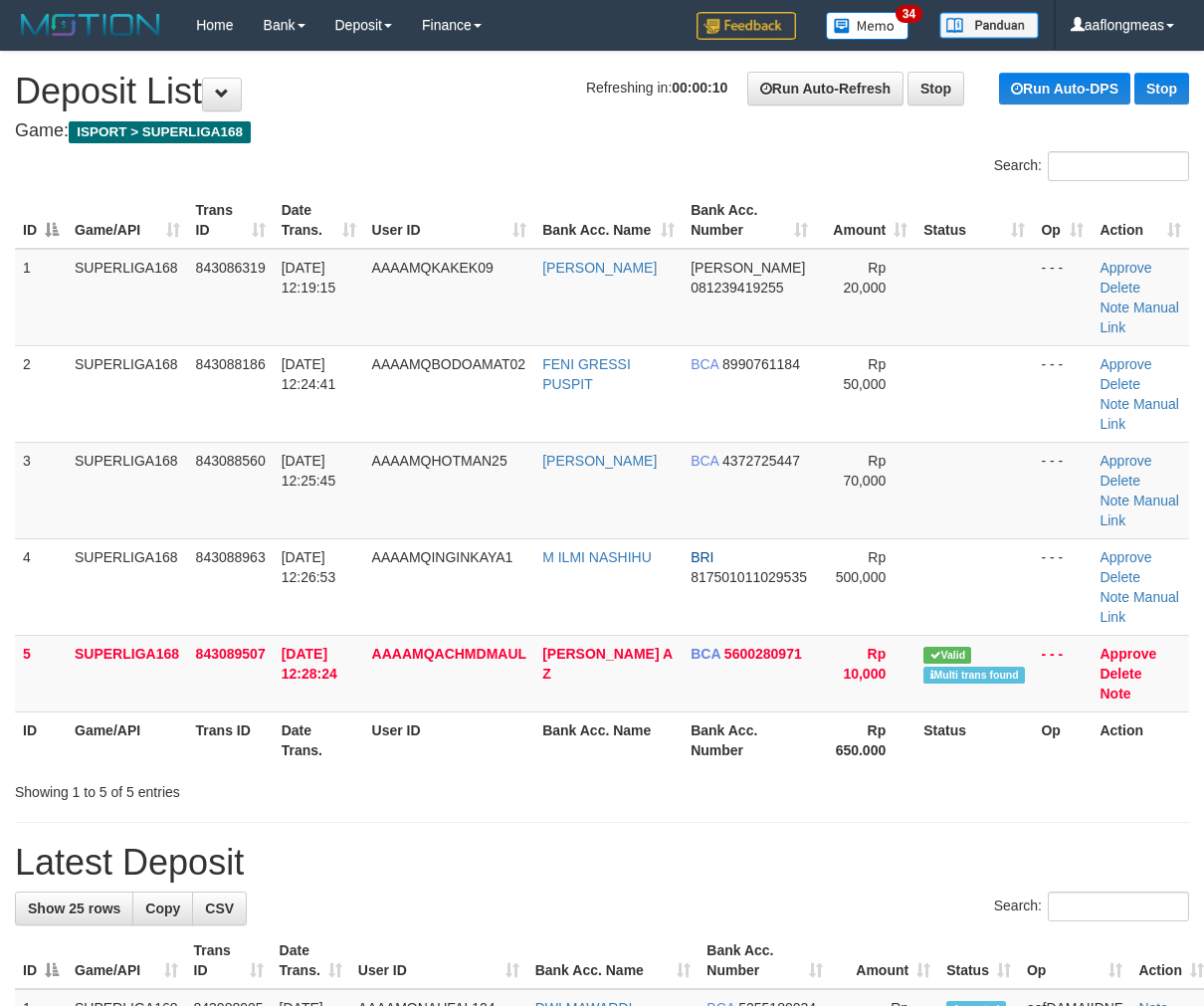 scroll, scrollTop: 0, scrollLeft: 0, axis: both 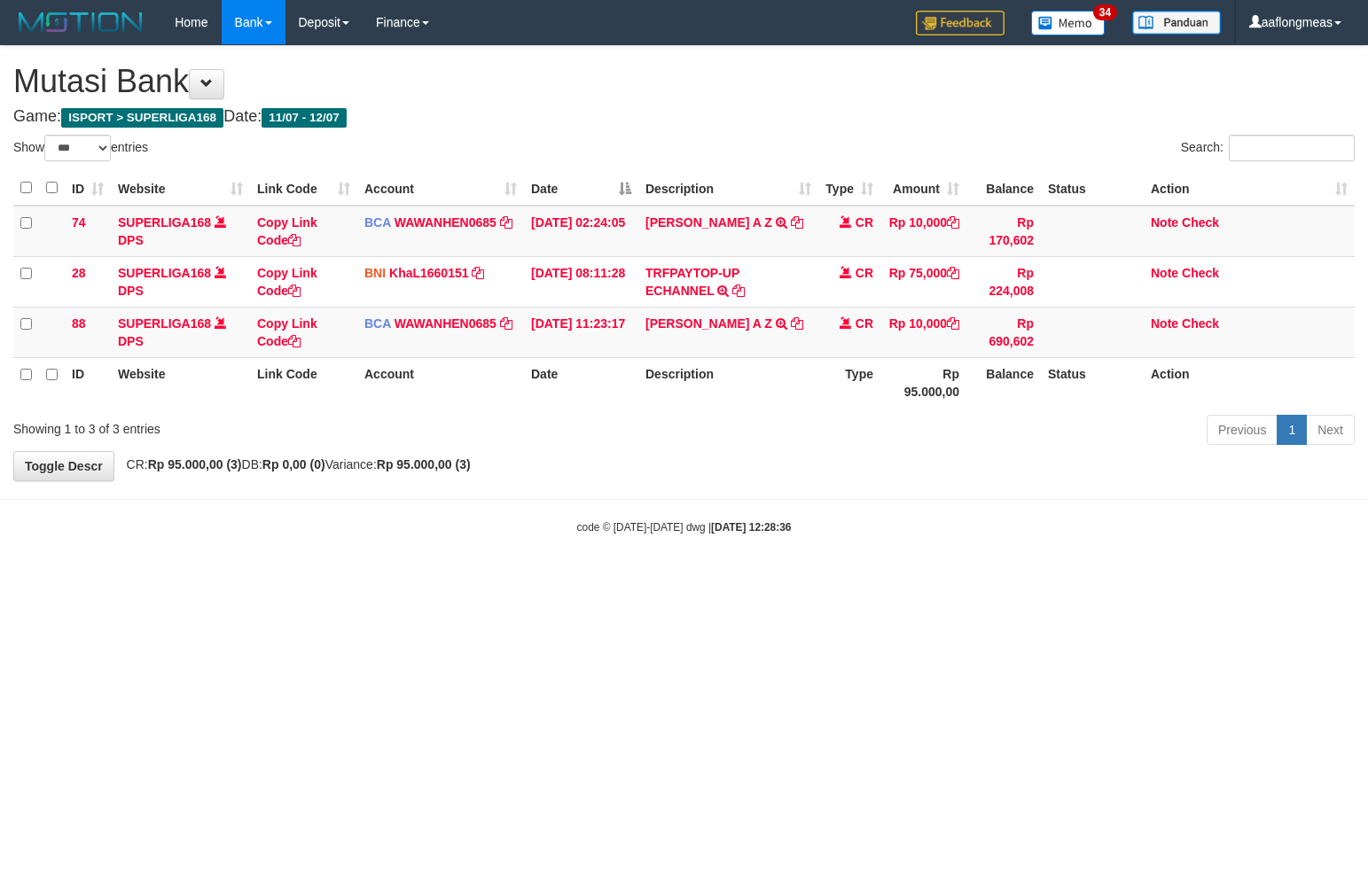 select on "***" 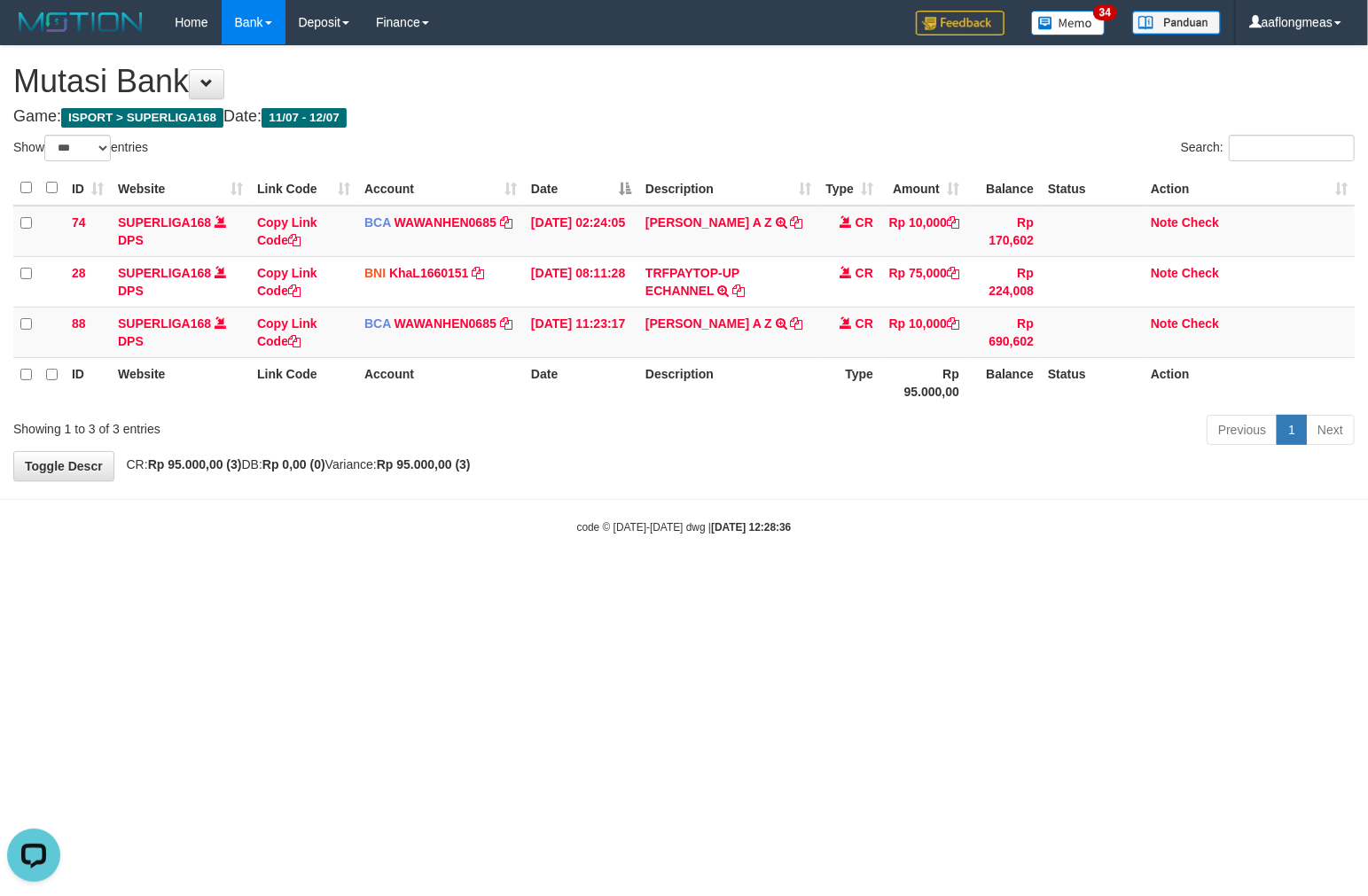 scroll, scrollTop: 0, scrollLeft: 0, axis: both 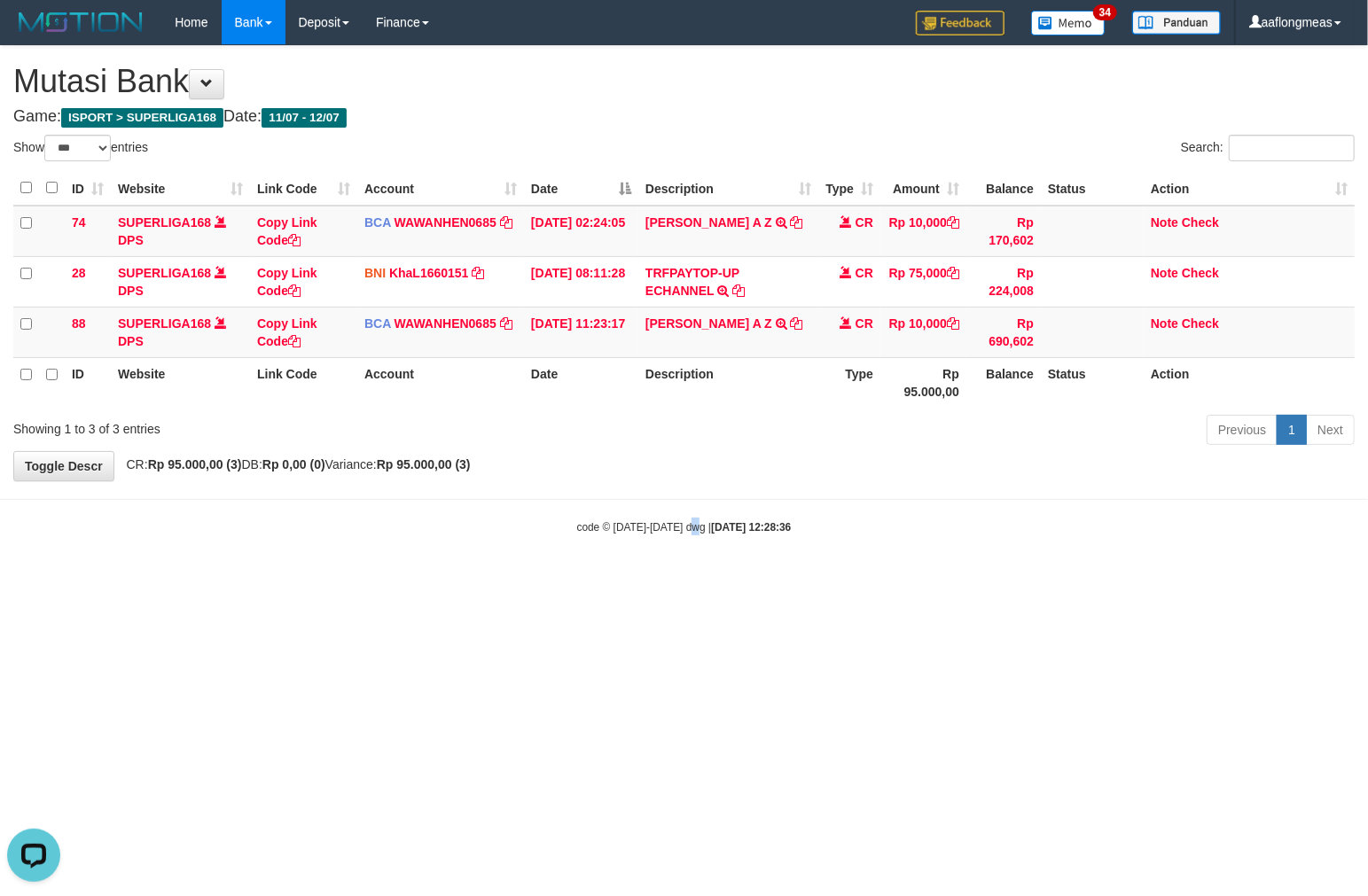 click on "Toggle navigation
Home
Bank
Account List
Load
By Website
Group
[ISPORT]													SUPERLIGA168
By Load Group (DPS)" at bounding box center [684, 290] 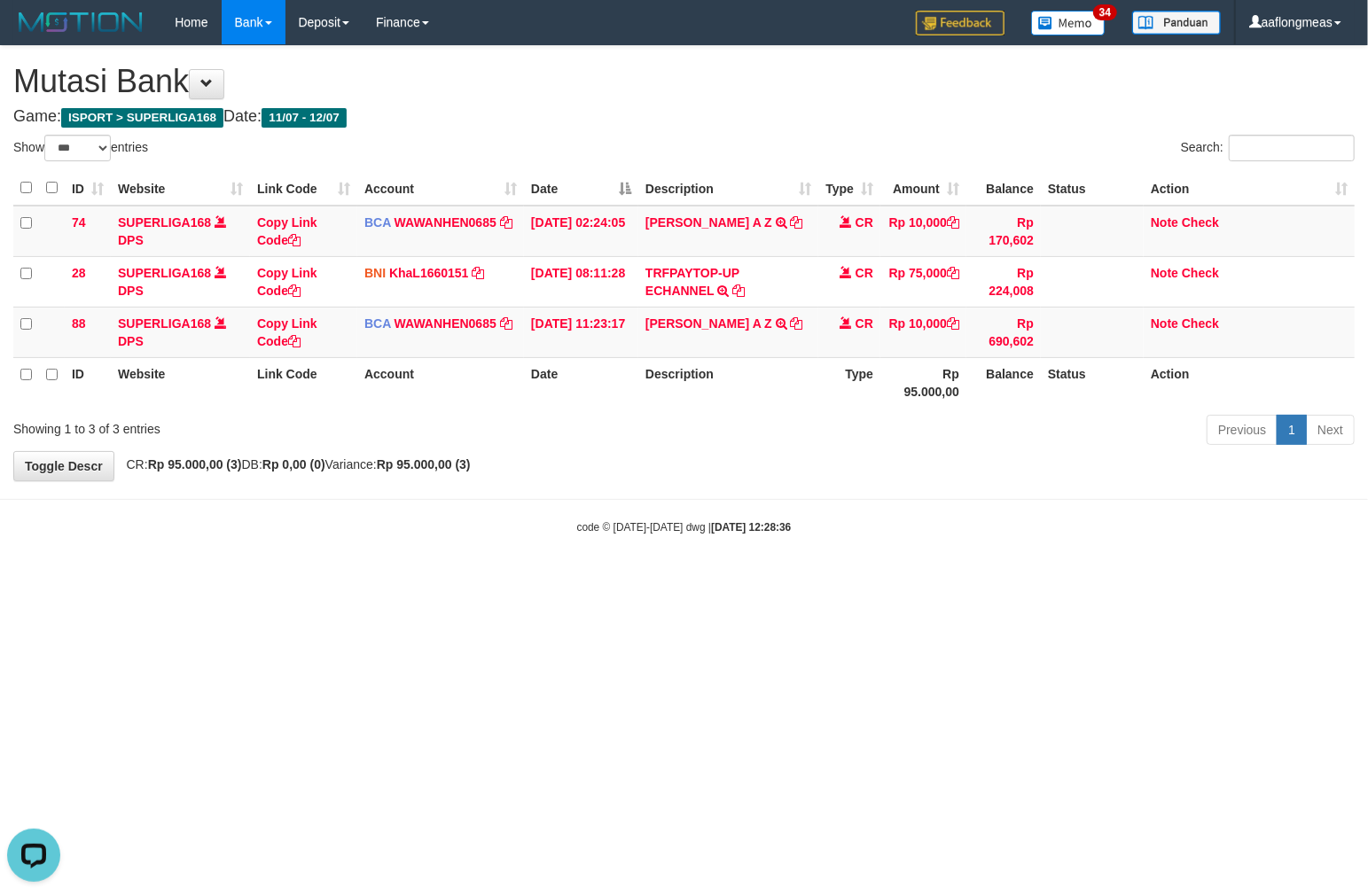 click on "Toggle navigation
Home
Bank
Account List
Load
By Website
Group
[ISPORT]													SUPERLIGA168
By Load Group (DPS)" at bounding box center (684, 290) 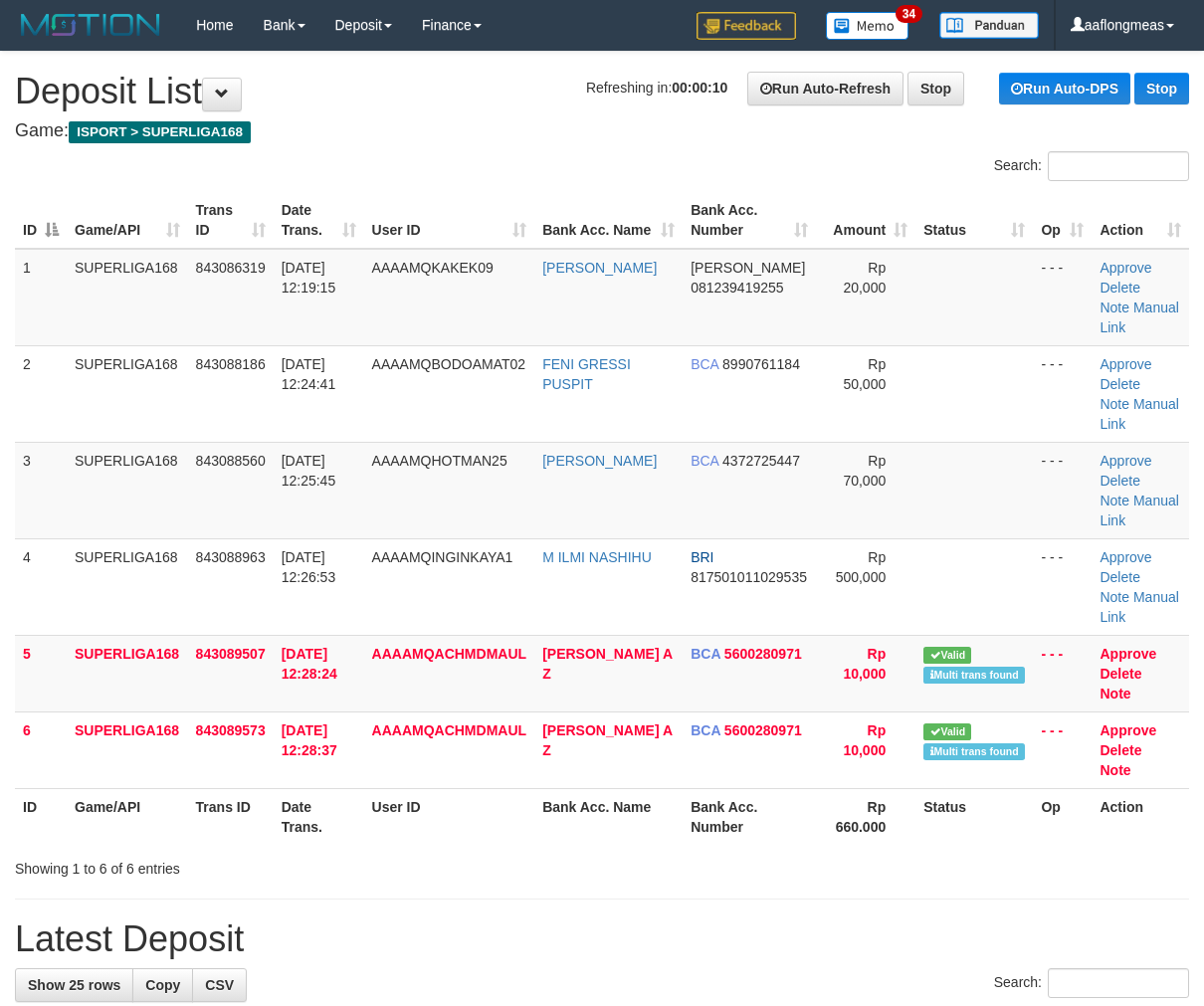 scroll, scrollTop: 0, scrollLeft: 0, axis: both 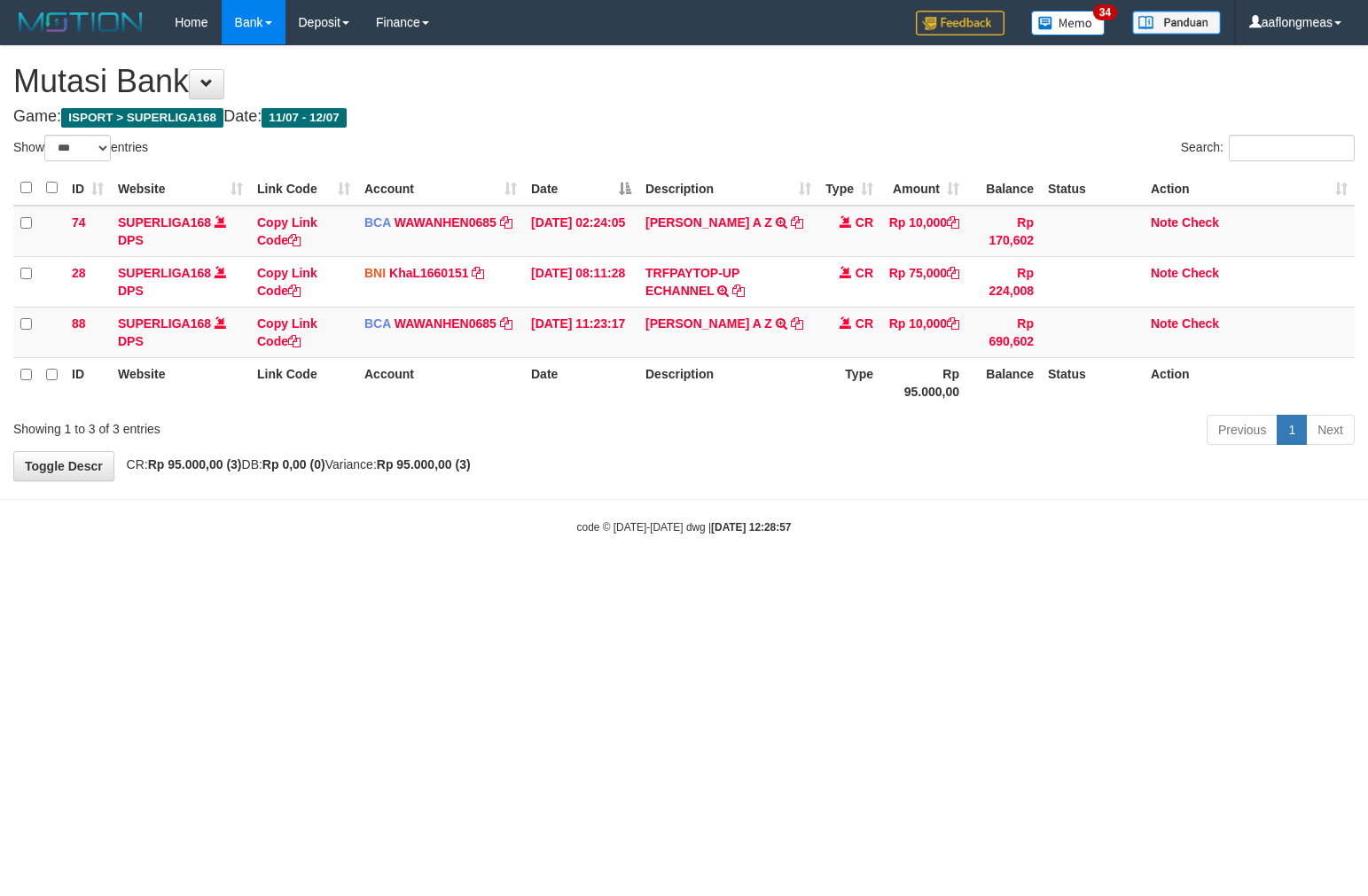 select on "***" 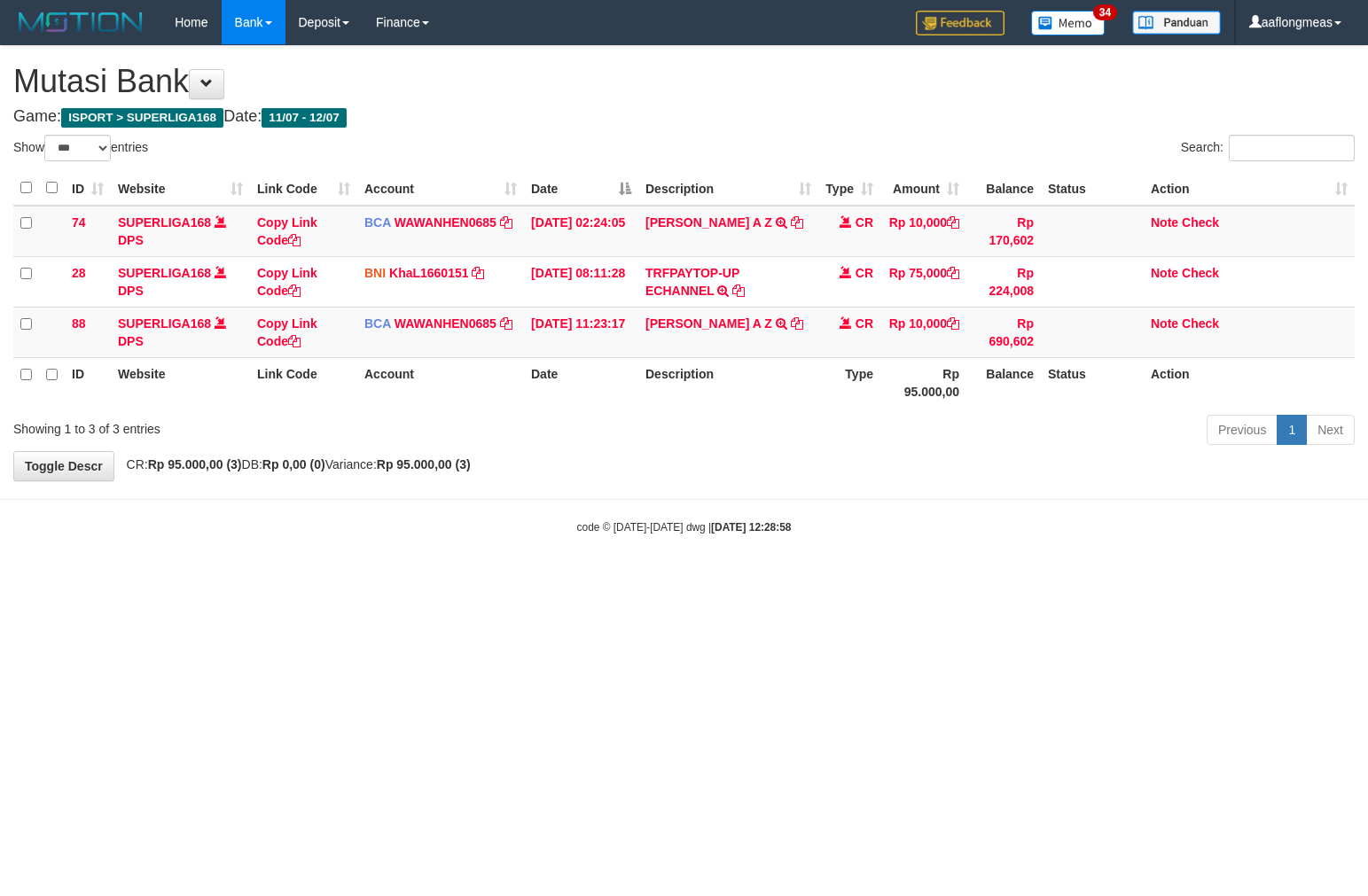 select on "***" 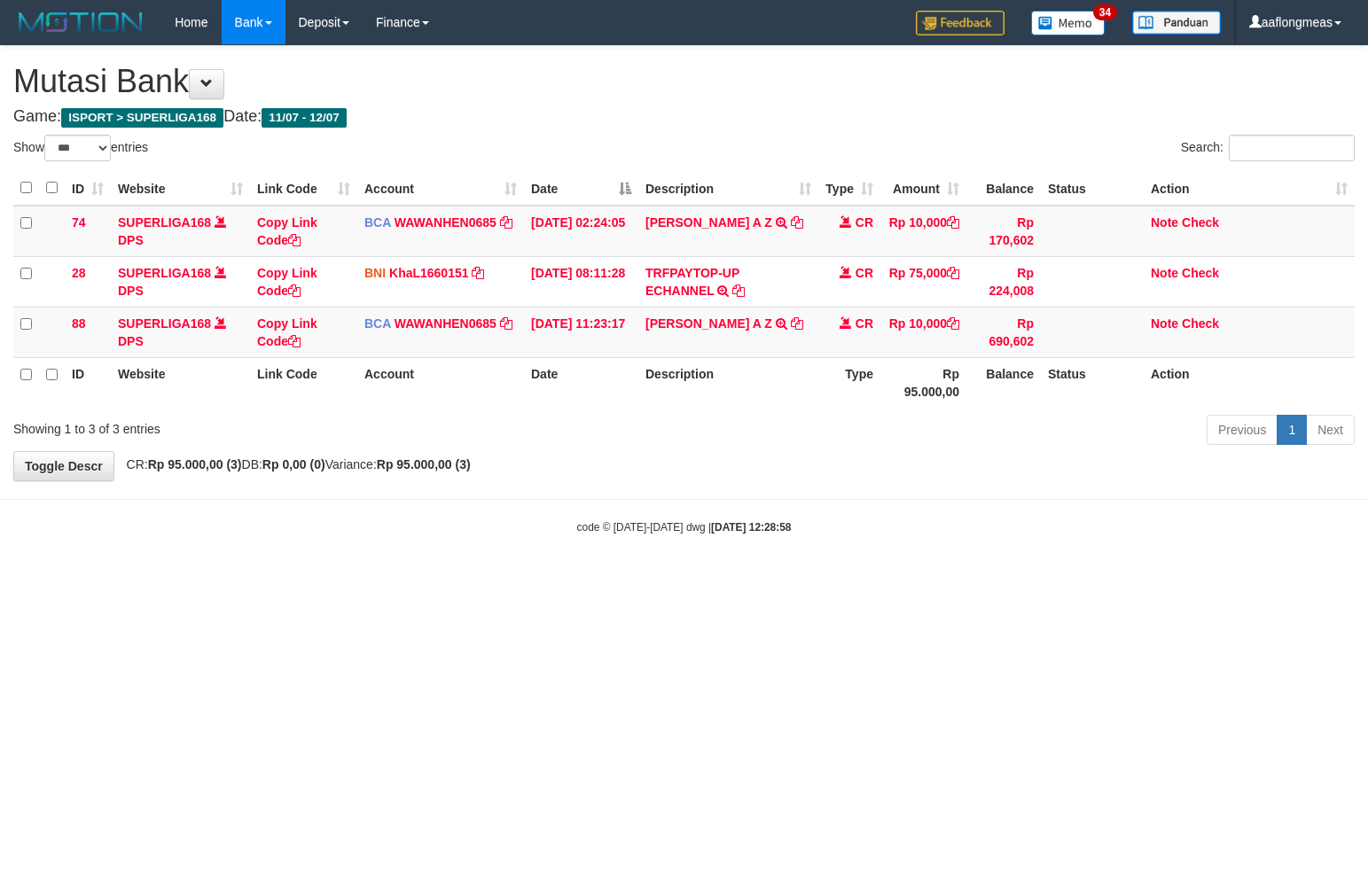 scroll, scrollTop: 0, scrollLeft: 0, axis: both 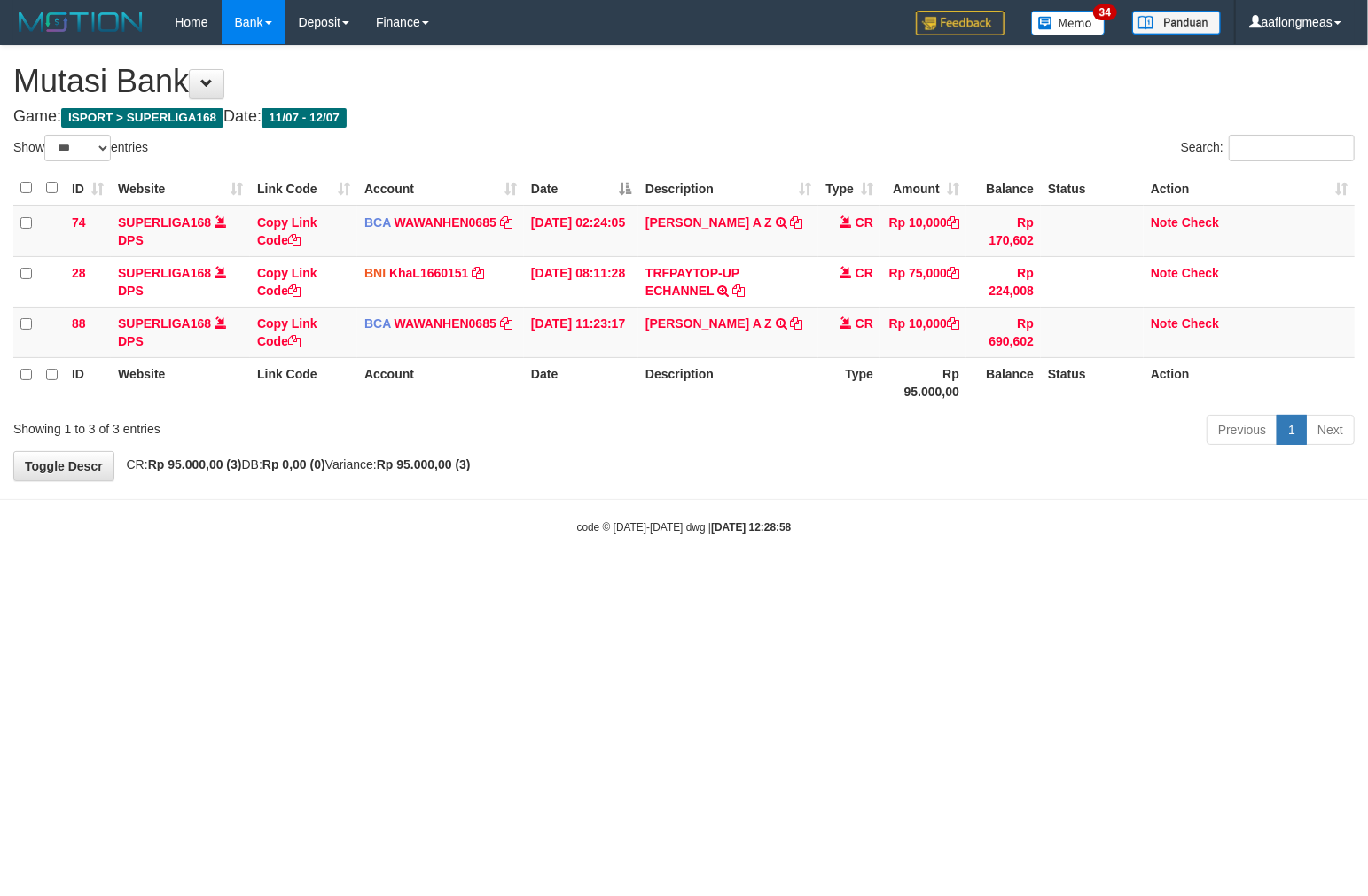 click on "Toggle navigation
Home
Bank
Account List
Load
By Website
Group
[ISPORT]													SUPERLIGA168
By Load Group (DPS)
34" at bounding box center (684, 290) 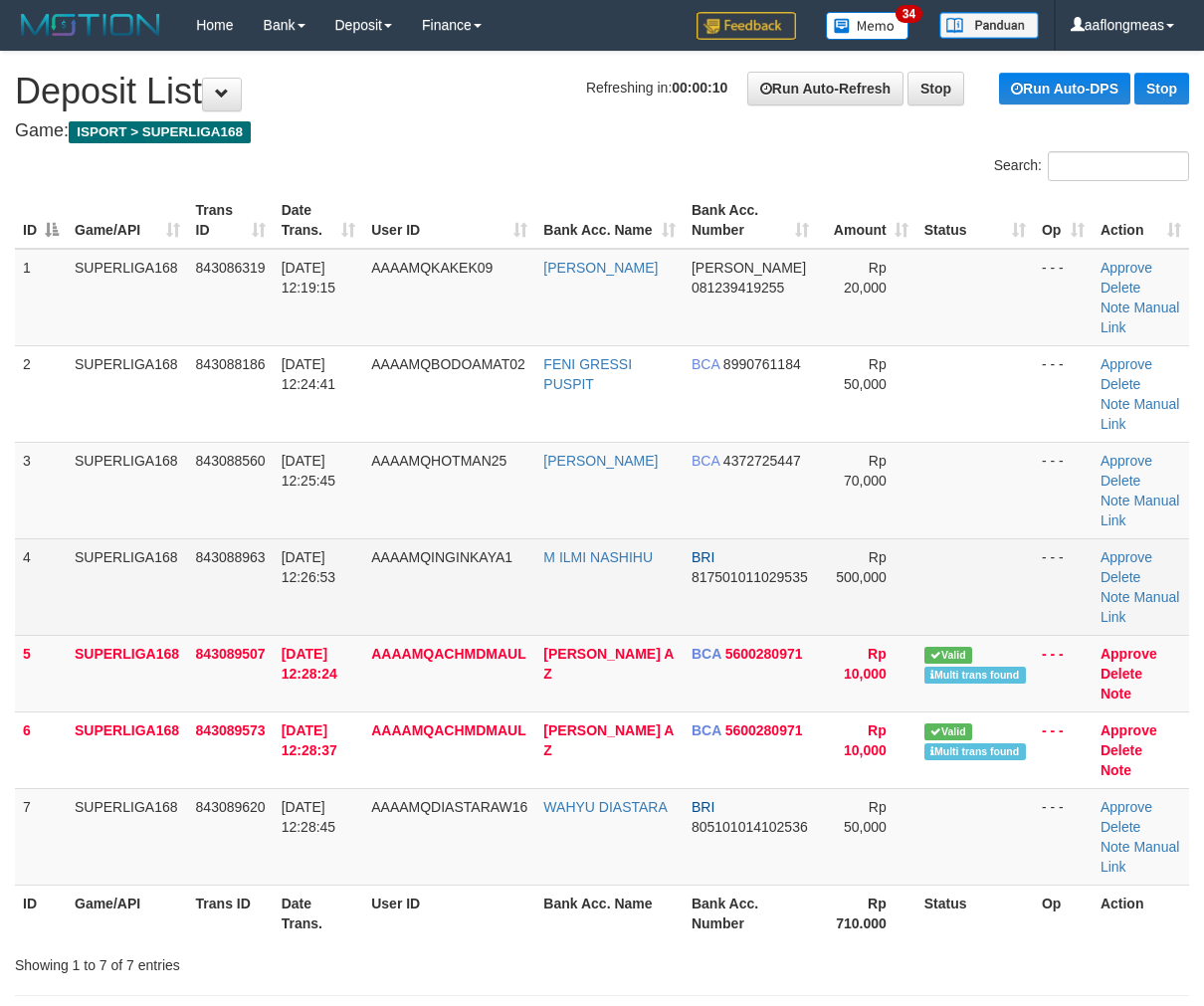 scroll, scrollTop: 0, scrollLeft: 0, axis: both 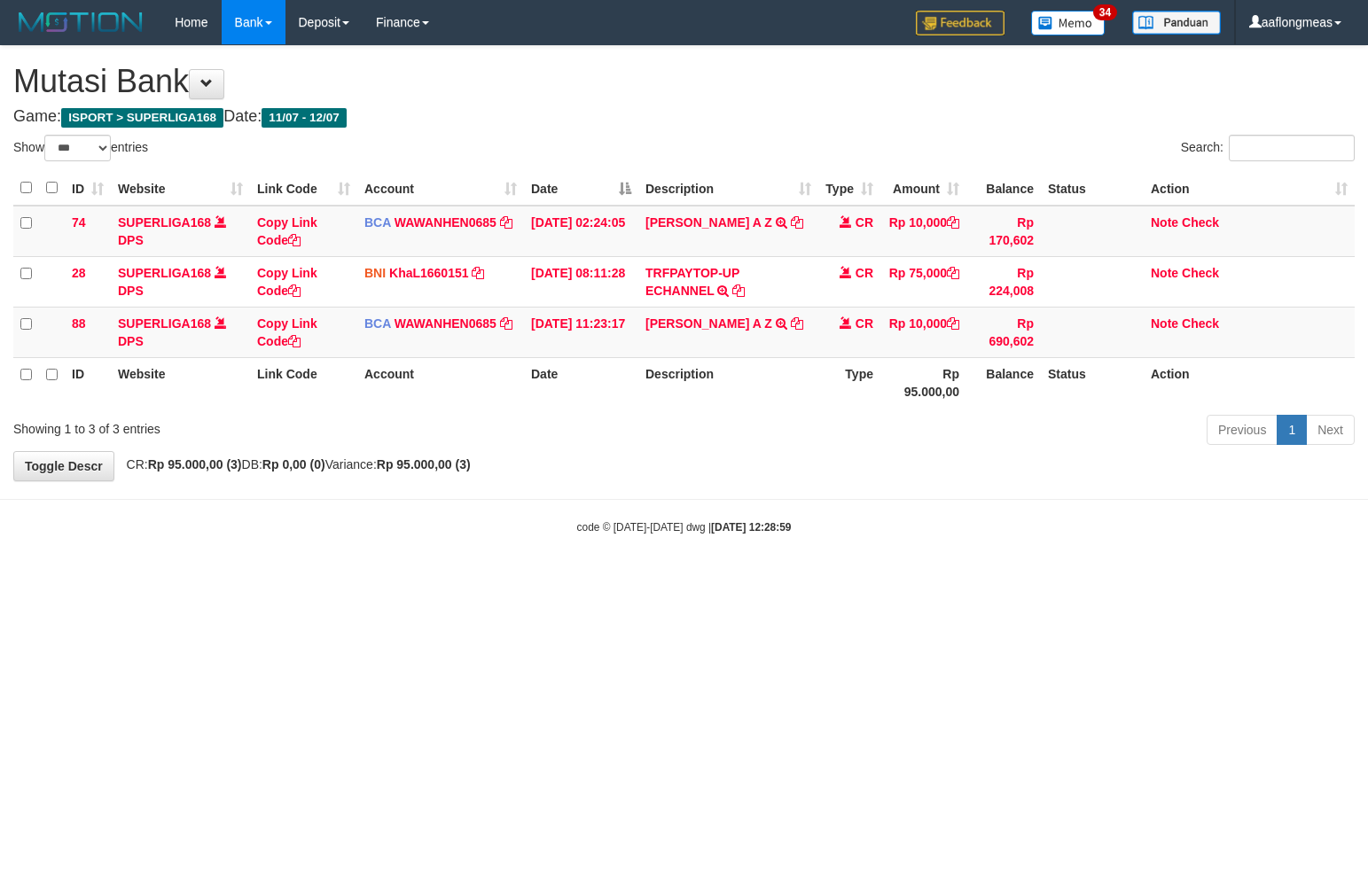 select on "***" 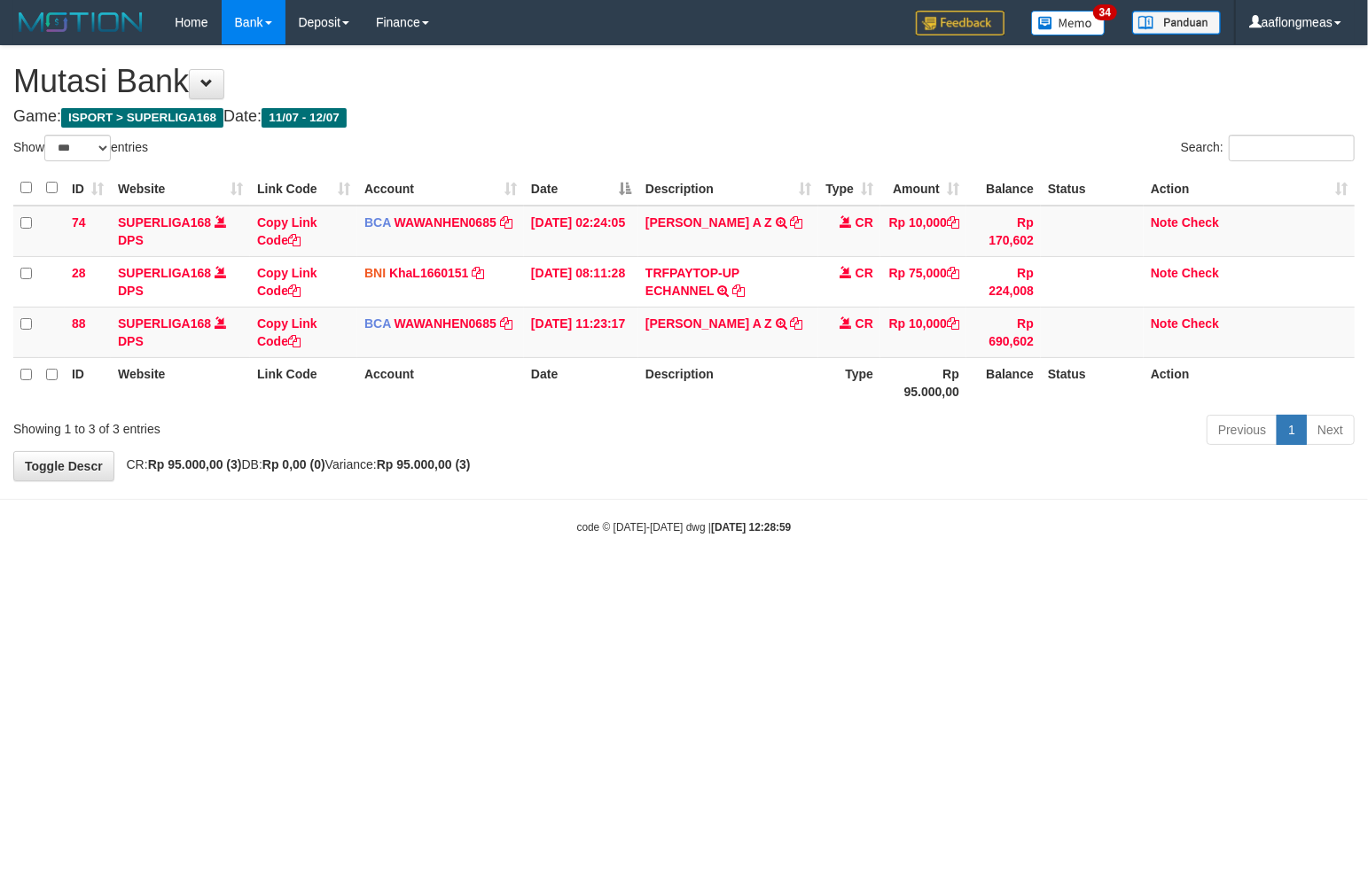 click on "Toggle navigation
Home
Bank
Account List
Load
By Website
Group
[ISPORT]													SUPERLIGA168
By Load Group (DPS)
34" at bounding box center [684, 290] 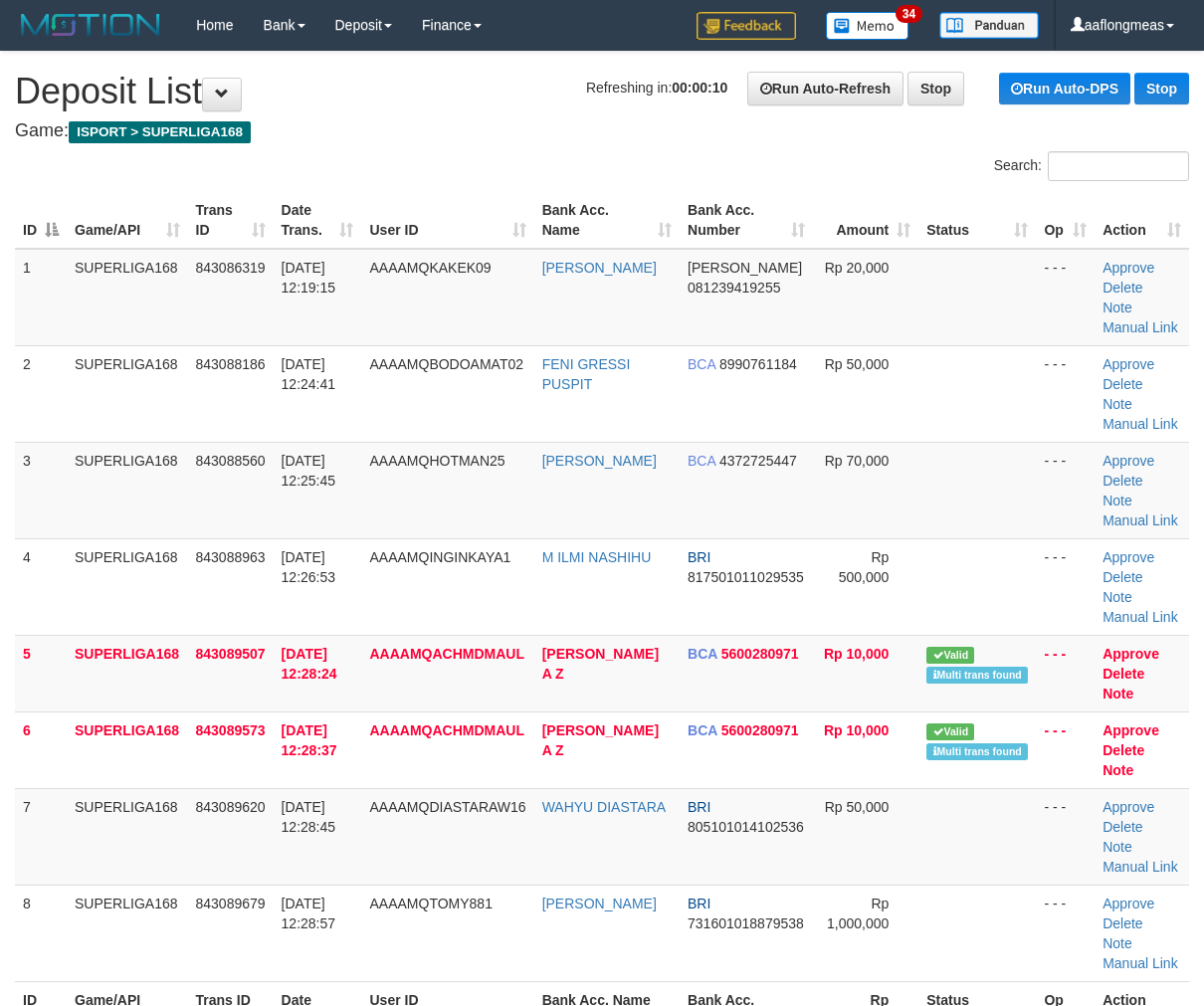 scroll, scrollTop: 0, scrollLeft: 0, axis: both 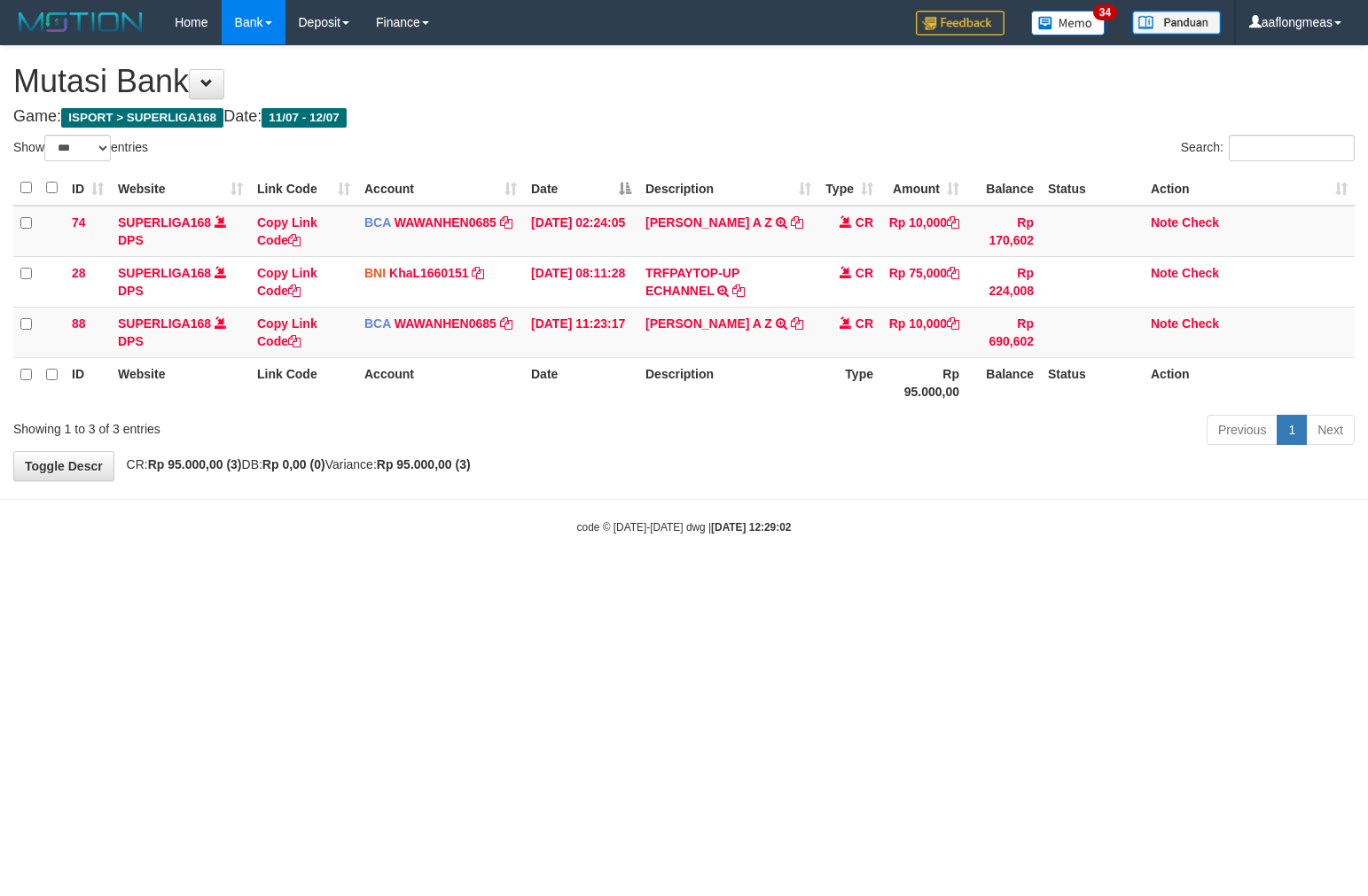 select on "***" 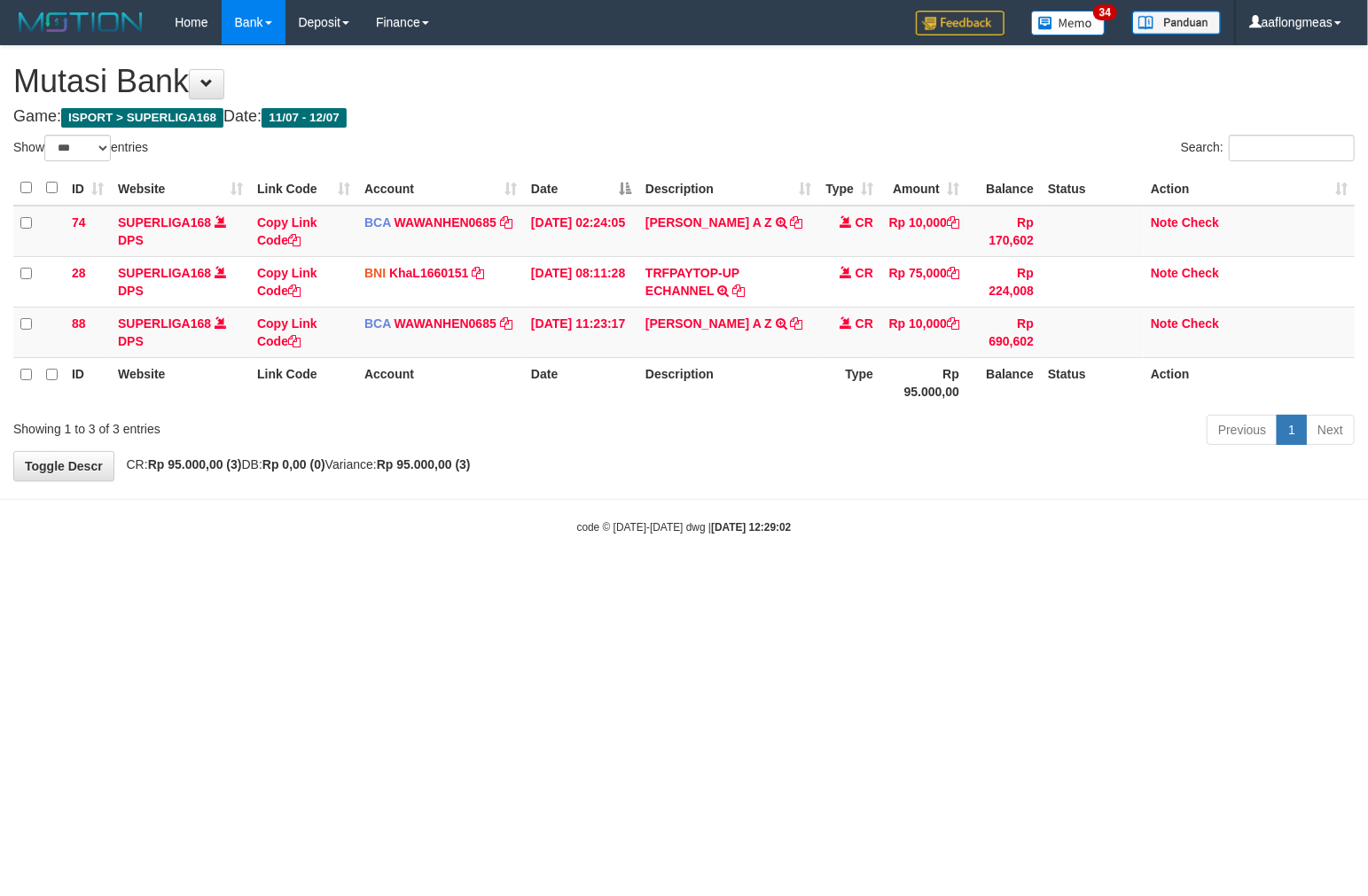 click on "Toggle navigation
Home
Bank
Account List
Load
By Website
Group
[ISPORT]													SUPERLIGA168
By Load Group (DPS)
34" at bounding box center [684, 290] 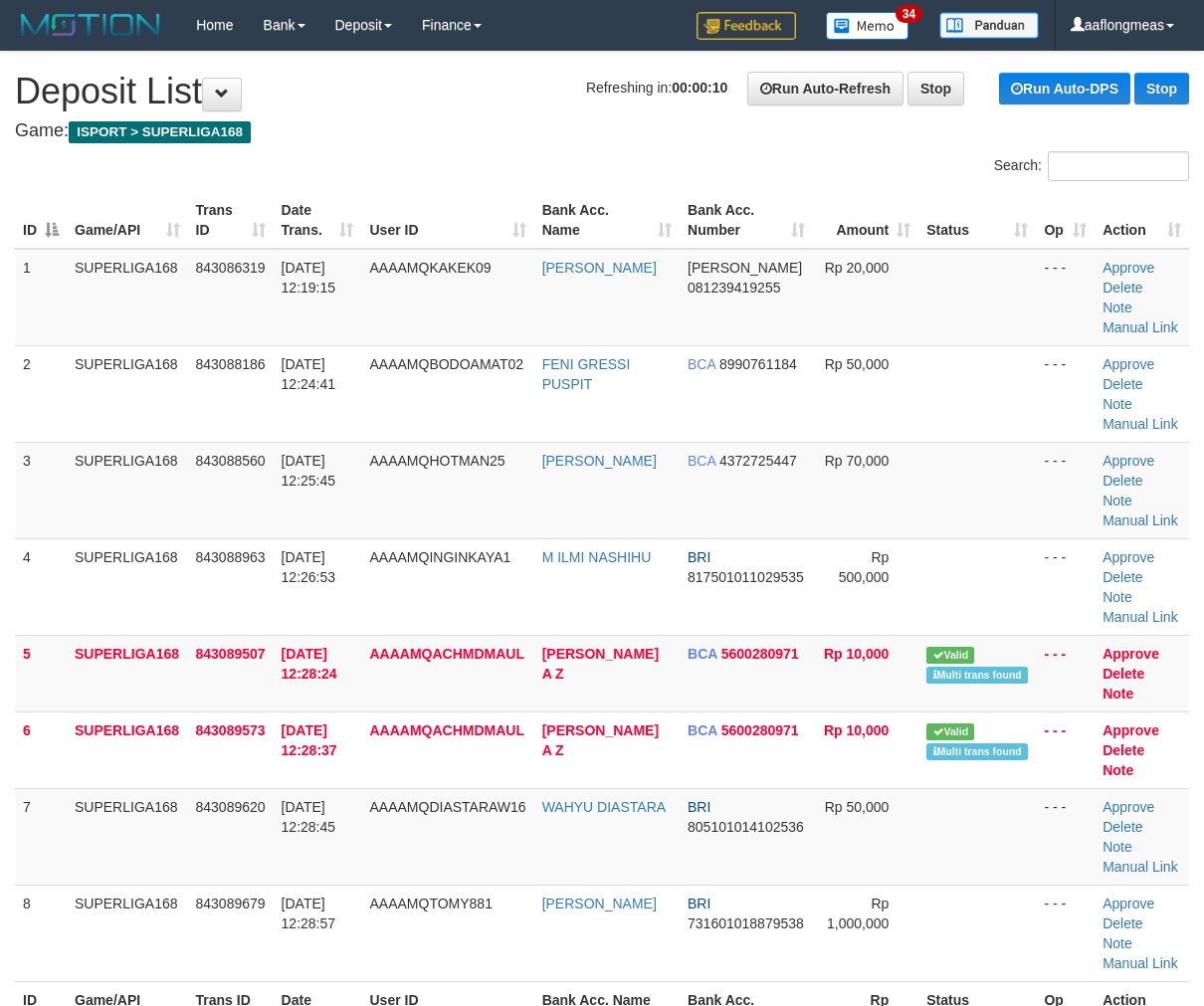 scroll, scrollTop: 0, scrollLeft: 0, axis: both 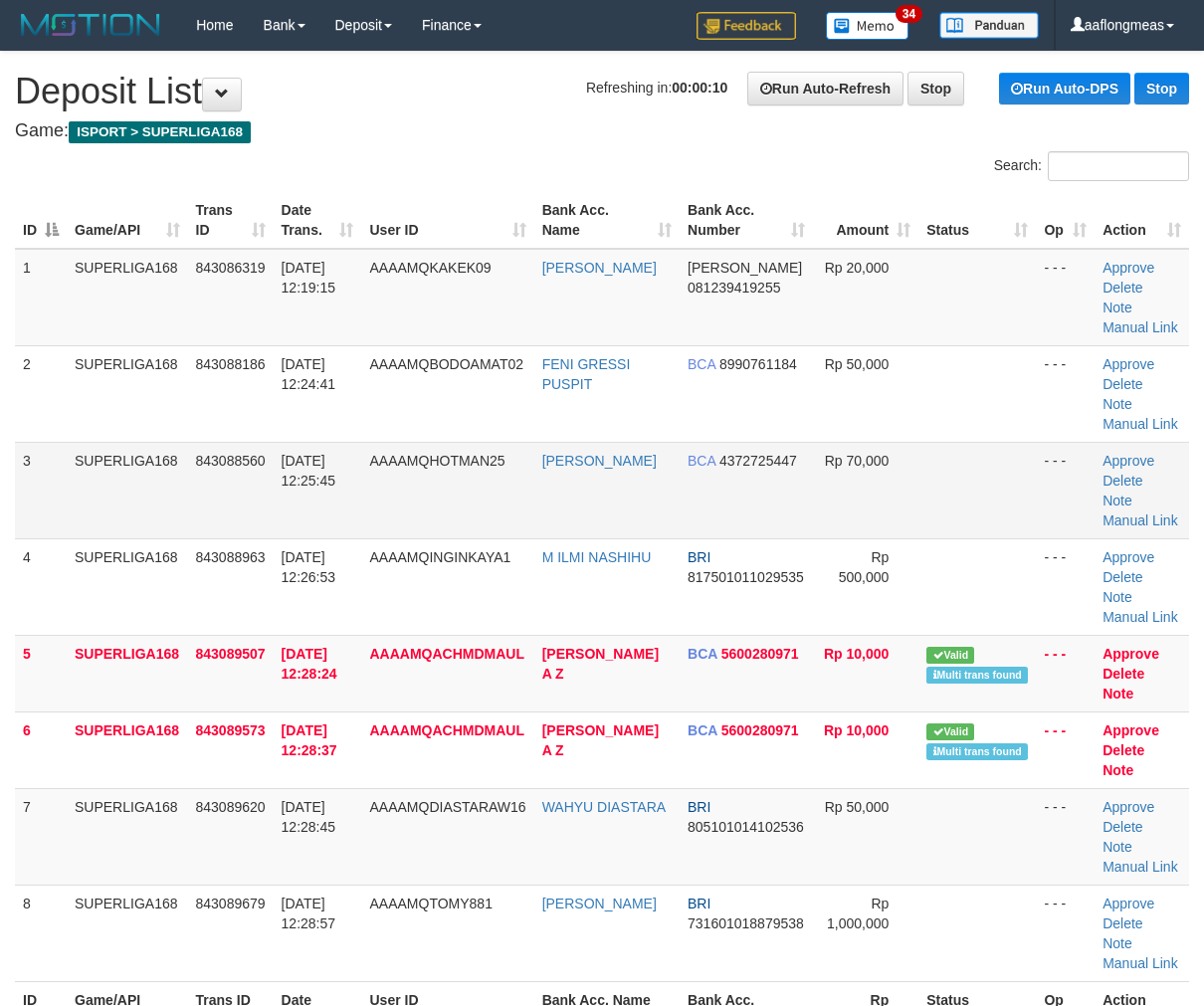 click at bounding box center (977, 490) 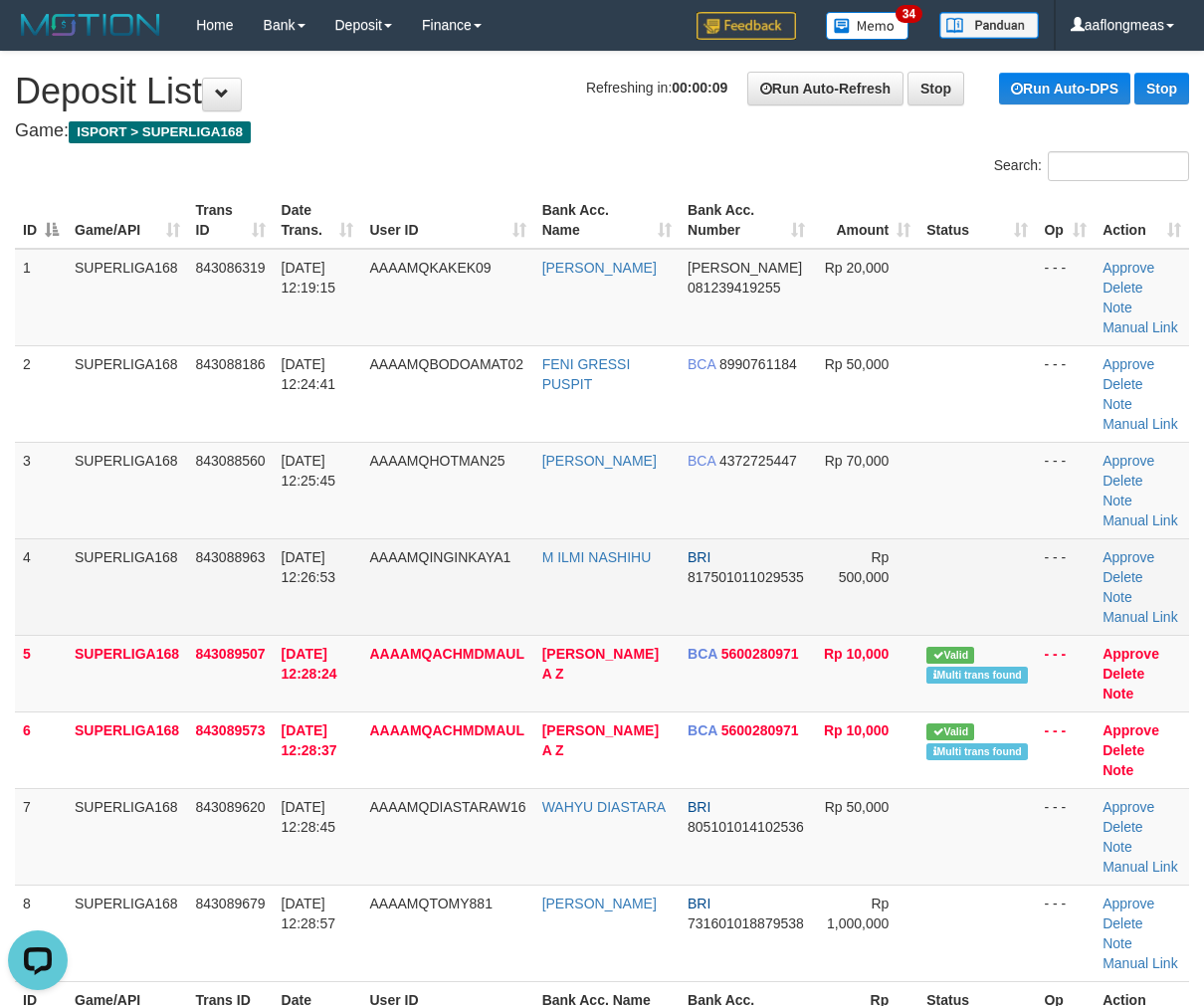 scroll, scrollTop: 0, scrollLeft: 0, axis: both 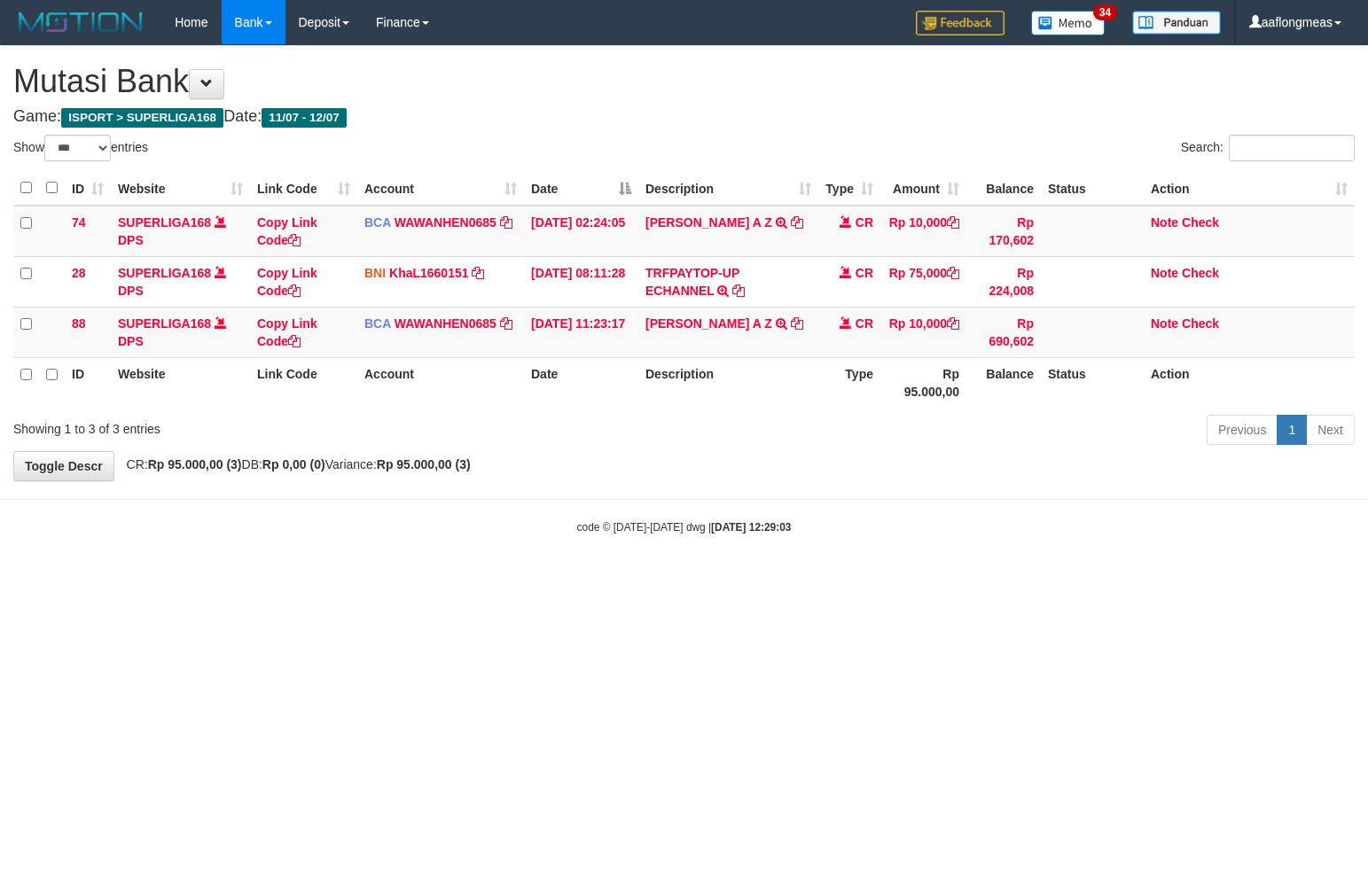 select on "***" 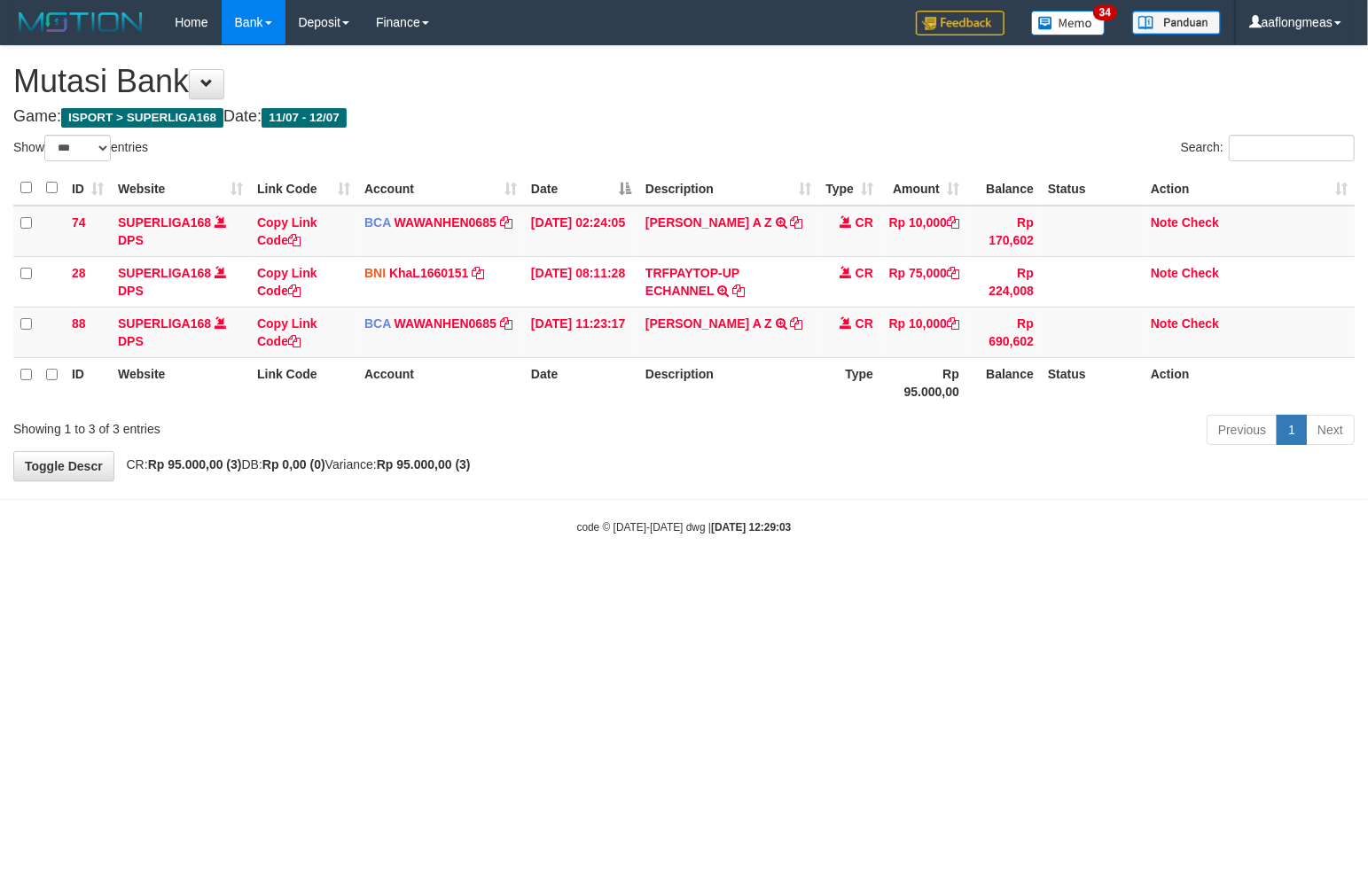 drag, startPoint x: 764, startPoint y: 523, endPoint x: 721, endPoint y: 524, distance: 43.011626 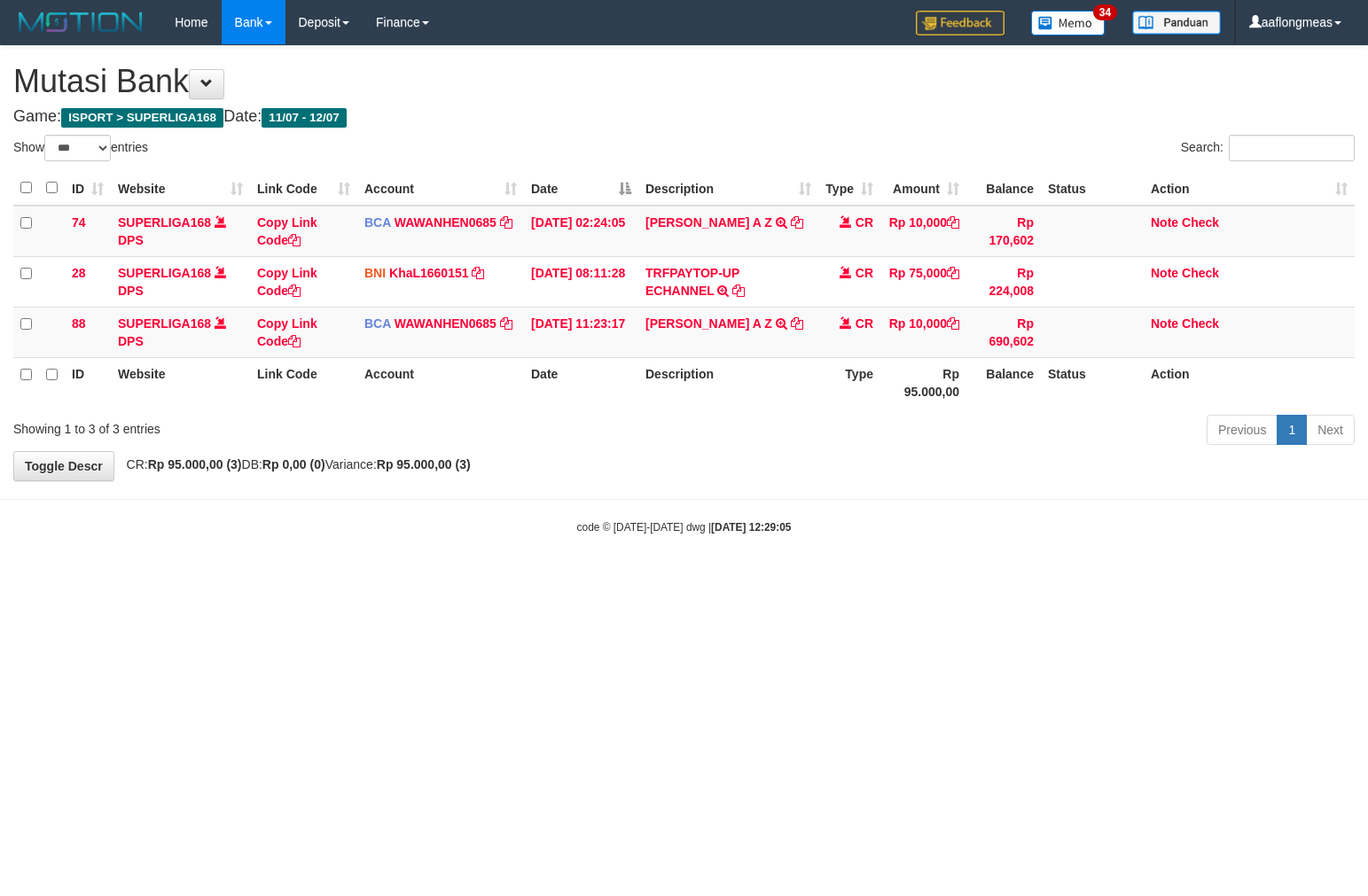 select on "***" 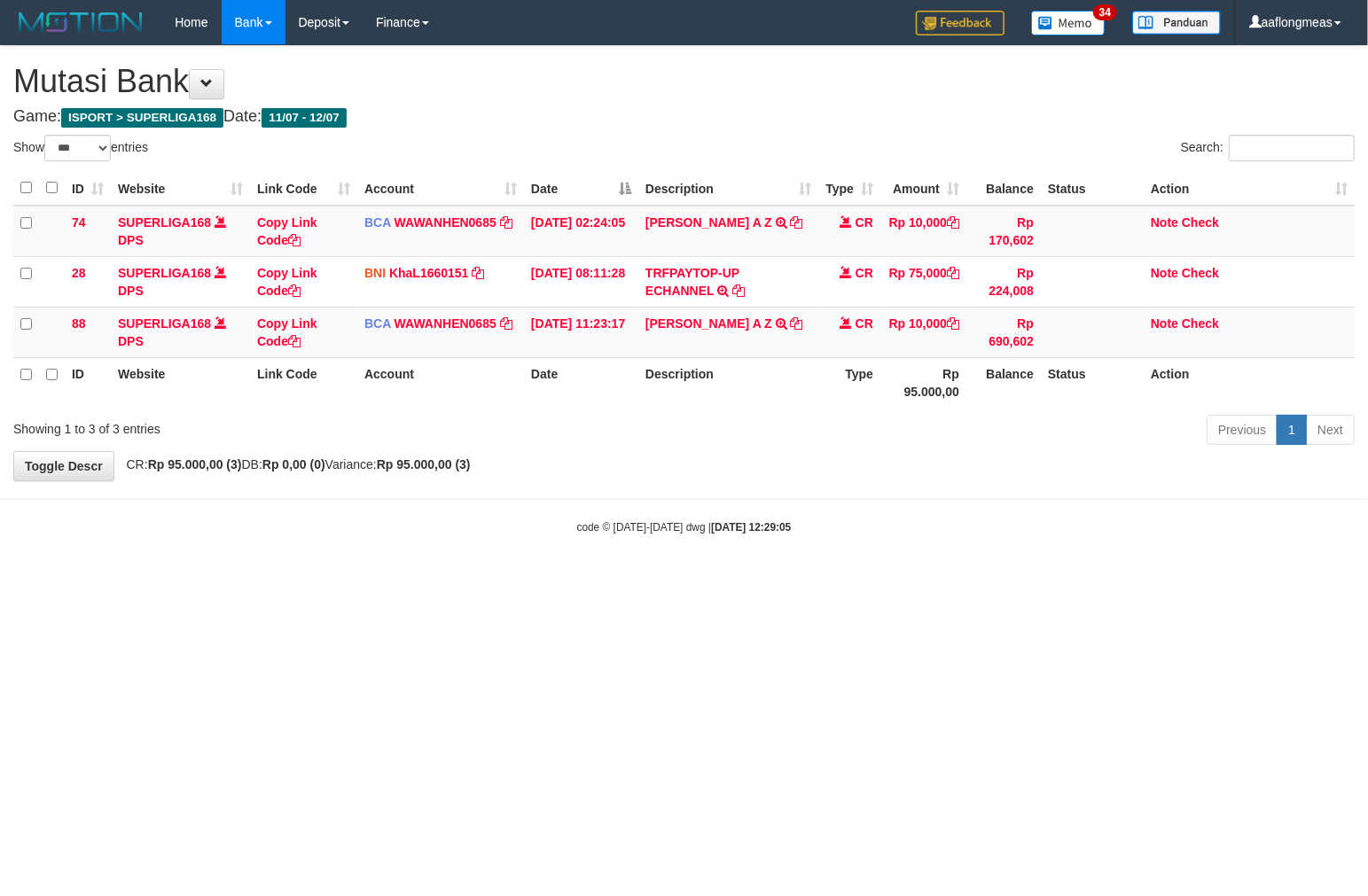 click on "Toggle navigation
Home
Bank
Account List
Load
By Website
Group
[ISPORT]													SUPERLIGA168
By Load Group (DPS)
34" at bounding box center (684, 290) 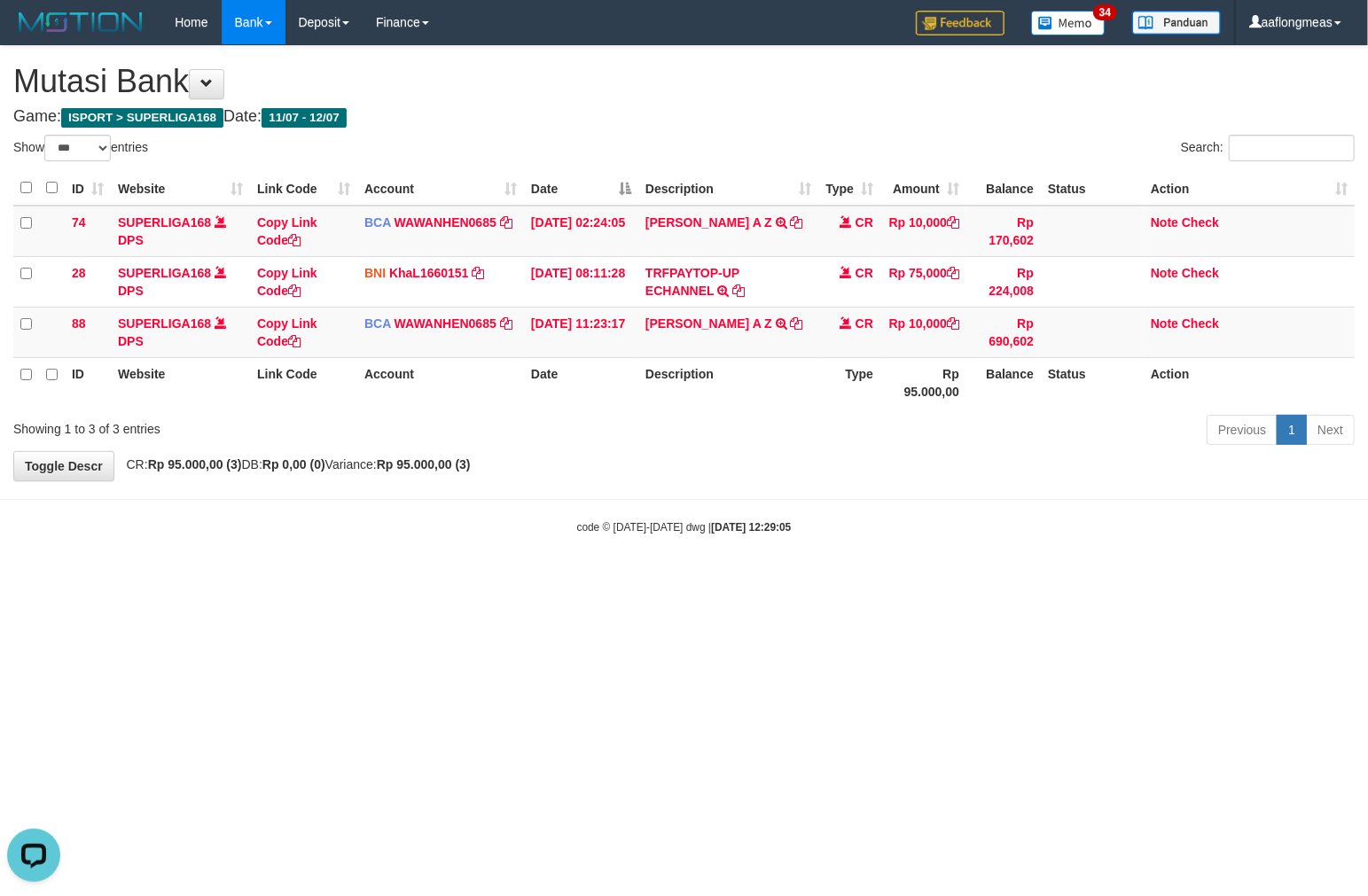 scroll, scrollTop: 0, scrollLeft: 0, axis: both 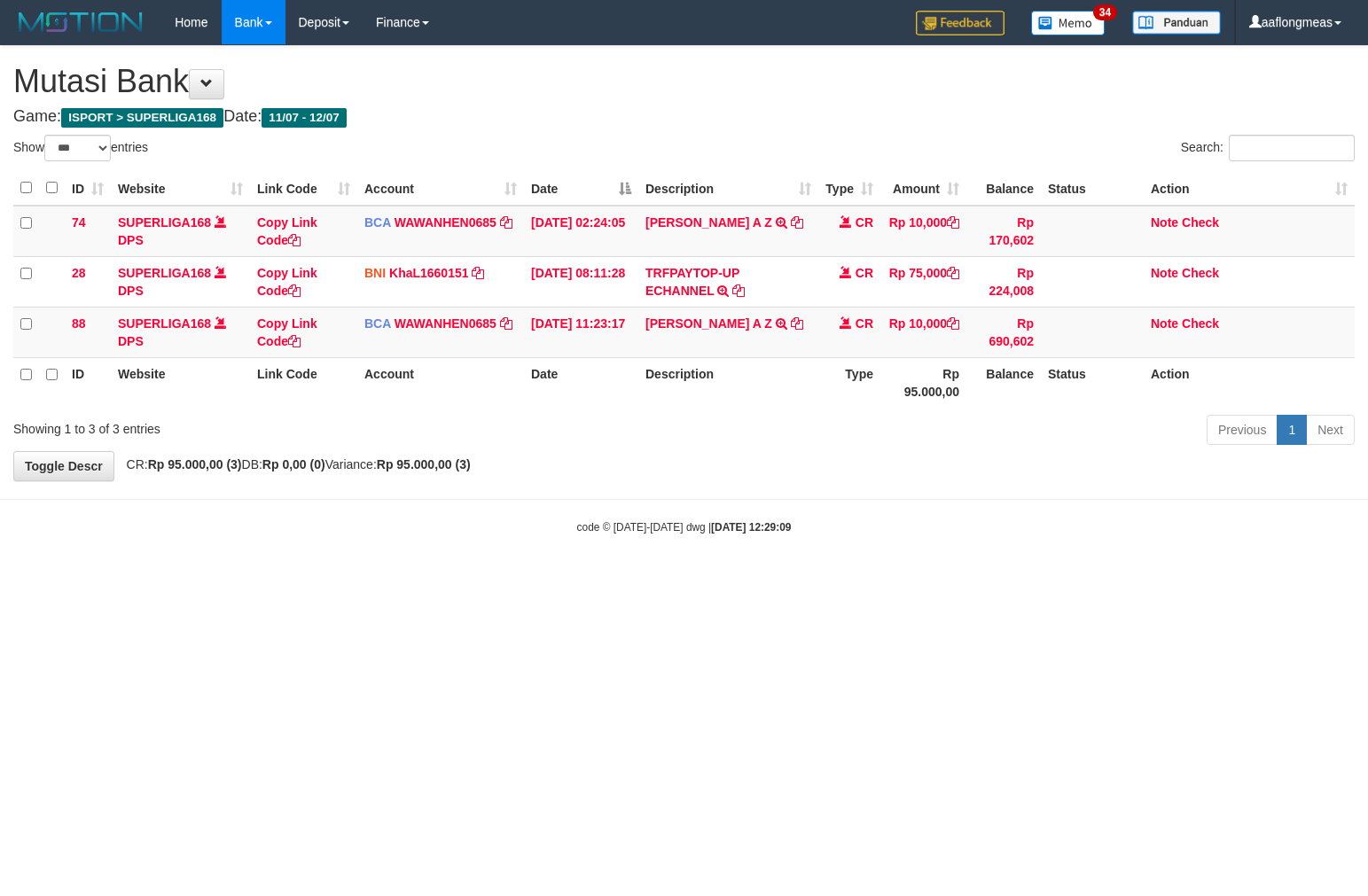 select on "***" 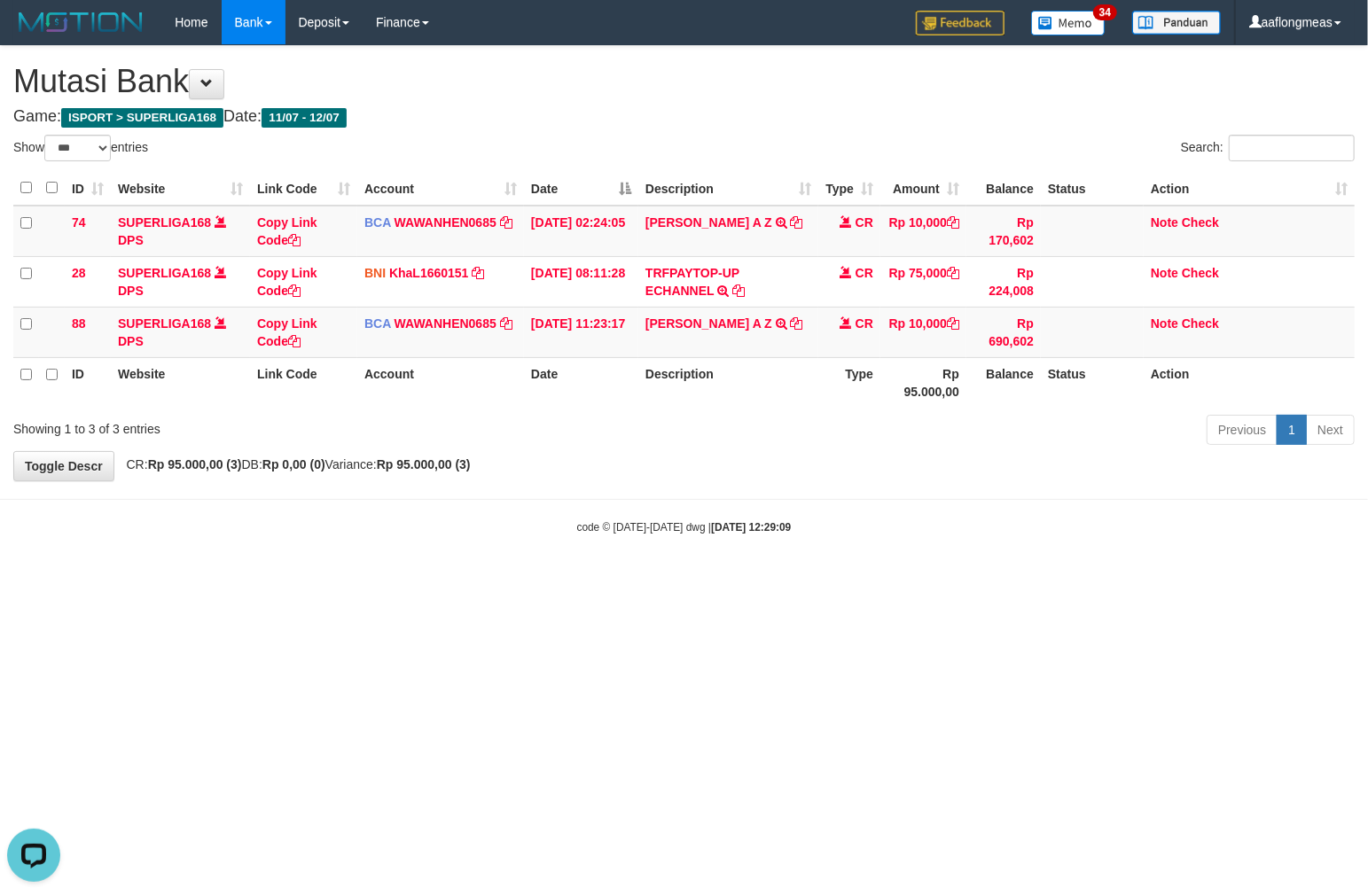 scroll, scrollTop: 0, scrollLeft: 0, axis: both 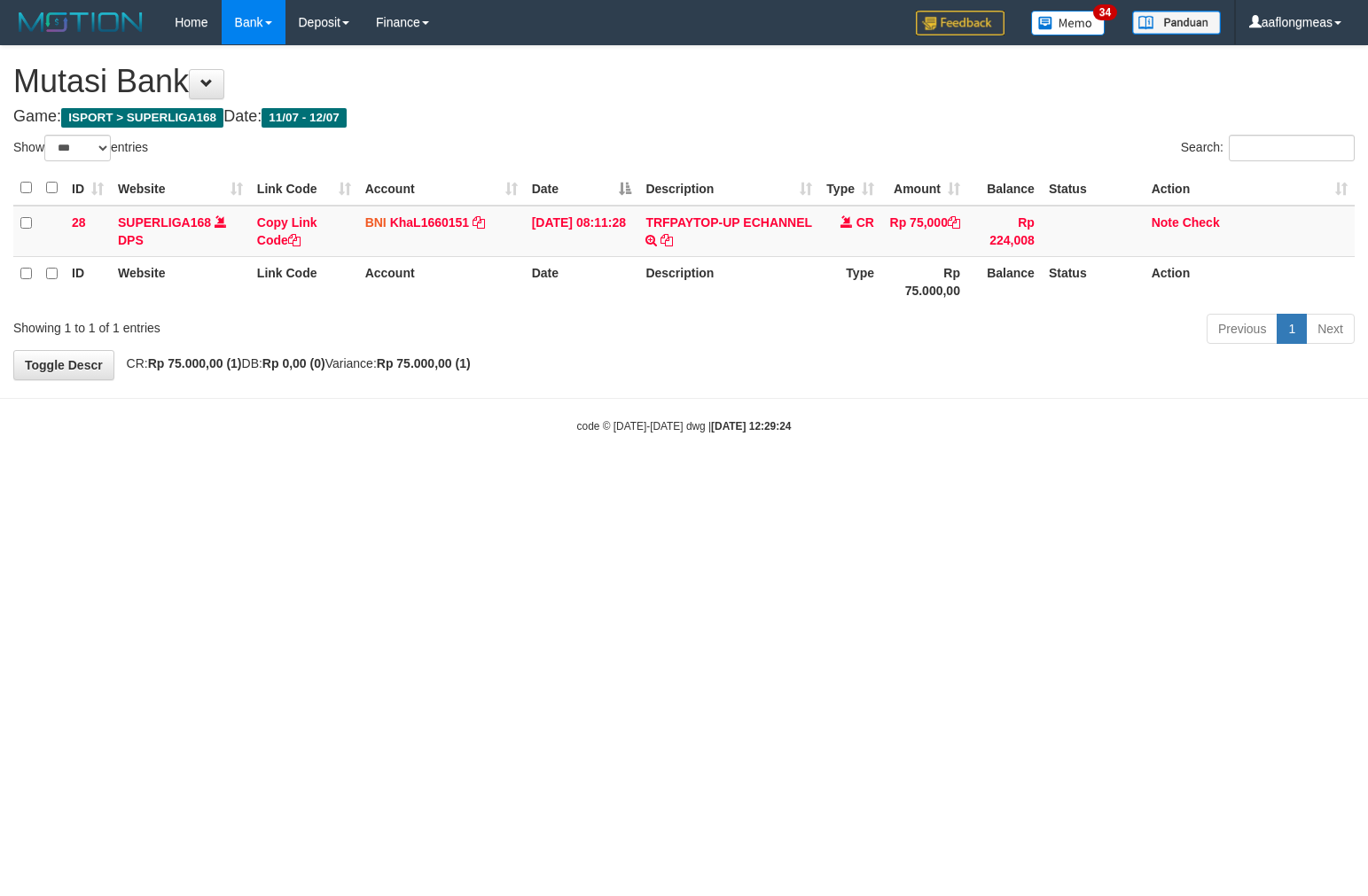 select on "***" 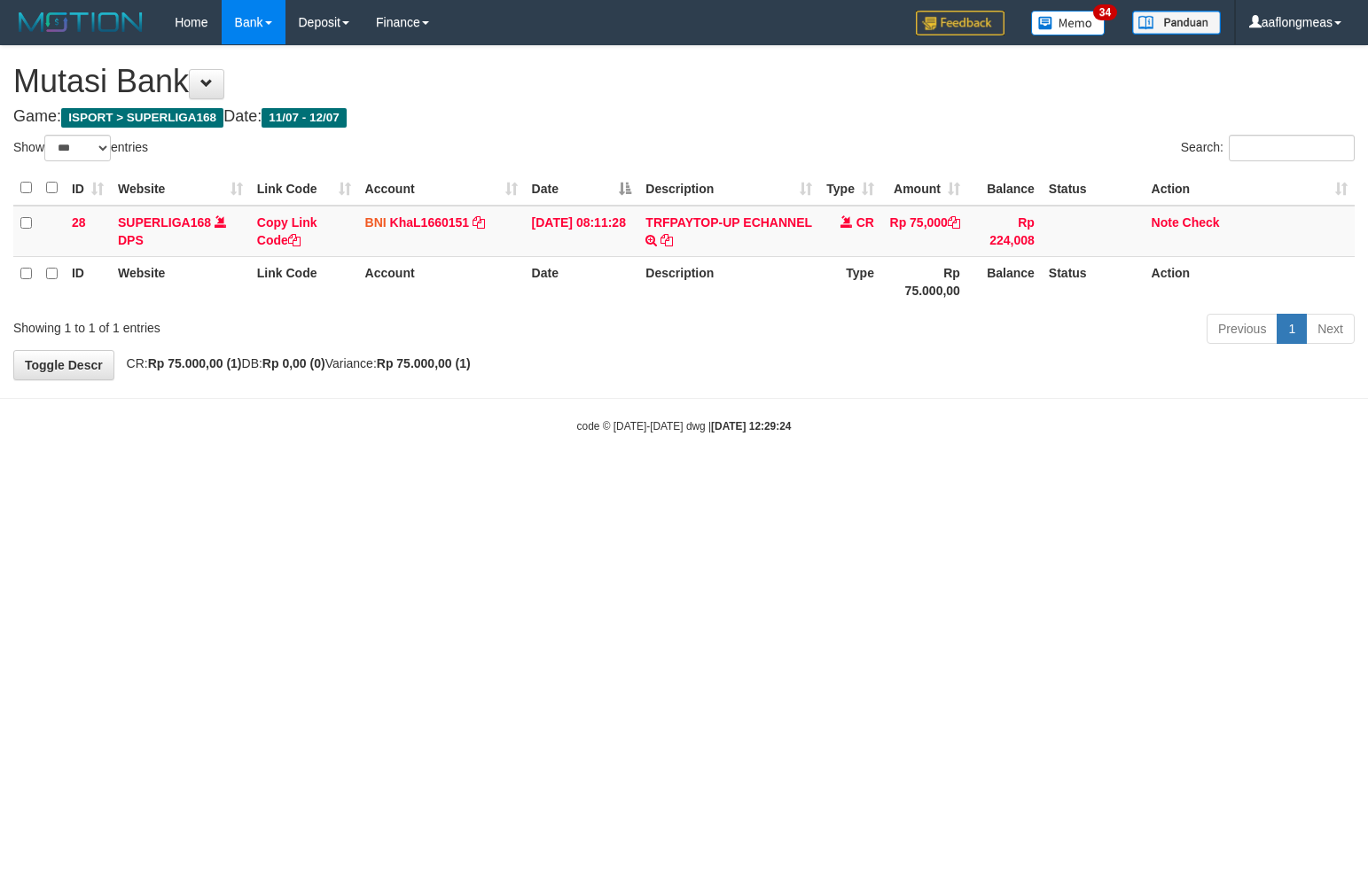 scroll, scrollTop: 0, scrollLeft: 0, axis: both 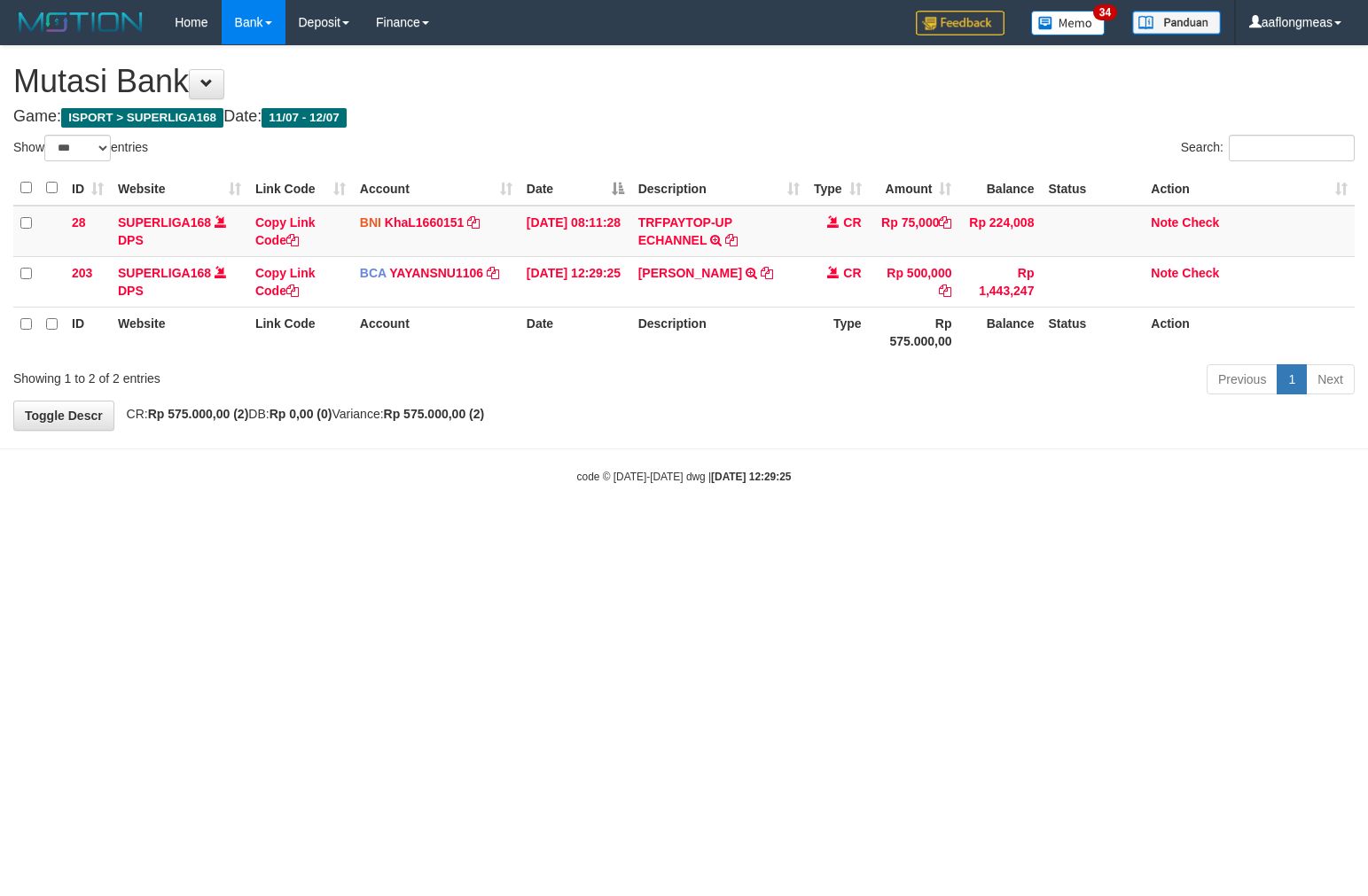 select on "***" 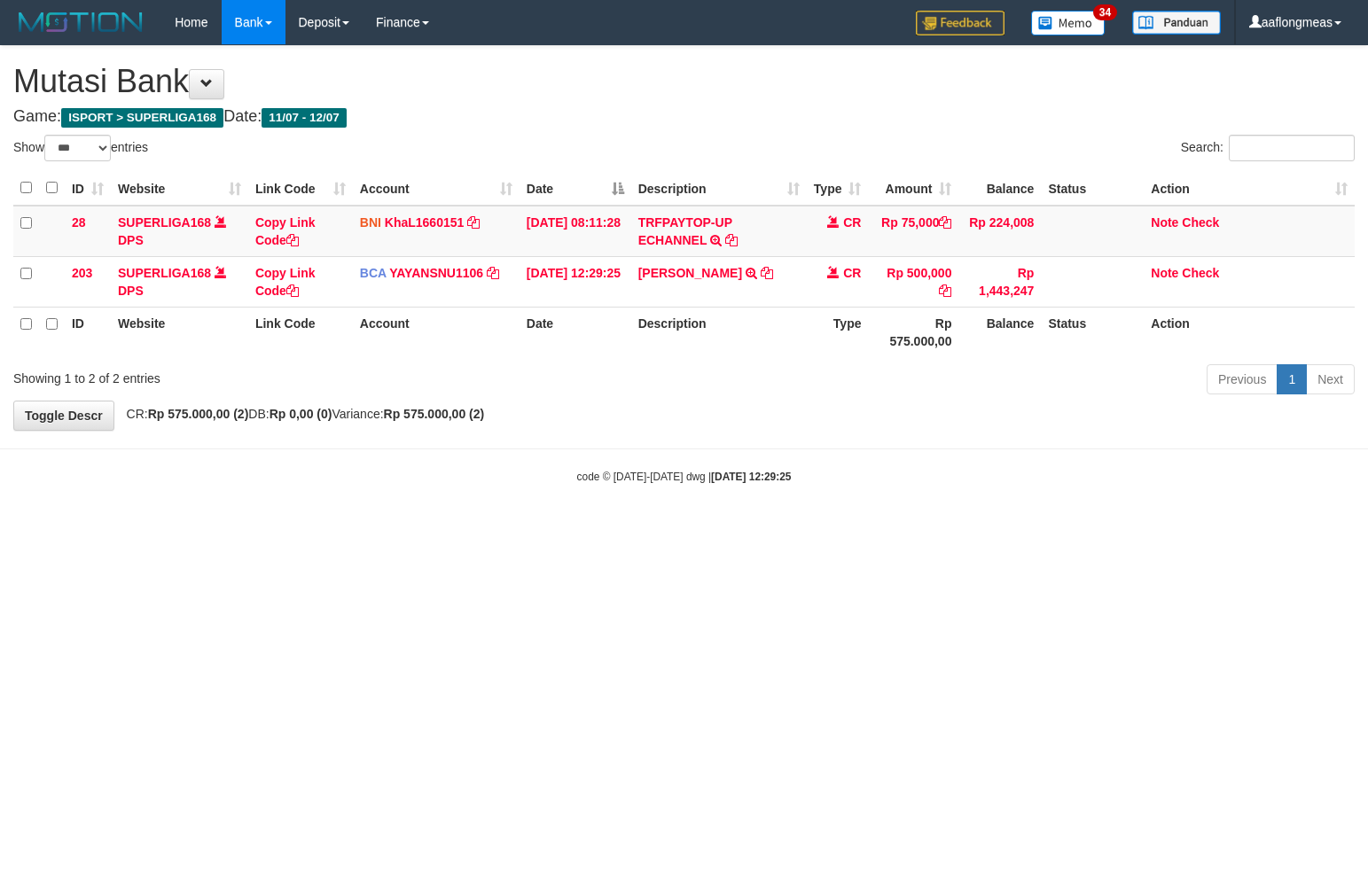 scroll, scrollTop: 0, scrollLeft: 0, axis: both 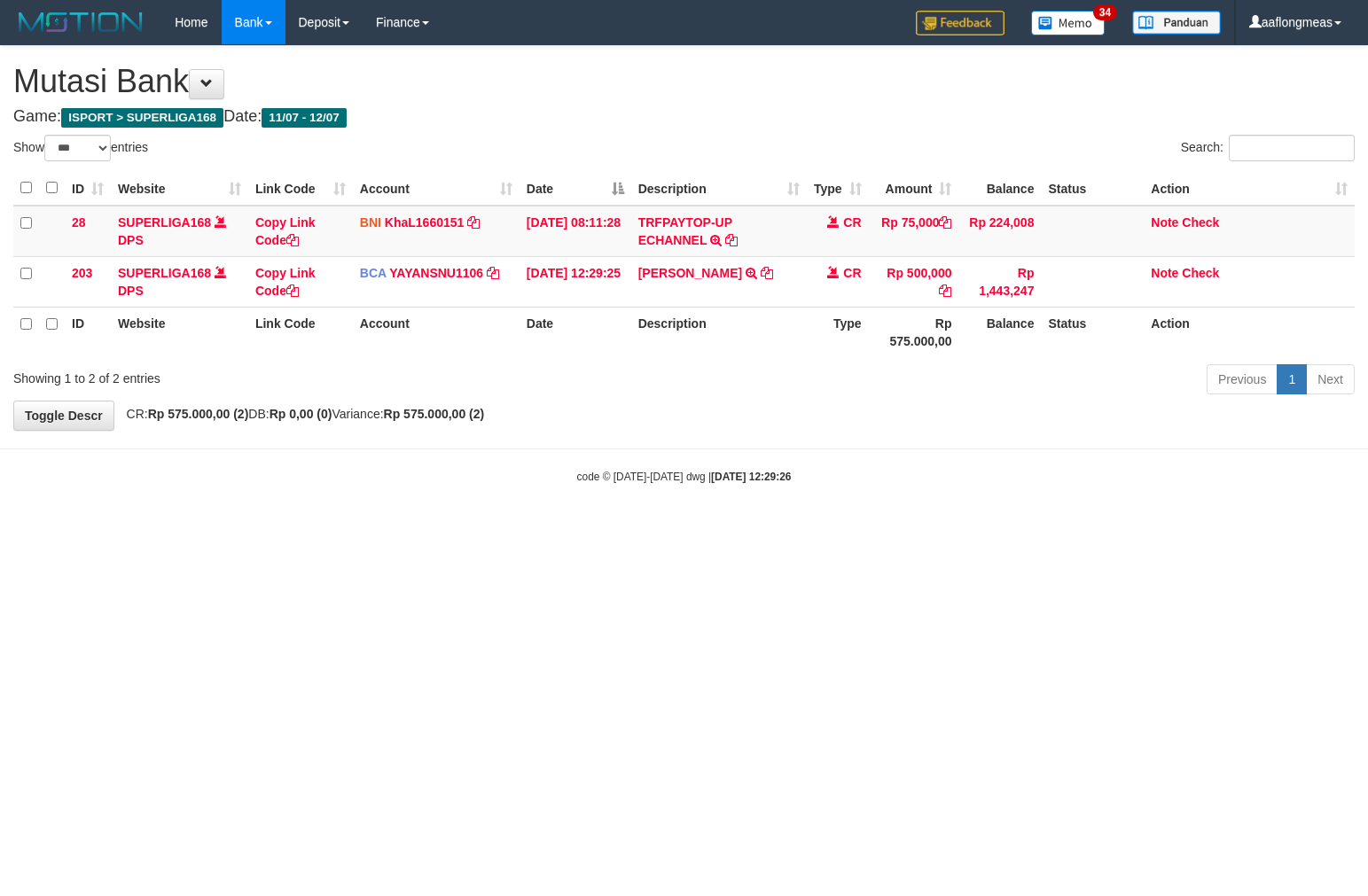 select on "***" 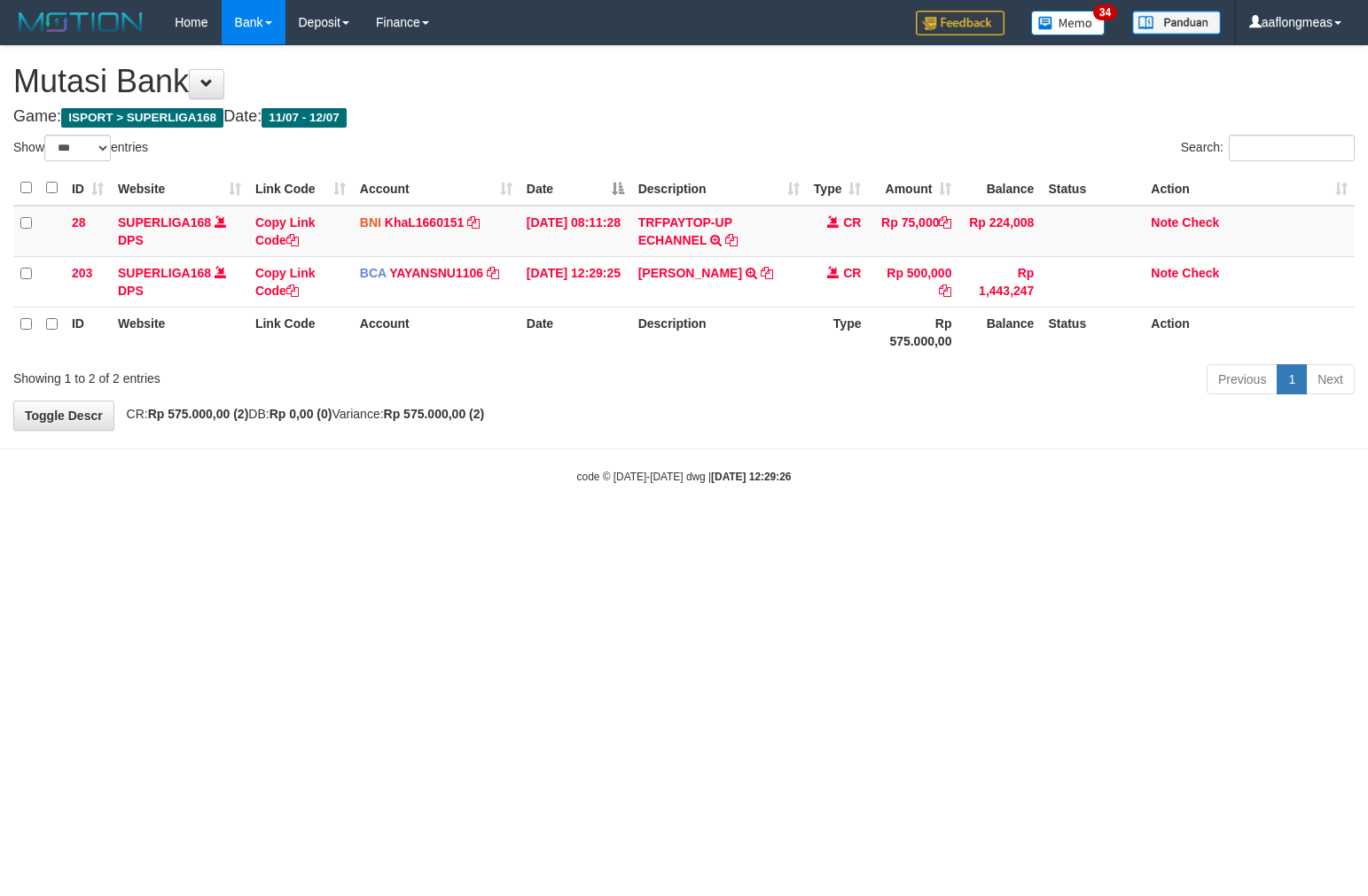scroll, scrollTop: 0, scrollLeft: 0, axis: both 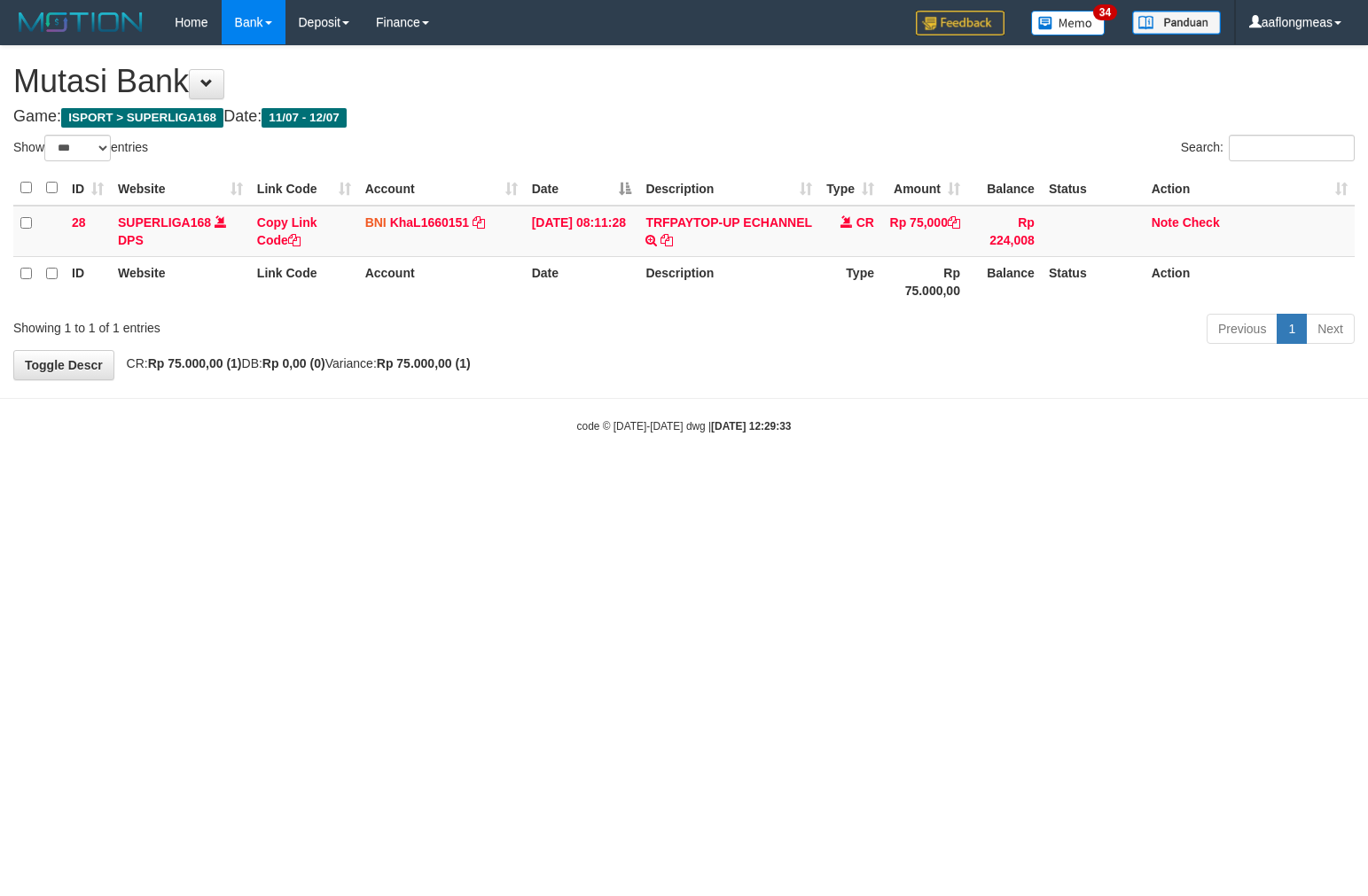 select on "***" 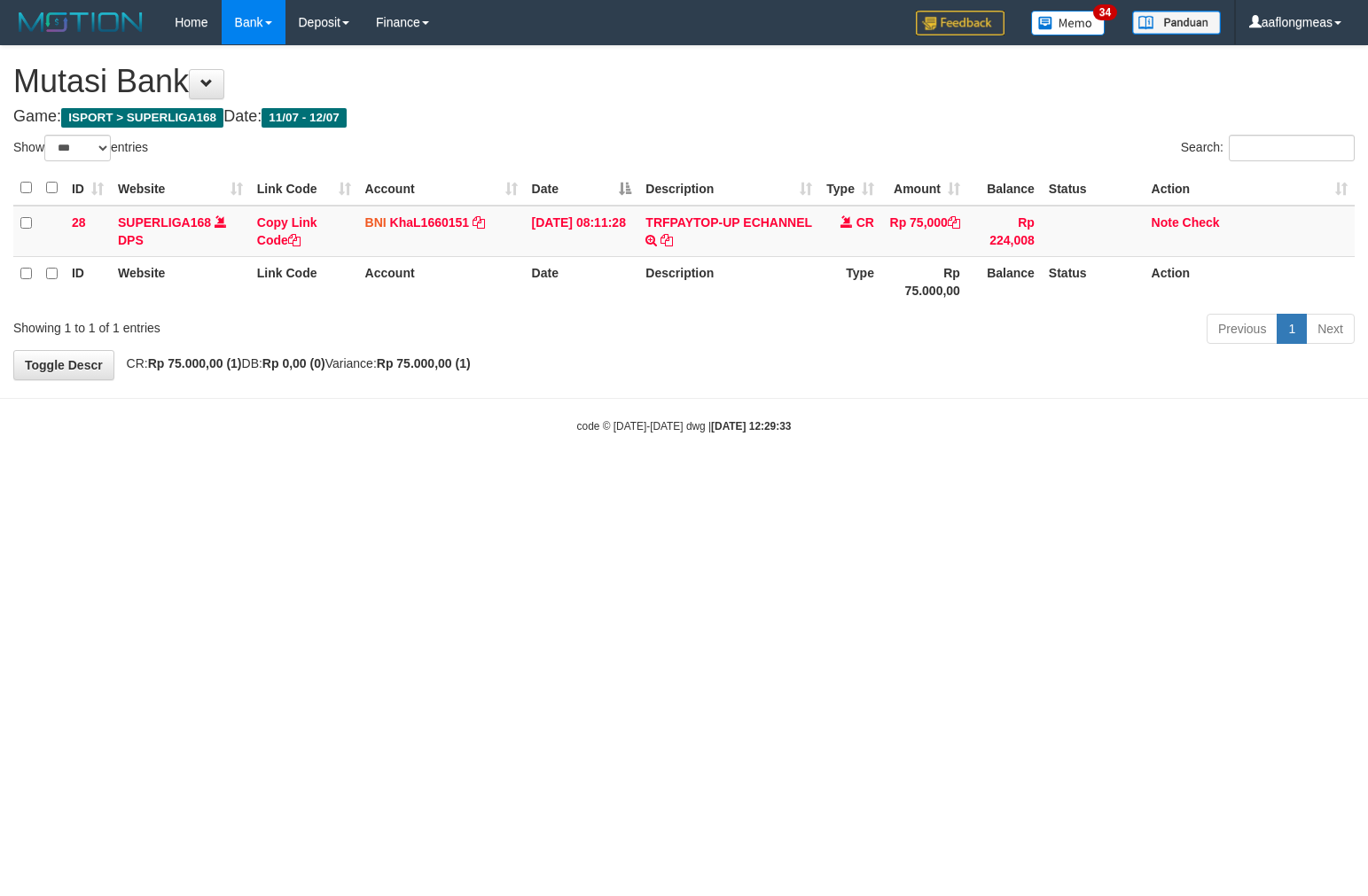 scroll, scrollTop: 0, scrollLeft: 0, axis: both 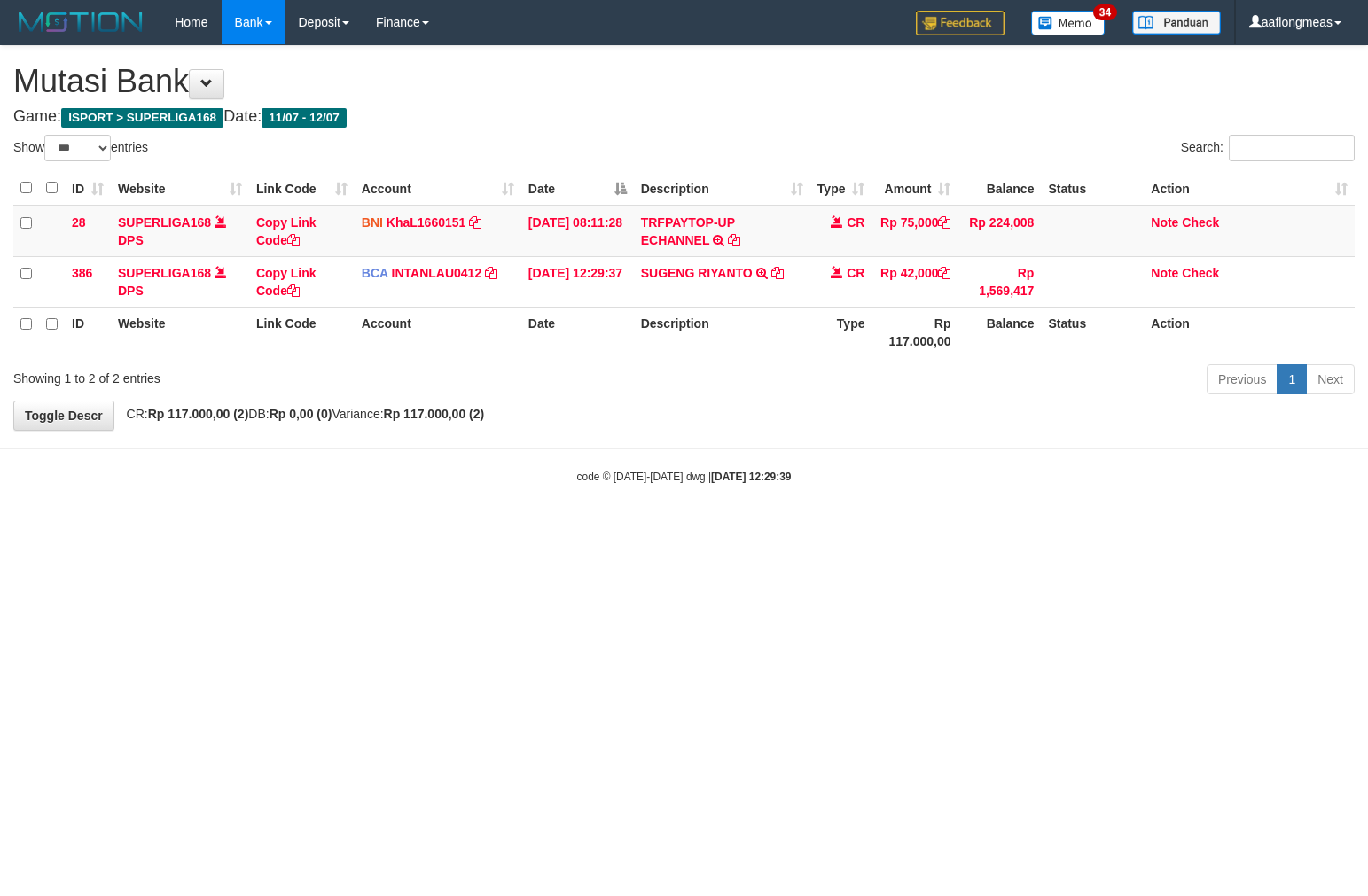 select on "***" 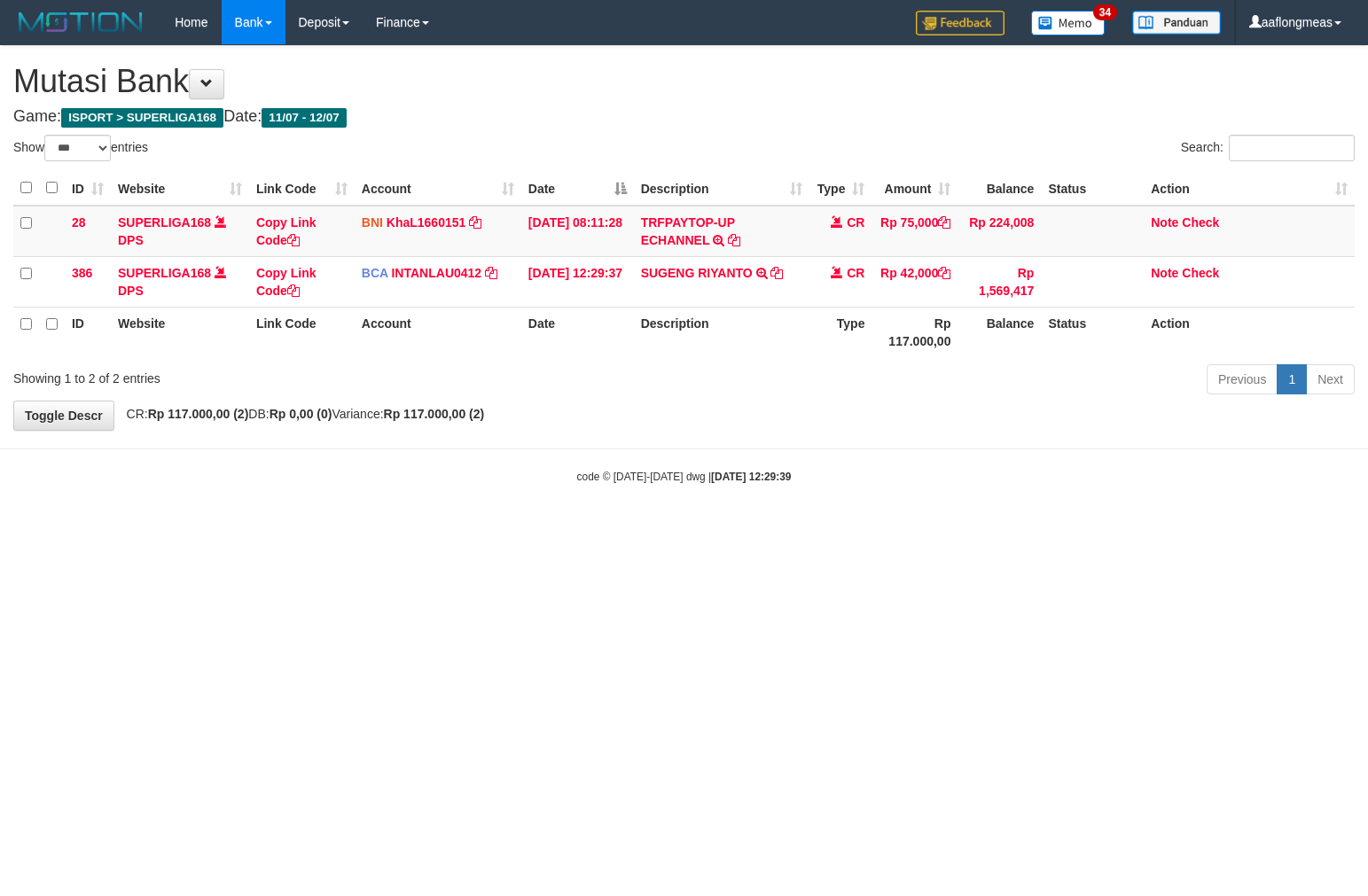 scroll, scrollTop: 0, scrollLeft: 0, axis: both 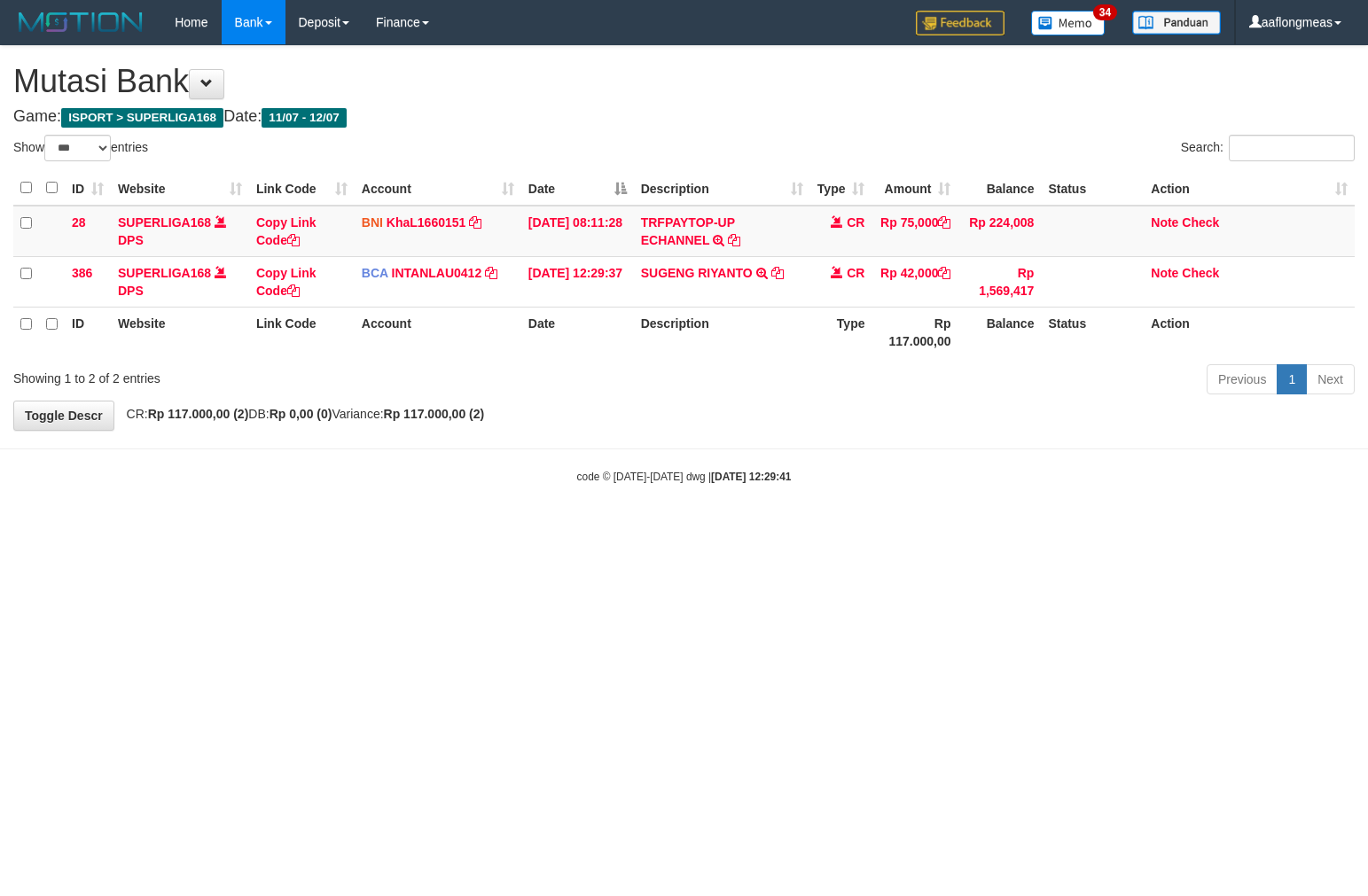 select on "***" 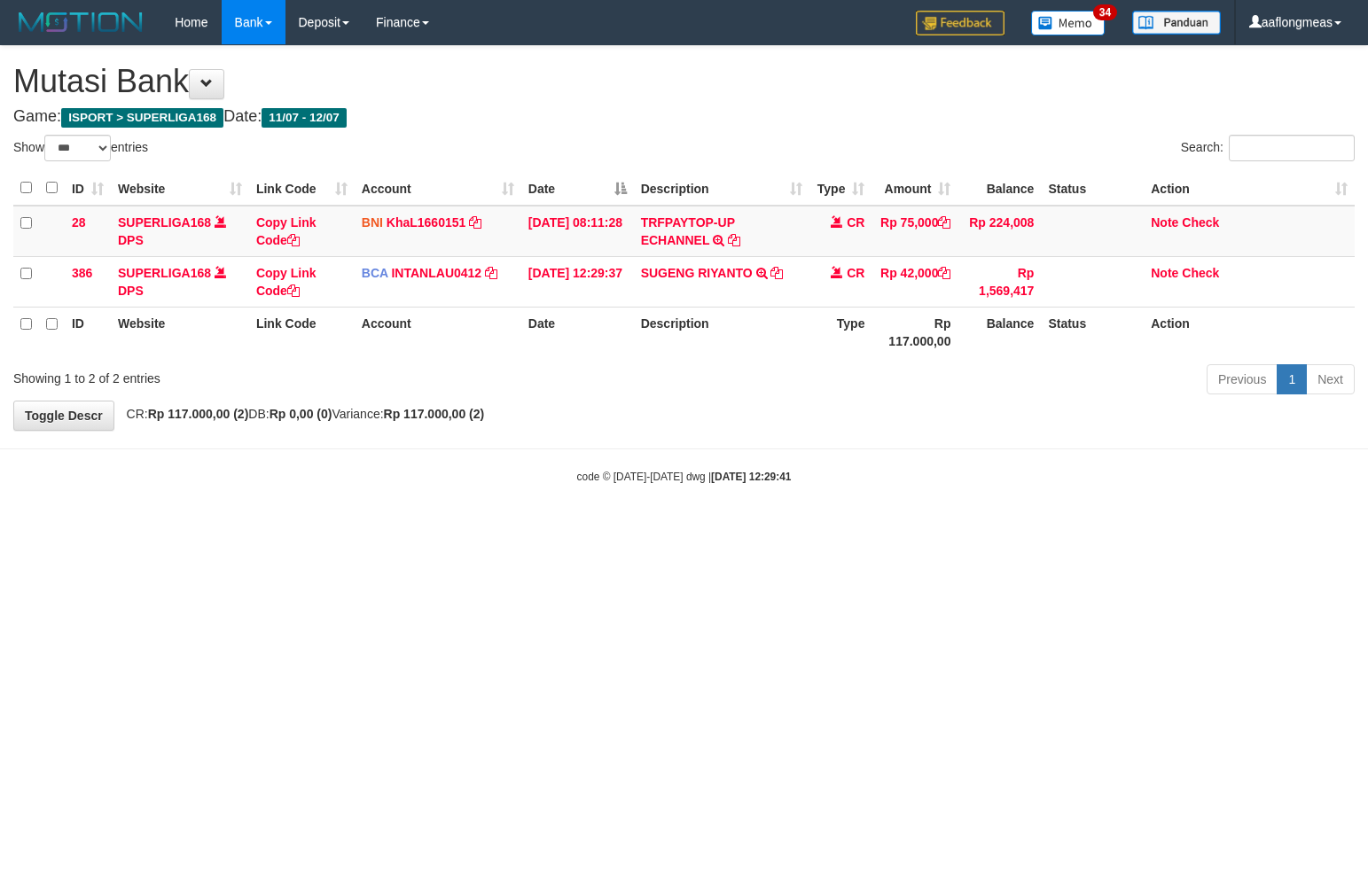 scroll, scrollTop: 0, scrollLeft: 0, axis: both 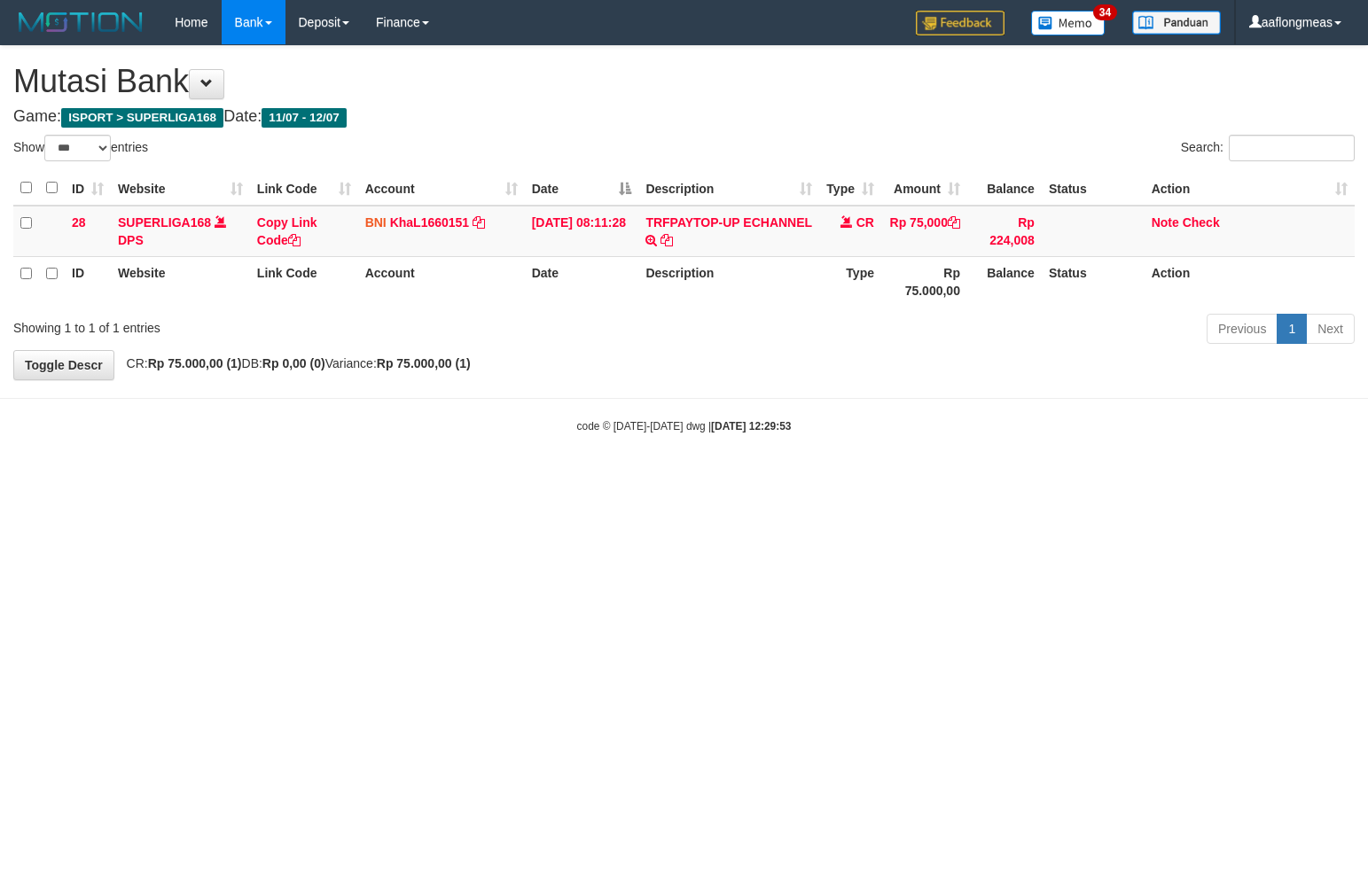 select on "***" 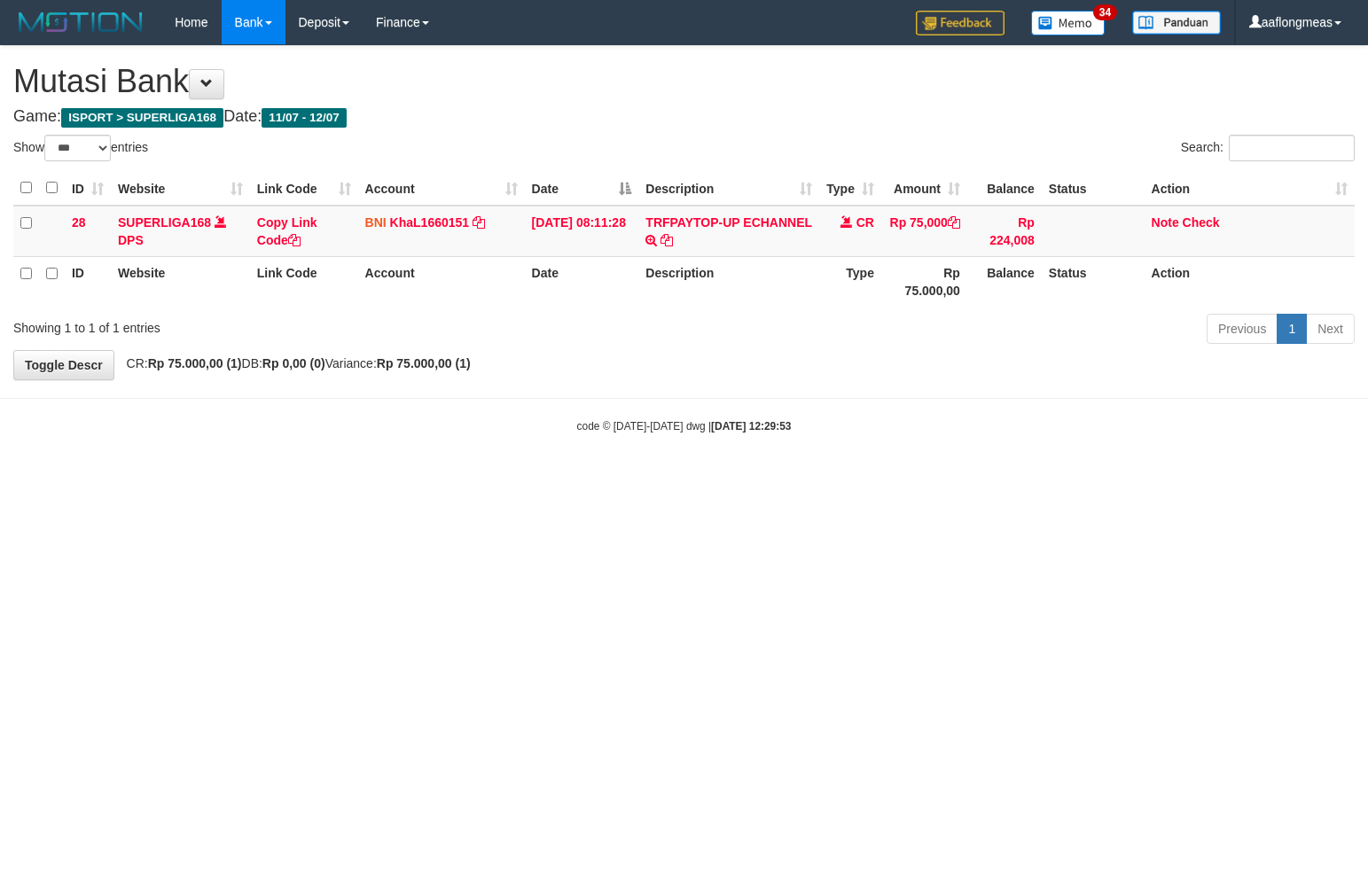 scroll, scrollTop: 0, scrollLeft: 0, axis: both 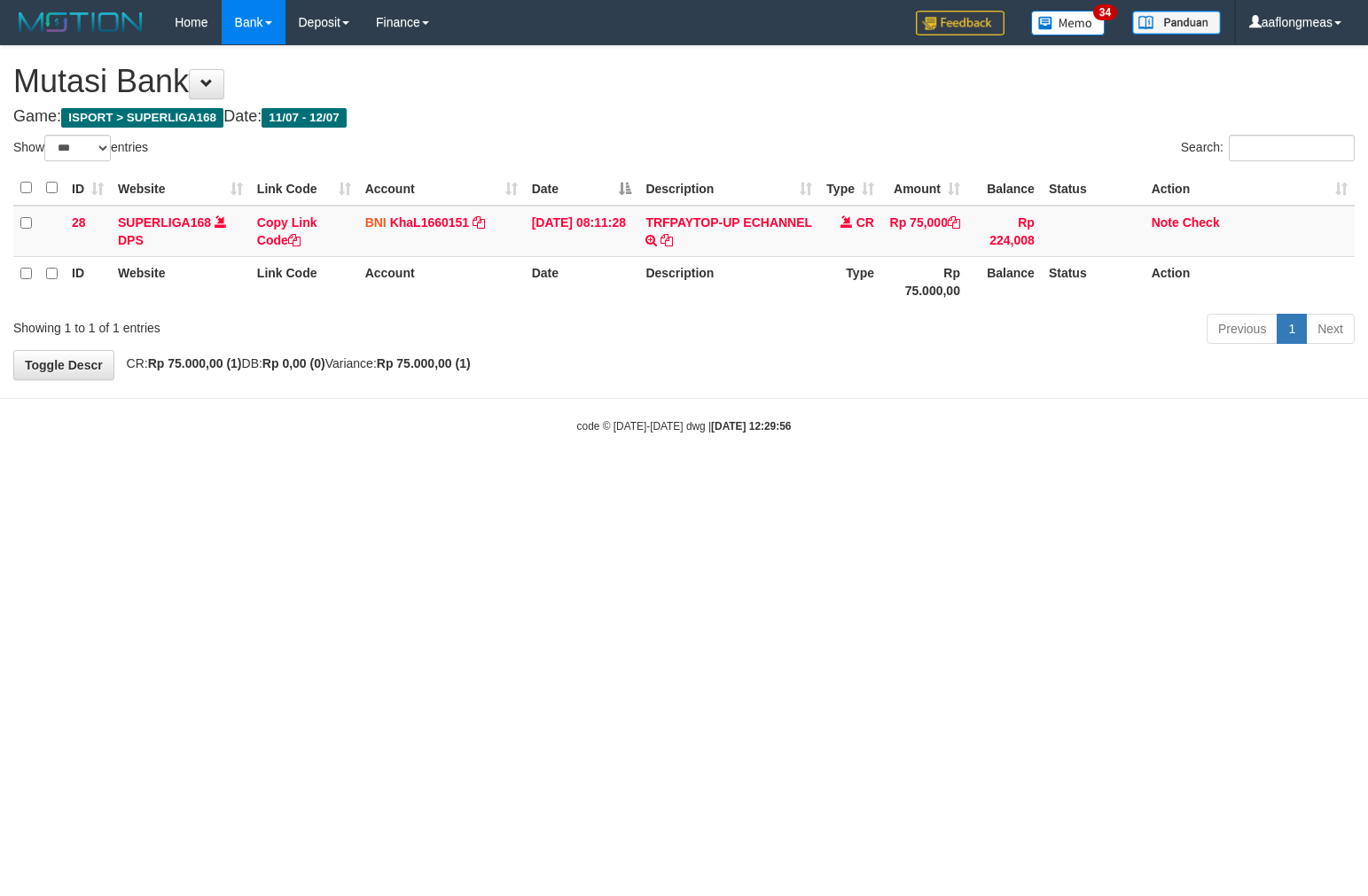 select on "***" 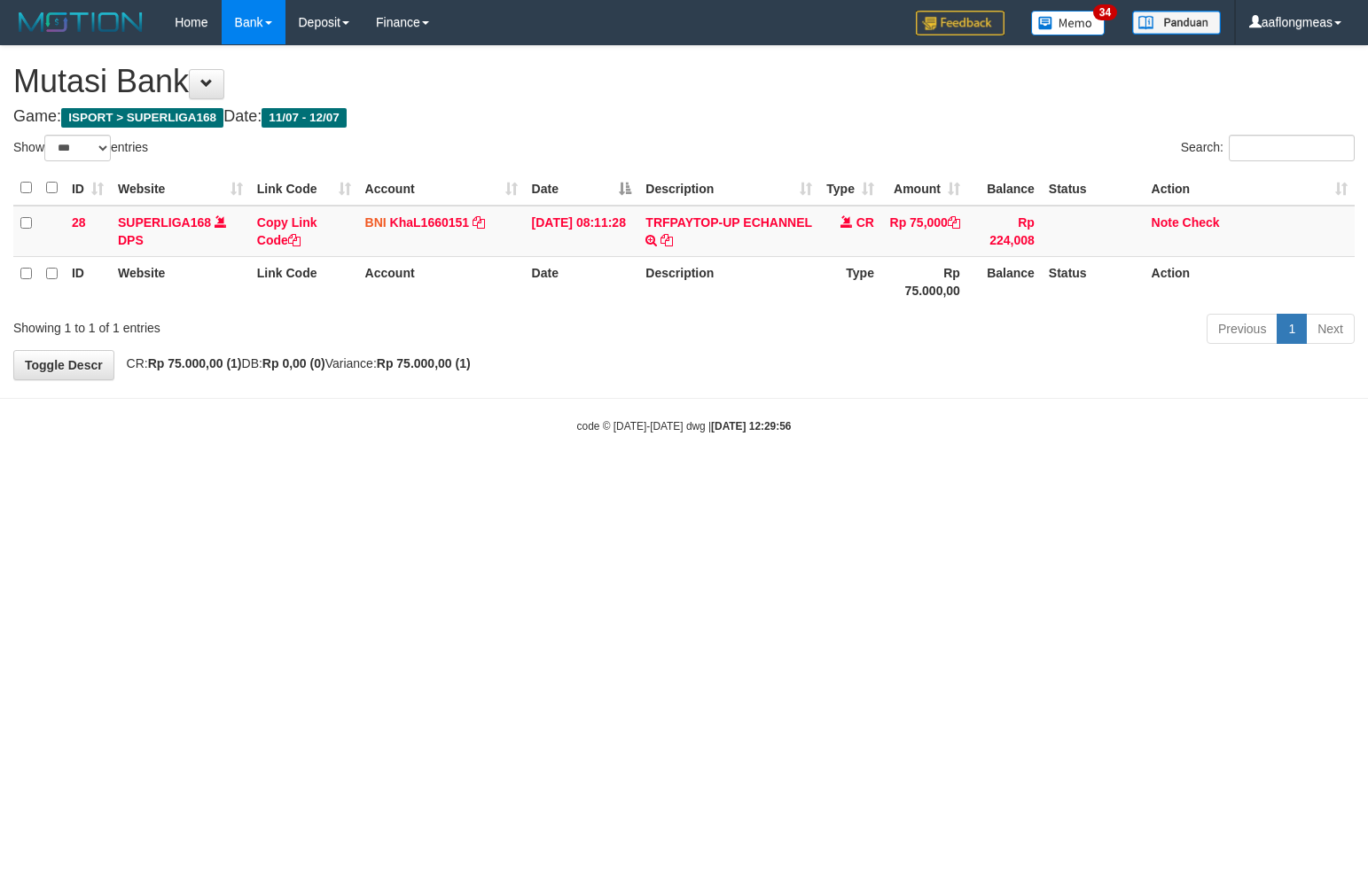 scroll, scrollTop: 0, scrollLeft: 0, axis: both 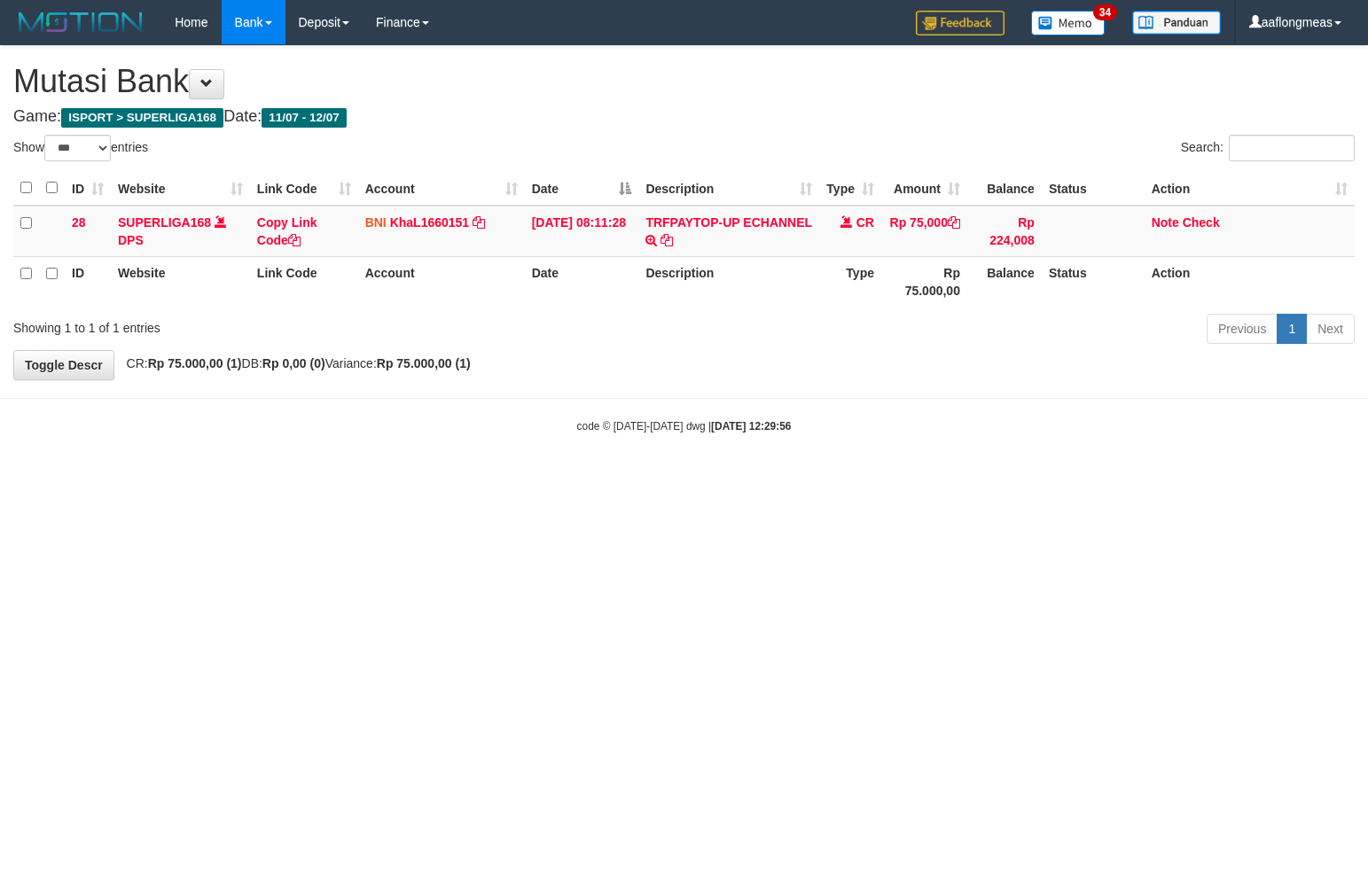 select on "***" 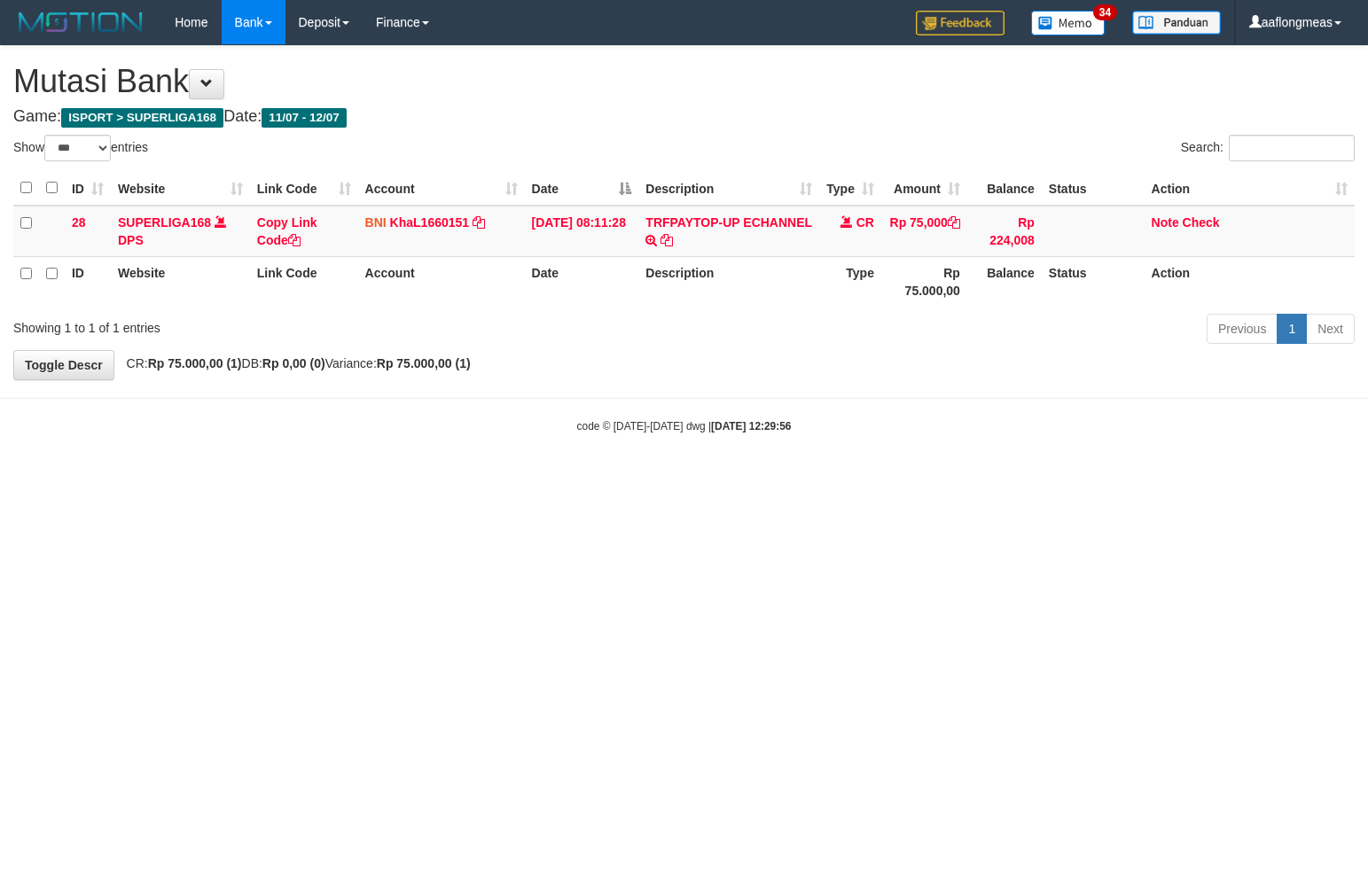 scroll, scrollTop: 0, scrollLeft: 0, axis: both 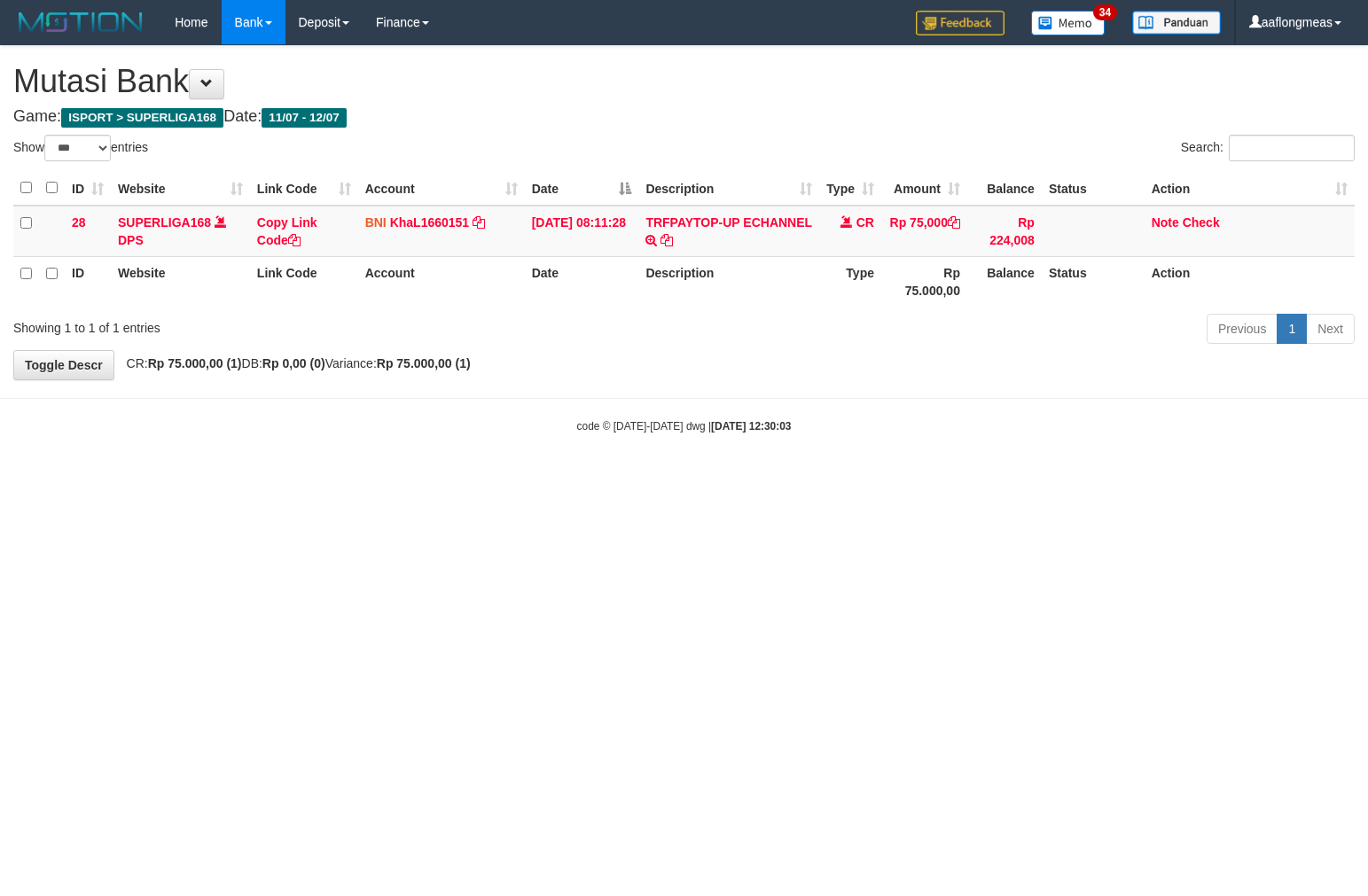 select on "***" 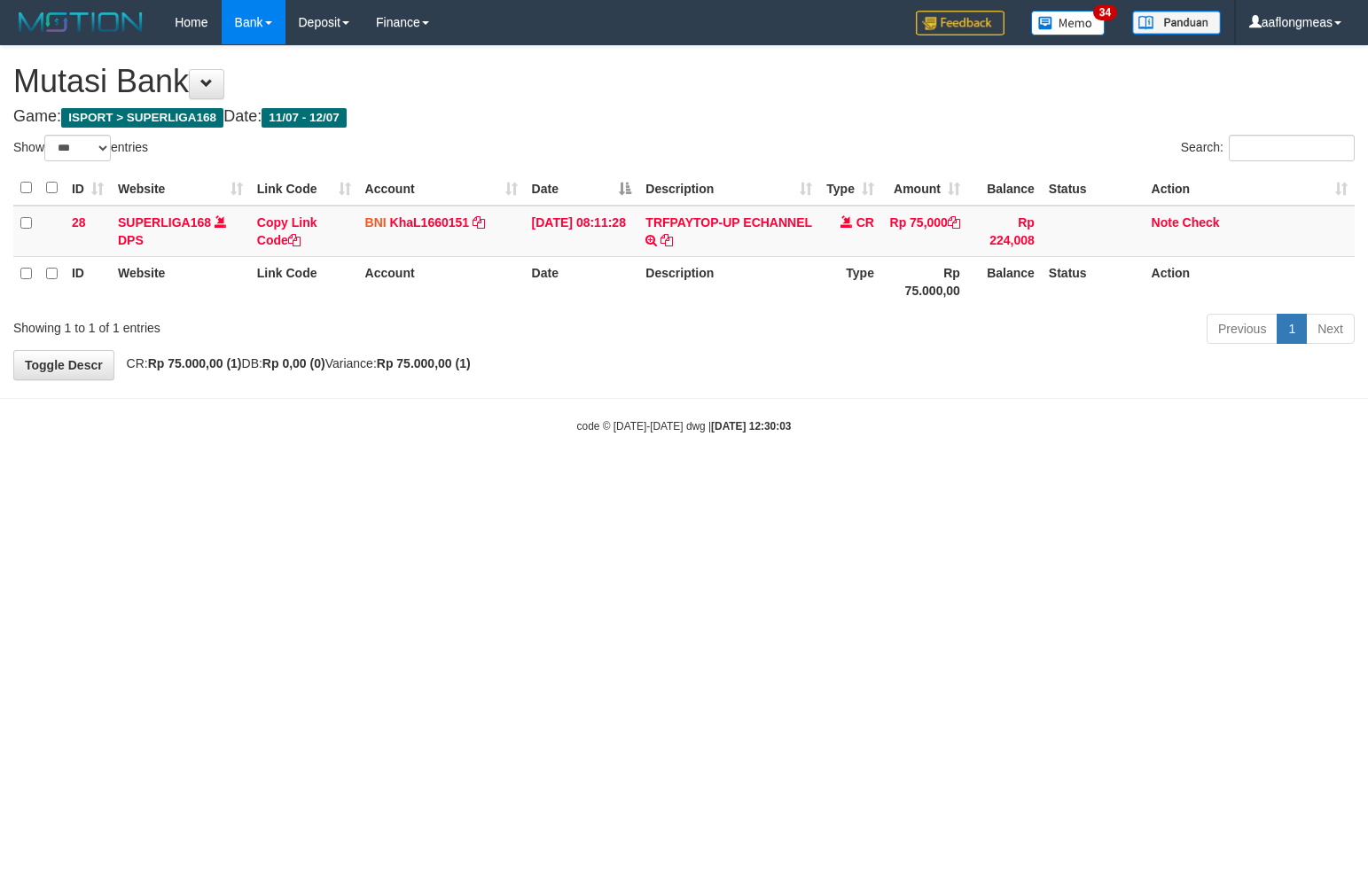 scroll, scrollTop: 0, scrollLeft: 0, axis: both 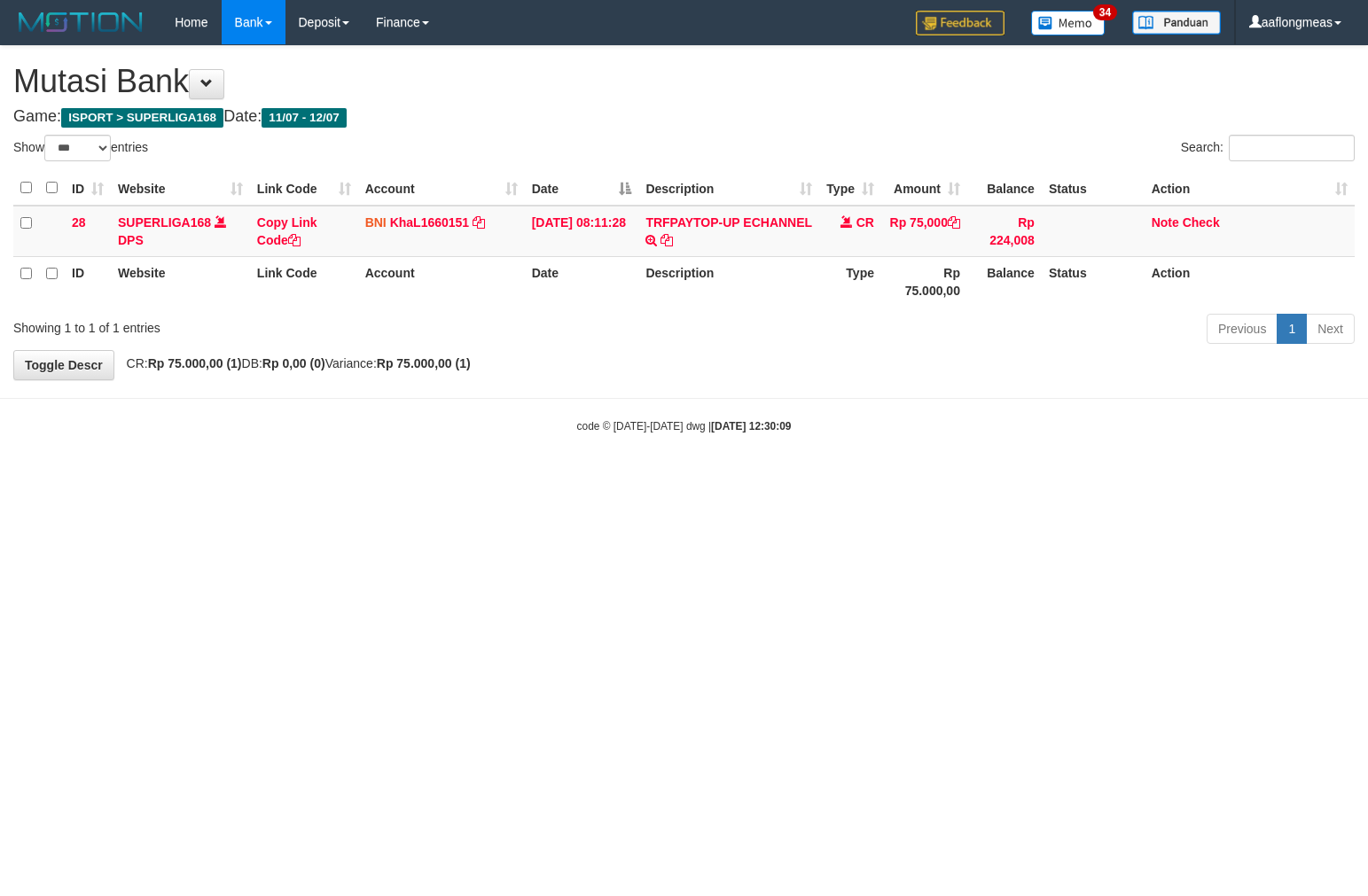 select on "***" 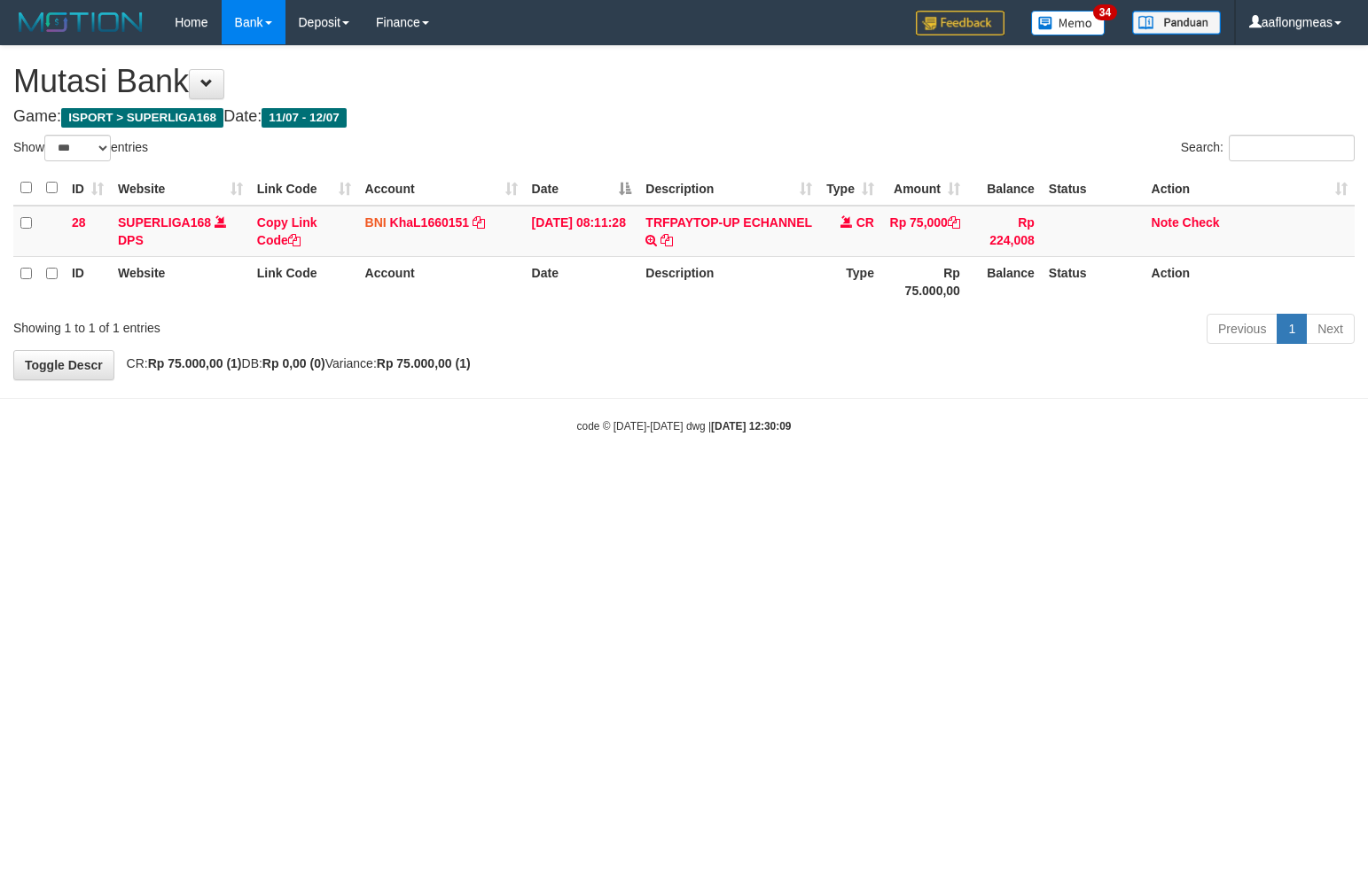 scroll, scrollTop: 0, scrollLeft: 0, axis: both 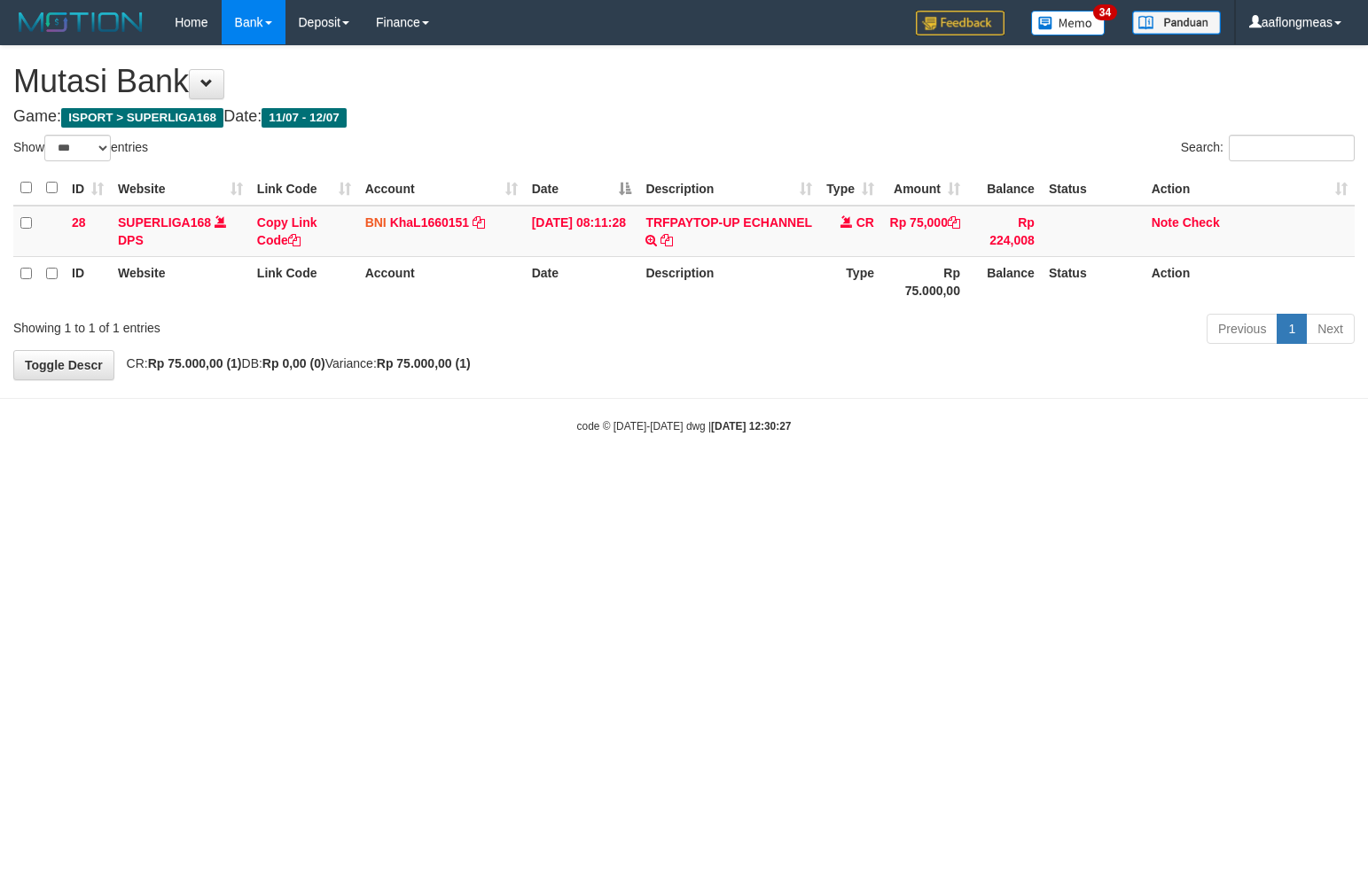 select on "***" 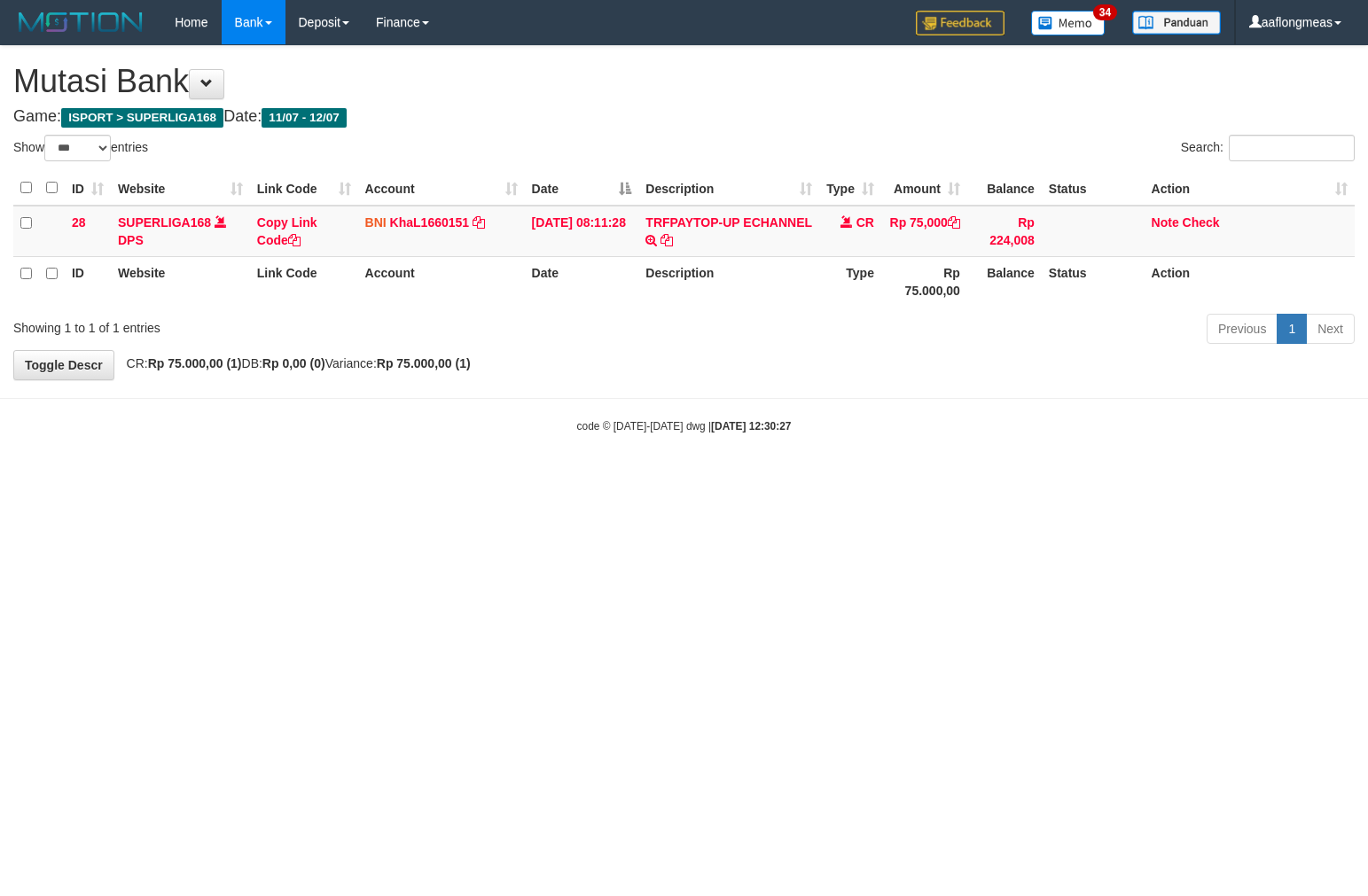 scroll, scrollTop: 0, scrollLeft: 0, axis: both 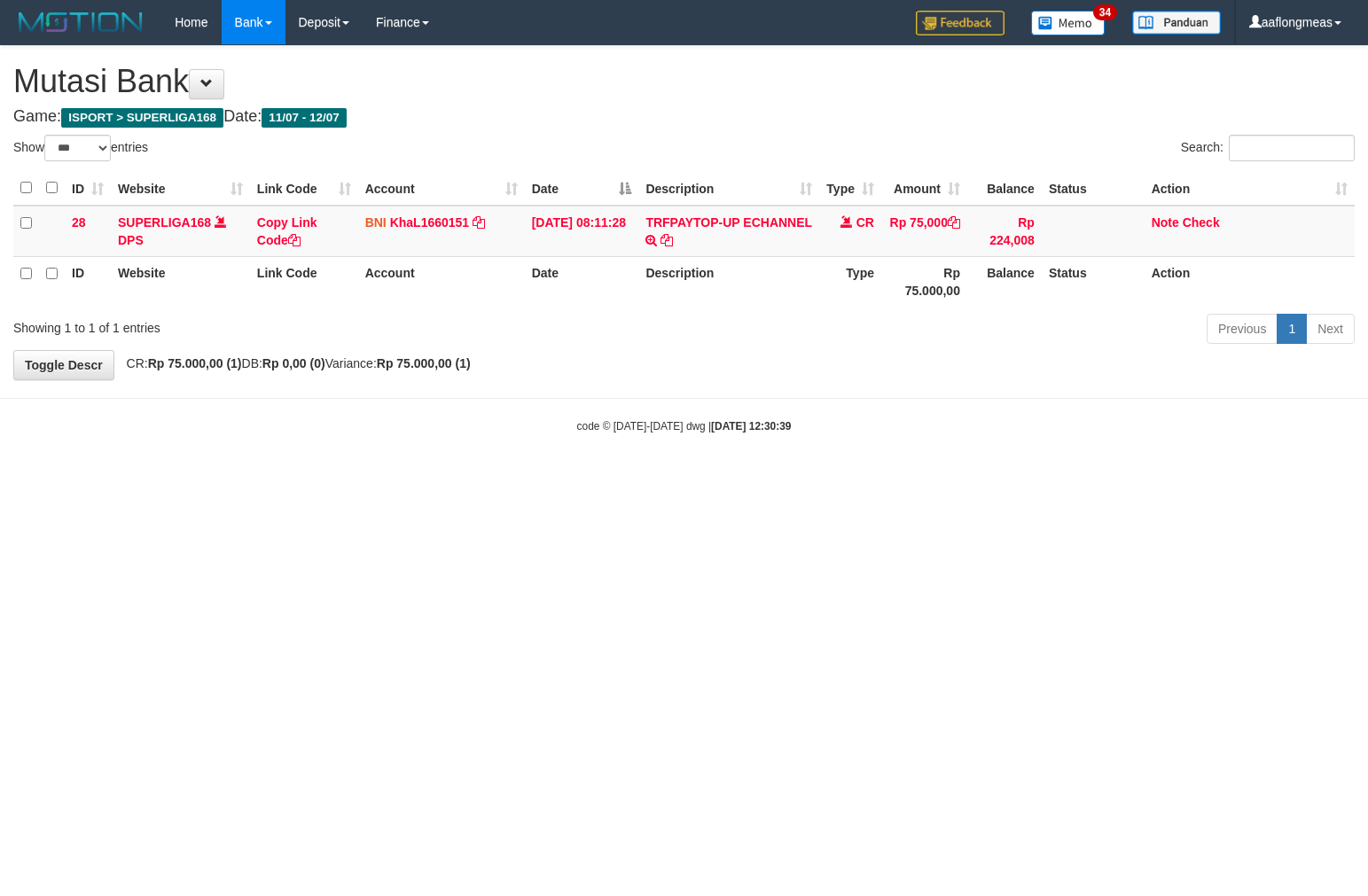 select on "***" 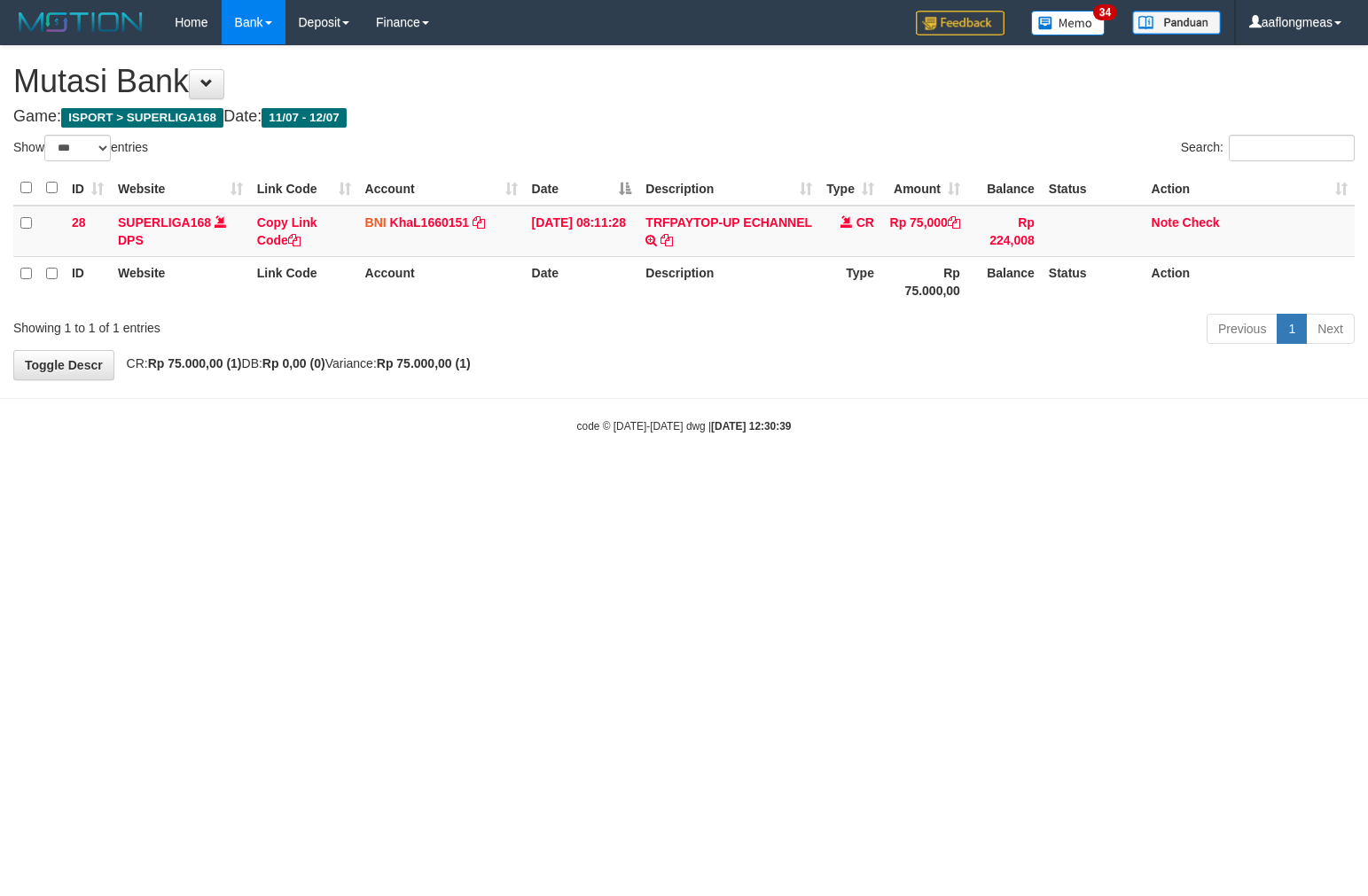 scroll, scrollTop: 0, scrollLeft: 0, axis: both 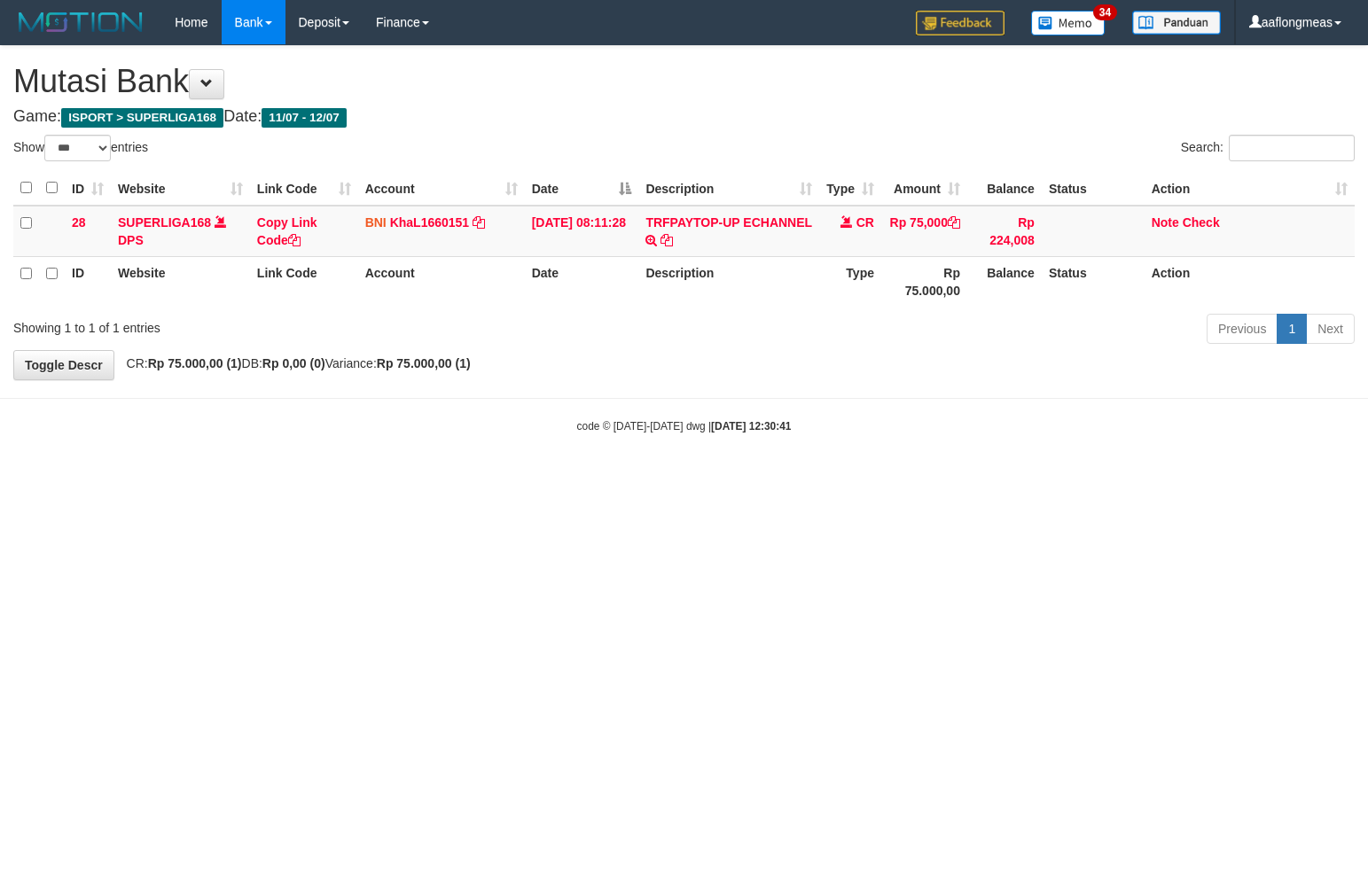 select on "***" 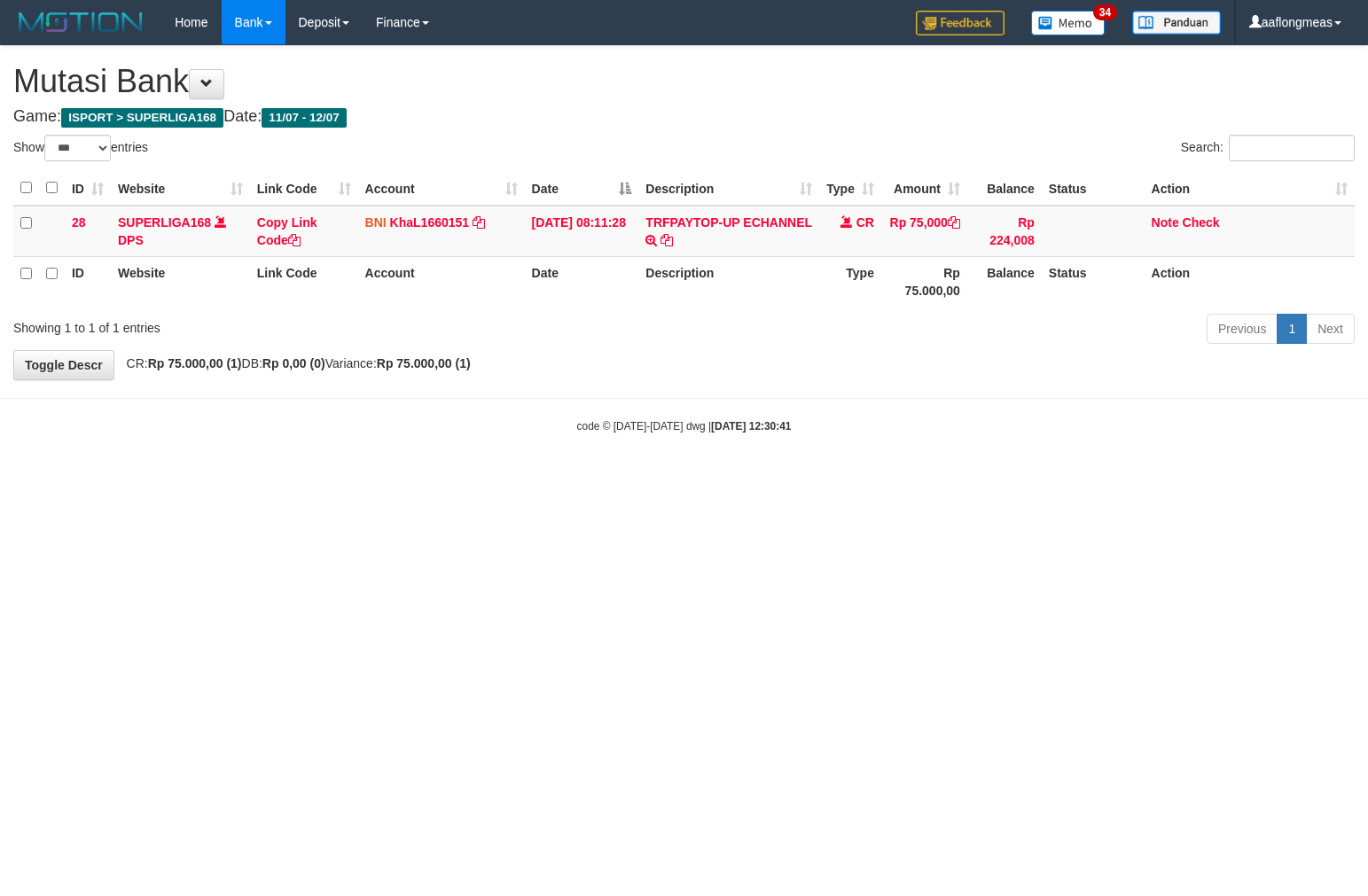 scroll, scrollTop: 0, scrollLeft: 0, axis: both 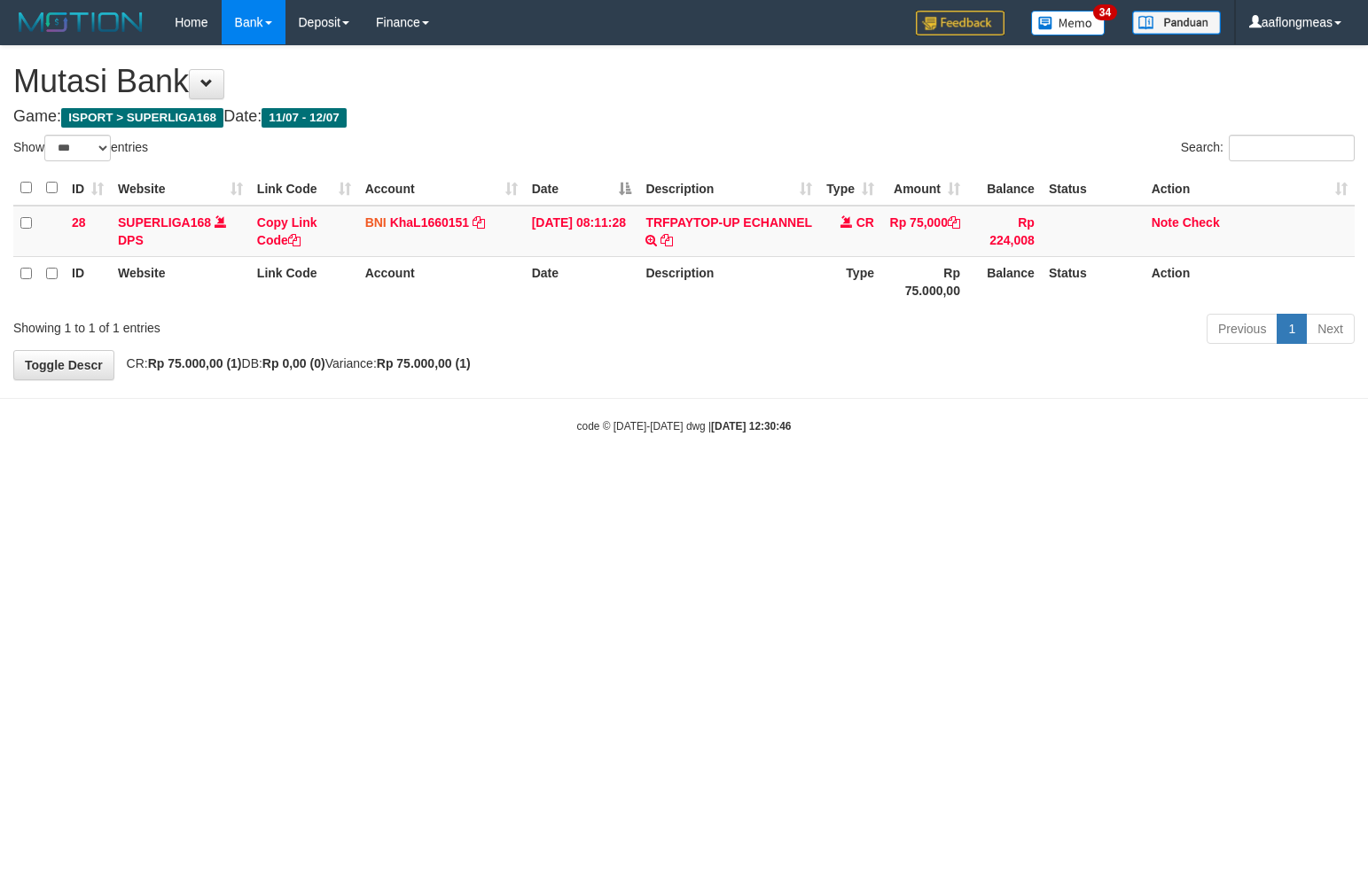 select on "***" 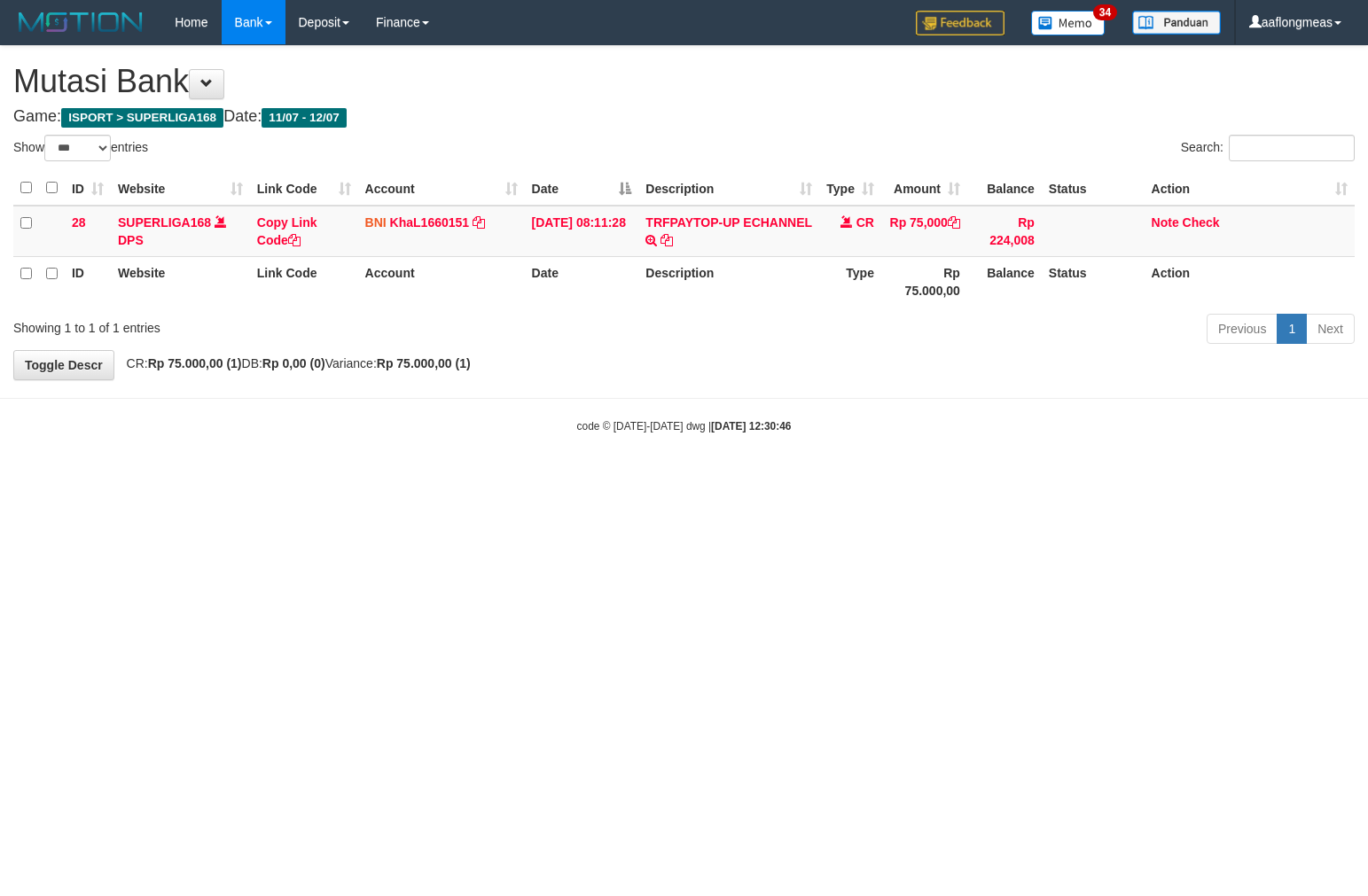 scroll, scrollTop: 0, scrollLeft: 0, axis: both 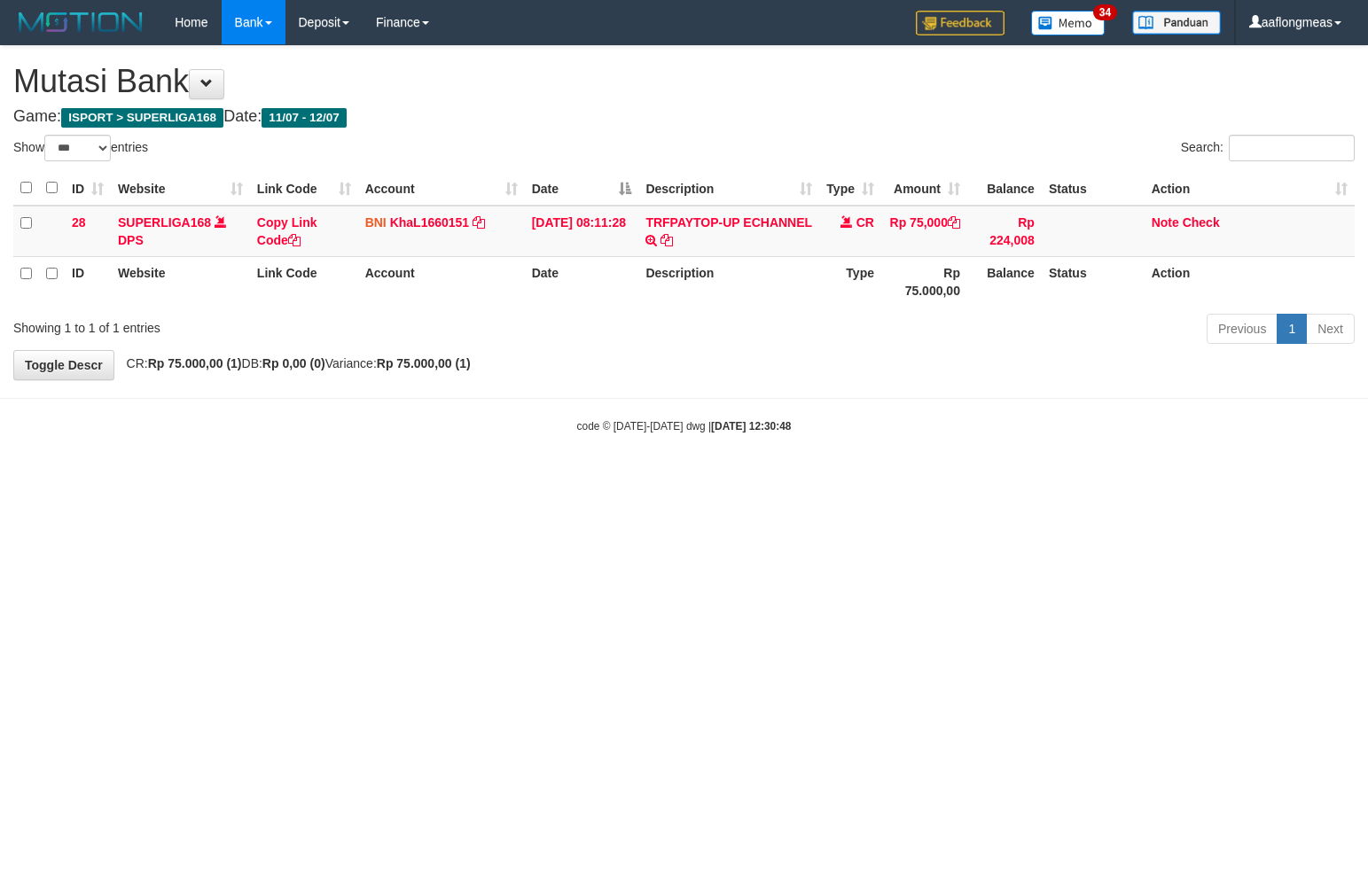 select on "***" 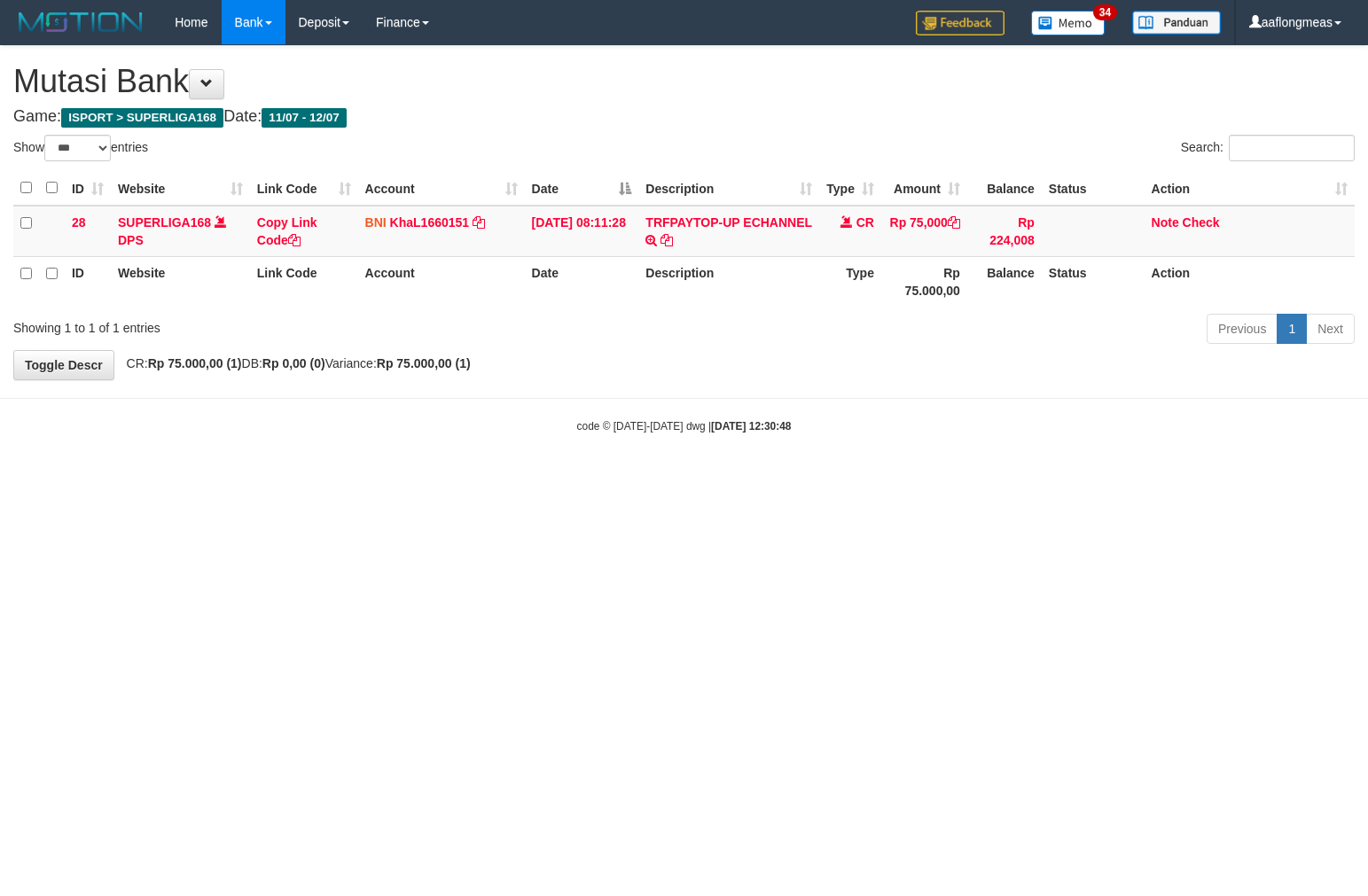 scroll, scrollTop: 0, scrollLeft: 0, axis: both 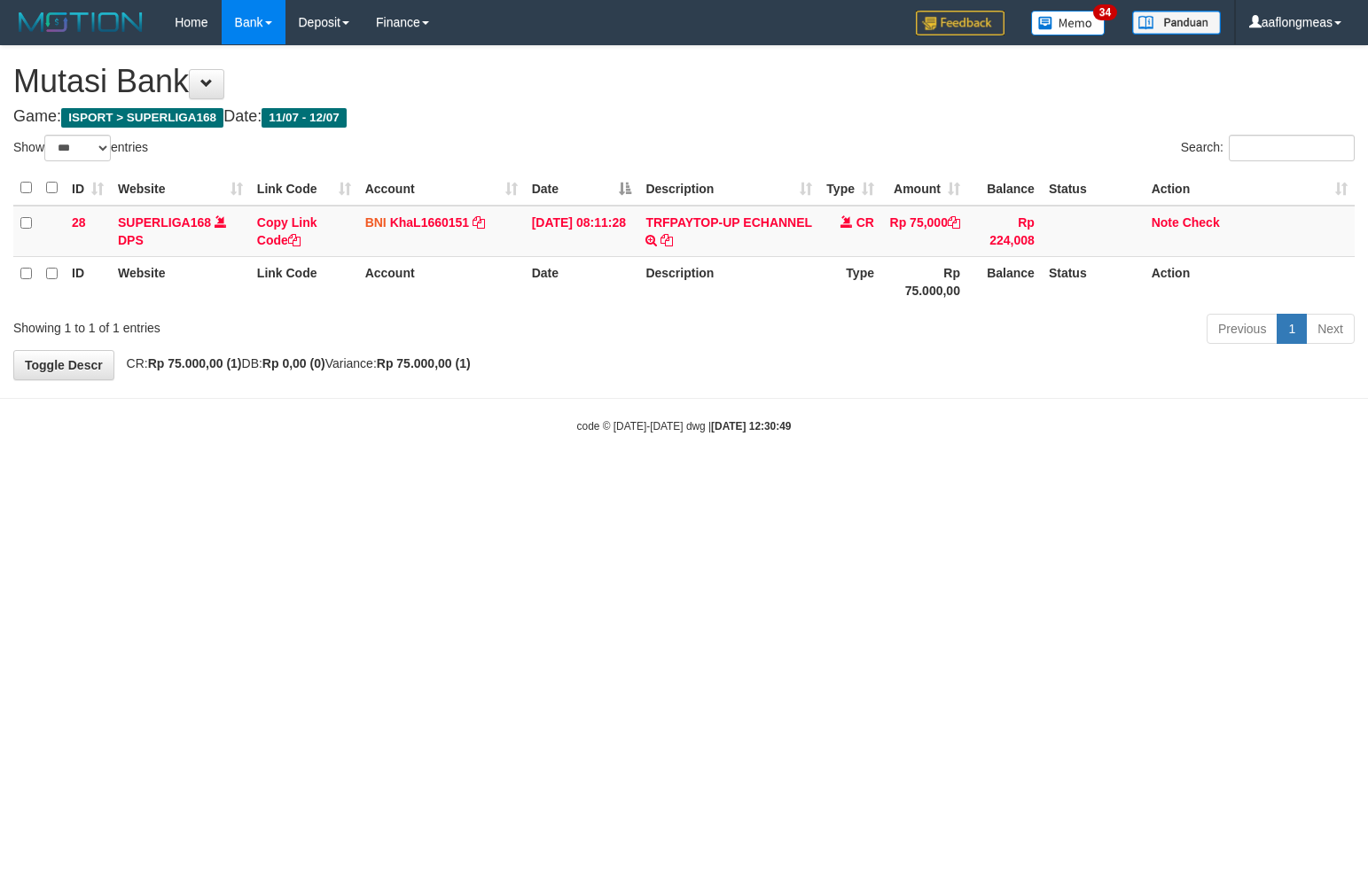 select on "***" 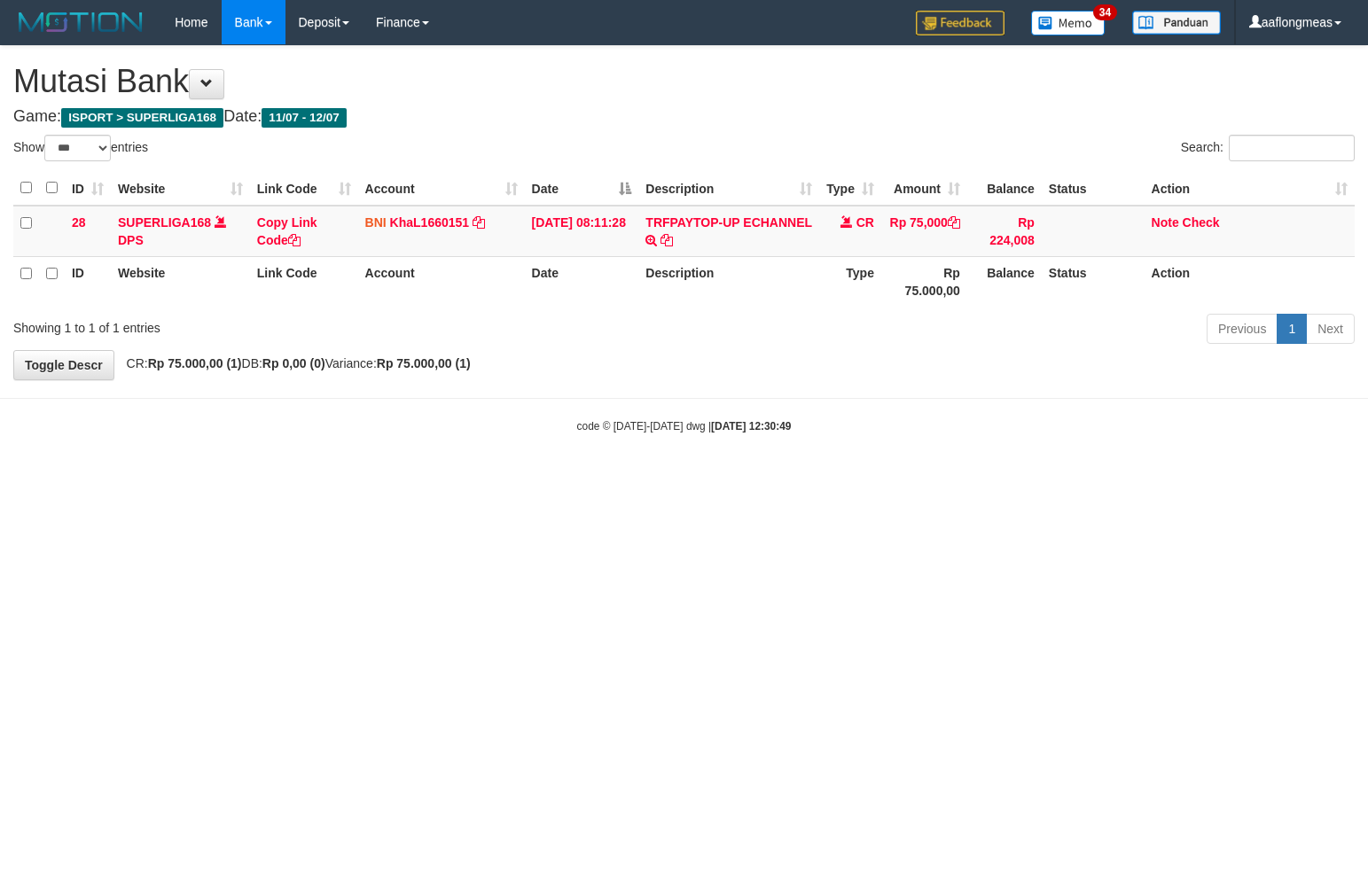 scroll, scrollTop: 0, scrollLeft: 0, axis: both 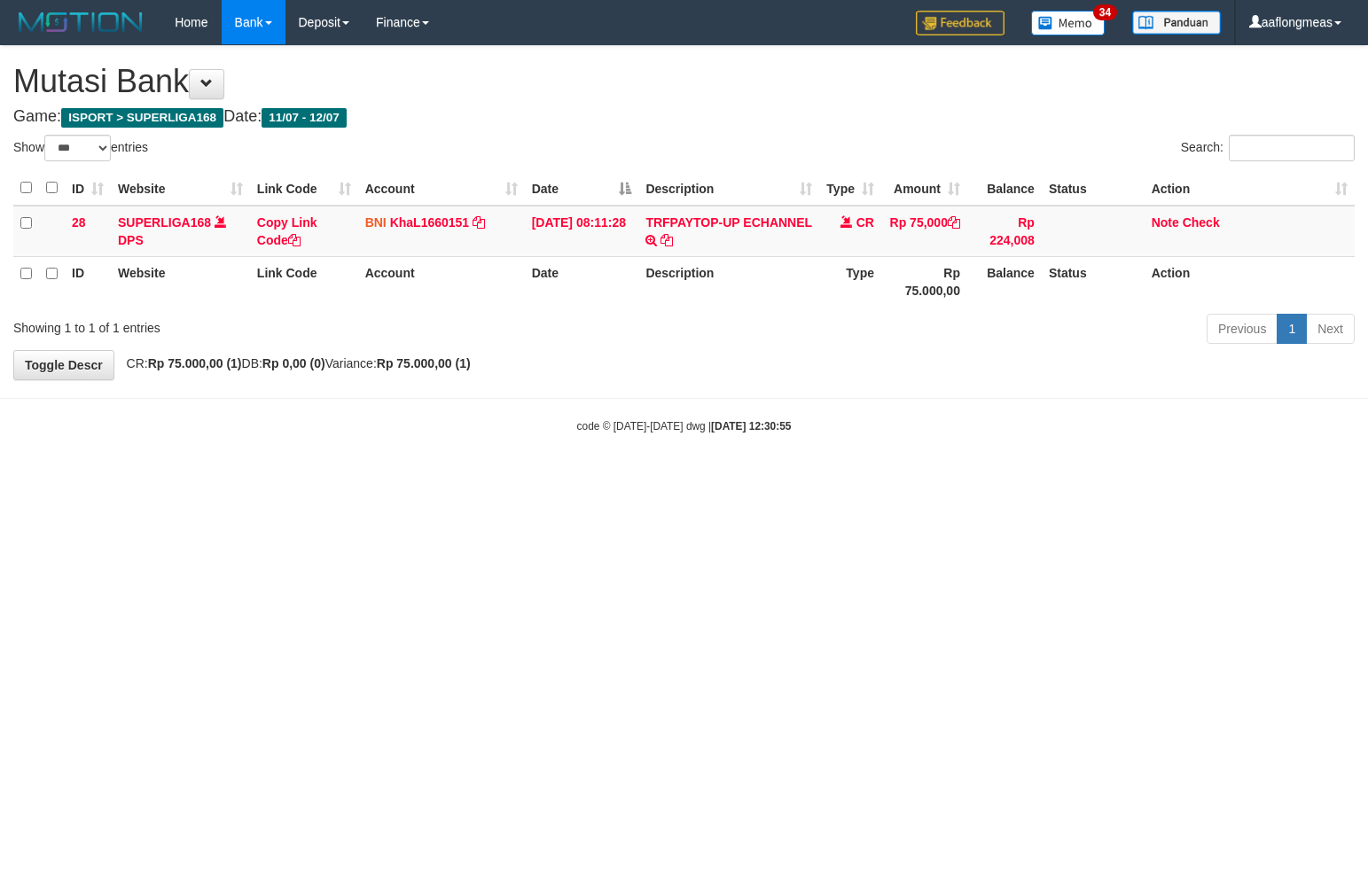 select on "***" 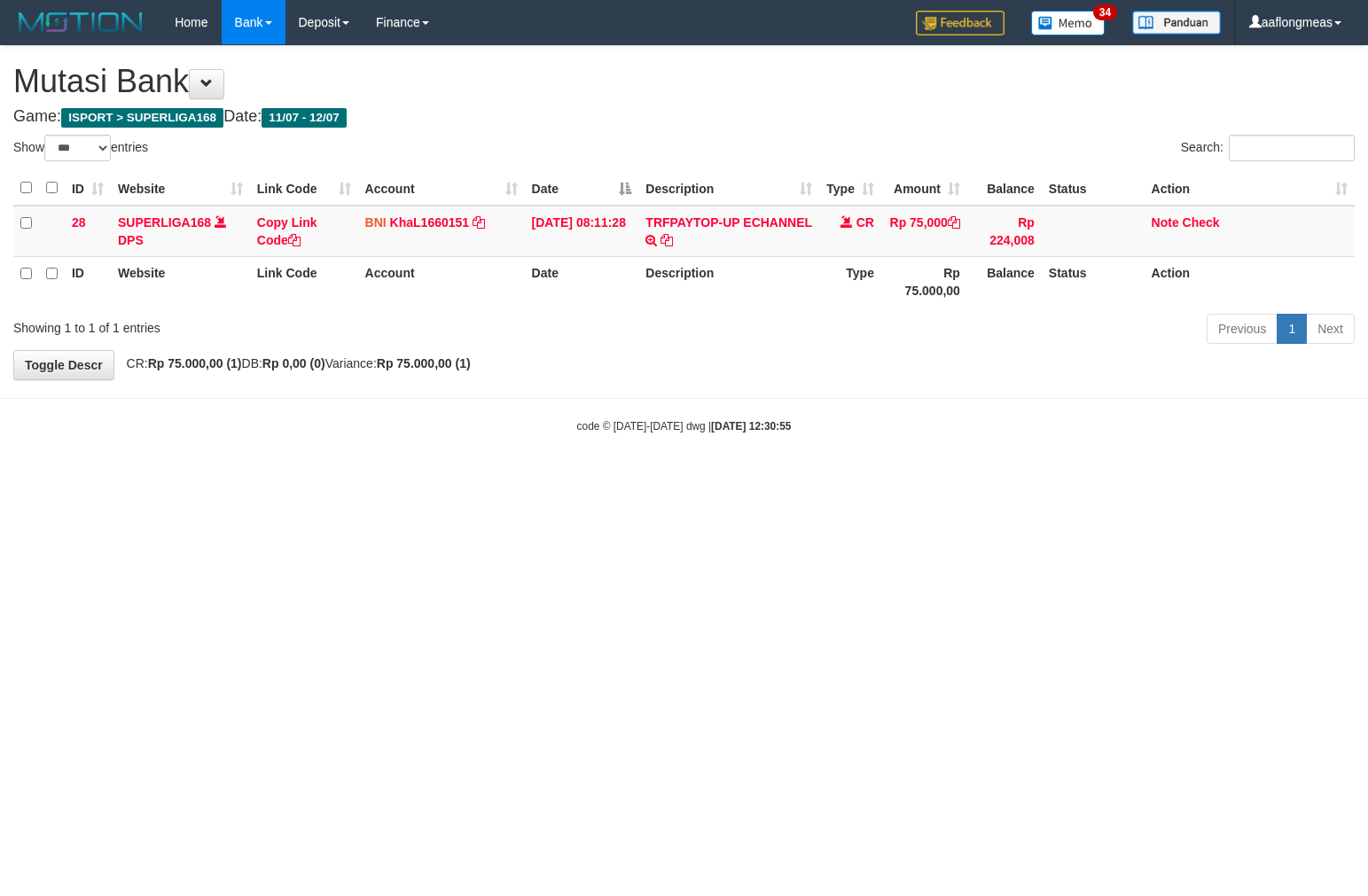 scroll, scrollTop: 0, scrollLeft: 0, axis: both 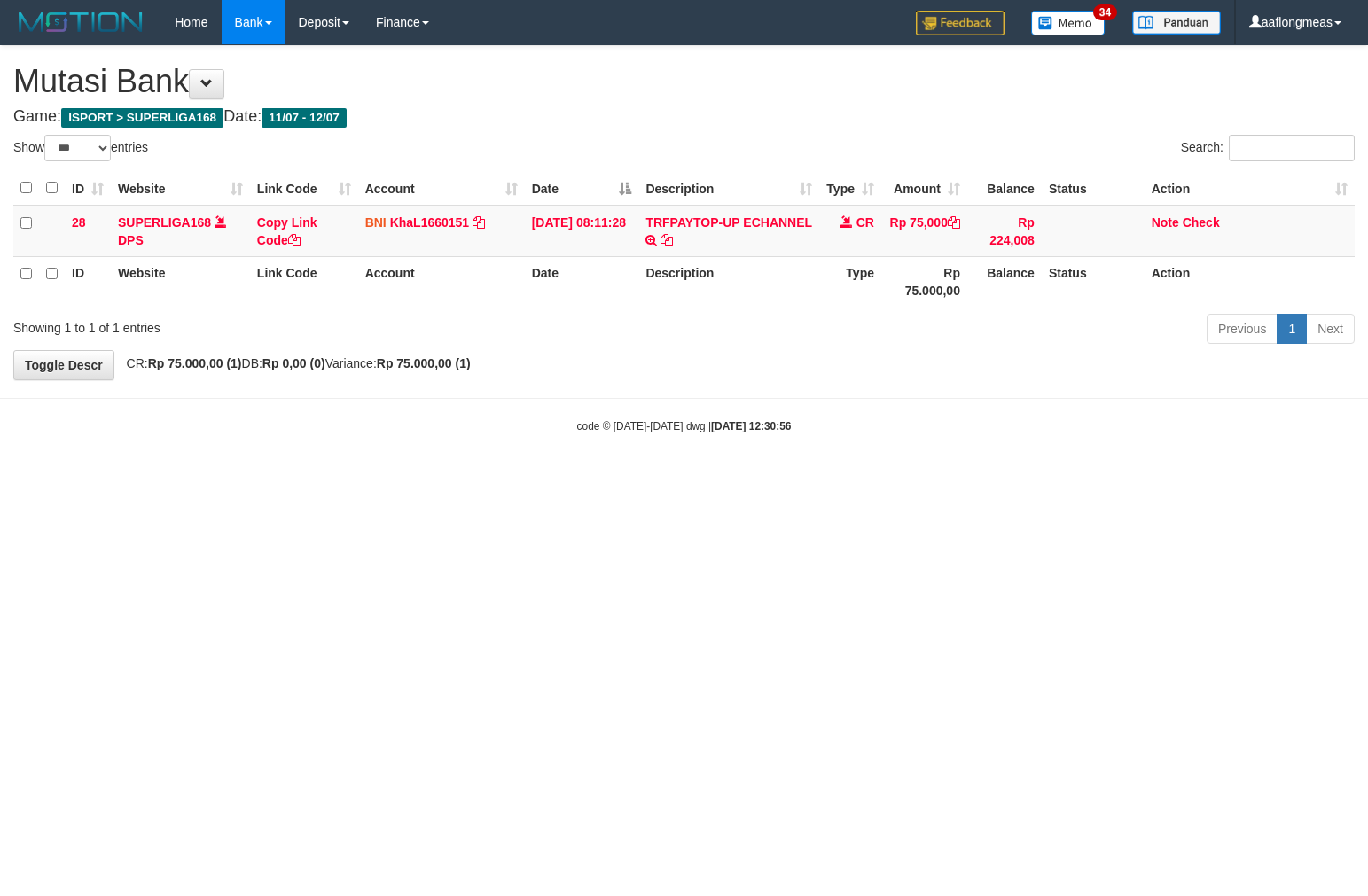 select on "***" 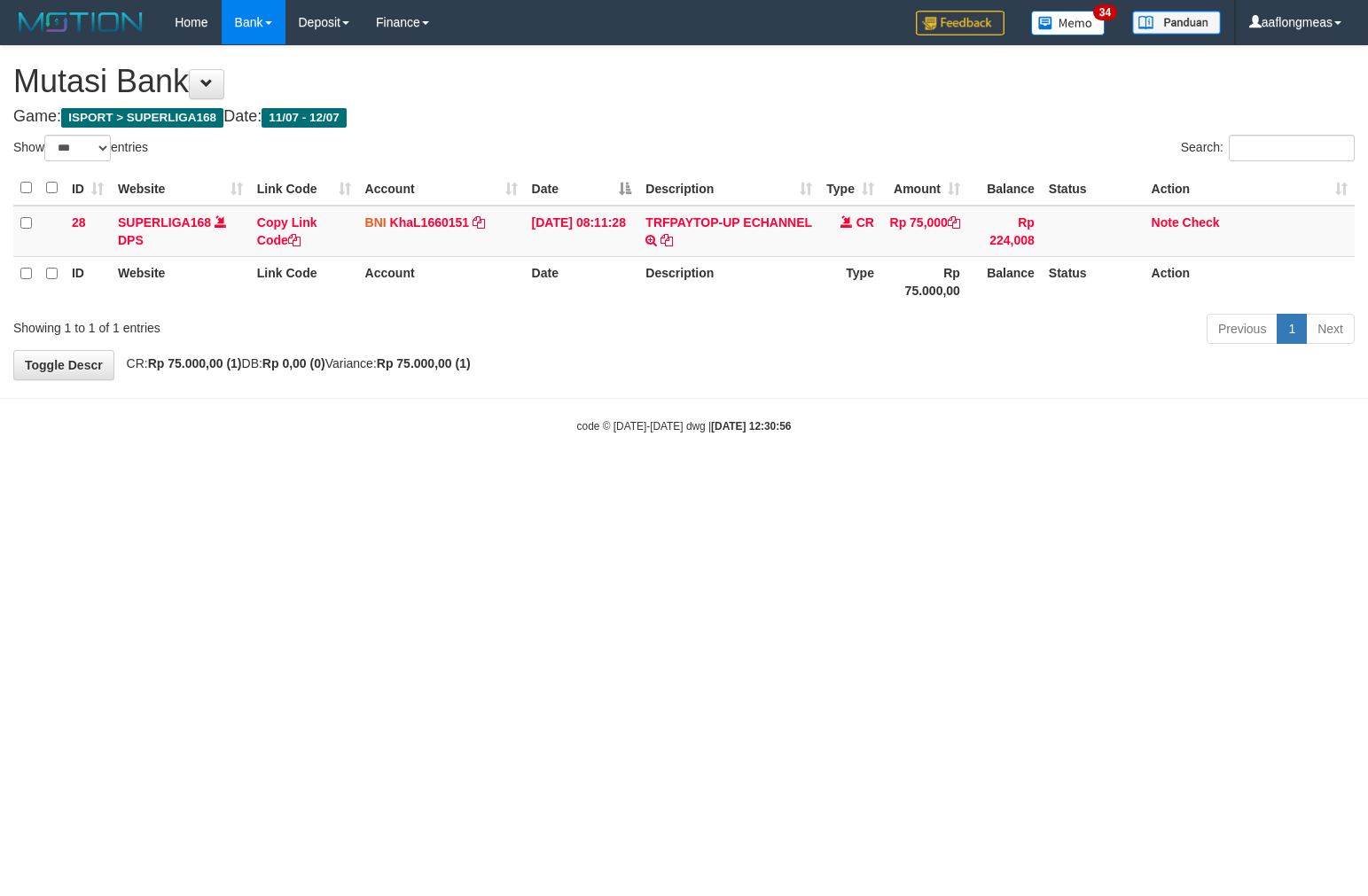 scroll, scrollTop: 0, scrollLeft: 0, axis: both 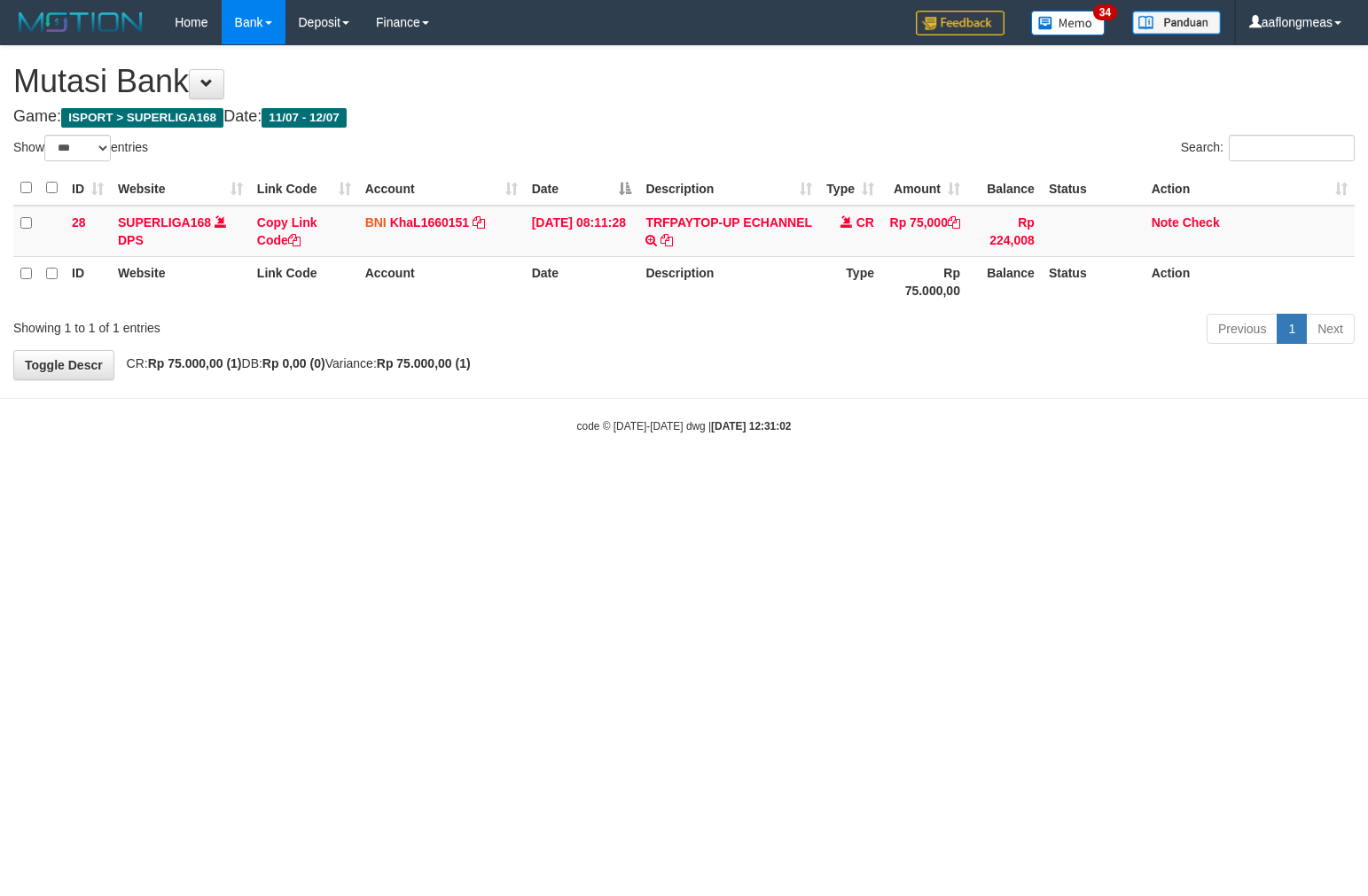 select on "***" 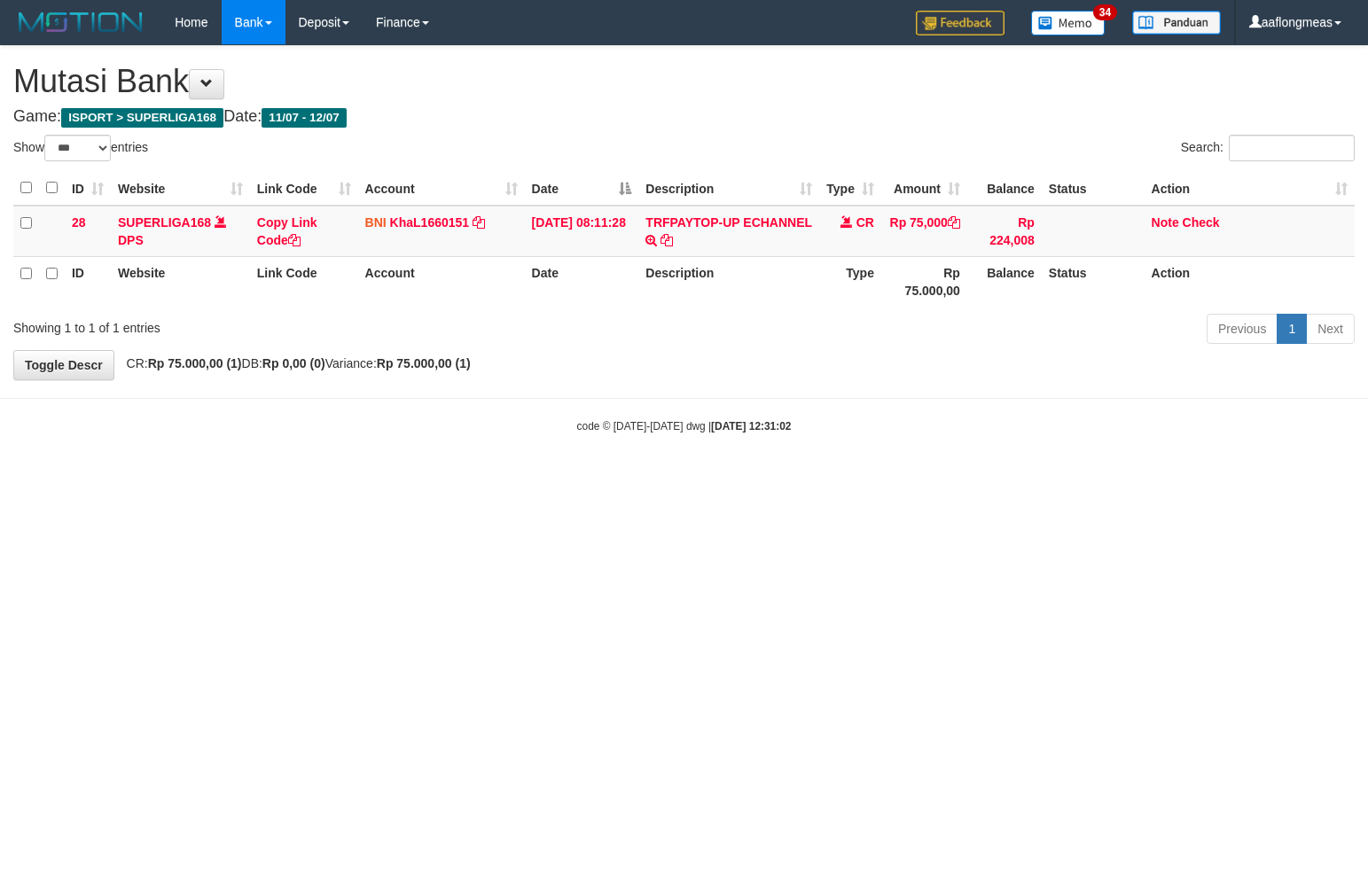 scroll, scrollTop: 0, scrollLeft: 0, axis: both 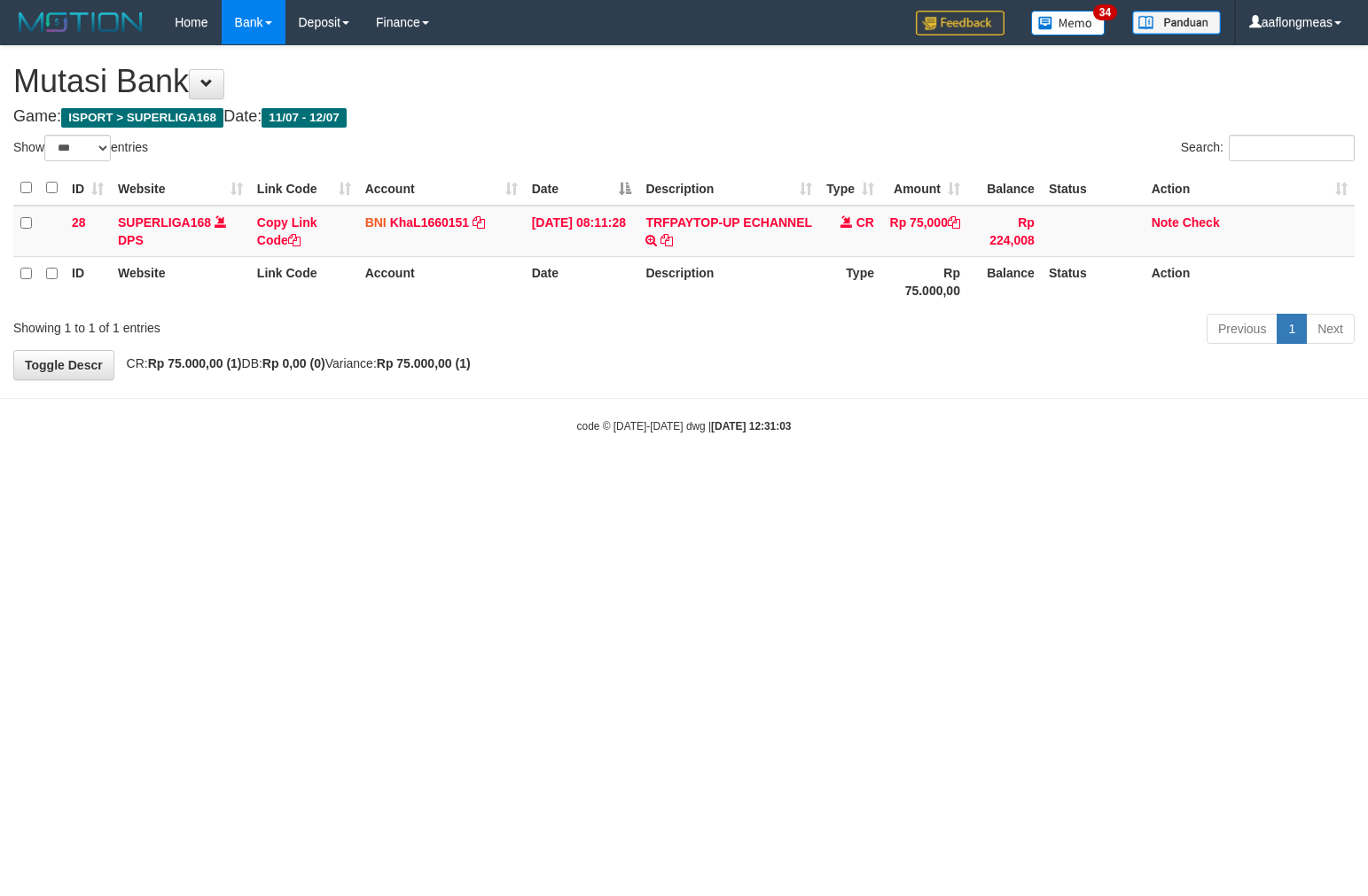 select on "***" 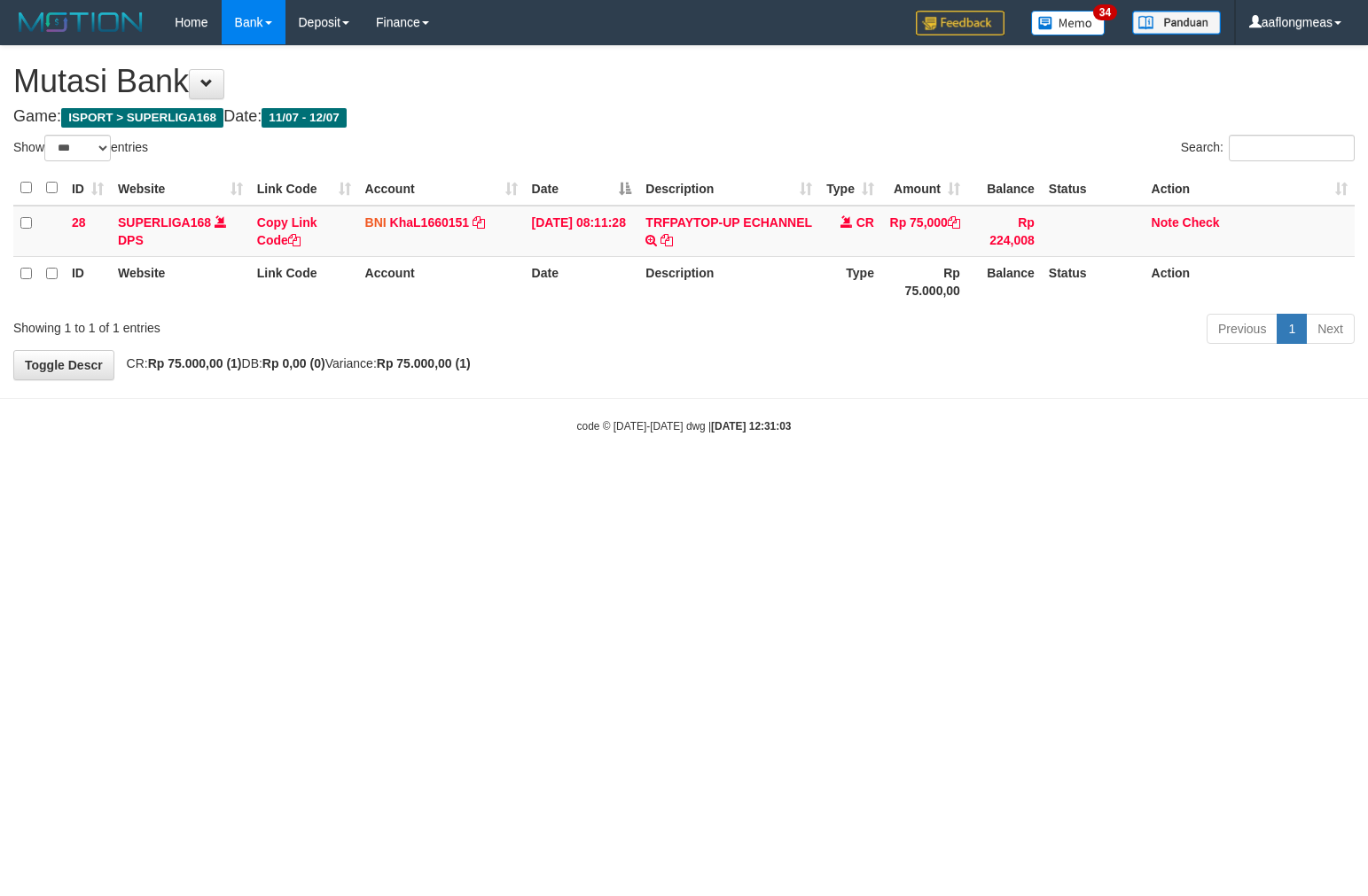 scroll, scrollTop: 0, scrollLeft: 0, axis: both 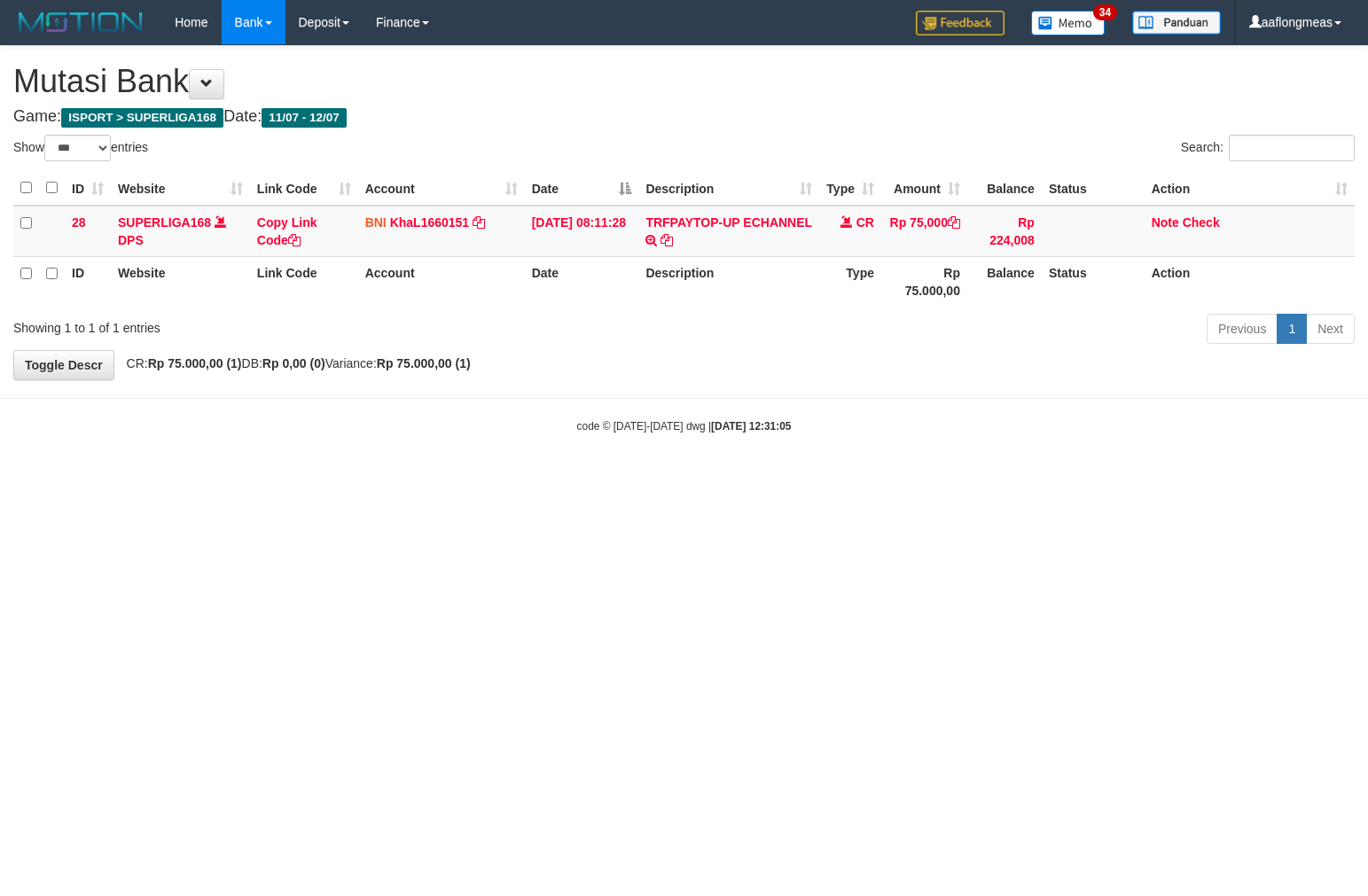 select on "***" 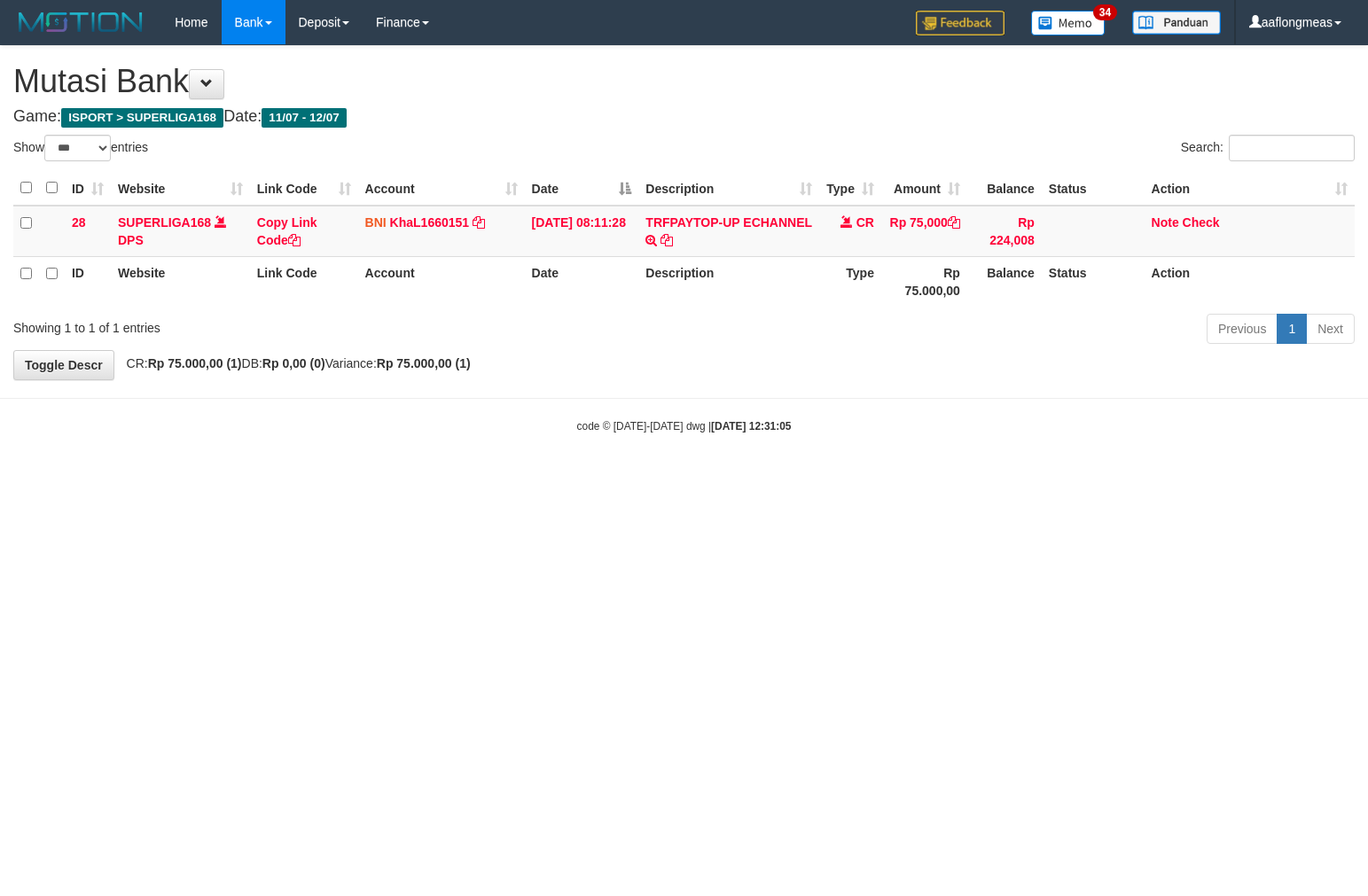scroll, scrollTop: 0, scrollLeft: 0, axis: both 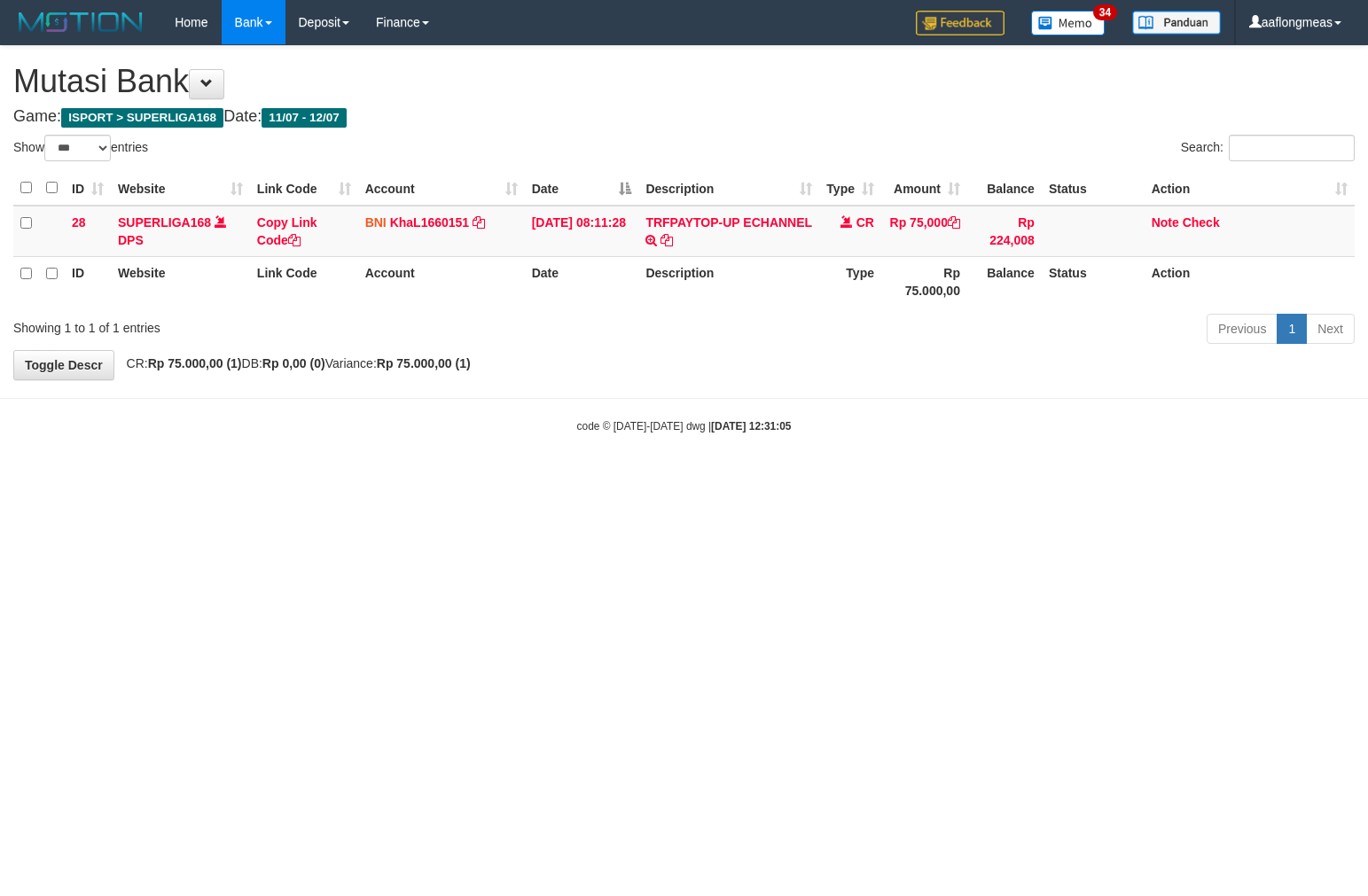 select on "***" 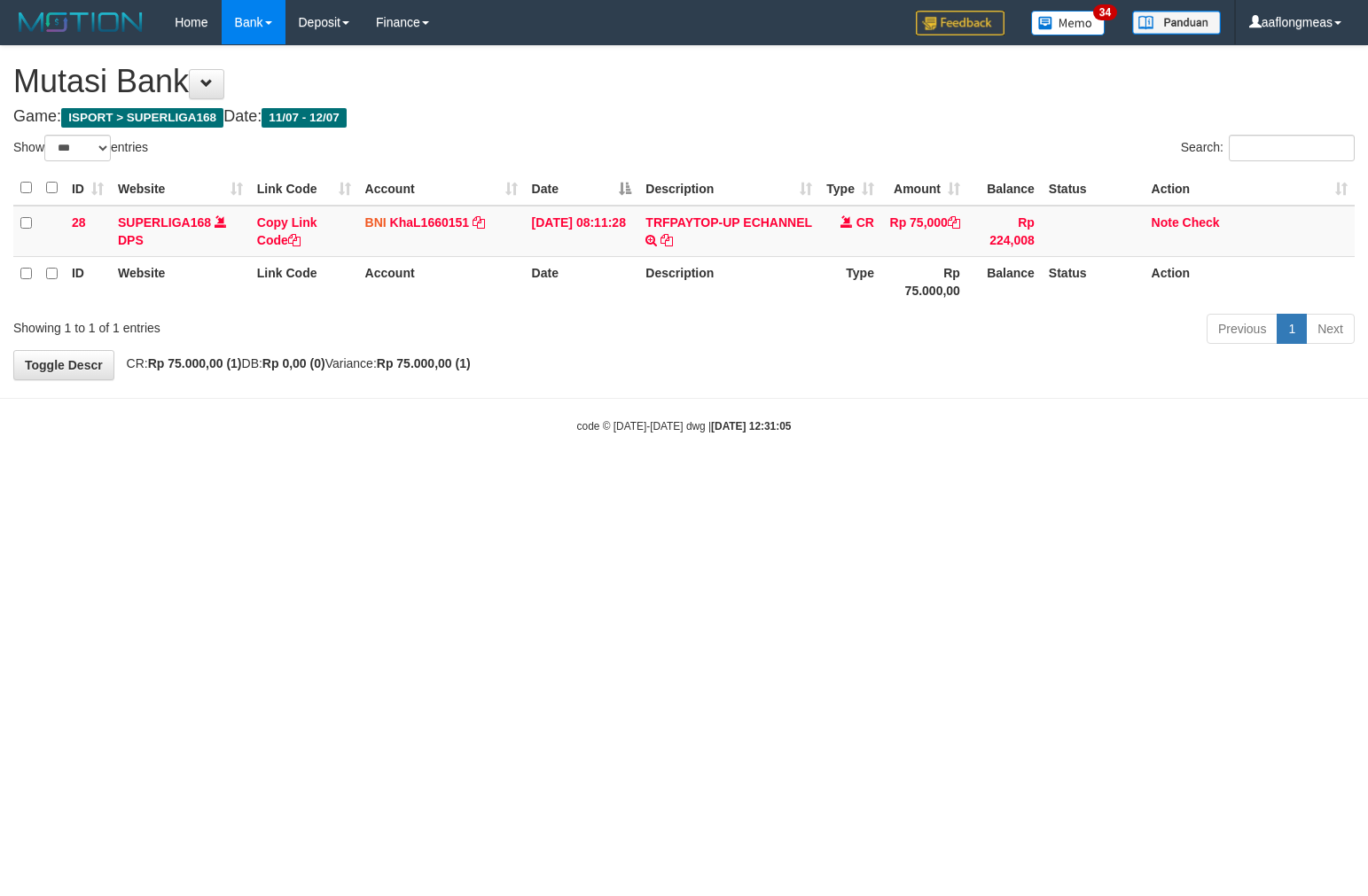 scroll, scrollTop: 0, scrollLeft: 0, axis: both 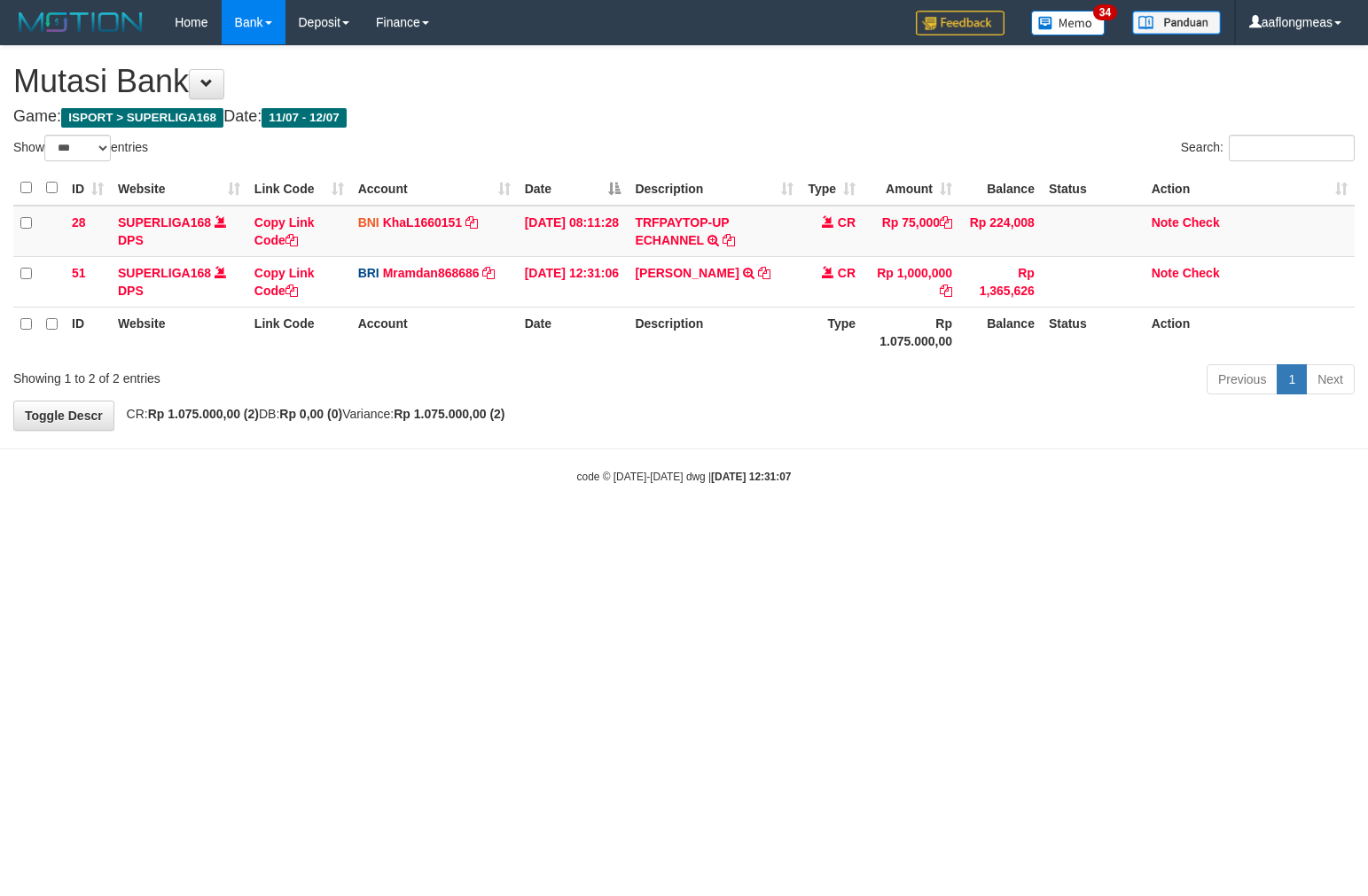 select on "***" 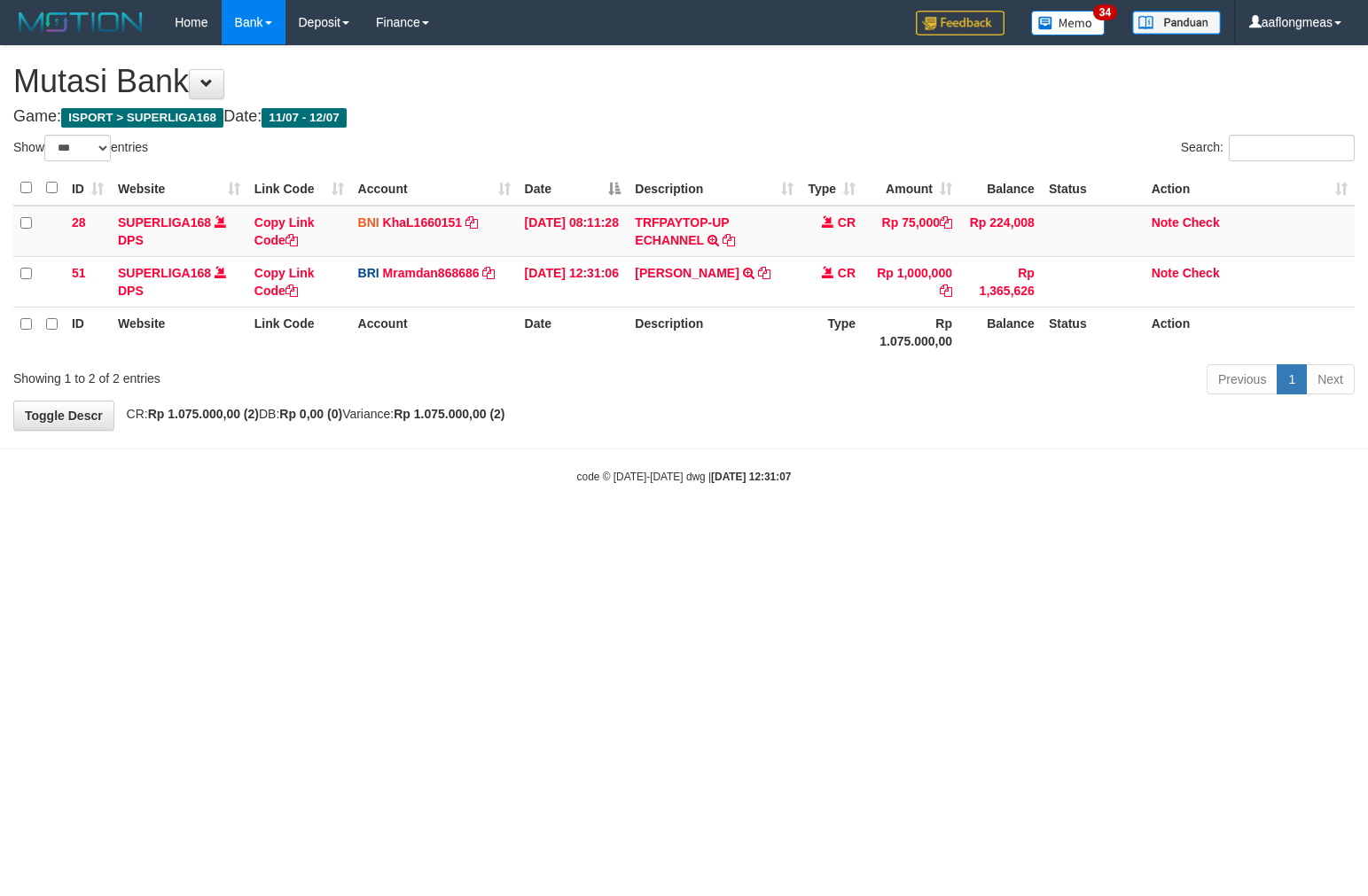 scroll, scrollTop: 0, scrollLeft: 0, axis: both 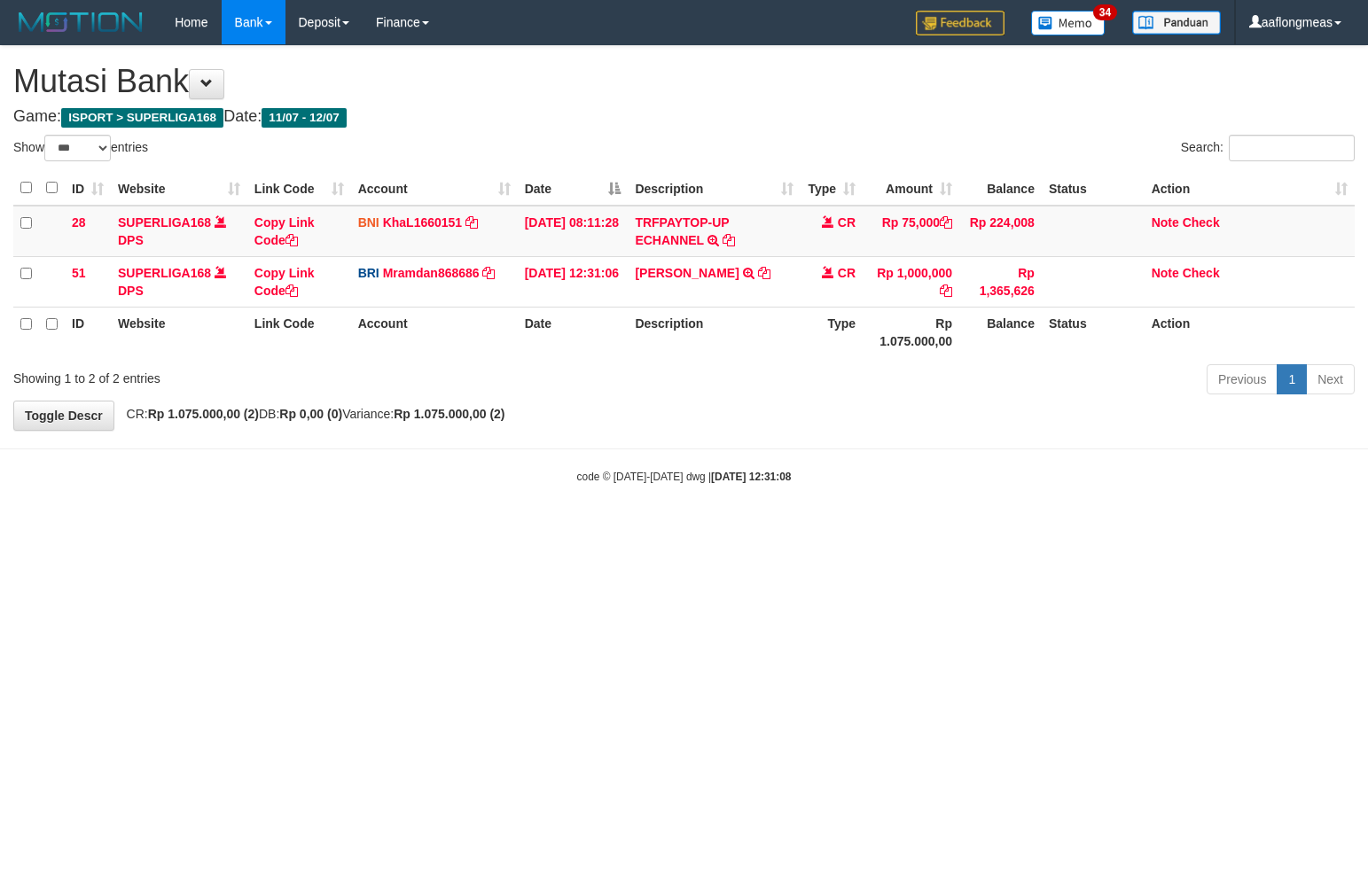 select on "***" 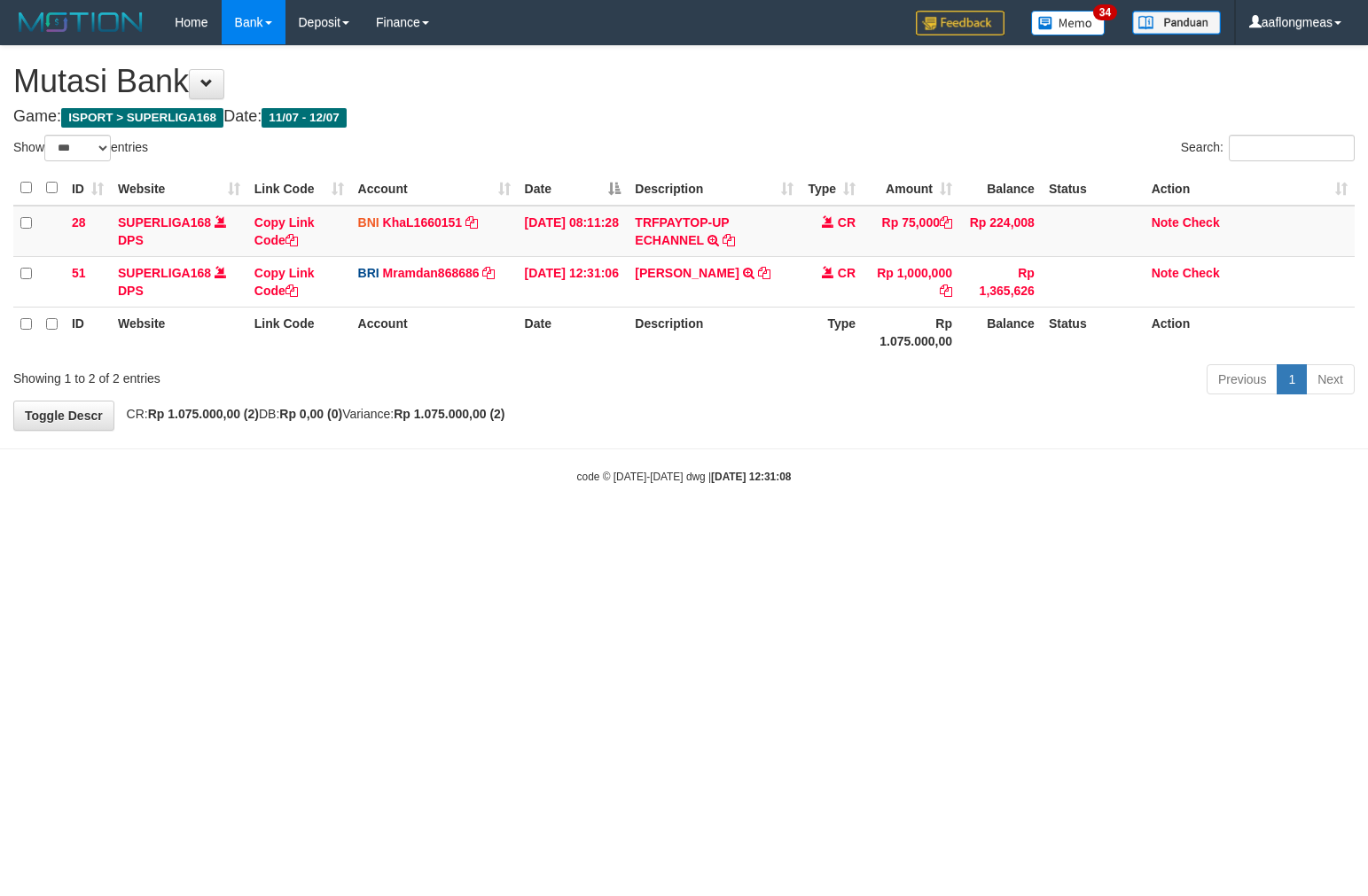 scroll, scrollTop: 0, scrollLeft: 0, axis: both 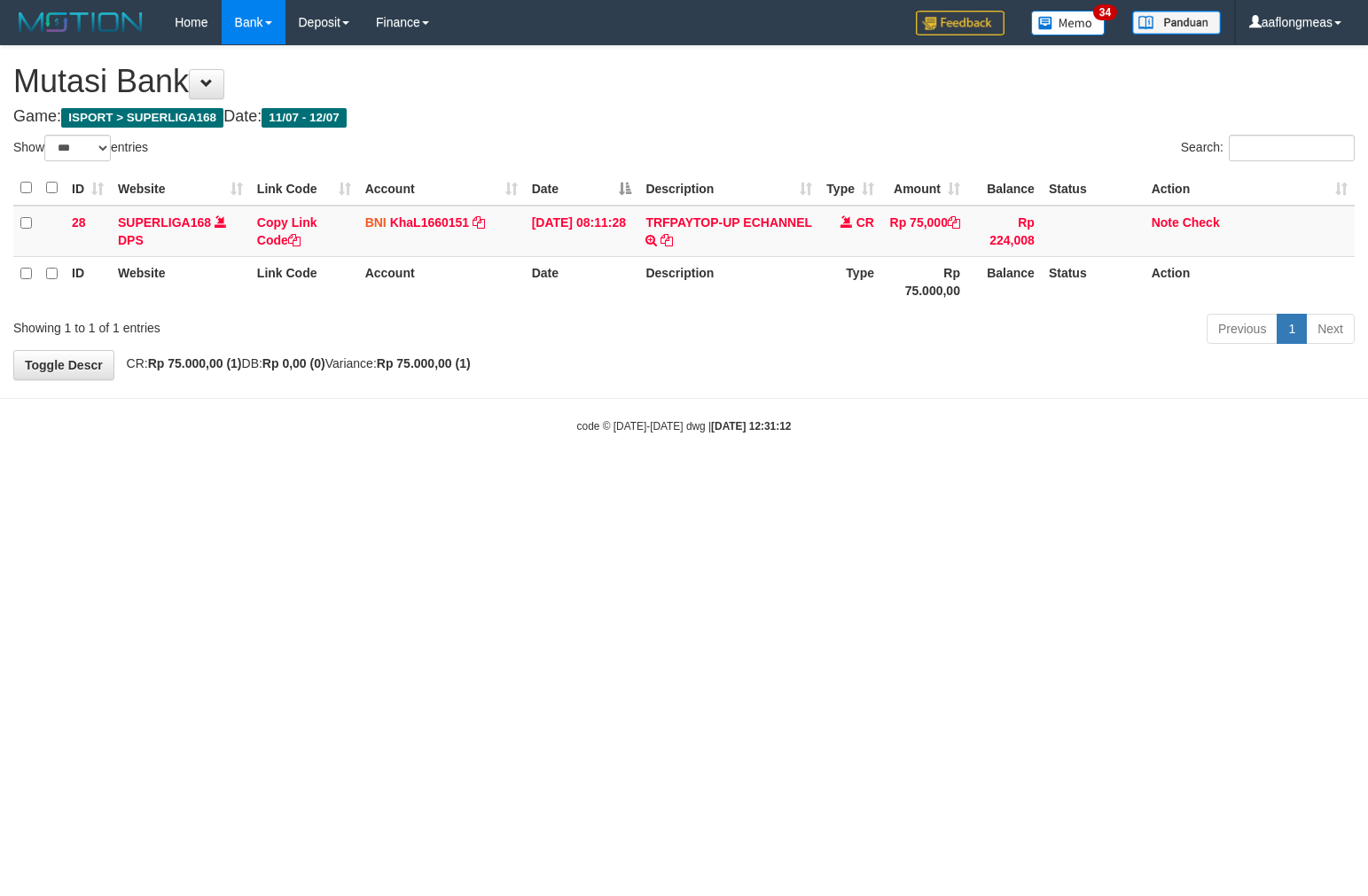 select on "***" 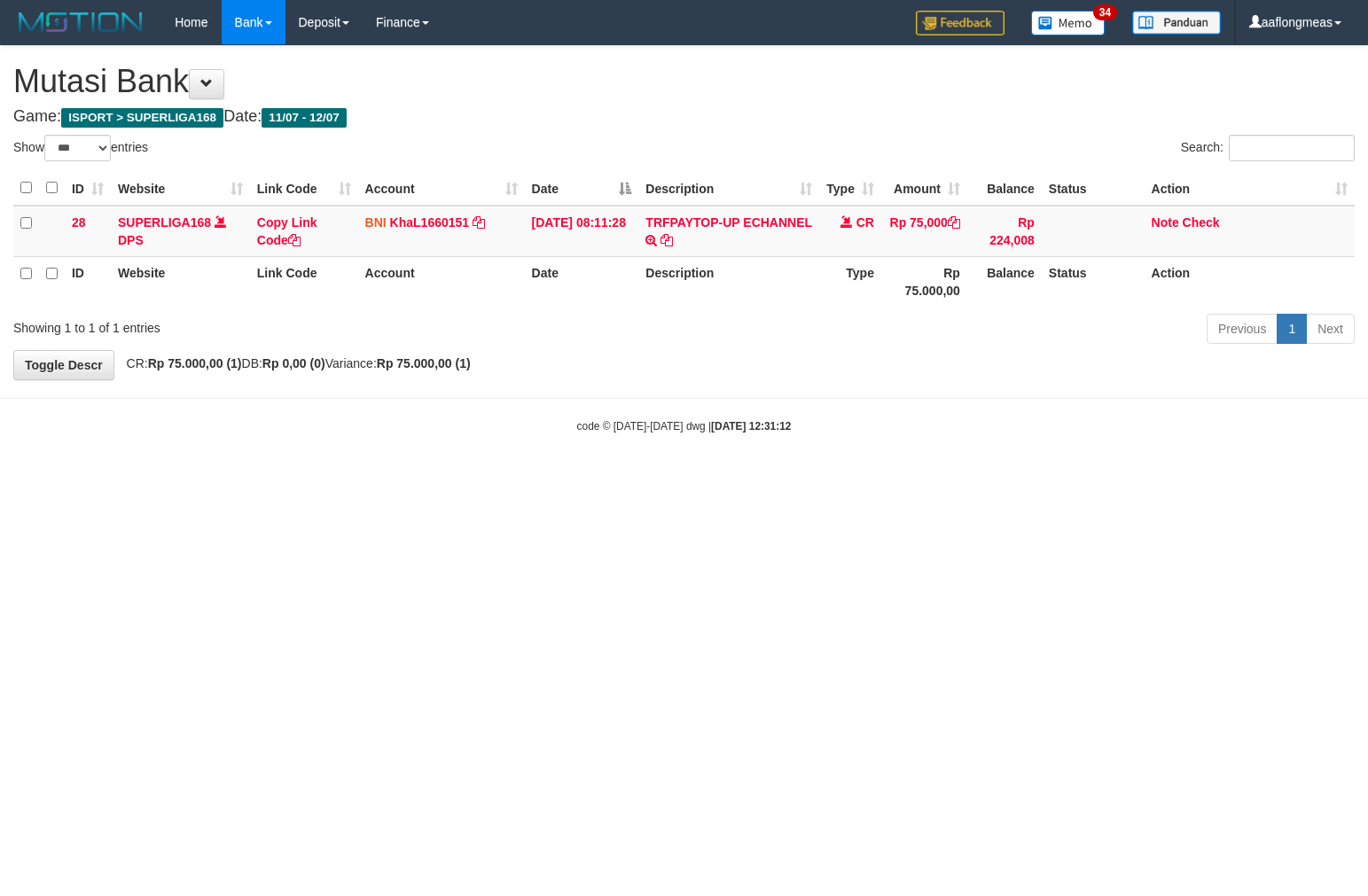 scroll, scrollTop: 0, scrollLeft: 0, axis: both 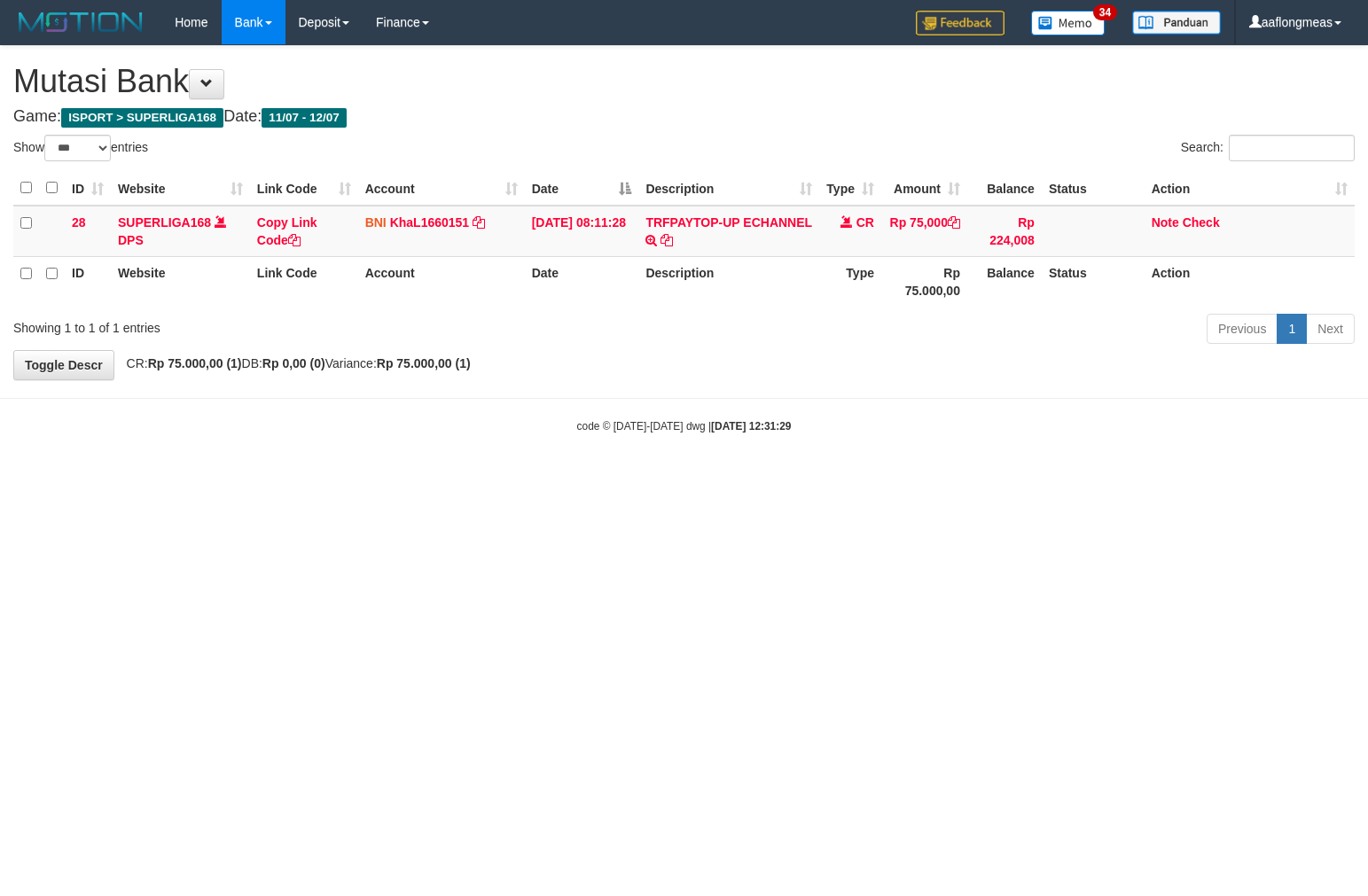 select on "***" 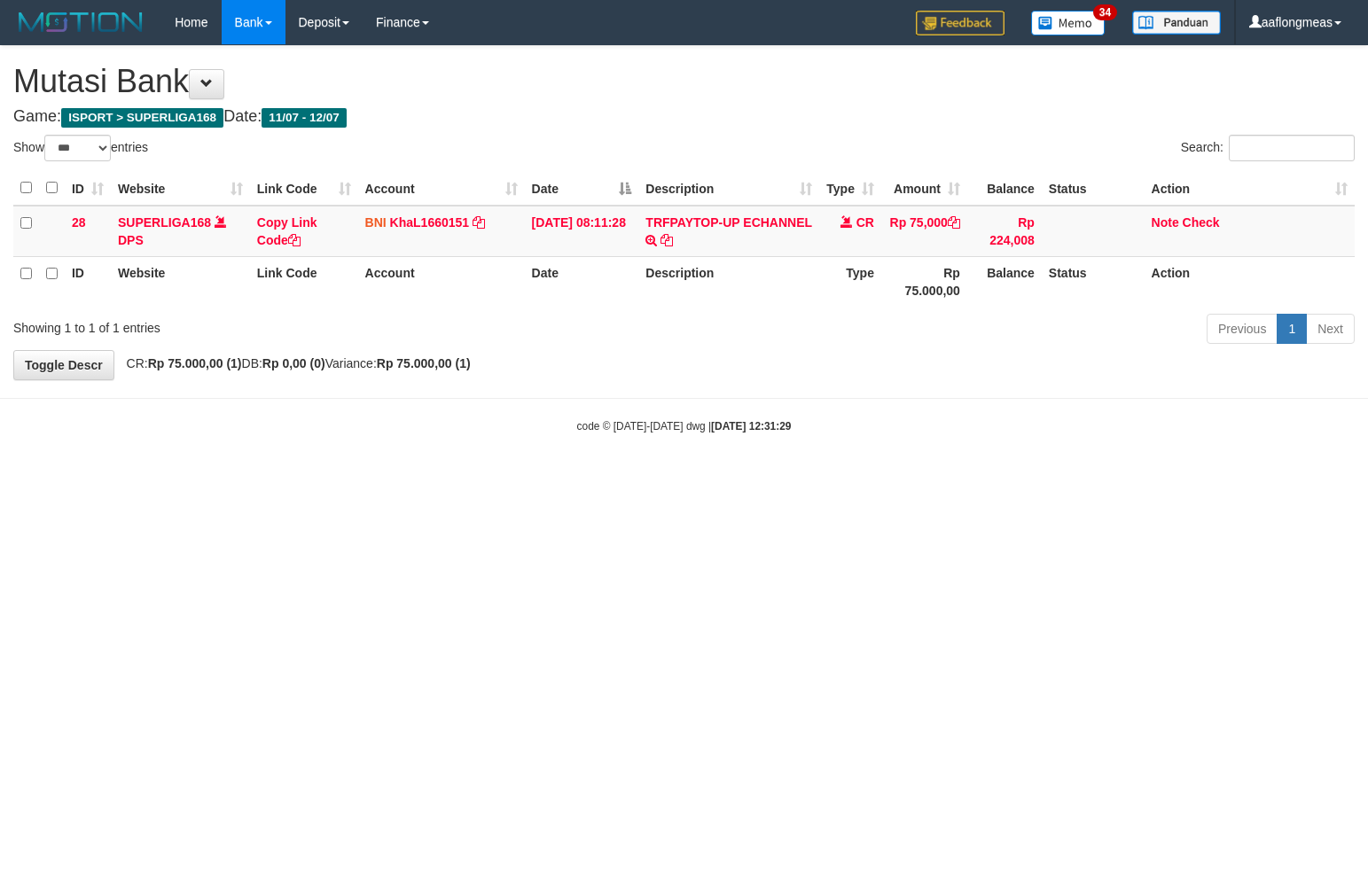 scroll, scrollTop: 0, scrollLeft: 0, axis: both 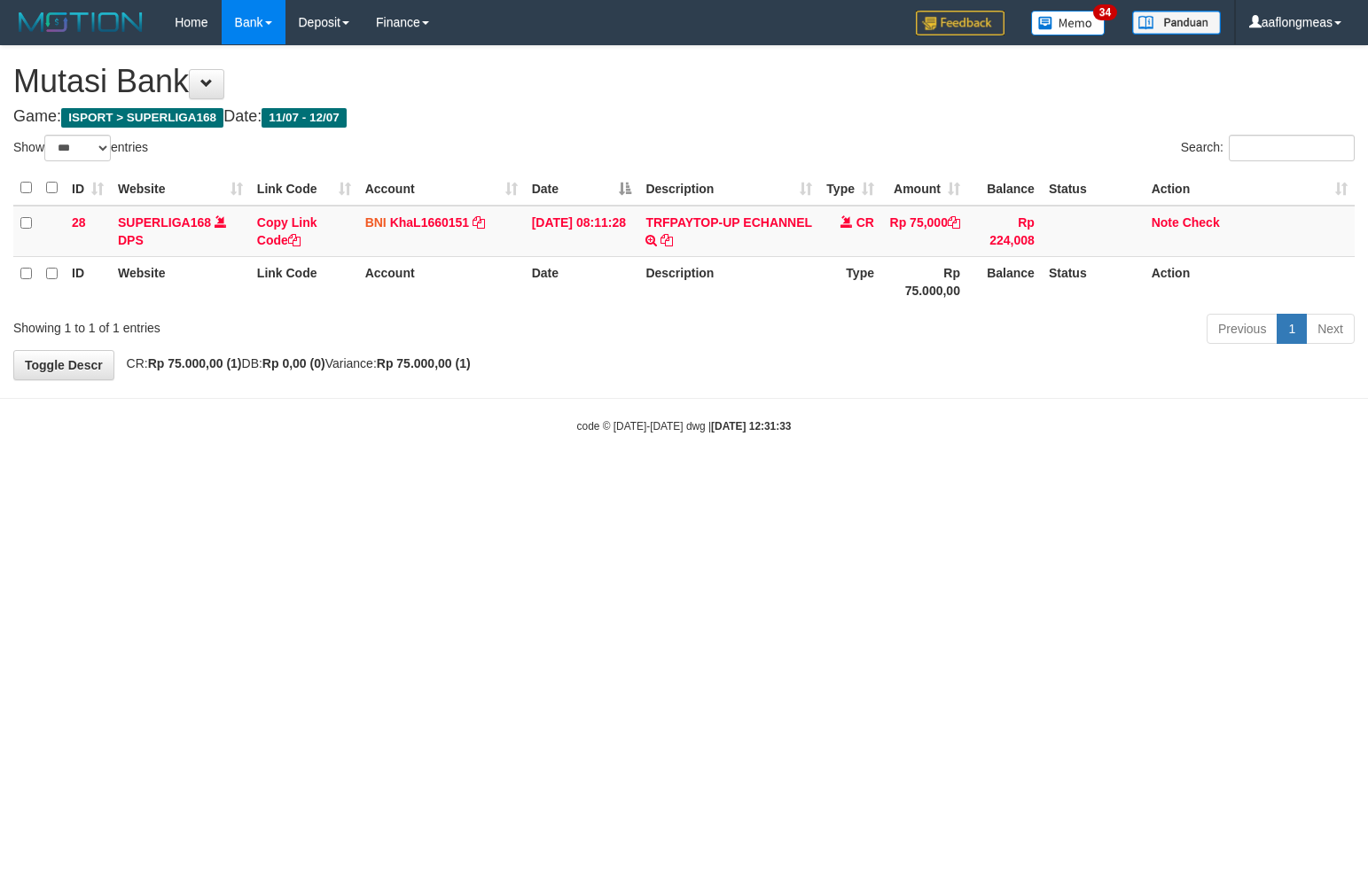 select on "***" 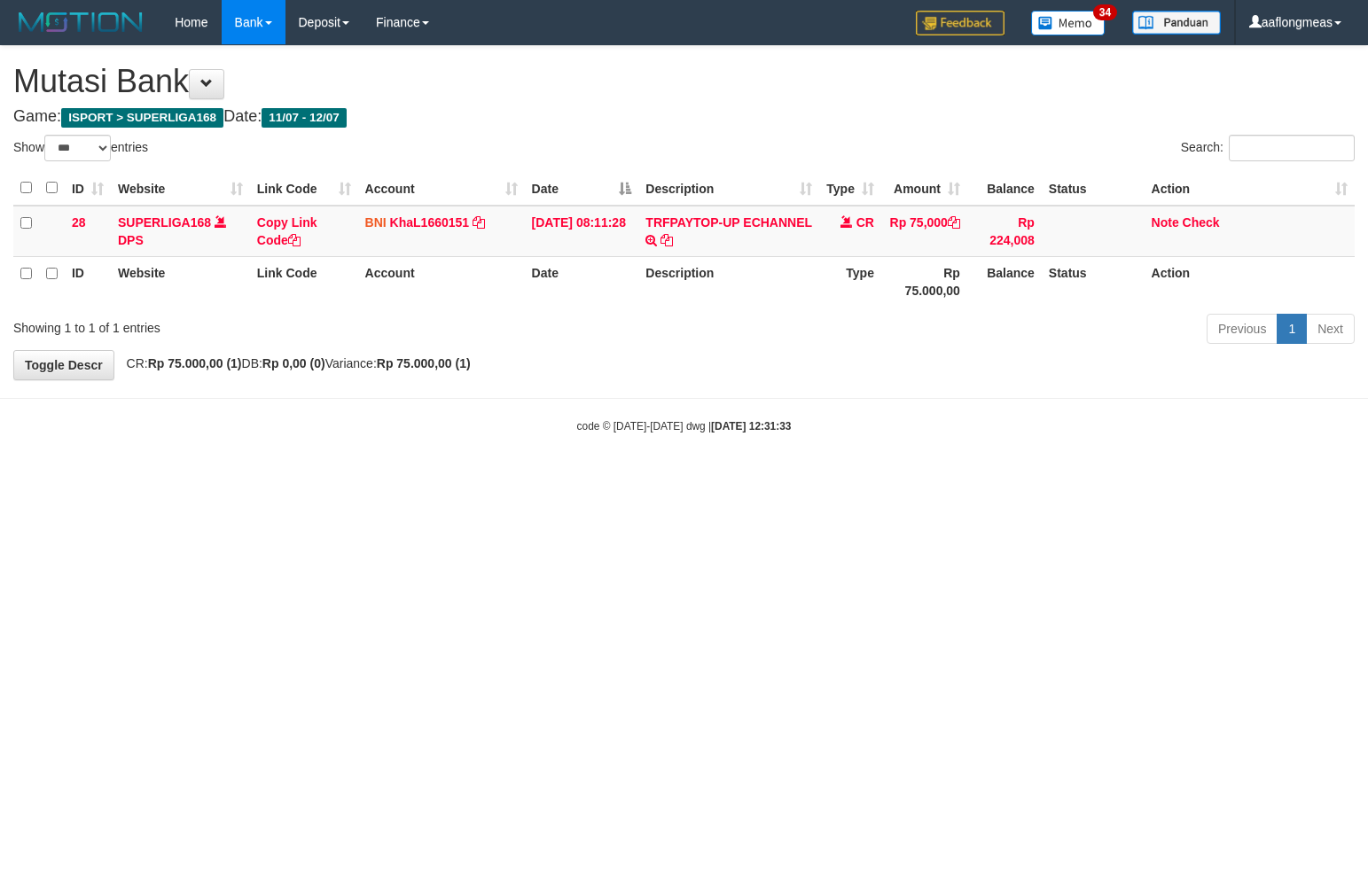 scroll, scrollTop: 0, scrollLeft: 0, axis: both 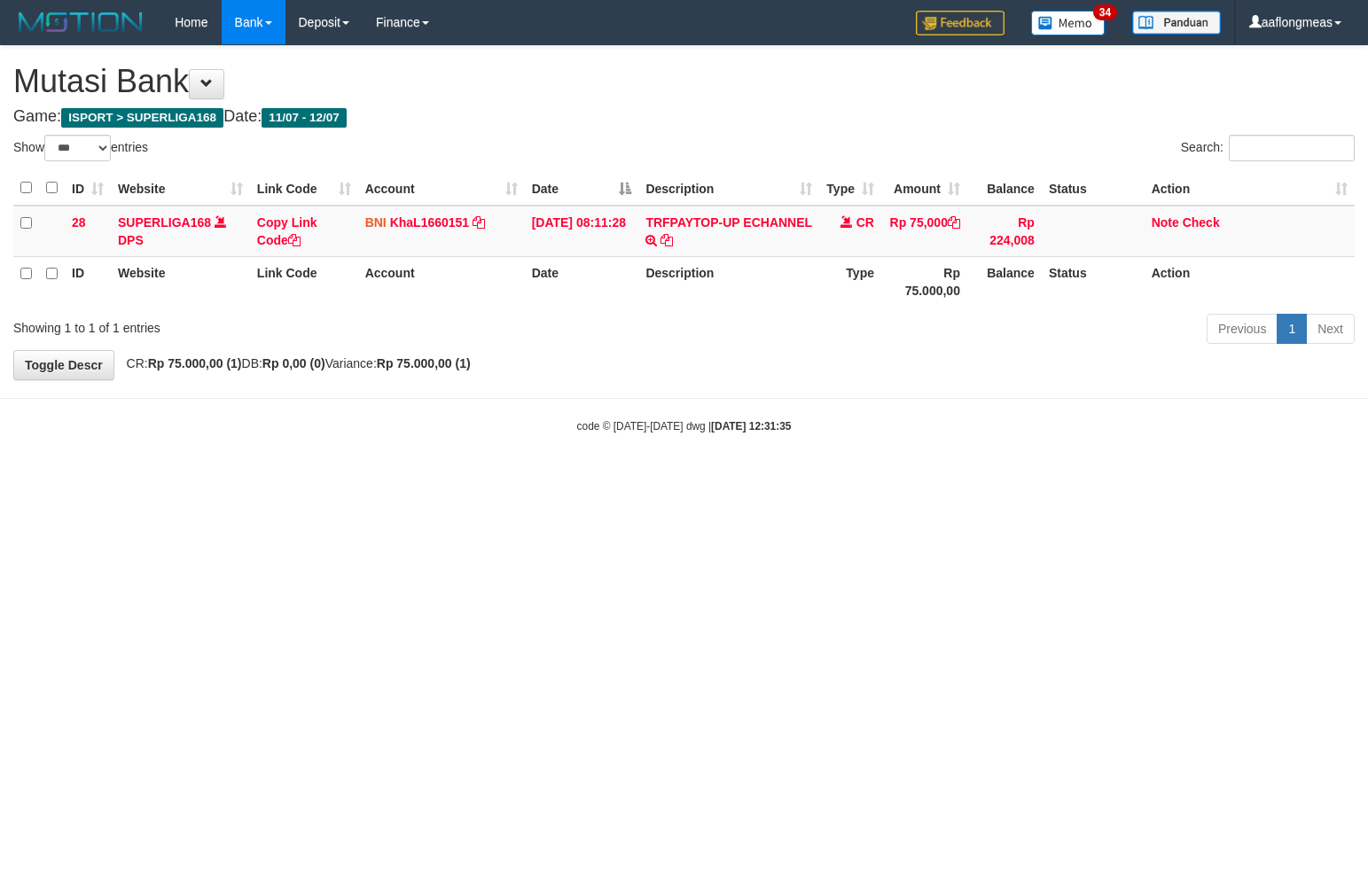 select on "***" 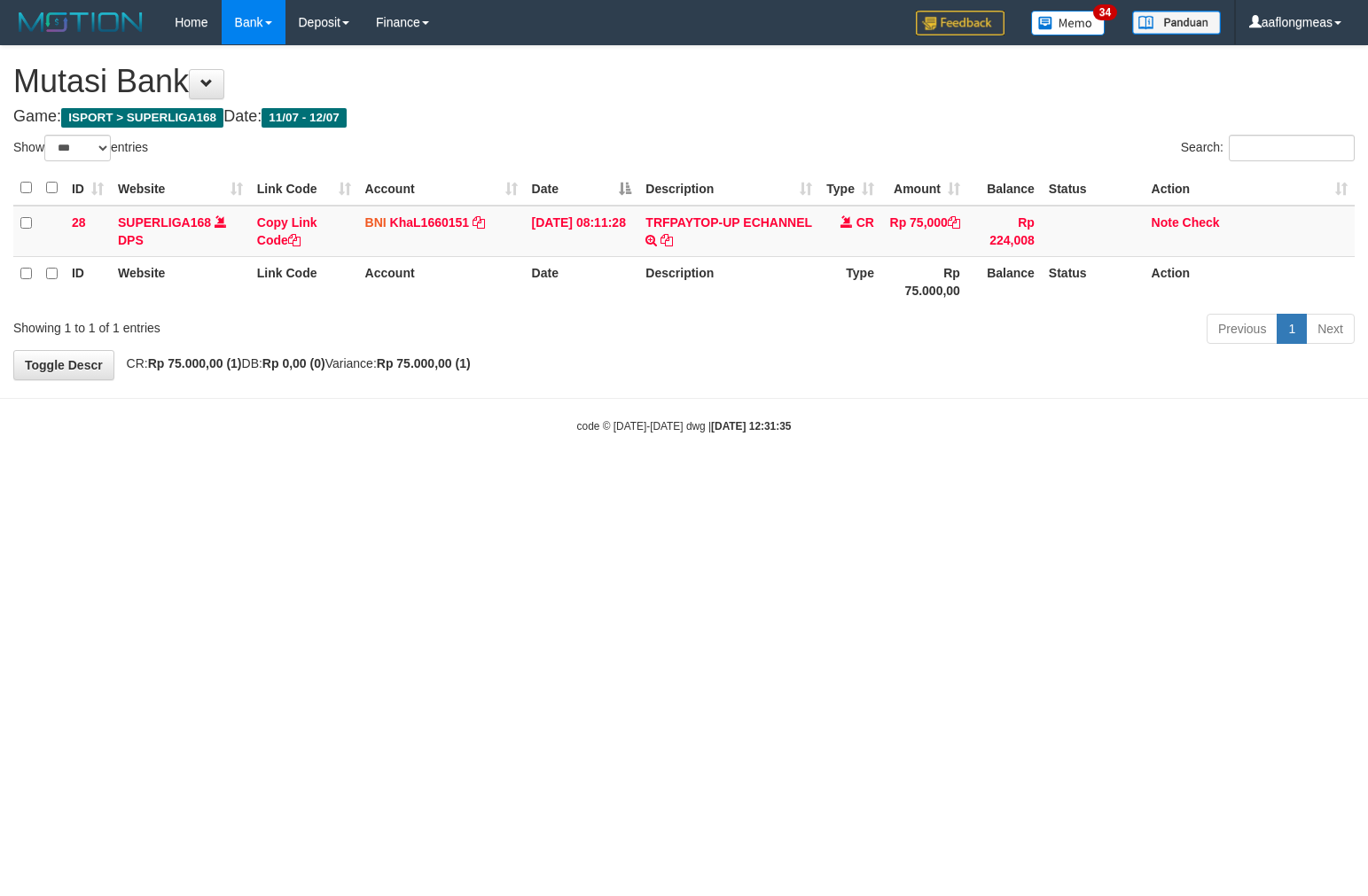 scroll, scrollTop: 0, scrollLeft: 0, axis: both 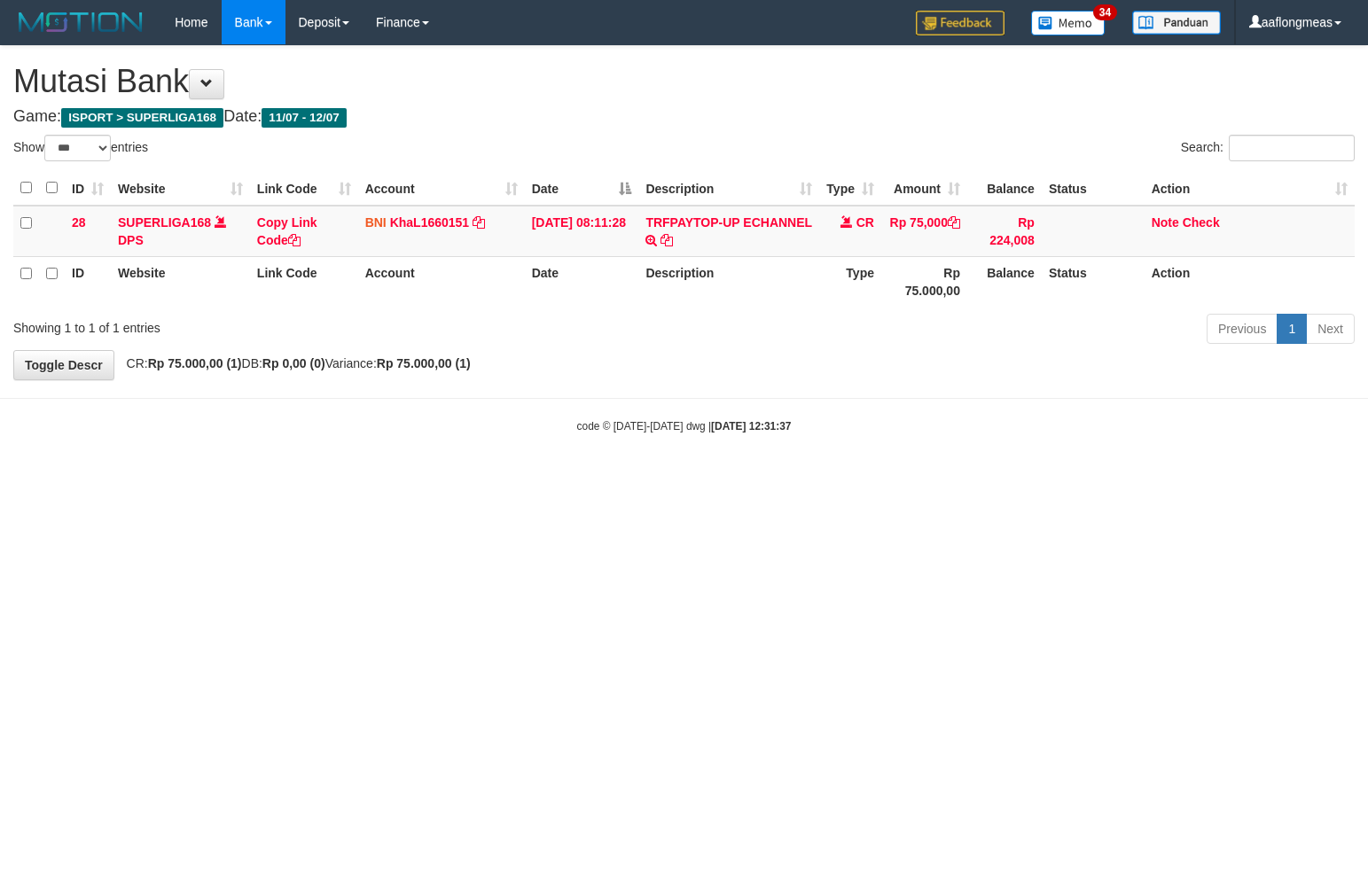 select on "***" 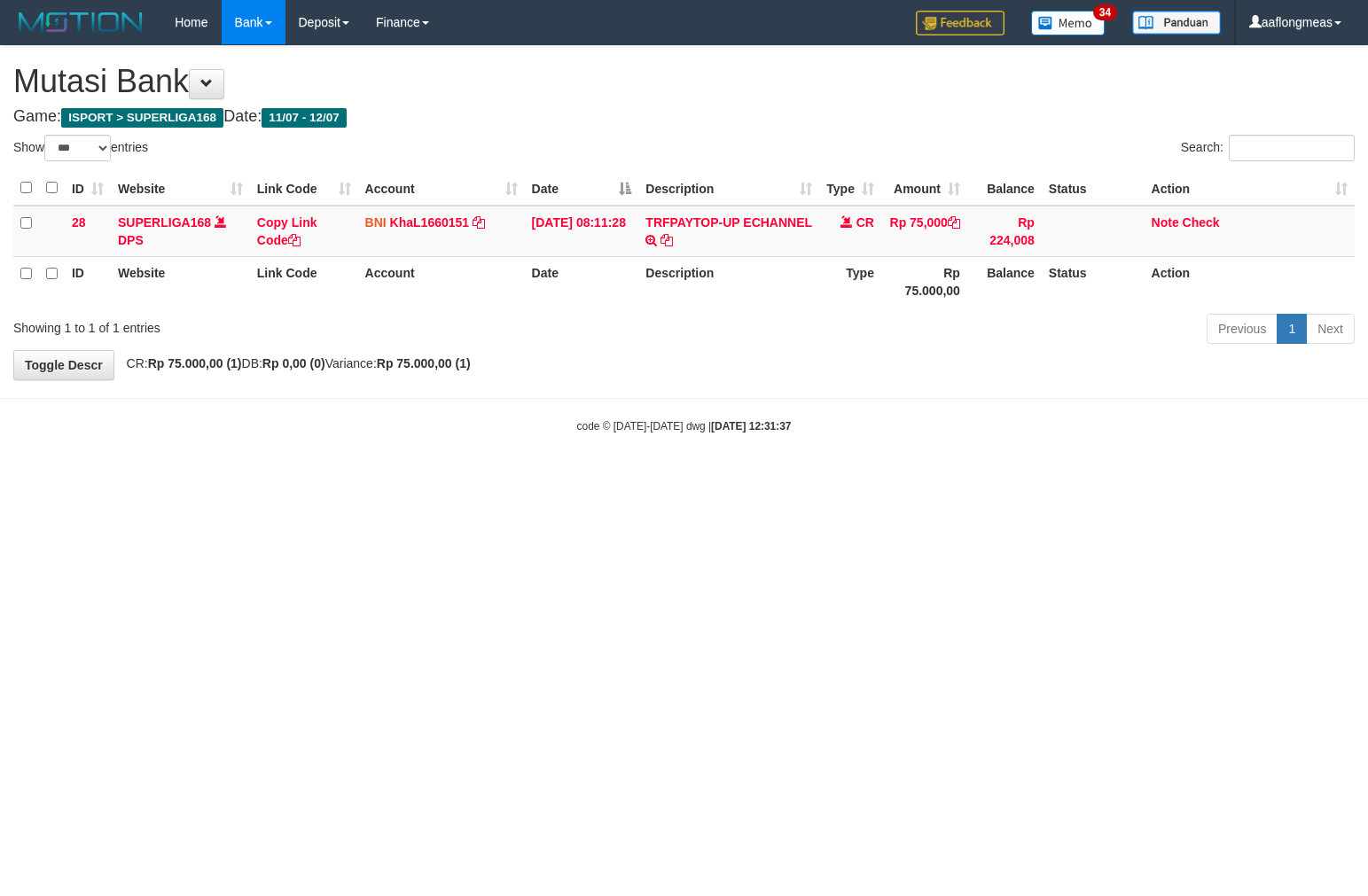 scroll, scrollTop: 0, scrollLeft: 0, axis: both 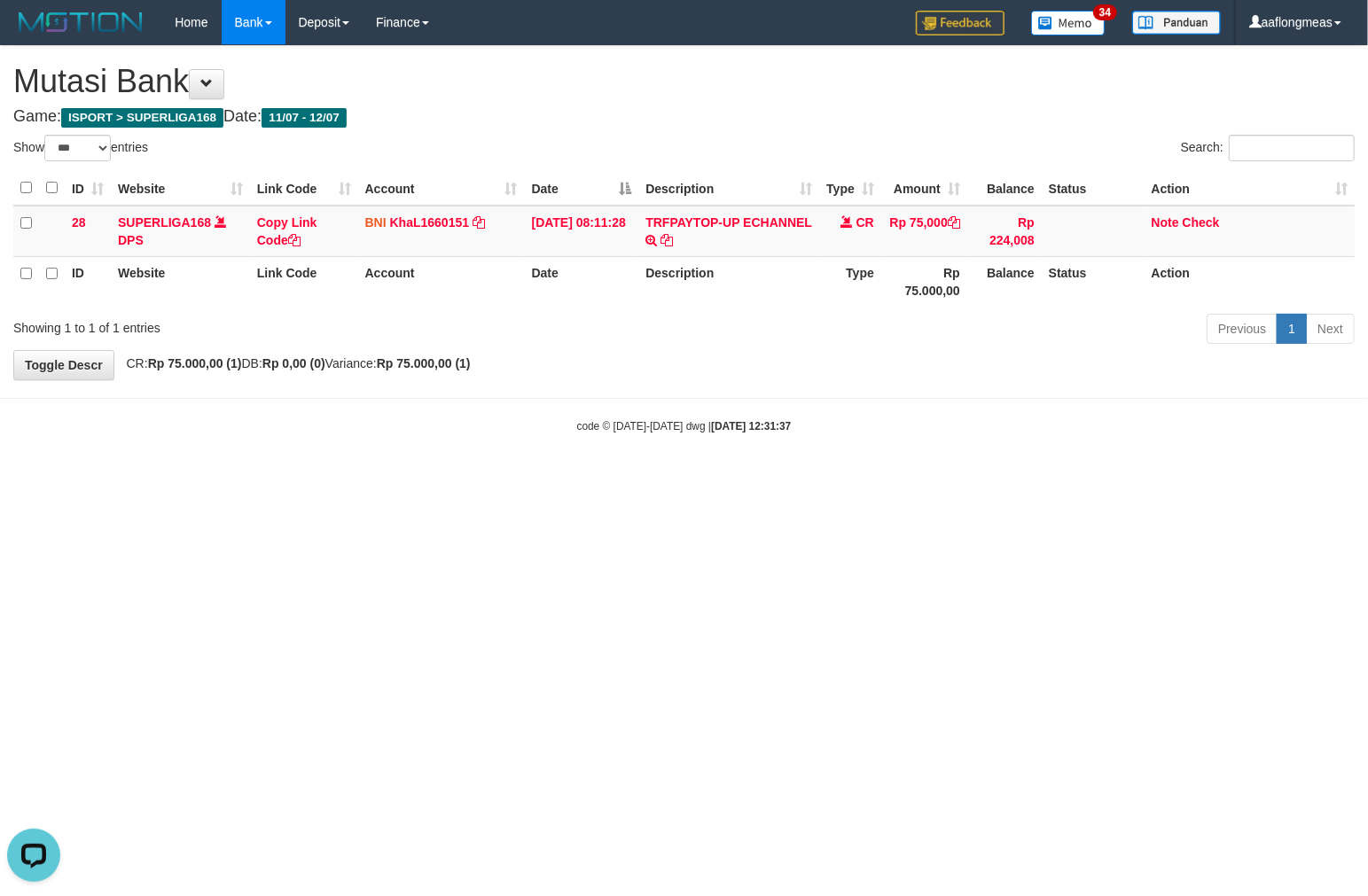 click on "Toggle navigation
Home
Bank
Account List
Load
By Website
Group
[ISPORT]													SUPERLIGA168
By Load Group (DPS)
34" at bounding box center [684, 239] 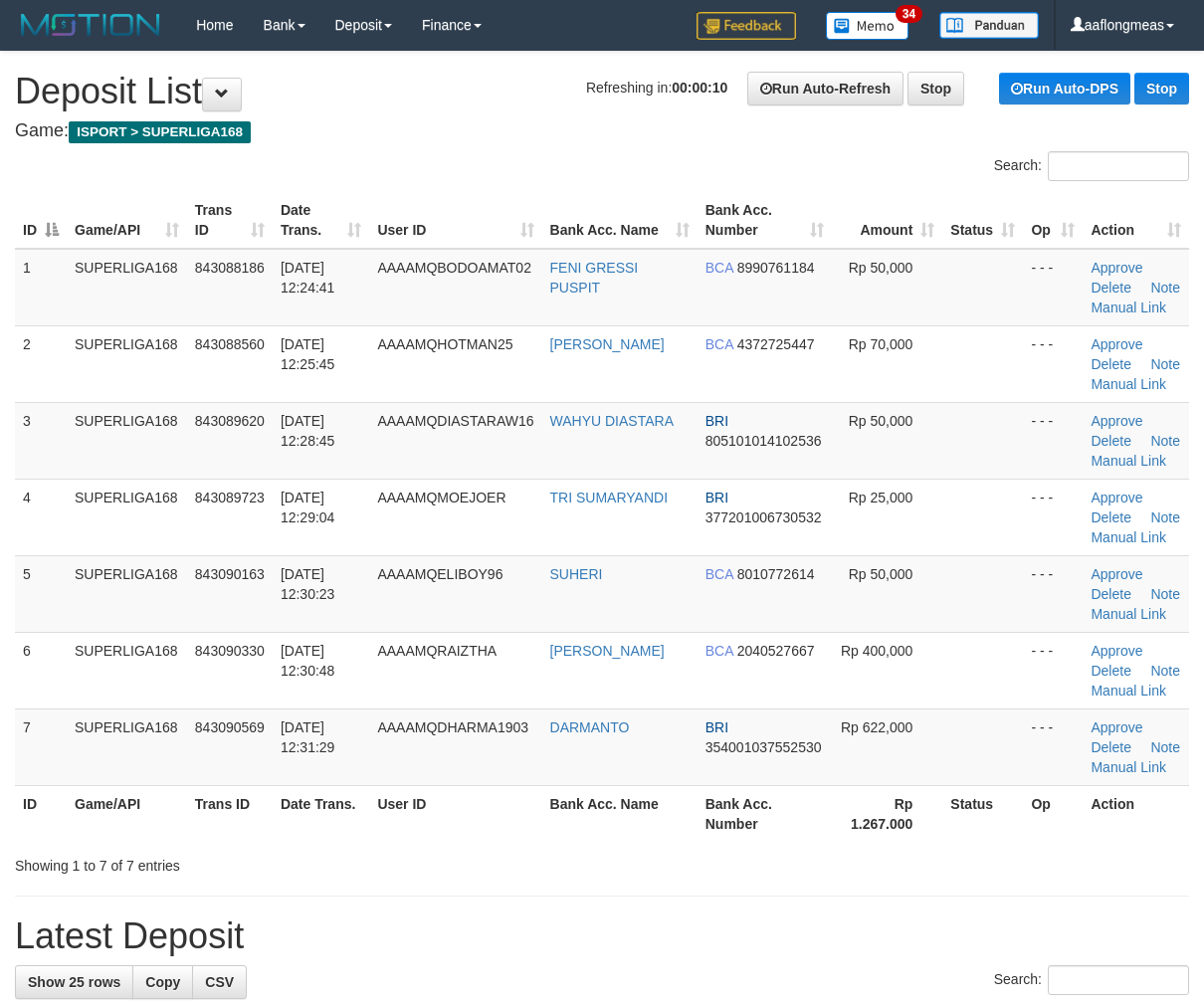 scroll, scrollTop: 0, scrollLeft: 0, axis: both 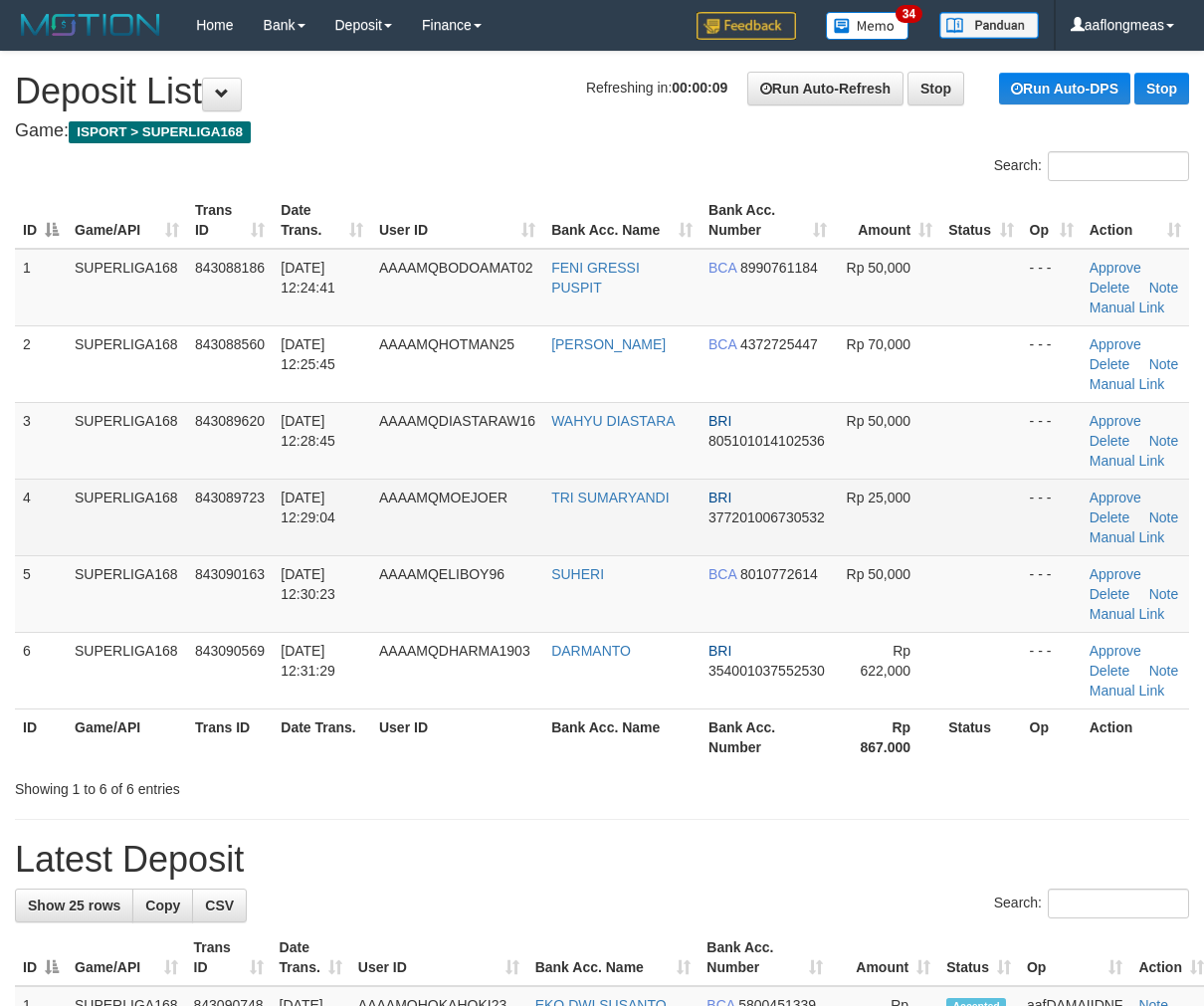 drag, startPoint x: 1067, startPoint y: 561, endPoint x: 1096, endPoint y: 551, distance: 30.675723 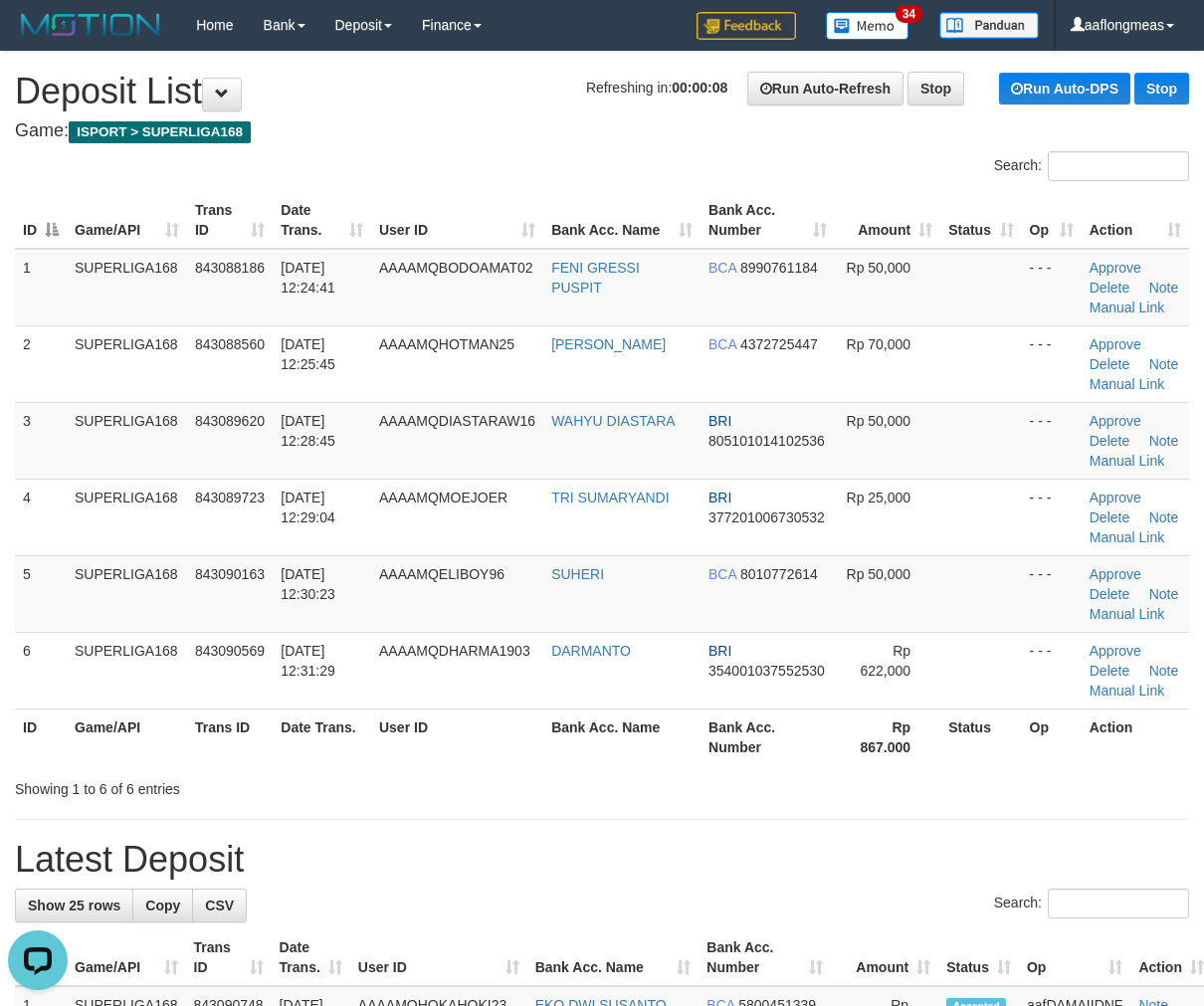 drag, startPoint x: 834, startPoint y: 475, endPoint x: 1215, endPoint y: 499, distance: 381.75516 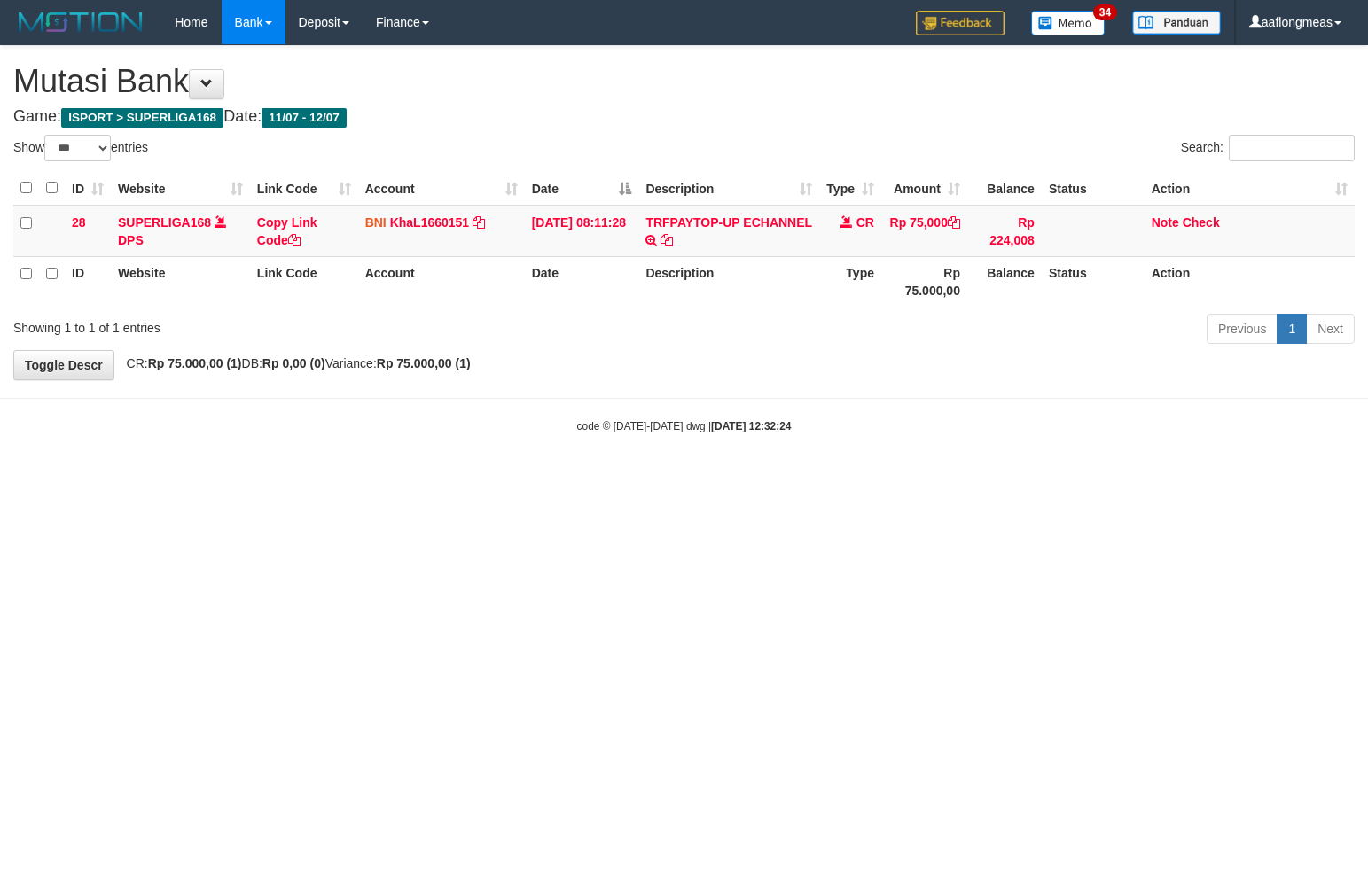 select on "***" 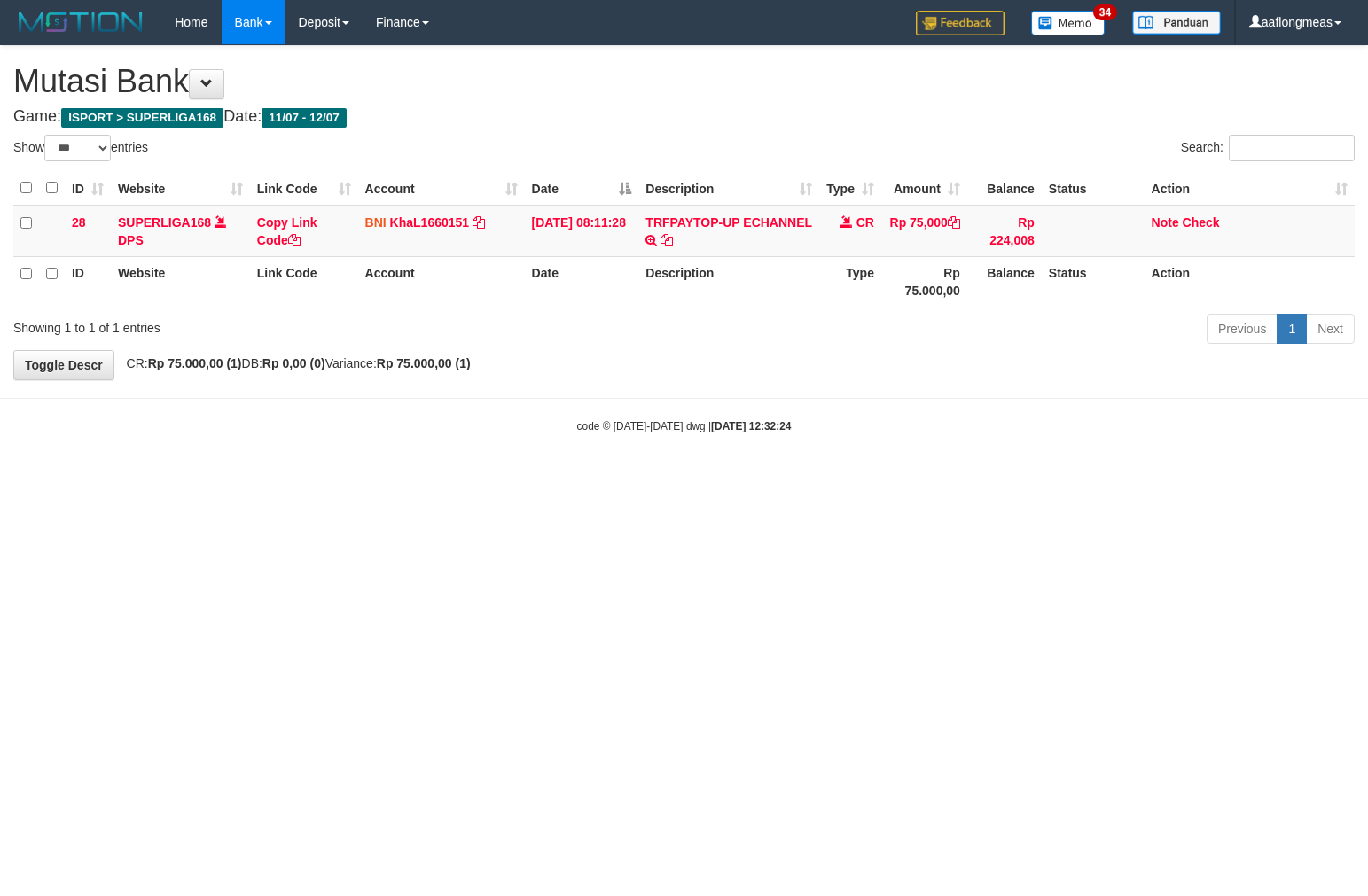 scroll, scrollTop: 0, scrollLeft: 0, axis: both 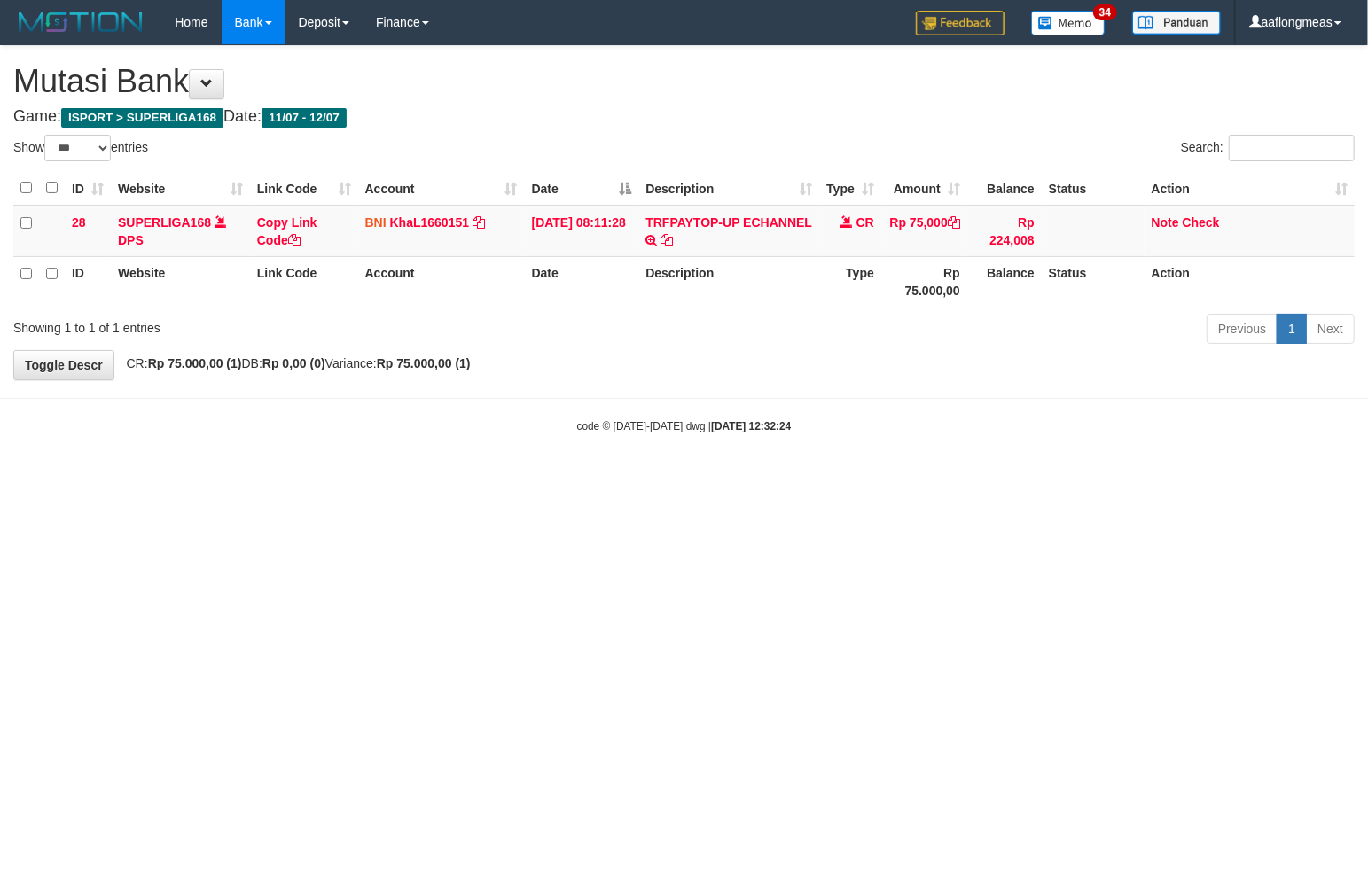 click on "Toggle navigation
Home
Bank
Account List
Load
By Website
Group
[ISPORT]													SUPERLIGA168
By Load Group (DPS)" at bounding box center [684, 239] 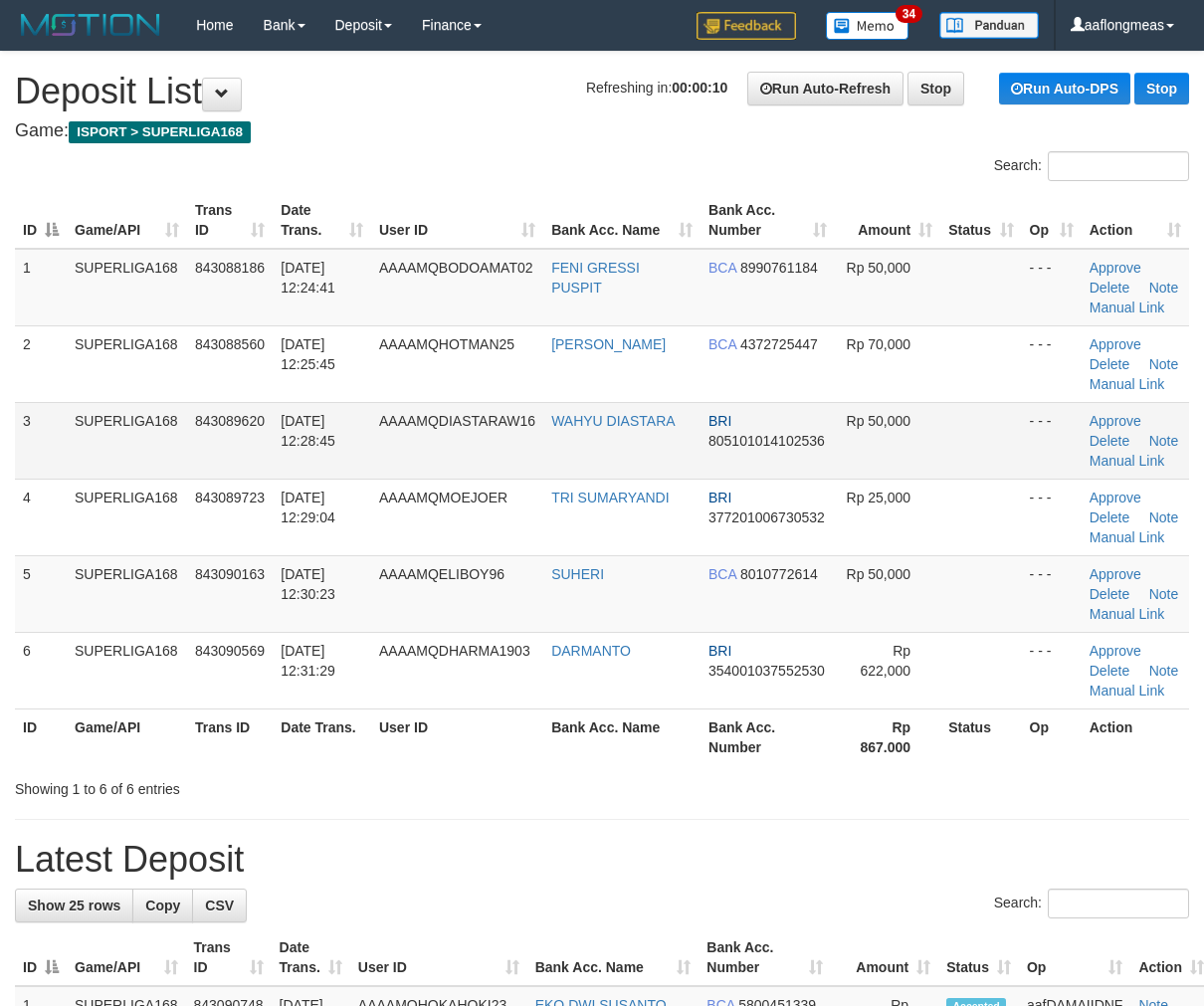 scroll, scrollTop: 0, scrollLeft: 0, axis: both 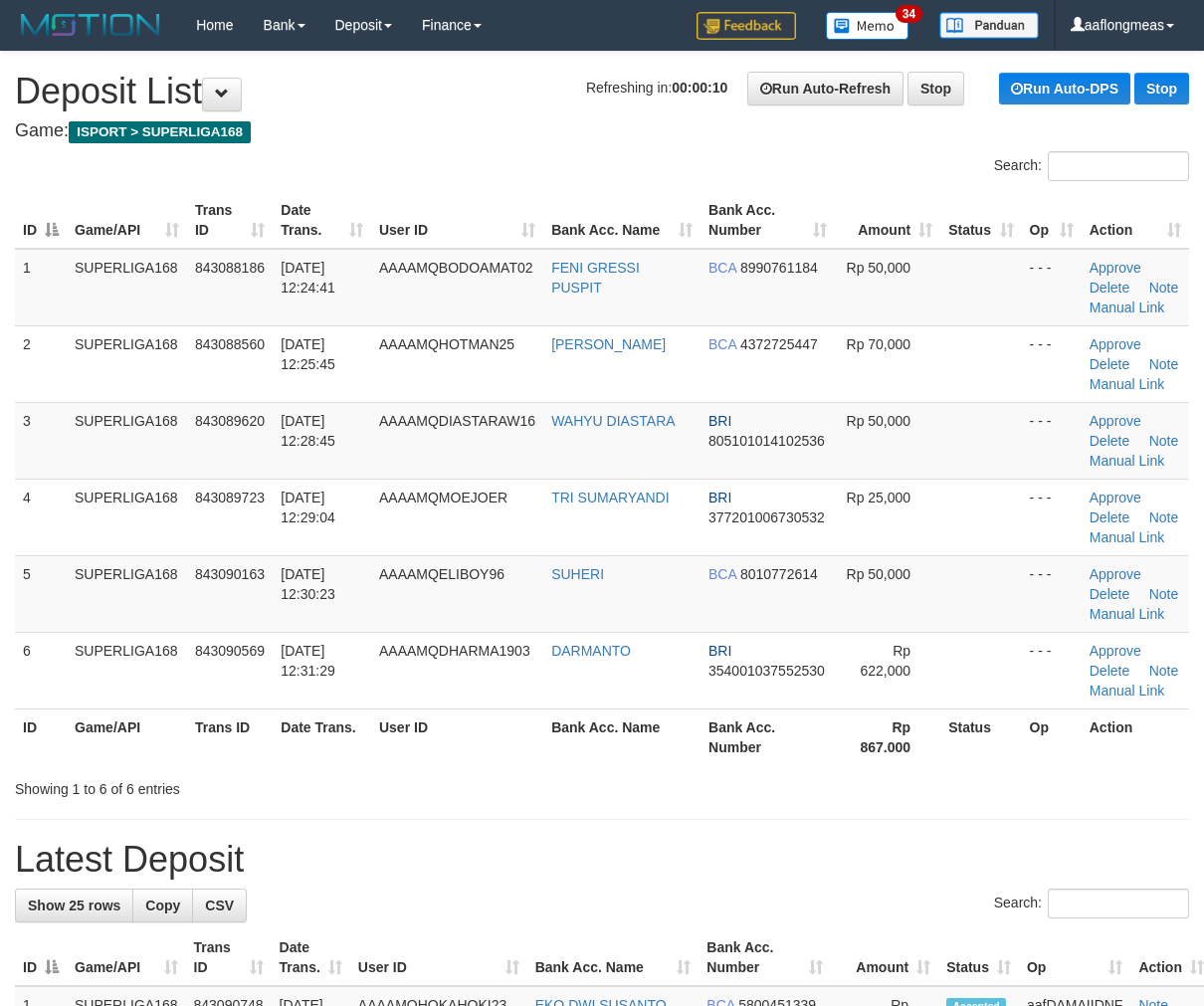 drag, startPoint x: 894, startPoint y: 470, endPoint x: 1218, endPoint y: 491, distance: 324.6798 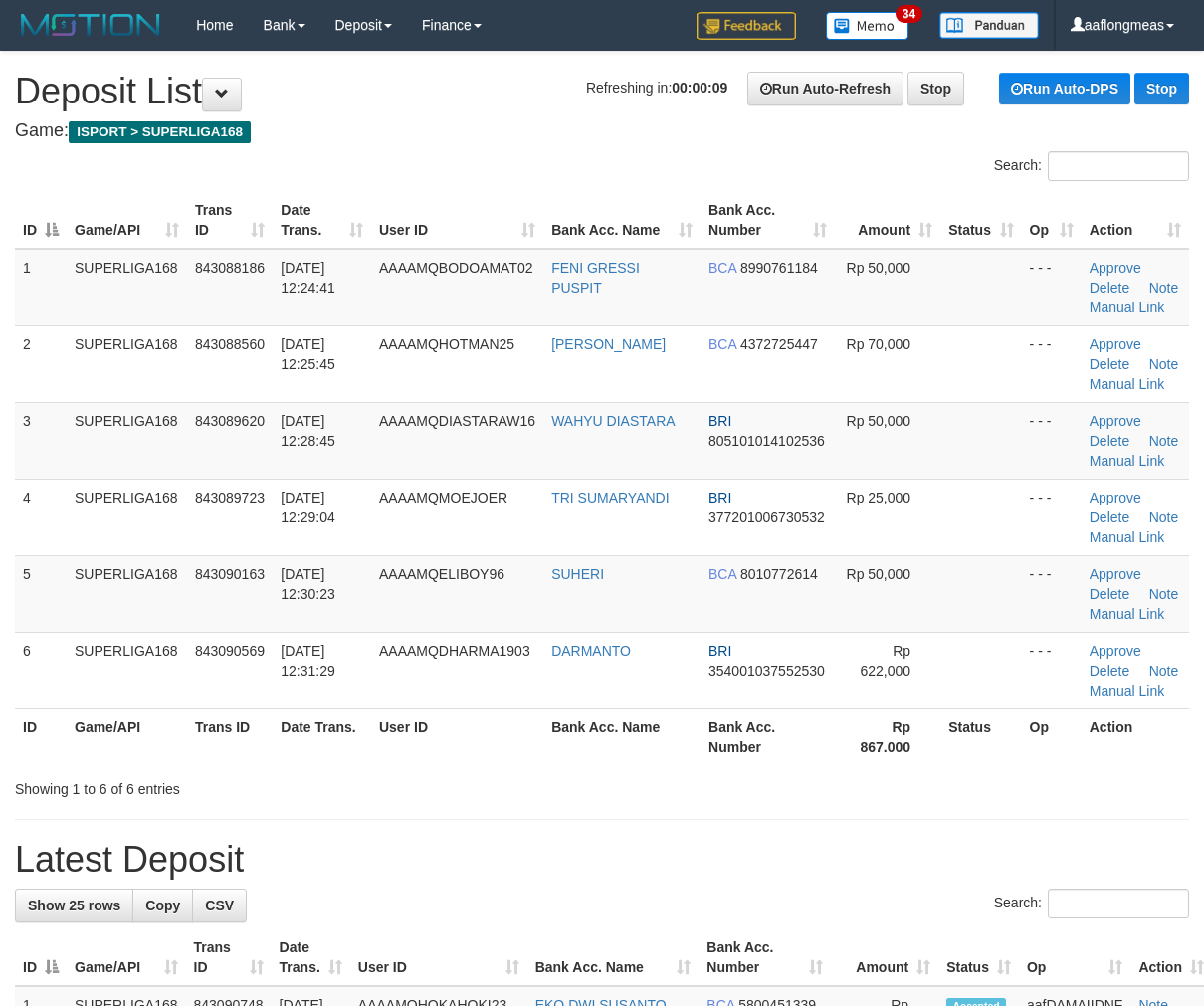 drag, startPoint x: 822, startPoint y: 475, endPoint x: 1212, endPoint y: 483, distance: 390.08204 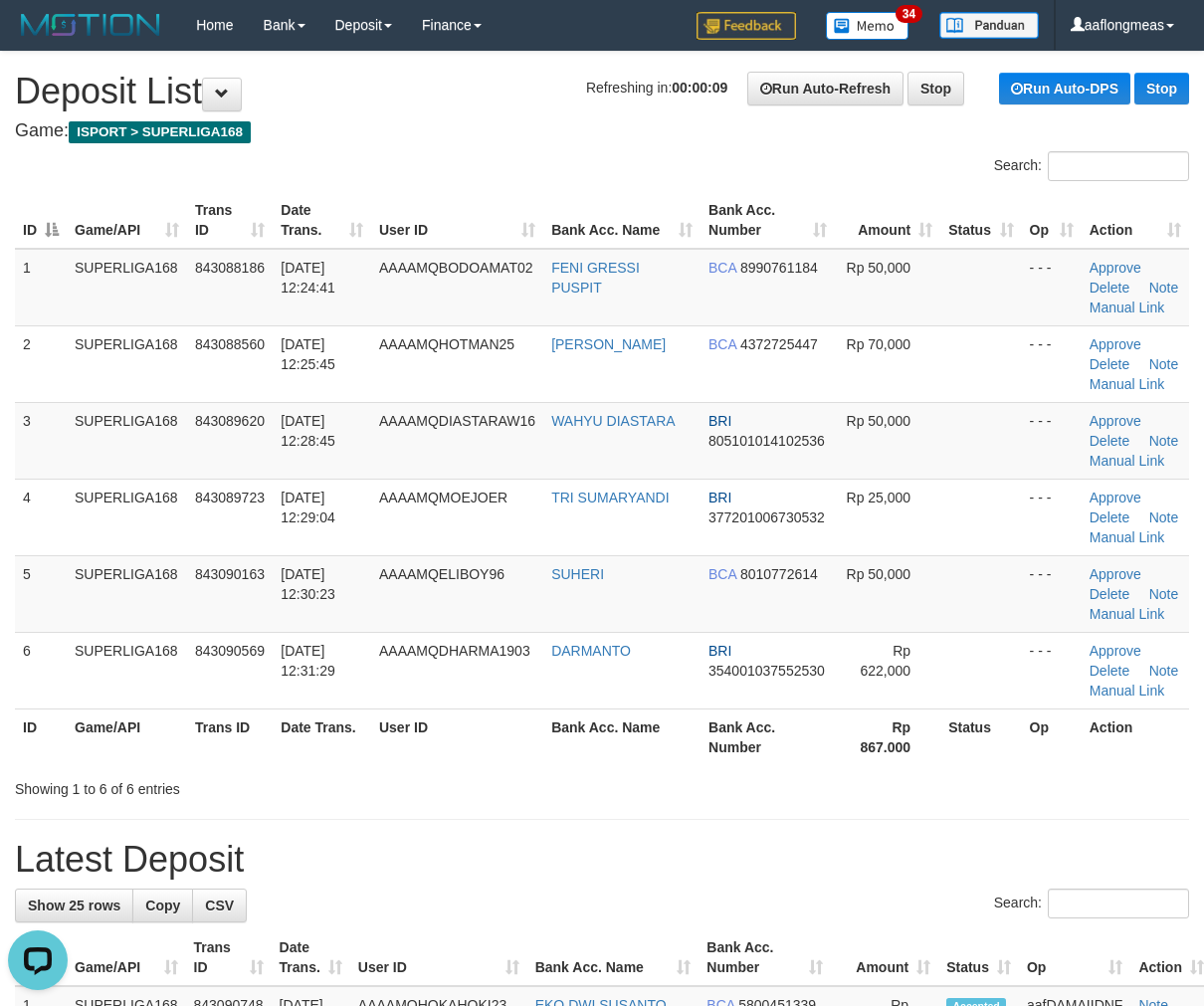 scroll, scrollTop: 0, scrollLeft: 0, axis: both 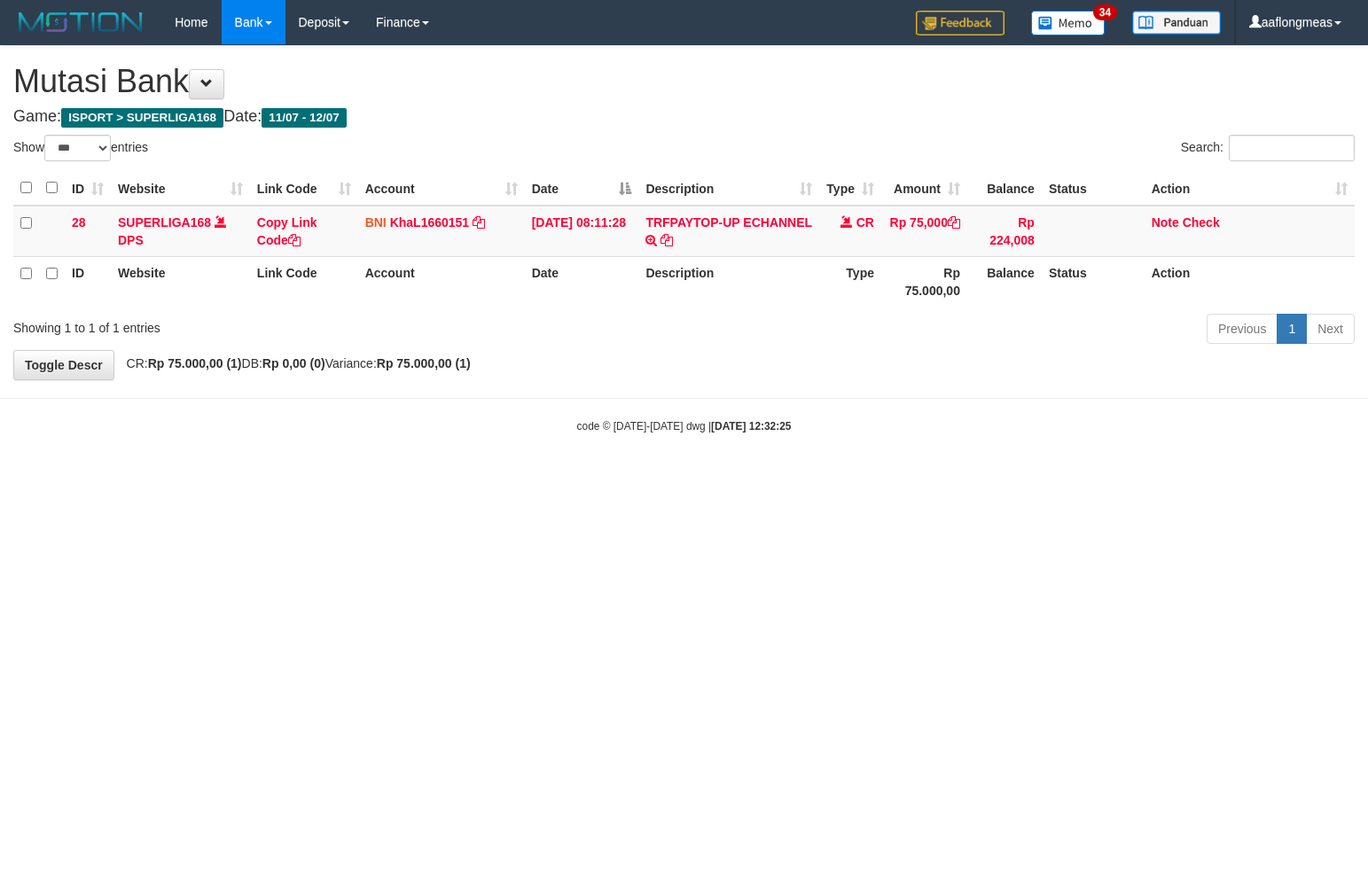 select on "***" 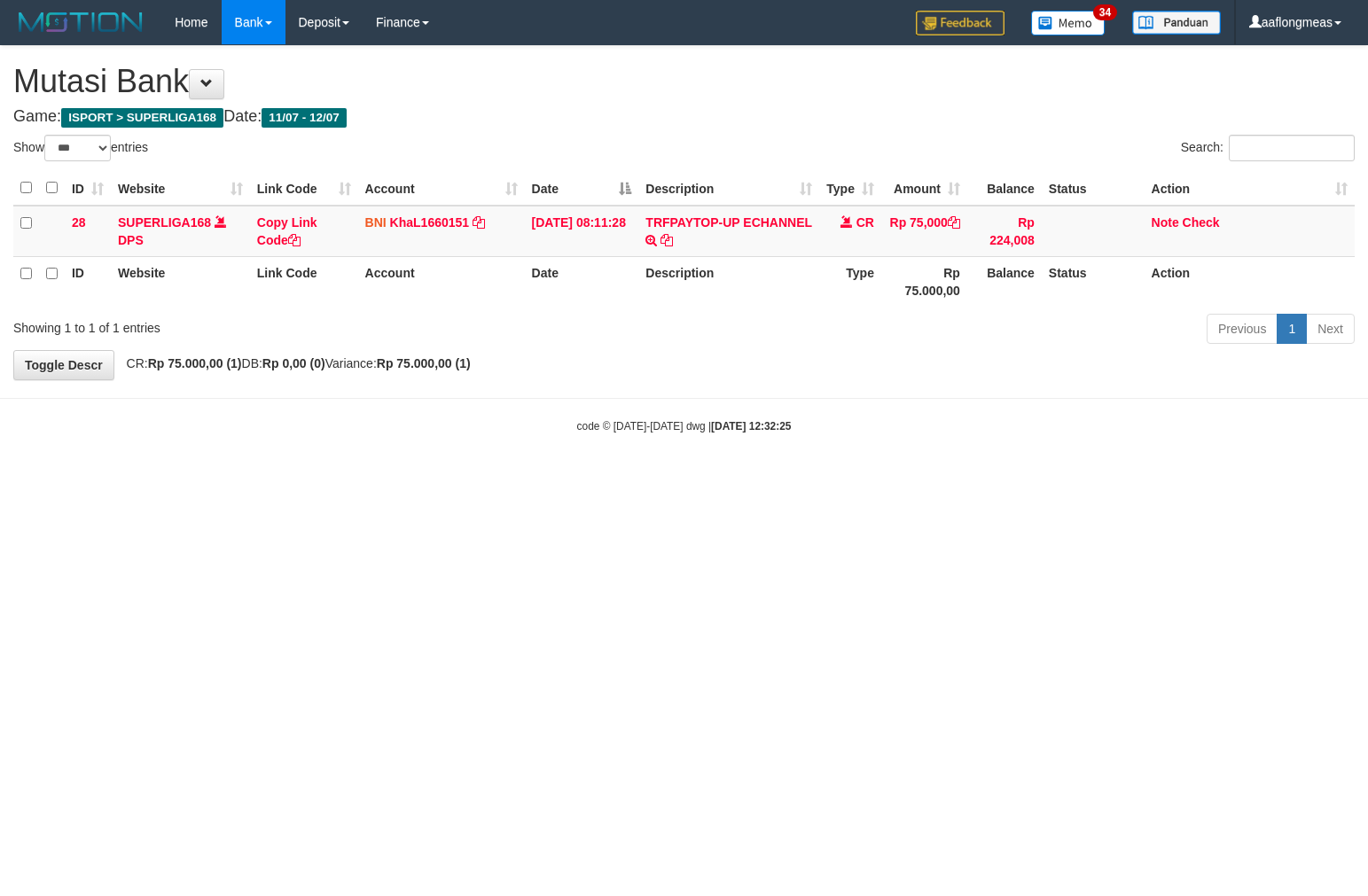 scroll, scrollTop: 0, scrollLeft: 0, axis: both 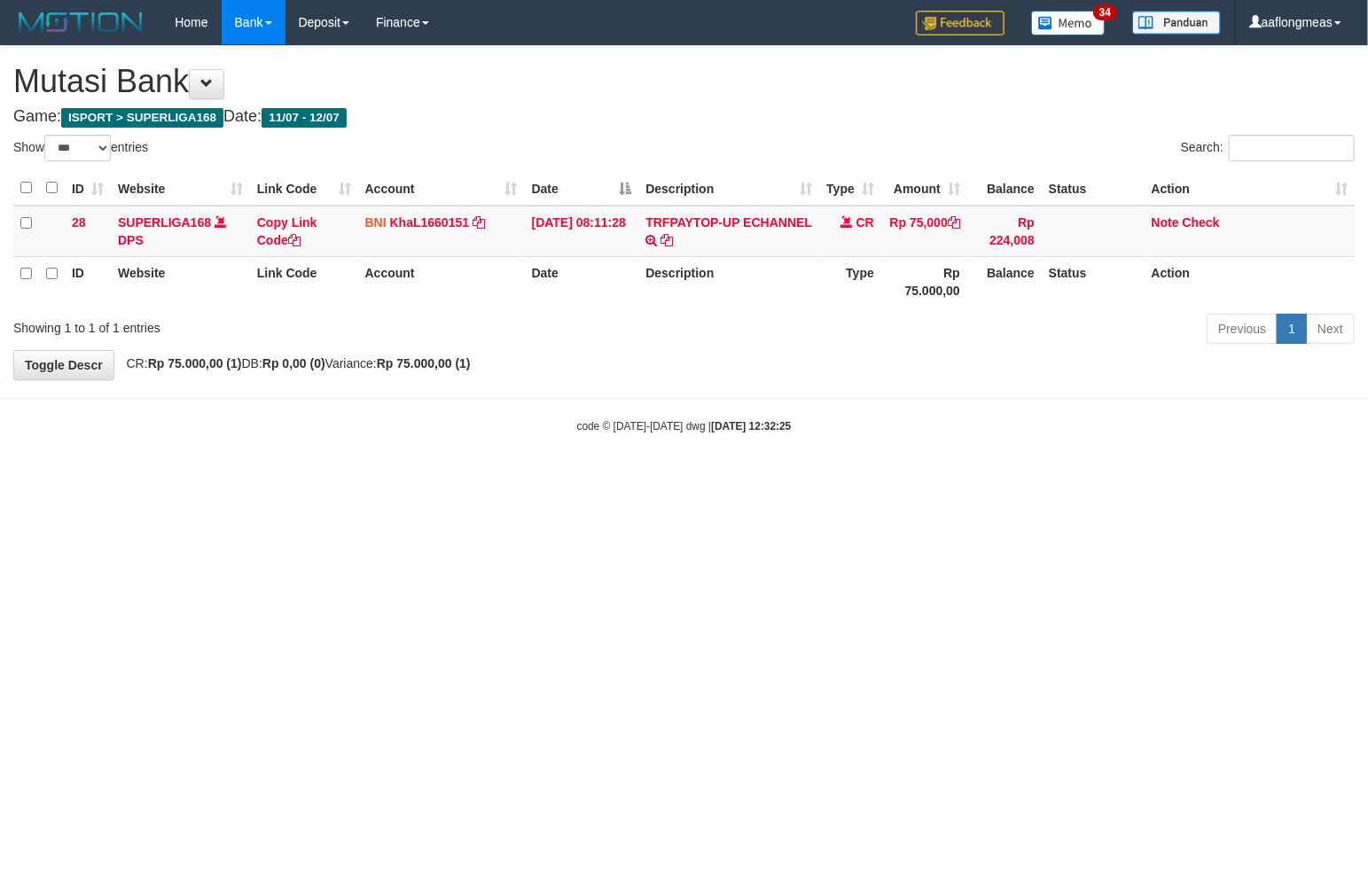 drag, startPoint x: 0, startPoint y: 0, endPoint x: 614, endPoint y: 535, distance: 814.38382 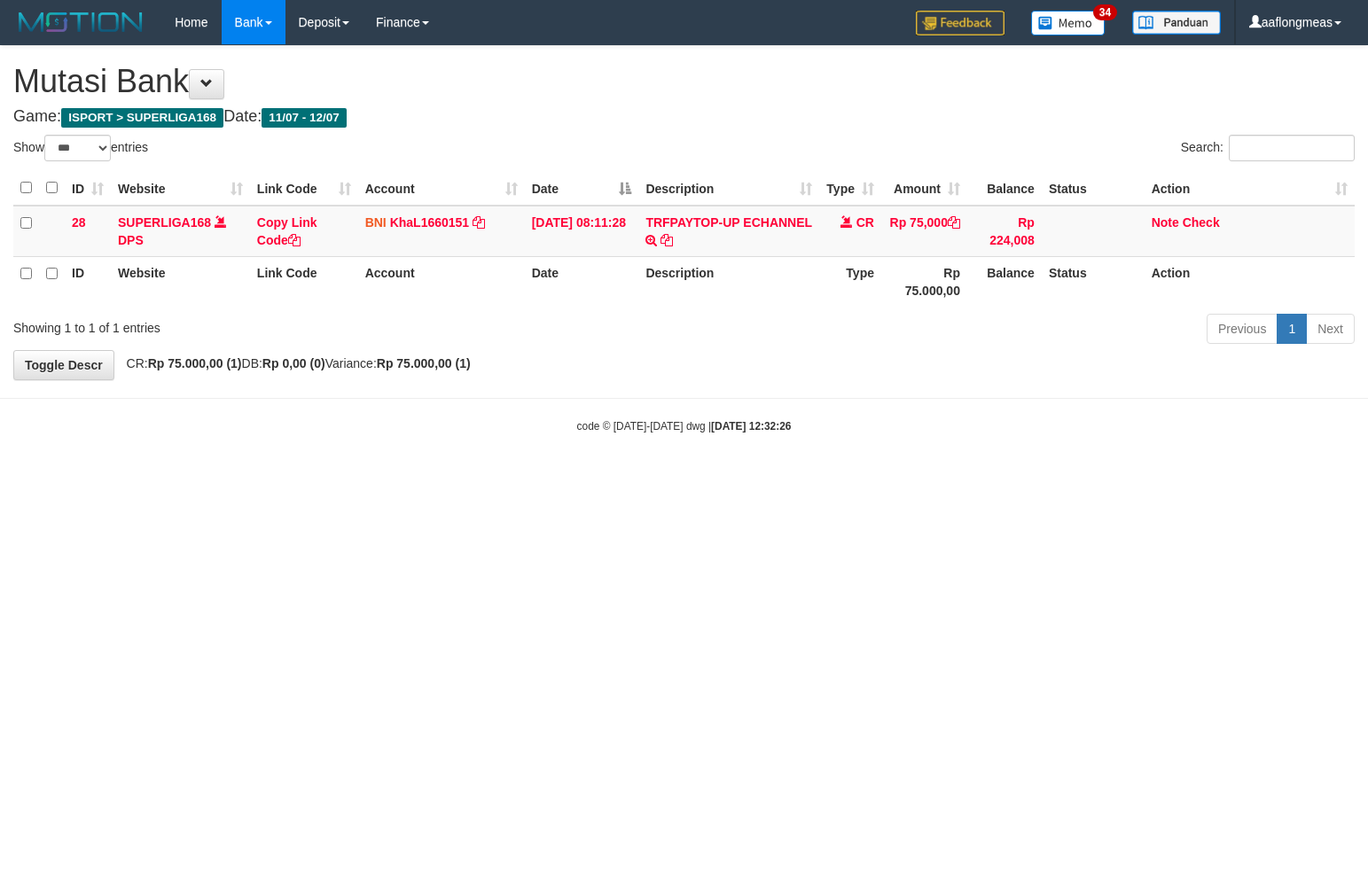 select on "***" 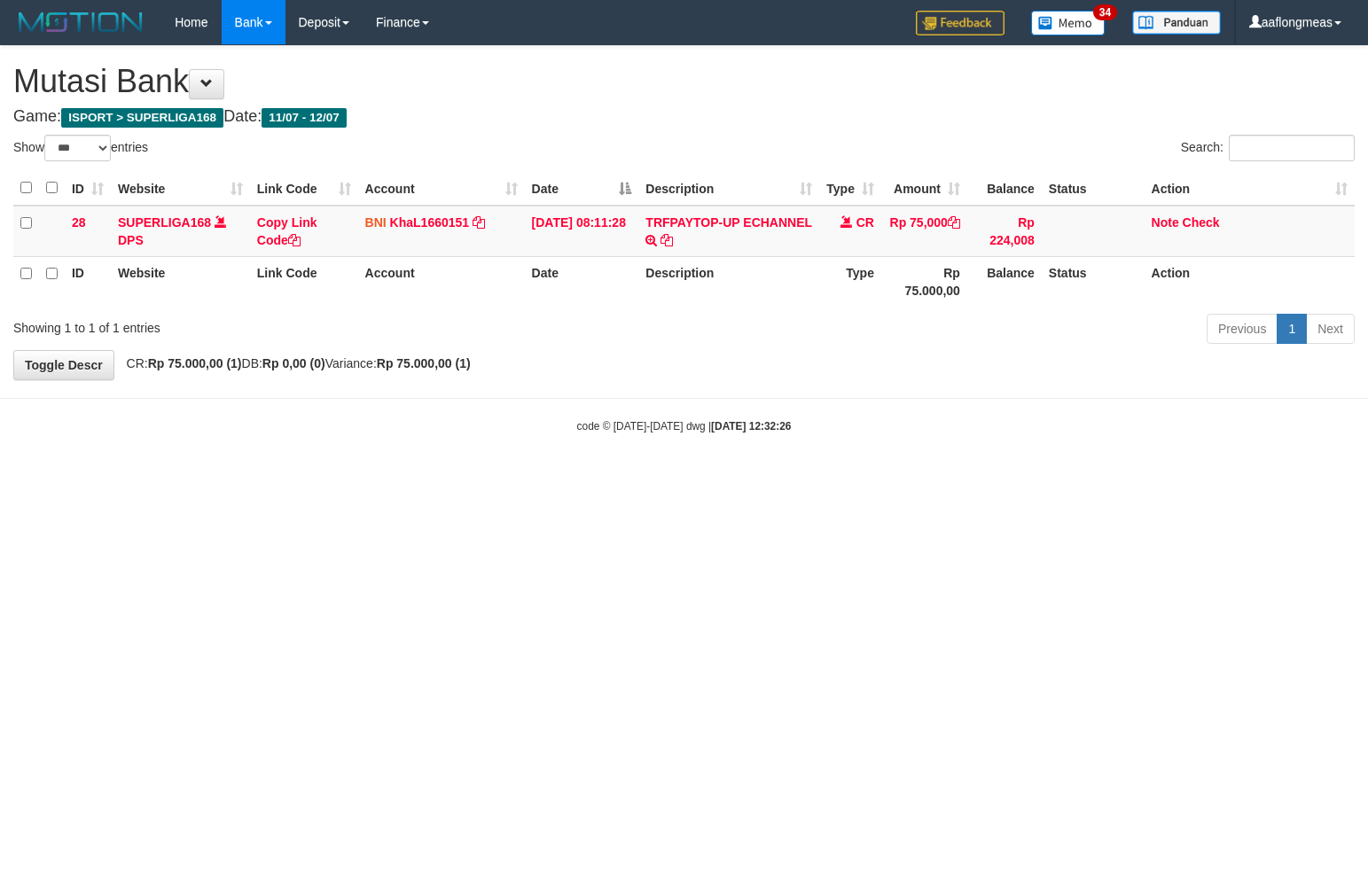 scroll, scrollTop: 0, scrollLeft: 0, axis: both 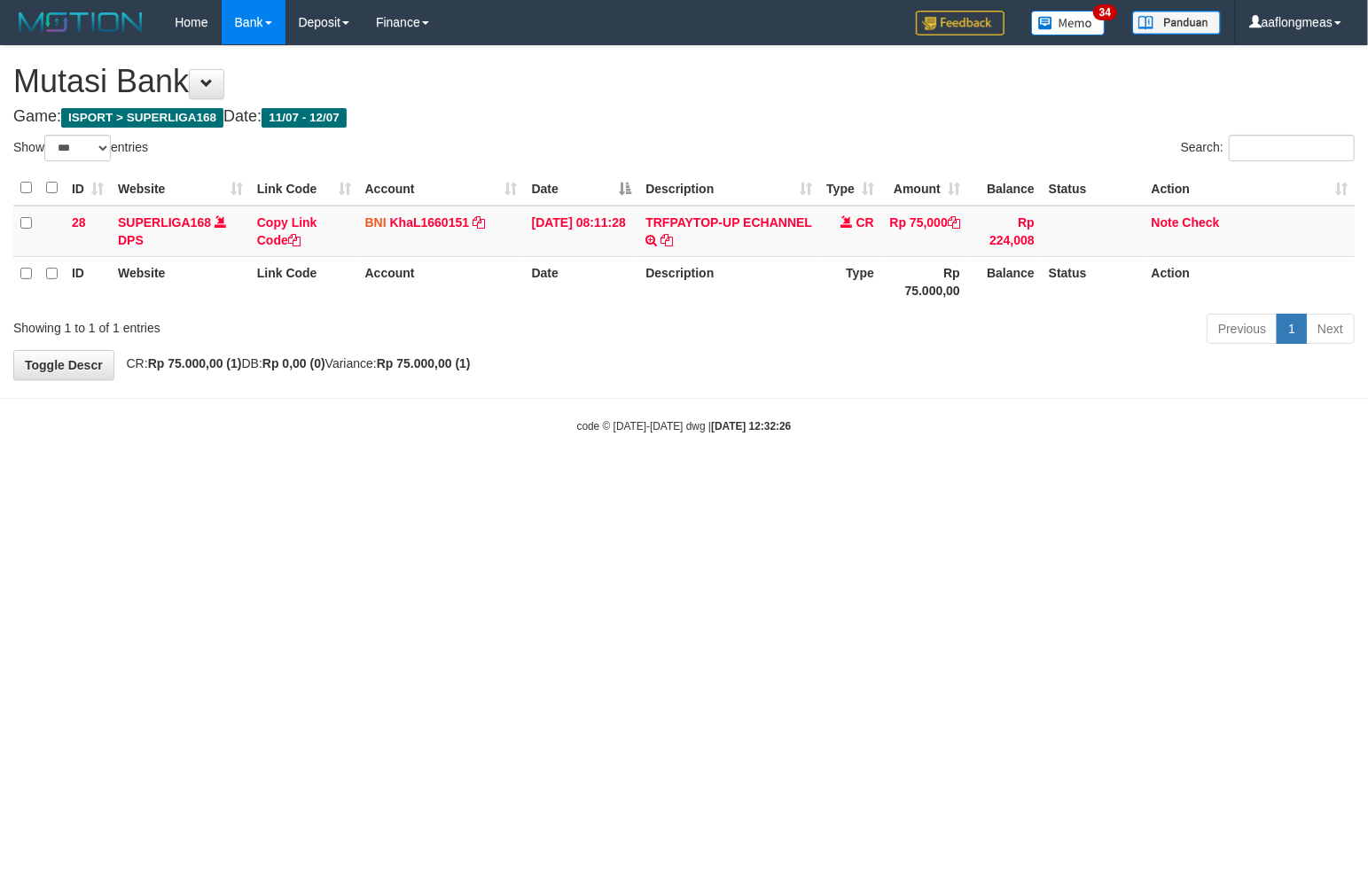 click on "Toggle navigation
Home
Bank
Account List
Load
By Website
Group
[ISPORT]													SUPERLIGA168
By Load Group (DPS)" at bounding box center (684, 239) 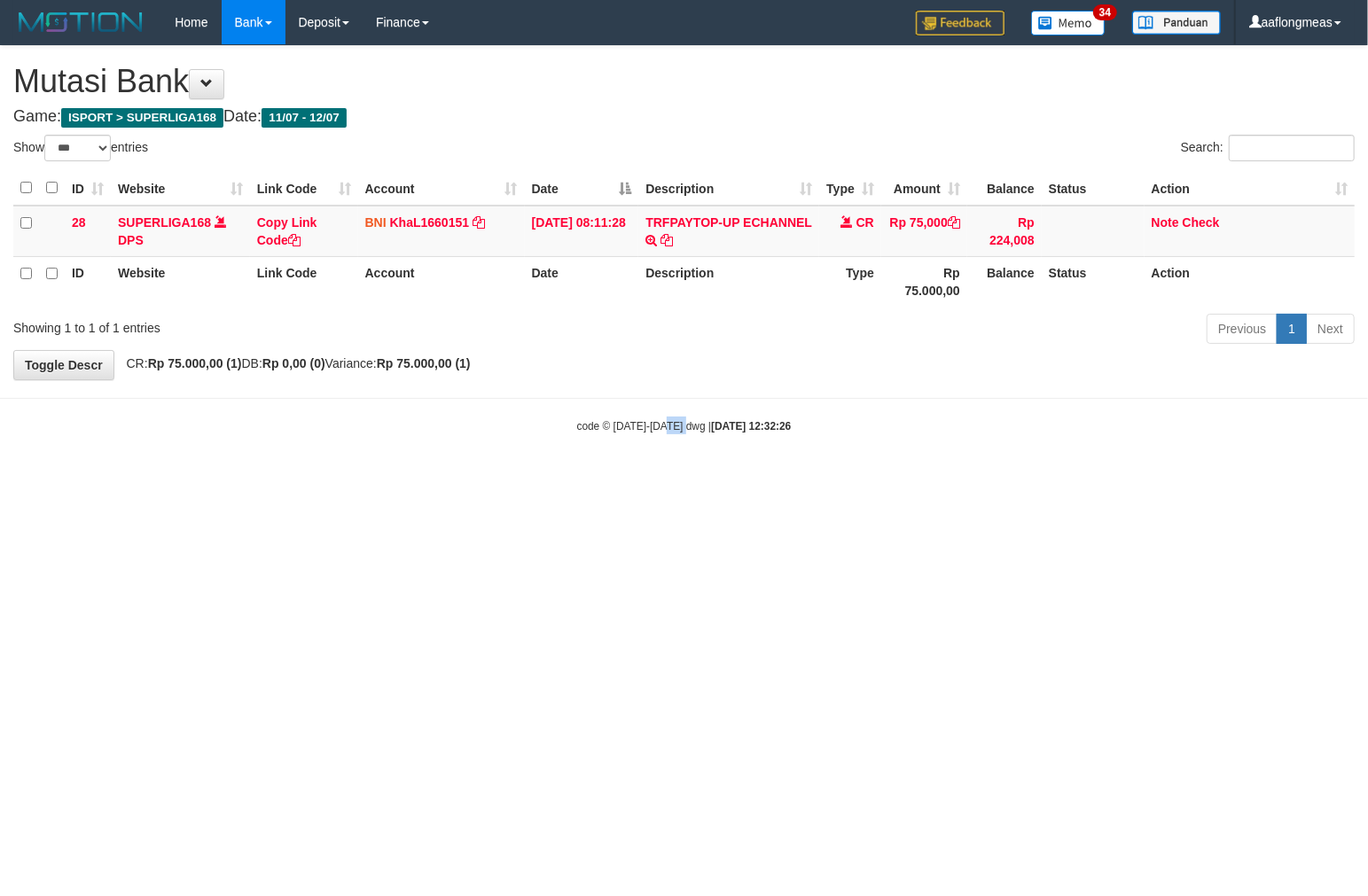 click on "Toggle navigation
Home
Bank
Account List
Load
By Website
Group
[ISPORT]													SUPERLIGA168
By Load Group (DPS)" at bounding box center (684, 239) 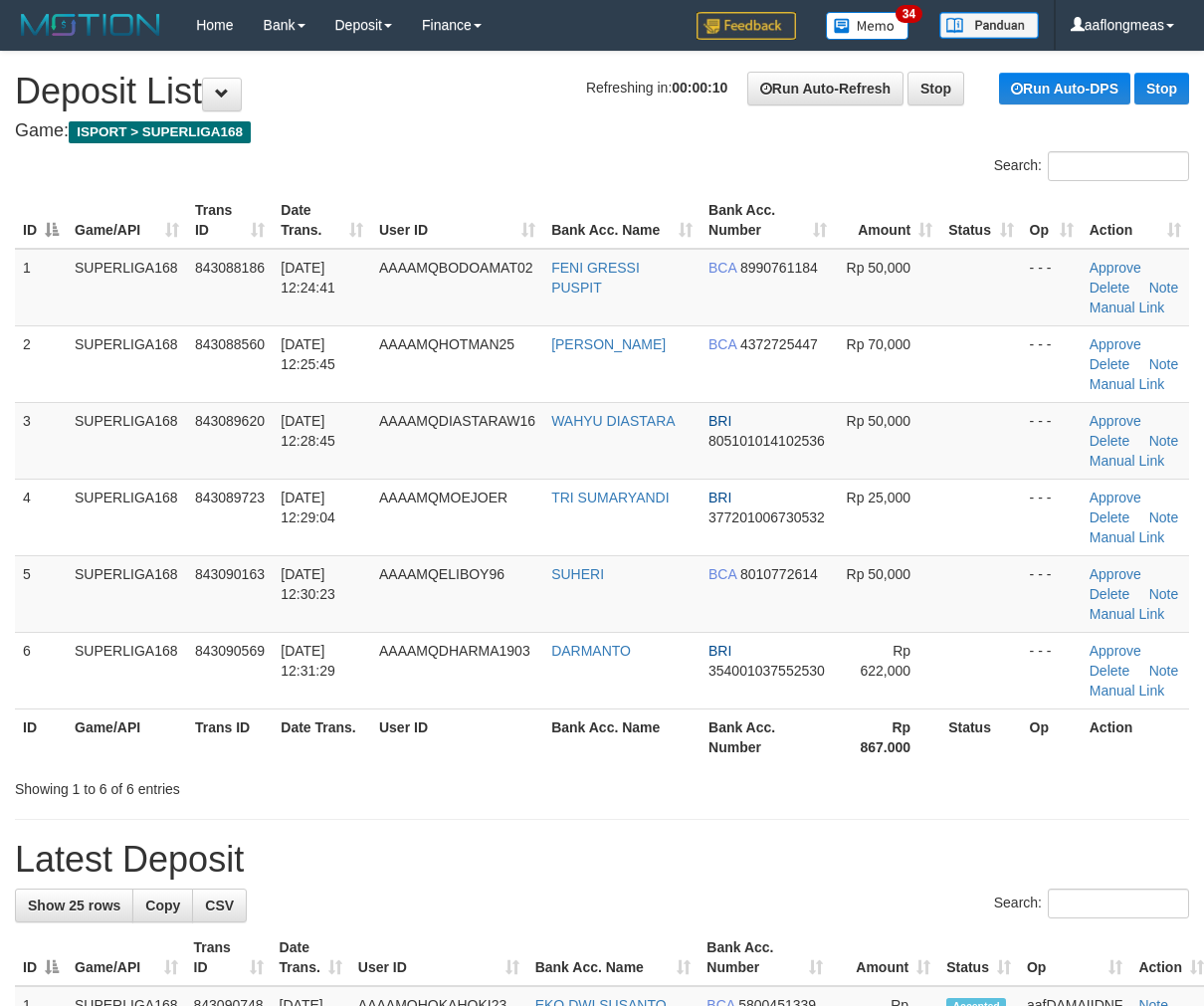 scroll, scrollTop: 0, scrollLeft: 0, axis: both 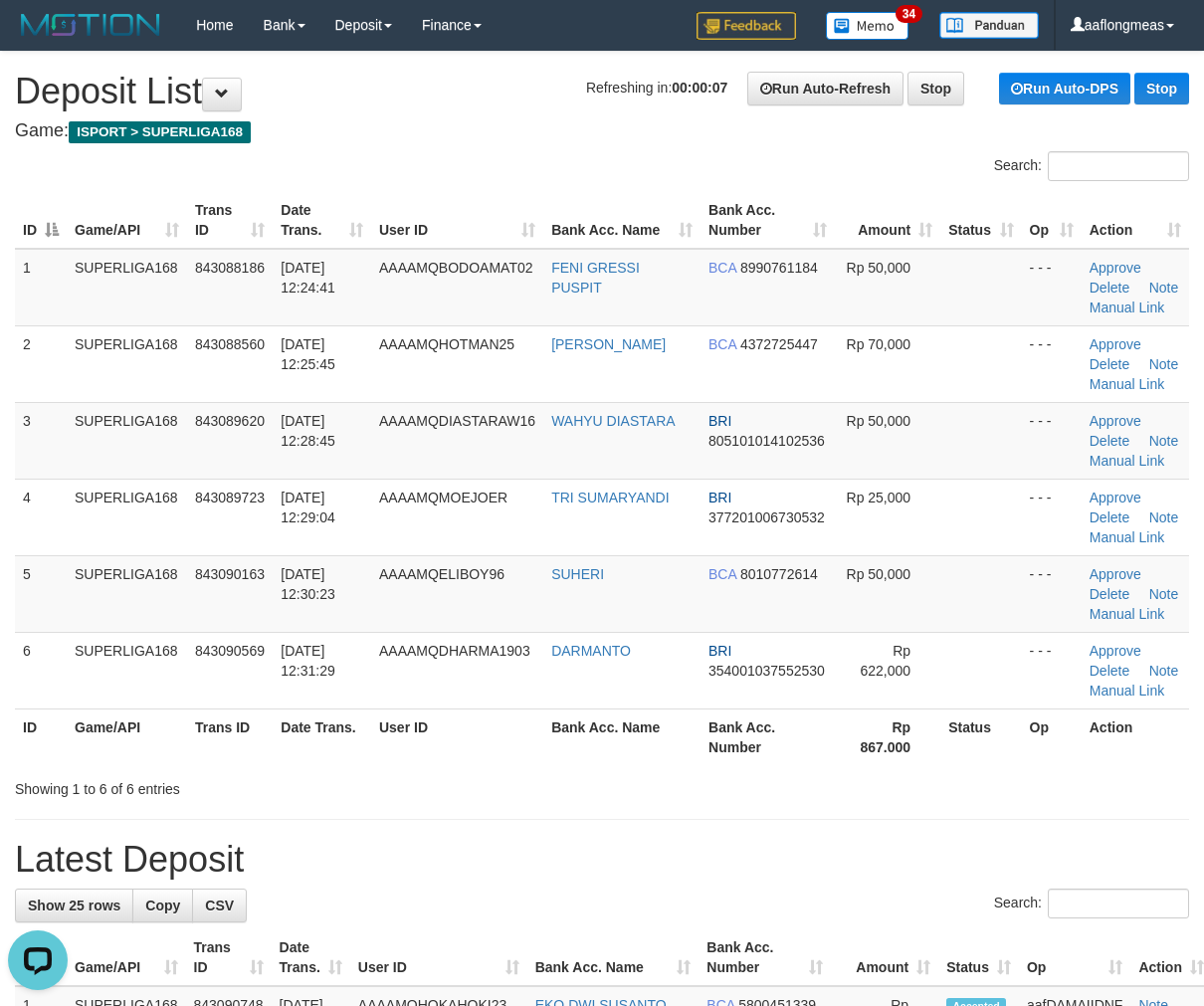 drag, startPoint x: 923, startPoint y: 500, endPoint x: 1208, endPoint y: 529, distance: 286.47164 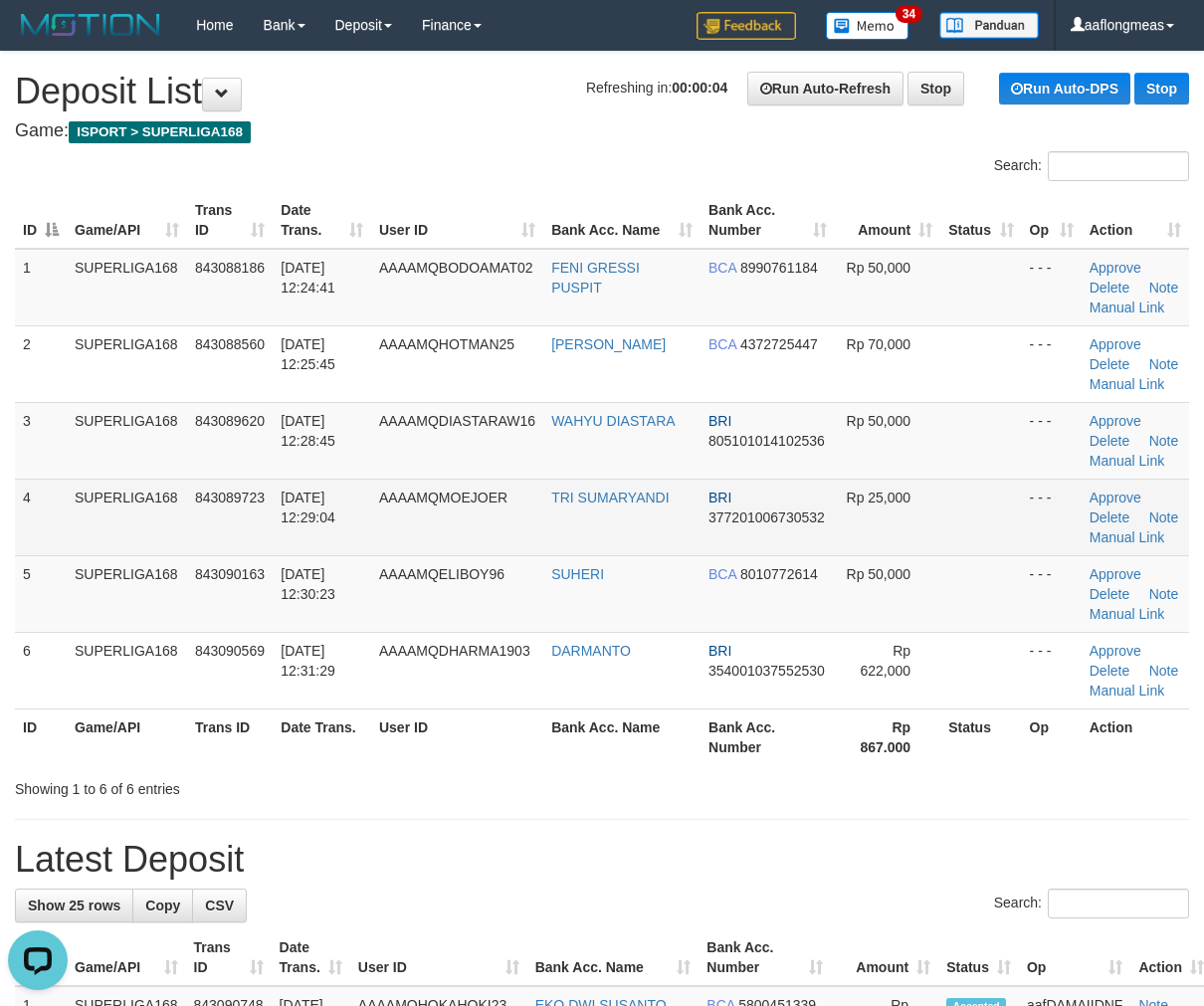 click at bounding box center (980, 516) 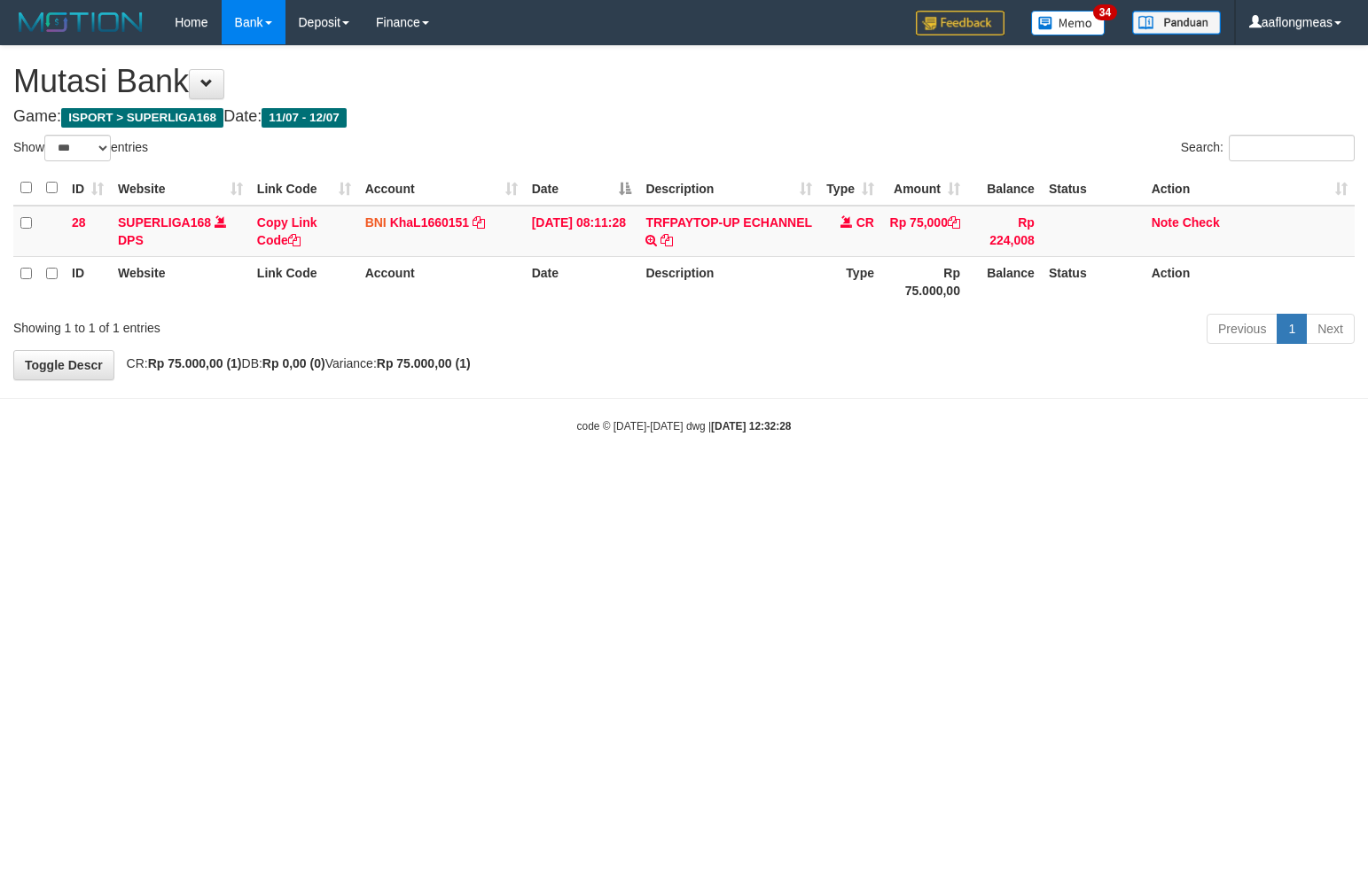 select on "***" 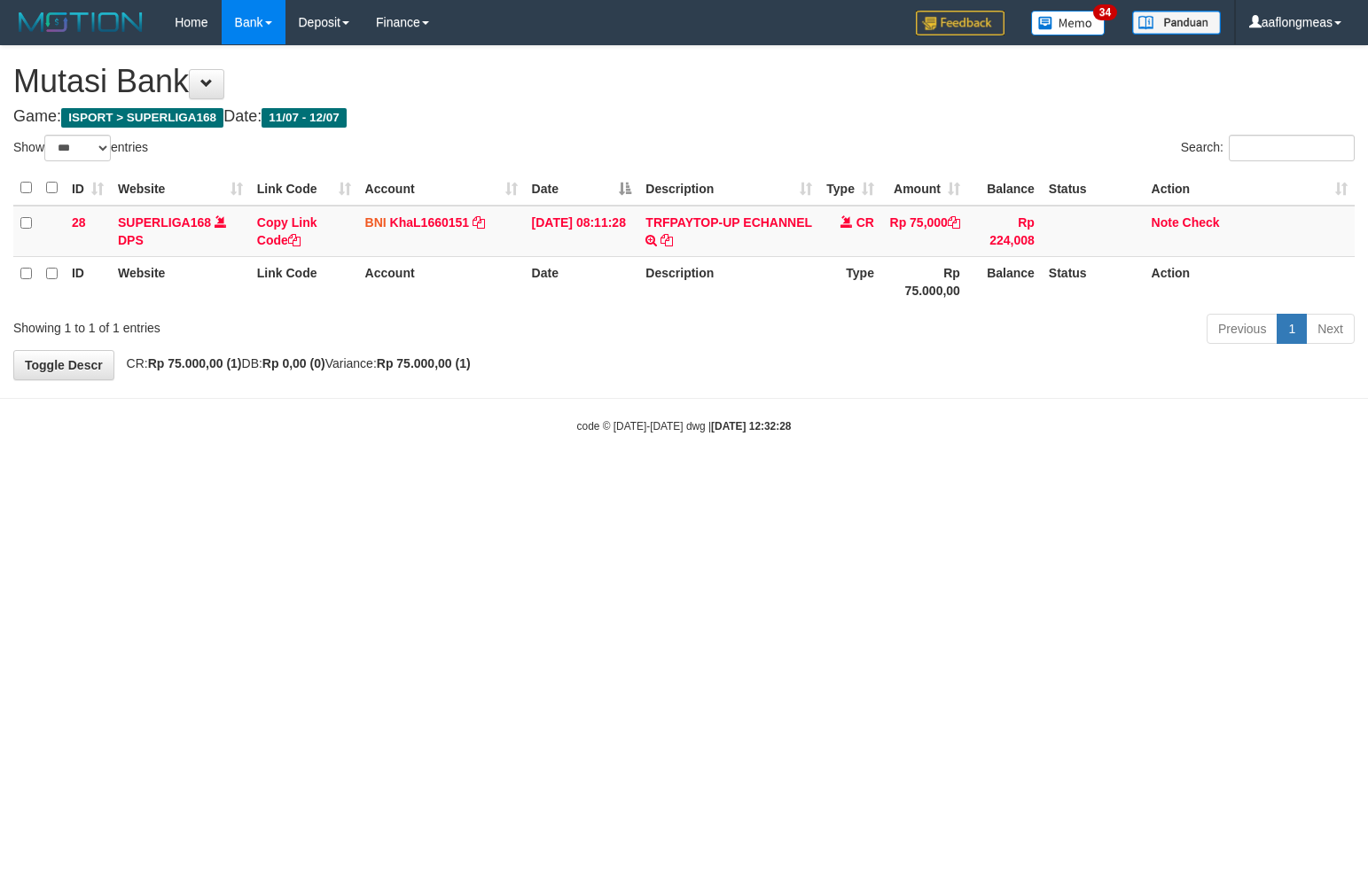 scroll, scrollTop: 0, scrollLeft: 0, axis: both 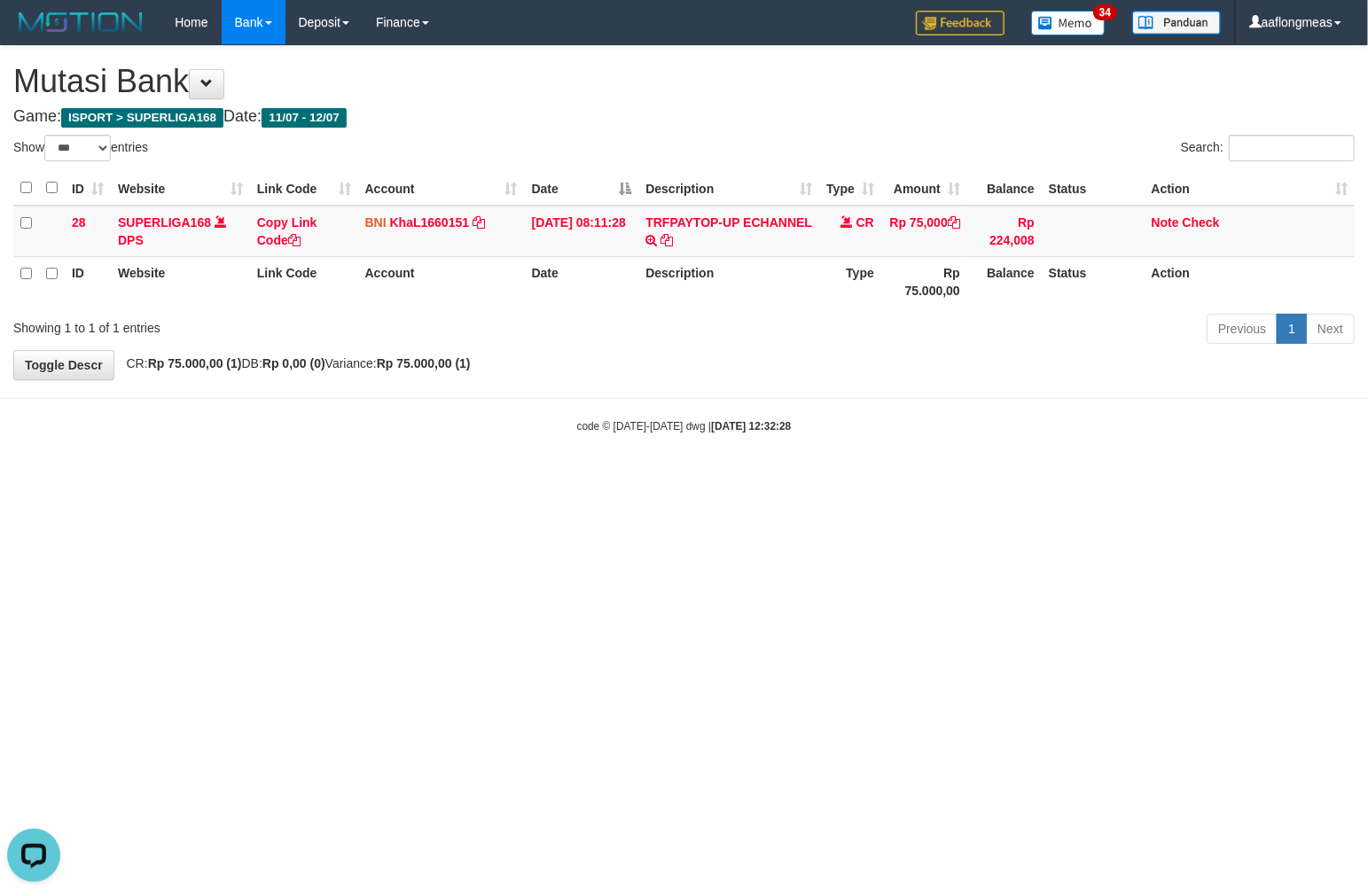 click on "Toggle navigation
Home
Bank
Account List
Load
By Website
Group
[ISPORT]													SUPERLIGA168
By Load Group (DPS)" at bounding box center [684, 239] 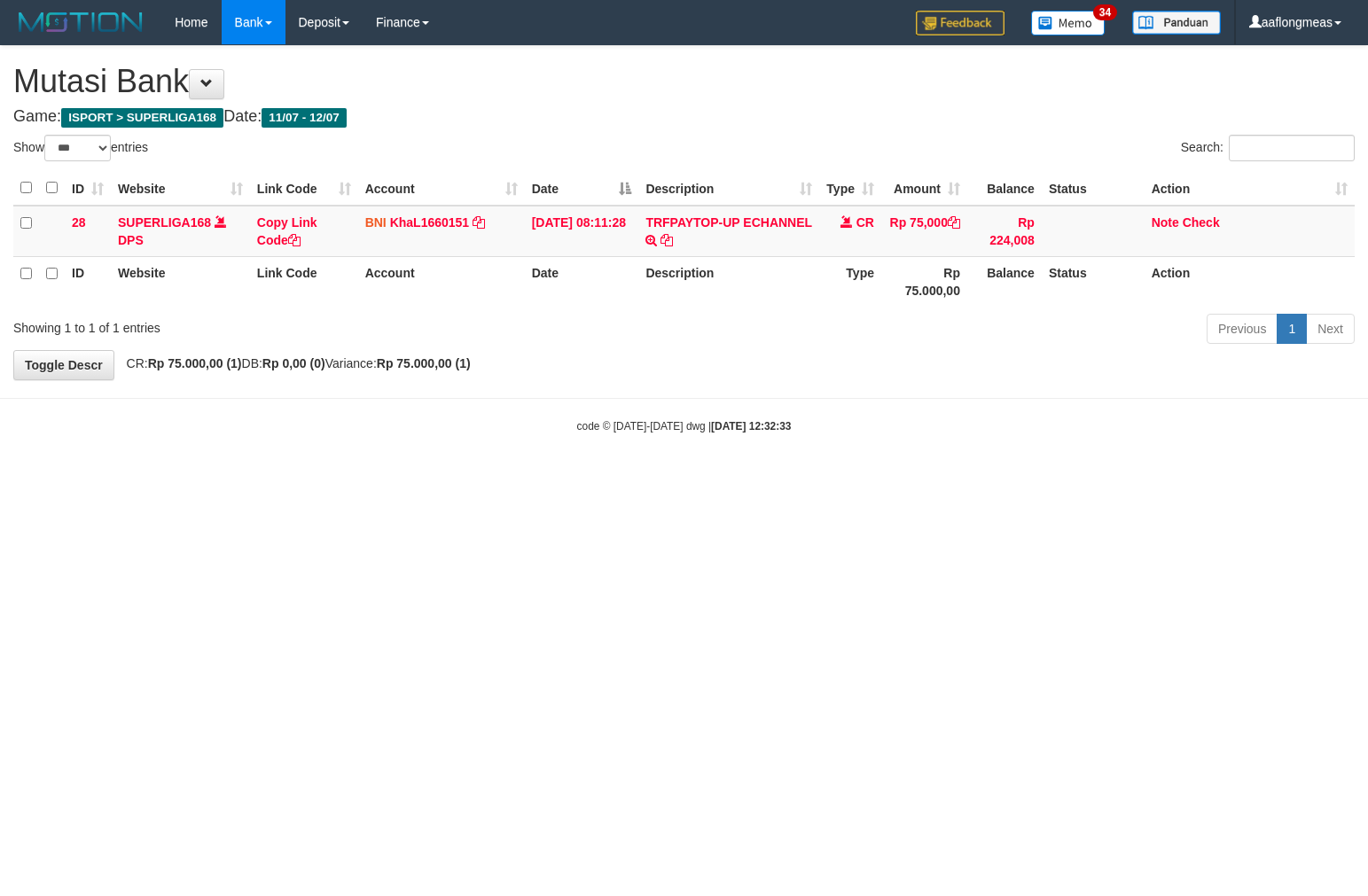 select on "***" 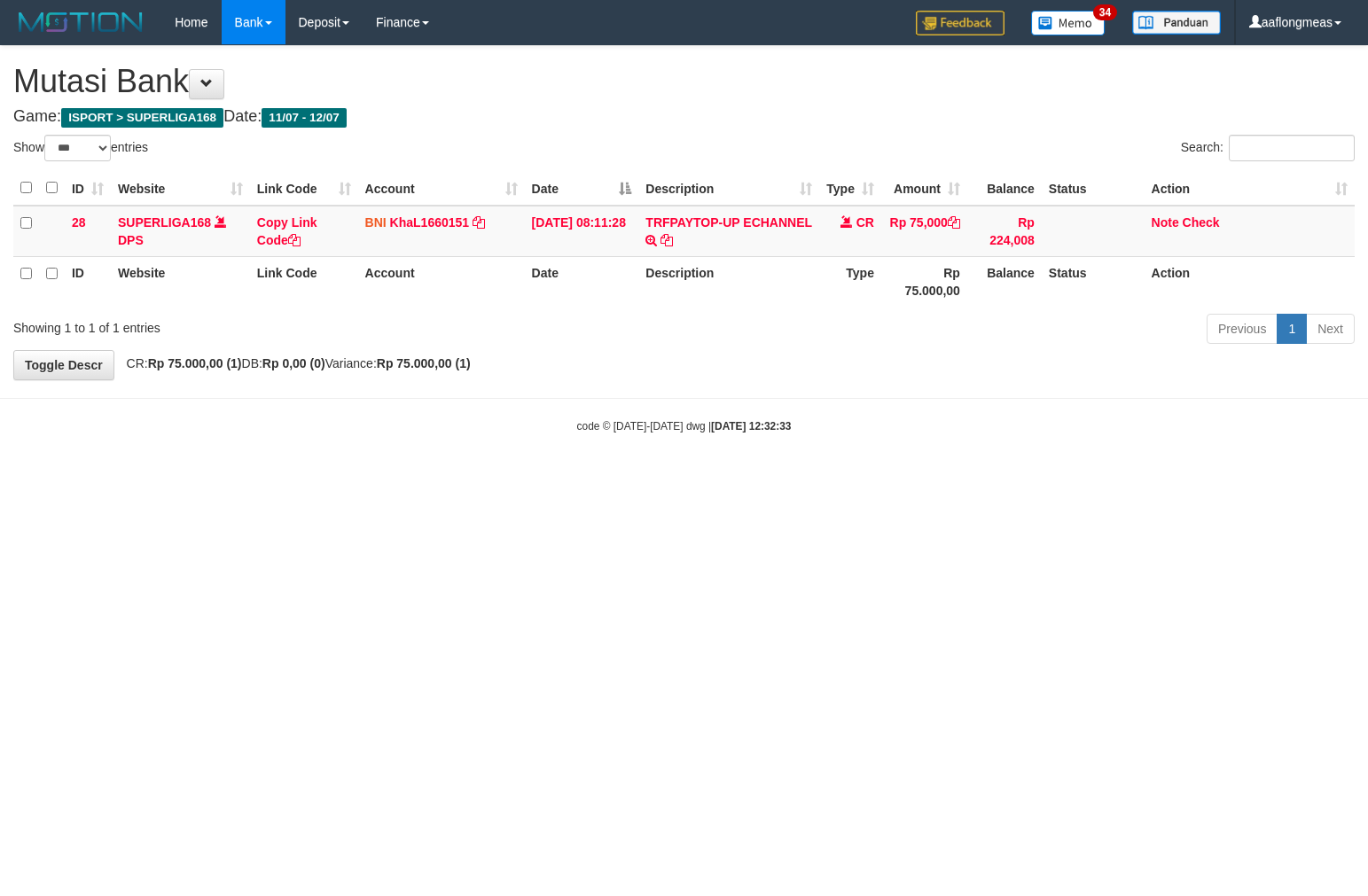 scroll, scrollTop: 0, scrollLeft: 0, axis: both 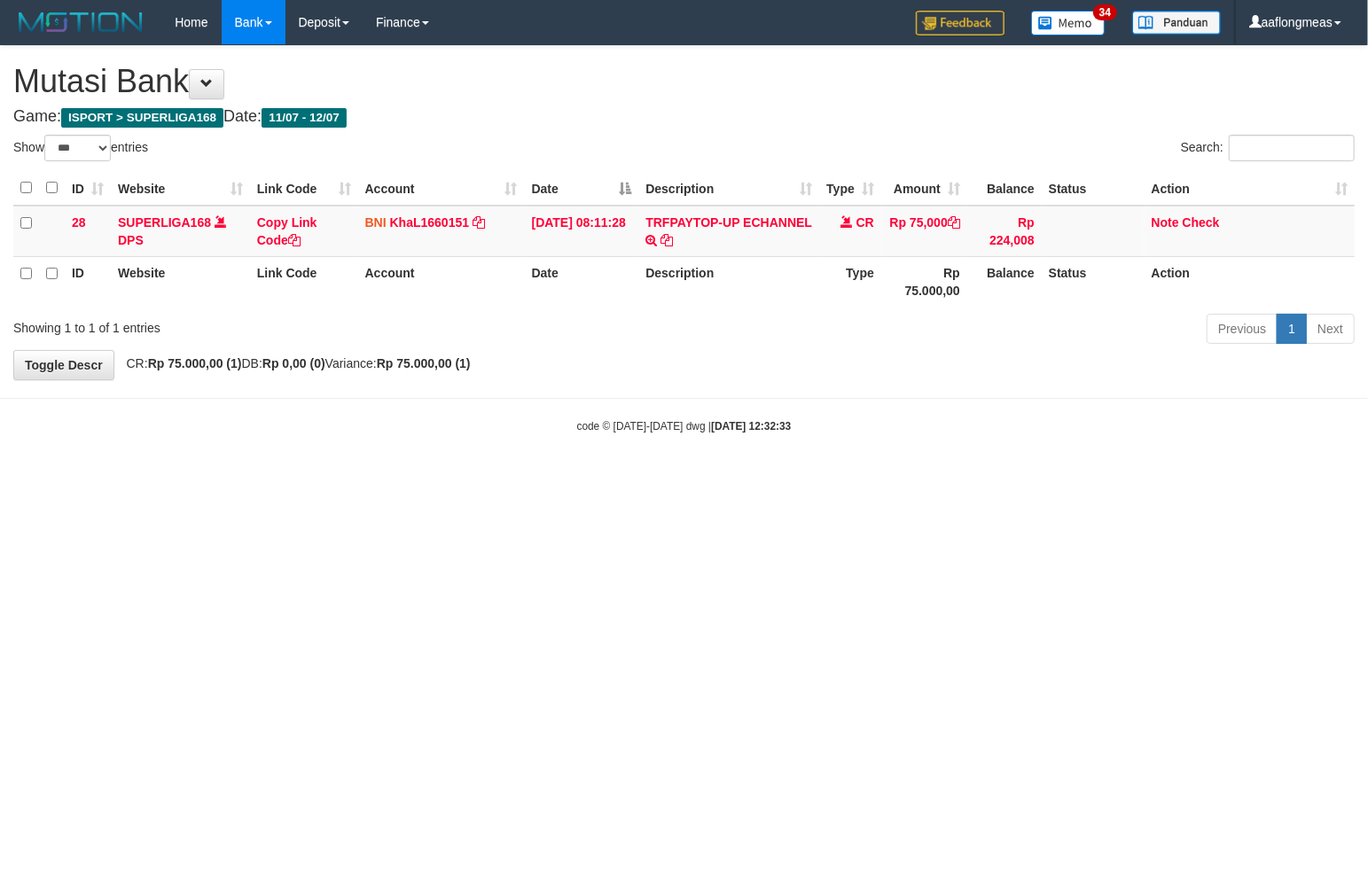 click on "Toggle navigation
Home
Bank
Account List
Load
By Website
Group
[ISPORT]													SUPERLIGA168
By Load Group (DPS)" at bounding box center [684, 239] 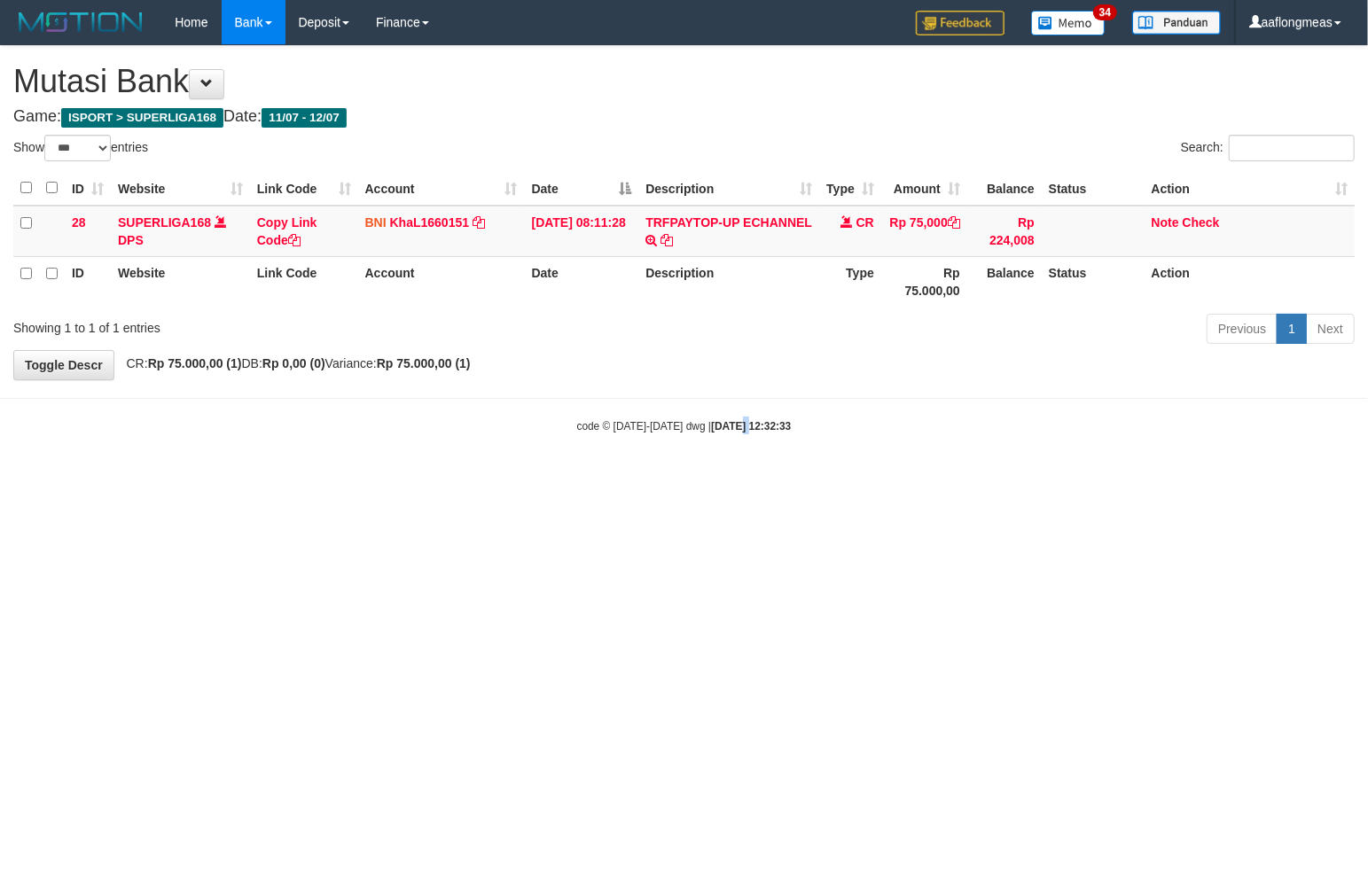 click on "Toggle navigation
Home
Bank
Account List
Load
By Website
Group
[ISPORT]													SUPERLIGA168
By Load Group (DPS)" at bounding box center (684, 239) 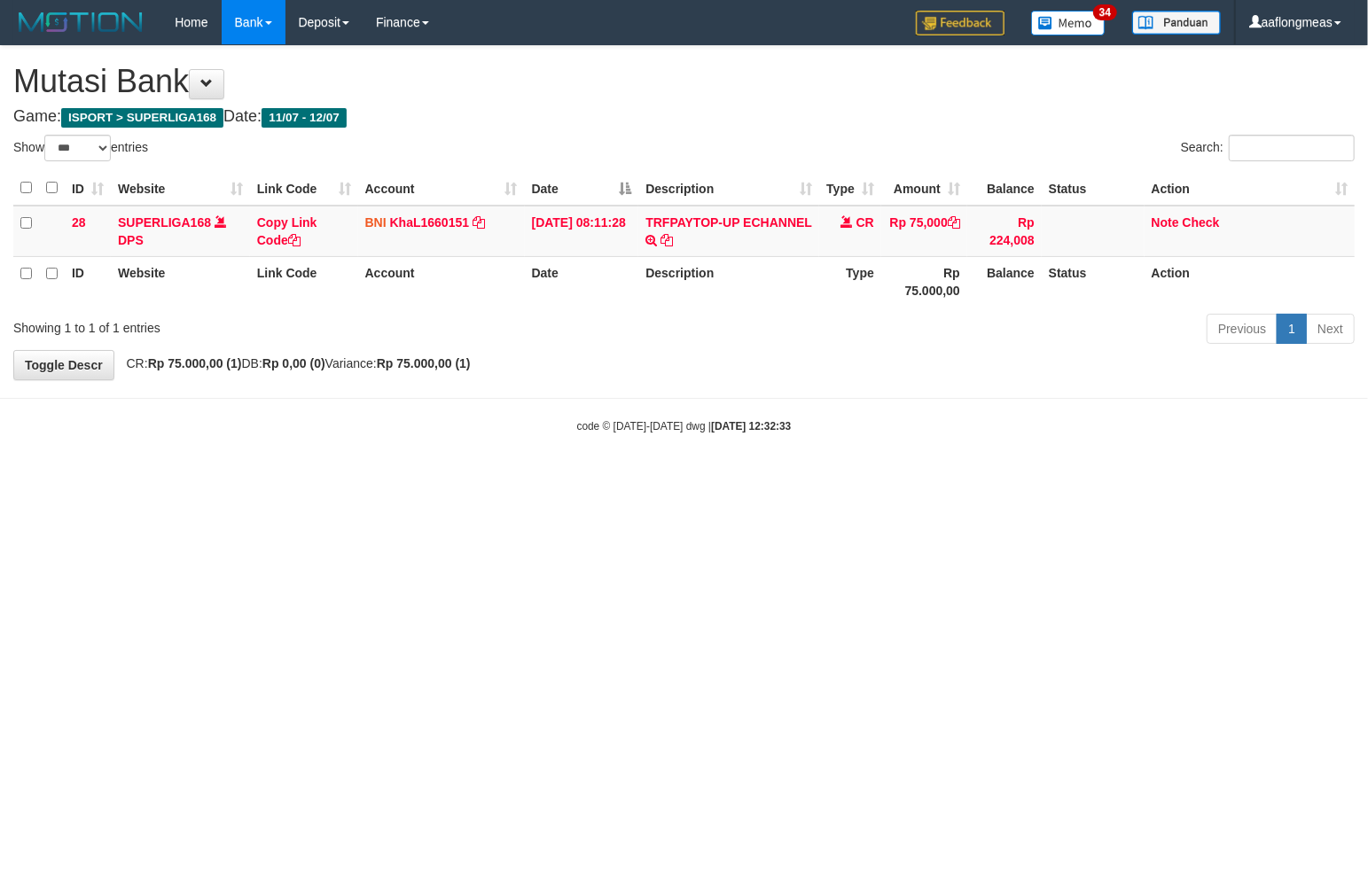 click on "Toggle navigation
Home
Bank
Account List
Load
By Website
Group
[ISPORT]													SUPERLIGA168
By Load Group (DPS)" at bounding box center [684, 239] 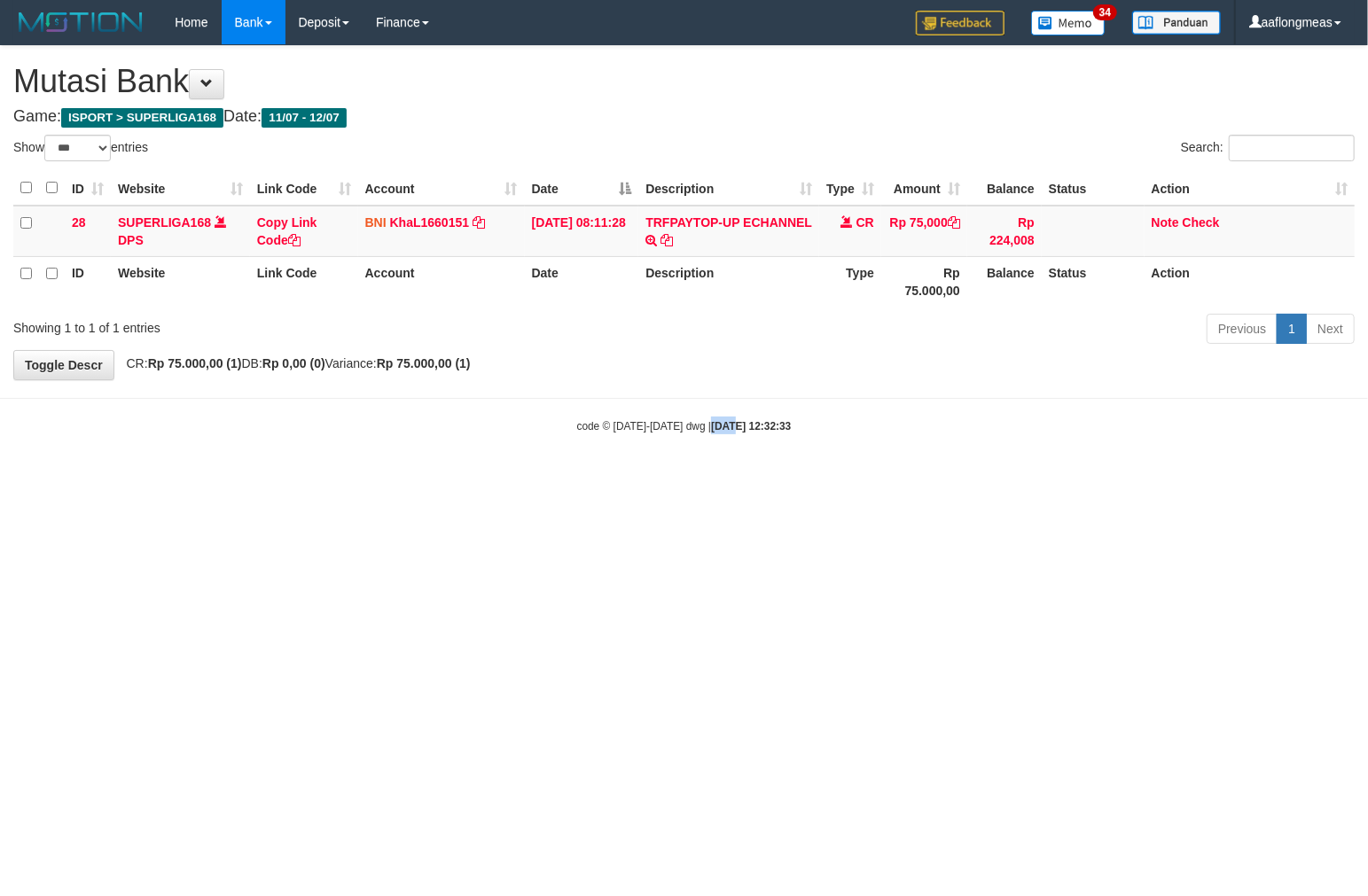 click on "Toggle navigation
Home
Bank
Account List
Load
By Website
Group
[ISPORT]													SUPERLIGA168
By Load Group (DPS)" at bounding box center (684, 239) 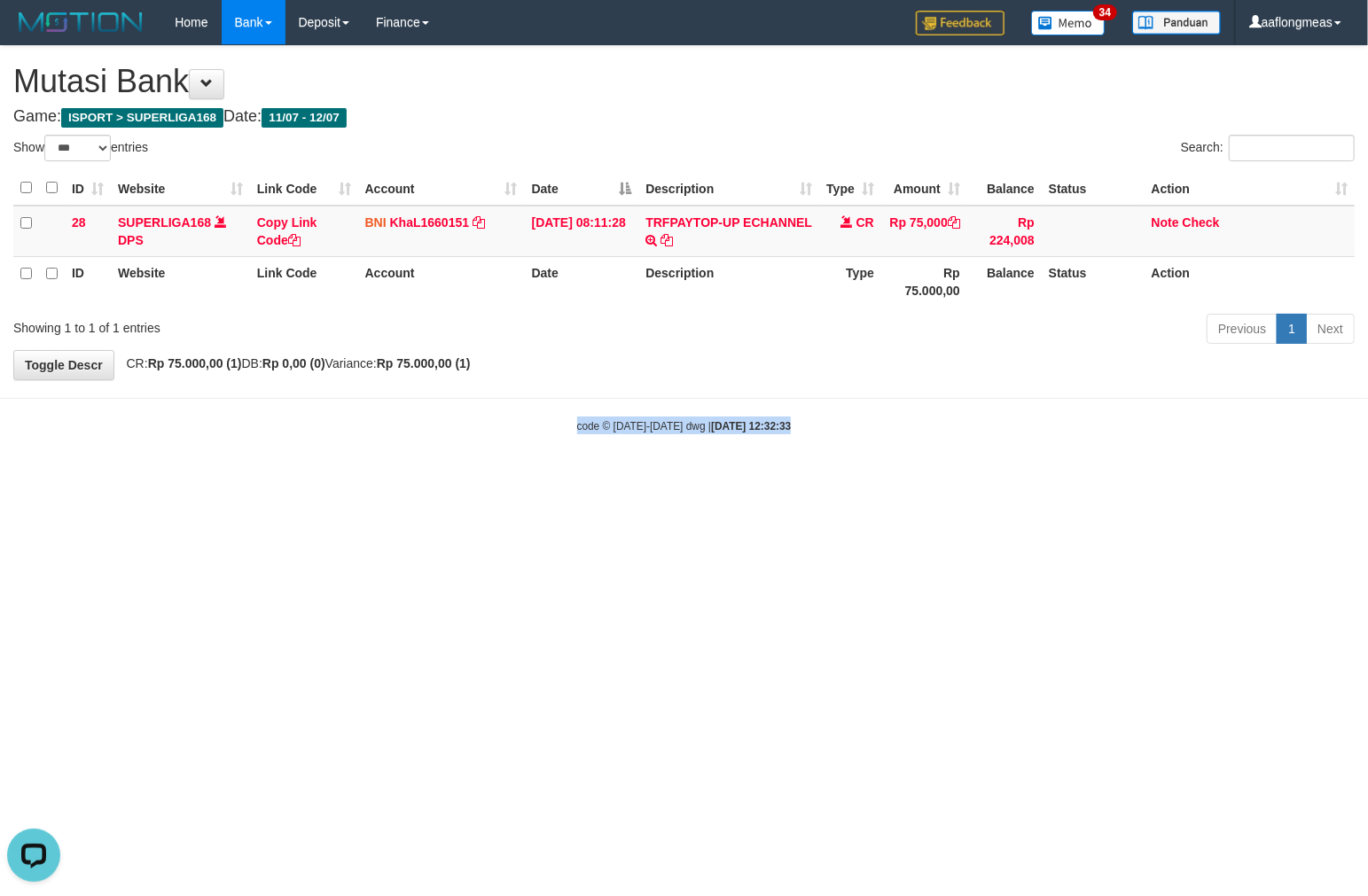 scroll, scrollTop: 0, scrollLeft: 0, axis: both 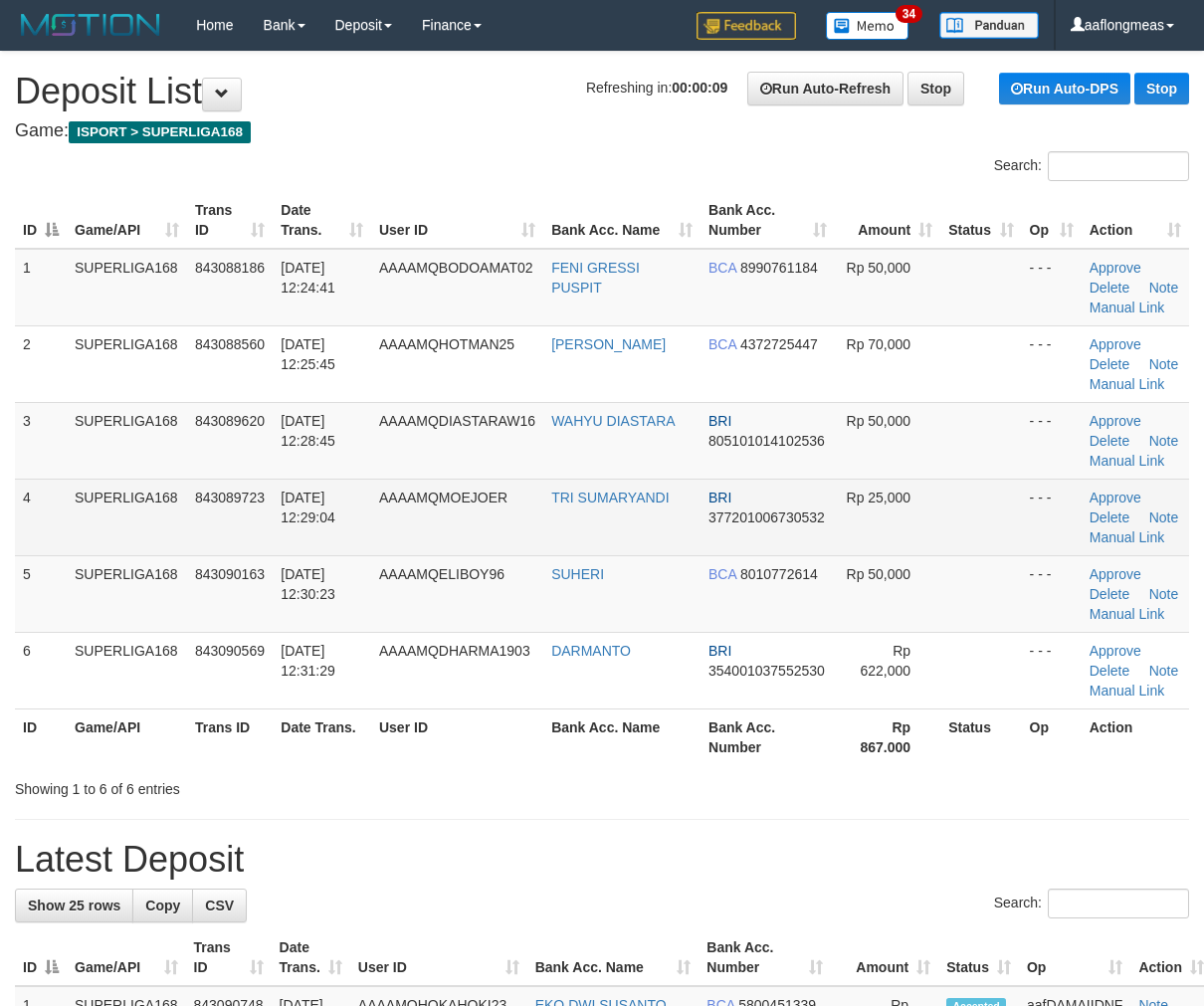 drag, startPoint x: 959, startPoint y: 521, endPoint x: 986, endPoint y: 524, distance: 27.166155 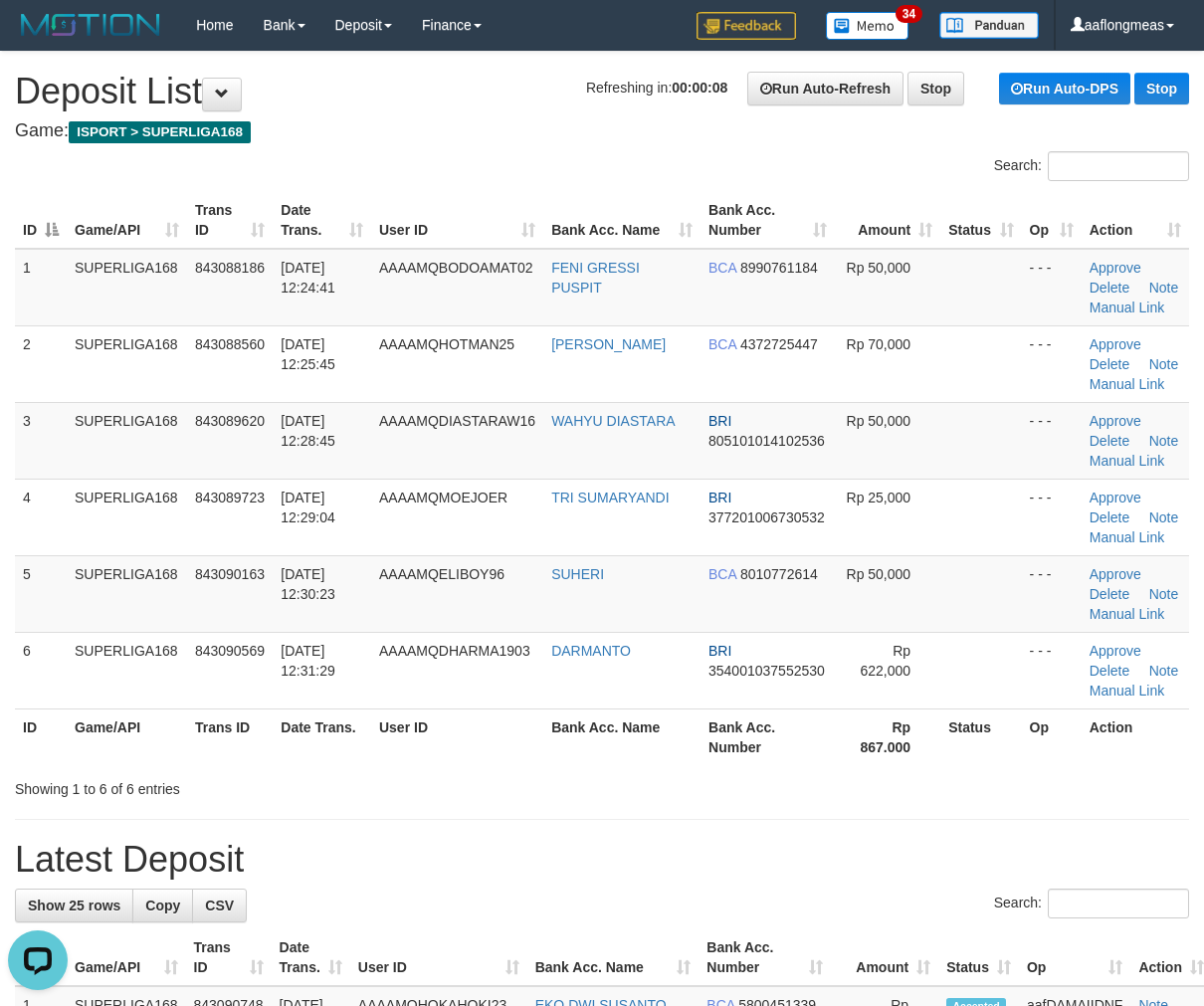 scroll, scrollTop: 0, scrollLeft: 0, axis: both 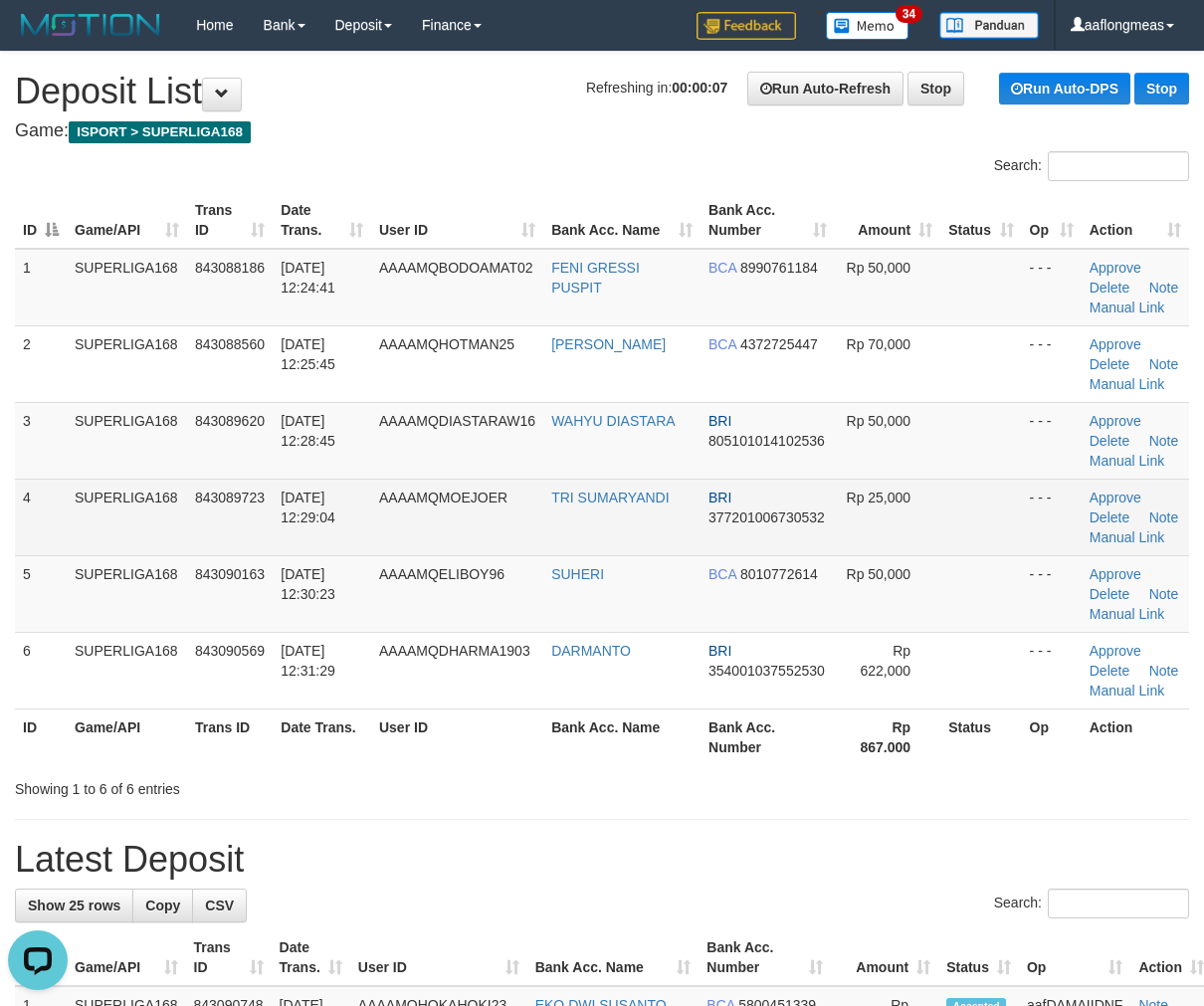 drag, startPoint x: 936, startPoint y: 502, endPoint x: 1212, endPoint y: 504, distance: 276.00725 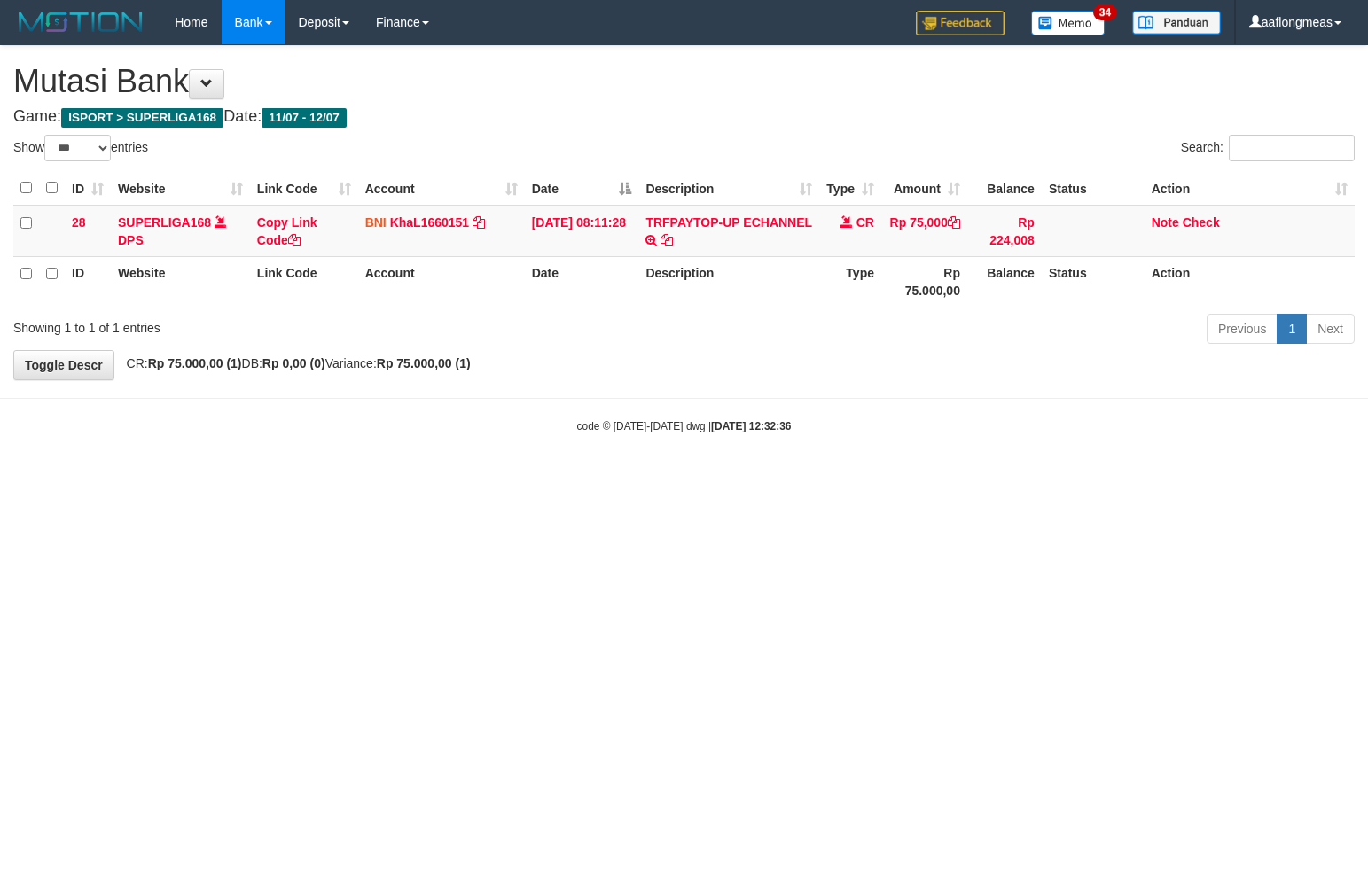 select on "***" 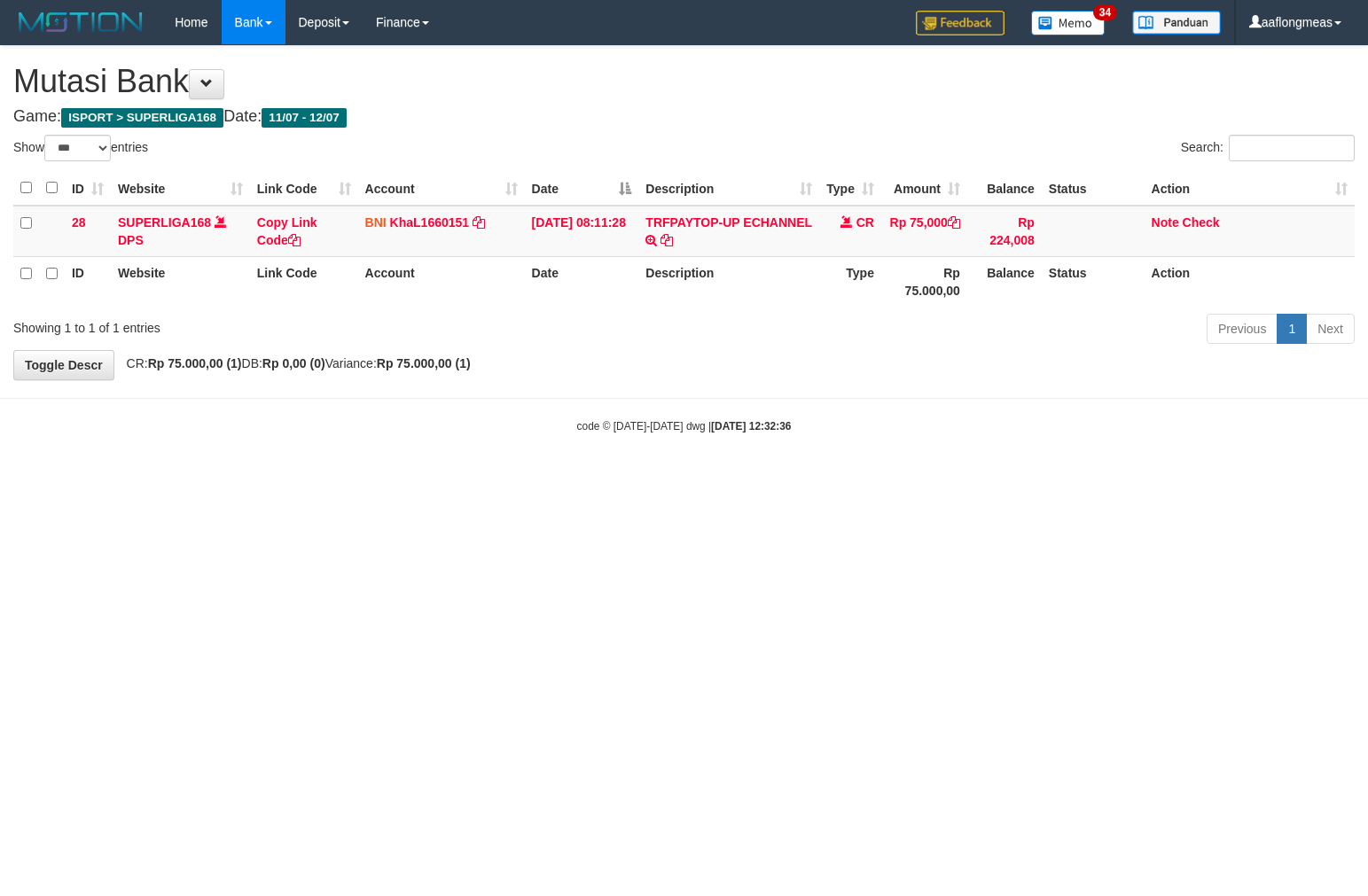 scroll, scrollTop: 0, scrollLeft: 0, axis: both 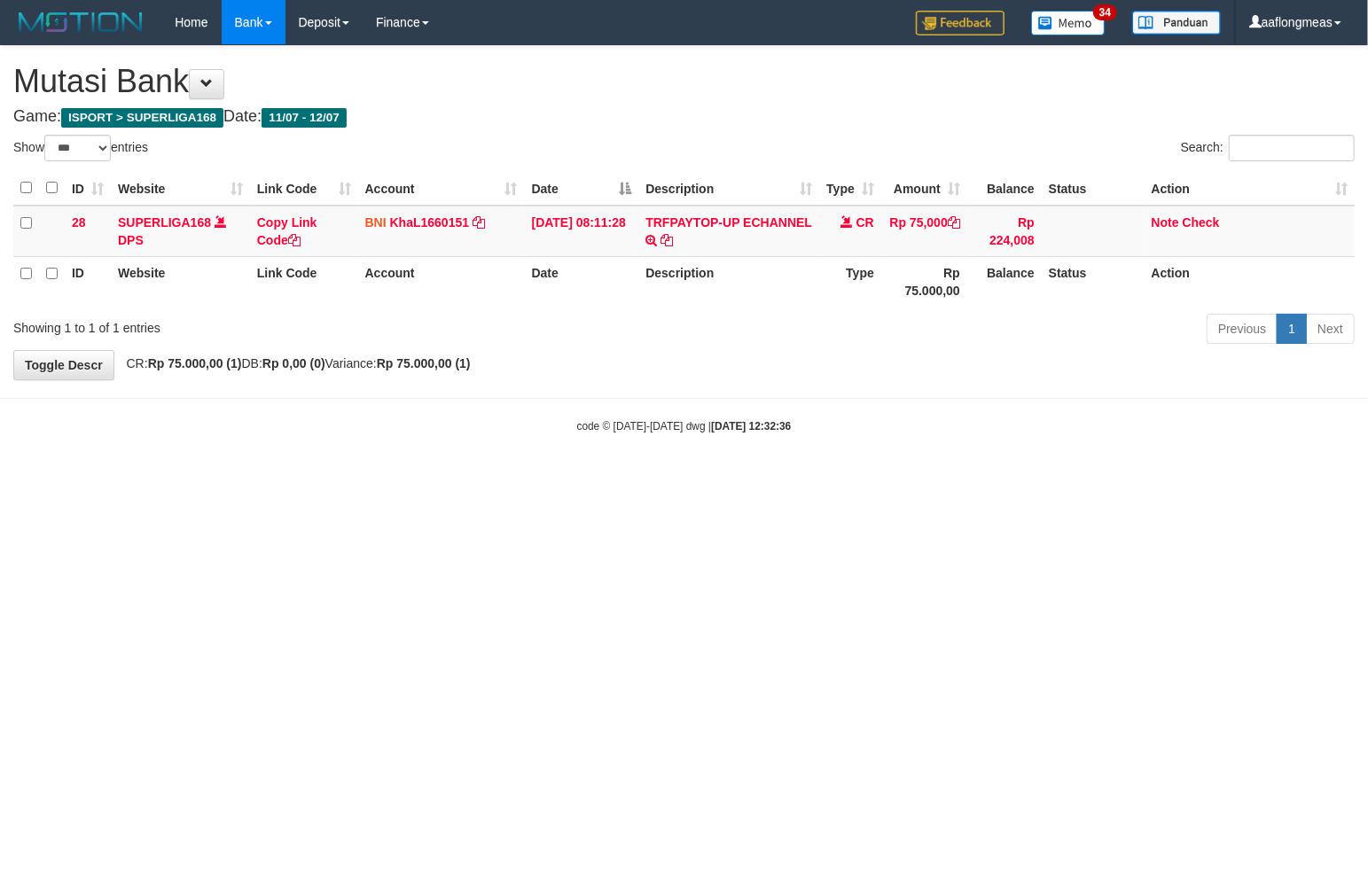 drag, startPoint x: 730, startPoint y: 556, endPoint x: 232, endPoint y: 569, distance: 498.1696 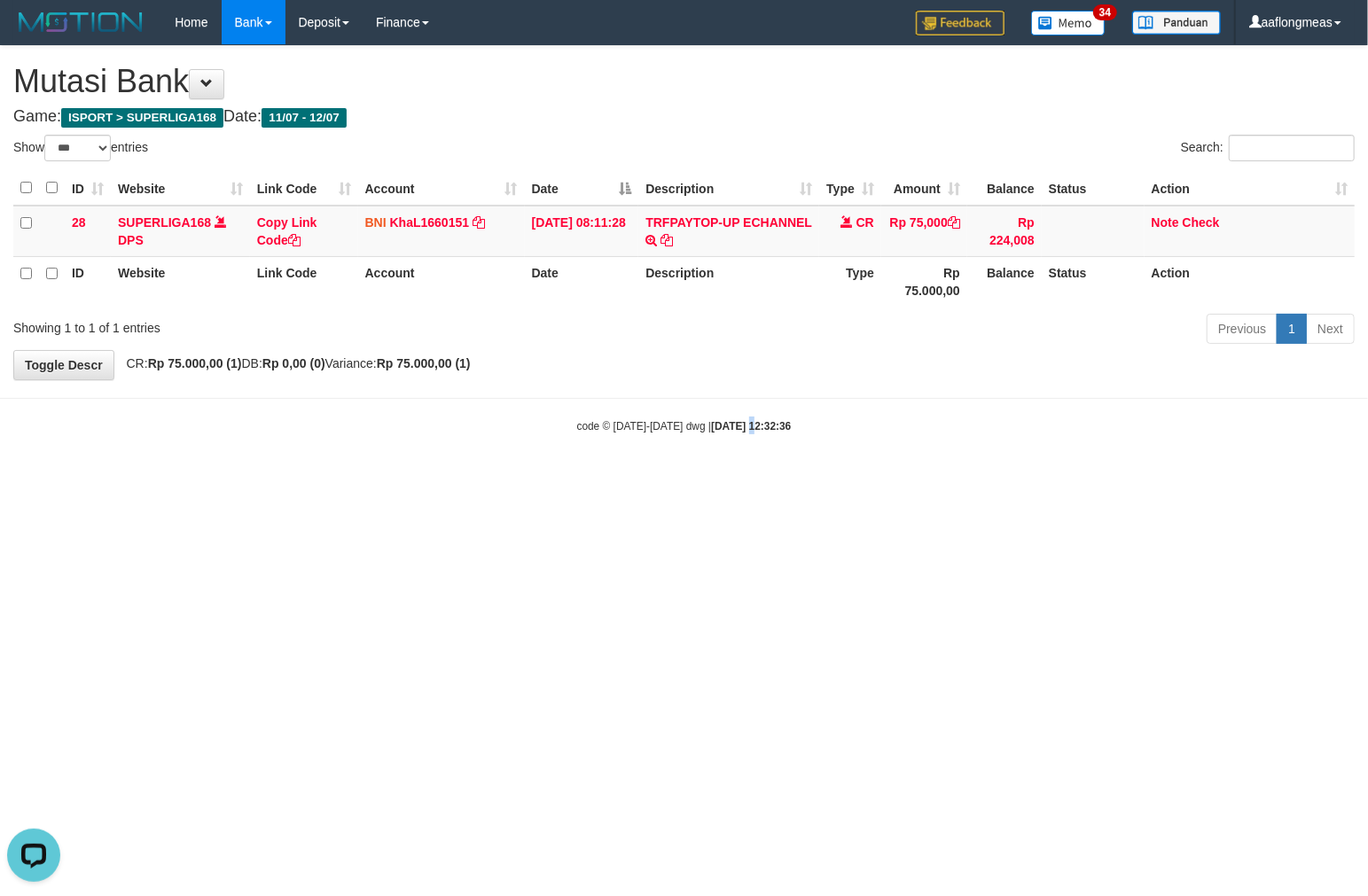 scroll, scrollTop: 0, scrollLeft: 0, axis: both 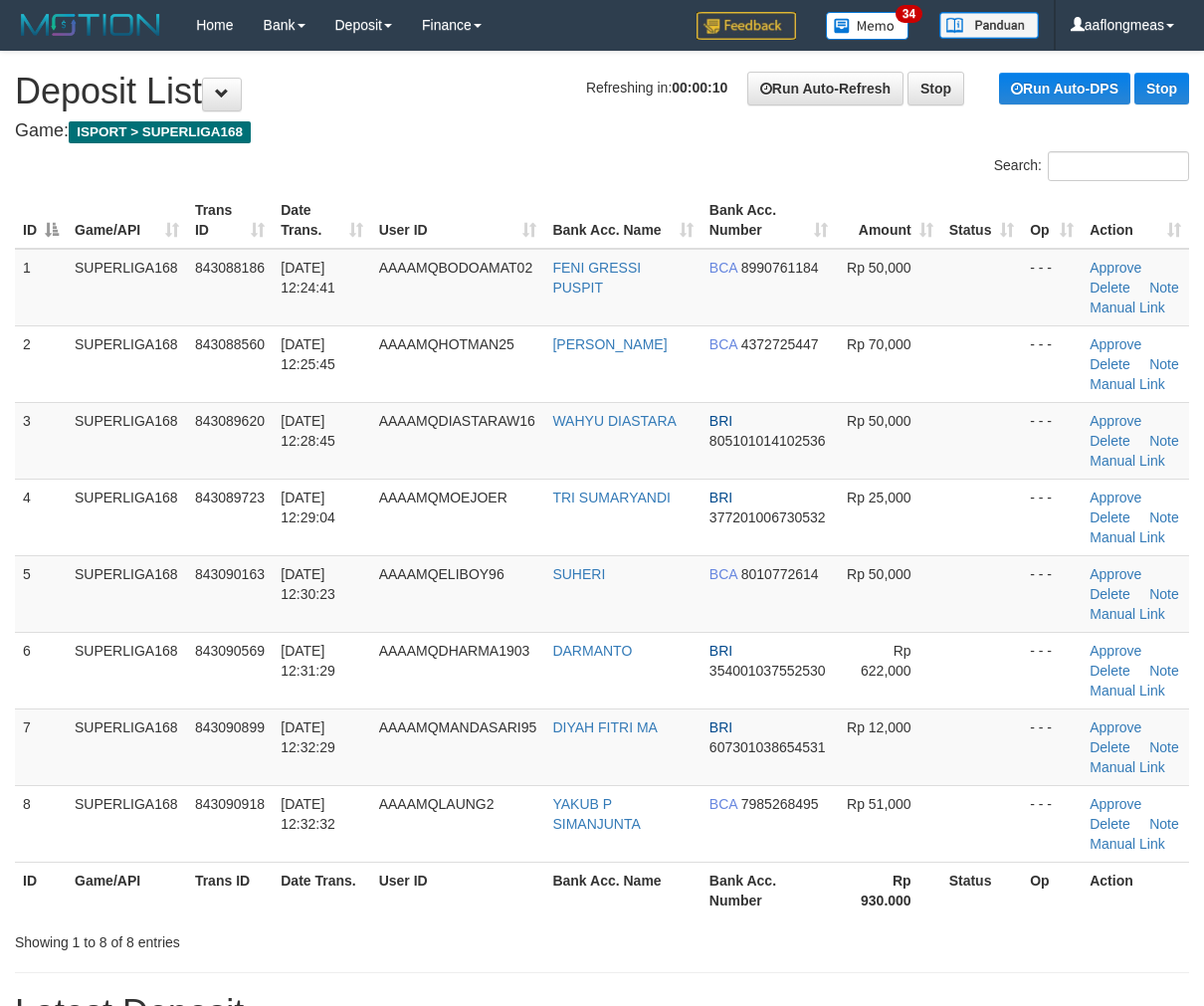 click on "Rp 50,000" at bounding box center [888, 440] 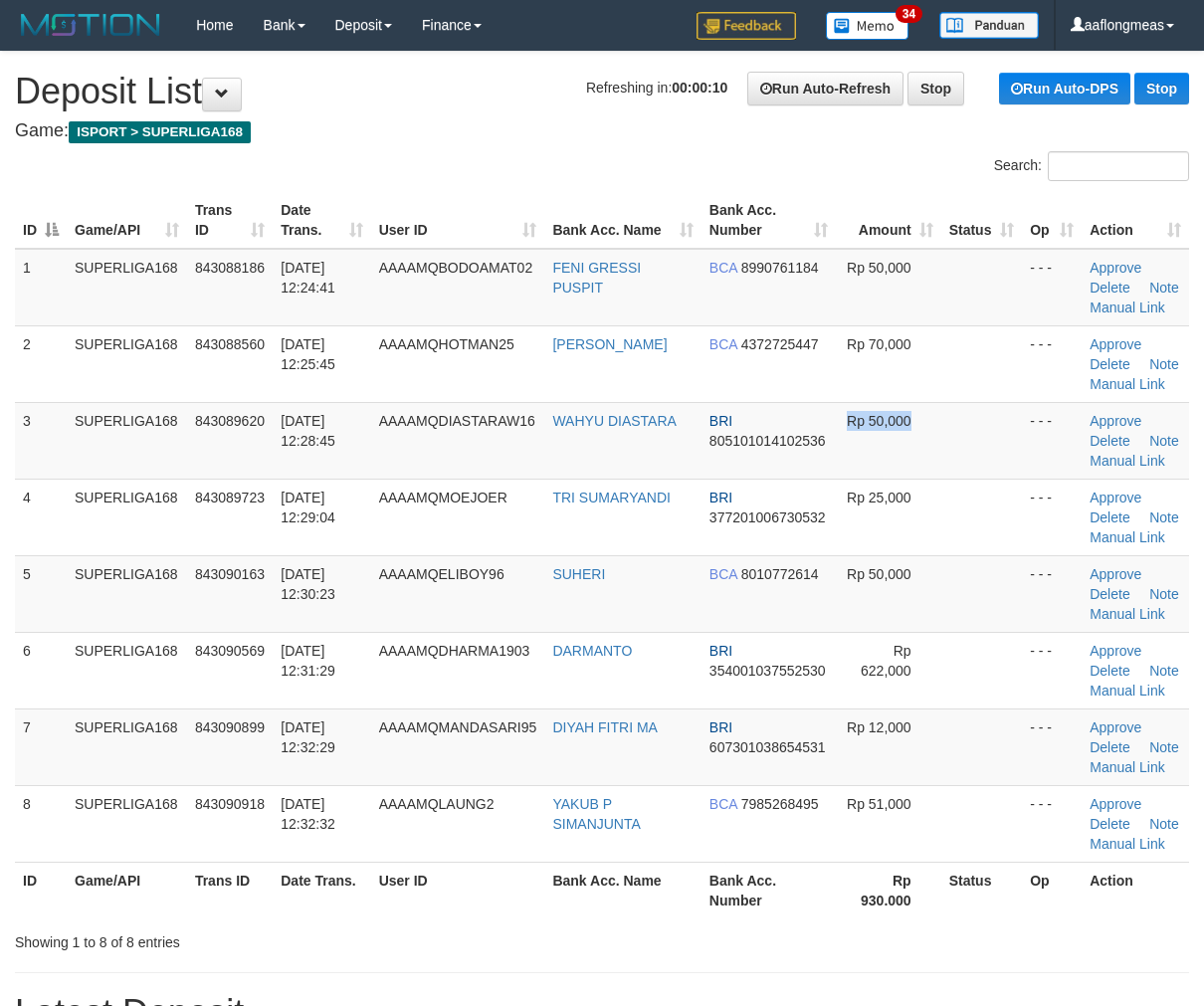 click on "Rp 50,000" at bounding box center [888, 440] 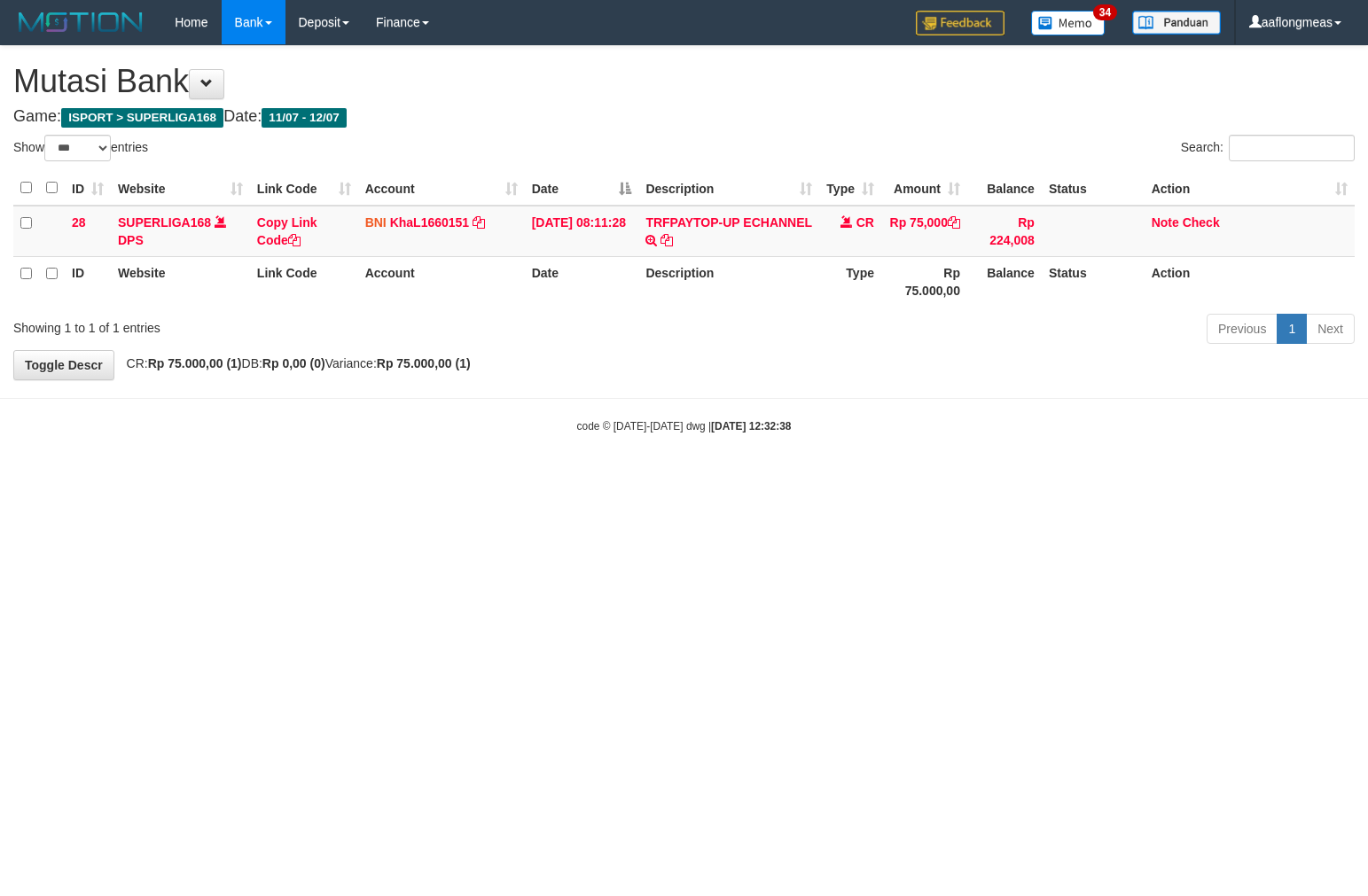select on "***" 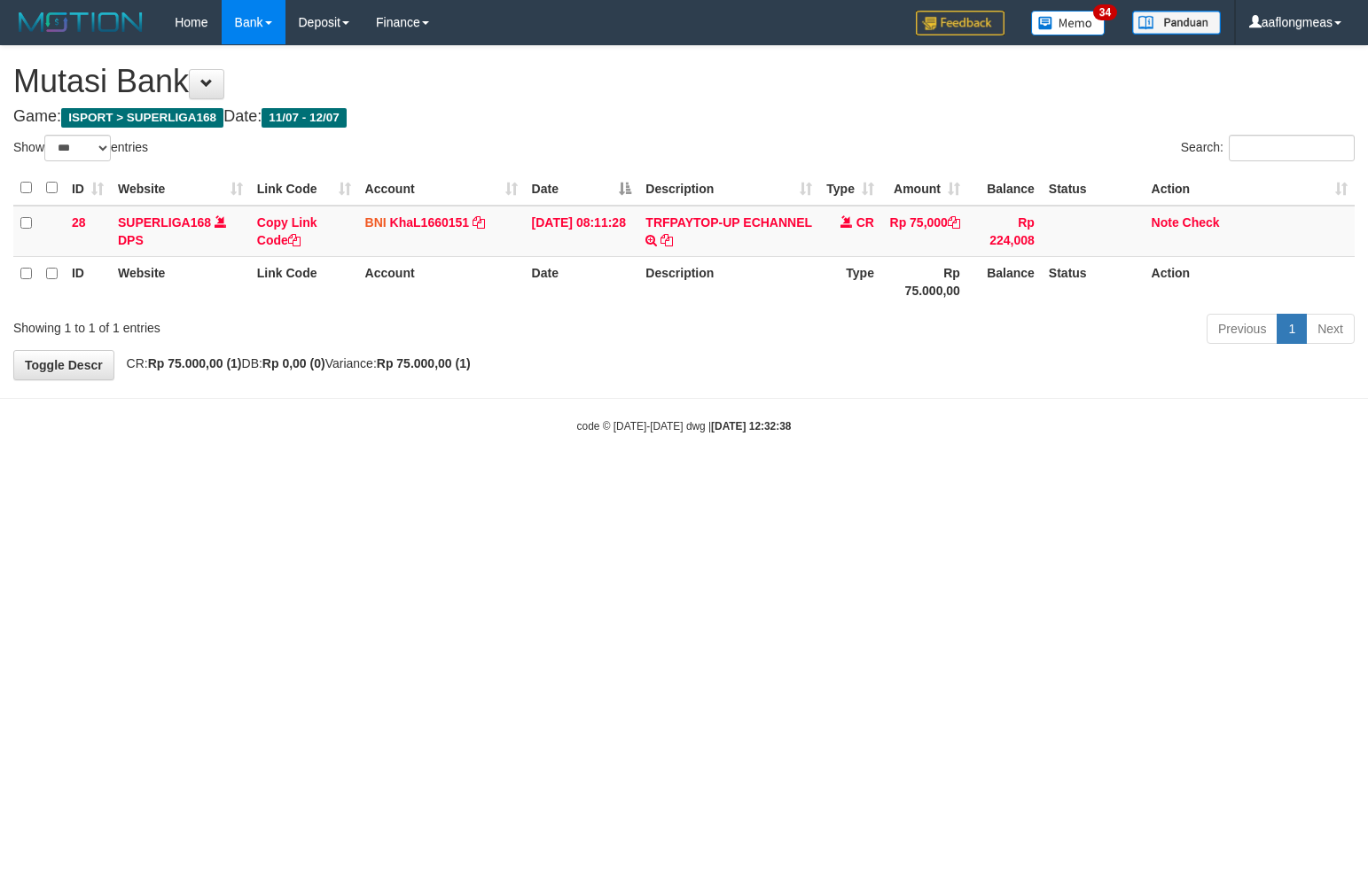 scroll, scrollTop: 0, scrollLeft: 0, axis: both 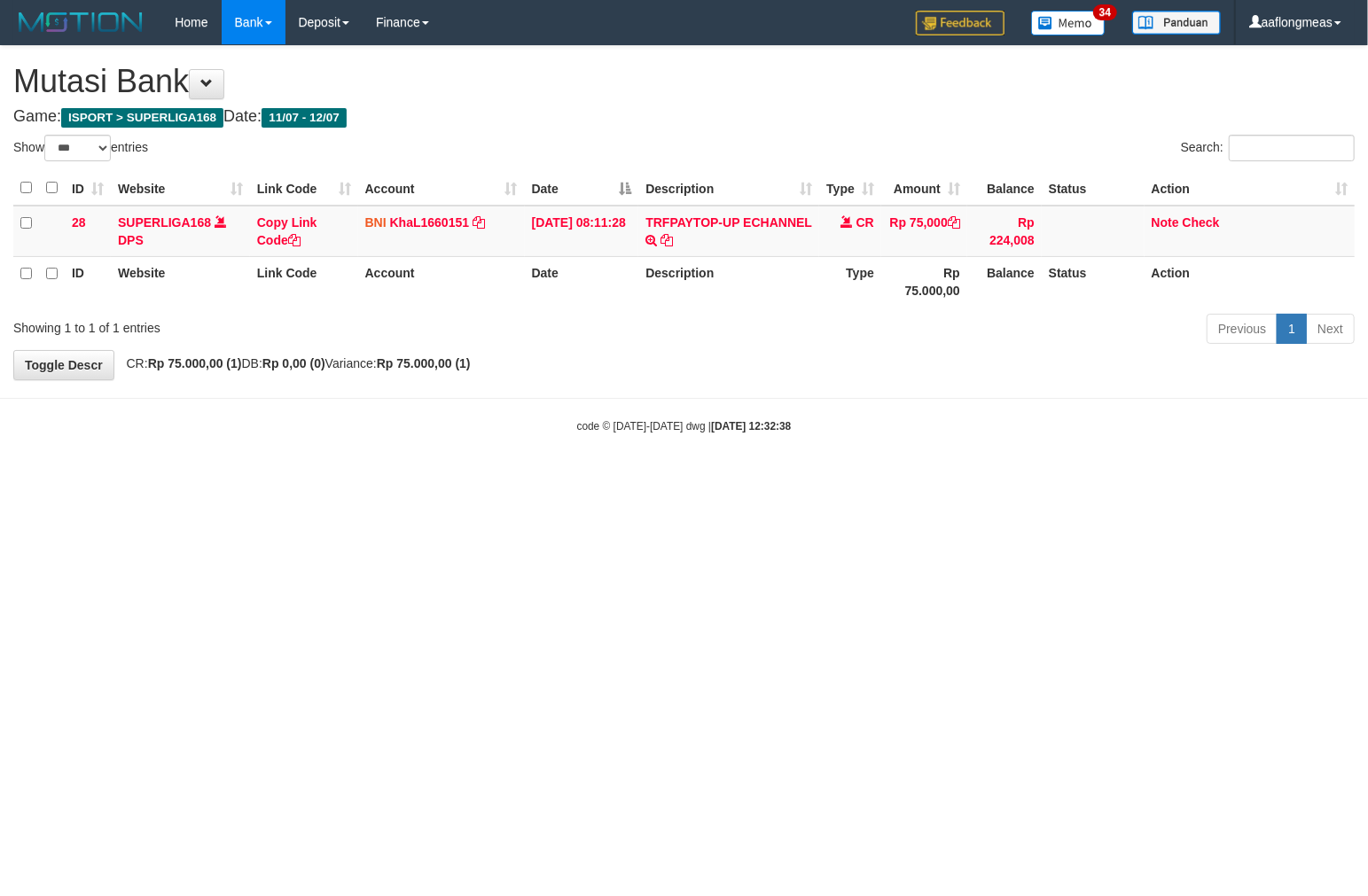 click on "Toggle navigation
Home
Bank
Account List
Load
By Website
Group
[ISPORT]													SUPERLIGA168
By Load Group (DPS)" at bounding box center (684, 239) 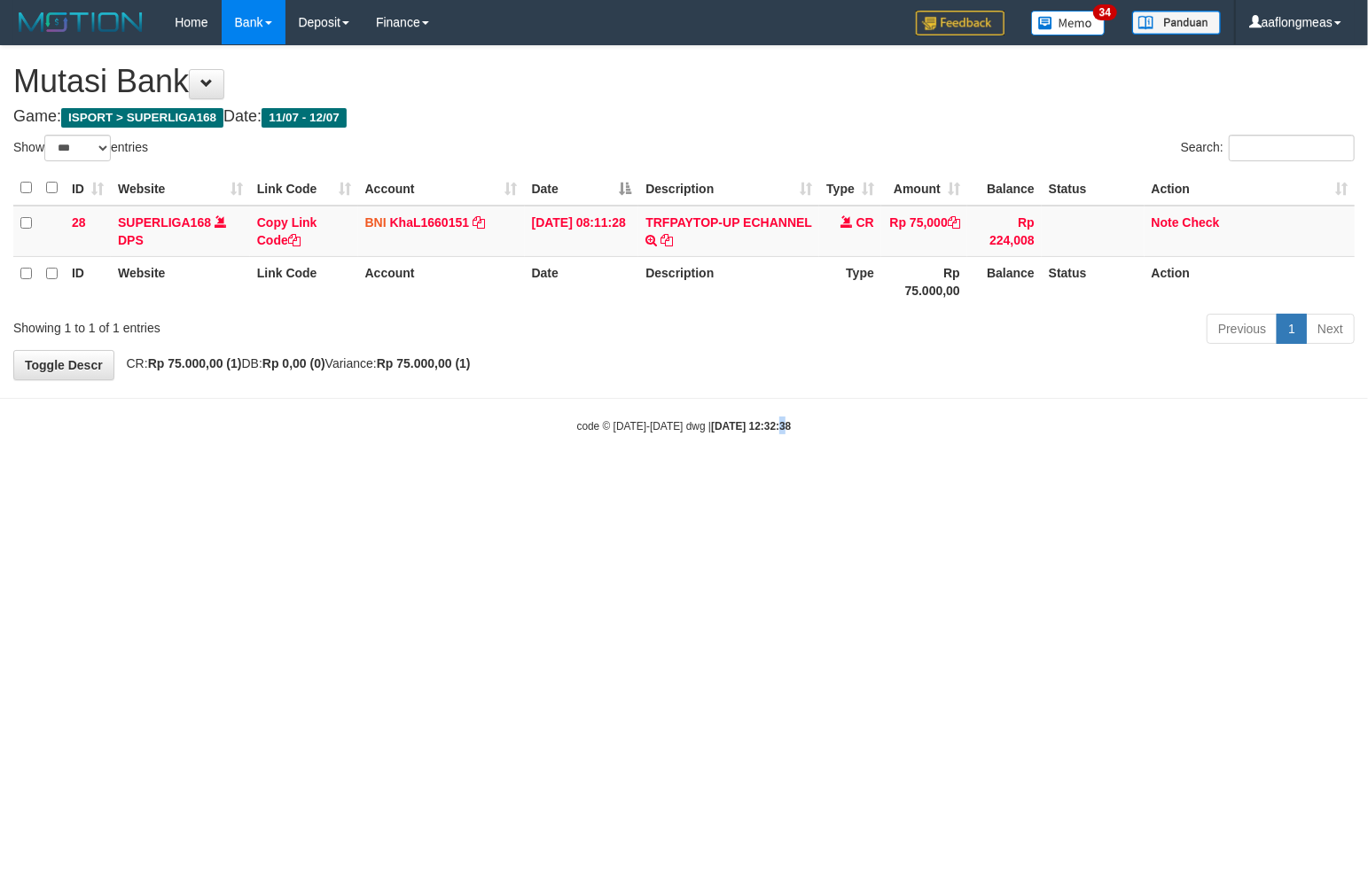 click on "Toggle navigation
Home
Bank
Account List
Load
By Website
Group
[ISPORT]													SUPERLIGA168
By Load Group (DPS)" at bounding box center (684, 239) 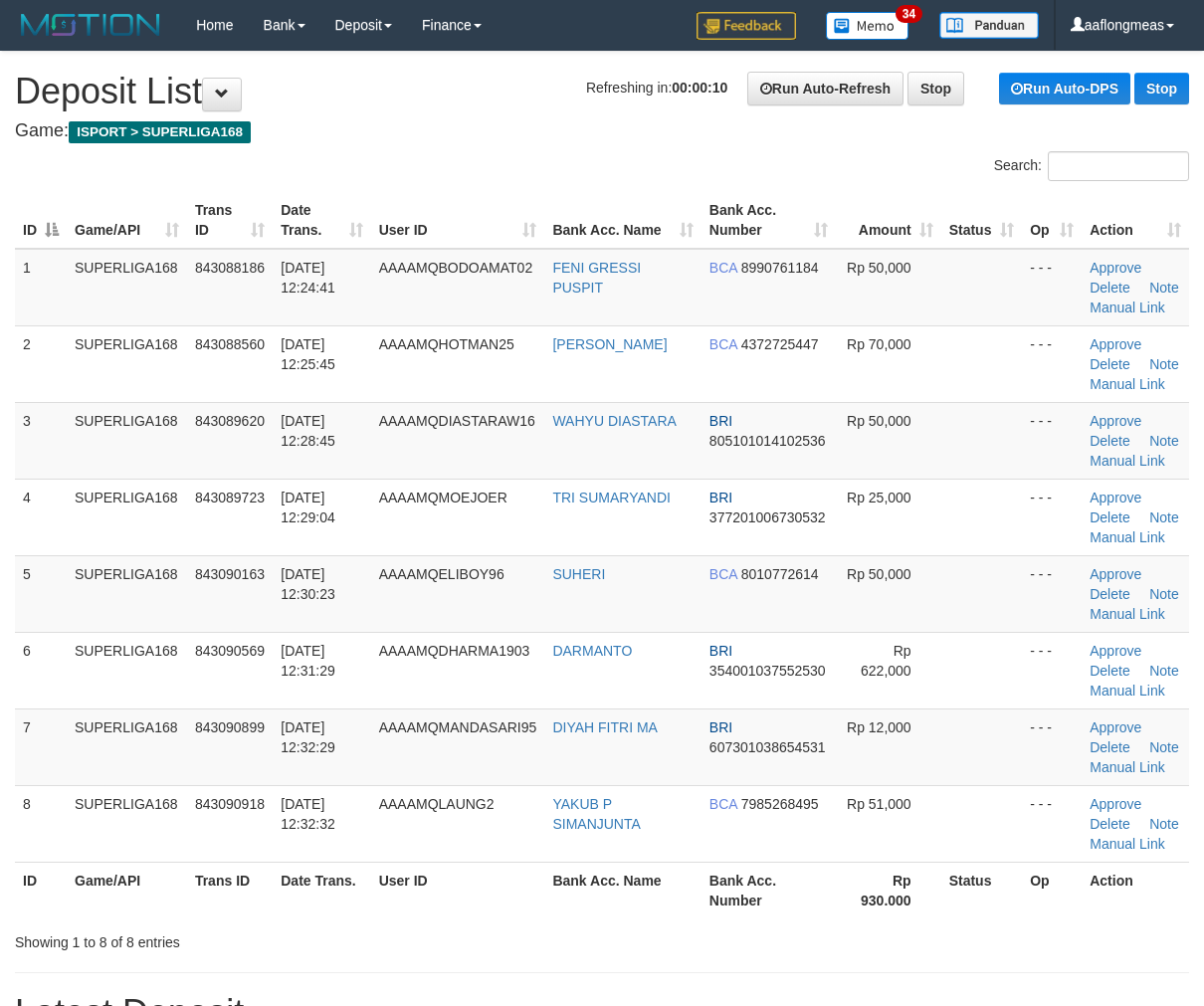 scroll, scrollTop: 0, scrollLeft: 0, axis: both 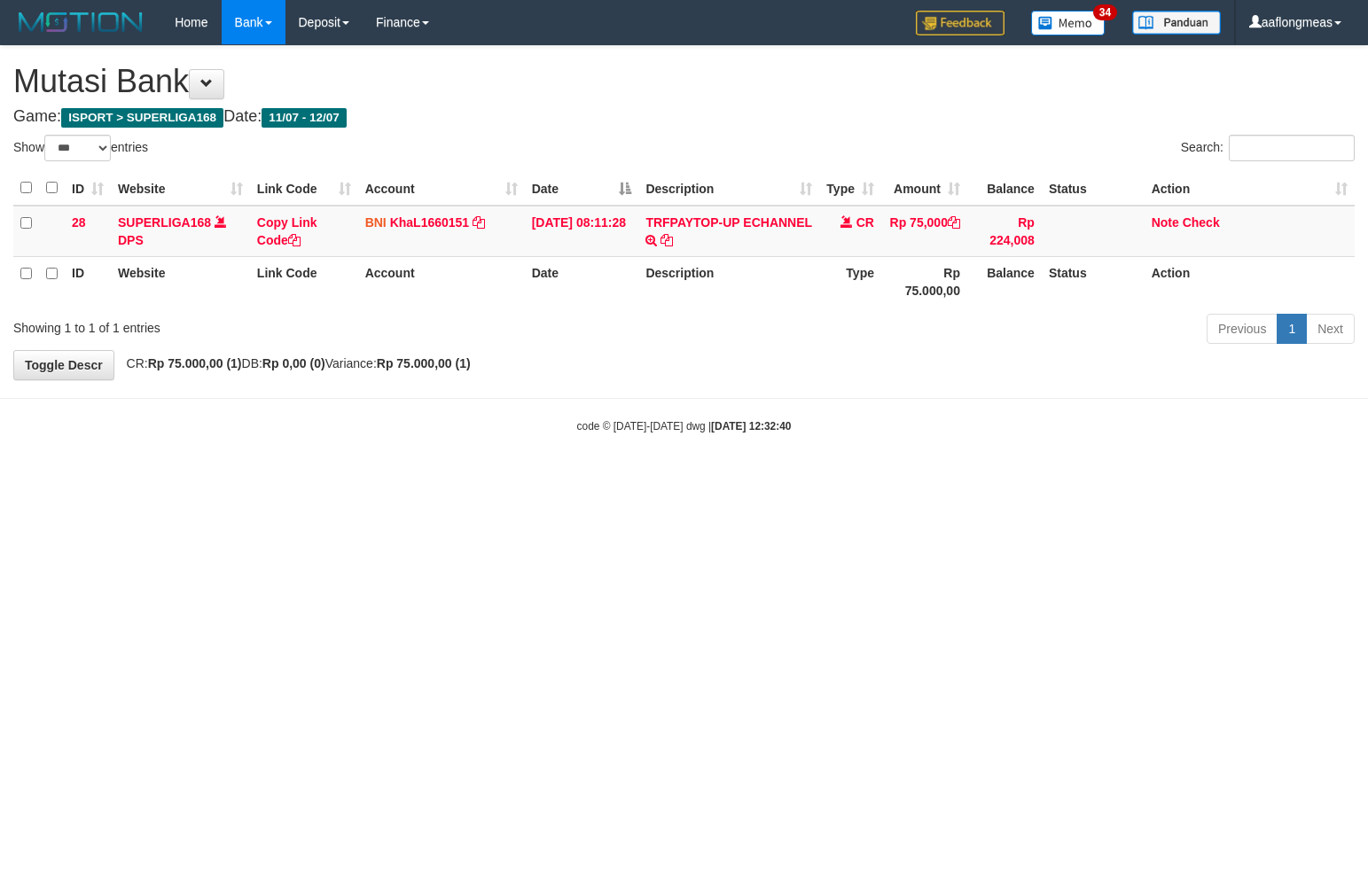 select on "***" 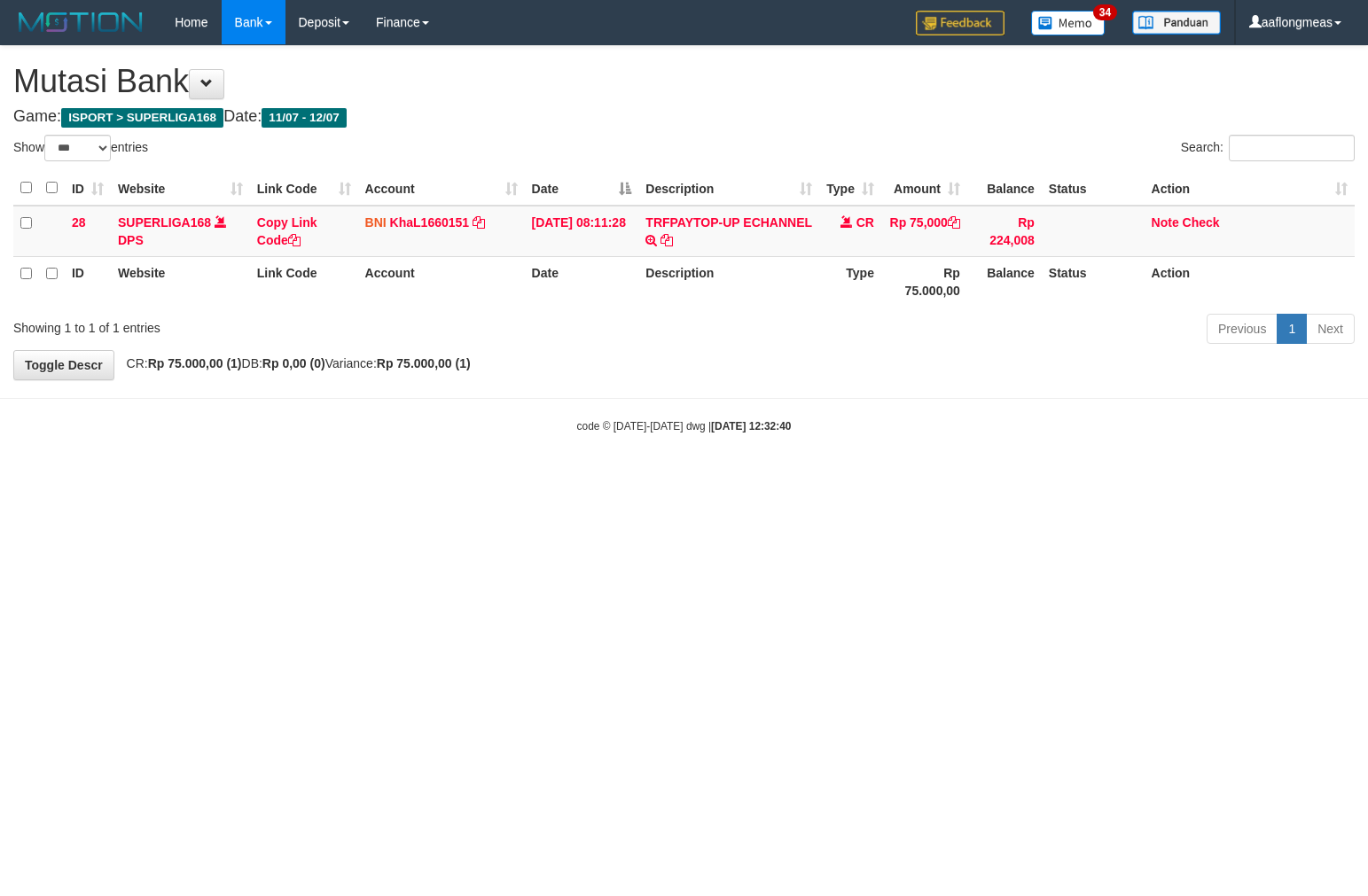 scroll, scrollTop: 0, scrollLeft: 0, axis: both 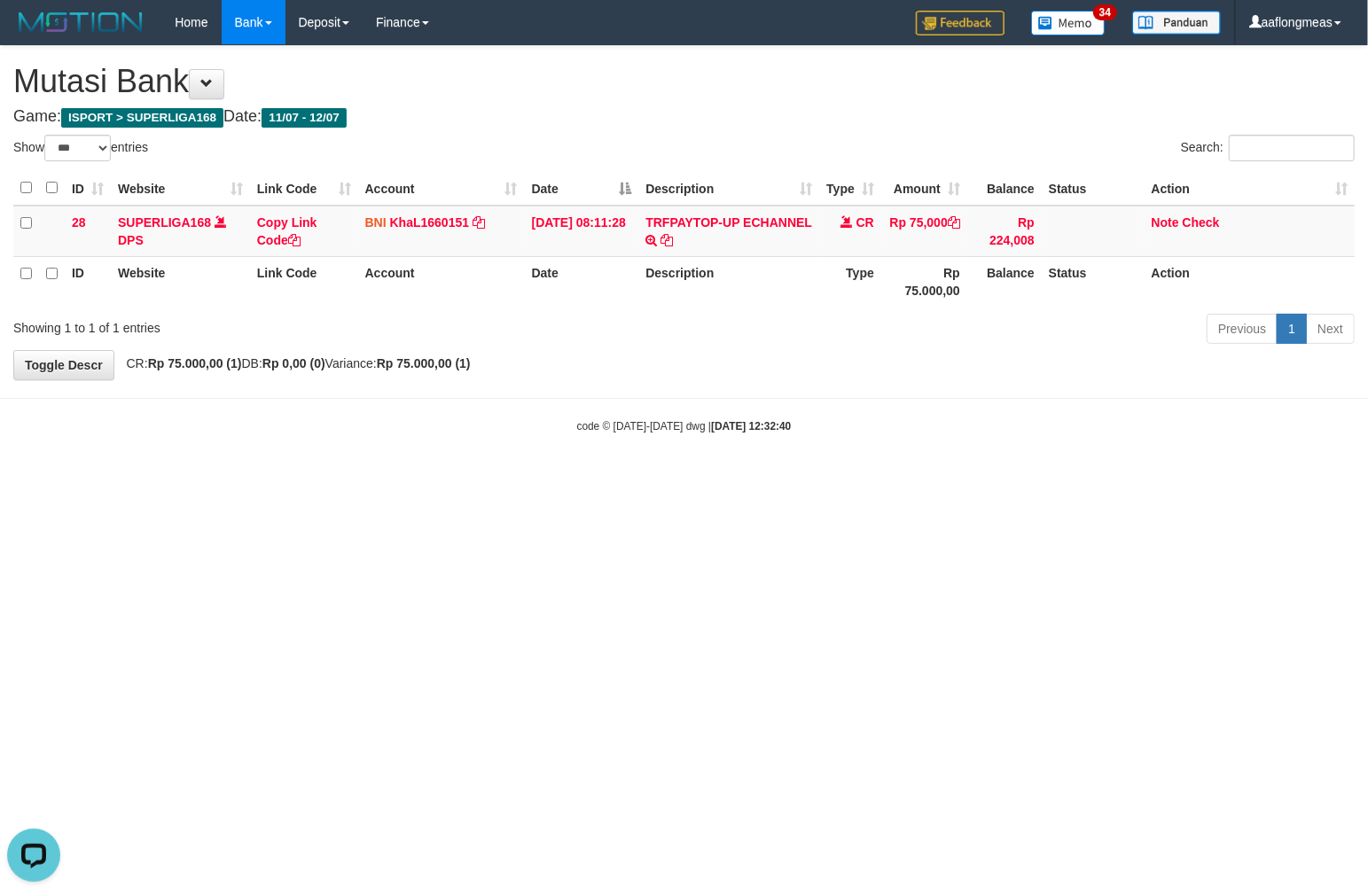 click on "Toggle navigation
Home
Bank
Account List
Load
By Website
Group
[ISPORT]													SUPERLIGA168
By Load Group (DPS)" at bounding box center (684, 239) 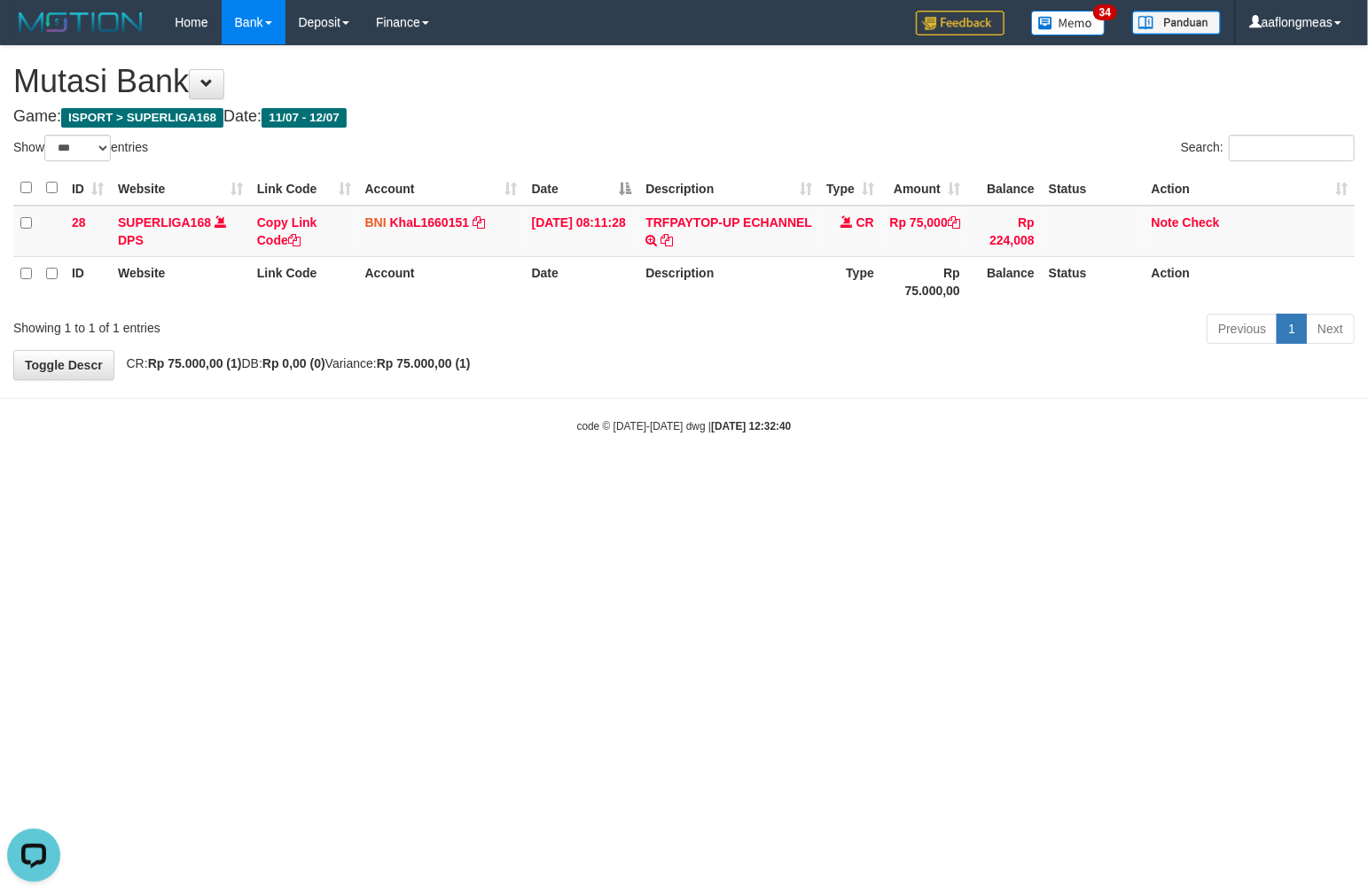 click on "Toggle navigation
Home
Bank
Account List
Load
By Website
Group
[ISPORT]													SUPERLIGA168
By Load Group (DPS)" at bounding box center [684, 239] 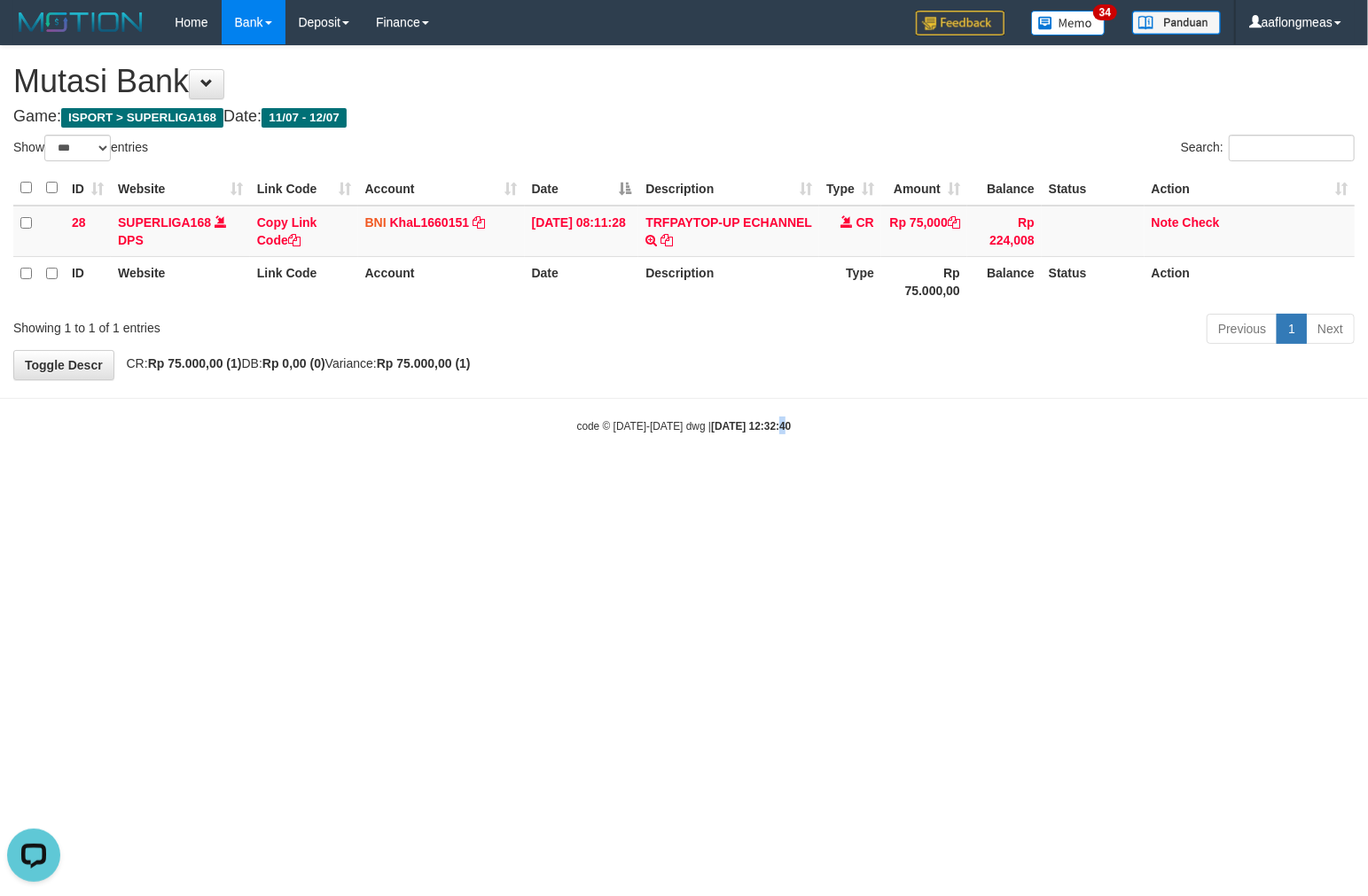 click on "Toggle navigation
Home
Bank
Account List
Load
By Website
Group
[ISPORT]													SUPERLIGA168
By Load Group (DPS)" at bounding box center [684, 239] 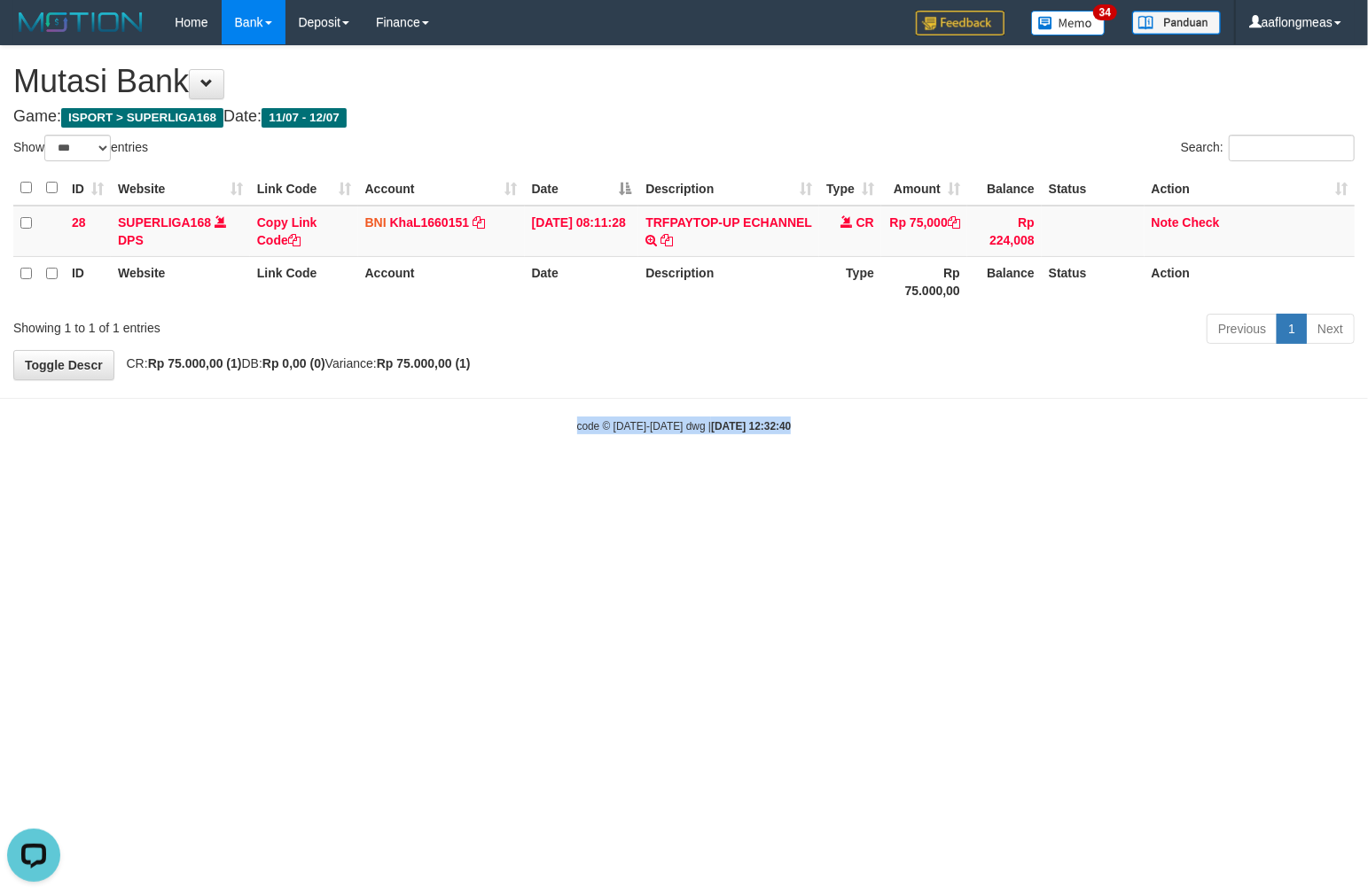 click on "Toggle navigation
Home
Bank
Account List
Load
By Website
Group
[ISPORT]													SUPERLIGA168
By Load Group (DPS)" at bounding box center [684, 239] 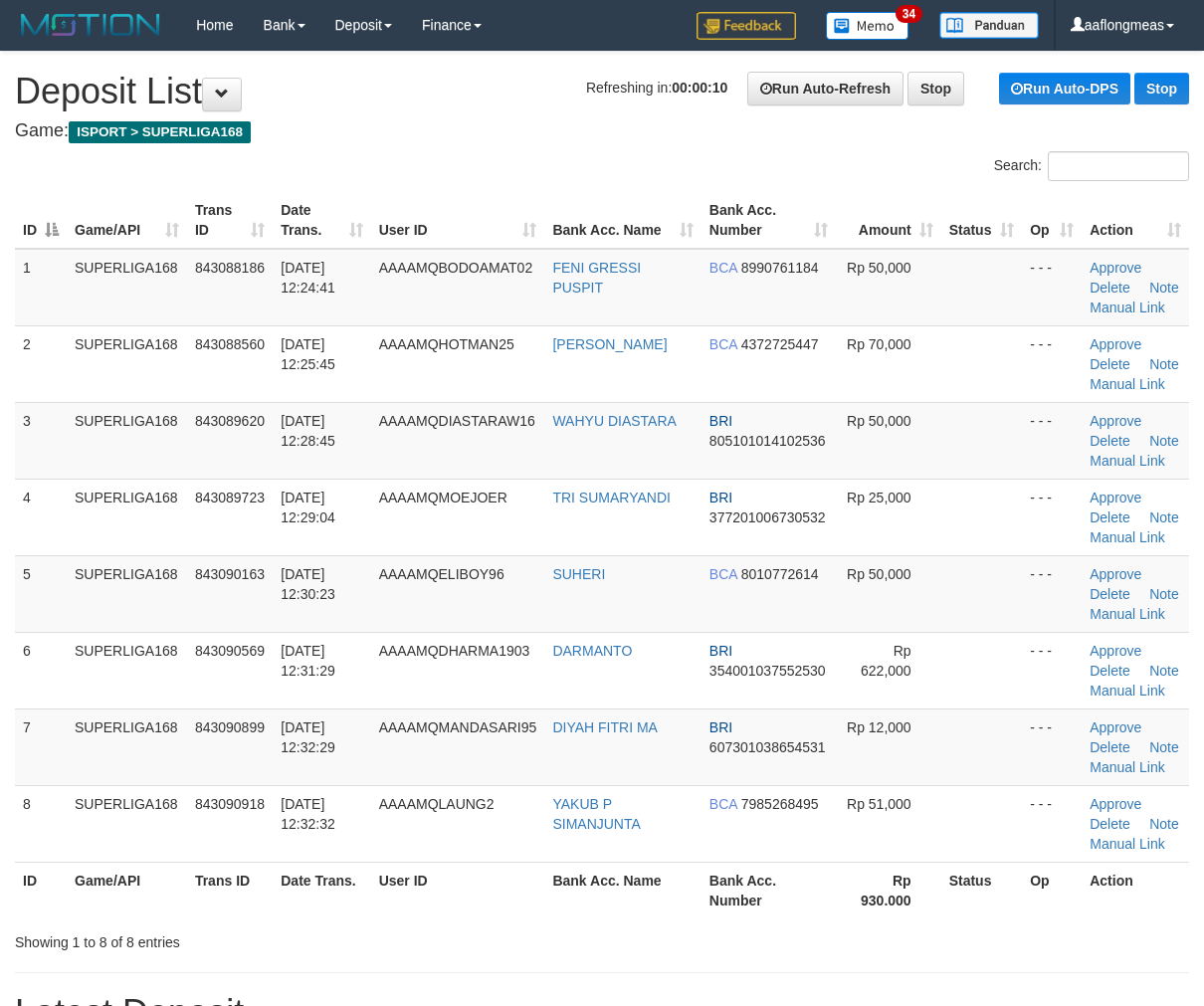 scroll, scrollTop: 0, scrollLeft: 0, axis: both 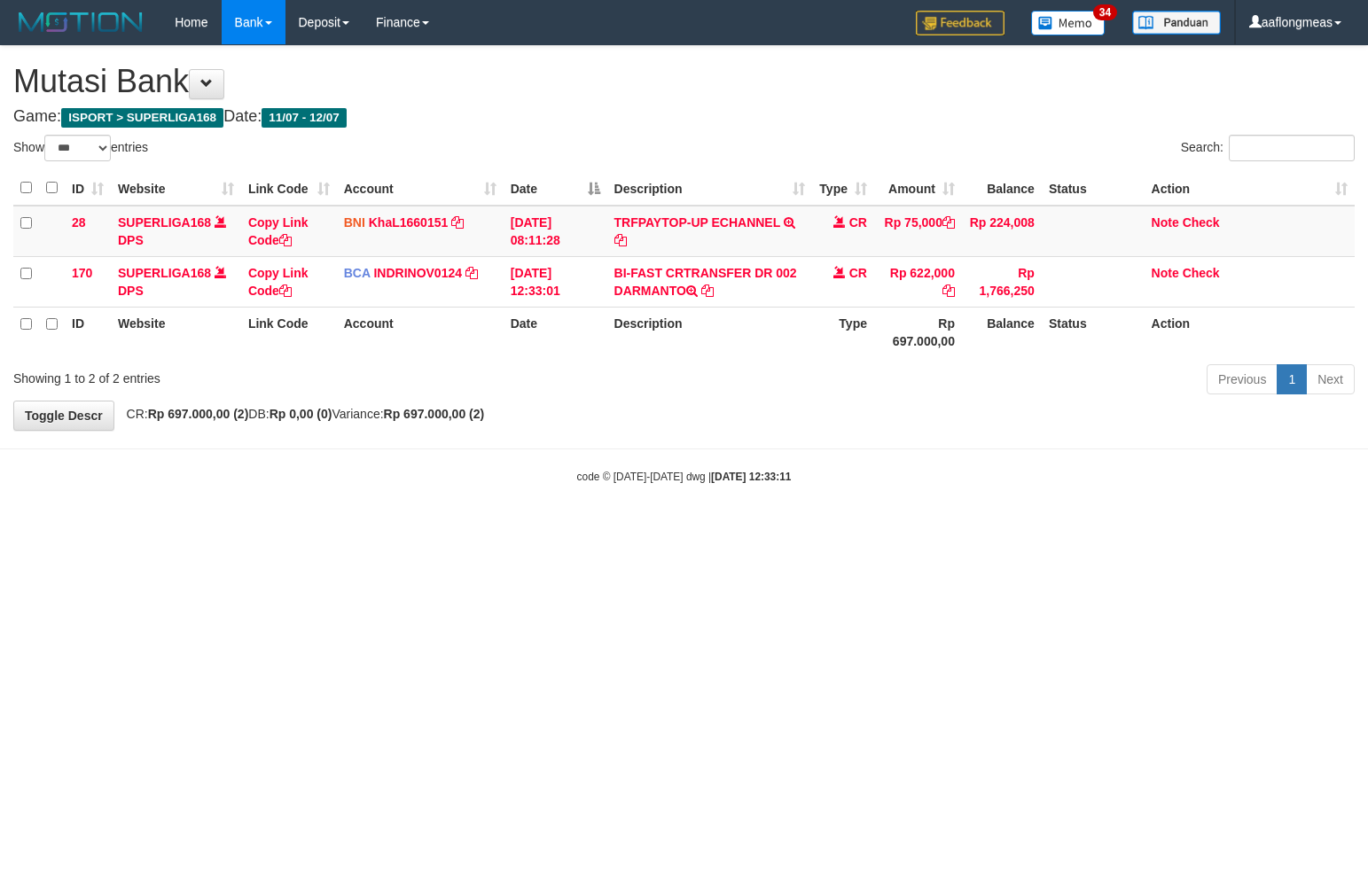 select on "***" 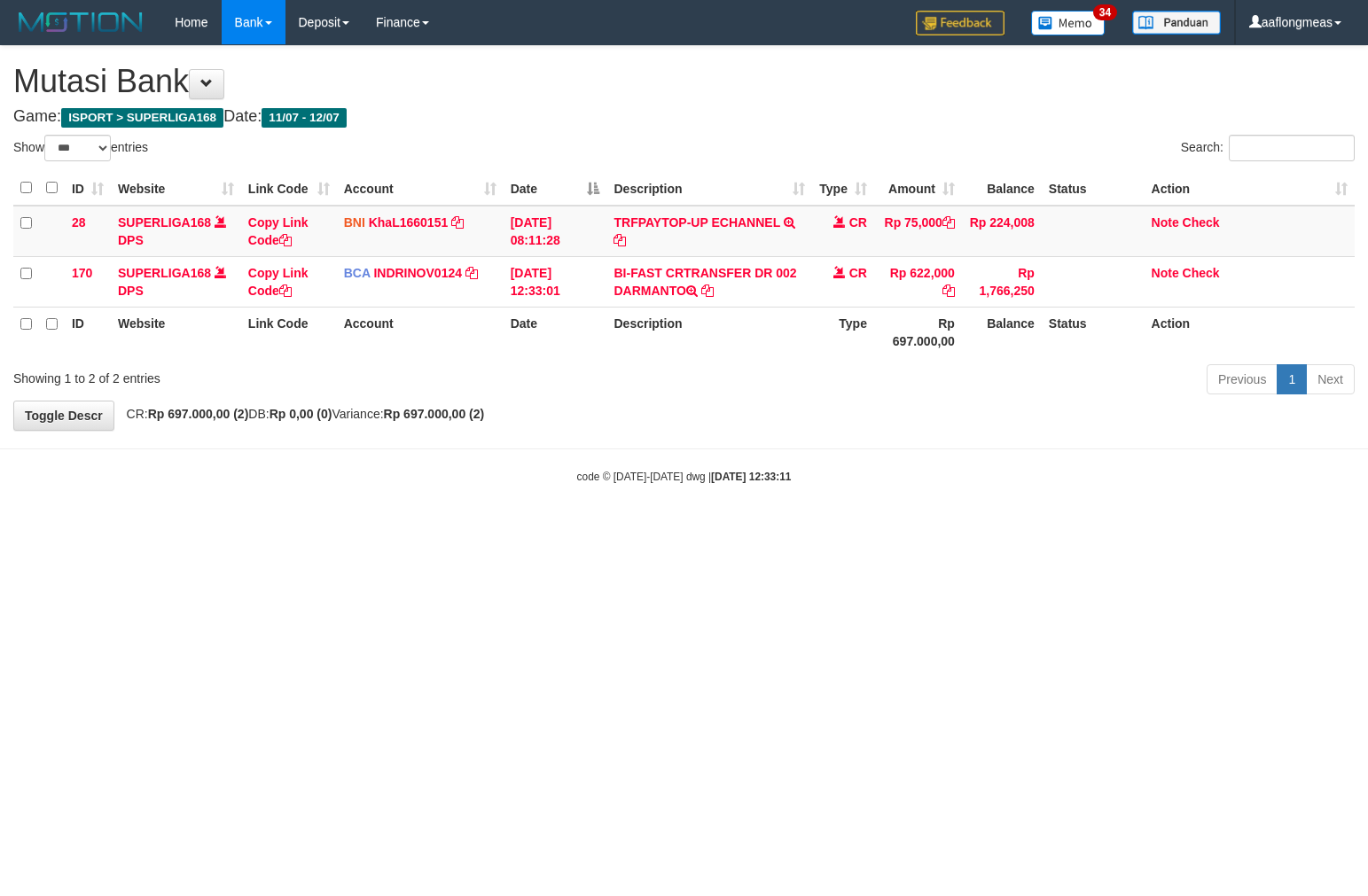 scroll, scrollTop: 0, scrollLeft: 0, axis: both 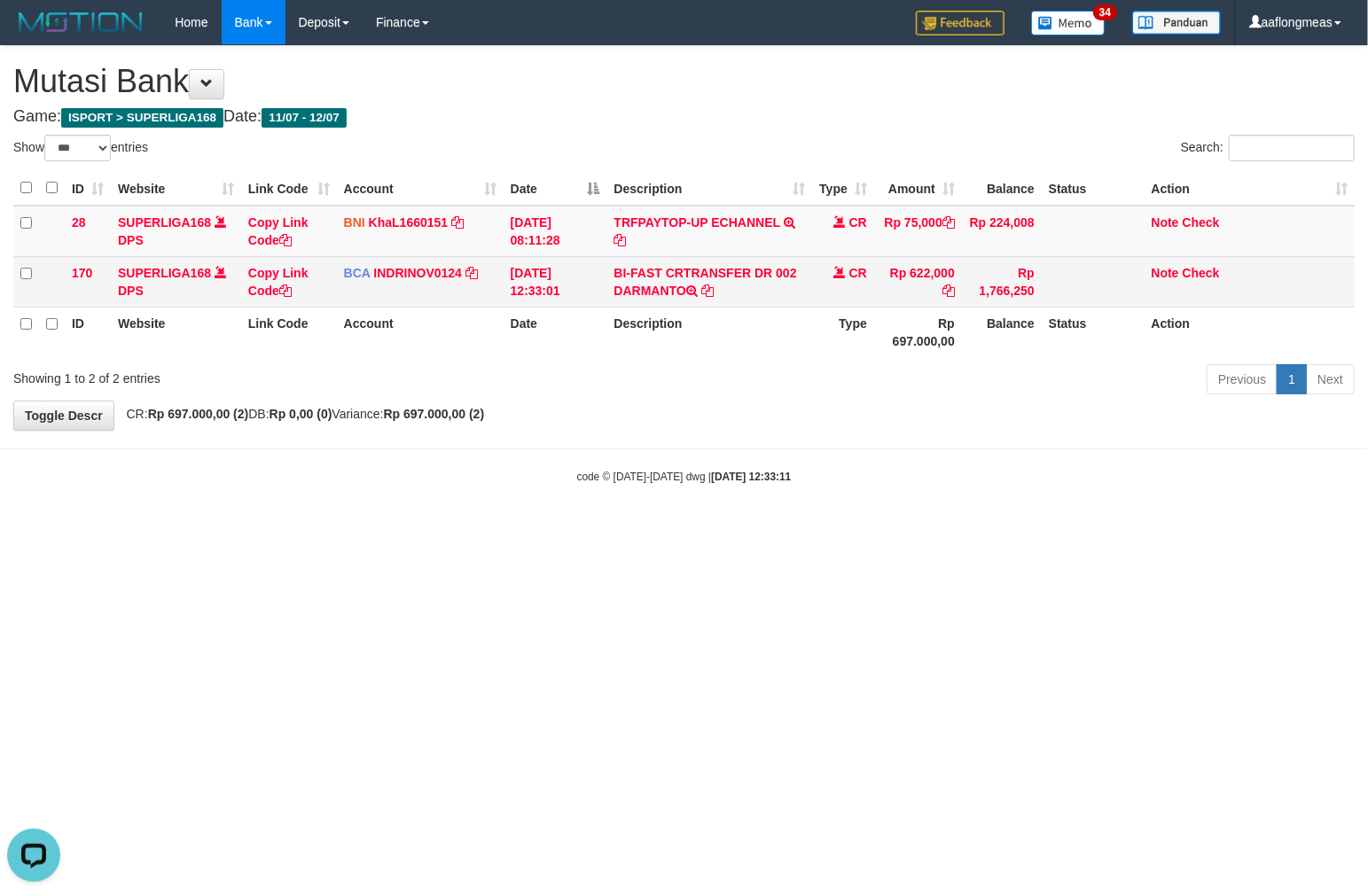 click on "BI-FAST CRTRANSFER DR 002 DARMANTO" at bounding box center (708, 281) 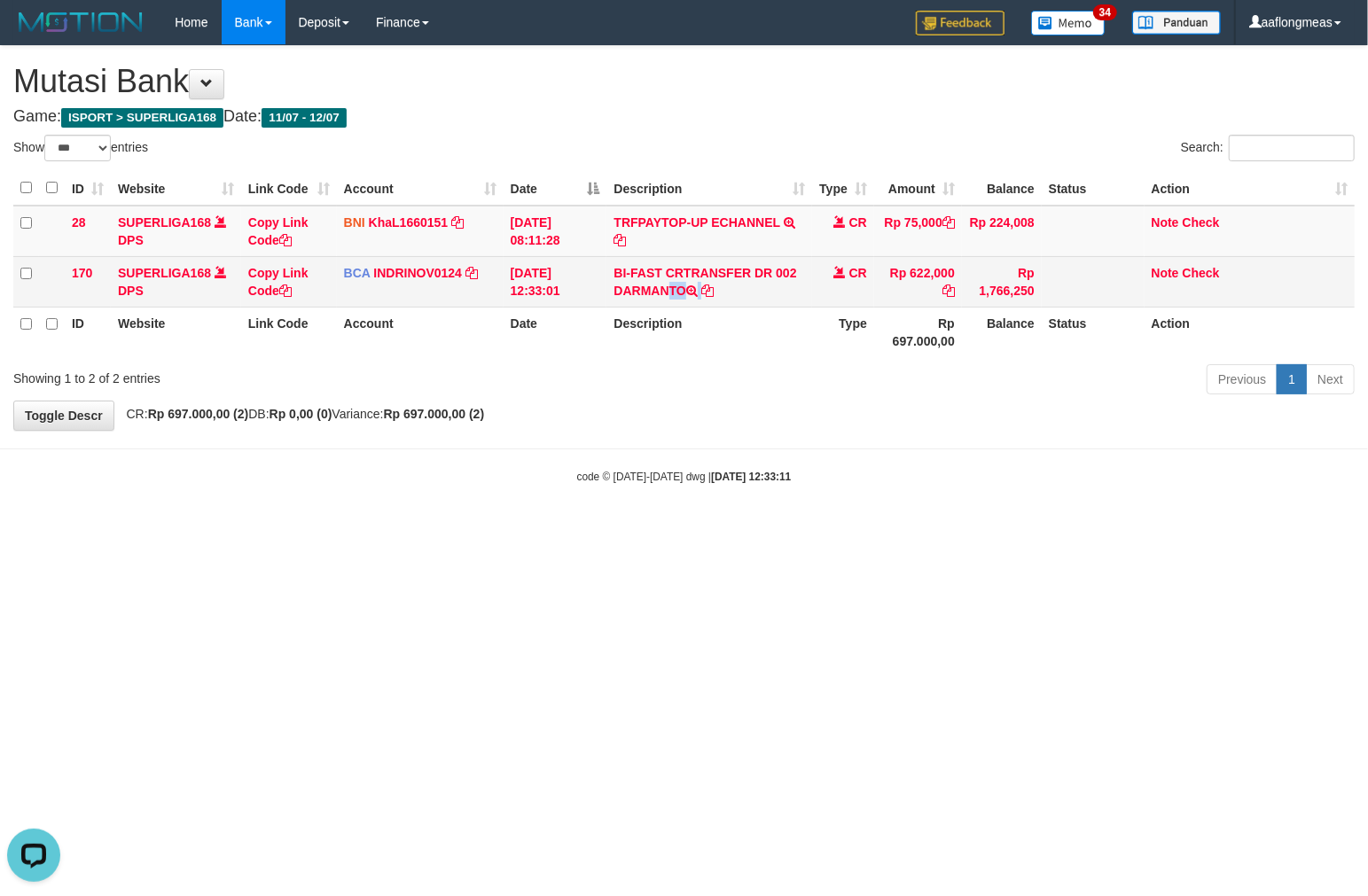click on "BI-FAST CRTRANSFER DR 002 DARMANTO" at bounding box center [708, 281] 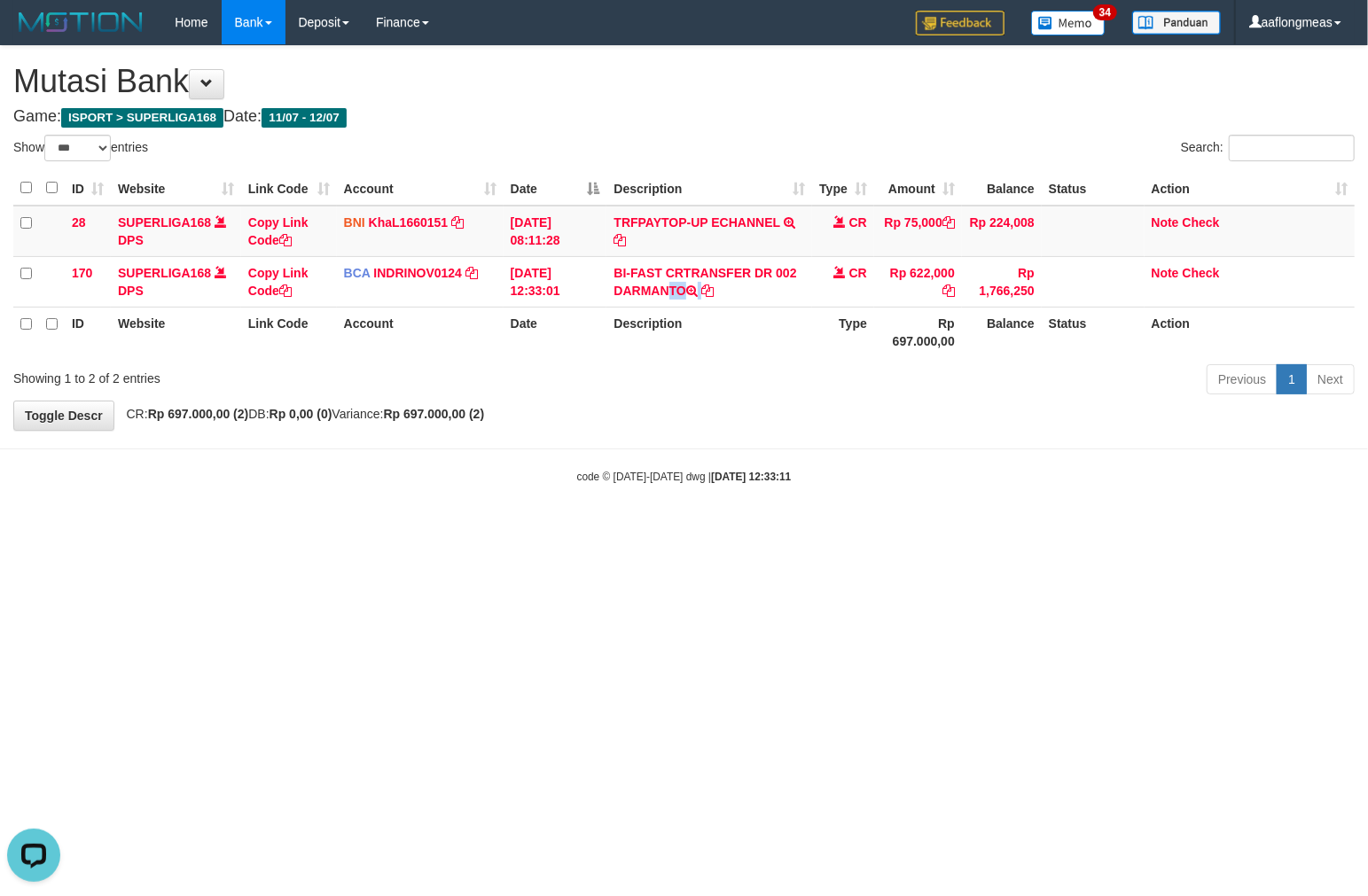 copy on "DARMANTO" 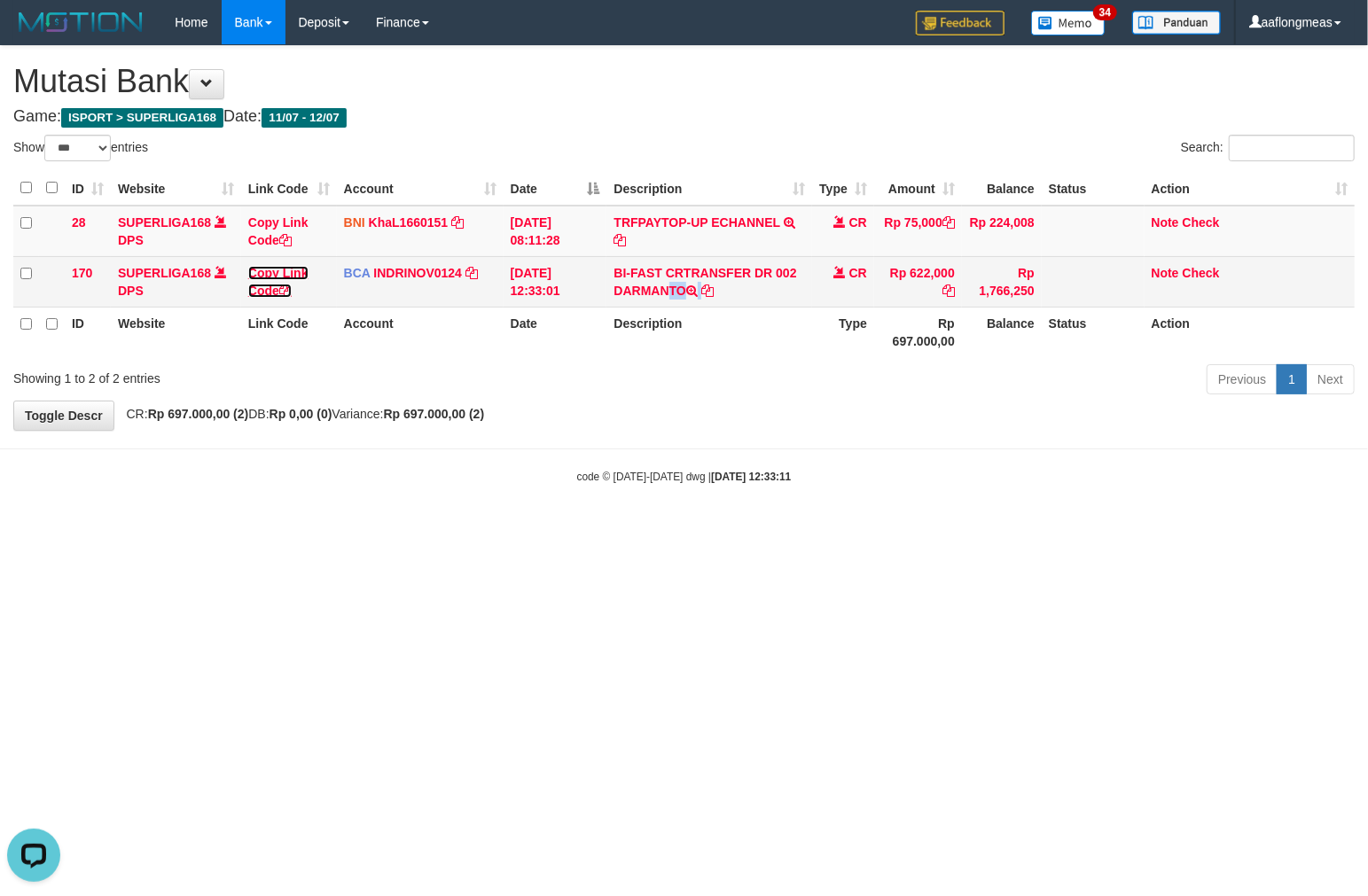 click on "Copy Link Code" at bounding box center [278, 282] 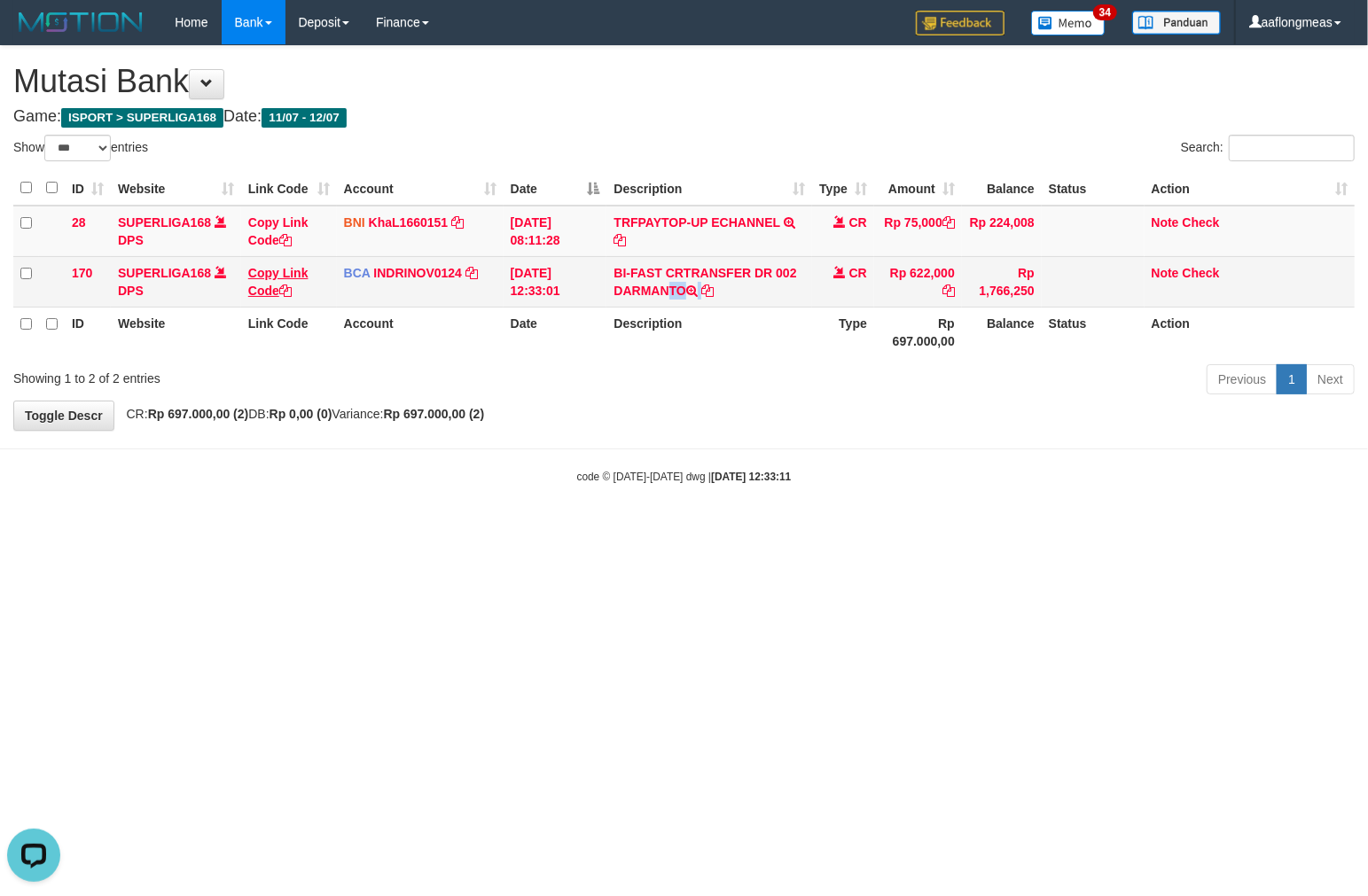 copy on "DARMANTO" 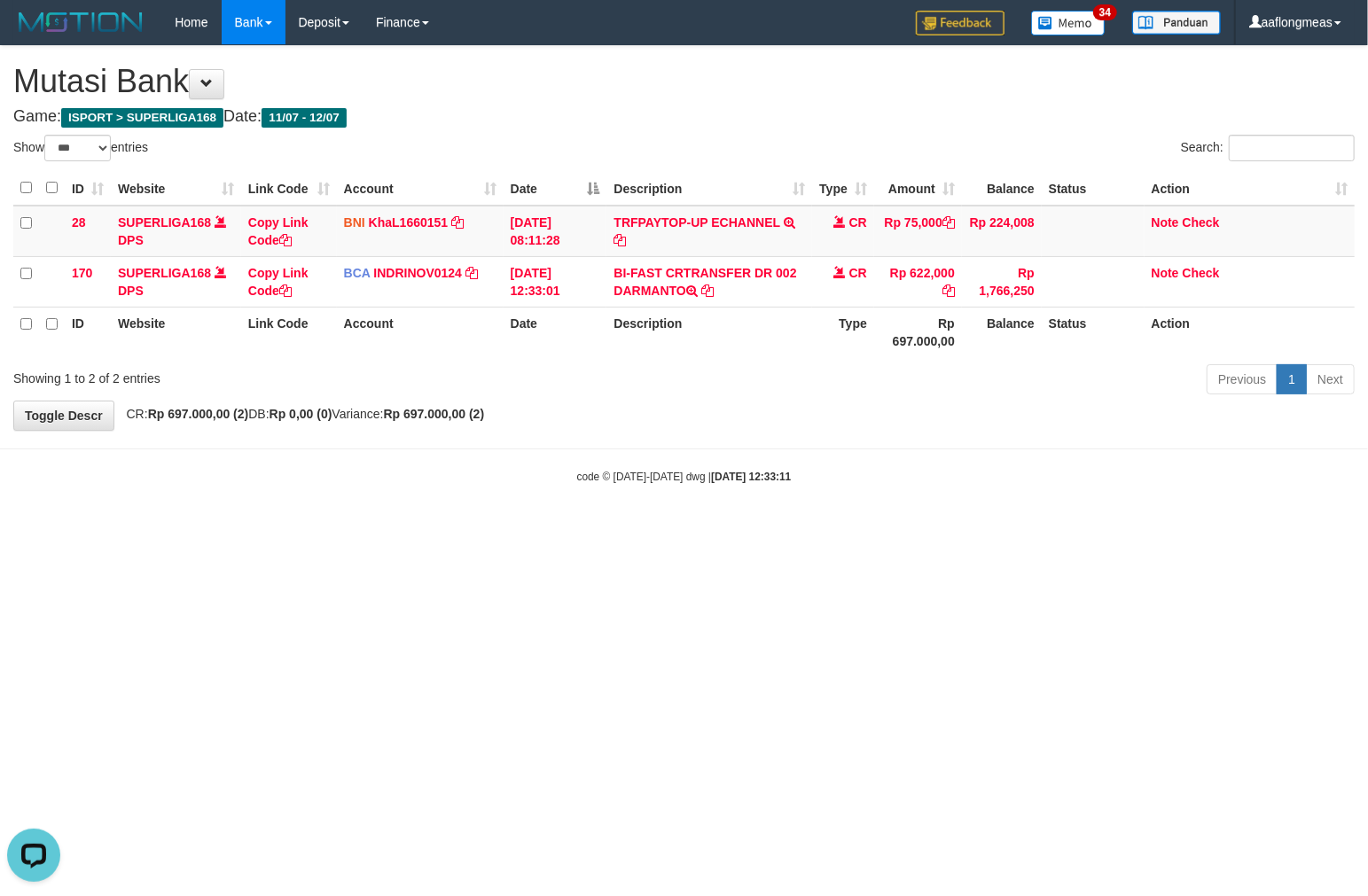 scroll, scrollTop: 263, scrollLeft: 0, axis: vertical 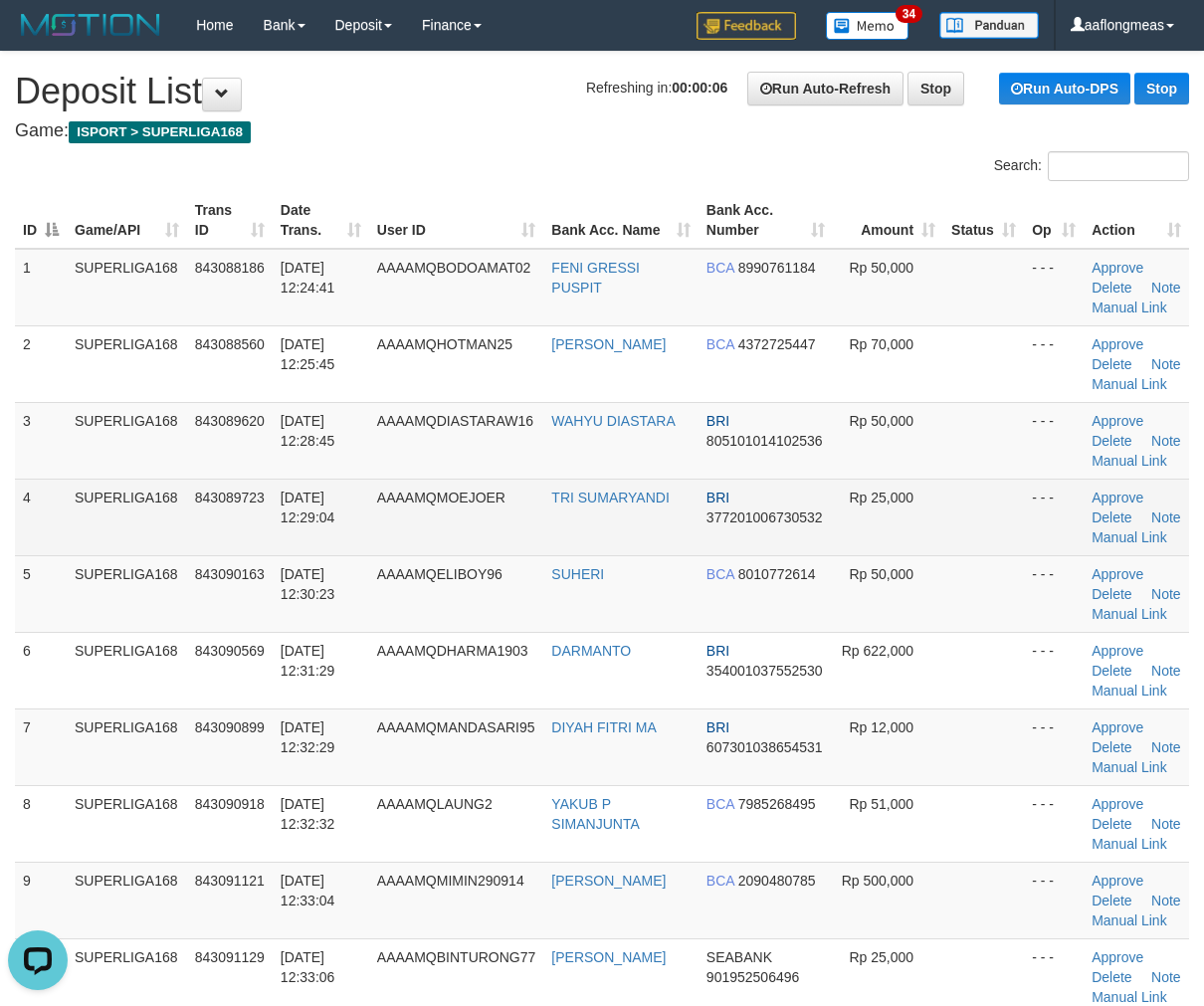 click on "Rp 25,000" at bounding box center (888, 516) 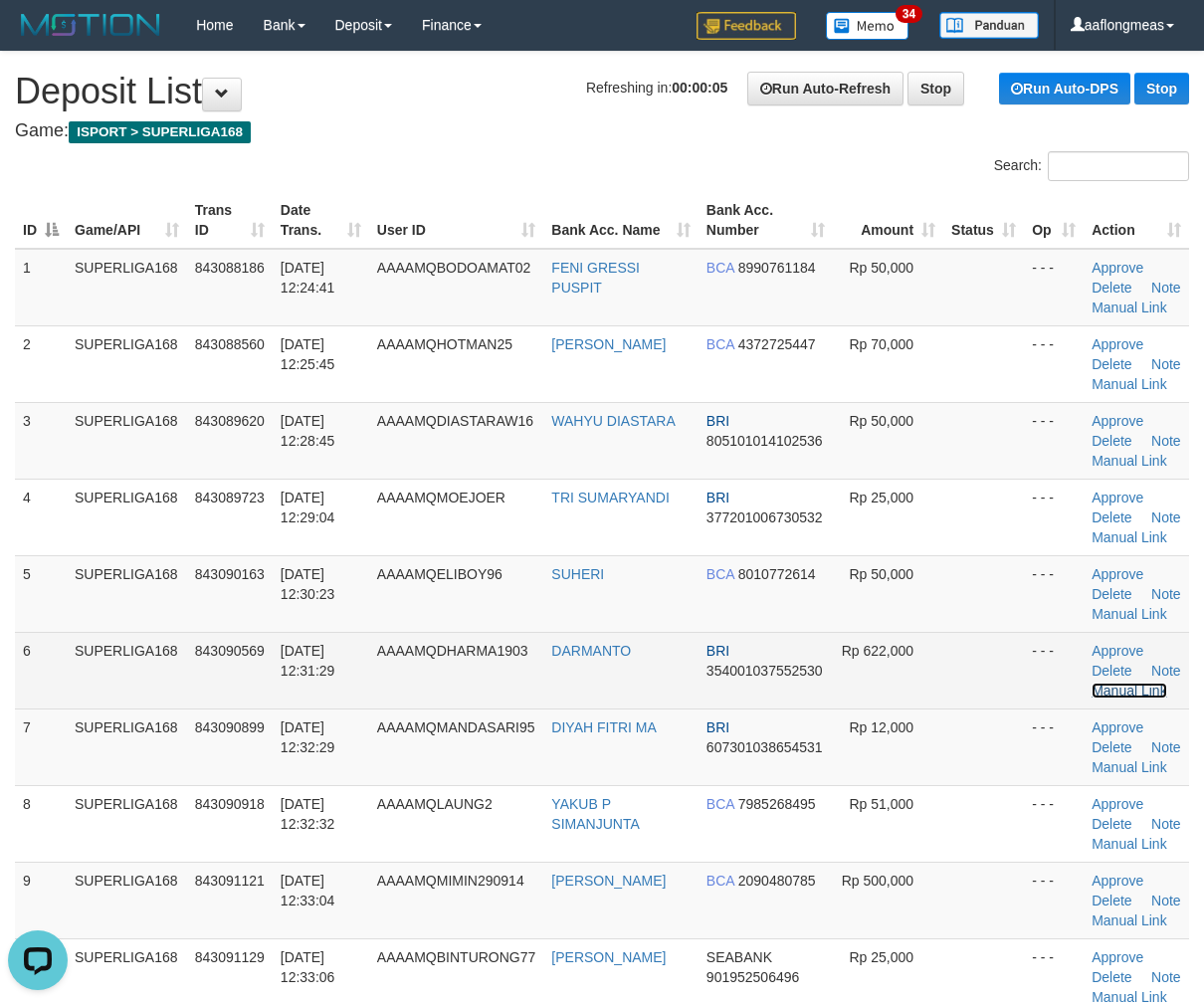 click on "Manual Link" at bounding box center (1129, 691) 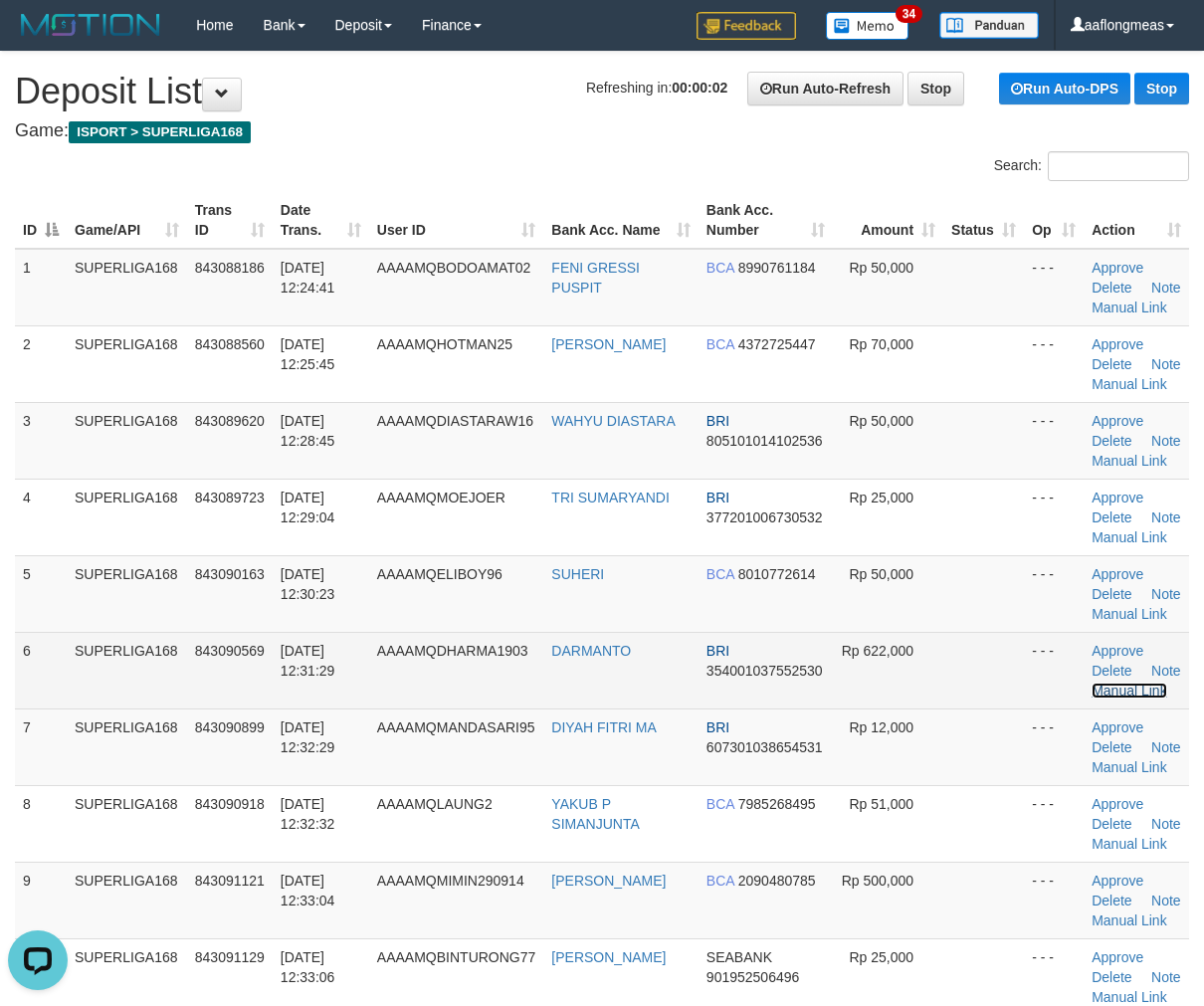 click on "Manual Link" at bounding box center (1129, 691) 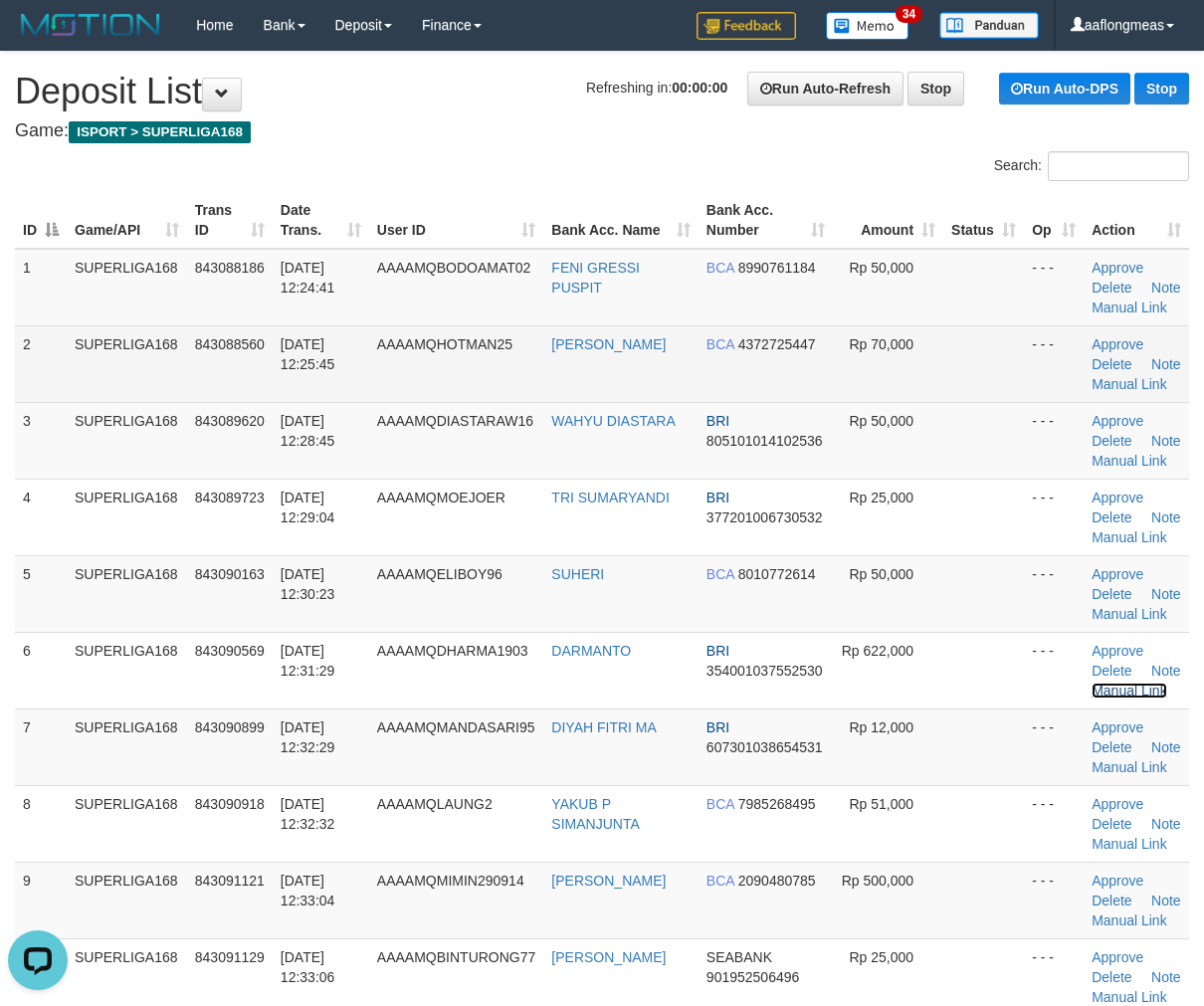 click on "Manual Link" at bounding box center [1129, 691] 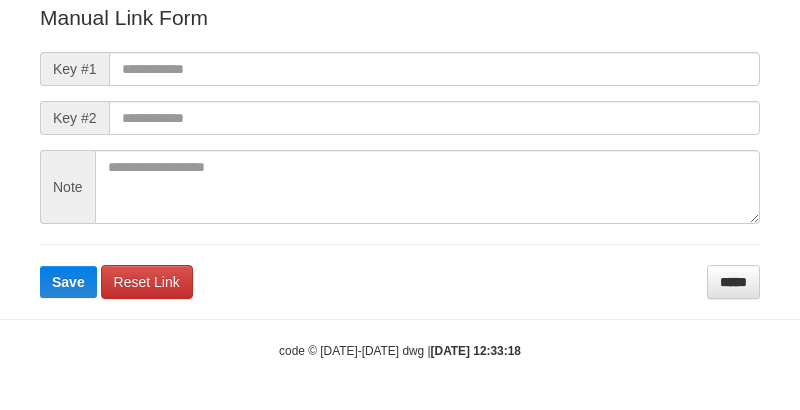 scroll, scrollTop: 238, scrollLeft: 0, axis: vertical 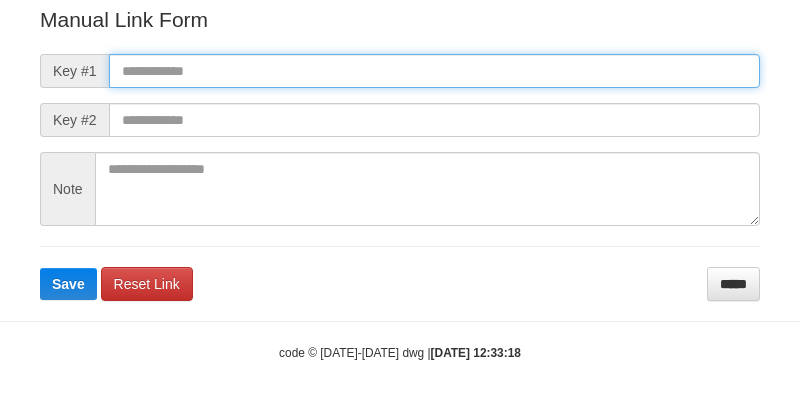 click at bounding box center (434, 71) 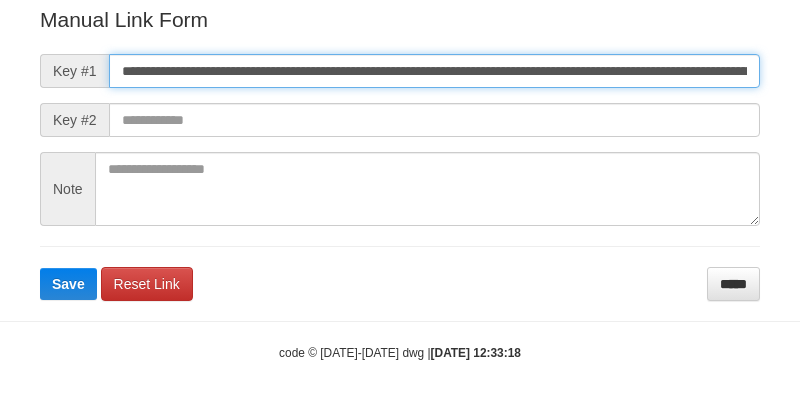 scroll, scrollTop: 0, scrollLeft: 1356, axis: horizontal 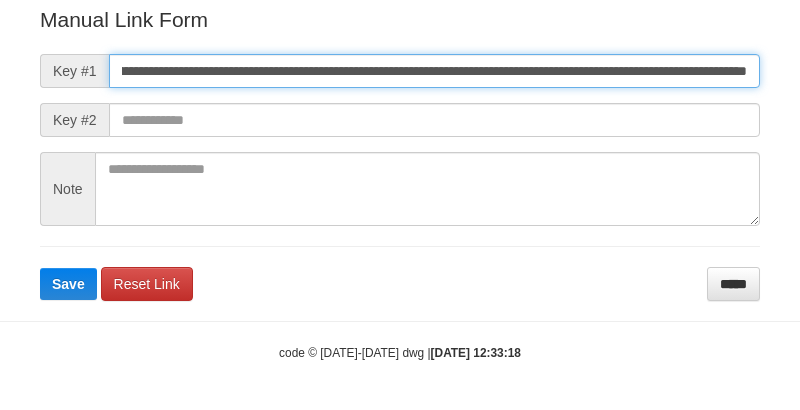 type on "**********" 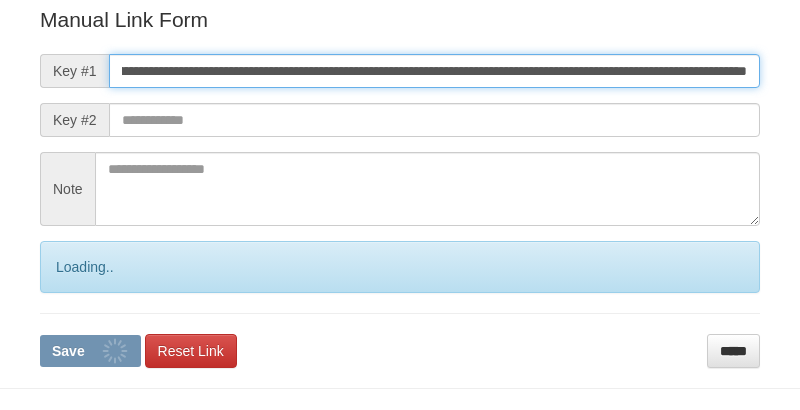click on "Save" at bounding box center (90, 351) 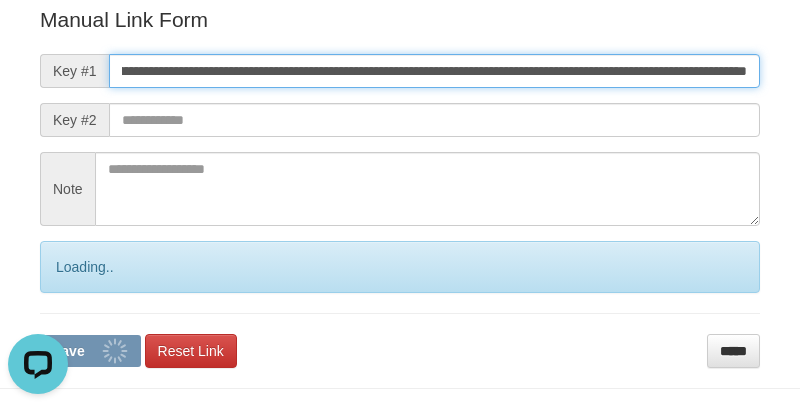 scroll, scrollTop: 0, scrollLeft: 0, axis: both 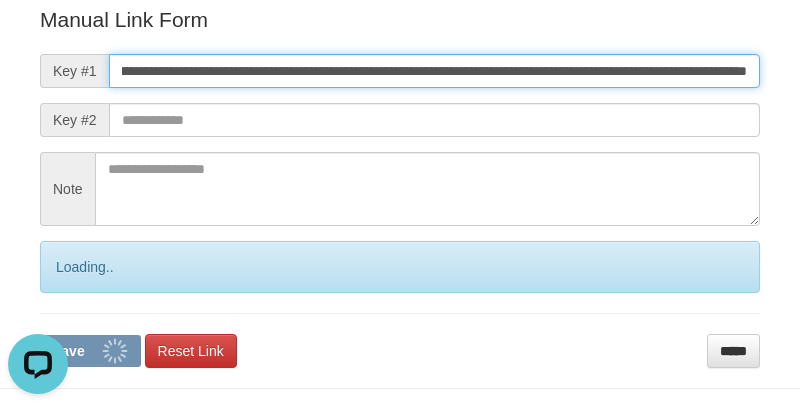 click on "Save" at bounding box center [90, 351] 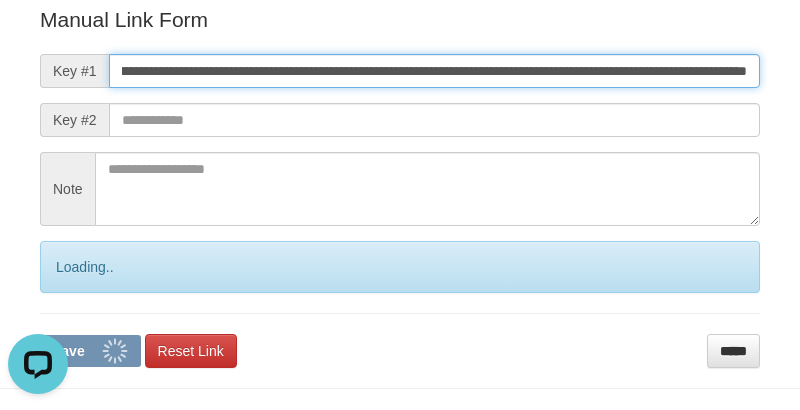 click on "Save" at bounding box center (90, 351) 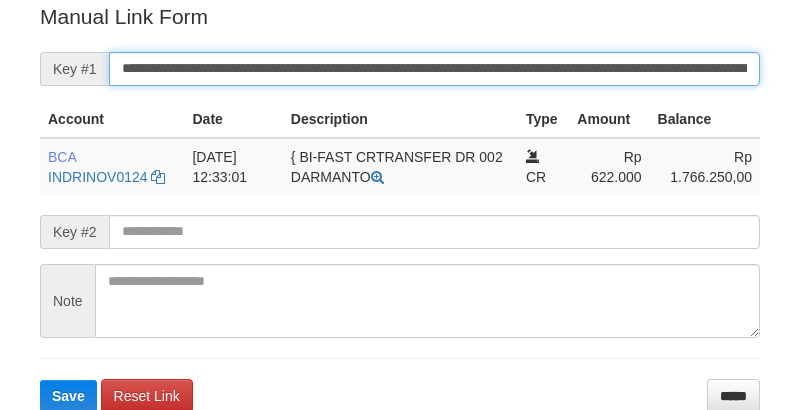 click on "**********" at bounding box center [434, 69] 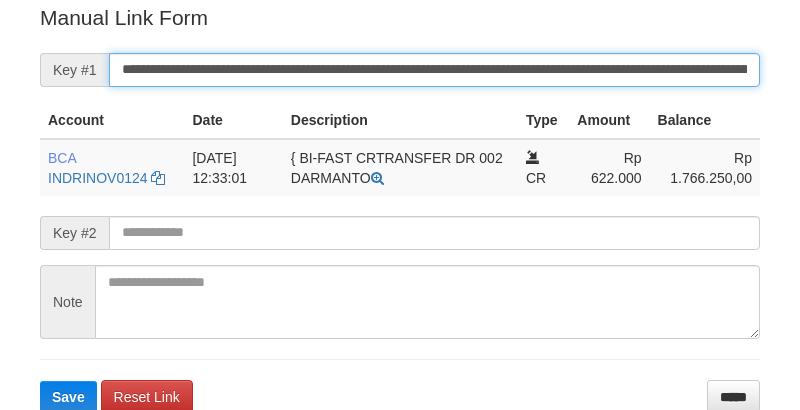 click on "Save" at bounding box center [68, 397] 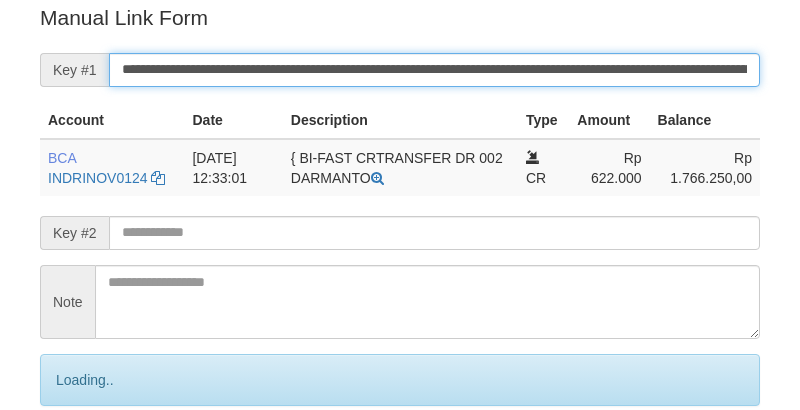 click on "Save" at bounding box center (90, 464) 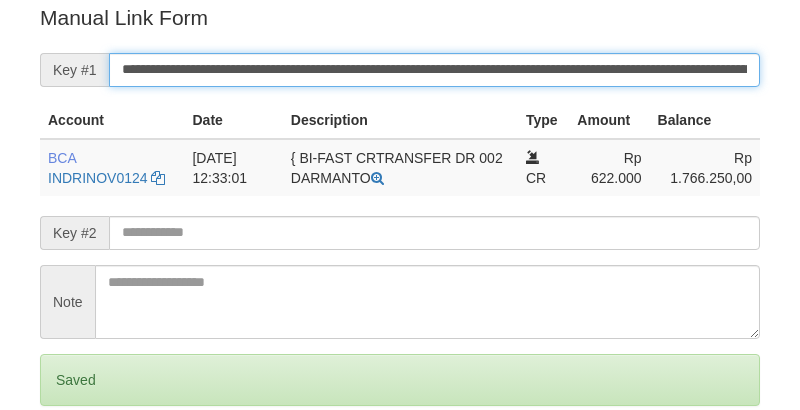 click on "Save" at bounding box center [68, 464] 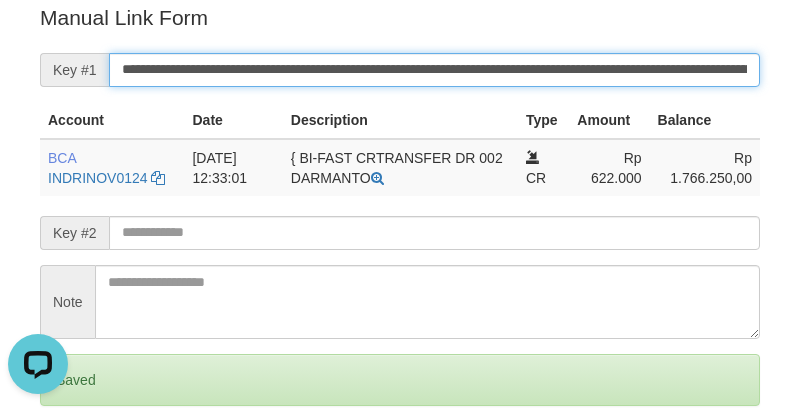 scroll, scrollTop: 0, scrollLeft: 0, axis: both 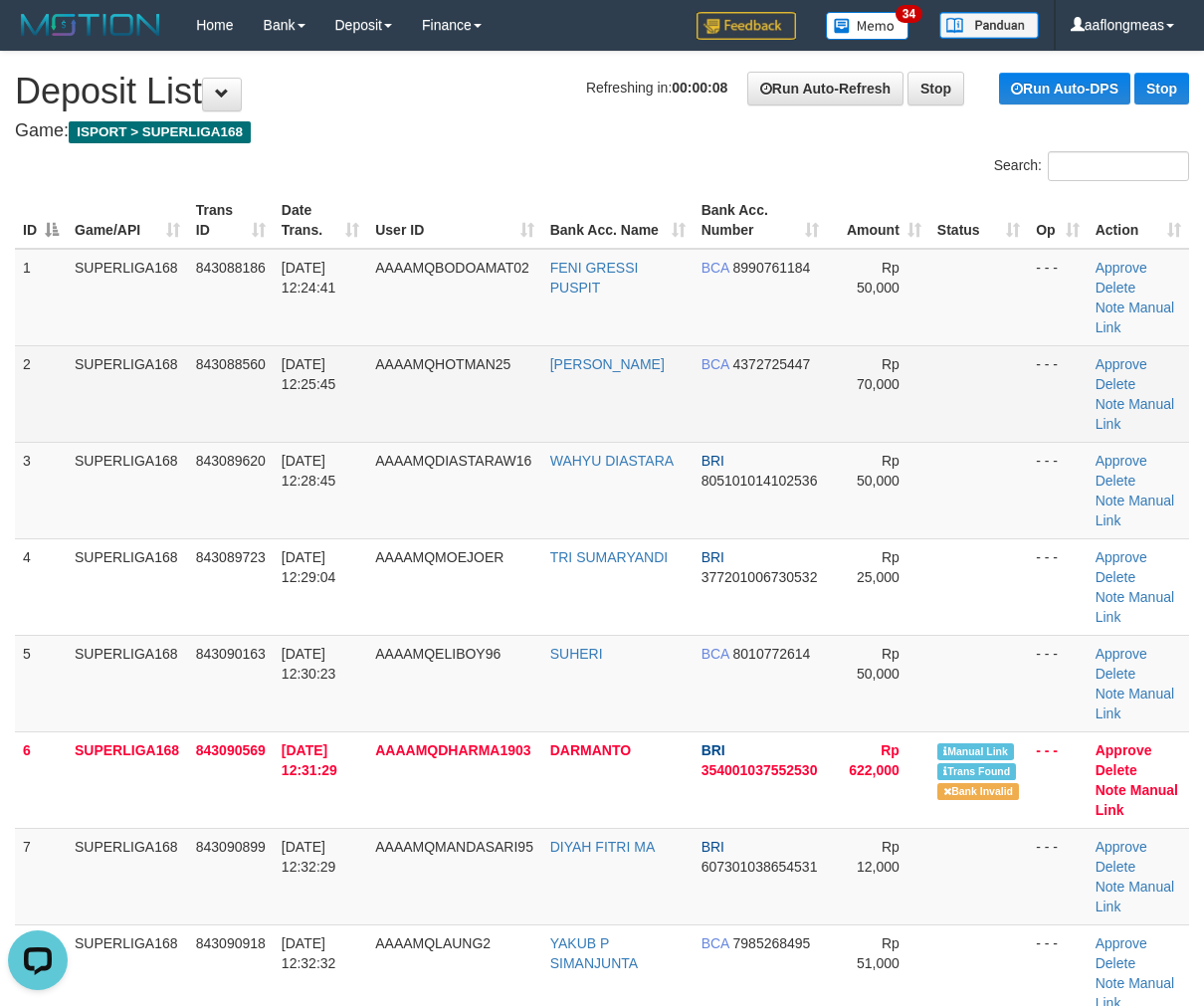 click on "[DATE] 12:25:45" at bounding box center [320, 393] 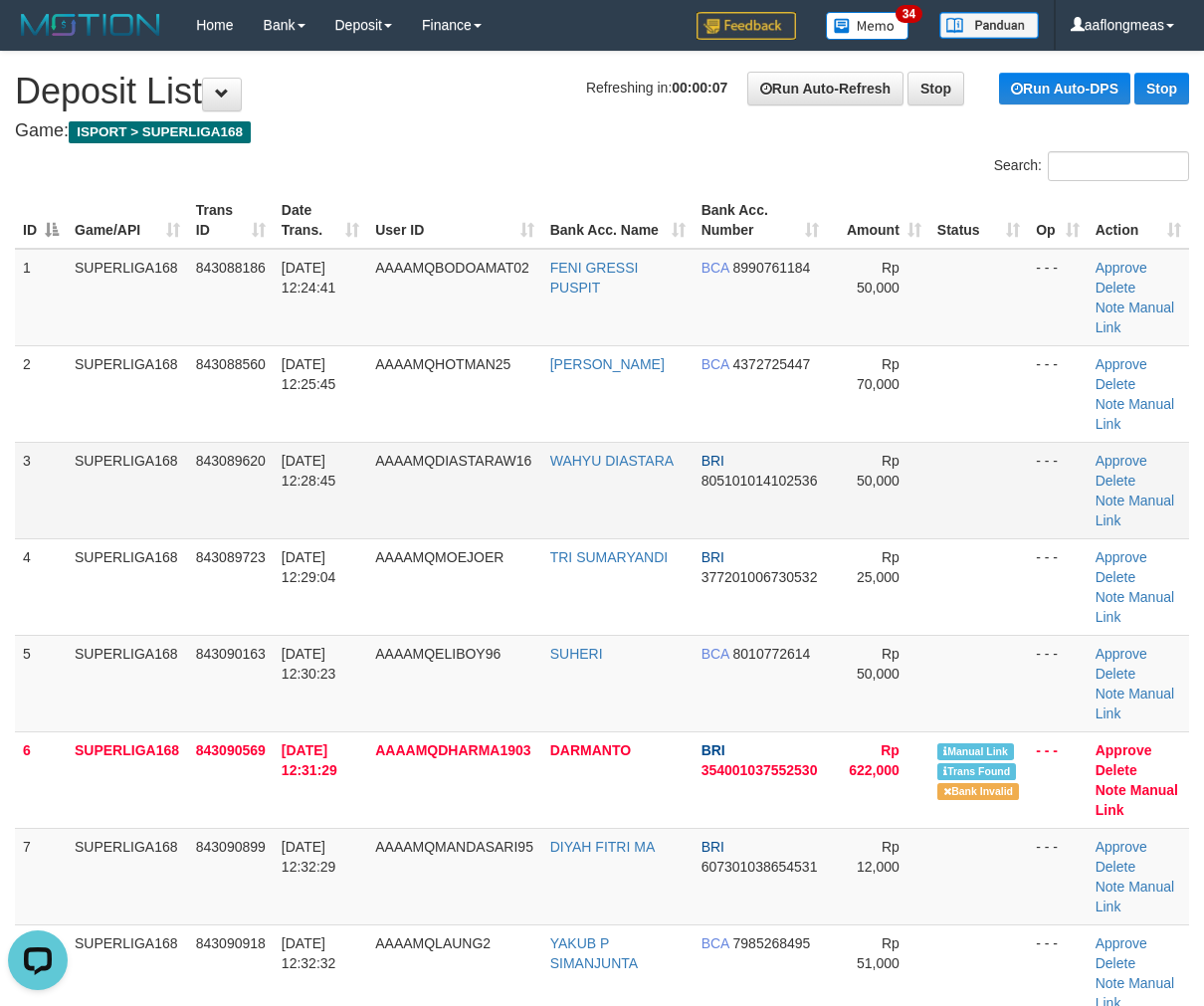drag, startPoint x: 831, startPoint y: 478, endPoint x: 1219, endPoint y: 537, distance: 392.46019 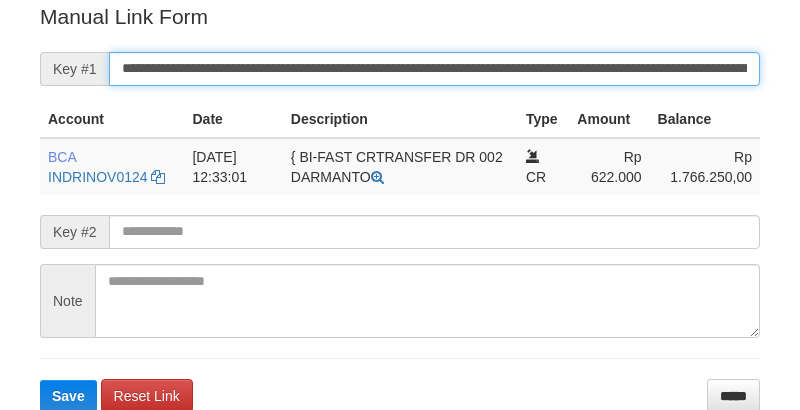click on "**********" at bounding box center [434, 69] 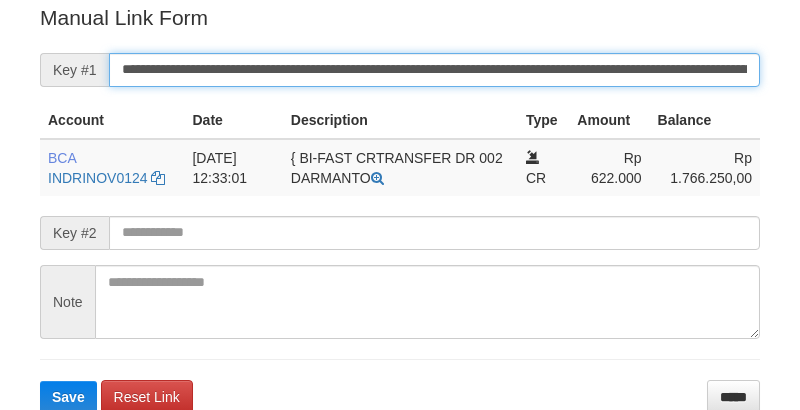 click on "Save" at bounding box center [68, 397] 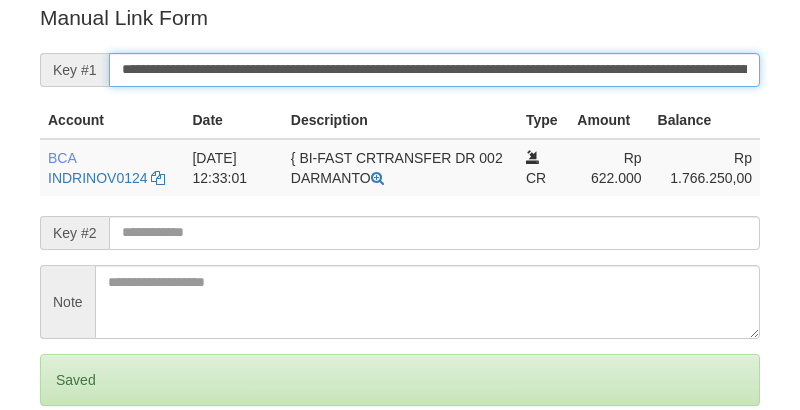 click on "Save" at bounding box center (68, 464) 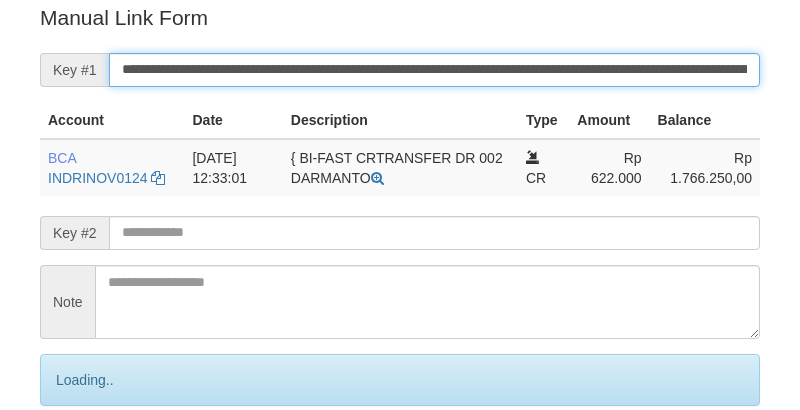 click on "Save" at bounding box center (90, 464) 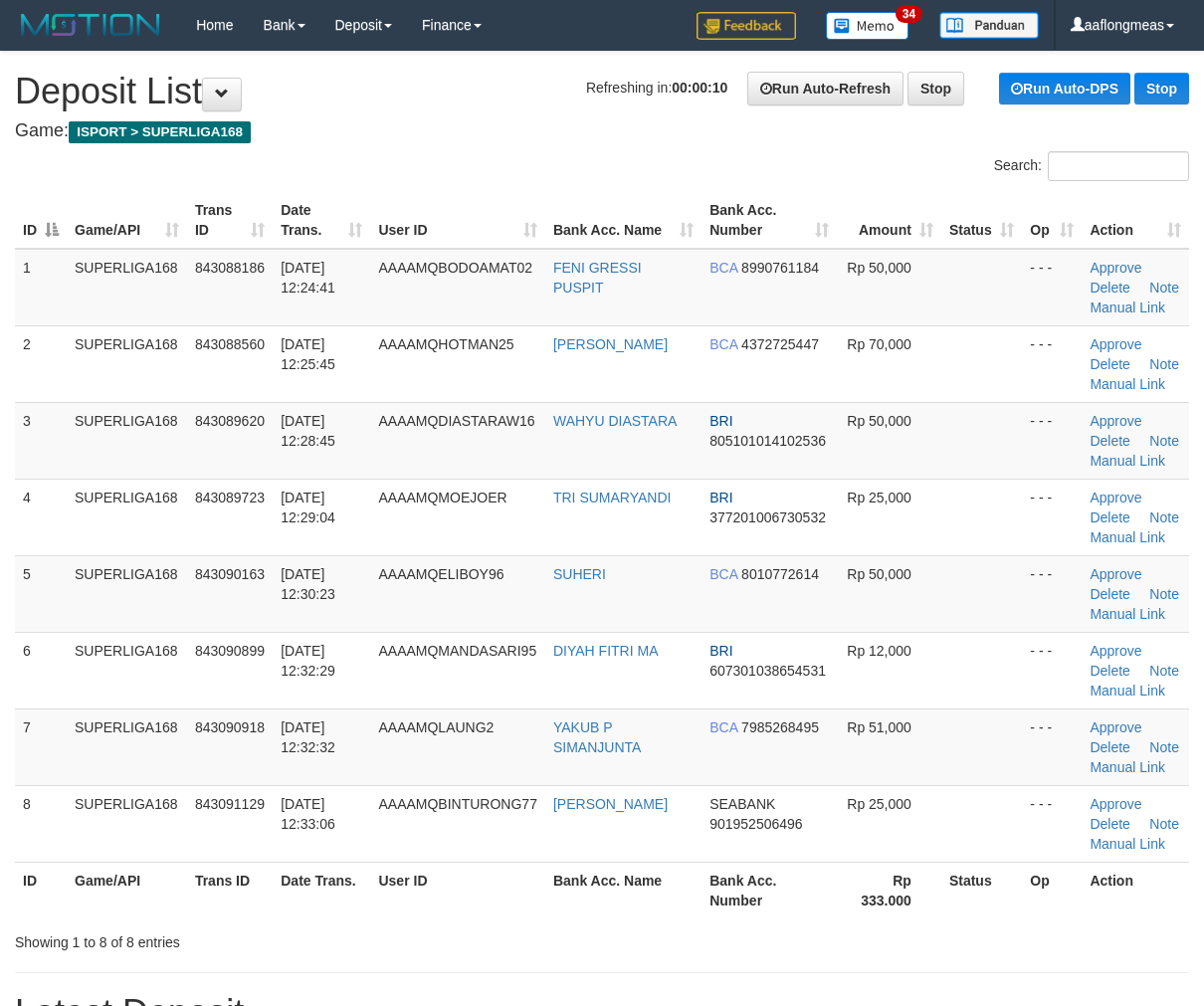 scroll, scrollTop: 0, scrollLeft: 0, axis: both 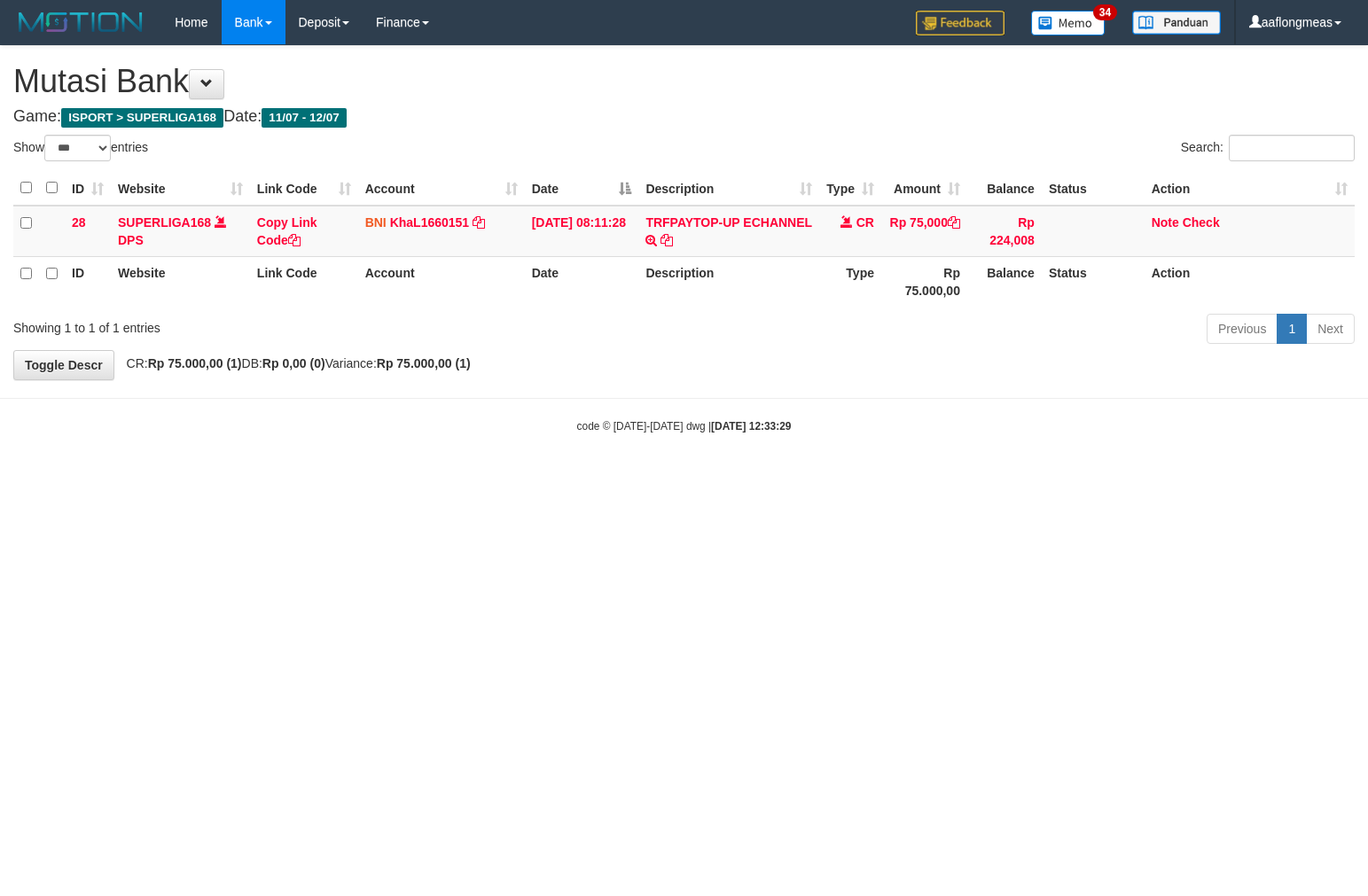 select on "***" 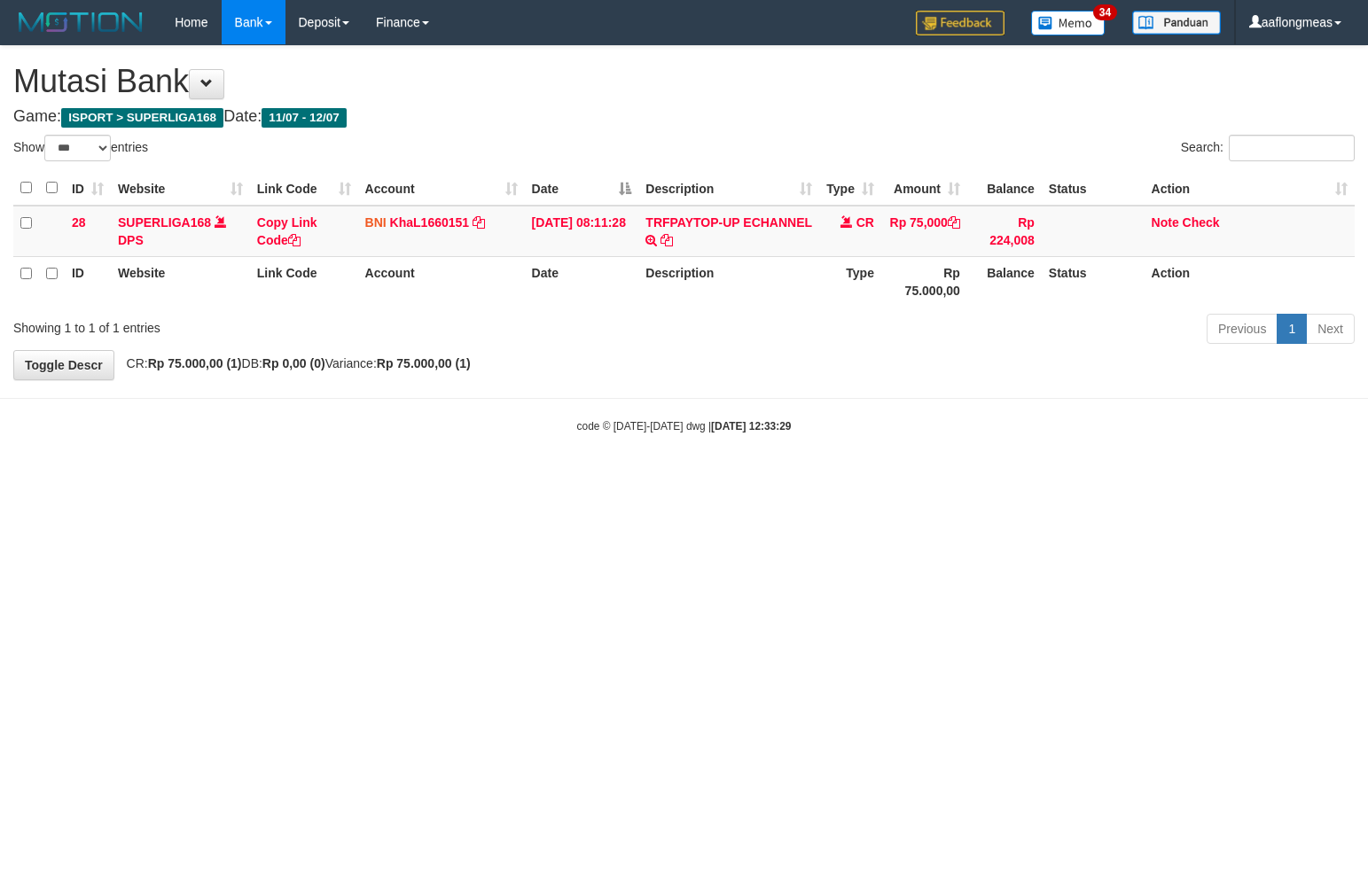 scroll, scrollTop: 0, scrollLeft: 0, axis: both 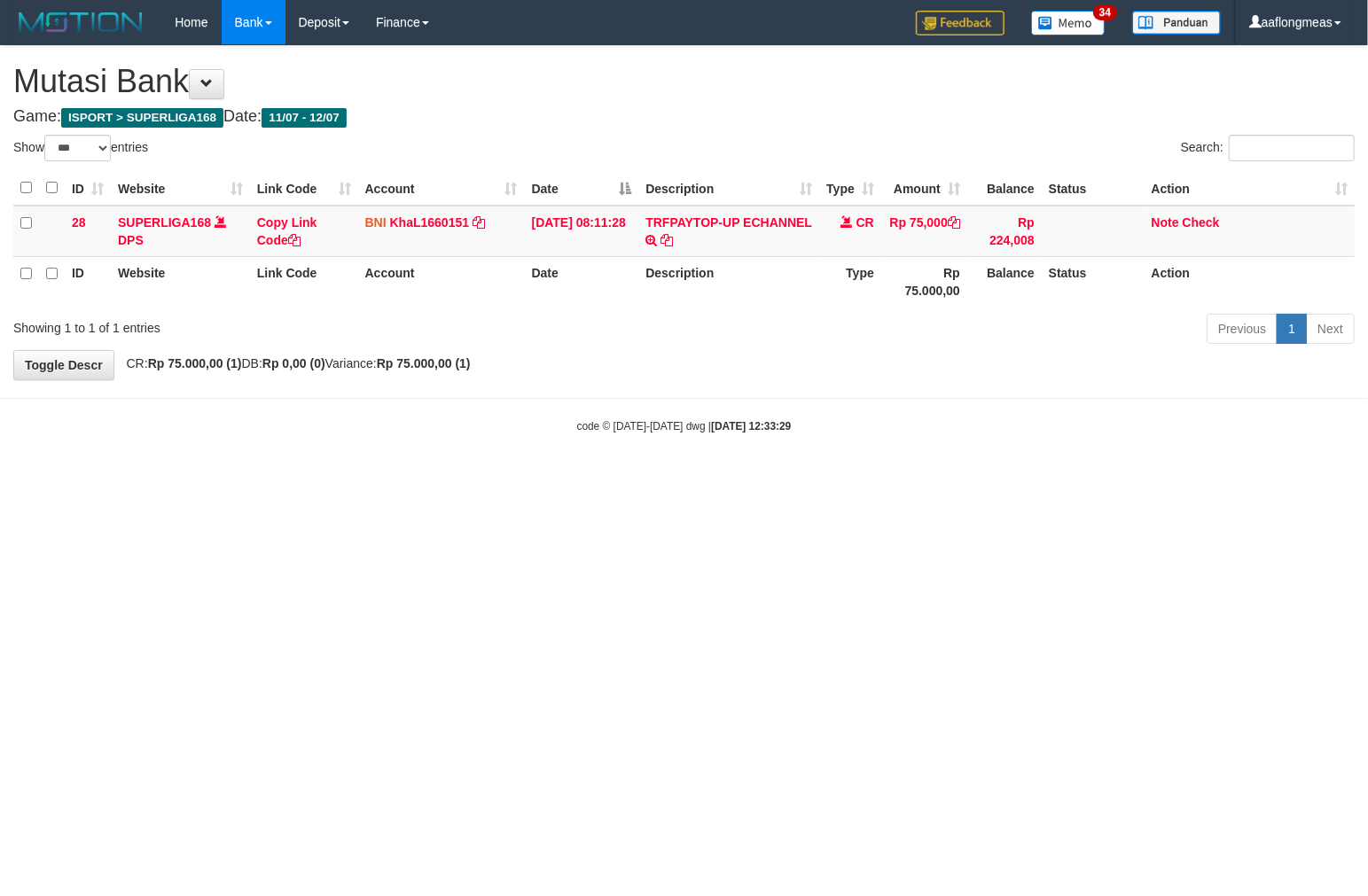 click on "Toggle navigation
Home
Bank
Account List
Load
By Website
Group
[ISPORT]													SUPERLIGA168
By Load Group (DPS)" at bounding box center (684, 239) 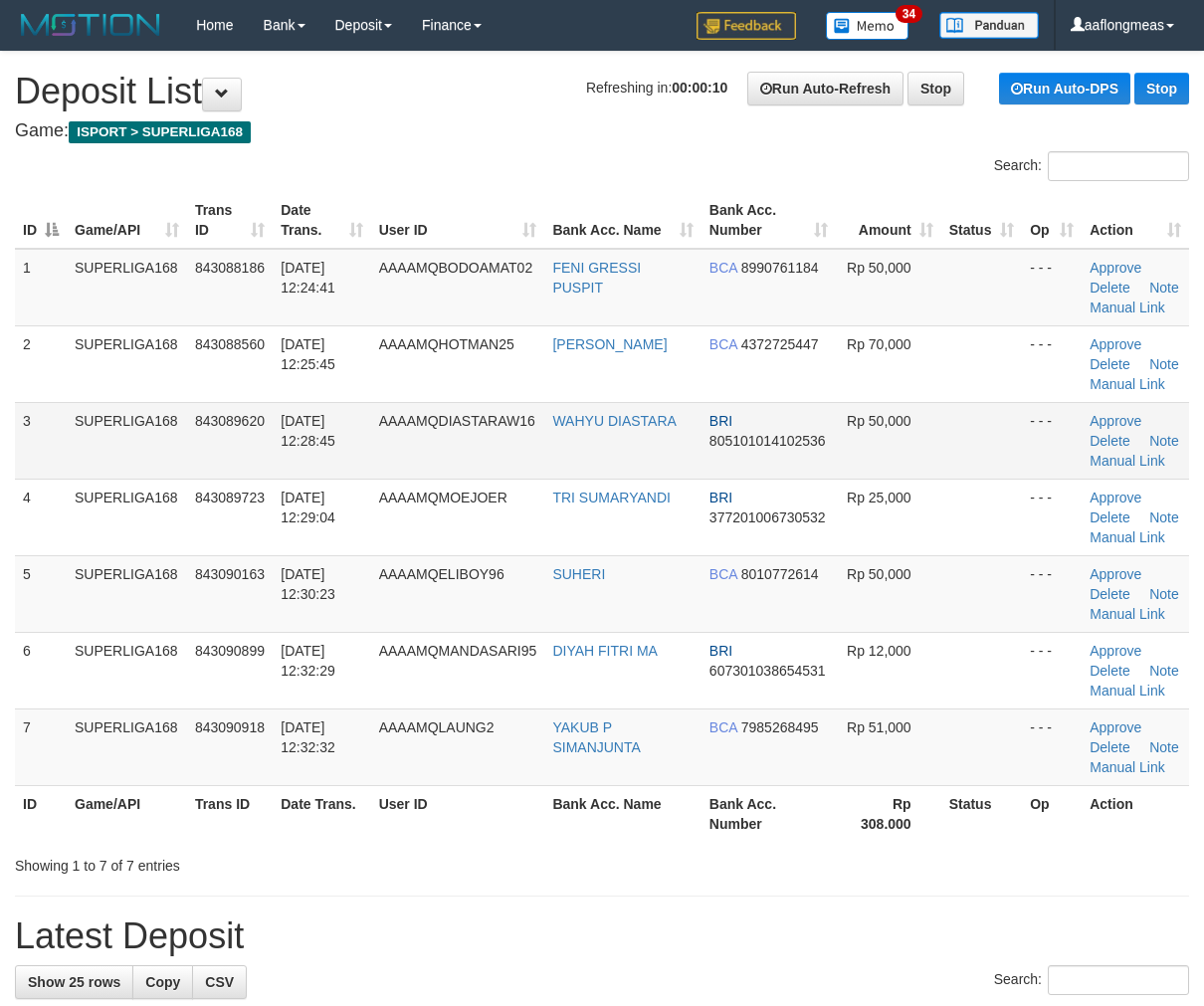 scroll, scrollTop: 0, scrollLeft: 0, axis: both 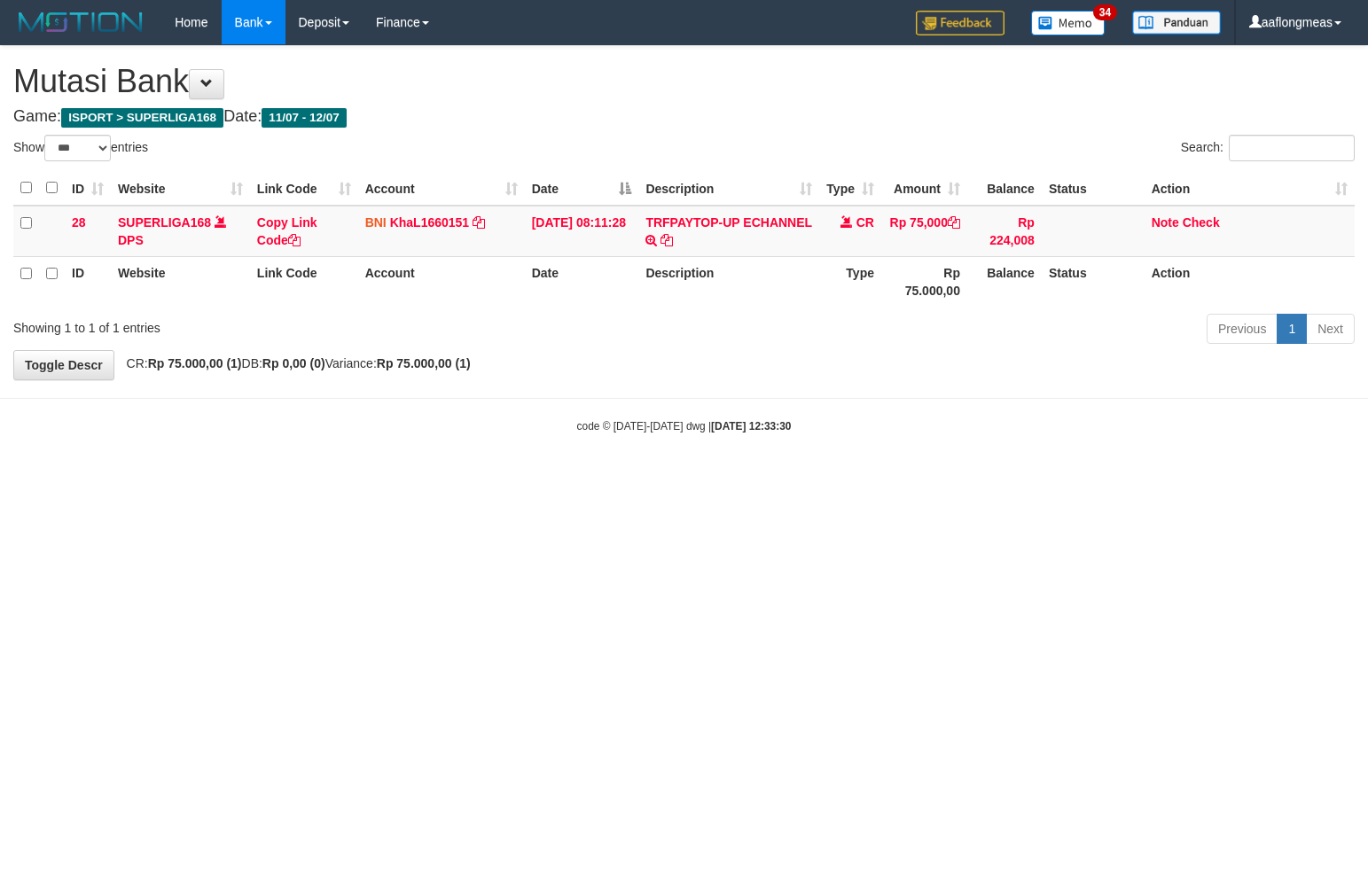 select on "***" 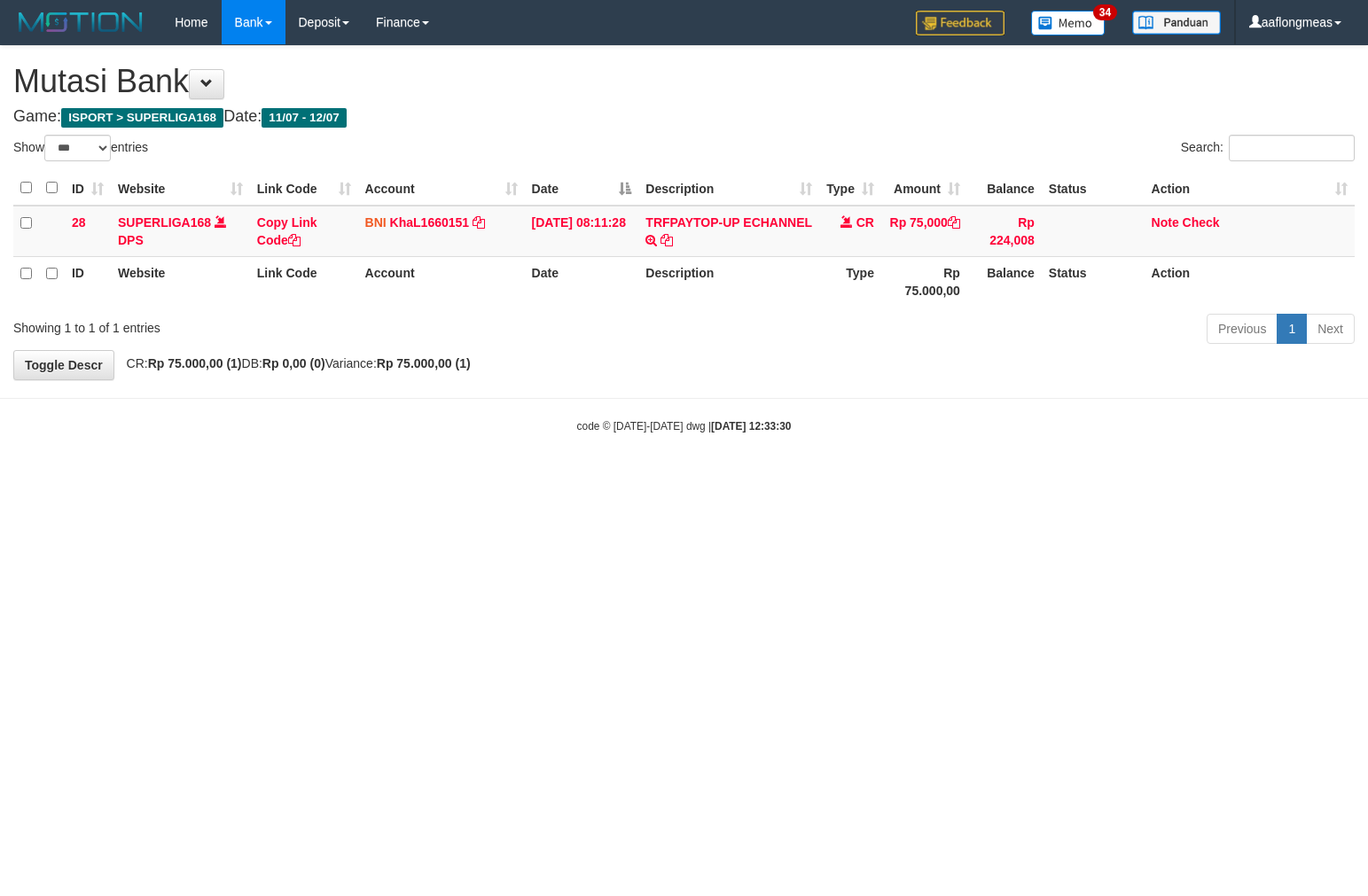 scroll, scrollTop: 0, scrollLeft: 0, axis: both 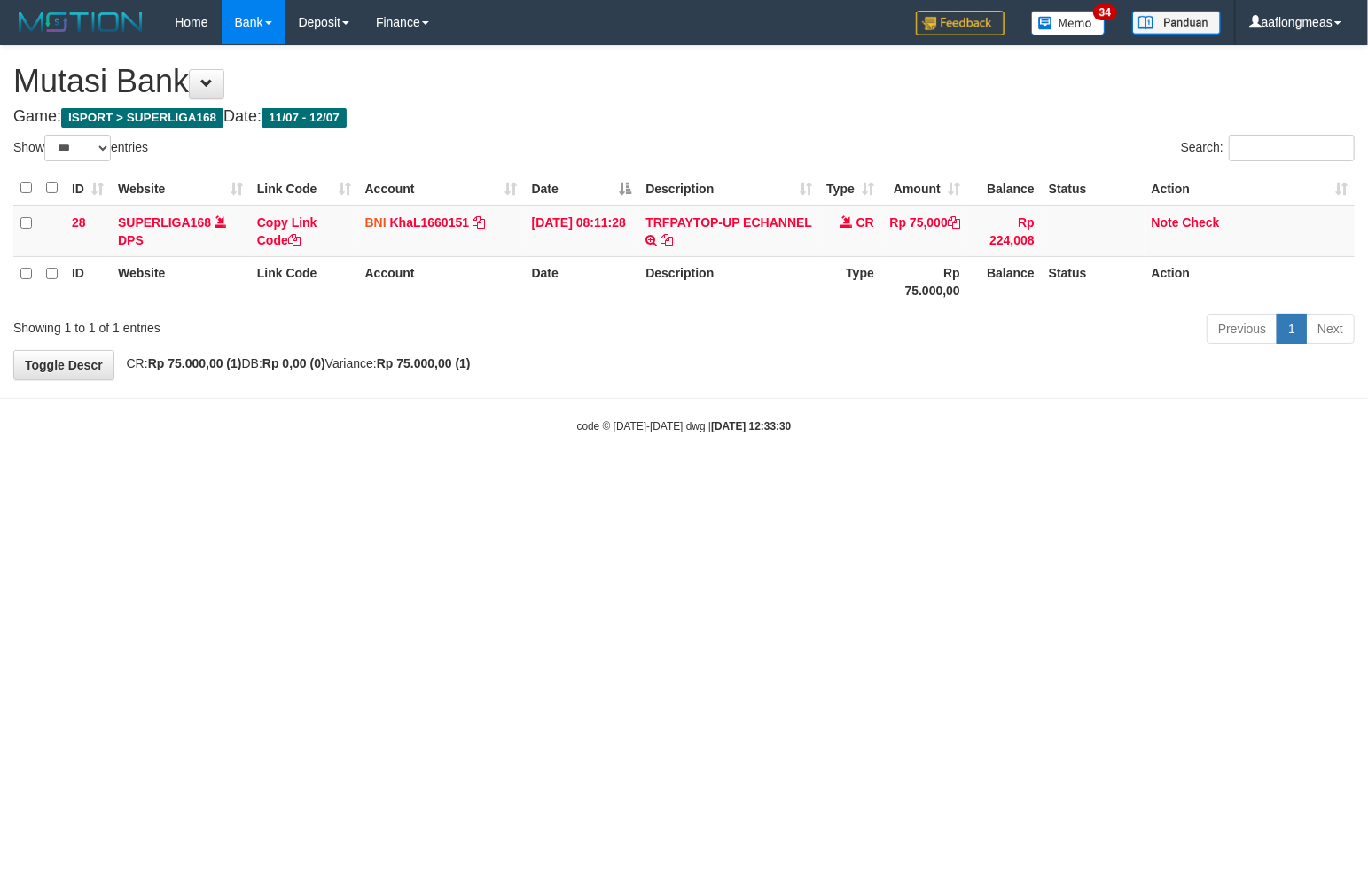 click on "Toggle navigation
Home
Bank
Account List
Load
By Website
Group
[ISPORT]													SUPERLIGA168
By Load Group (DPS)" at bounding box center [684, 239] 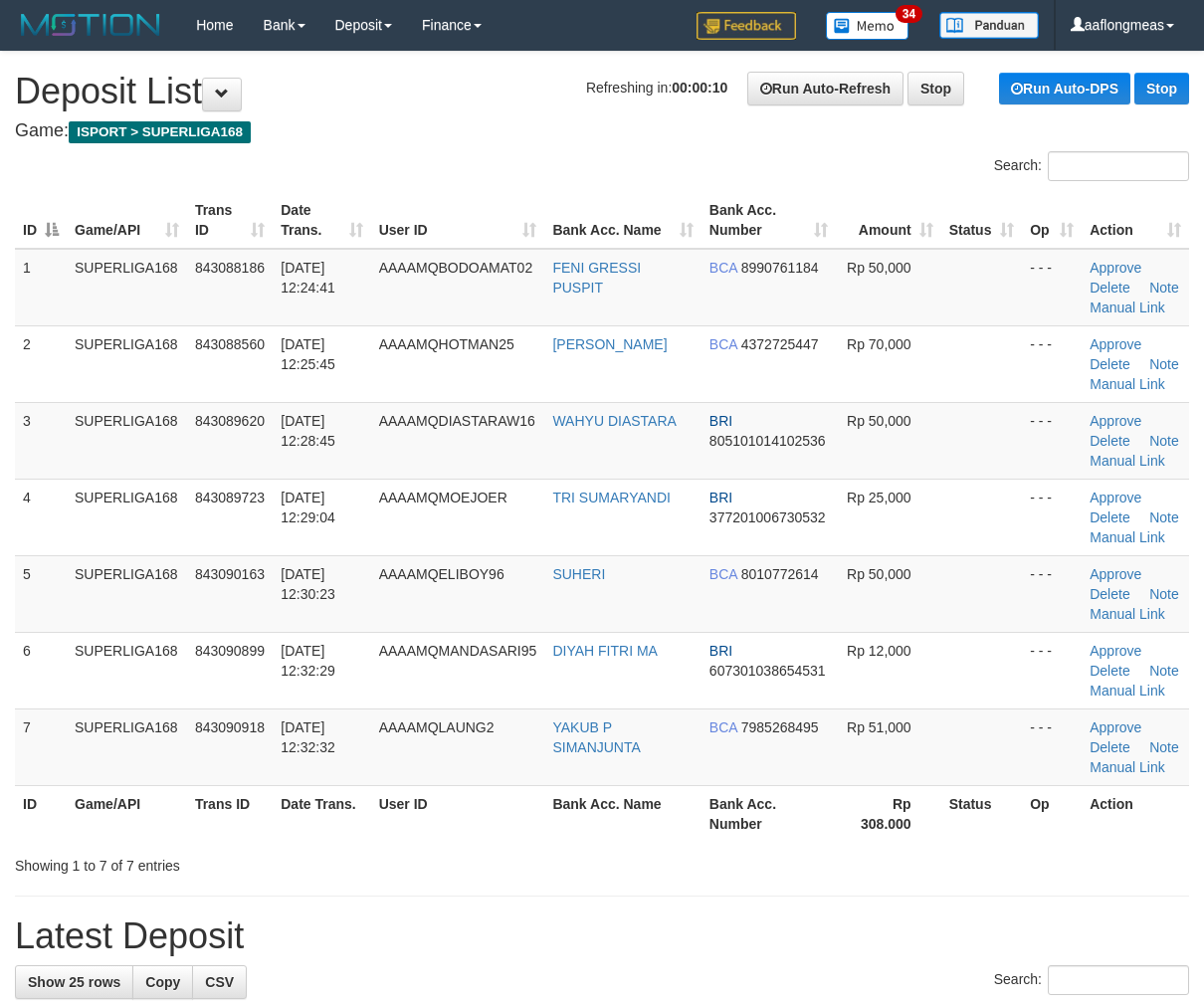 scroll, scrollTop: 0, scrollLeft: 0, axis: both 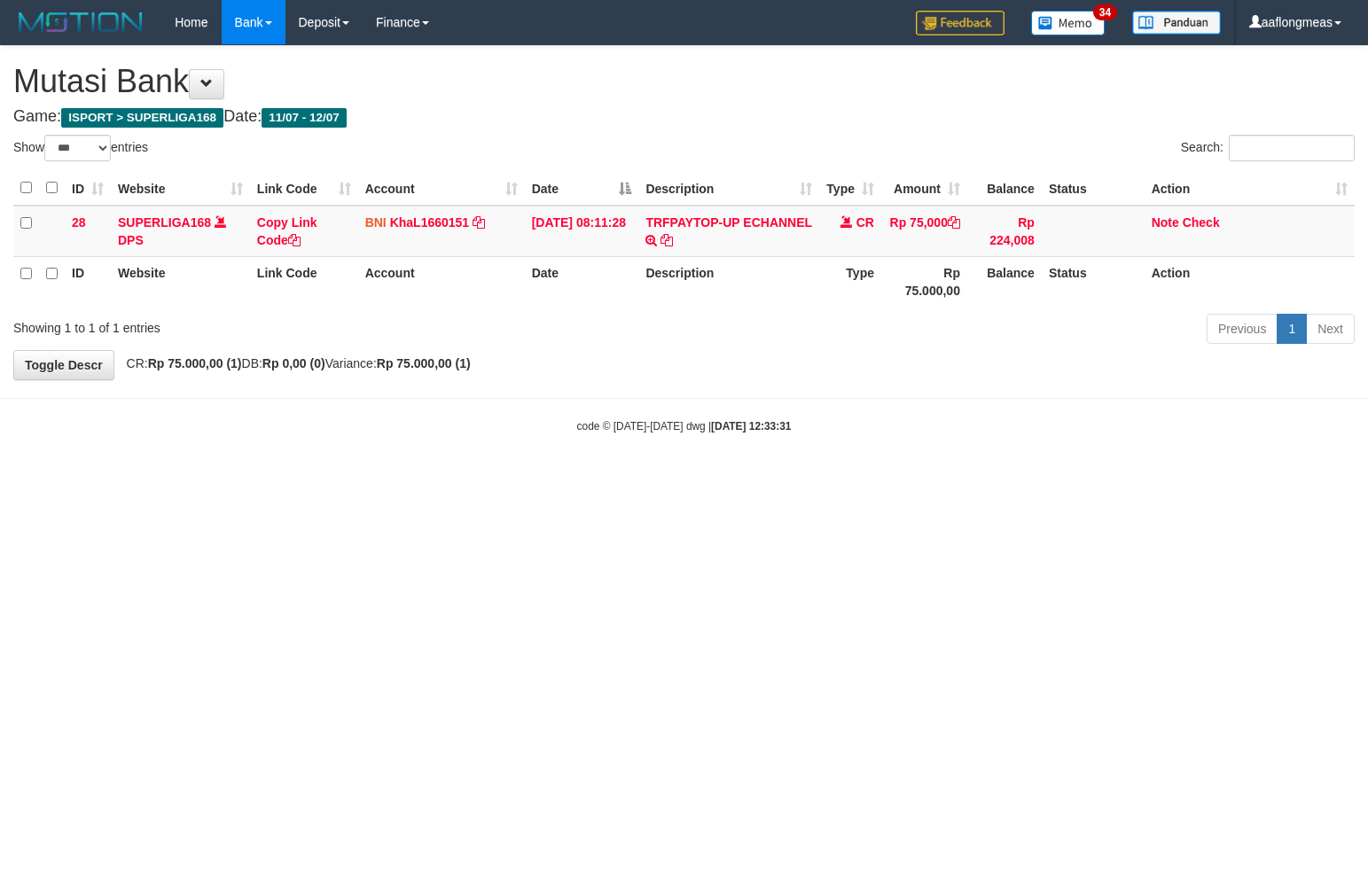 select on "***" 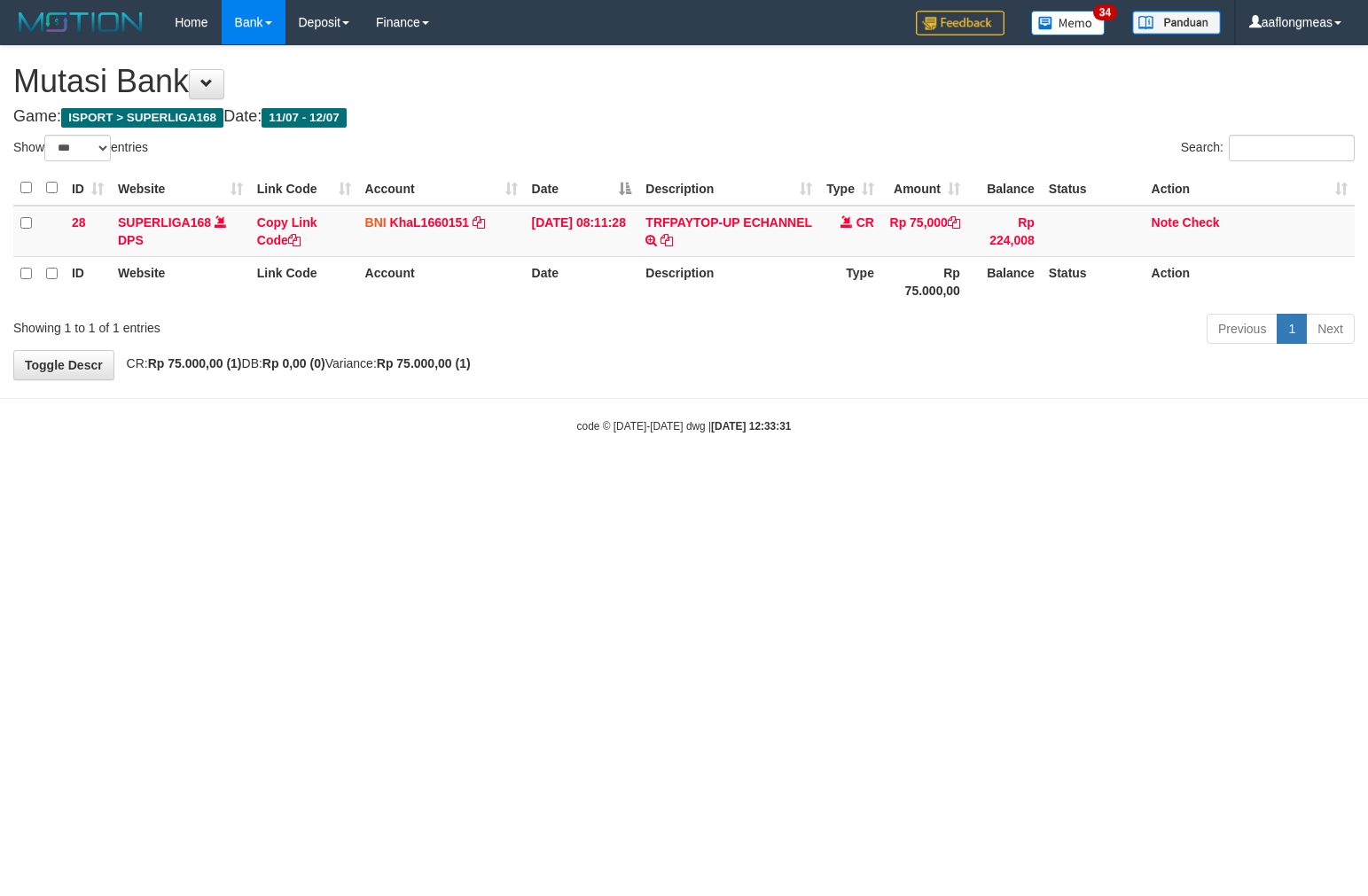 scroll, scrollTop: 0, scrollLeft: 0, axis: both 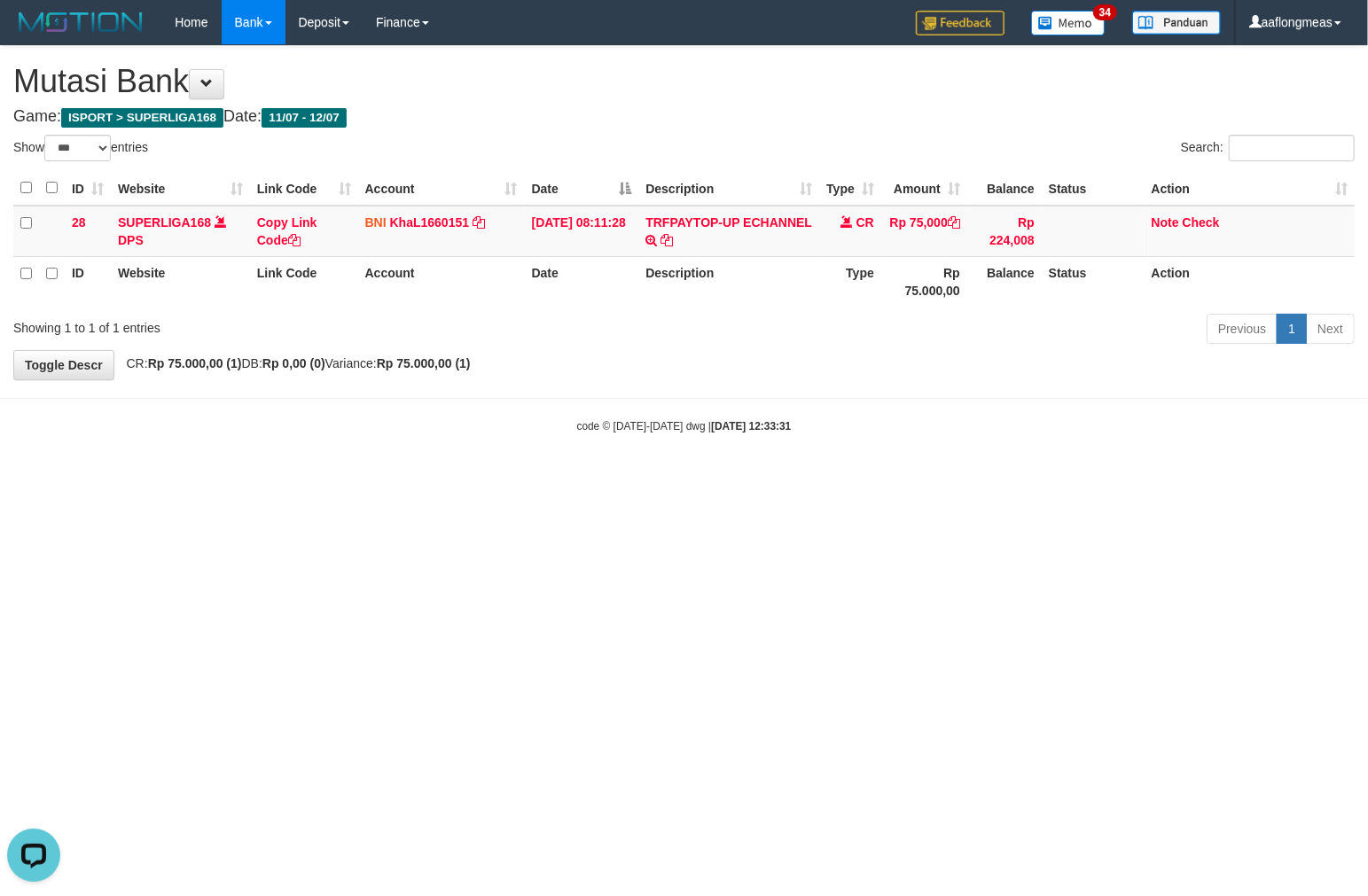click on "Toggle navigation
Home
Bank
Account List
Load
By Website
Group
[ISPORT]													SUPERLIGA168
By Load Group (DPS)" at bounding box center [684, 239] 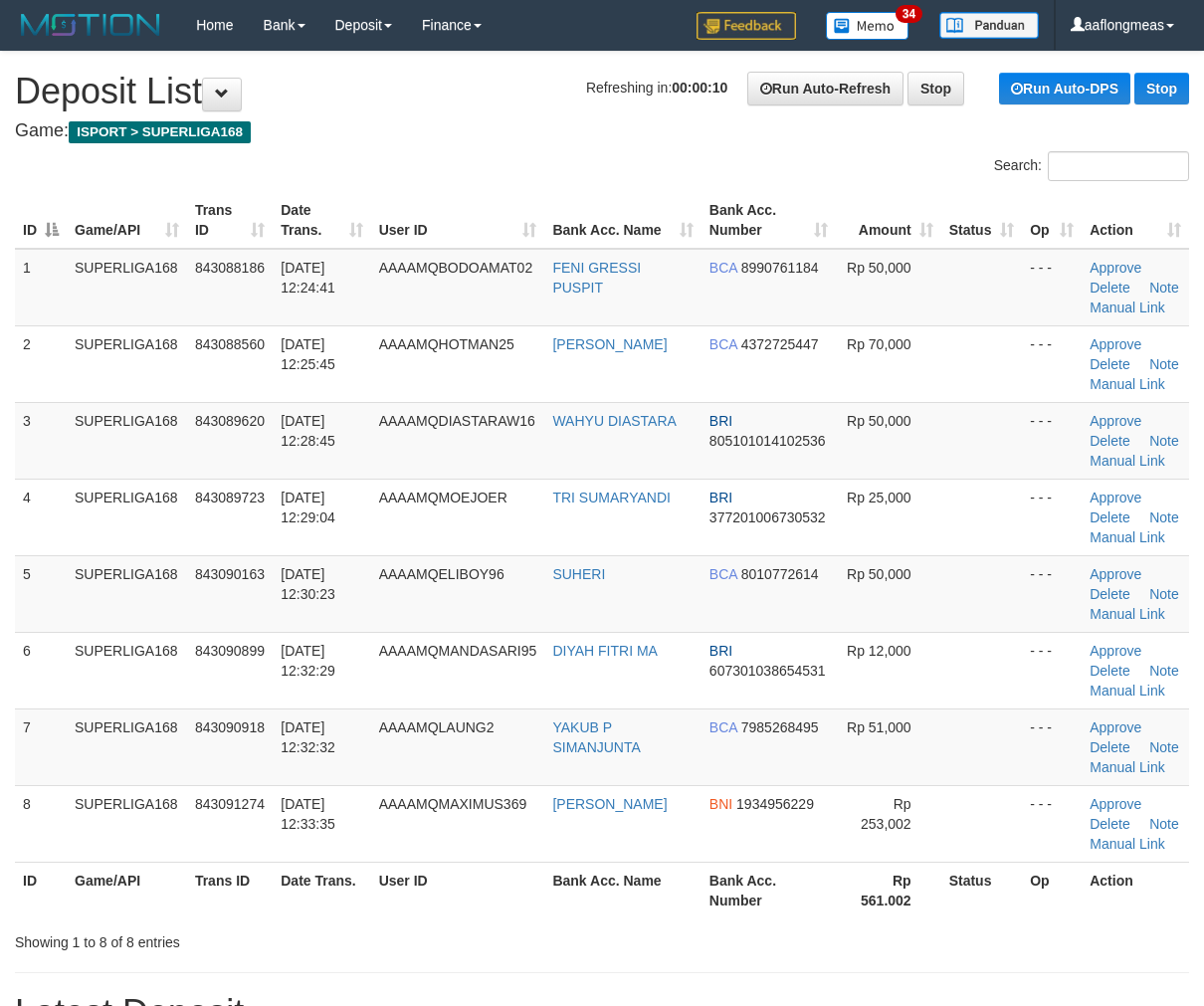 scroll, scrollTop: 0, scrollLeft: 0, axis: both 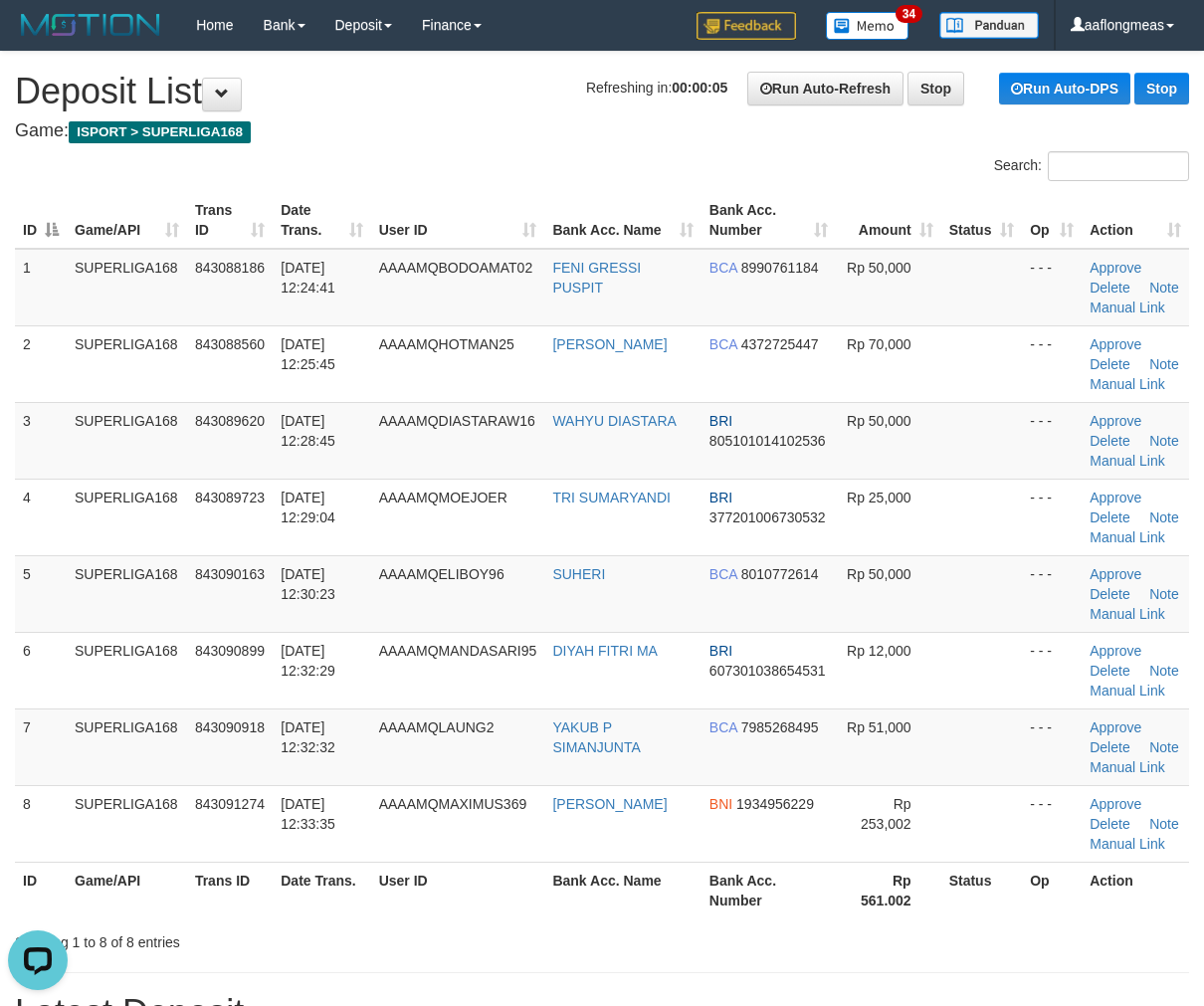 click at bounding box center [981, 516] 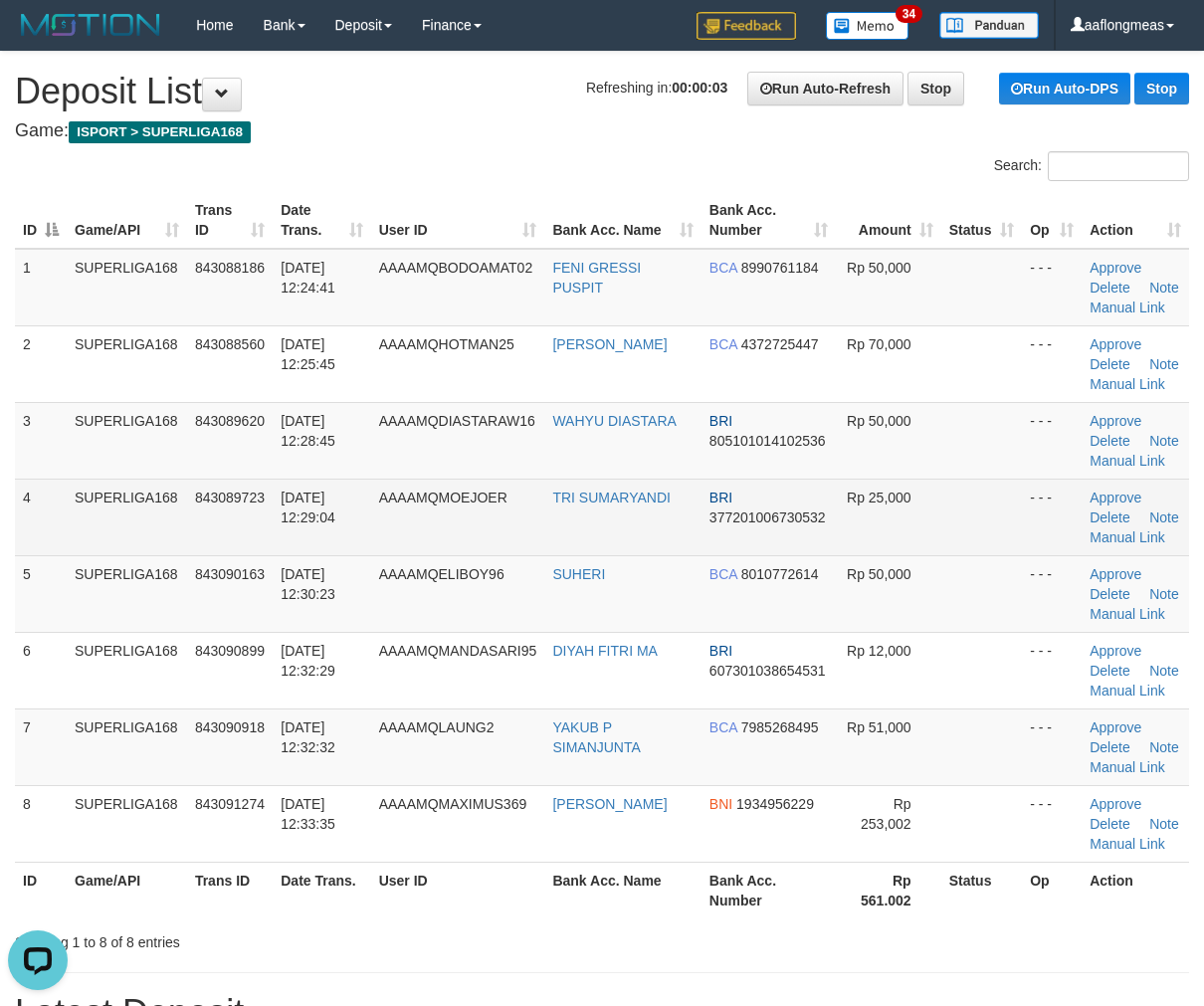 click at bounding box center (981, 516) 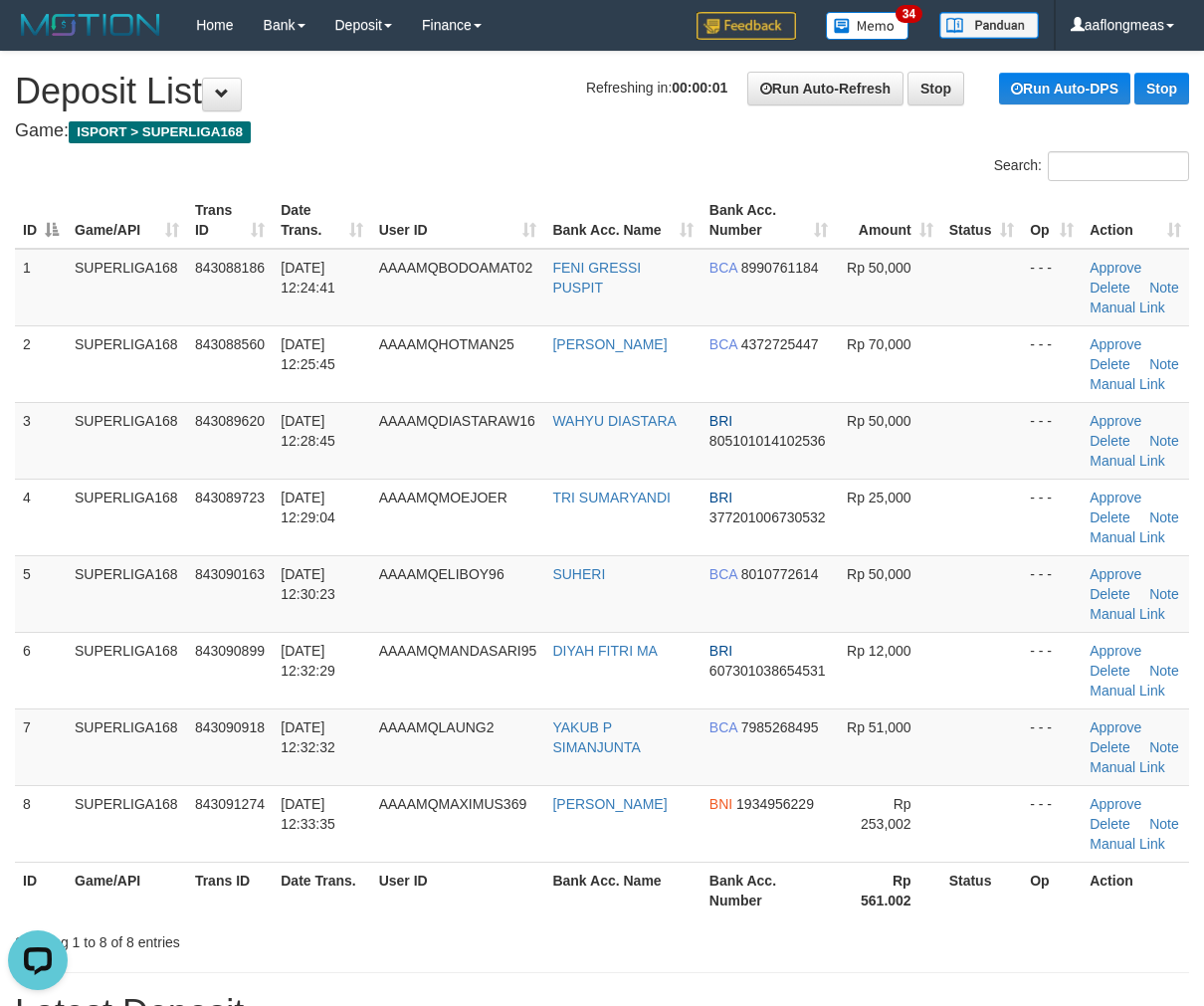drag, startPoint x: 1041, startPoint y: 538, endPoint x: 1211, endPoint y: 525, distance: 170.49633 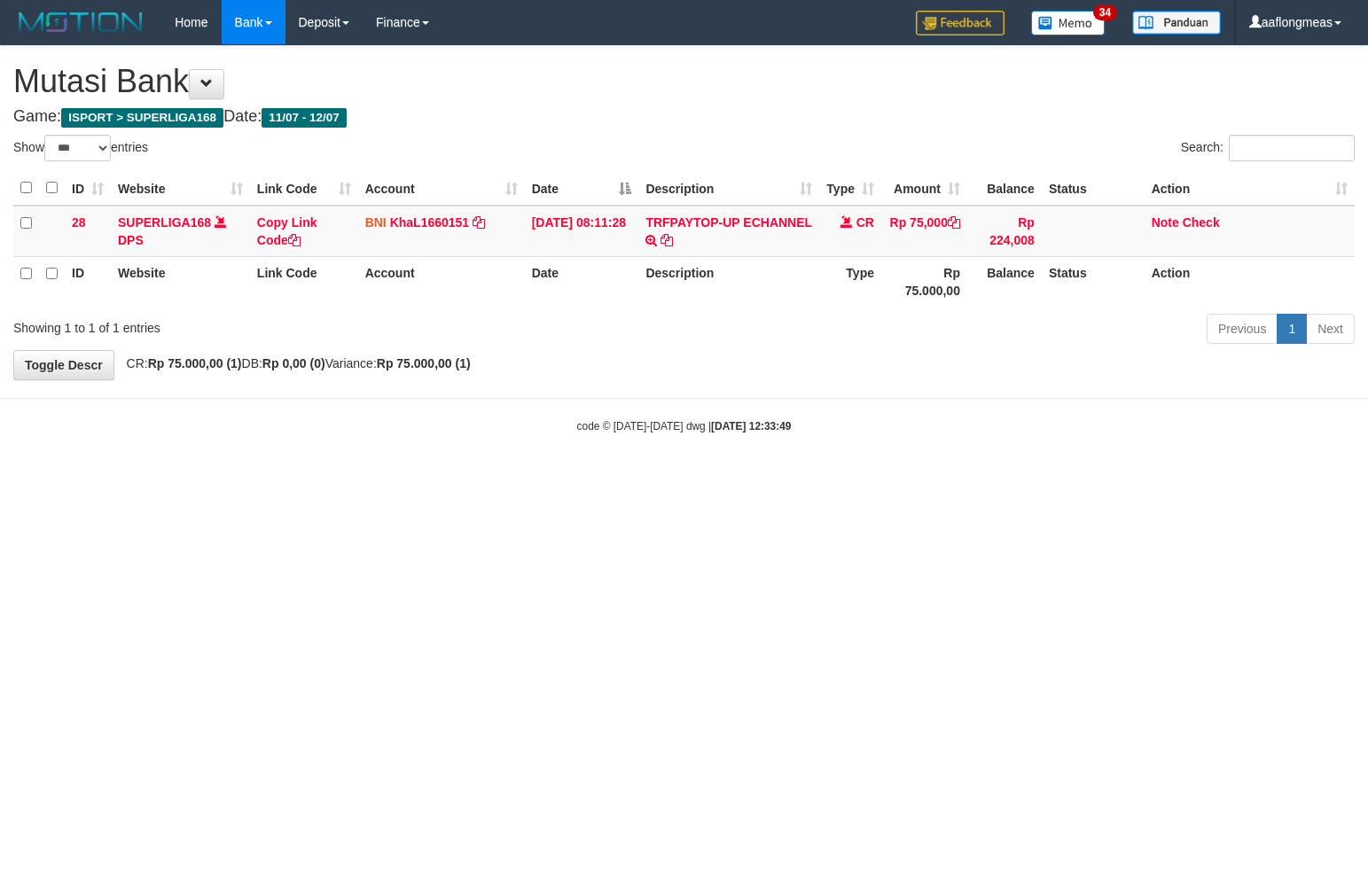 select on "***" 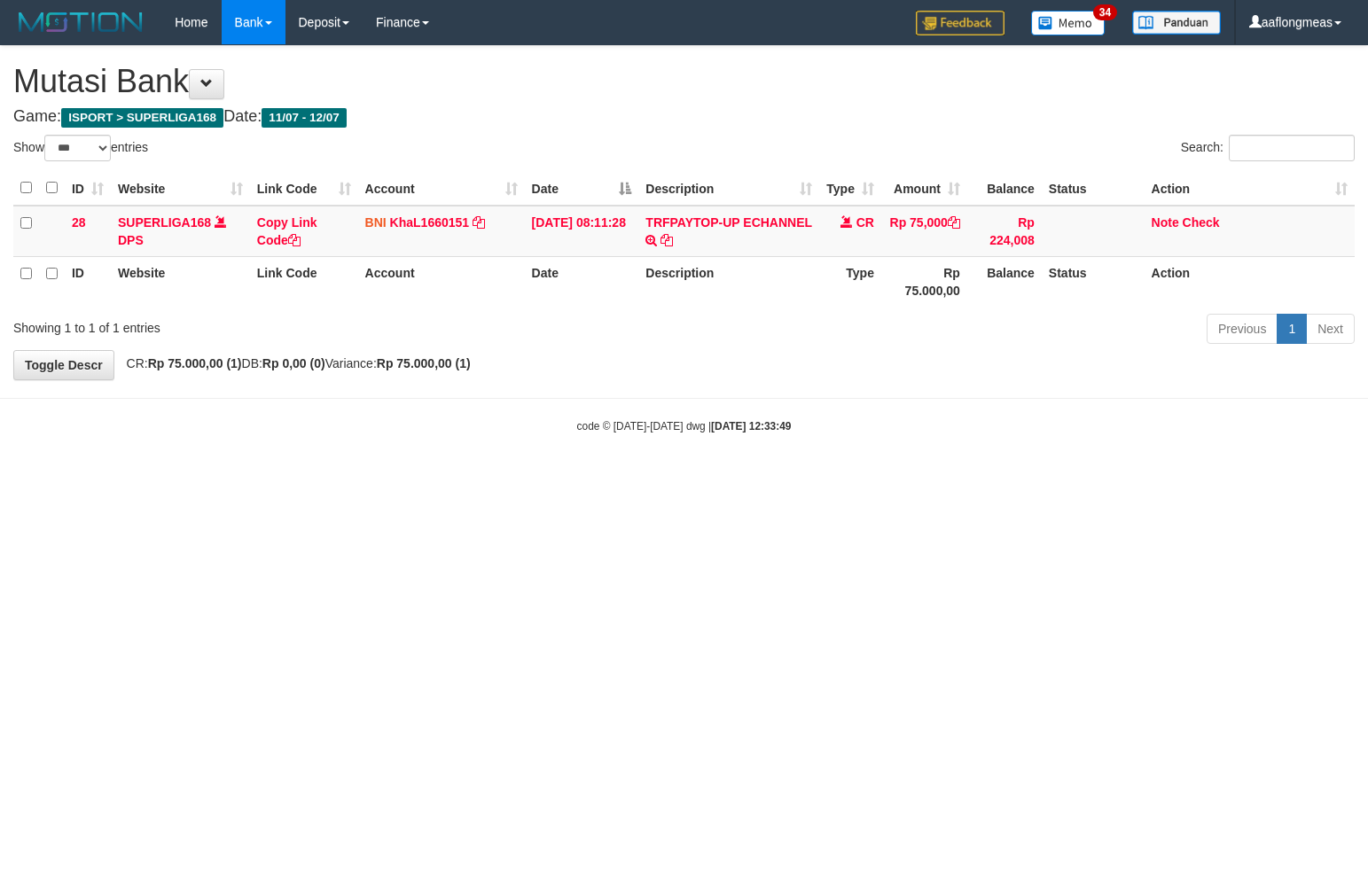 scroll, scrollTop: 0, scrollLeft: 0, axis: both 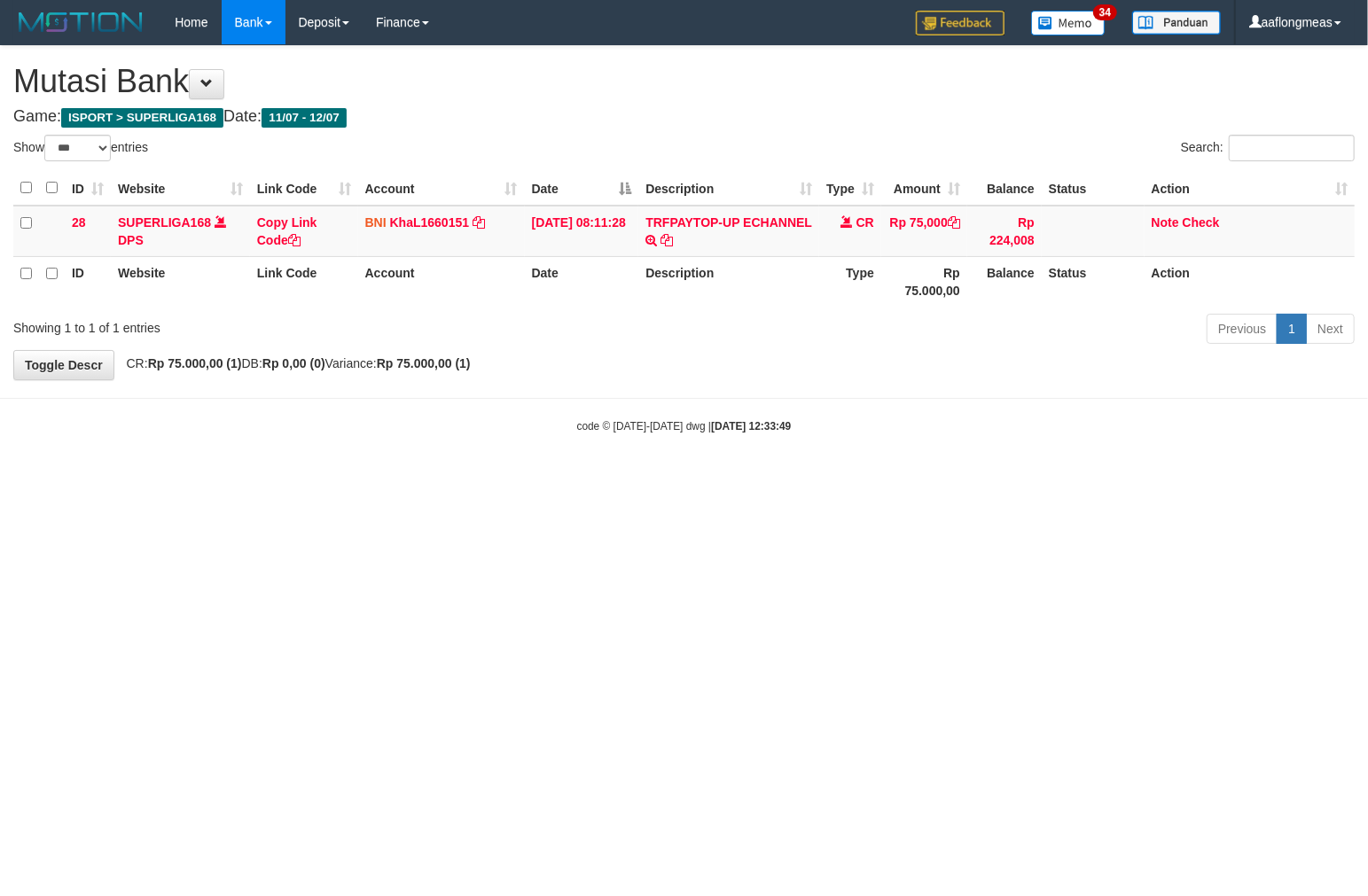 drag, startPoint x: 745, startPoint y: 521, endPoint x: 481, endPoint y: 574, distance: 269 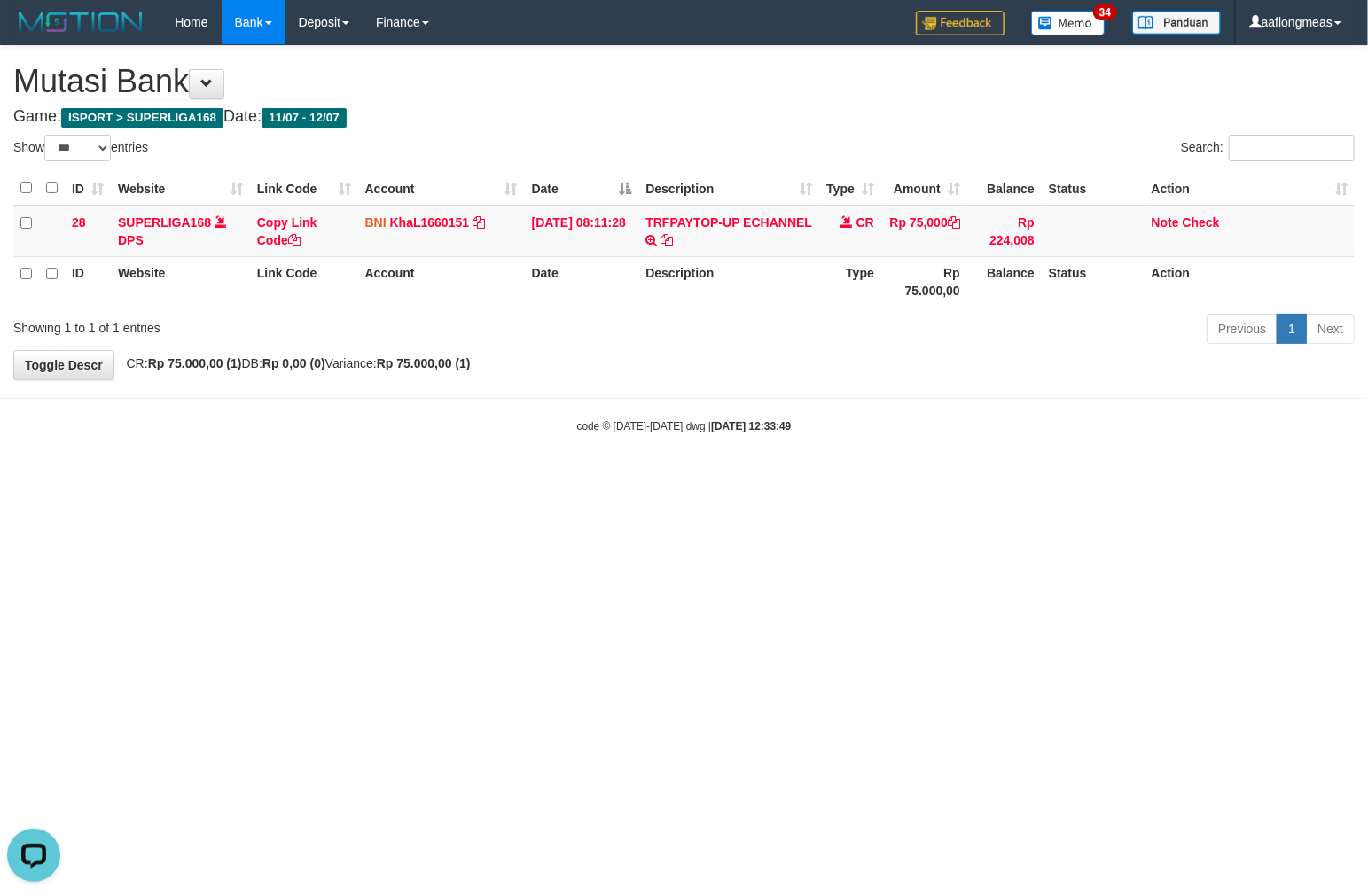 scroll, scrollTop: 0, scrollLeft: 0, axis: both 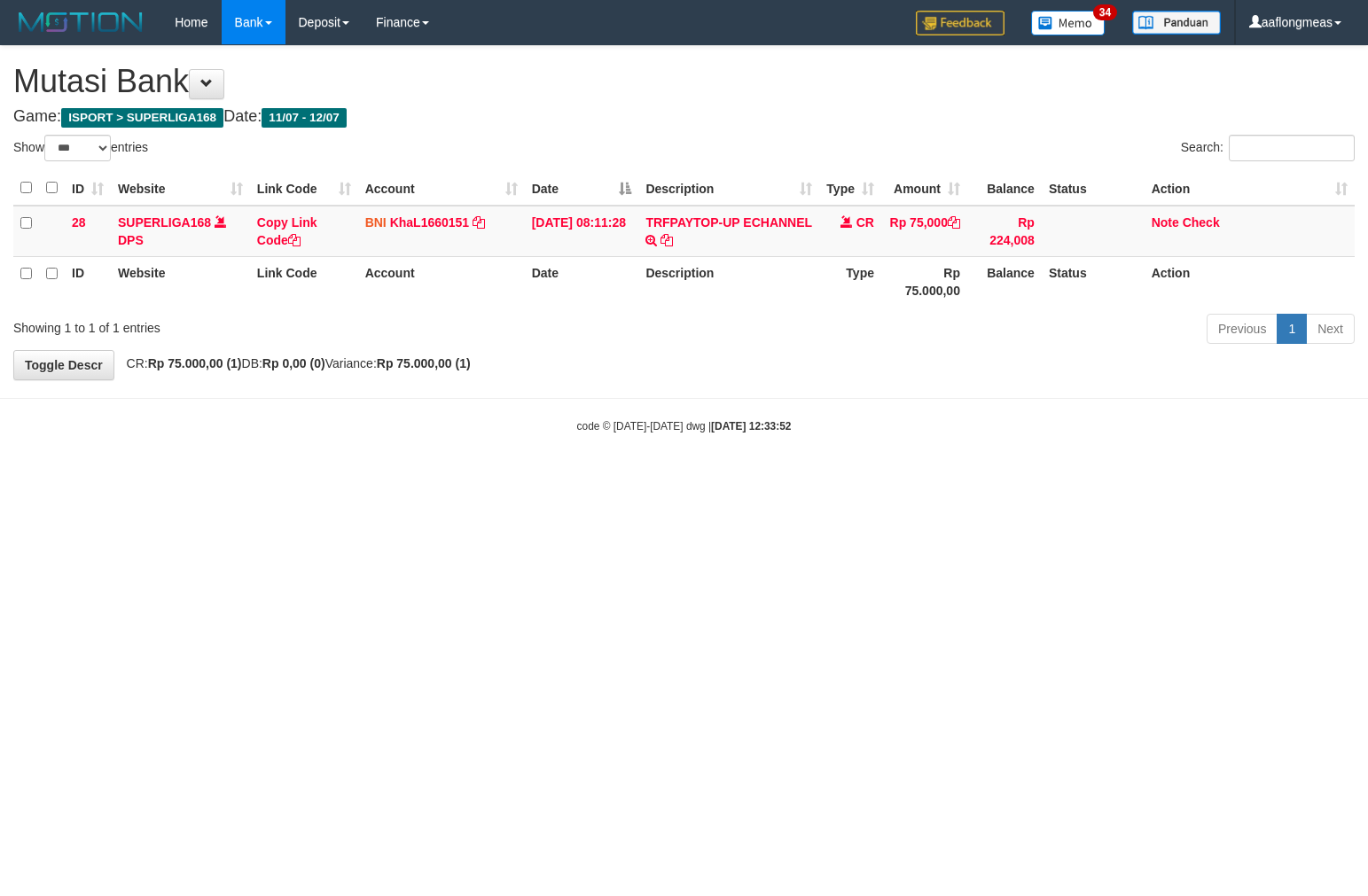 select on "***" 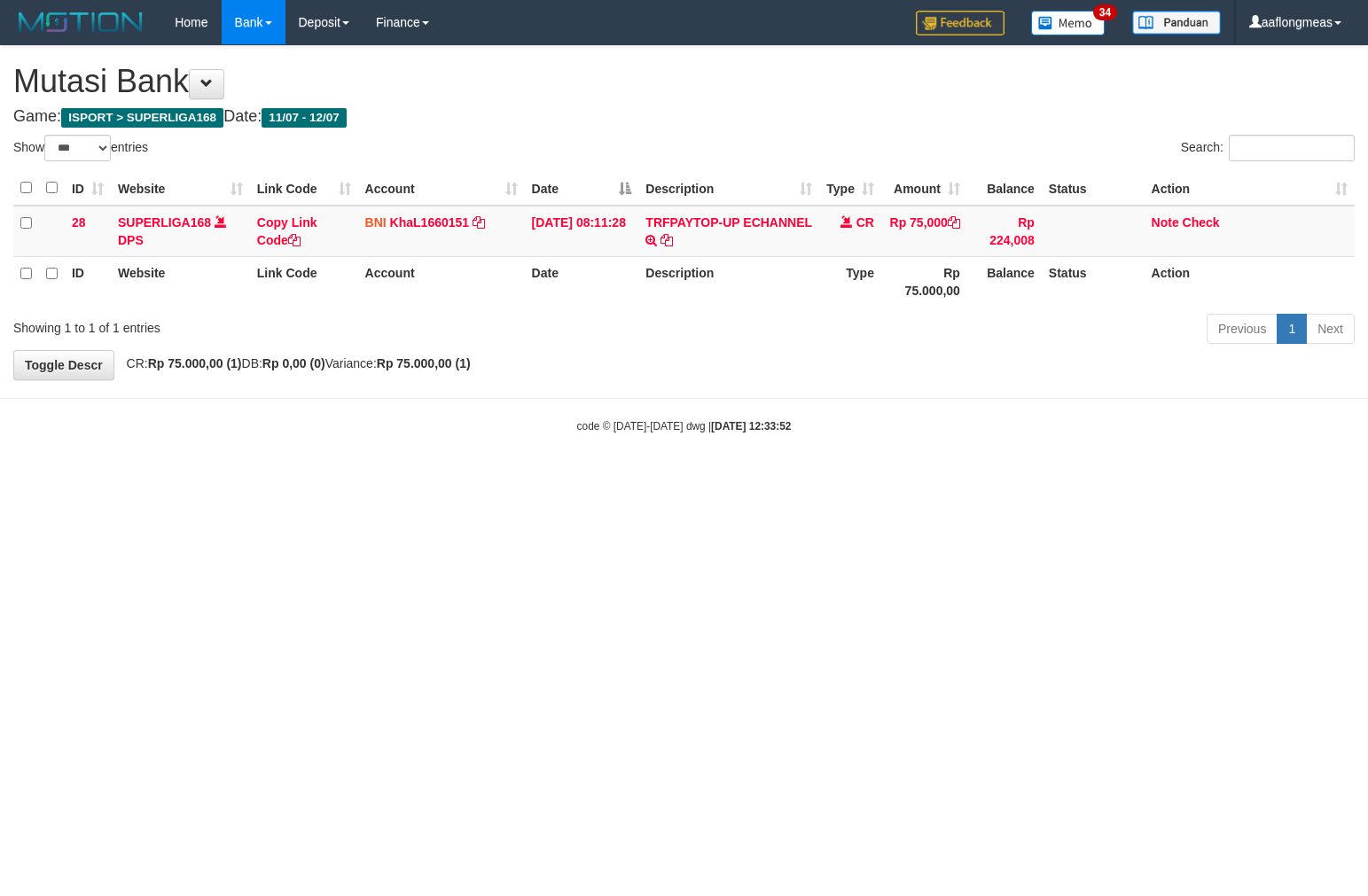 scroll, scrollTop: 0, scrollLeft: 0, axis: both 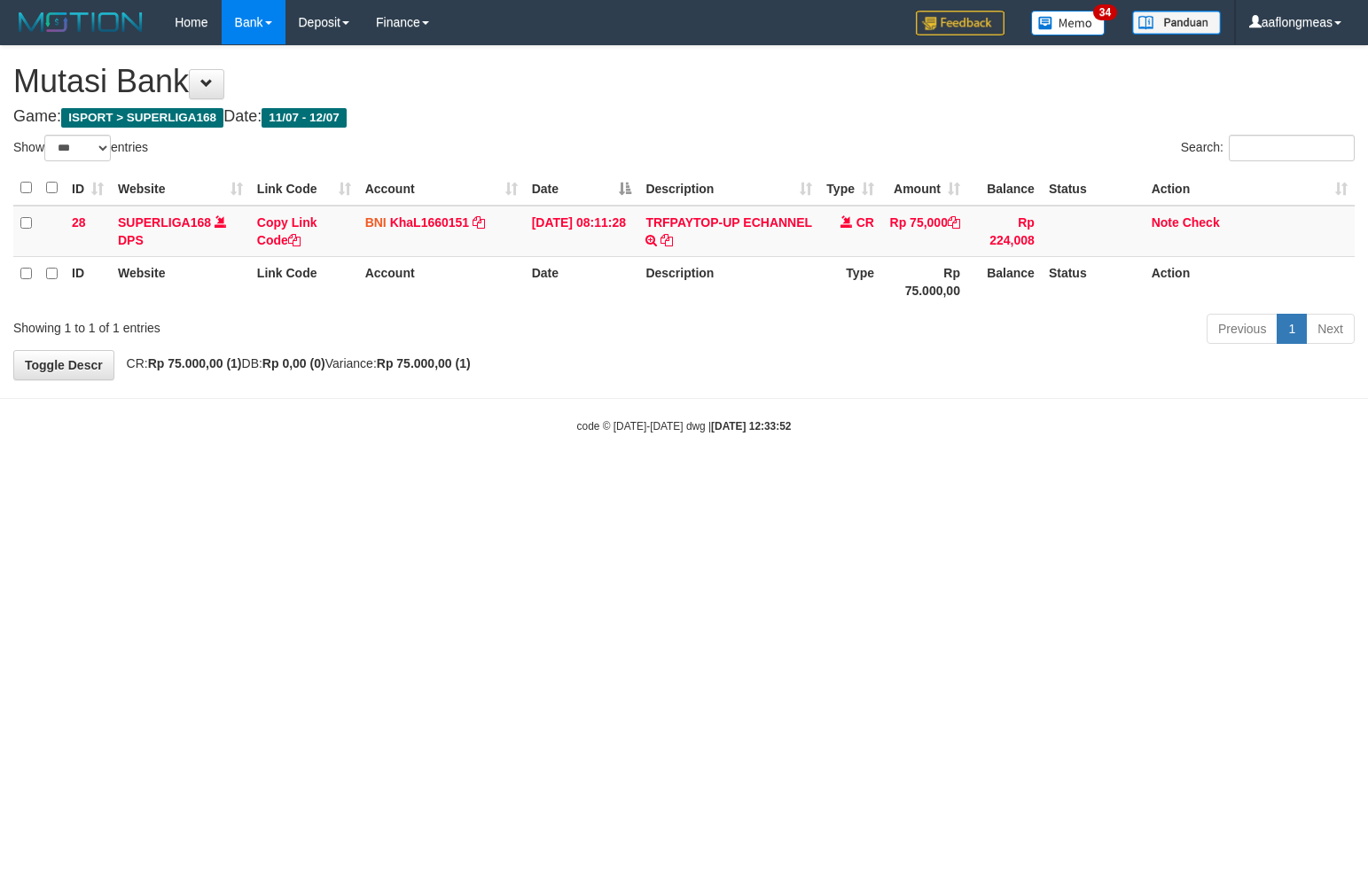 select on "***" 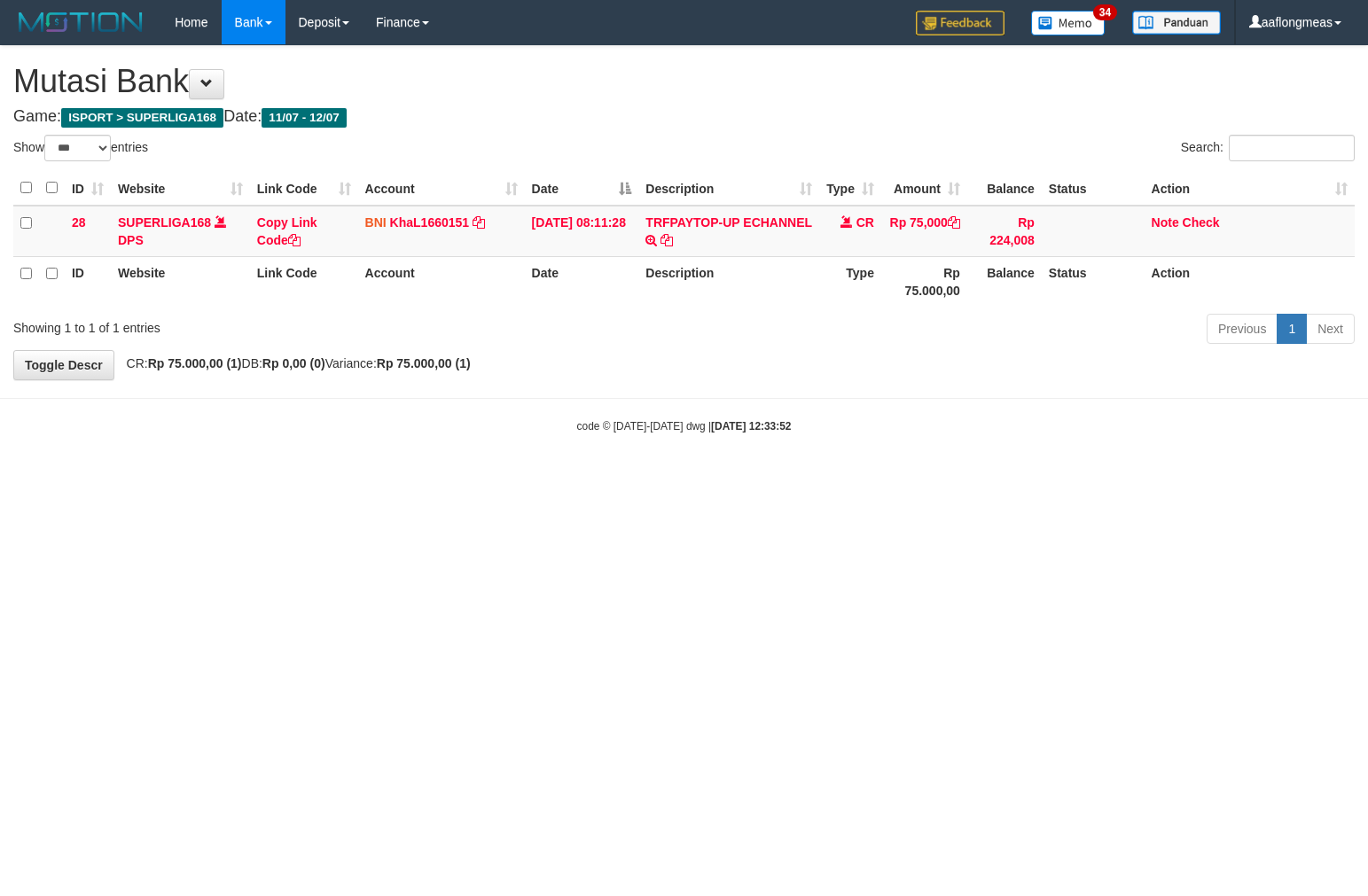 scroll, scrollTop: 0, scrollLeft: 0, axis: both 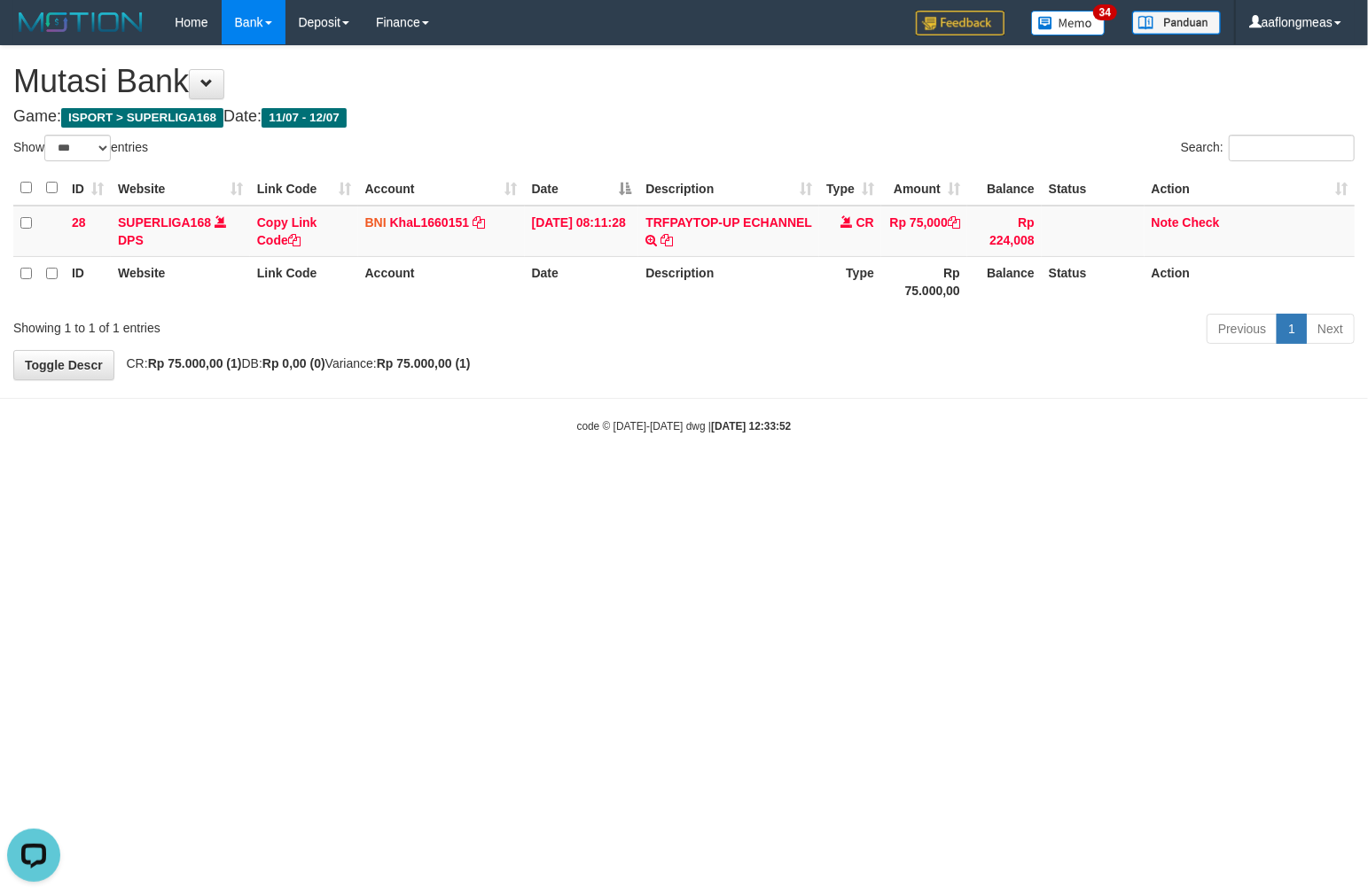 click on "Toggle navigation
Home
Bank
Account List
Load
By Website
Group
[ISPORT]													SUPERLIGA168
By Load Group (DPS)
34" at bounding box center (684, 239) 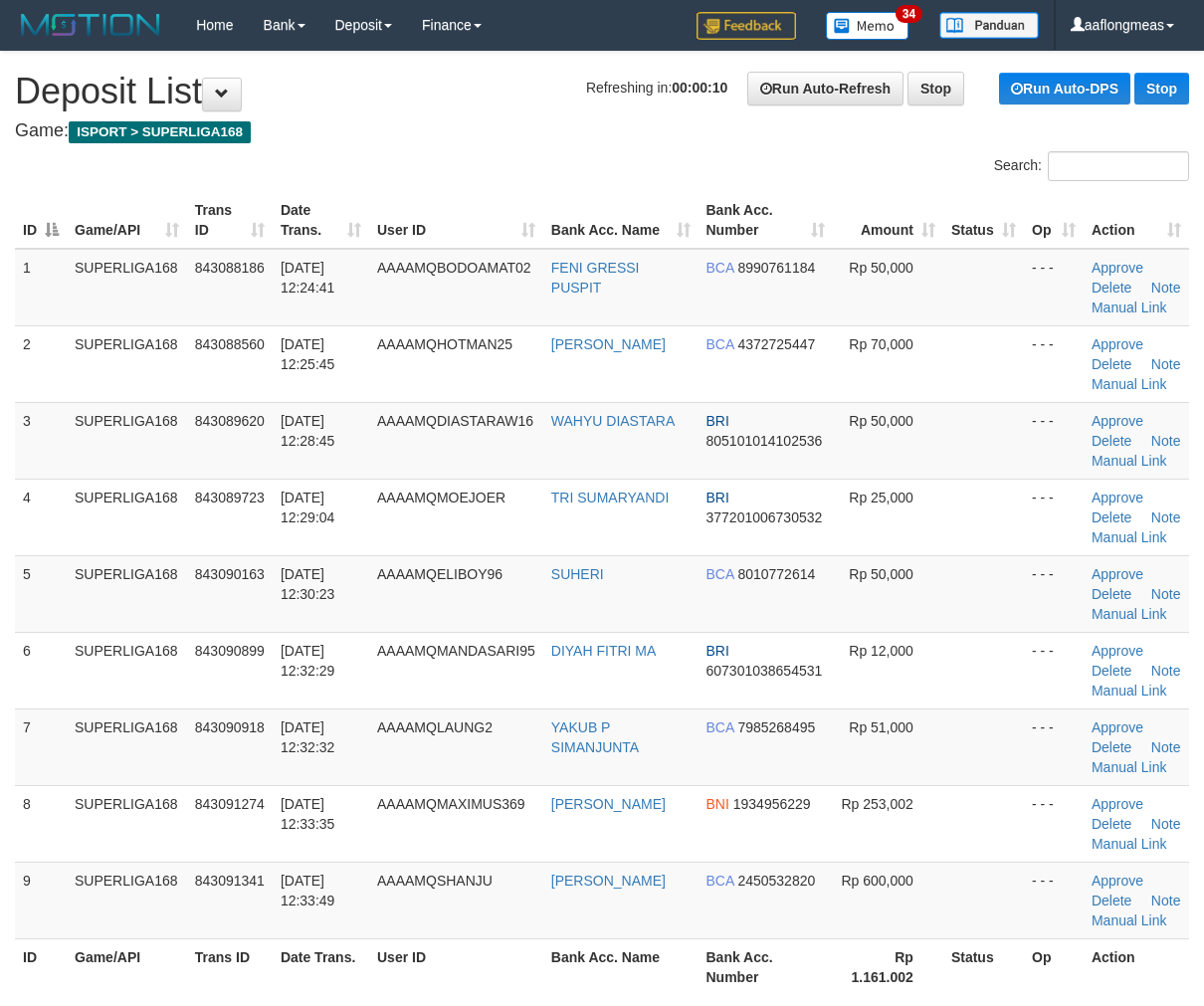 scroll, scrollTop: 0, scrollLeft: 0, axis: both 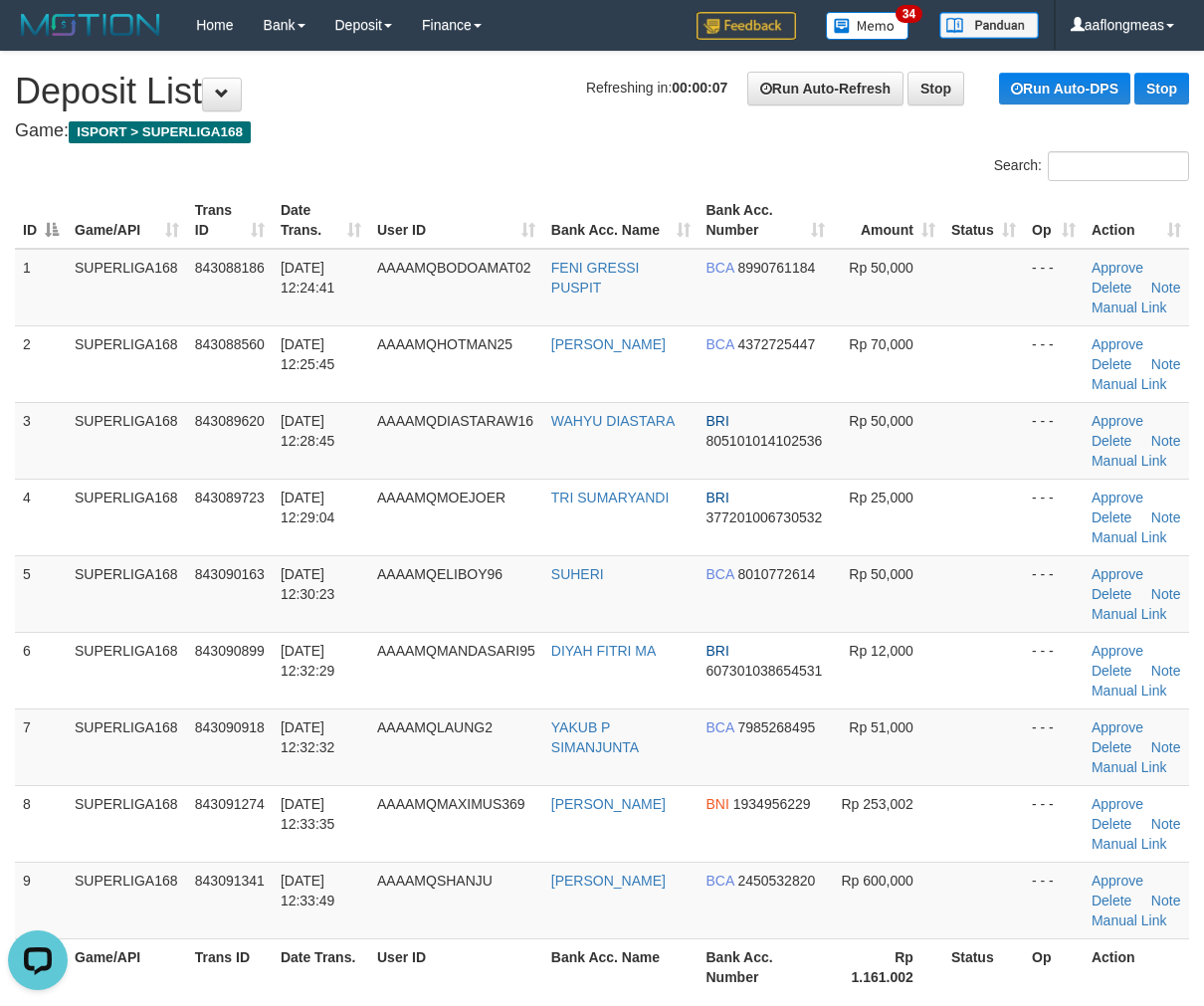 drag, startPoint x: 948, startPoint y: 533, endPoint x: 1210, endPoint y: 553, distance: 262.76225 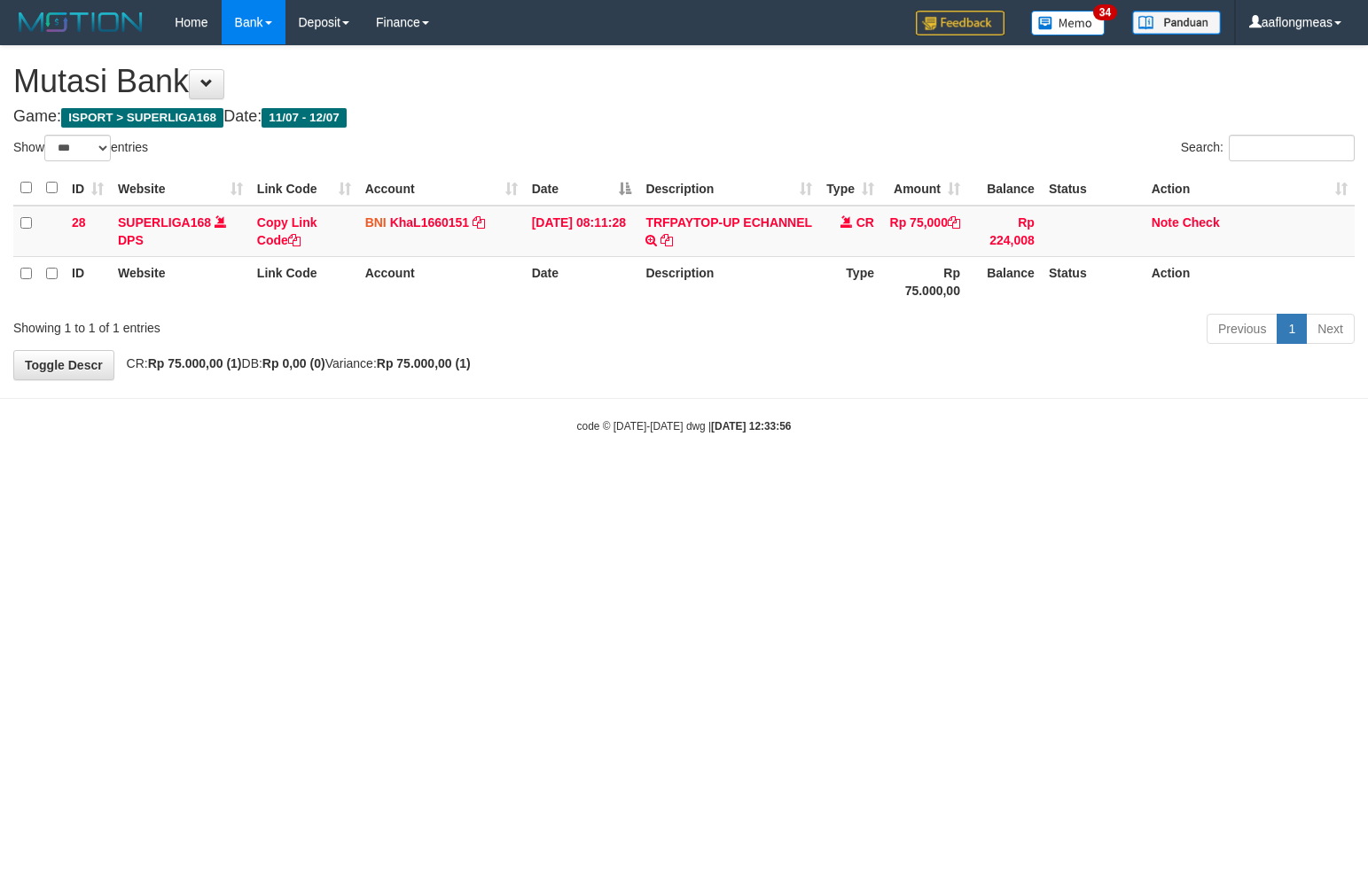 select on "***" 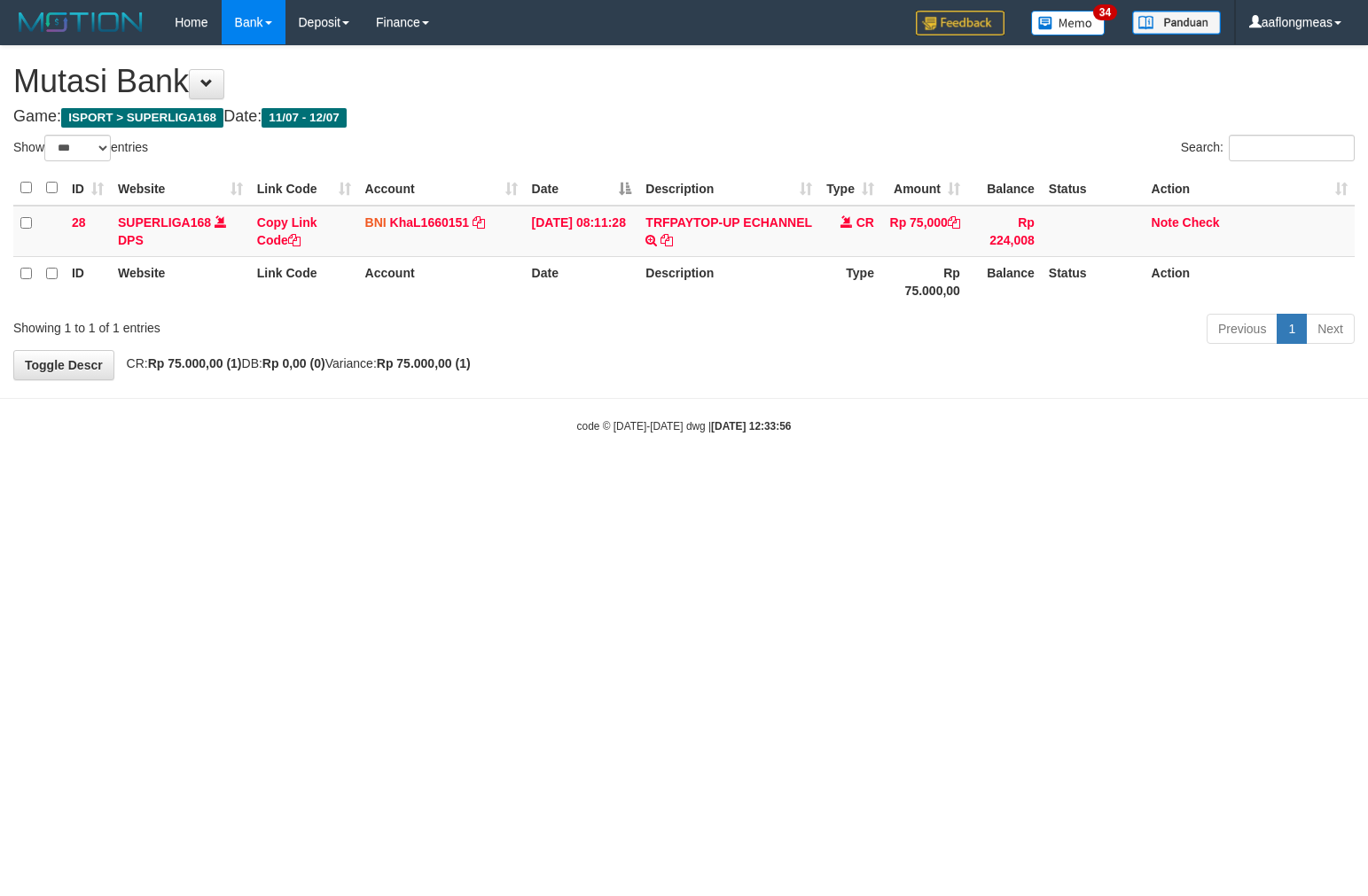 scroll, scrollTop: 0, scrollLeft: 0, axis: both 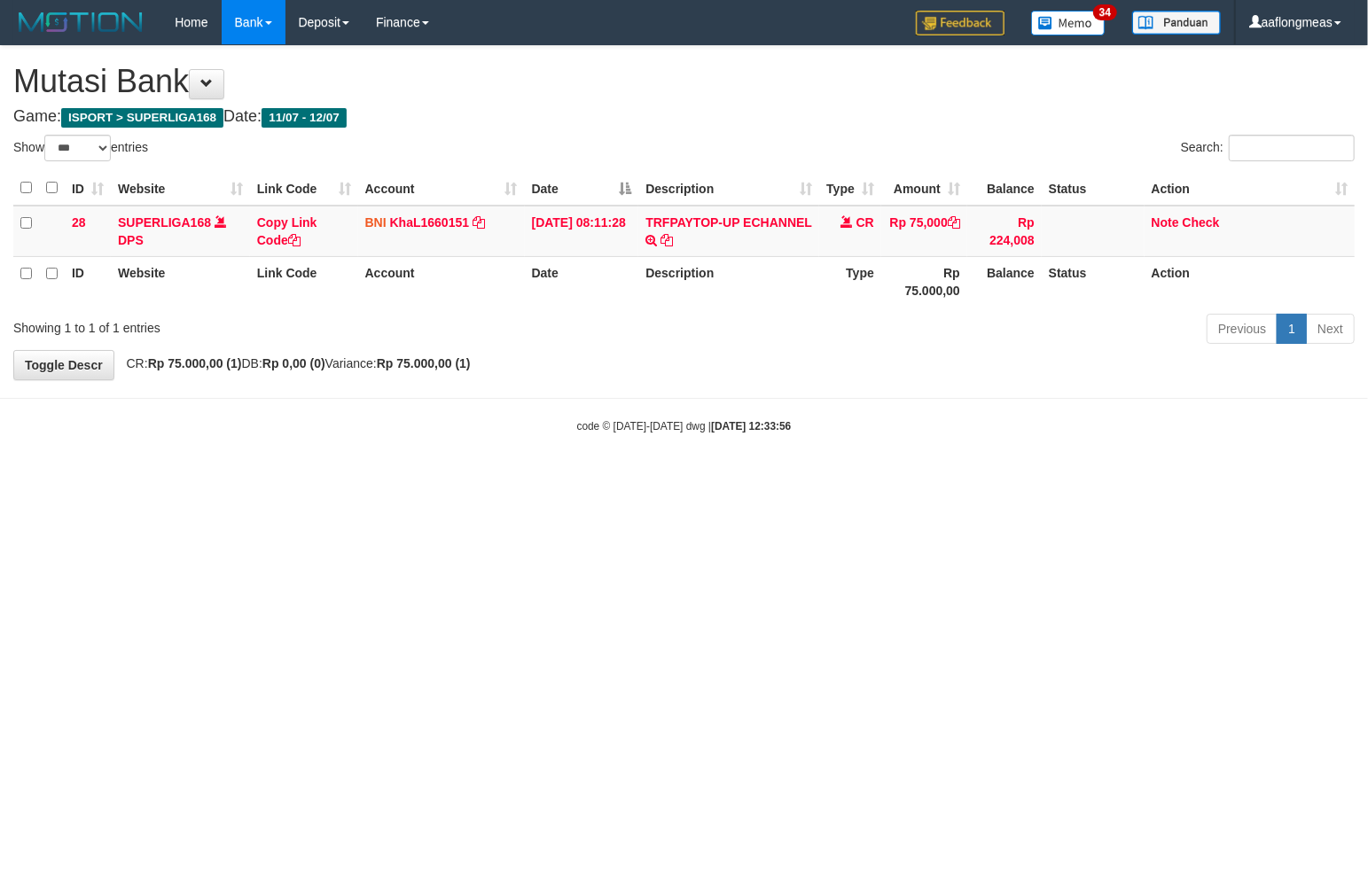 drag, startPoint x: 0, startPoint y: 0, endPoint x: 739, endPoint y: 502, distance: 893.3784 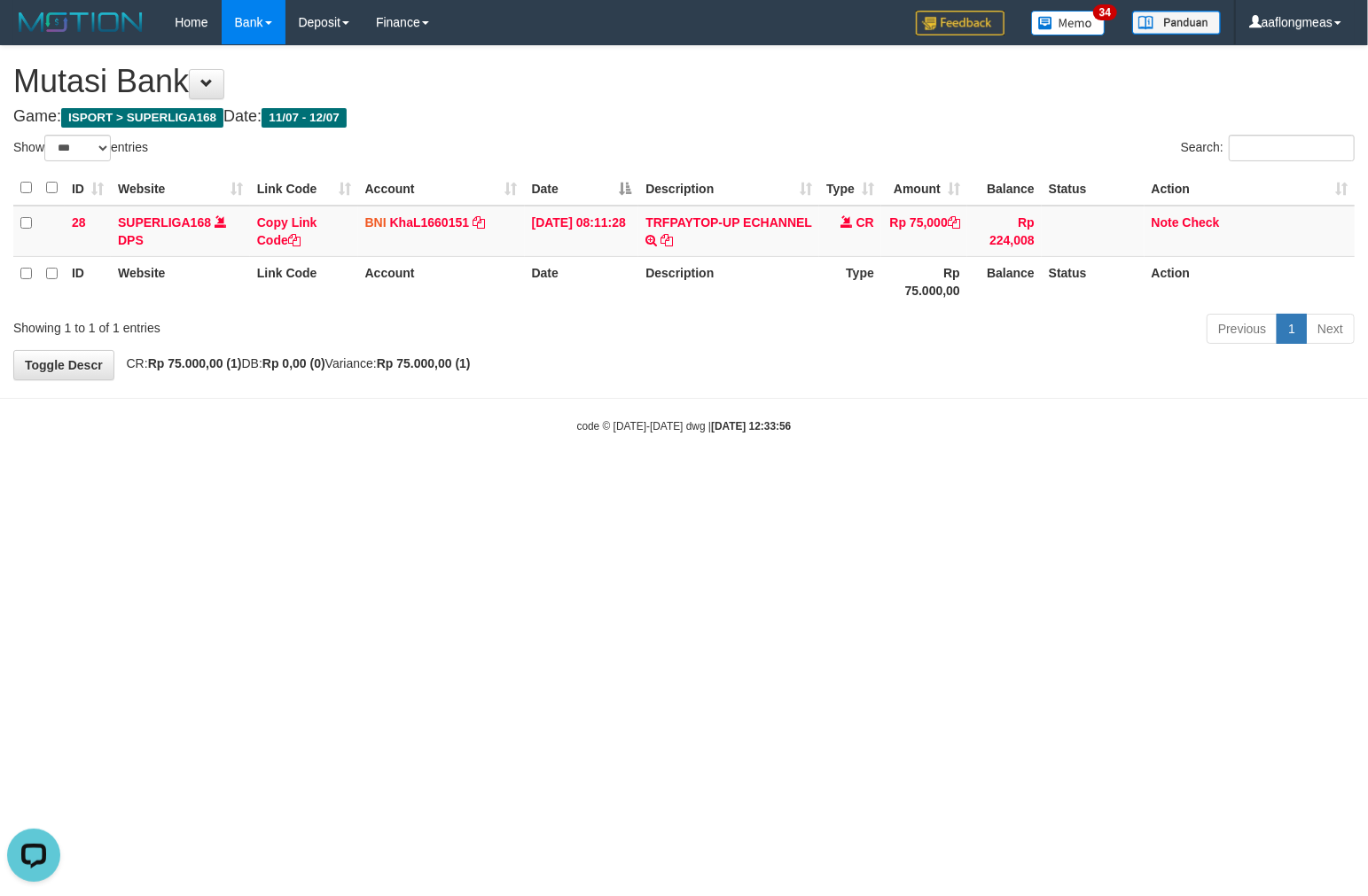 scroll, scrollTop: 0, scrollLeft: 0, axis: both 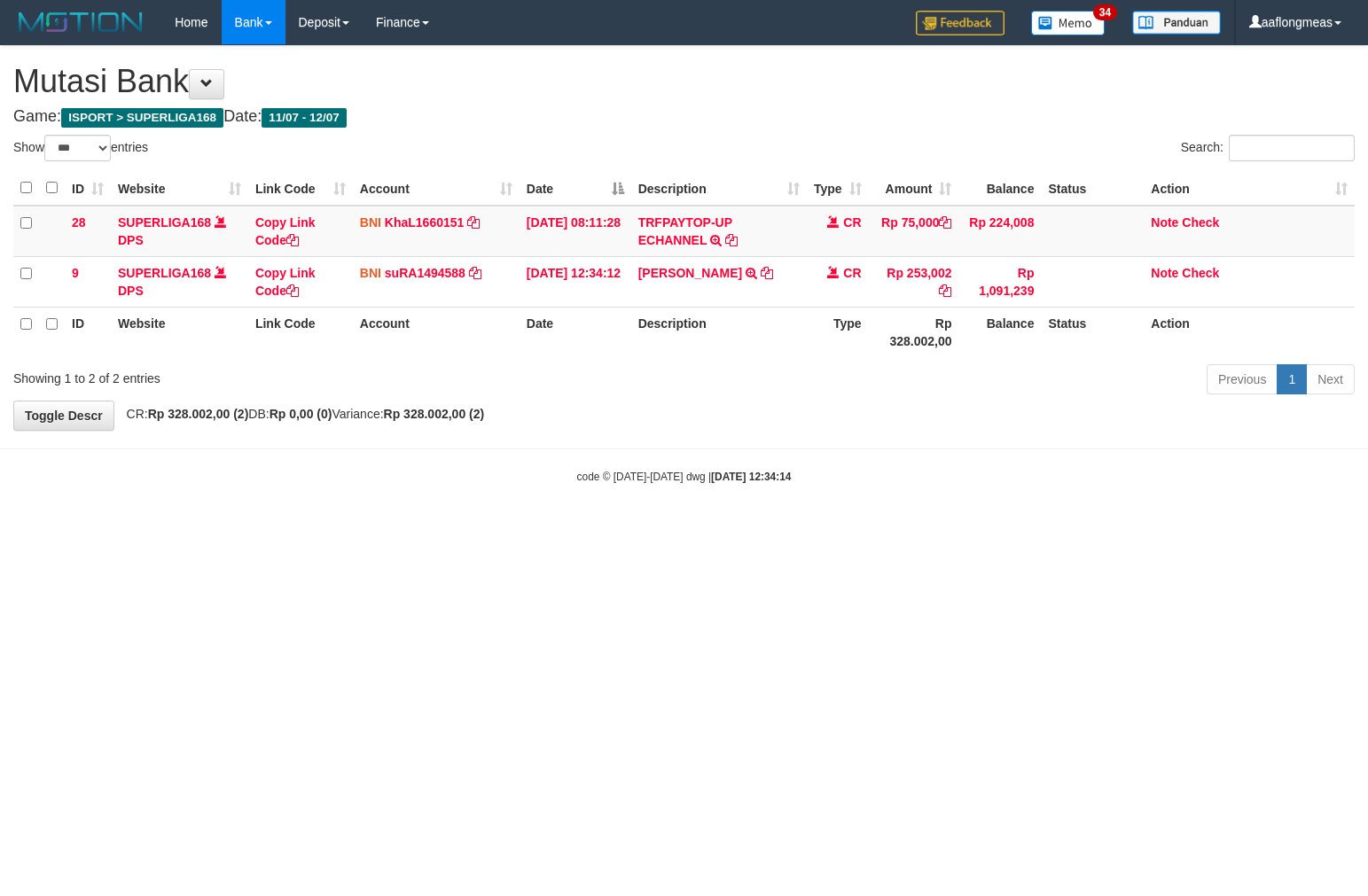 select on "***" 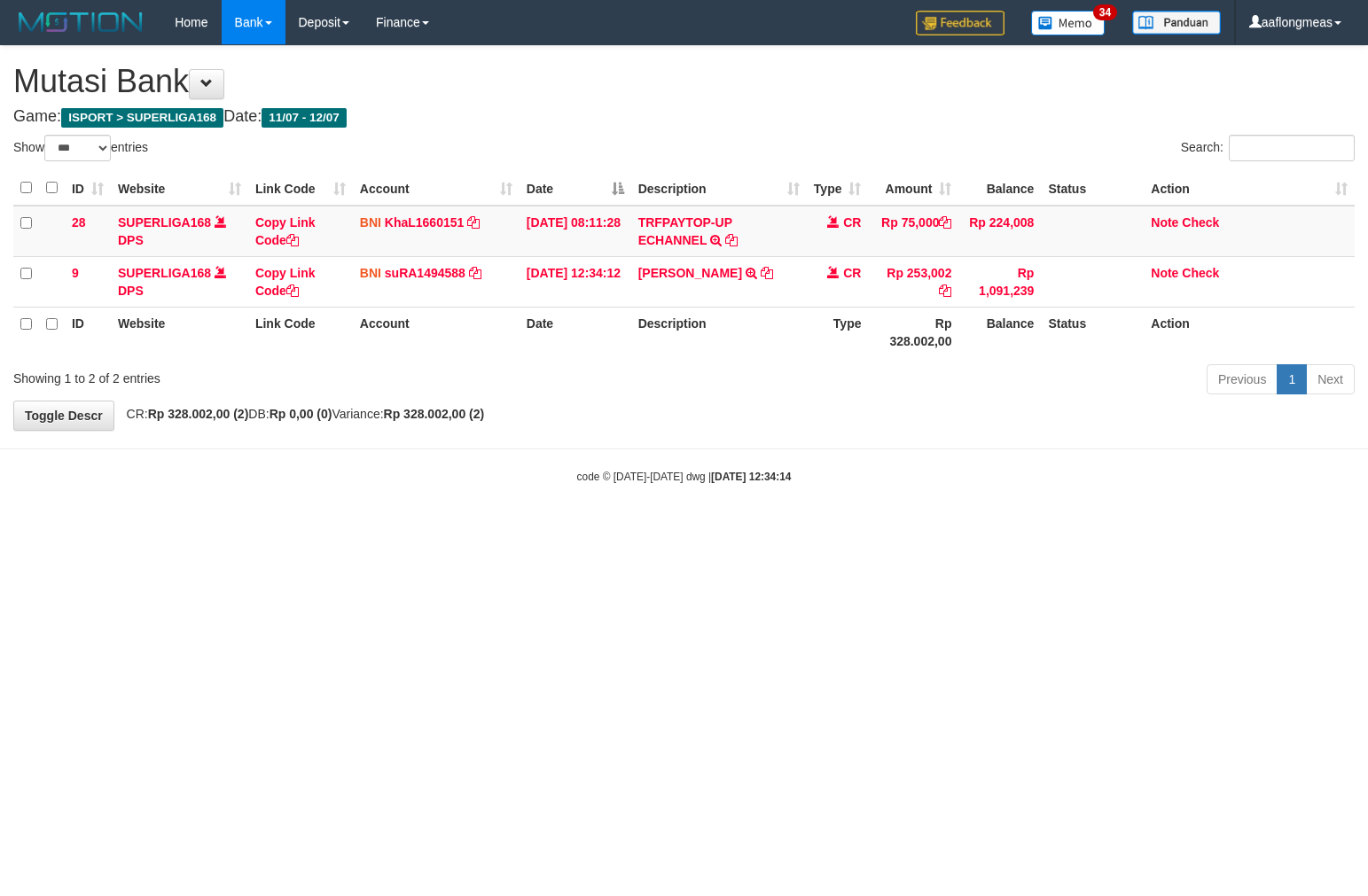 scroll, scrollTop: 0, scrollLeft: 0, axis: both 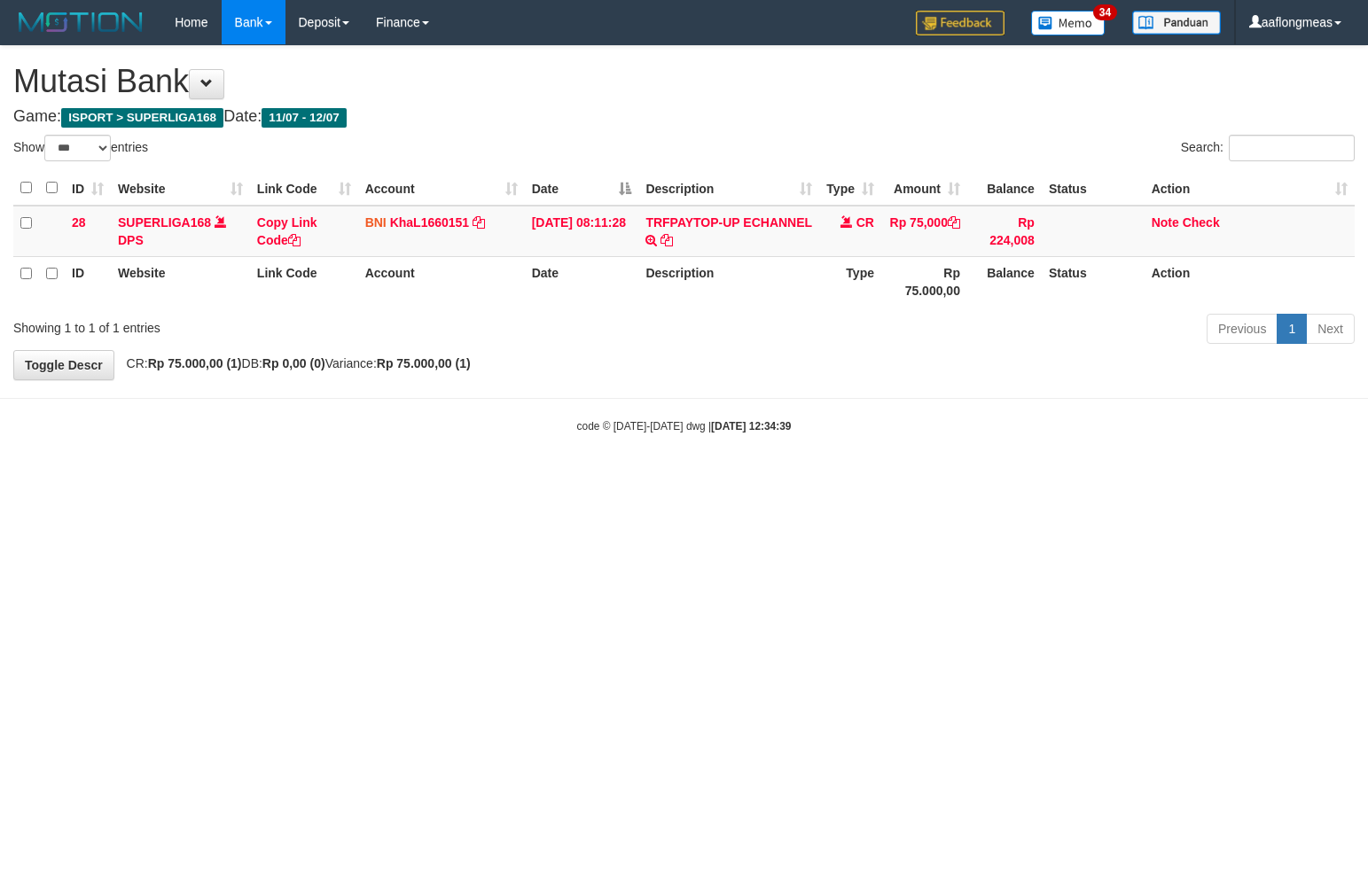 select on "***" 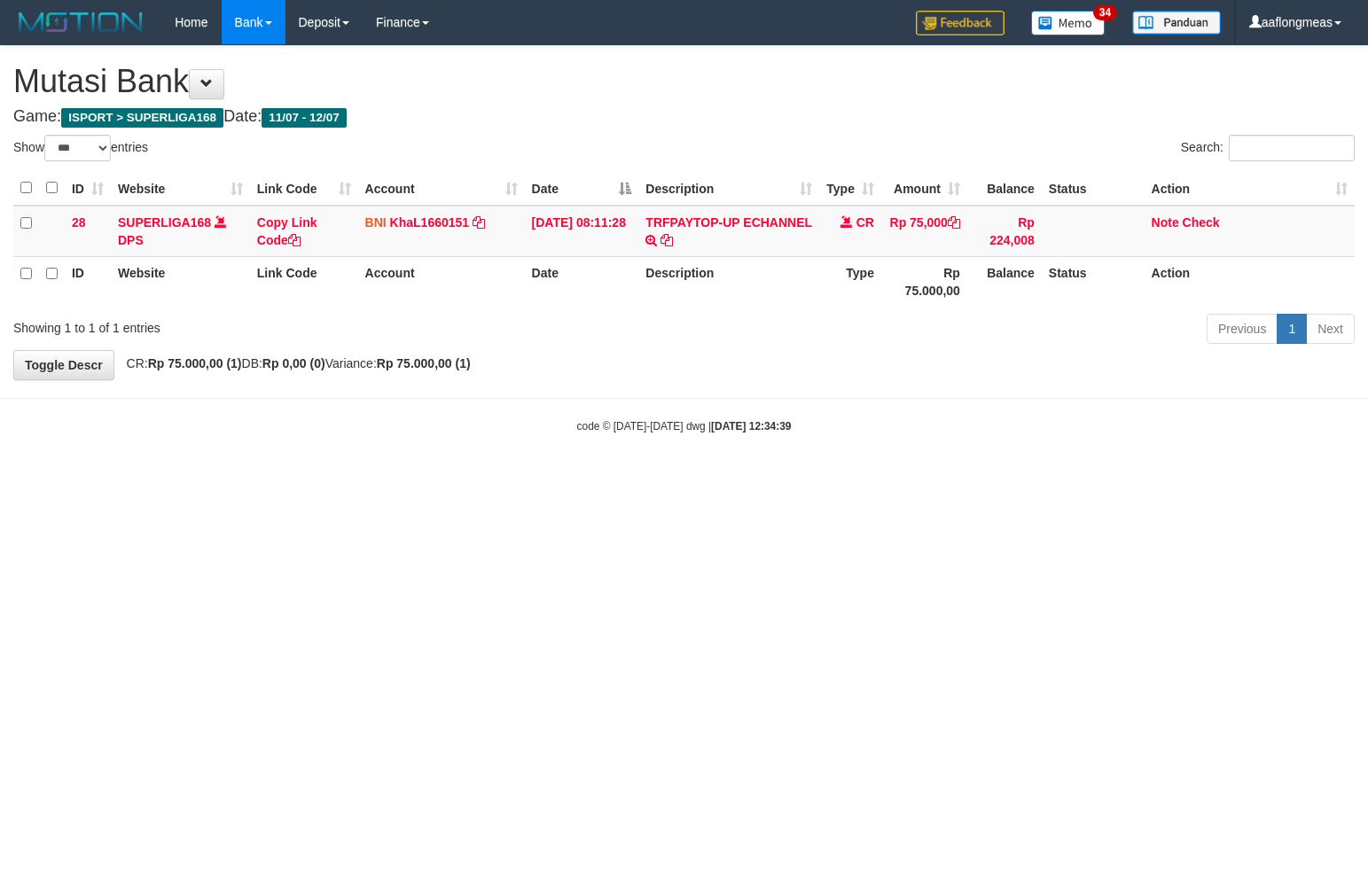 scroll, scrollTop: 0, scrollLeft: 0, axis: both 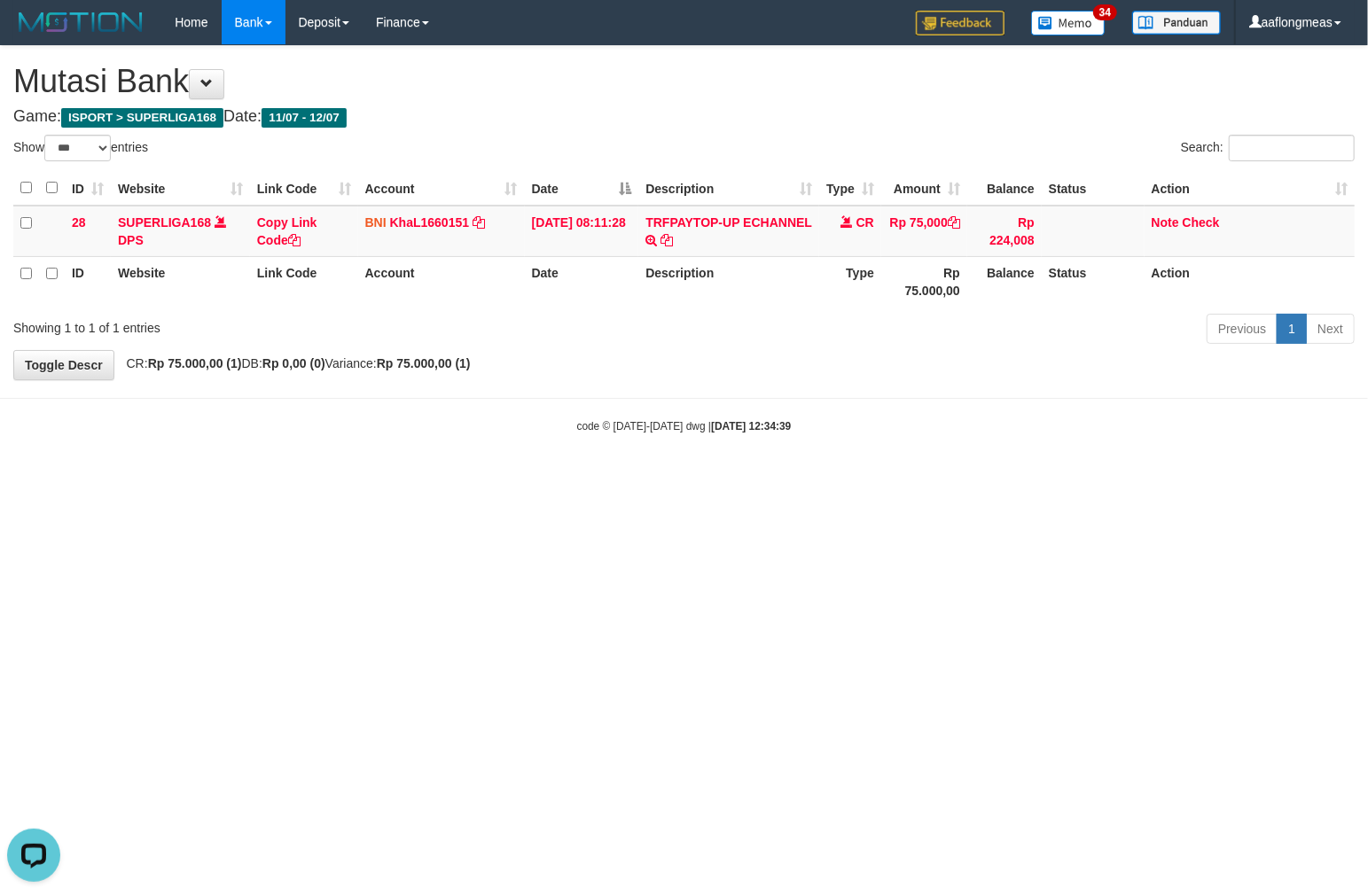 click on "Toggle navigation
Home
Bank
Account List
Load
By Website
Group
[ISPORT]													SUPERLIGA168
By Load Group (DPS)" at bounding box center (684, 239) 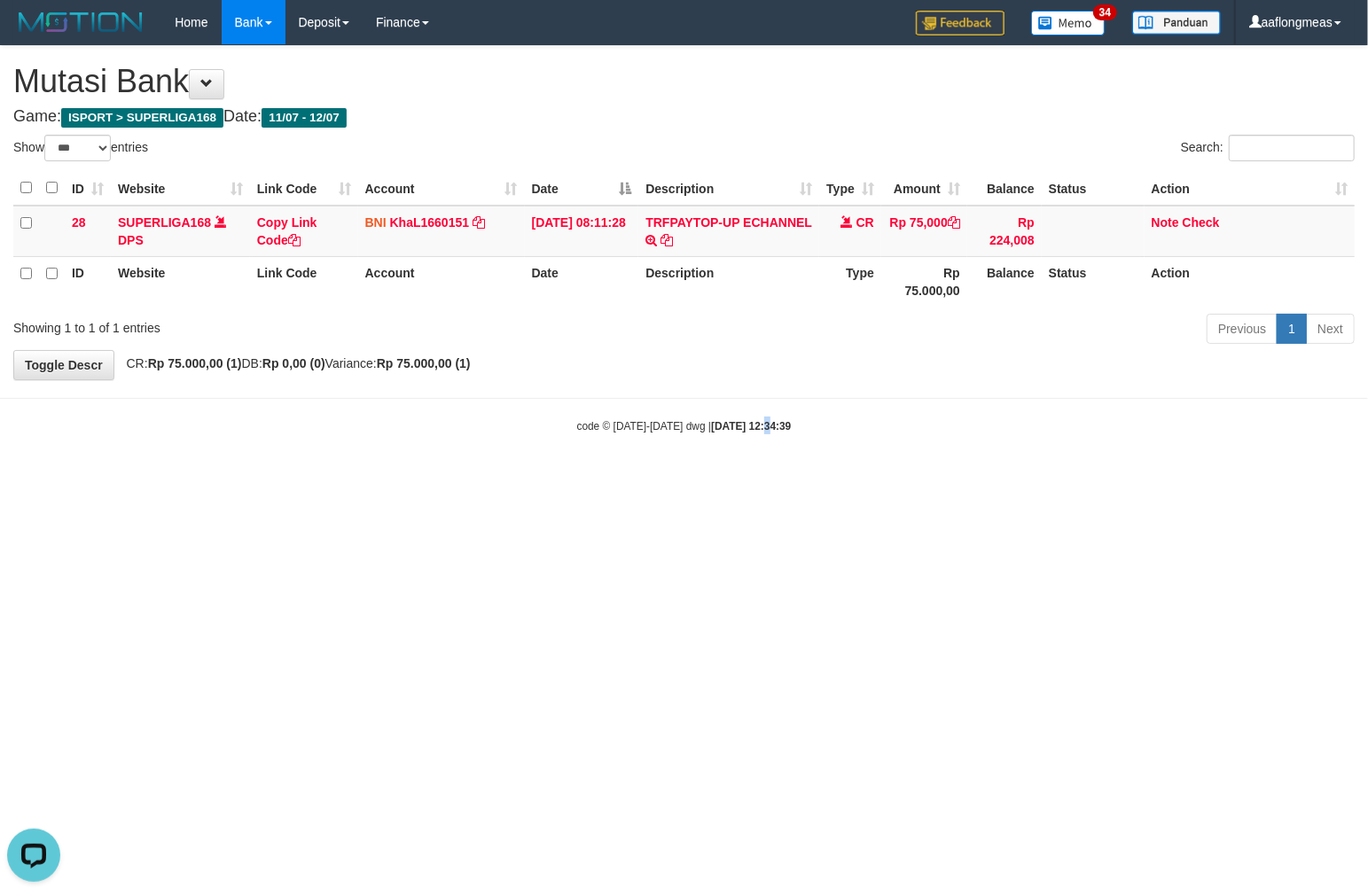 click on "Toggle navigation
Home
Bank
Account List
Load
By Website
Group
[ISPORT]													SUPERLIGA168
By Load Group (DPS)" at bounding box center (684, 239) 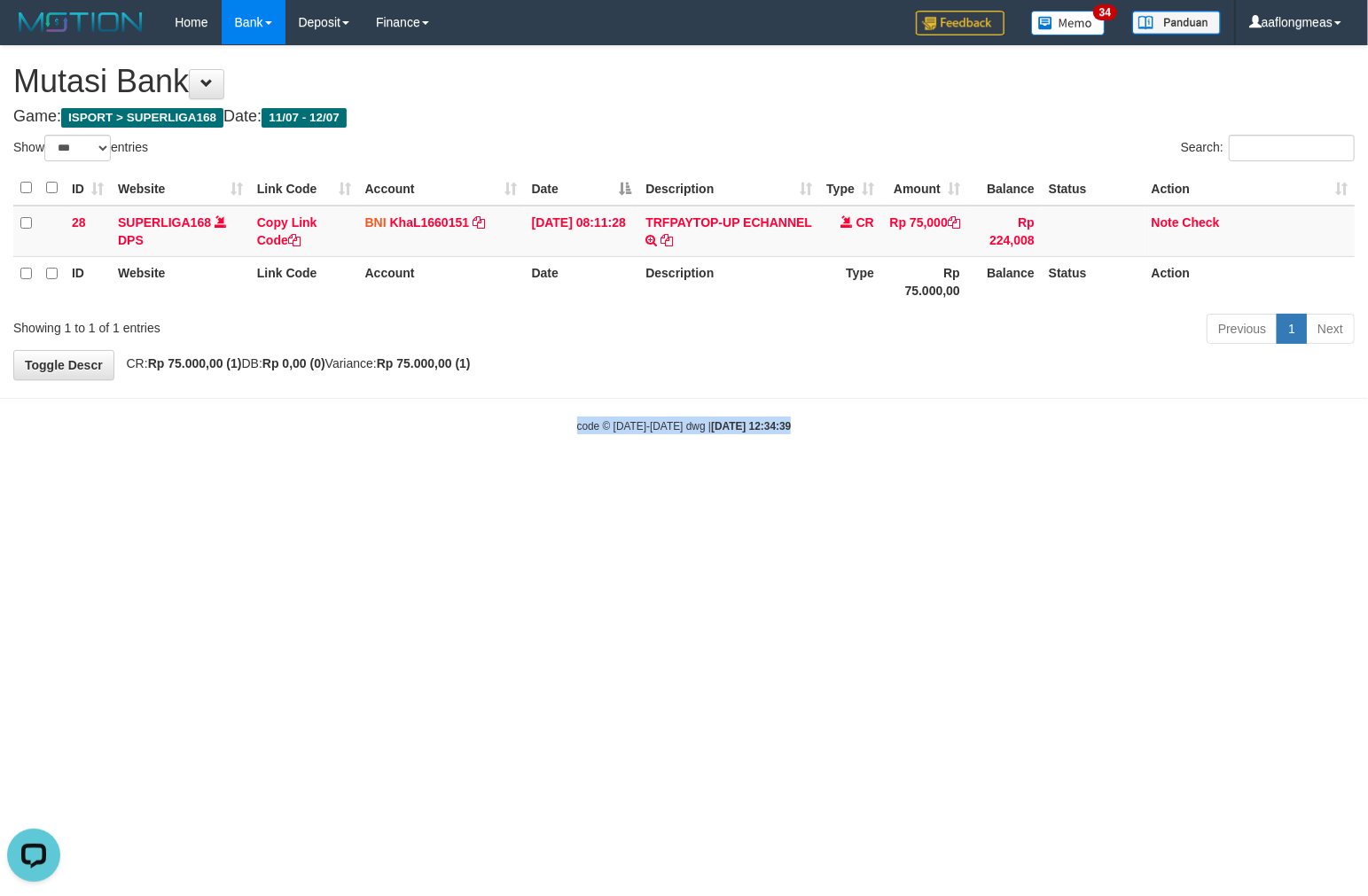 click on "Toggle navigation
Home
Bank
Account List
Load
By Website
Group
[ISPORT]													SUPERLIGA168
By Load Group (DPS)" at bounding box center [684, 239] 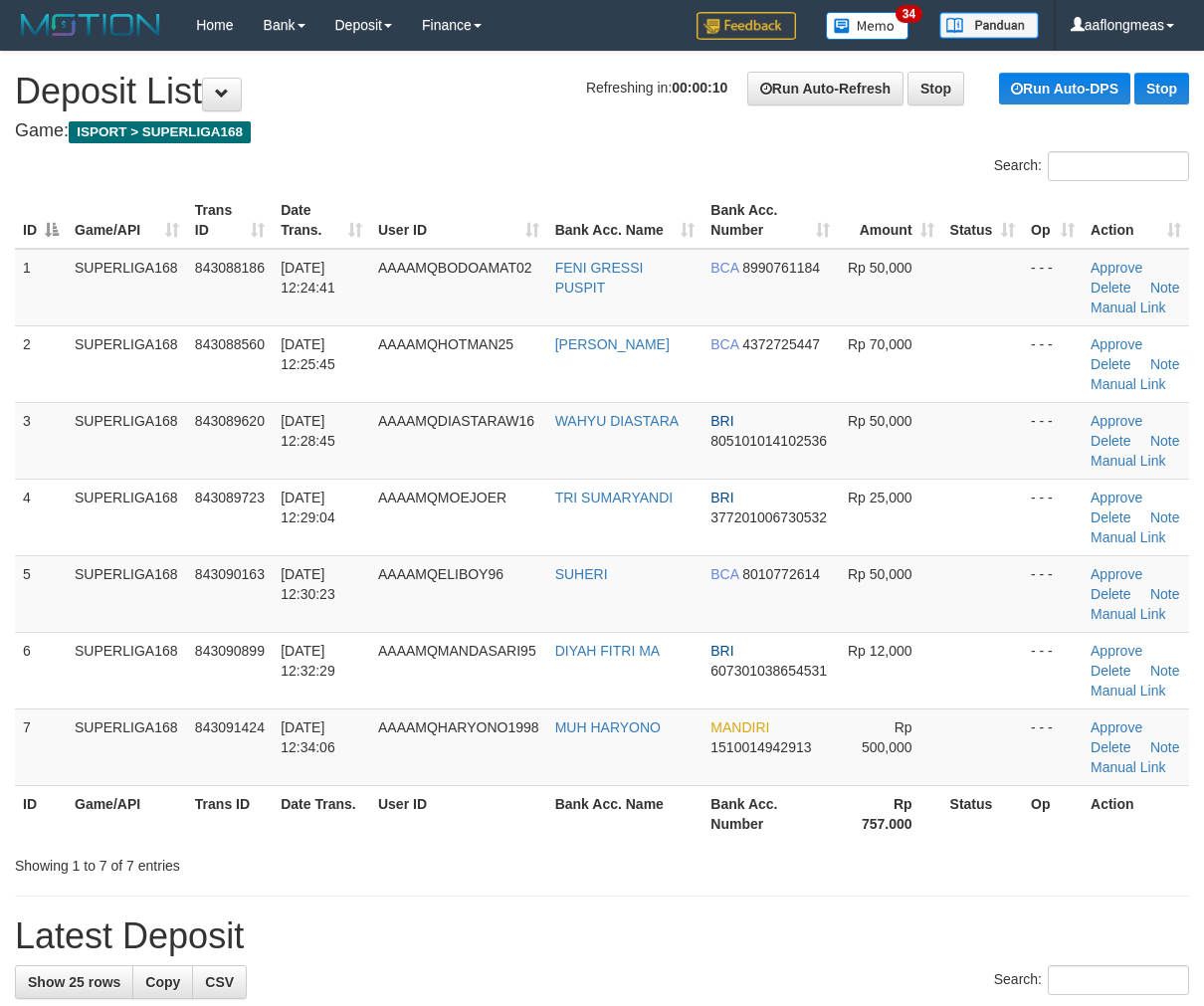 scroll, scrollTop: 0, scrollLeft: 0, axis: both 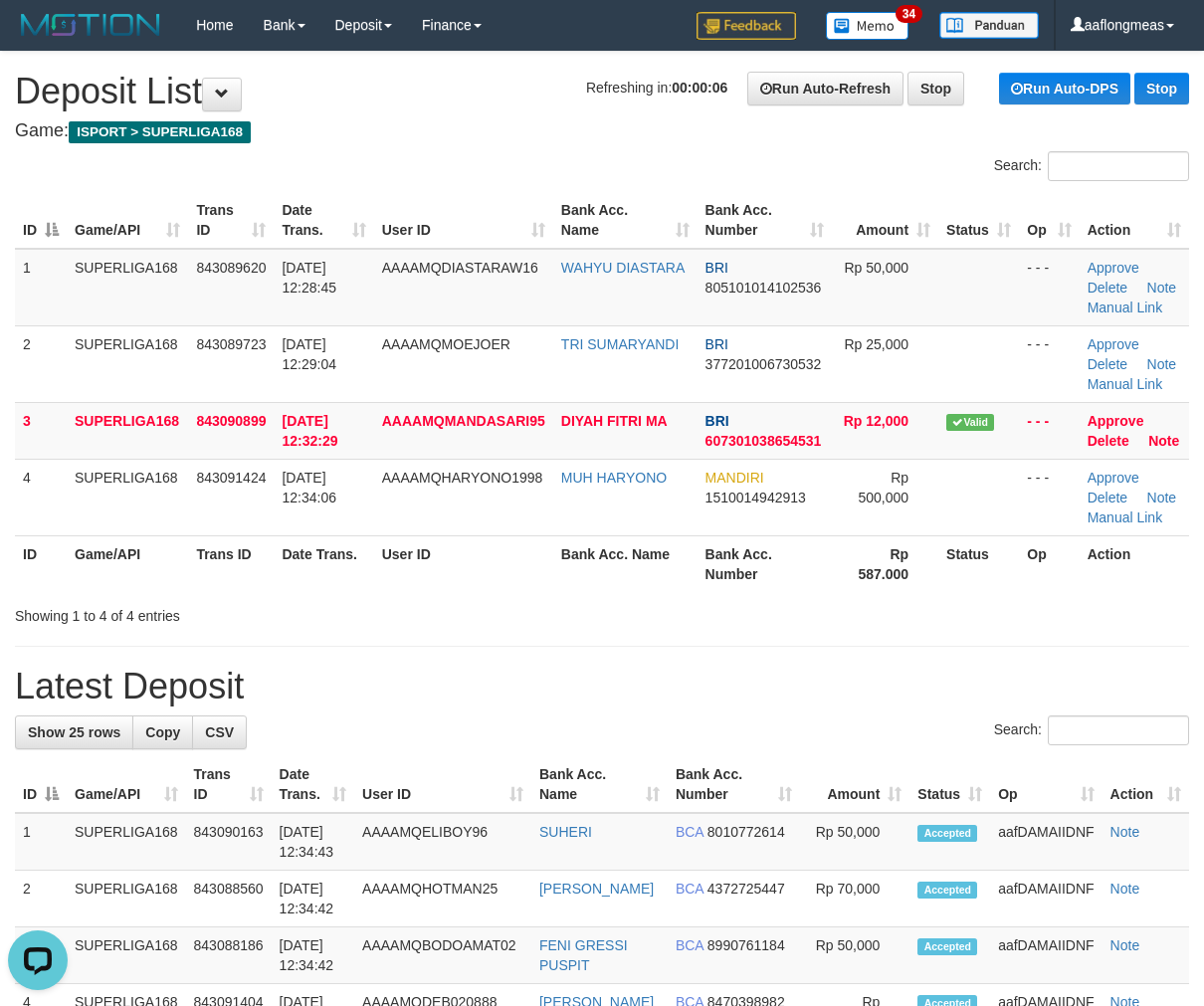 click on "Status" at bounding box center [978, 563] 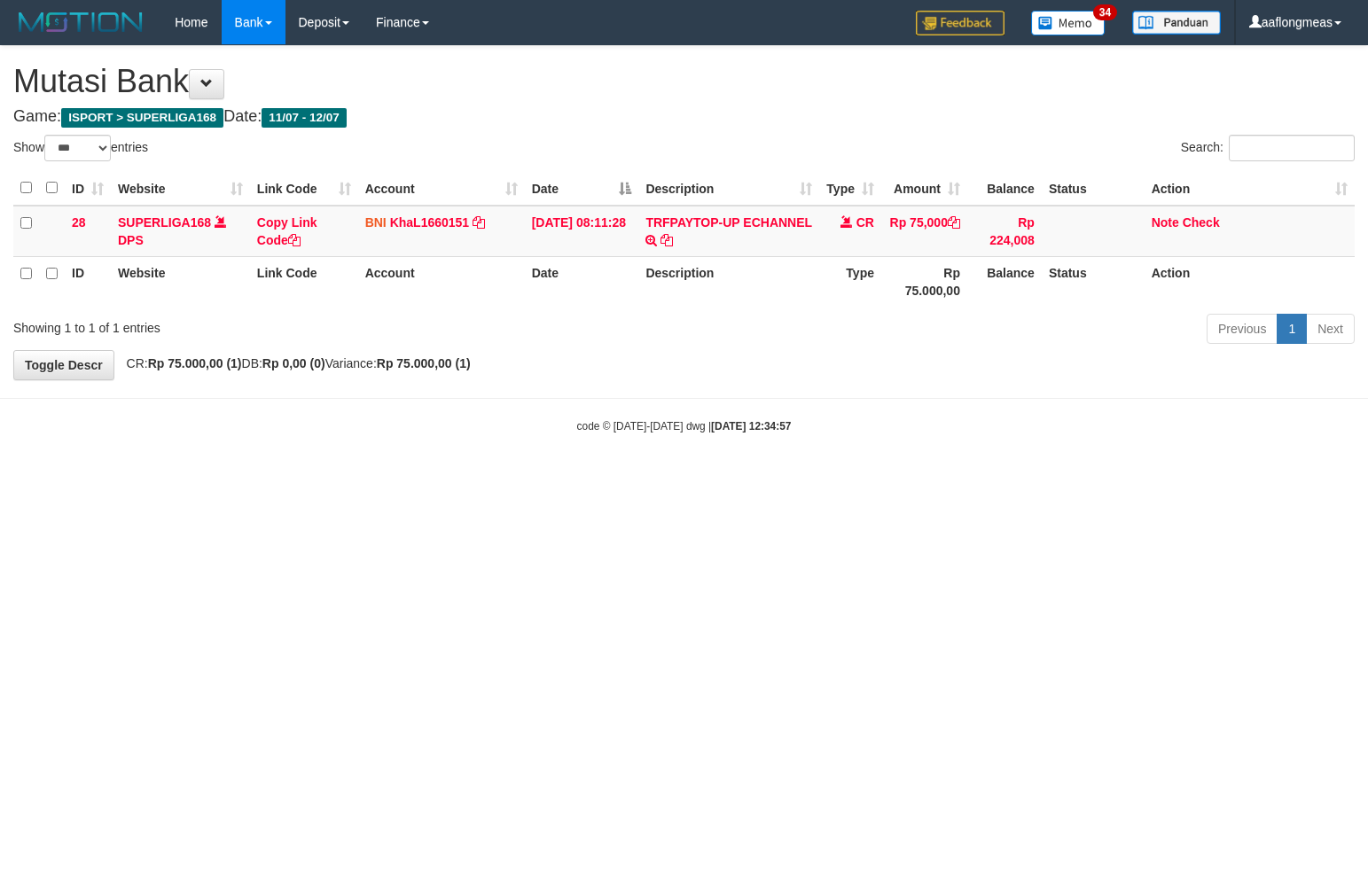 select on "***" 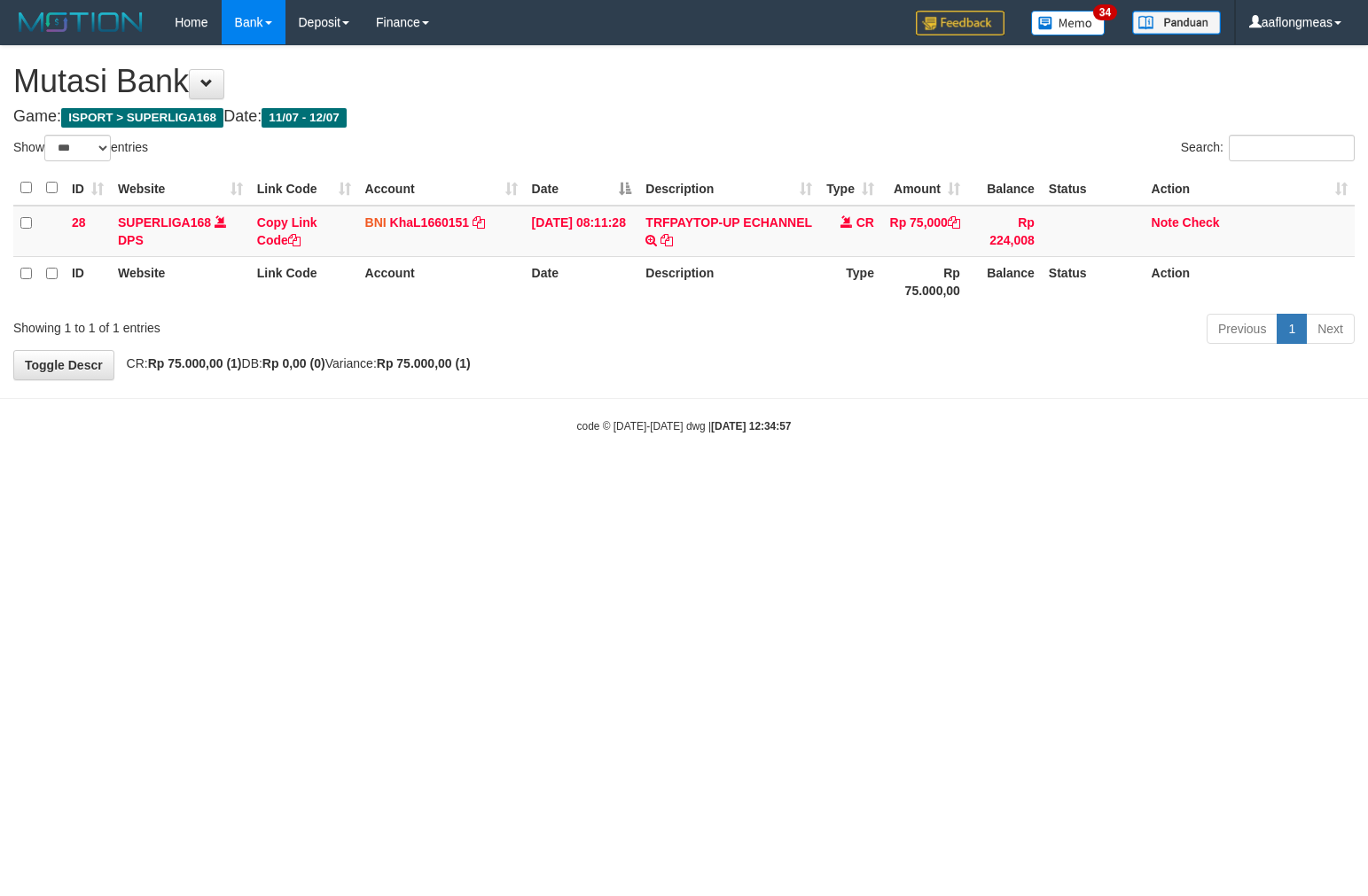 scroll, scrollTop: 0, scrollLeft: 0, axis: both 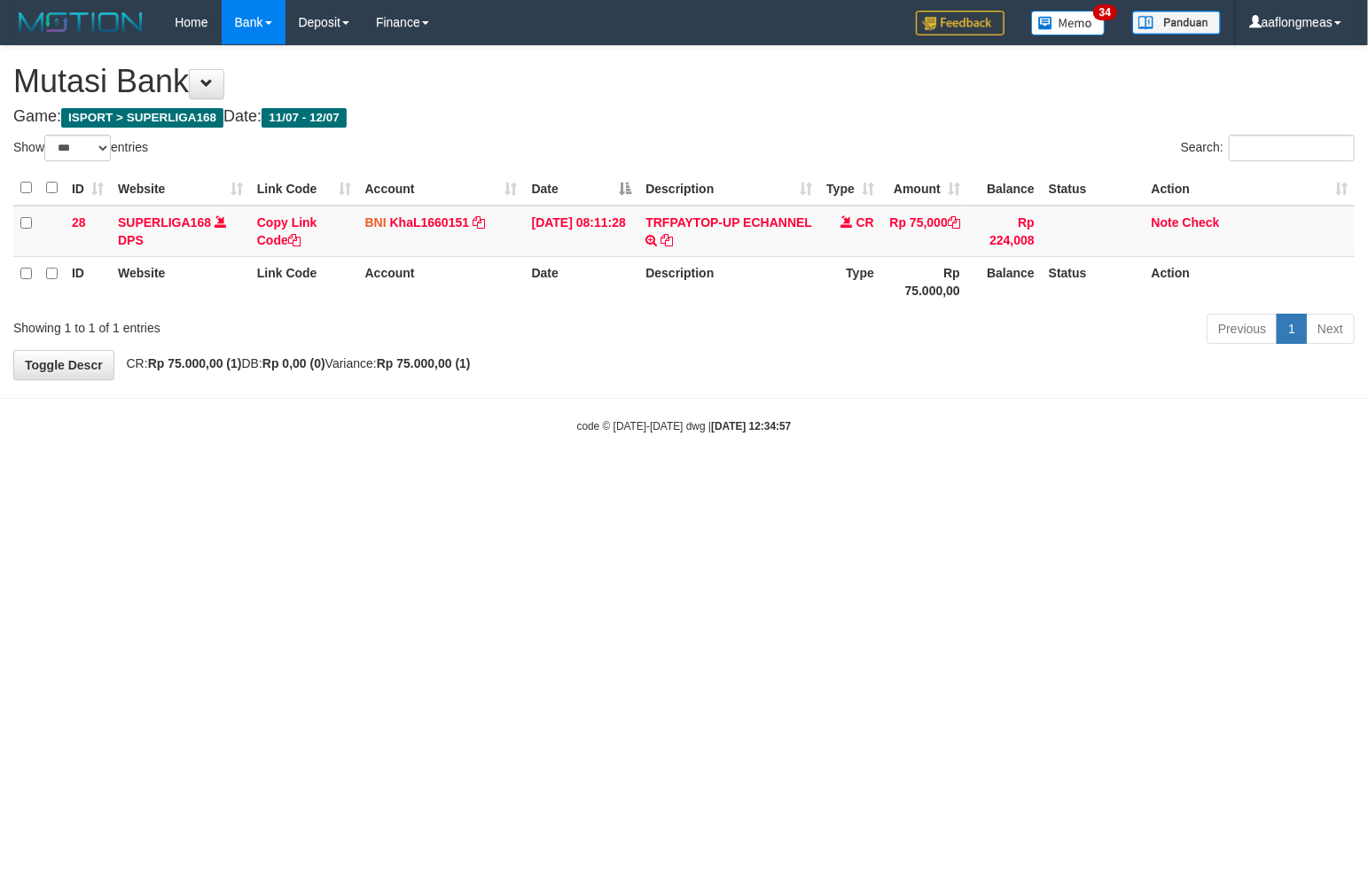 click on "Toggle navigation
Home
Bank
Account List
Load
By Website
Group
[ISPORT]													SUPERLIGA168
By Load Group (DPS)" at bounding box center [684, 239] 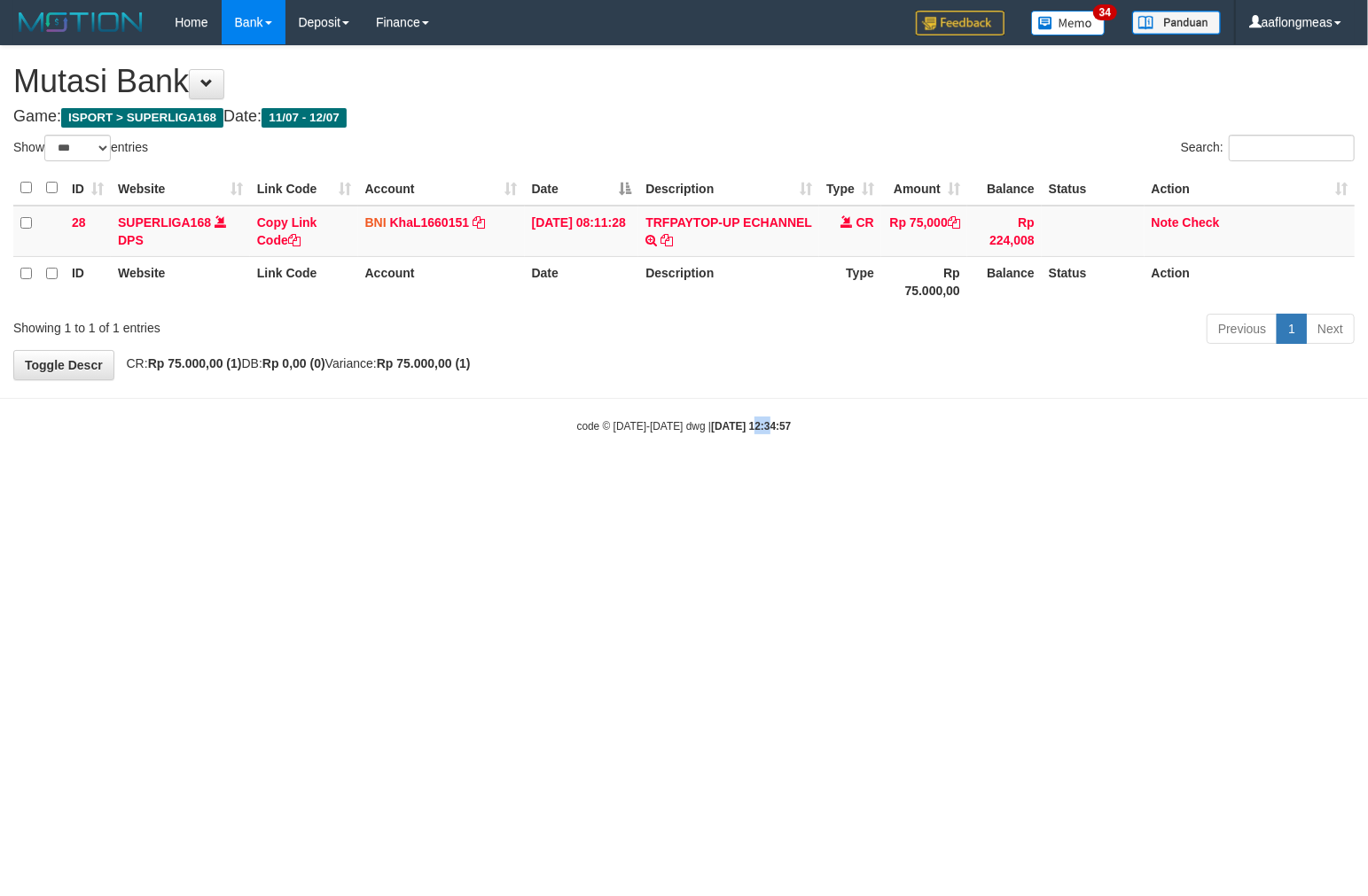 click on "Toggle navigation
Home
Bank
Account List
Load
By Website
Group
[ISPORT]													SUPERLIGA168
By Load Group (DPS)" at bounding box center (684, 239) 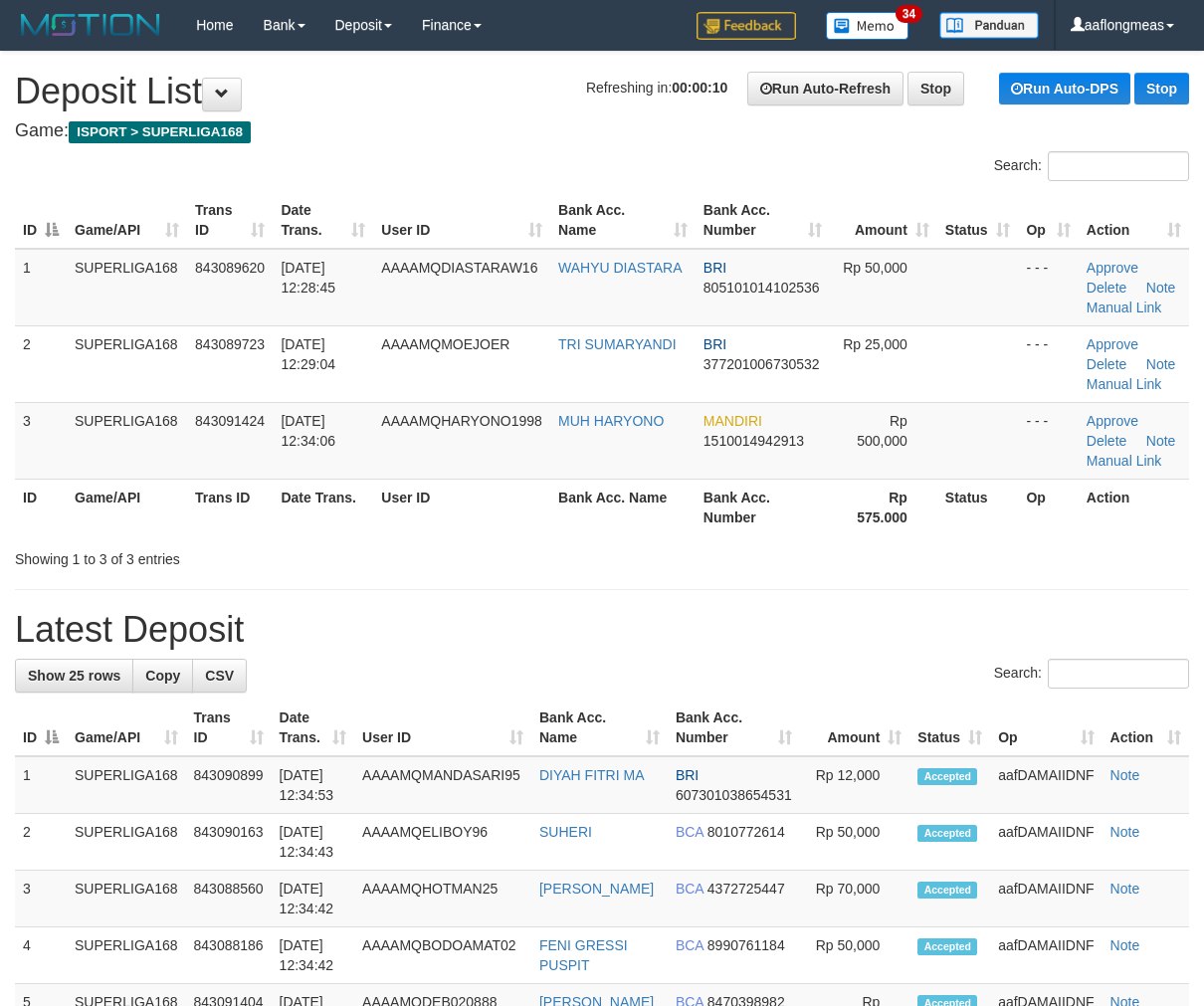 scroll, scrollTop: 0, scrollLeft: 0, axis: both 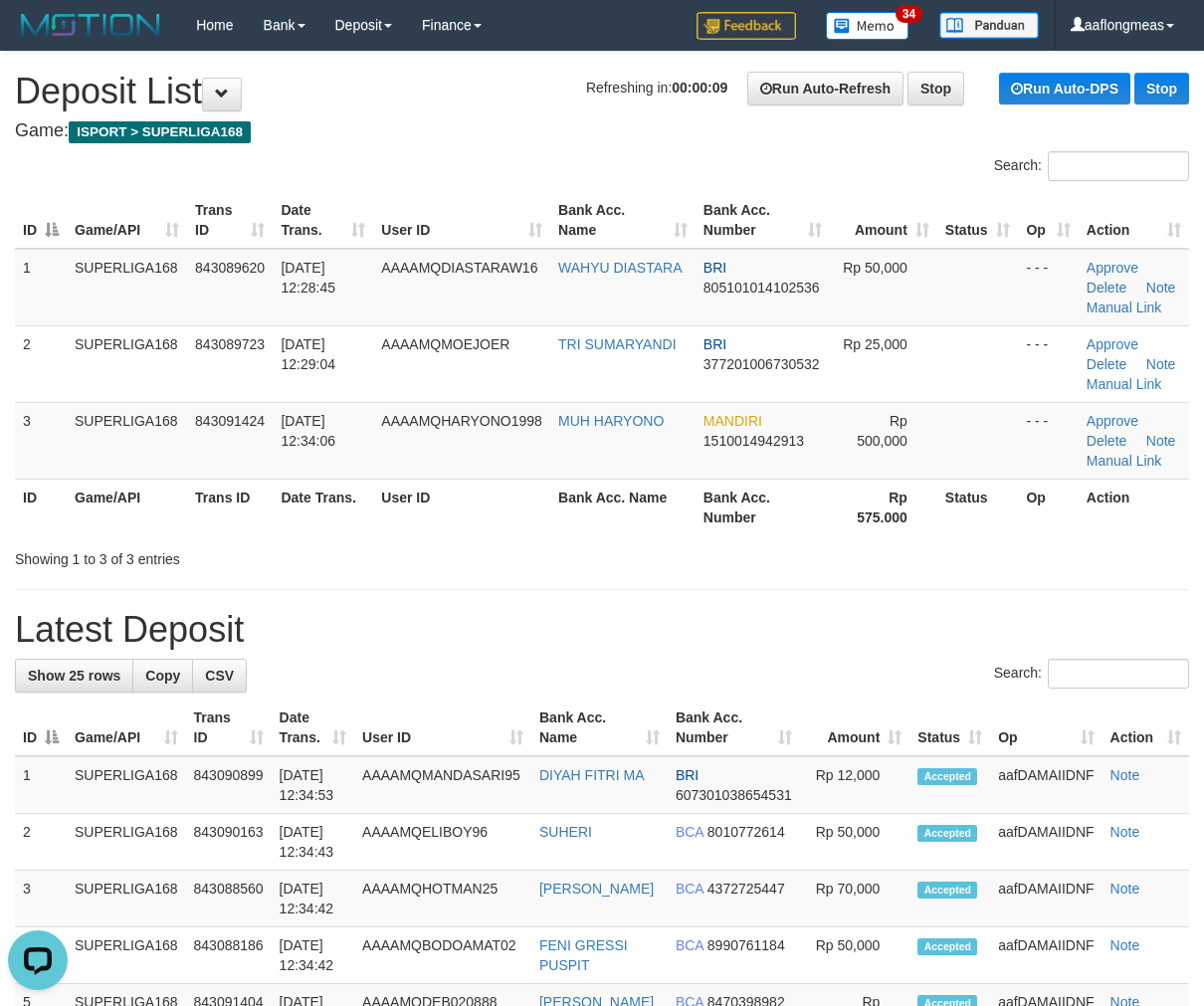 drag, startPoint x: 808, startPoint y: 632, endPoint x: 1206, endPoint y: 609, distance: 398.664 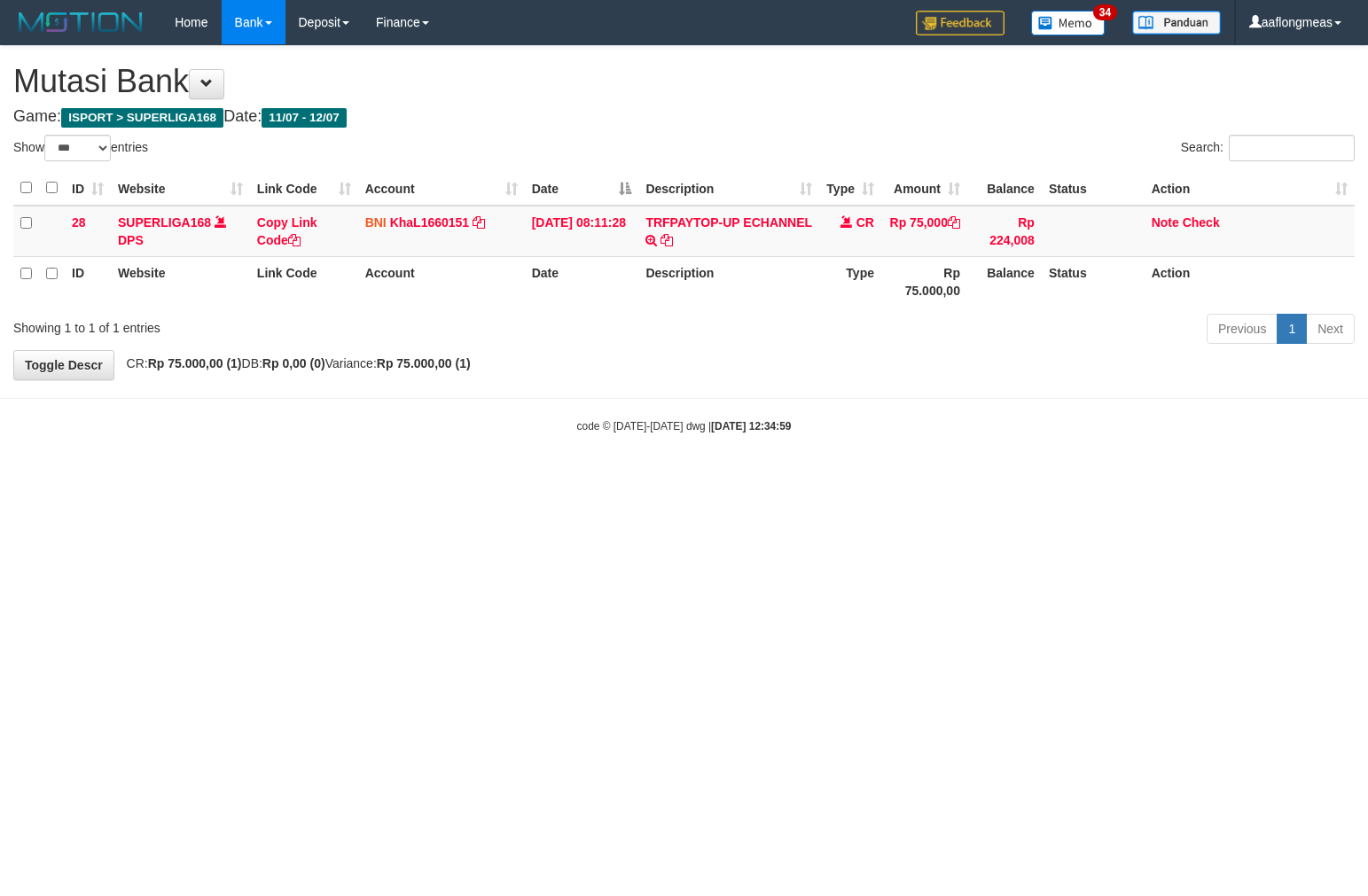 select on "***" 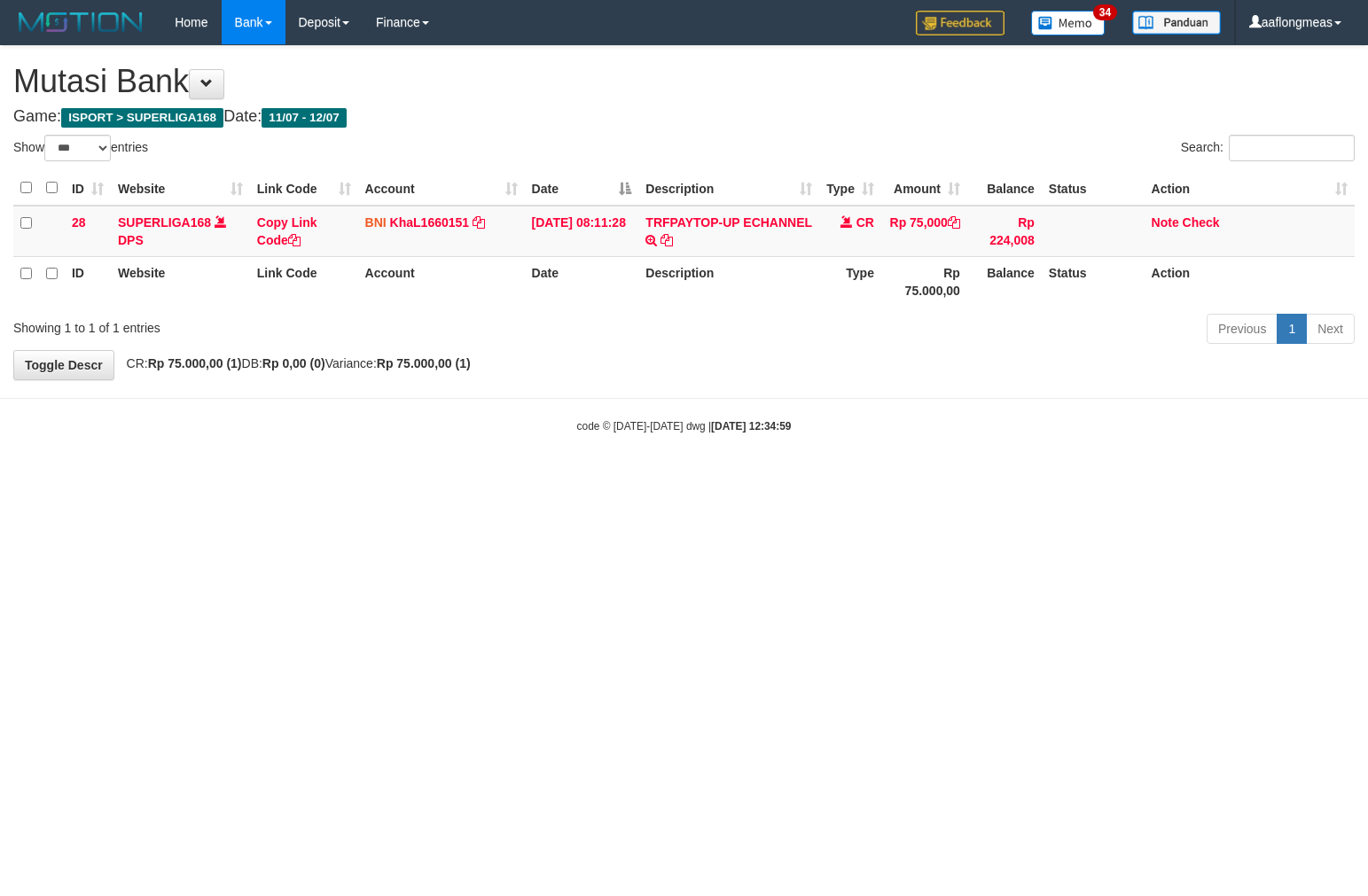 scroll, scrollTop: 0, scrollLeft: 0, axis: both 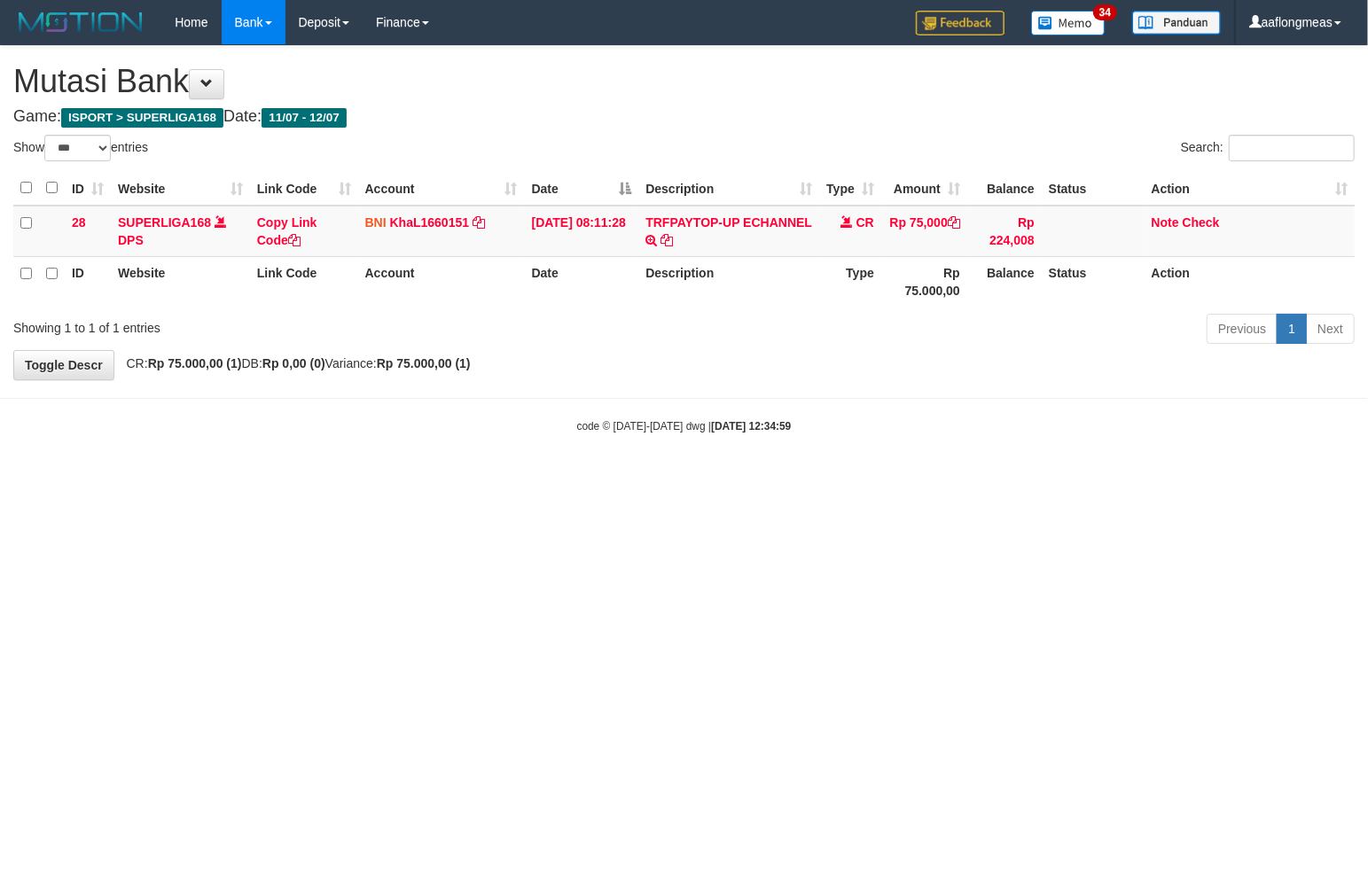 drag, startPoint x: 737, startPoint y: 562, endPoint x: 13, endPoint y: 654, distance: 729.8219 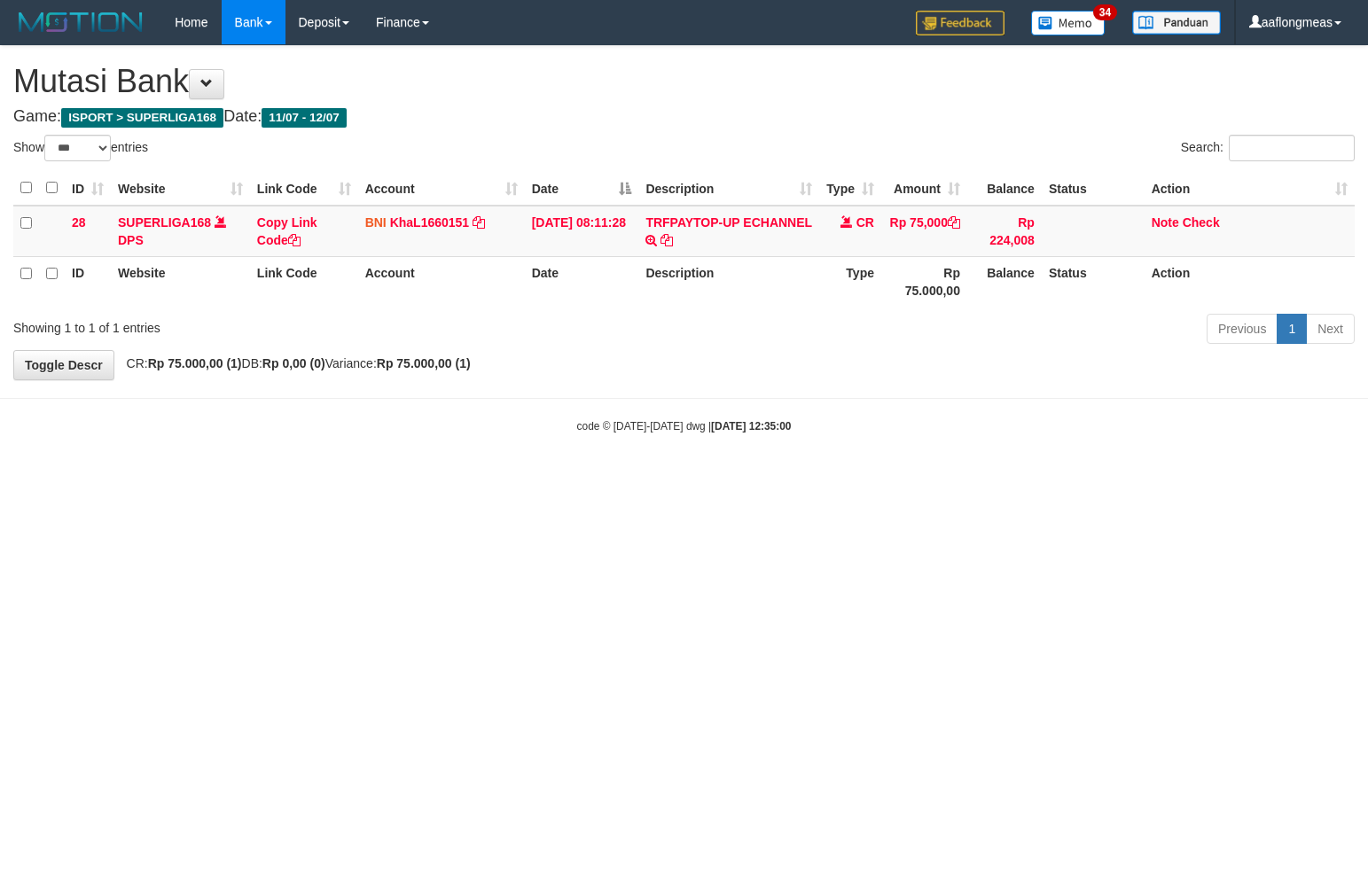 select on "***" 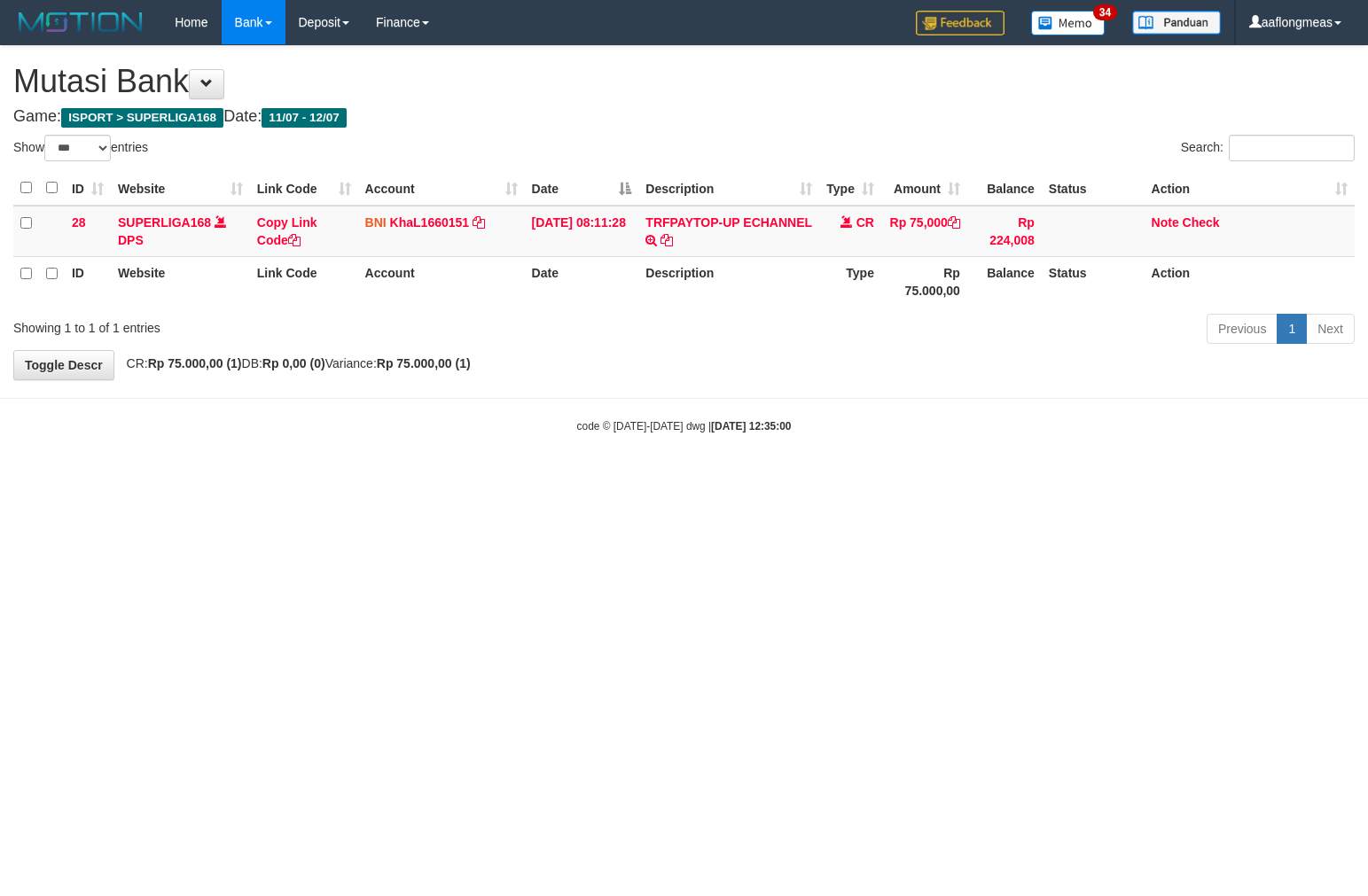 scroll, scrollTop: 0, scrollLeft: 0, axis: both 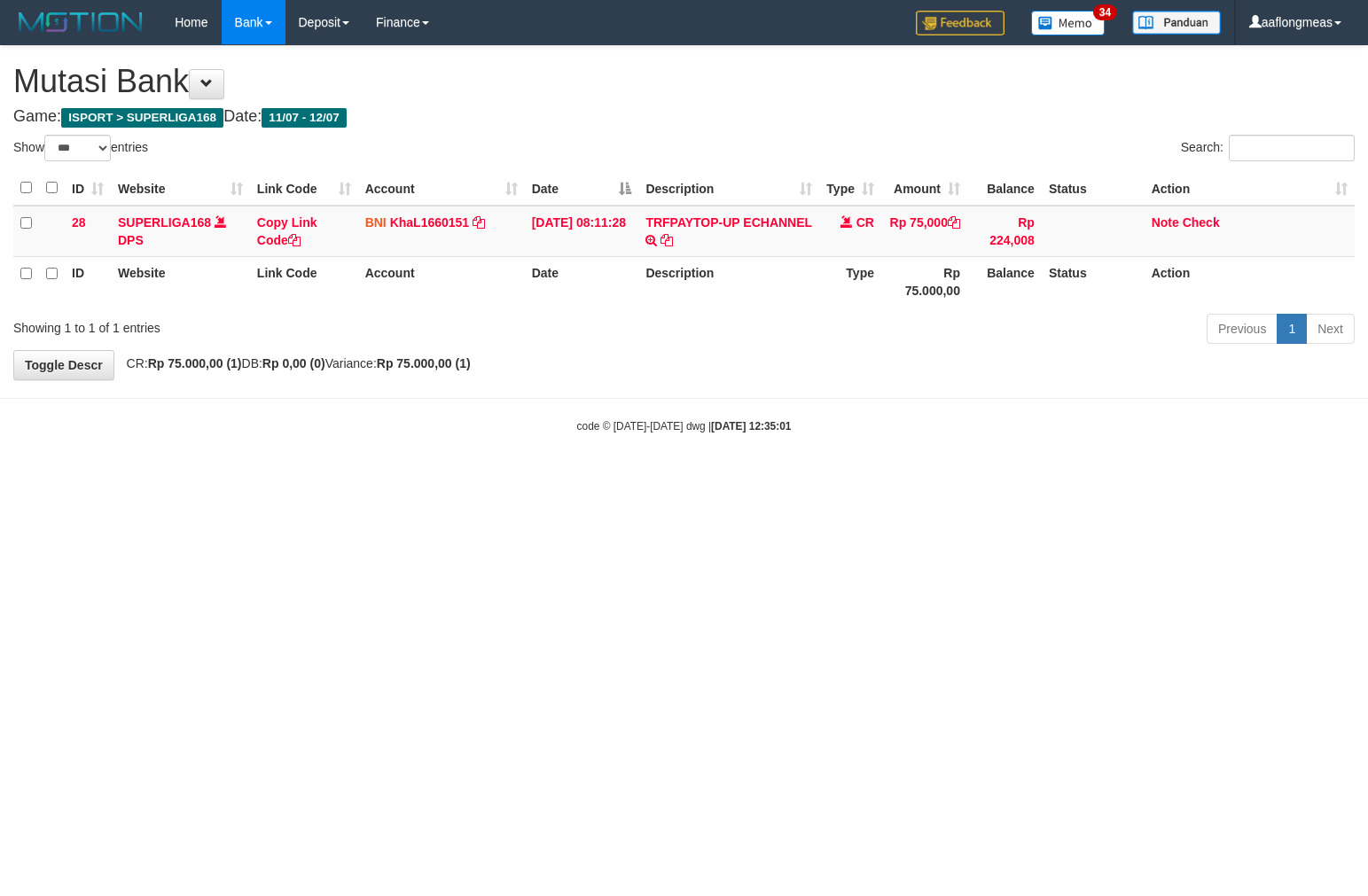 select on "***" 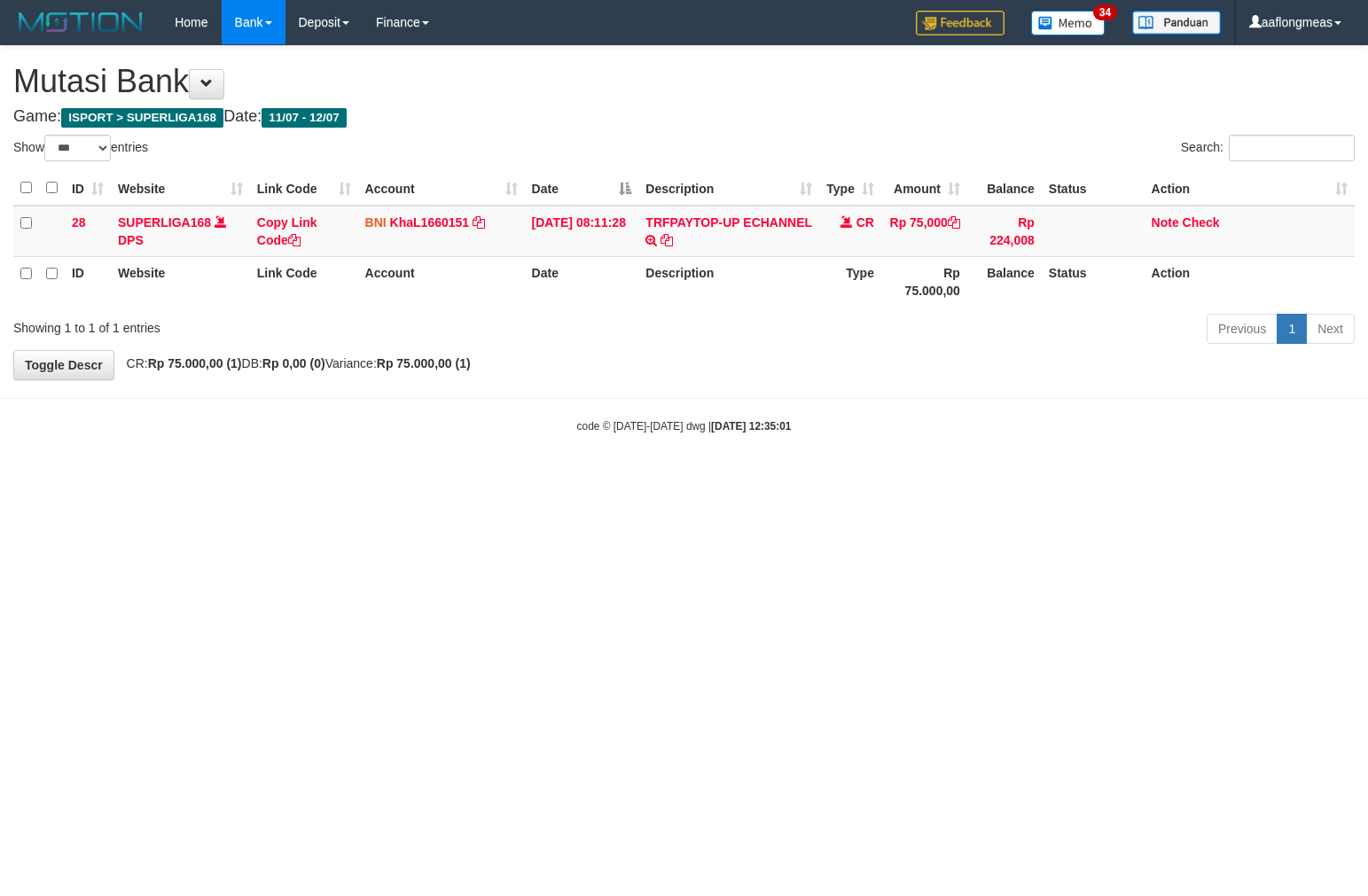 scroll, scrollTop: 0, scrollLeft: 0, axis: both 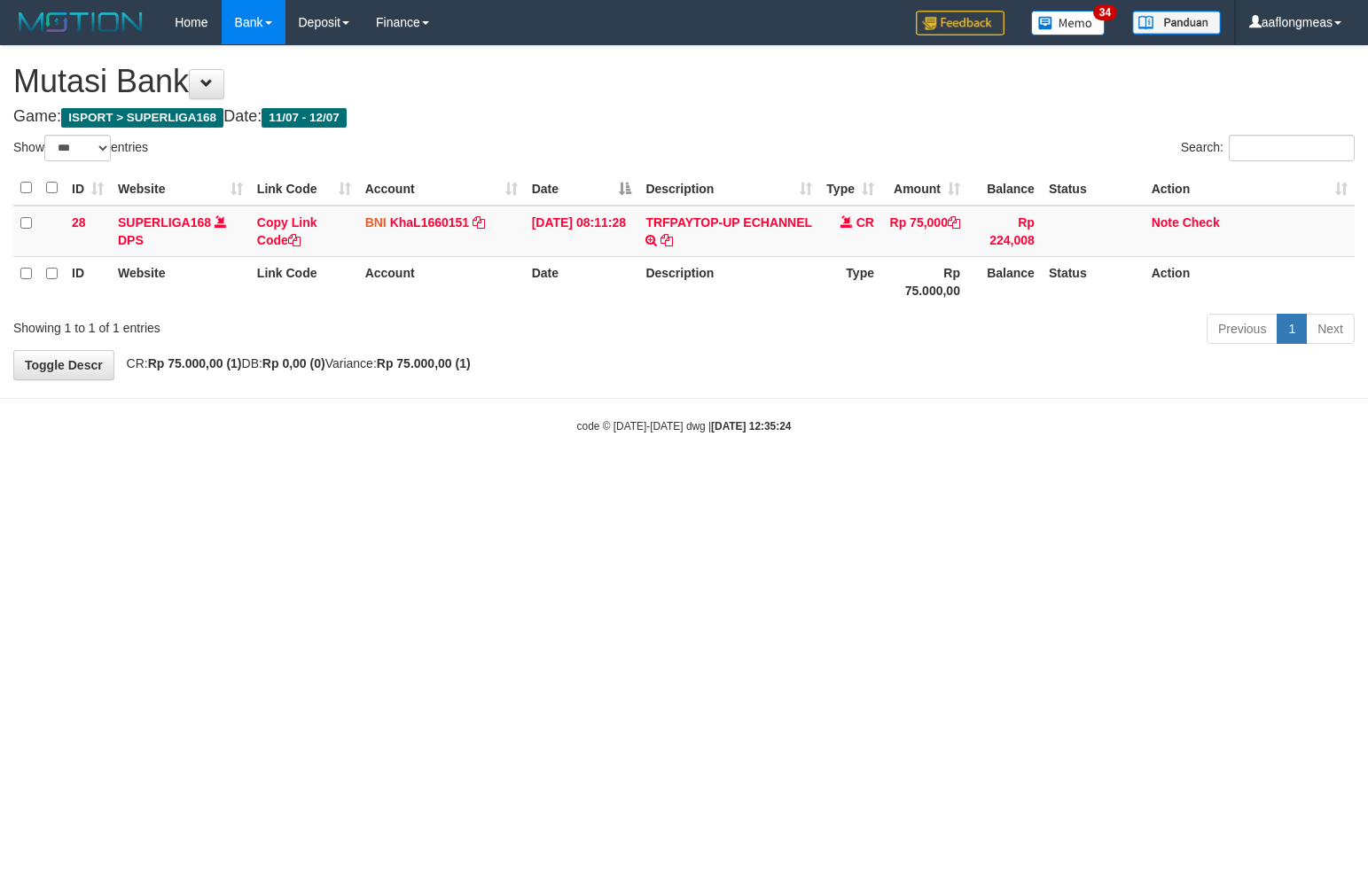 select on "***" 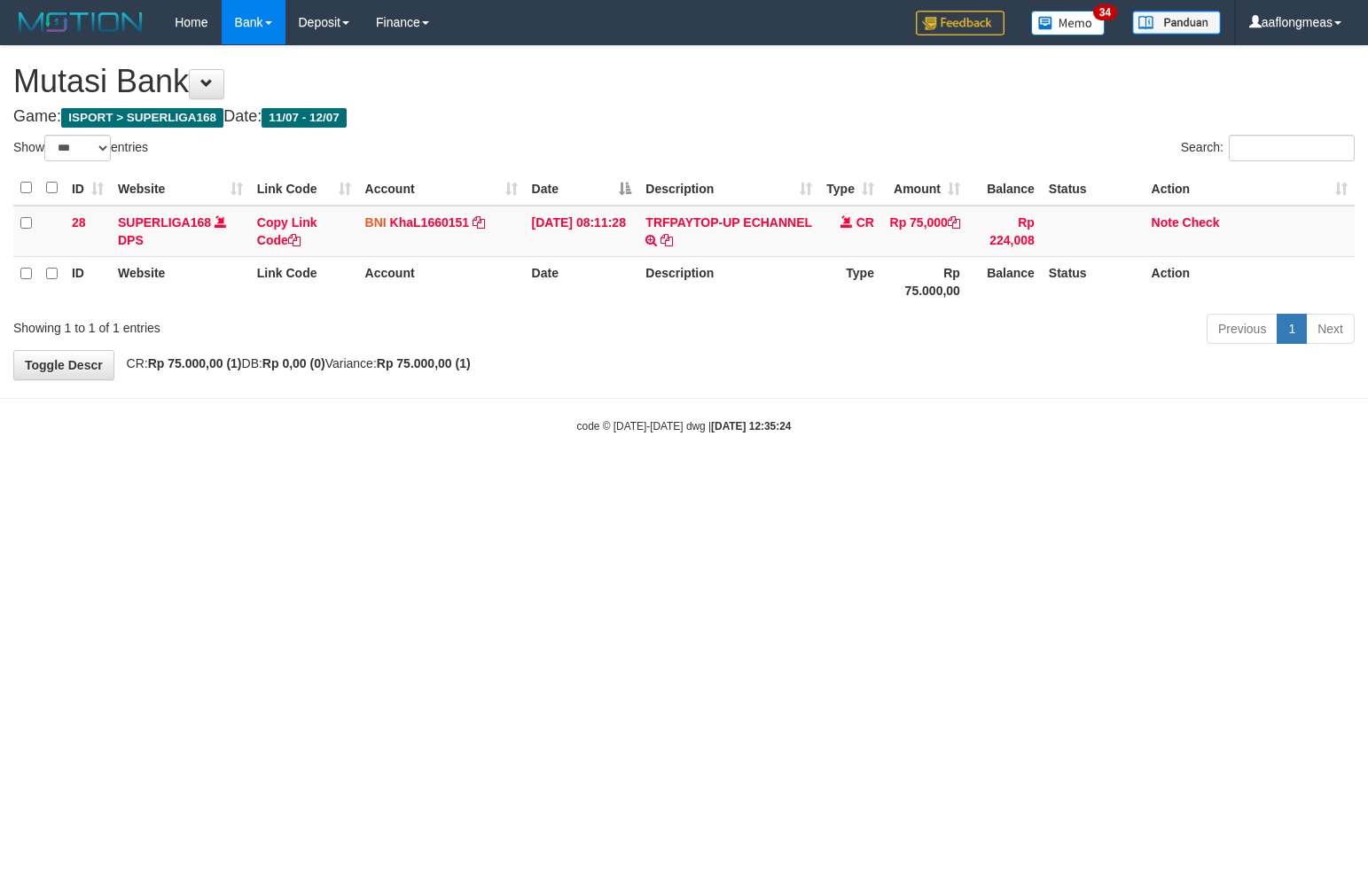 scroll, scrollTop: 0, scrollLeft: 0, axis: both 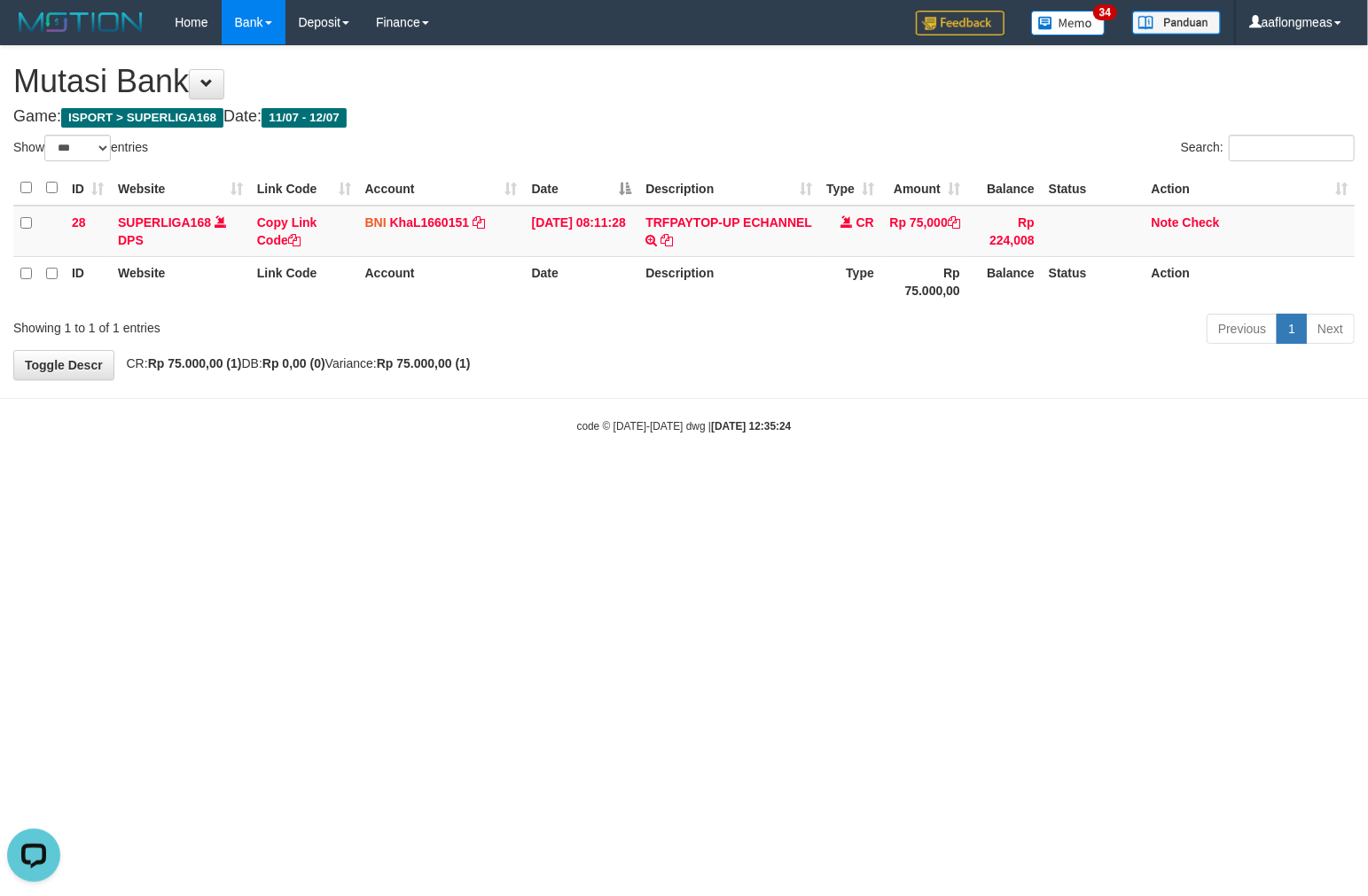click on "Toggle navigation
Home
Bank
Account List
Load
By Website
Group
[ISPORT]													SUPERLIGA168
By Load Group (DPS)" at bounding box center [684, 239] 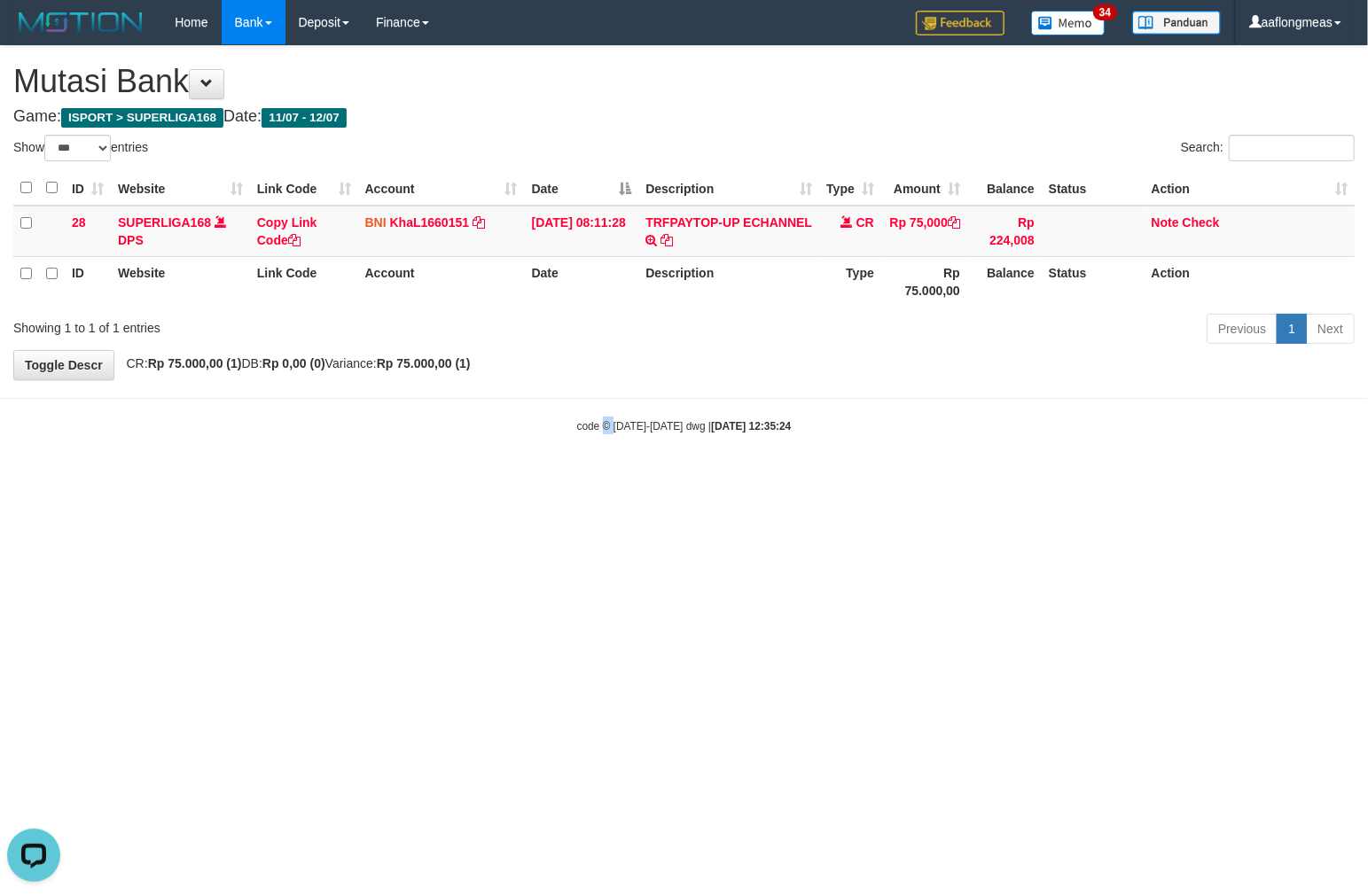 click on "Toggle navigation
Home
Bank
Account List
Load
By Website
Group
[ISPORT]													SUPERLIGA168
By Load Group (DPS)" at bounding box center [684, 239] 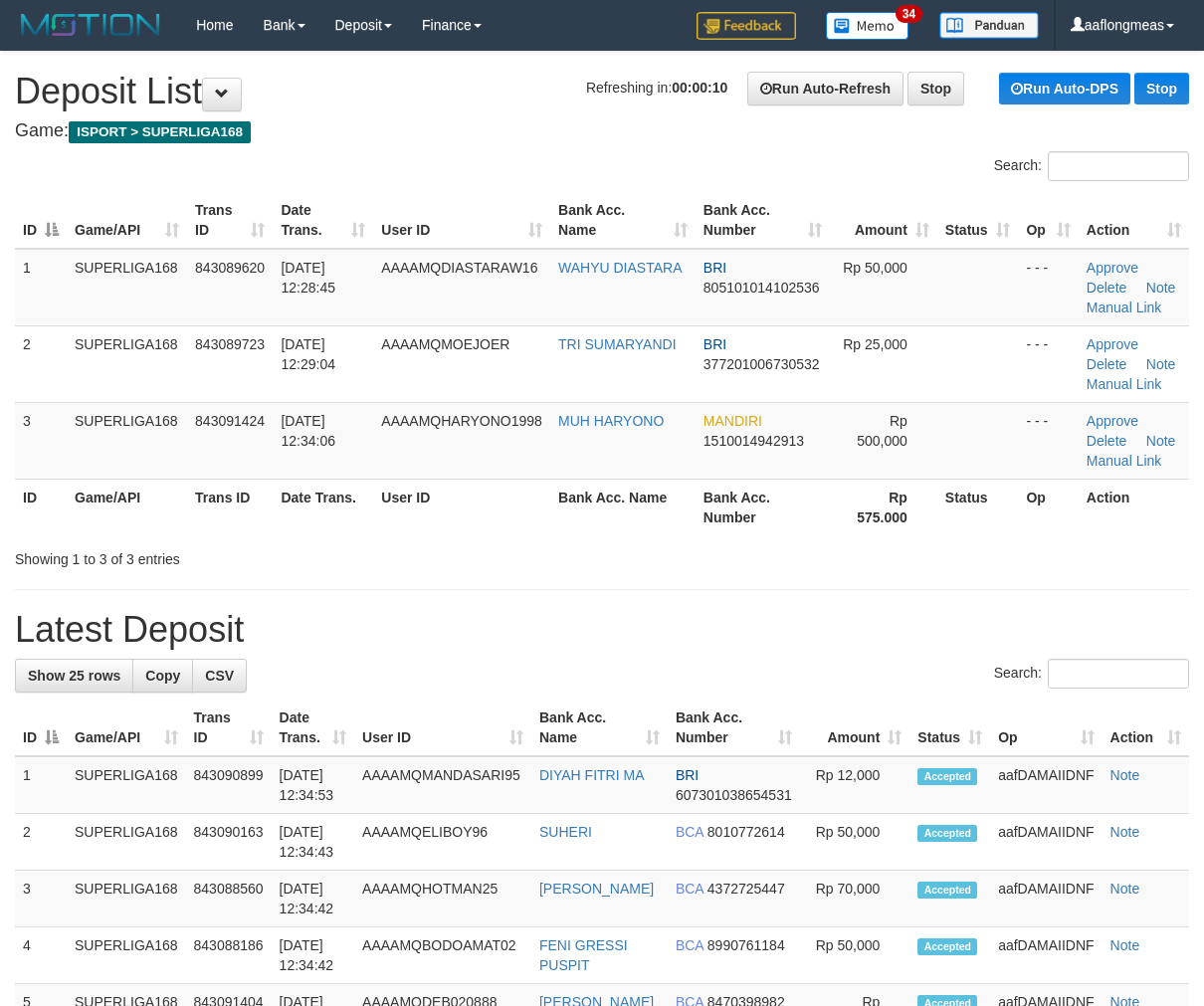 scroll, scrollTop: 0, scrollLeft: 0, axis: both 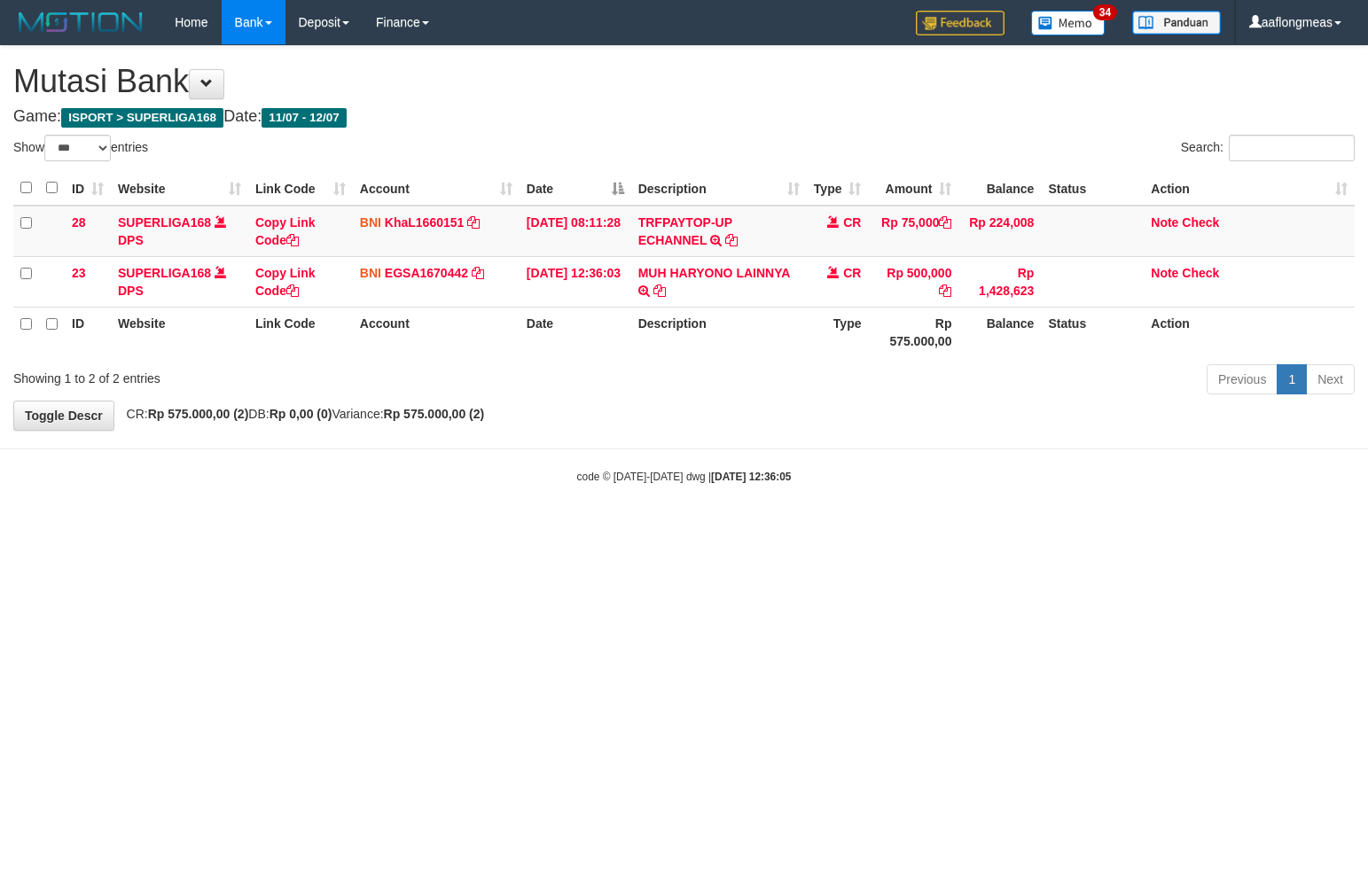 select on "***" 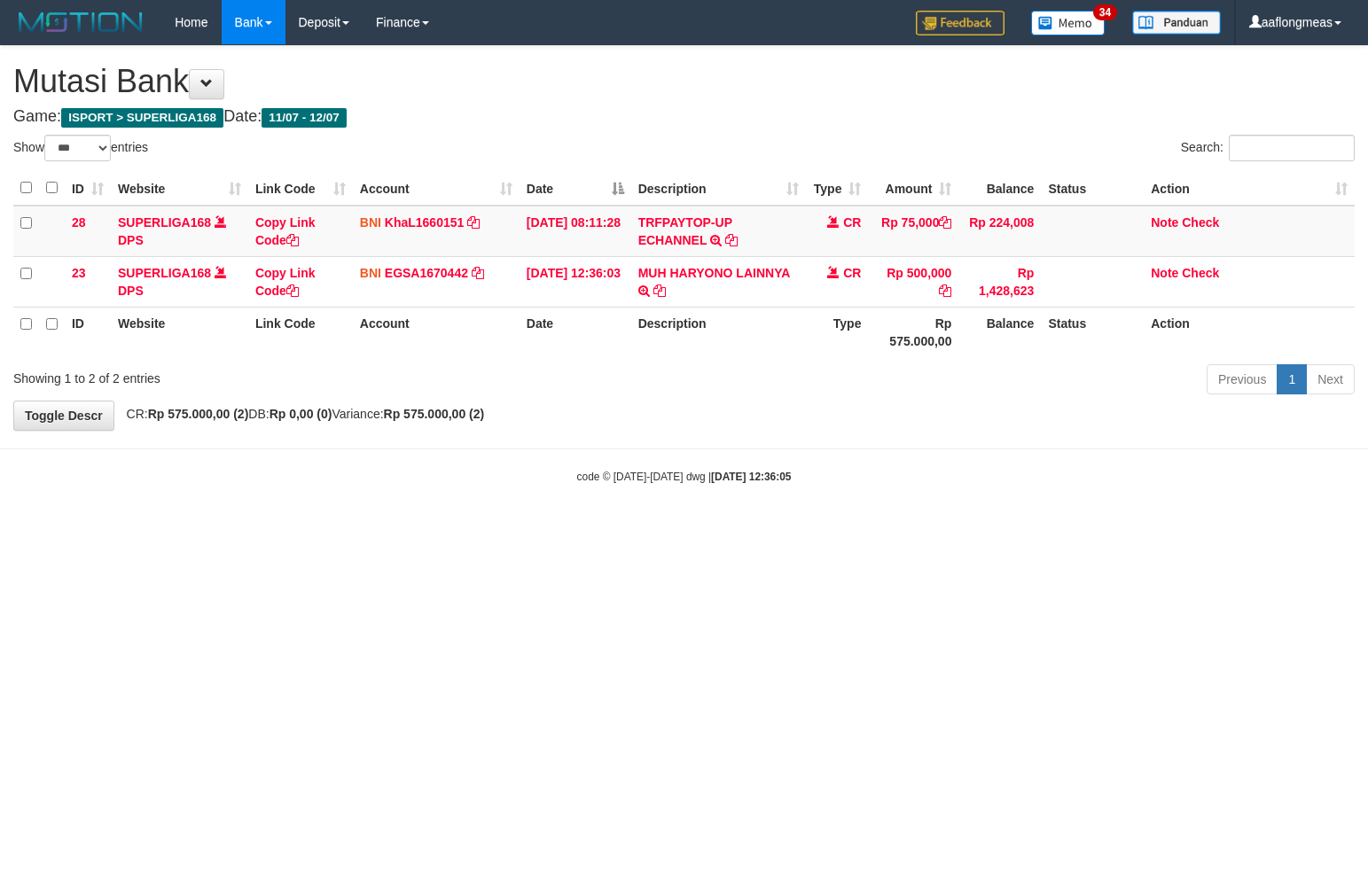 scroll, scrollTop: 0, scrollLeft: 0, axis: both 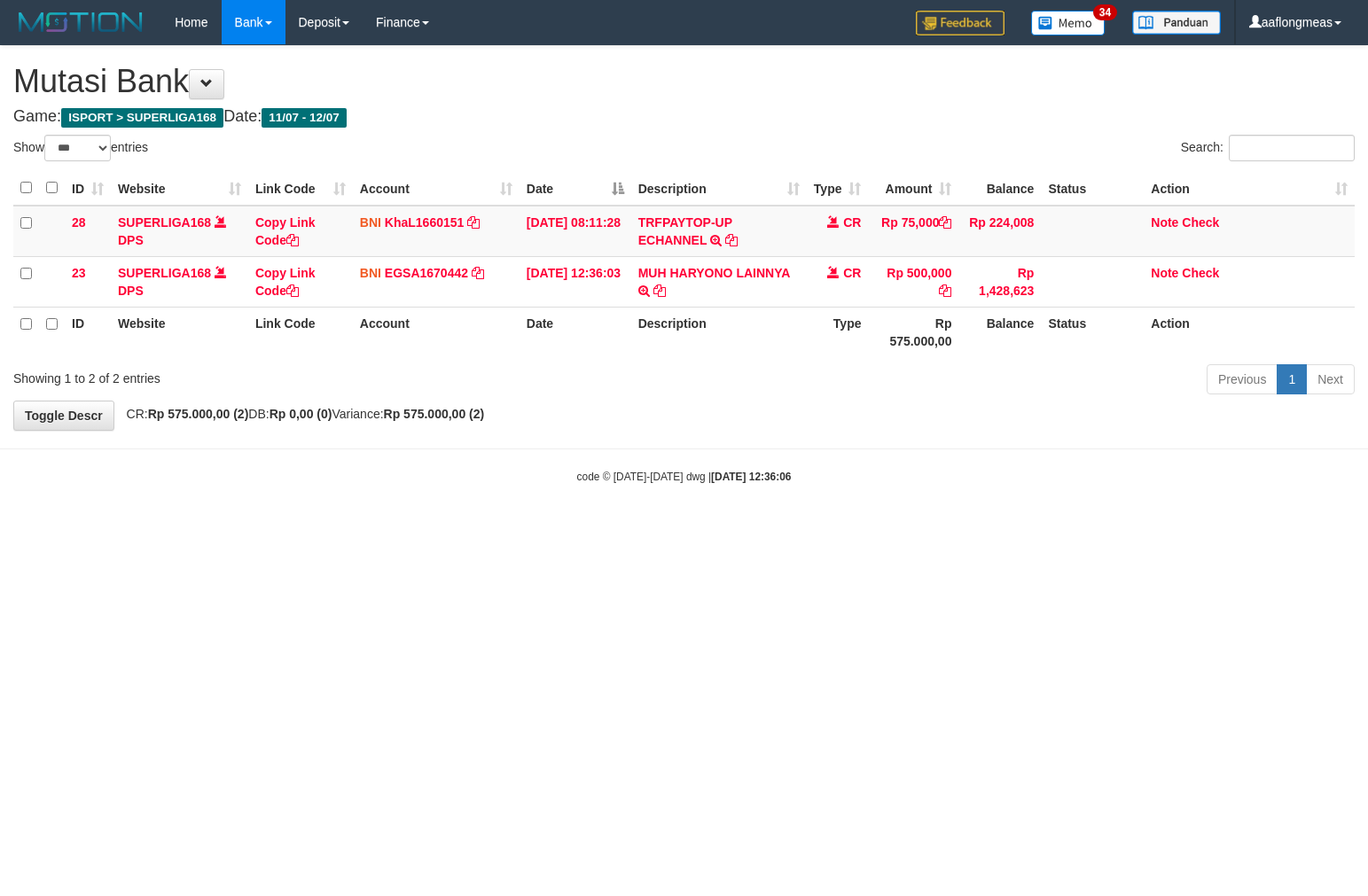 select on "***" 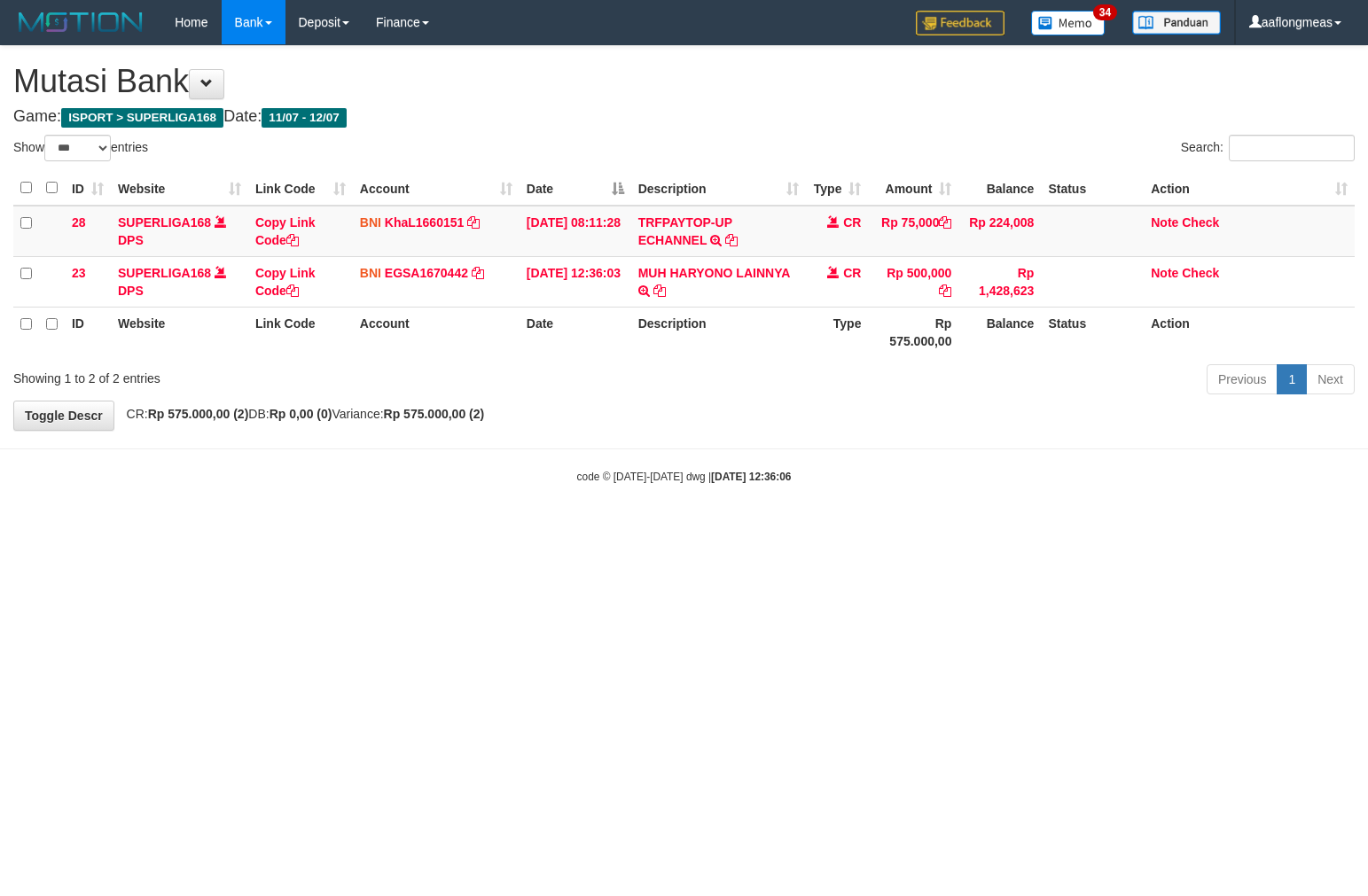 scroll, scrollTop: 0, scrollLeft: 0, axis: both 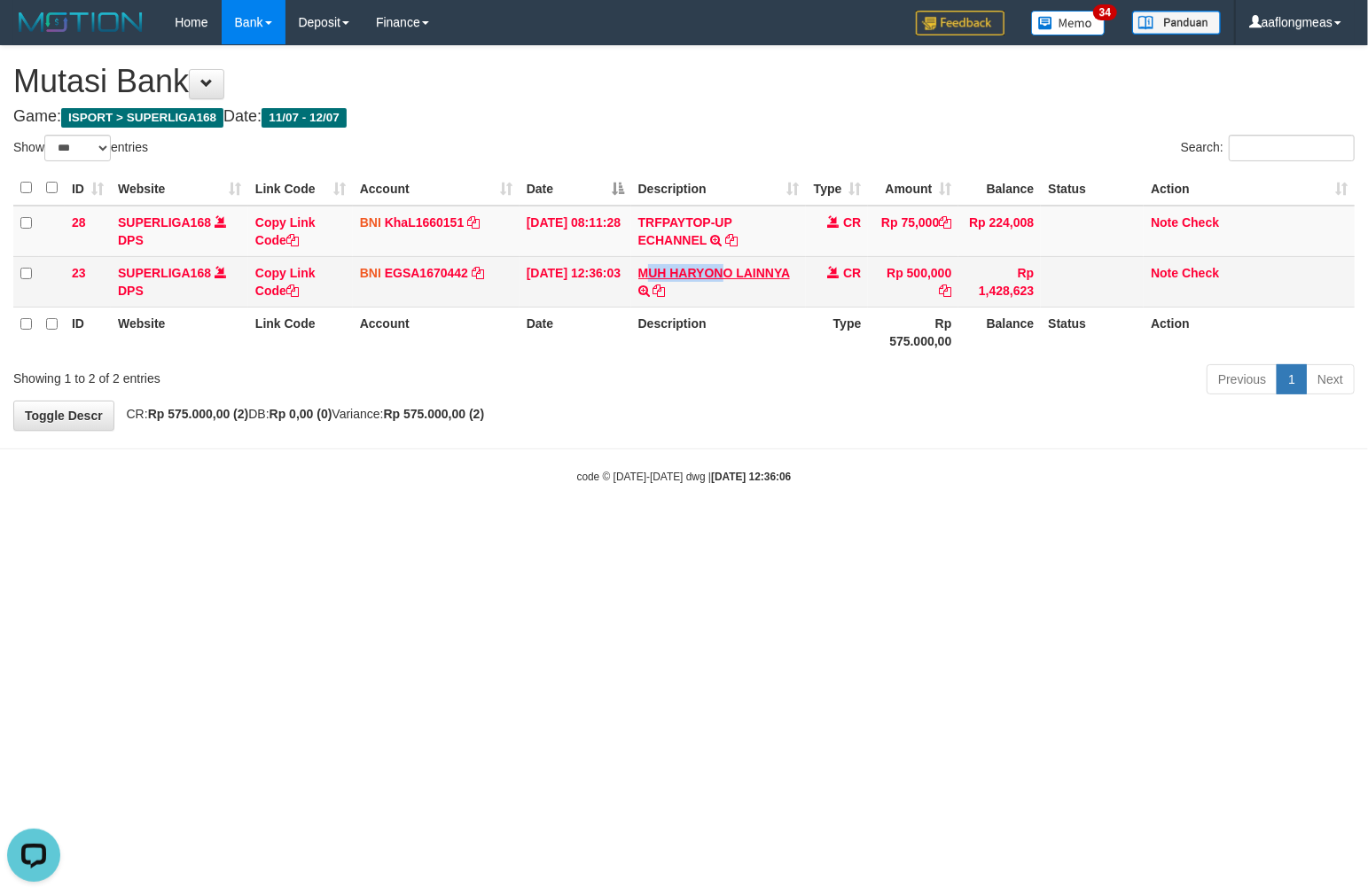 copy on "UH HARYON" 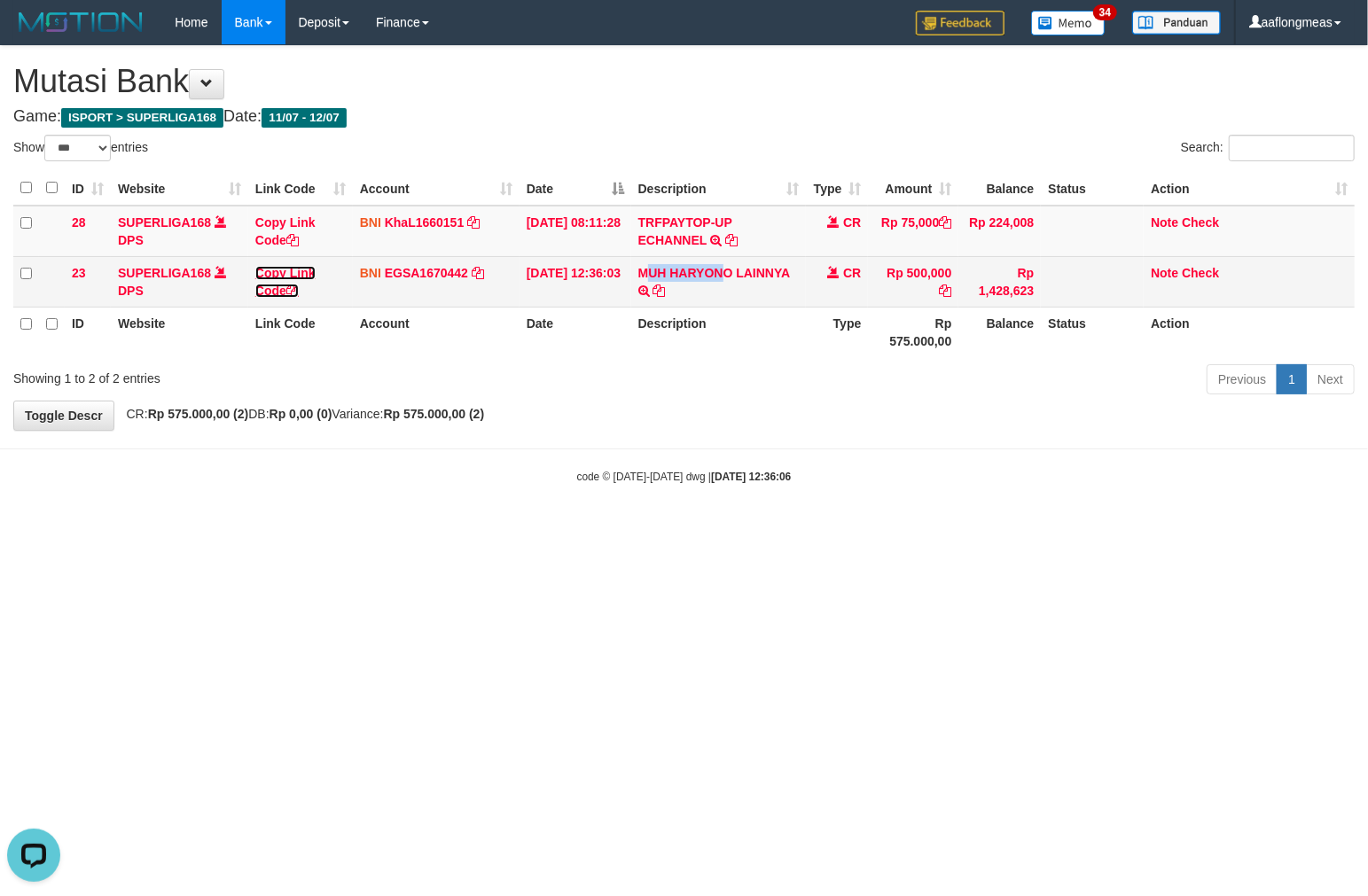 click on "Copy Link Code" at bounding box center (285, 282) 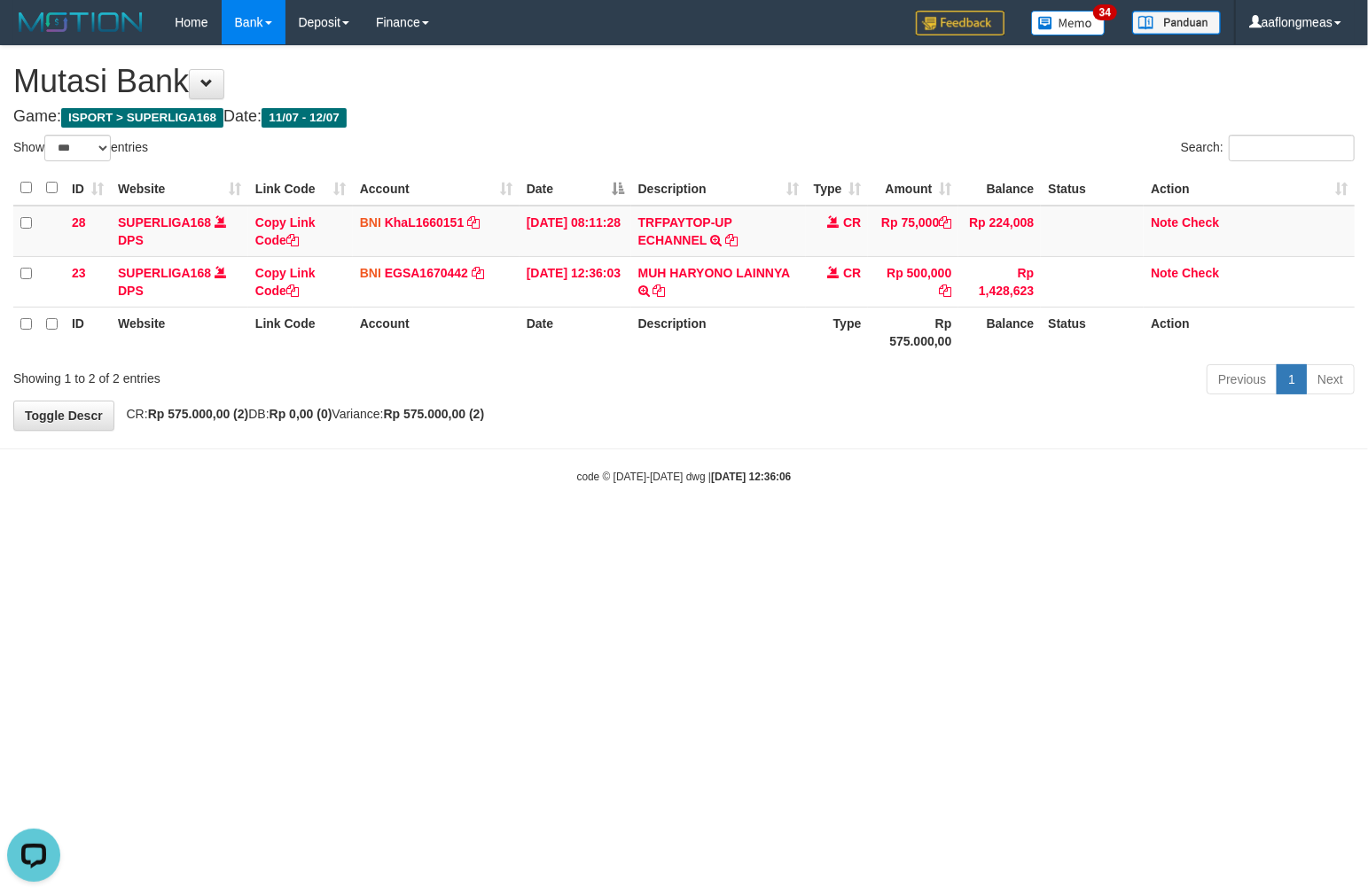 scroll, scrollTop: 243, scrollLeft: 0, axis: vertical 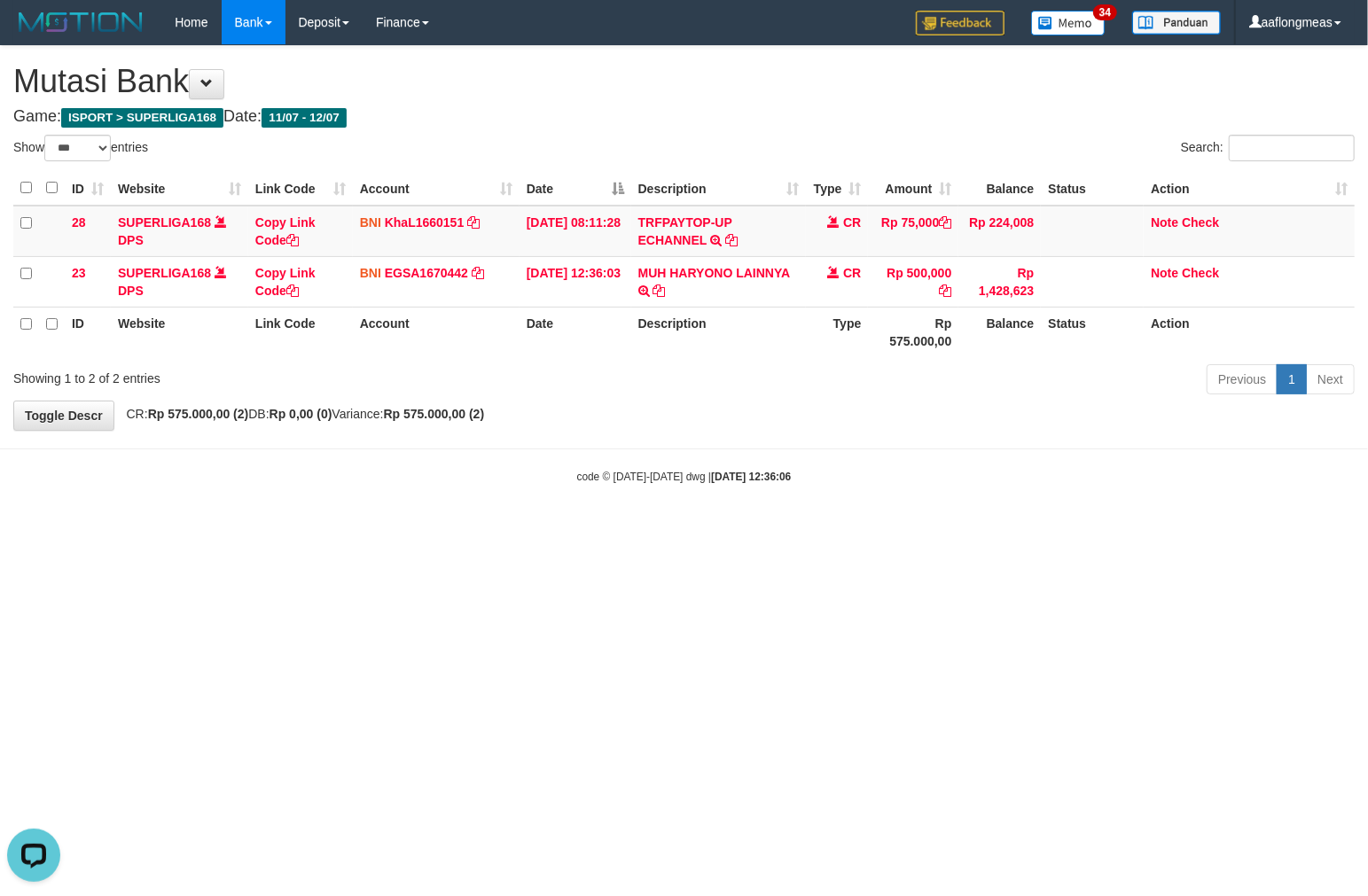drag, startPoint x: 512, startPoint y: 532, endPoint x: 363, endPoint y: 546, distance: 149.65627 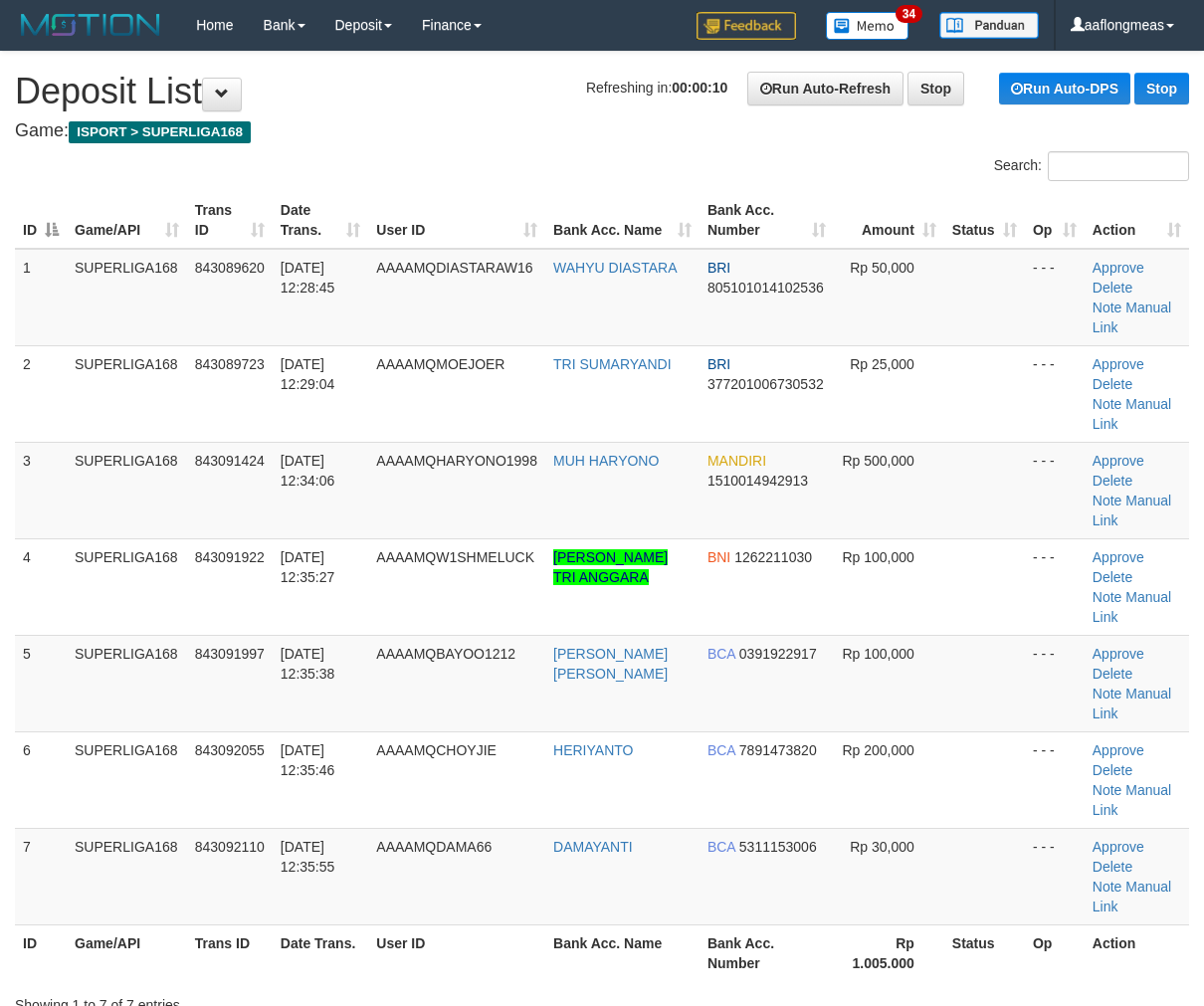 scroll, scrollTop: 0, scrollLeft: 0, axis: both 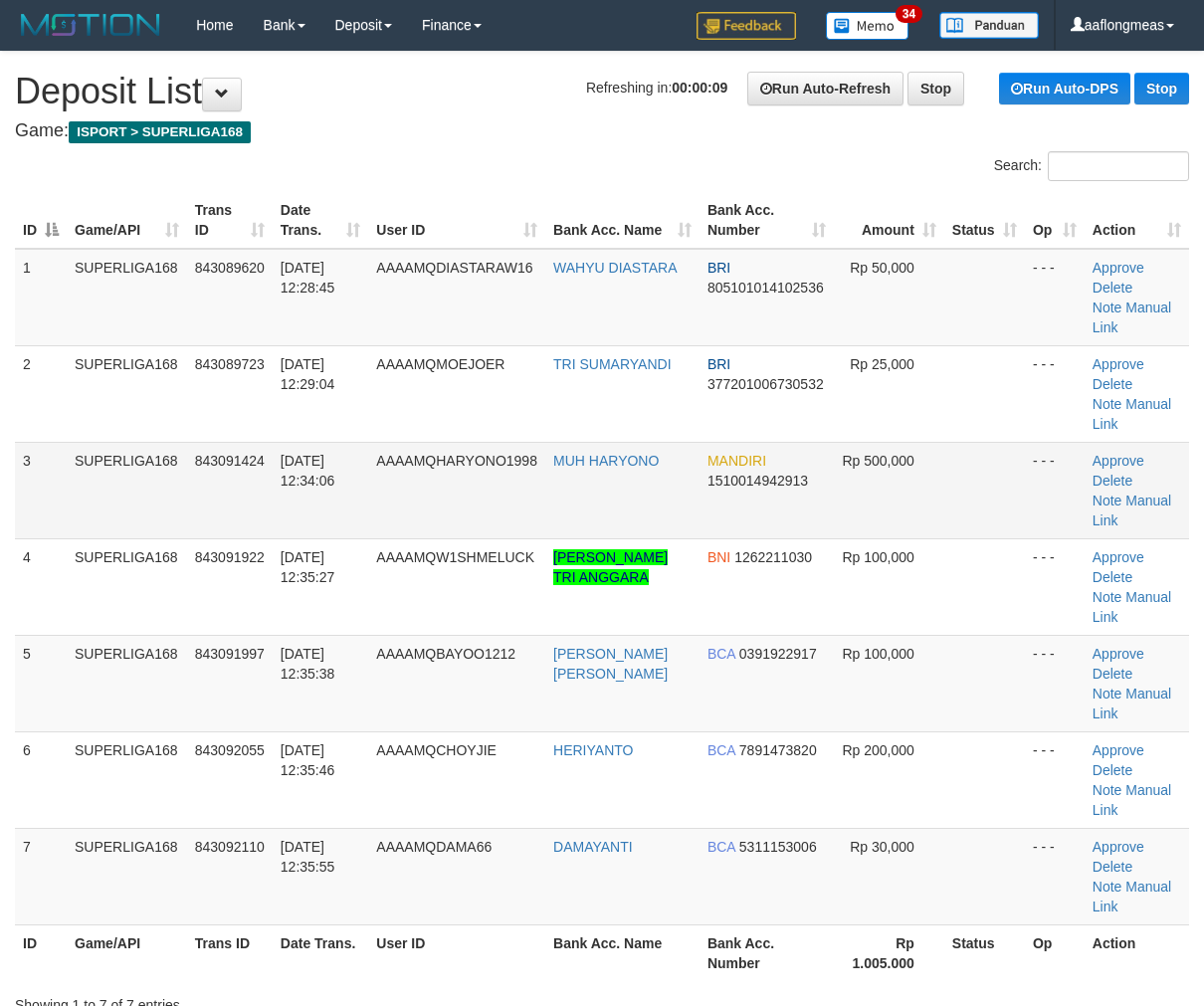 drag, startPoint x: 920, startPoint y: 406, endPoint x: 936, endPoint y: 418, distance: 20 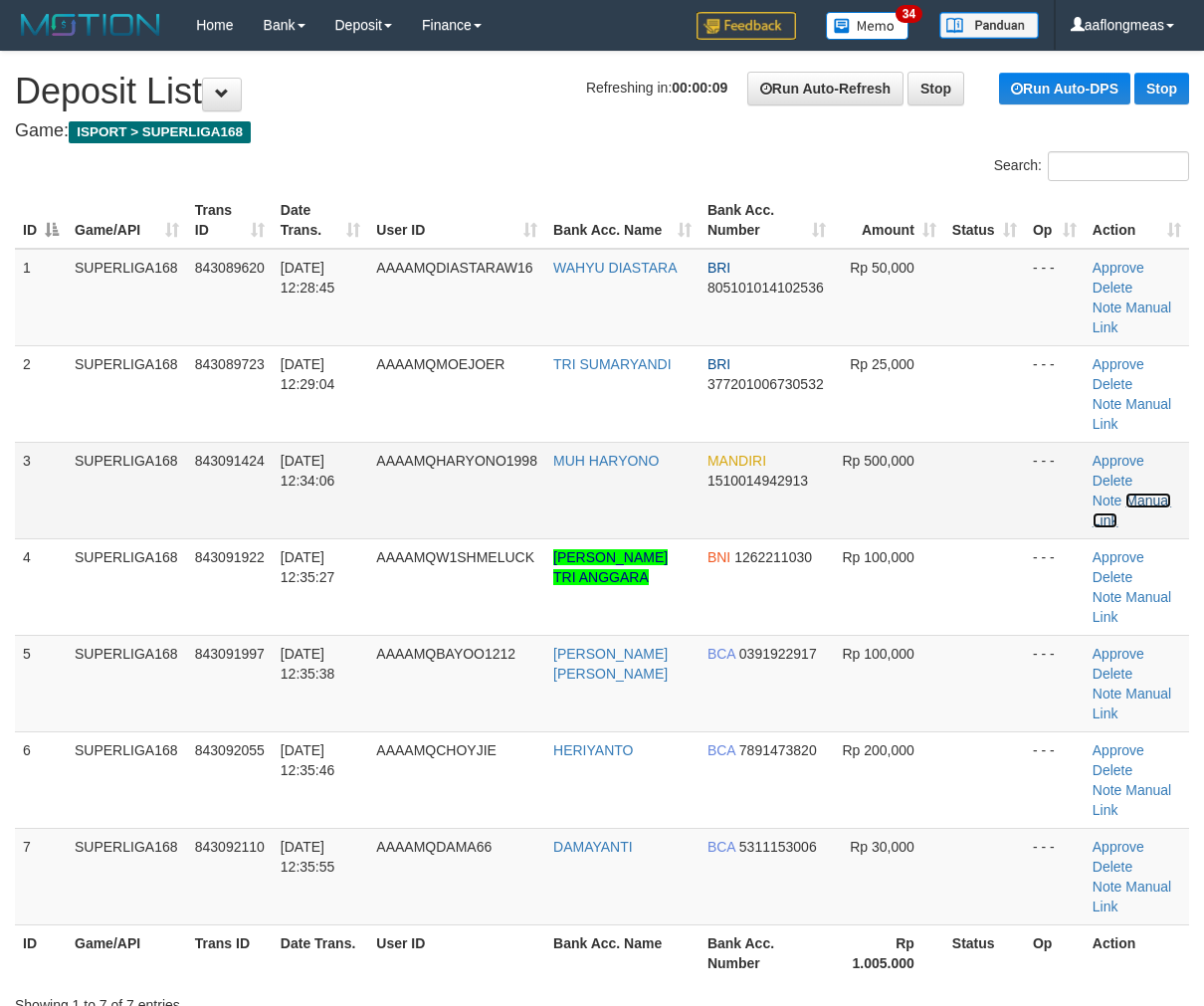 click on "Manual Link" at bounding box center [1131, 510] 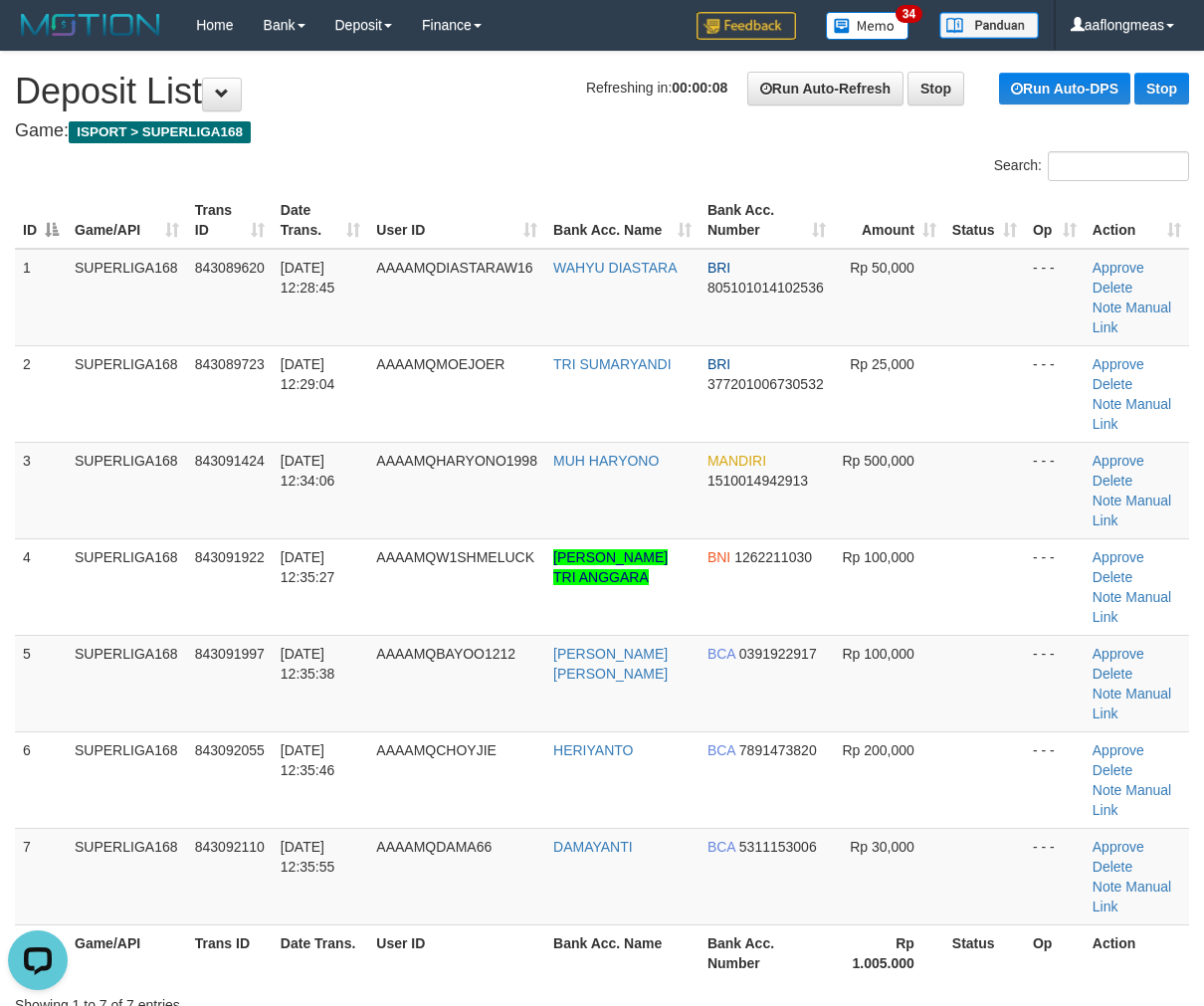 scroll, scrollTop: 0, scrollLeft: 0, axis: both 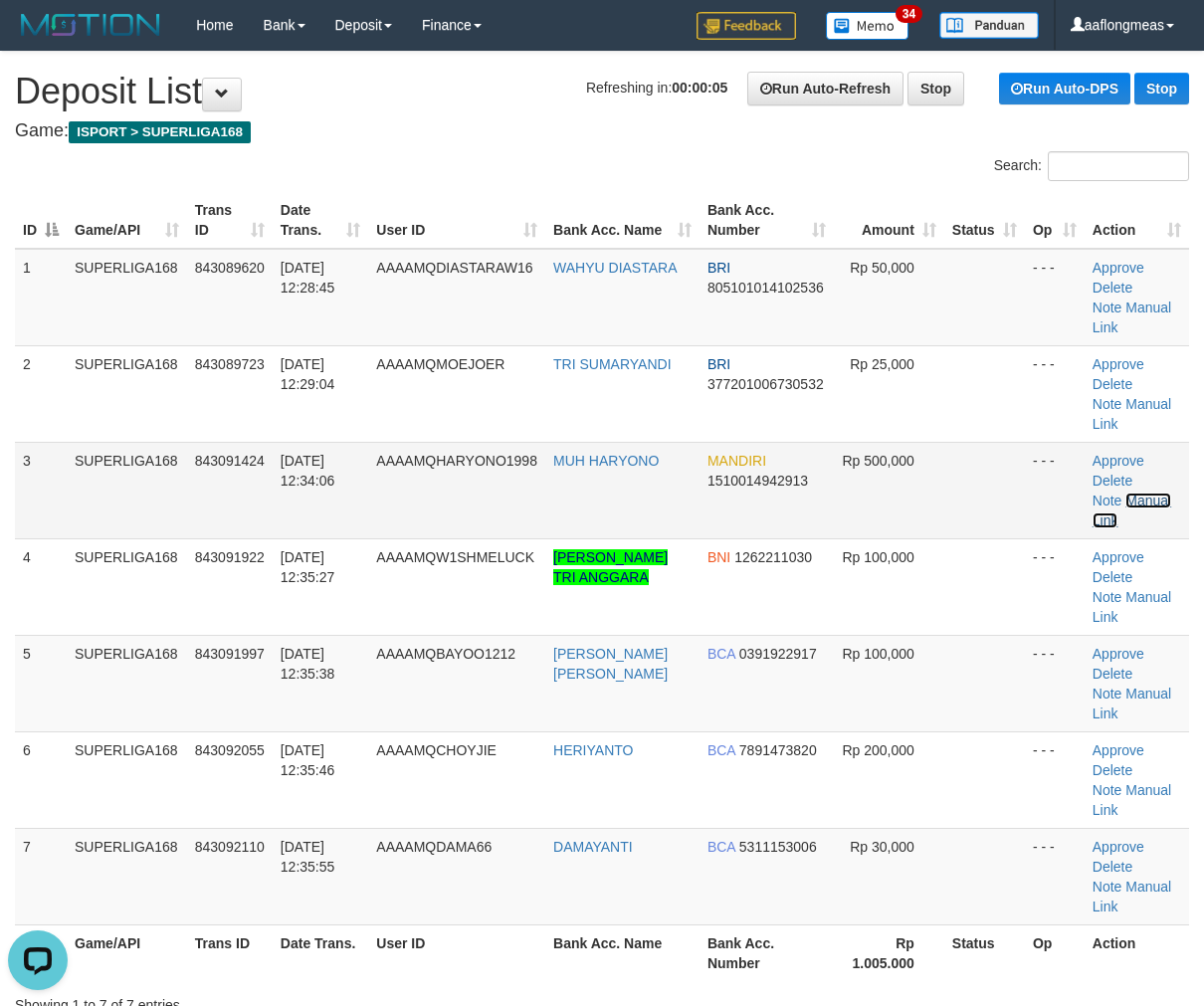 click on "Manual Link" at bounding box center [1131, 510] 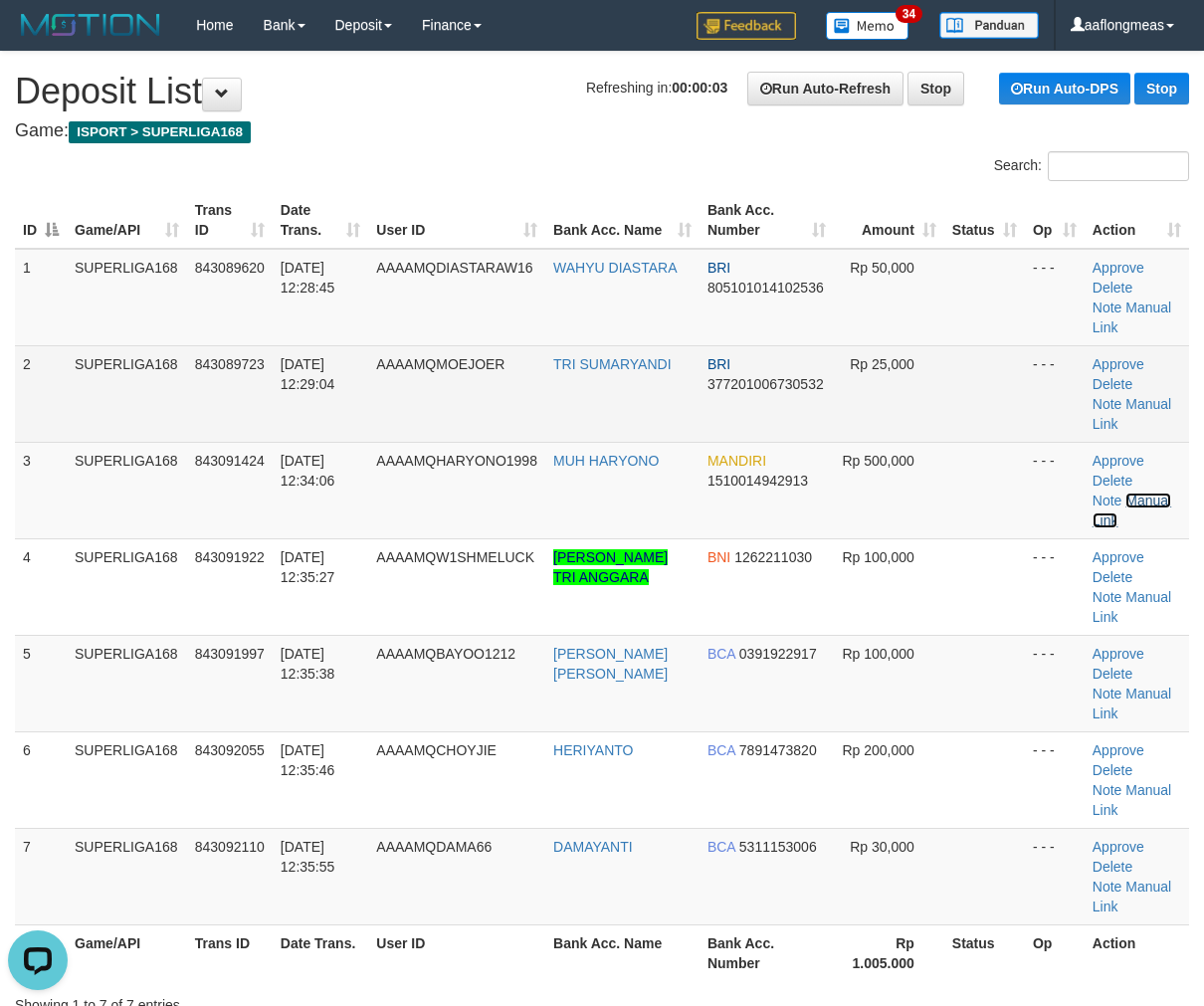 click on "Manual Link" at bounding box center (1131, 510) 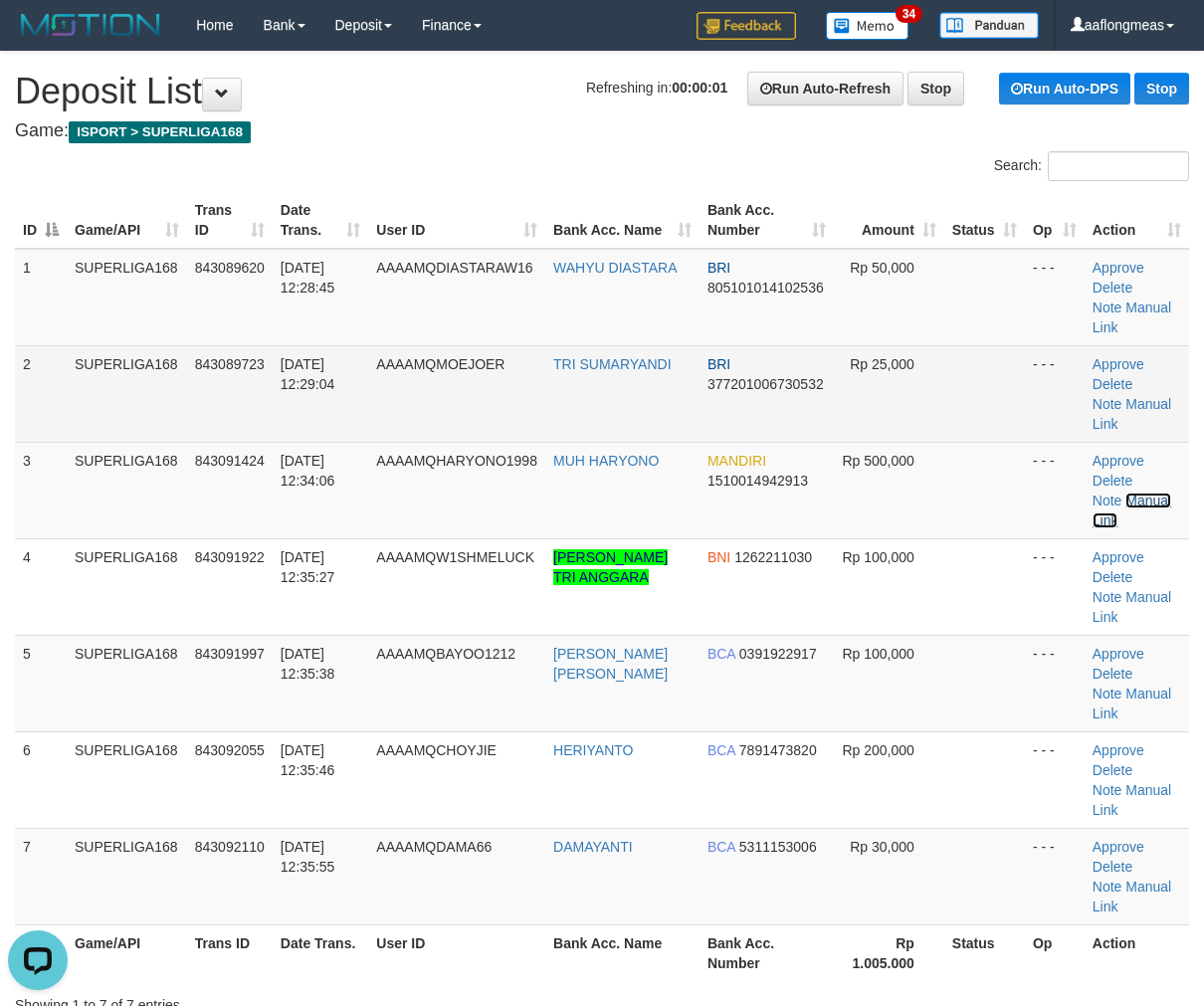 click on "Manual Link" at bounding box center (1131, 510) 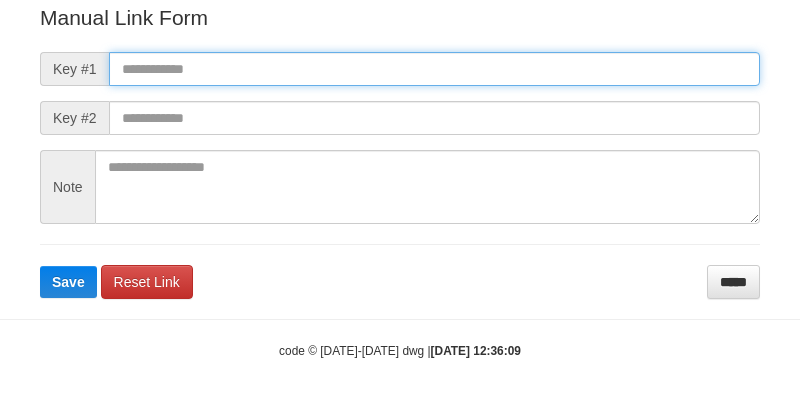 scroll, scrollTop: 238, scrollLeft: 0, axis: vertical 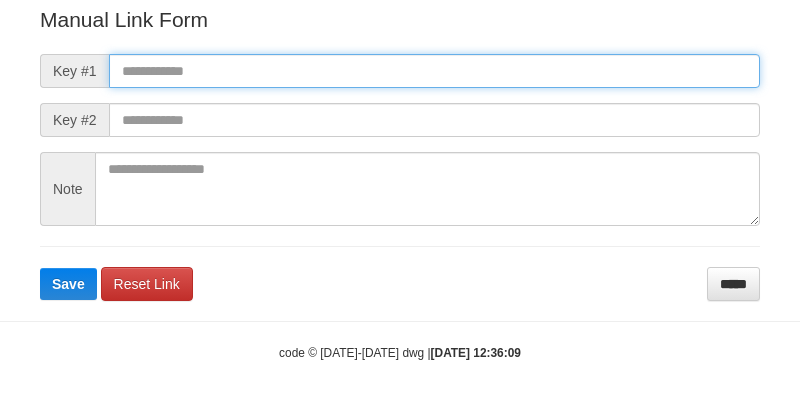 click at bounding box center (434, 71) 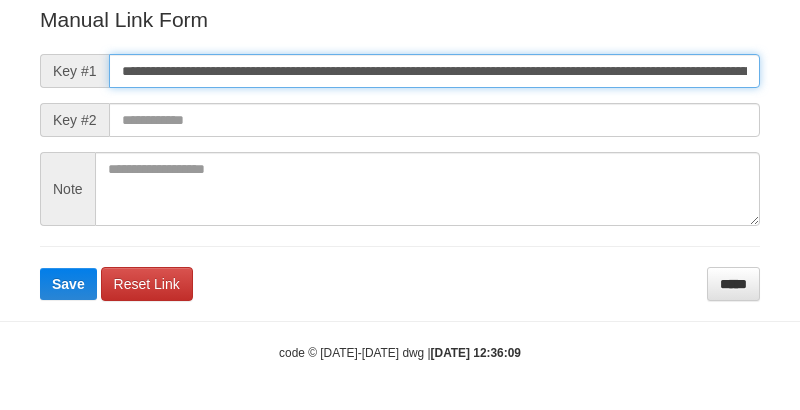 scroll, scrollTop: 0, scrollLeft: 1157, axis: horizontal 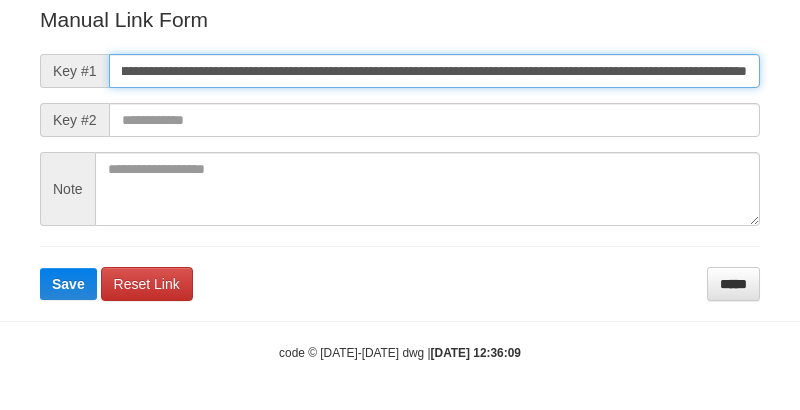 type on "**********" 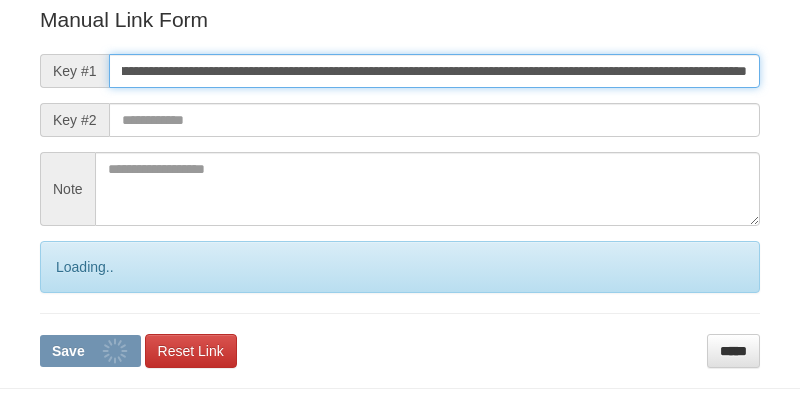 click on "Save" at bounding box center (90, 351) 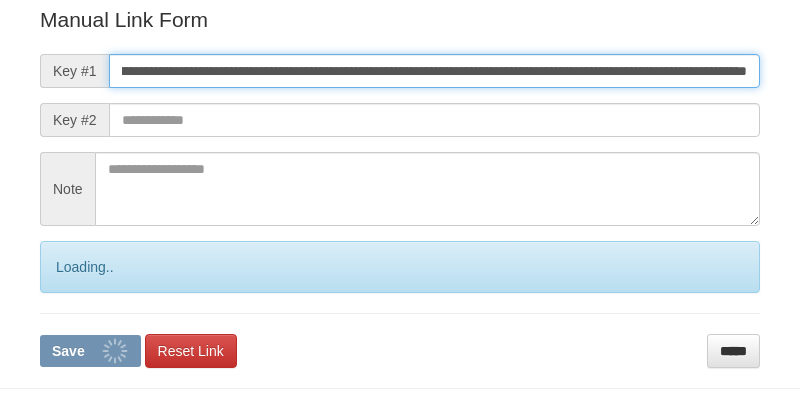 click on "Save" at bounding box center [90, 351] 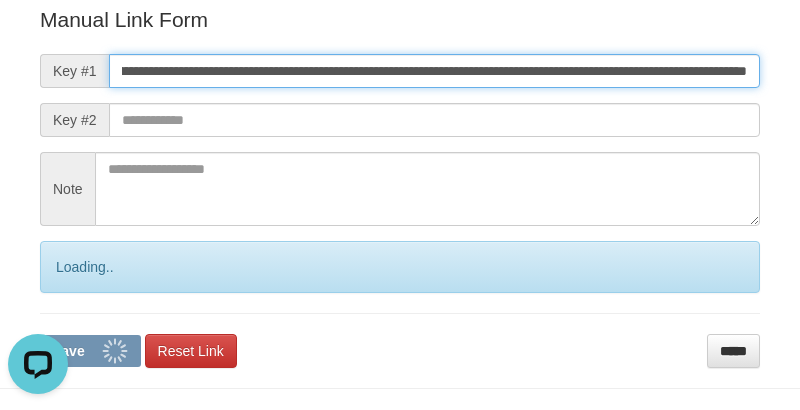 scroll, scrollTop: 0, scrollLeft: 0, axis: both 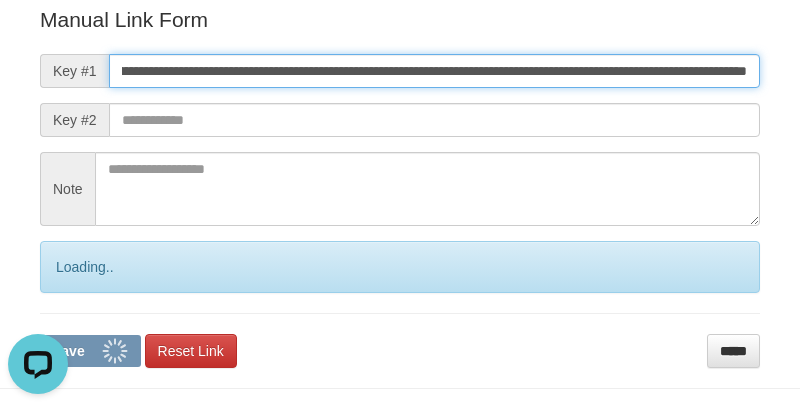 click on "Save" at bounding box center [90, 351] 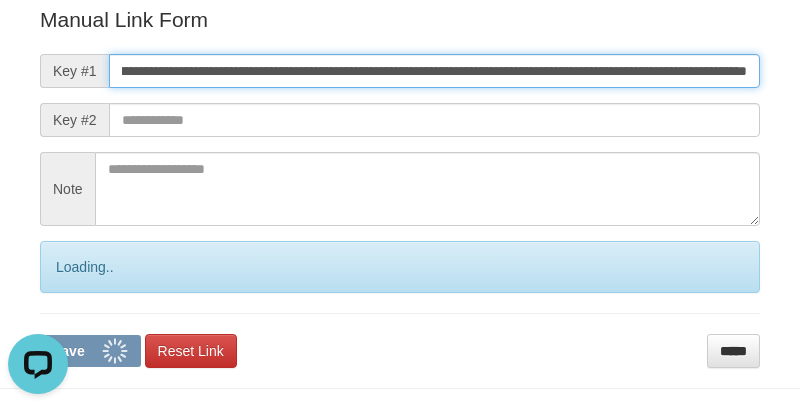 click on "Save" at bounding box center (90, 351) 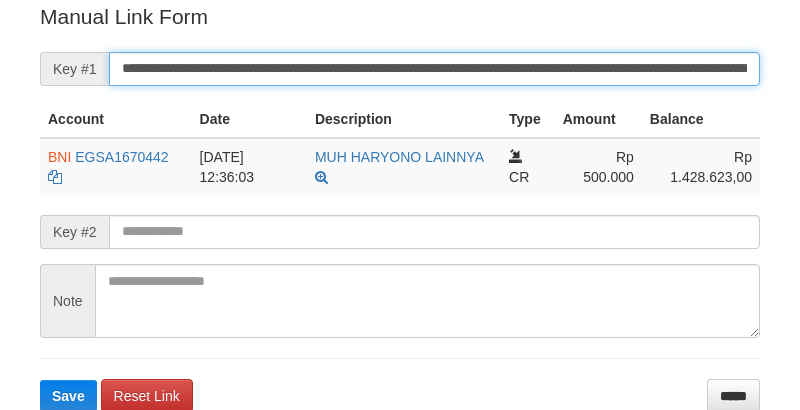 click on "**********" at bounding box center (434, 69) 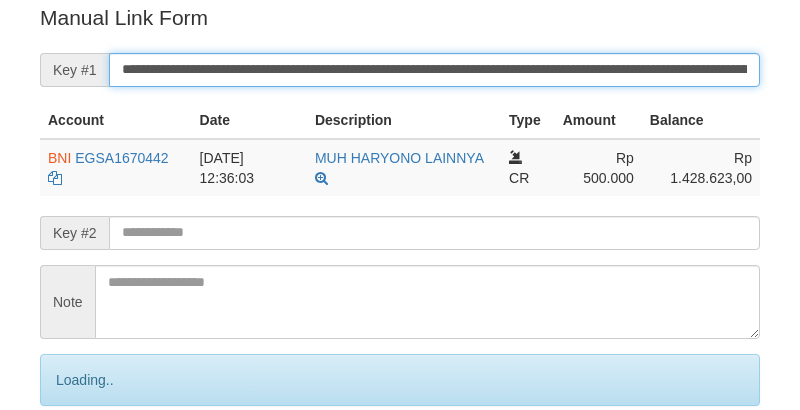click on "Save" at bounding box center [90, 464] 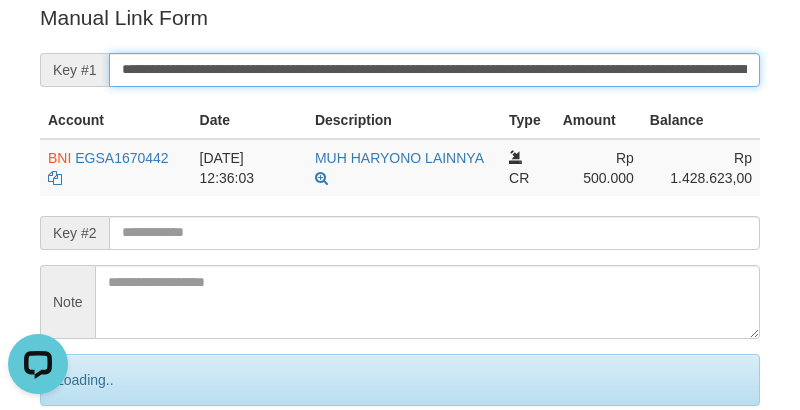 scroll, scrollTop: 0, scrollLeft: 0, axis: both 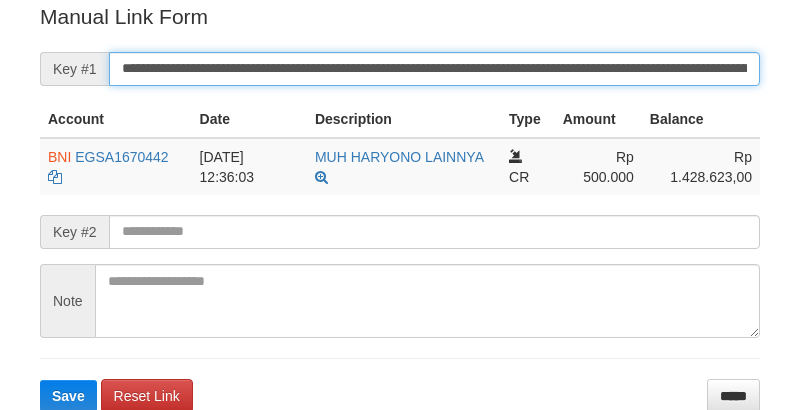 click on "Save" at bounding box center (68, 396) 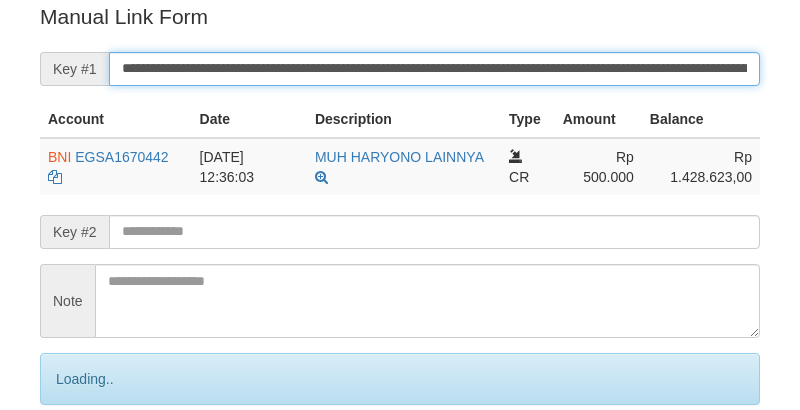 click on "**********" at bounding box center (434, 69) 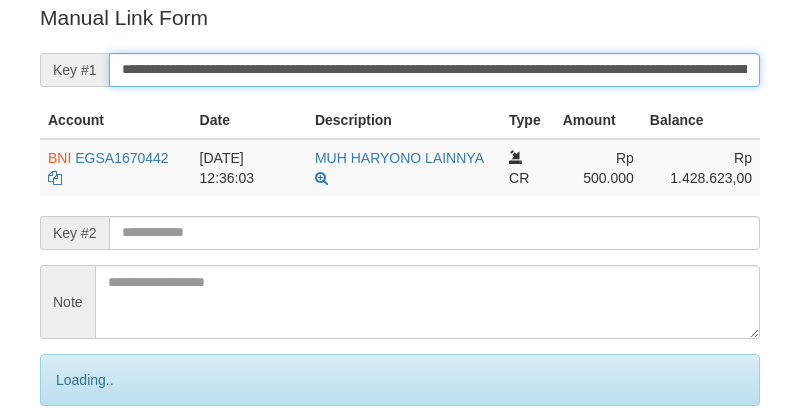 click on "Save" at bounding box center (90, 464) 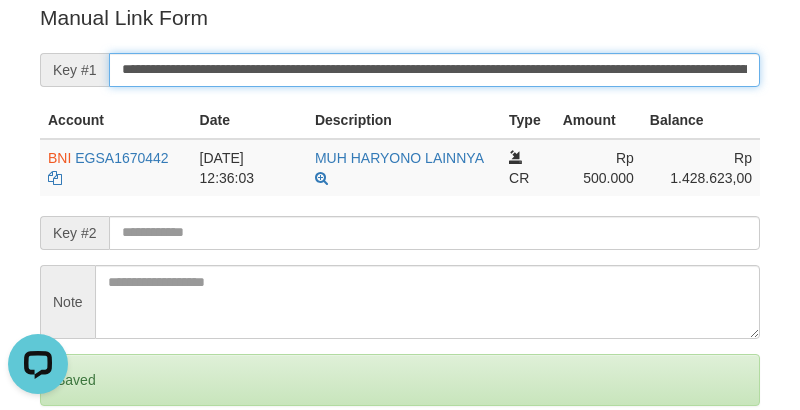click on "Save" at bounding box center [68, 464] 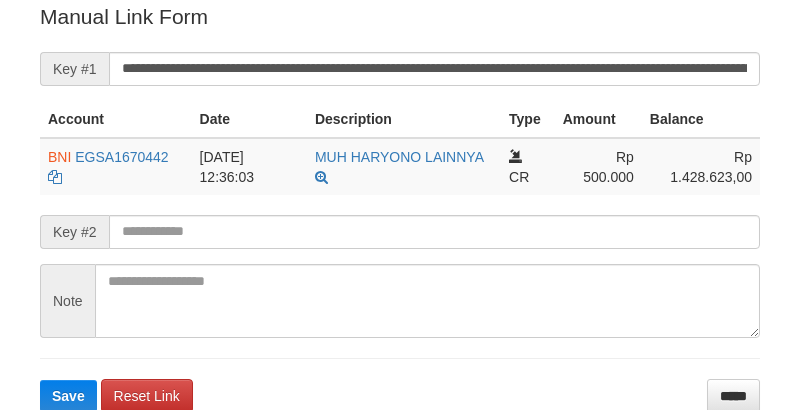 click on "Save" at bounding box center [68, 396] 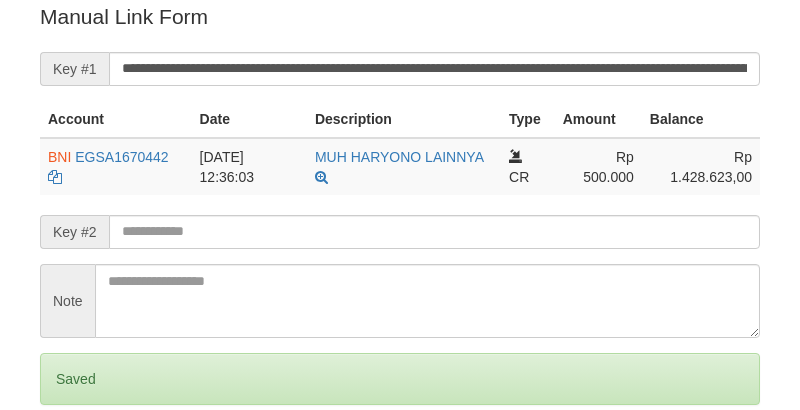 click on "Save" at bounding box center (68, 463) 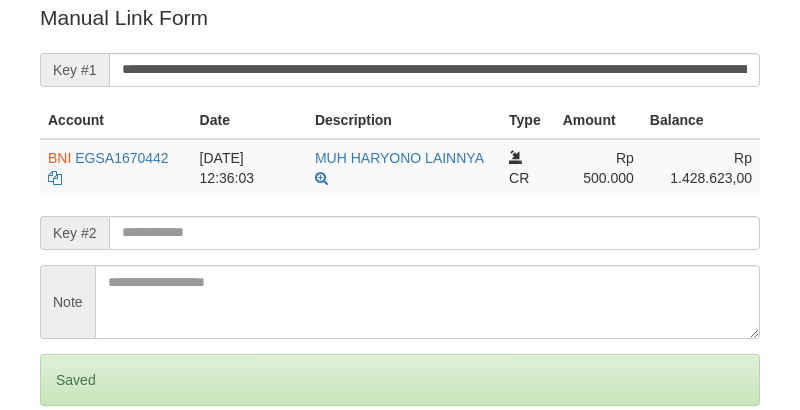 click on "Save" at bounding box center [68, 464] 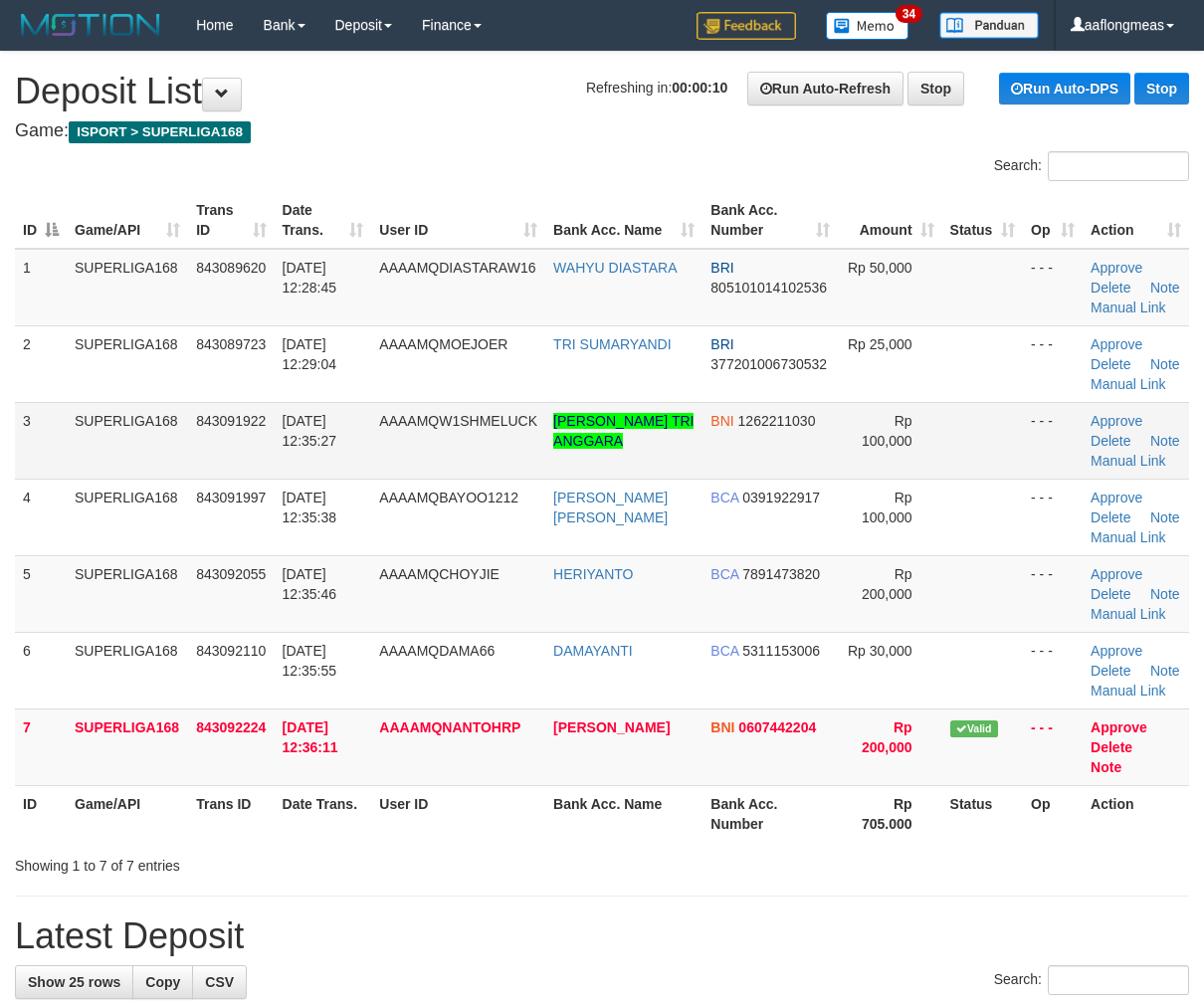 scroll, scrollTop: 0, scrollLeft: 0, axis: both 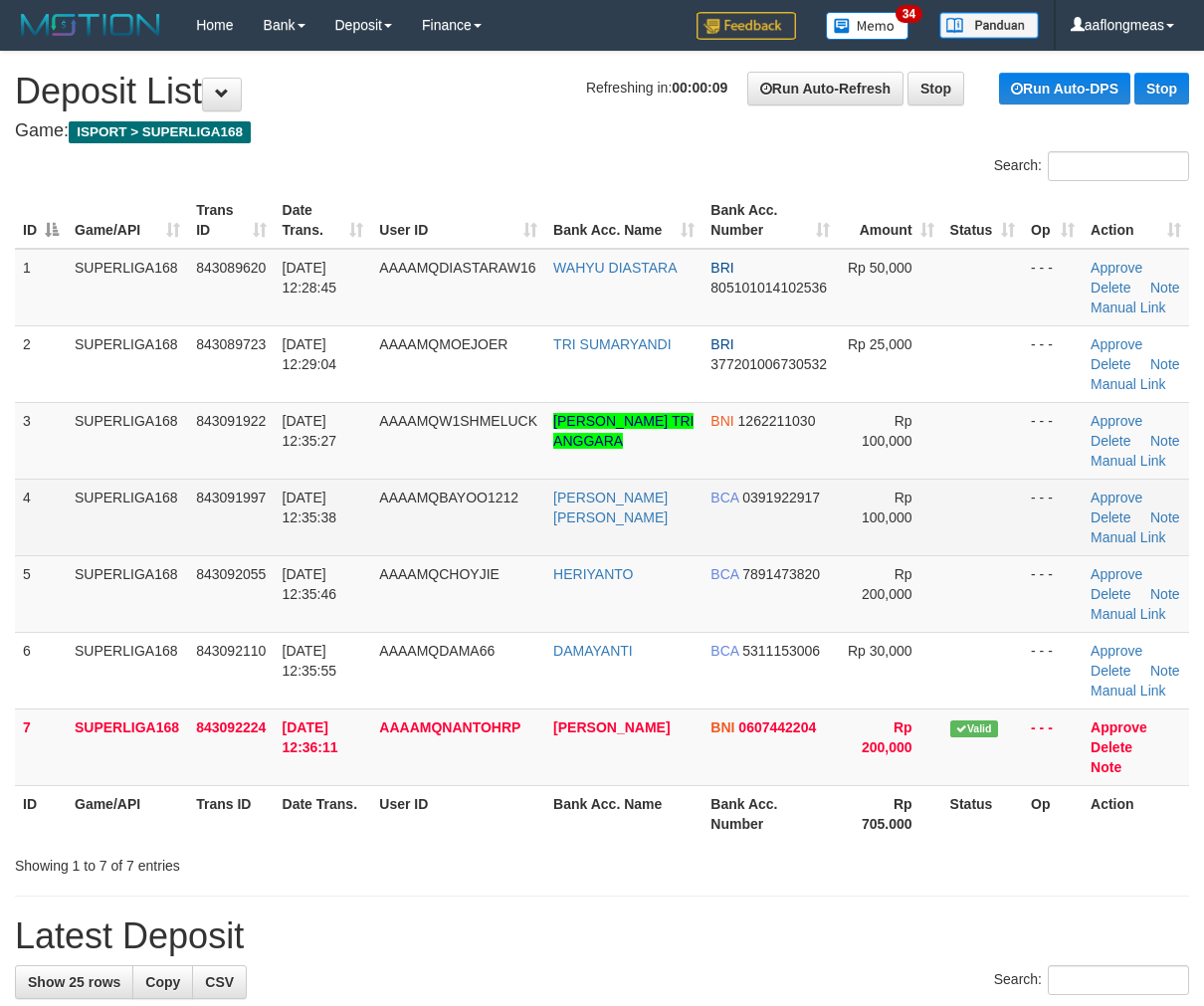 click on "BCA
0391922917" at bounding box center (769, 516) 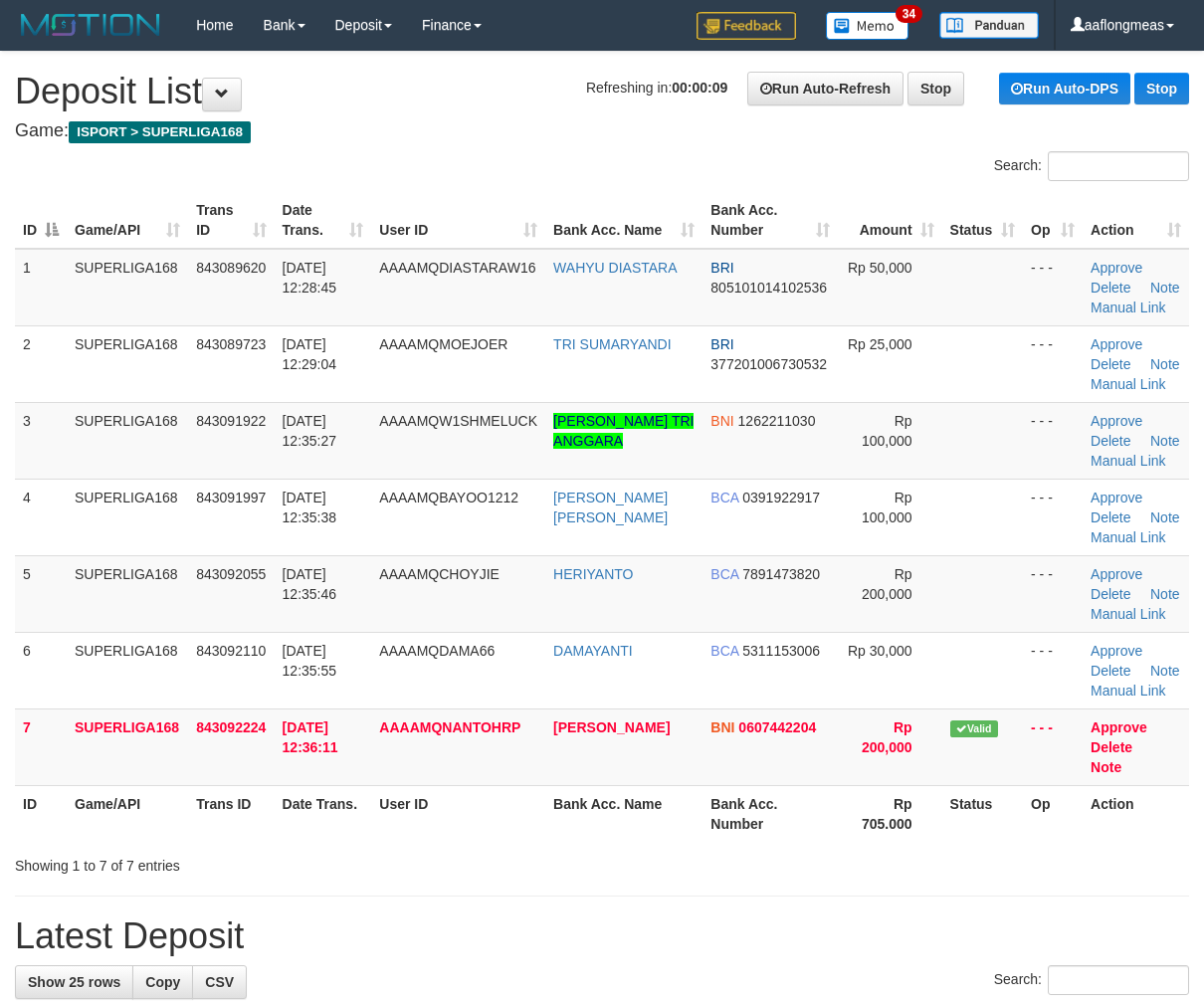drag, startPoint x: 931, startPoint y: 478, endPoint x: 1219, endPoint y: 503, distance: 289.08303 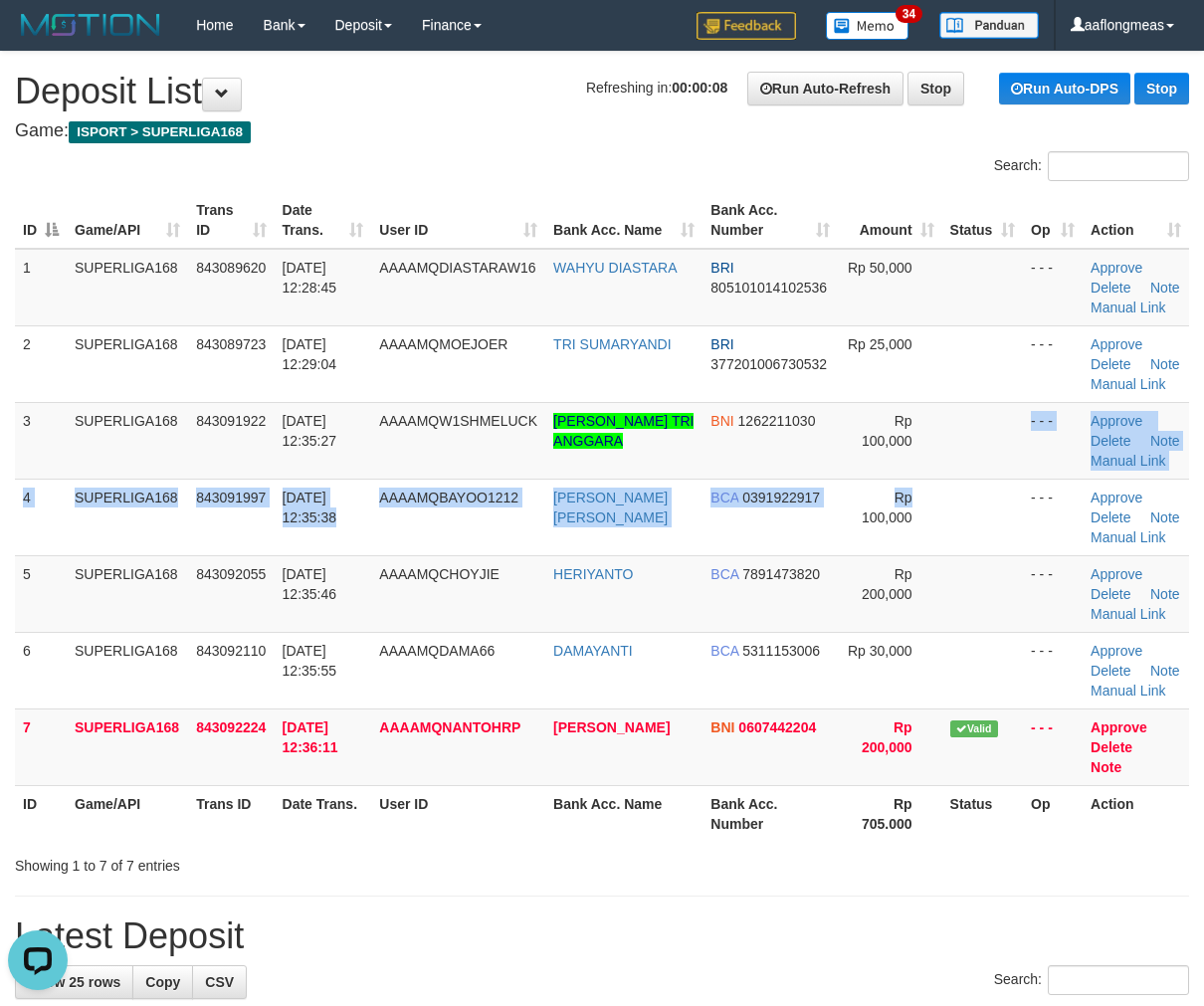 scroll, scrollTop: 0, scrollLeft: 0, axis: both 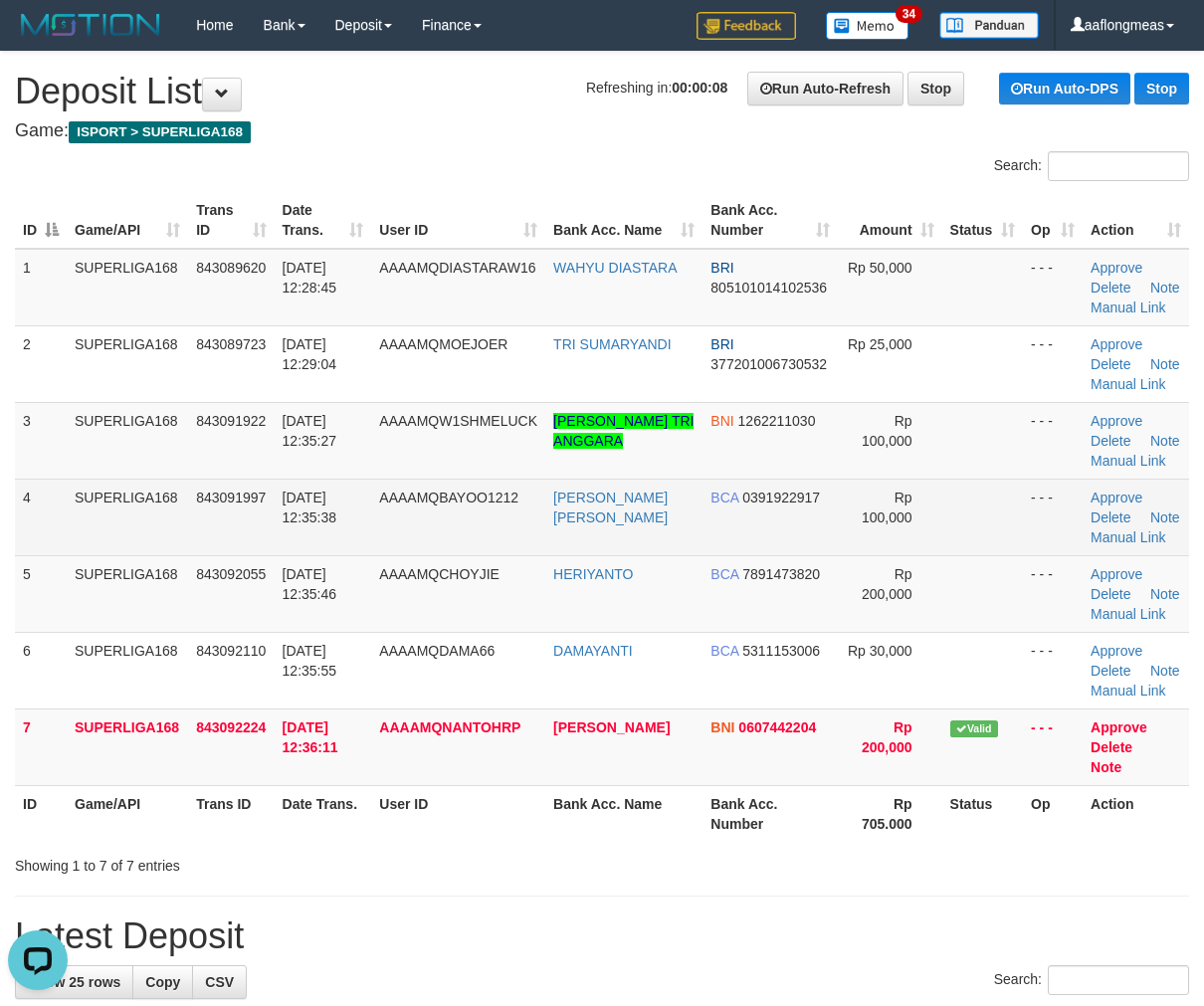 click at bounding box center (982, 516) 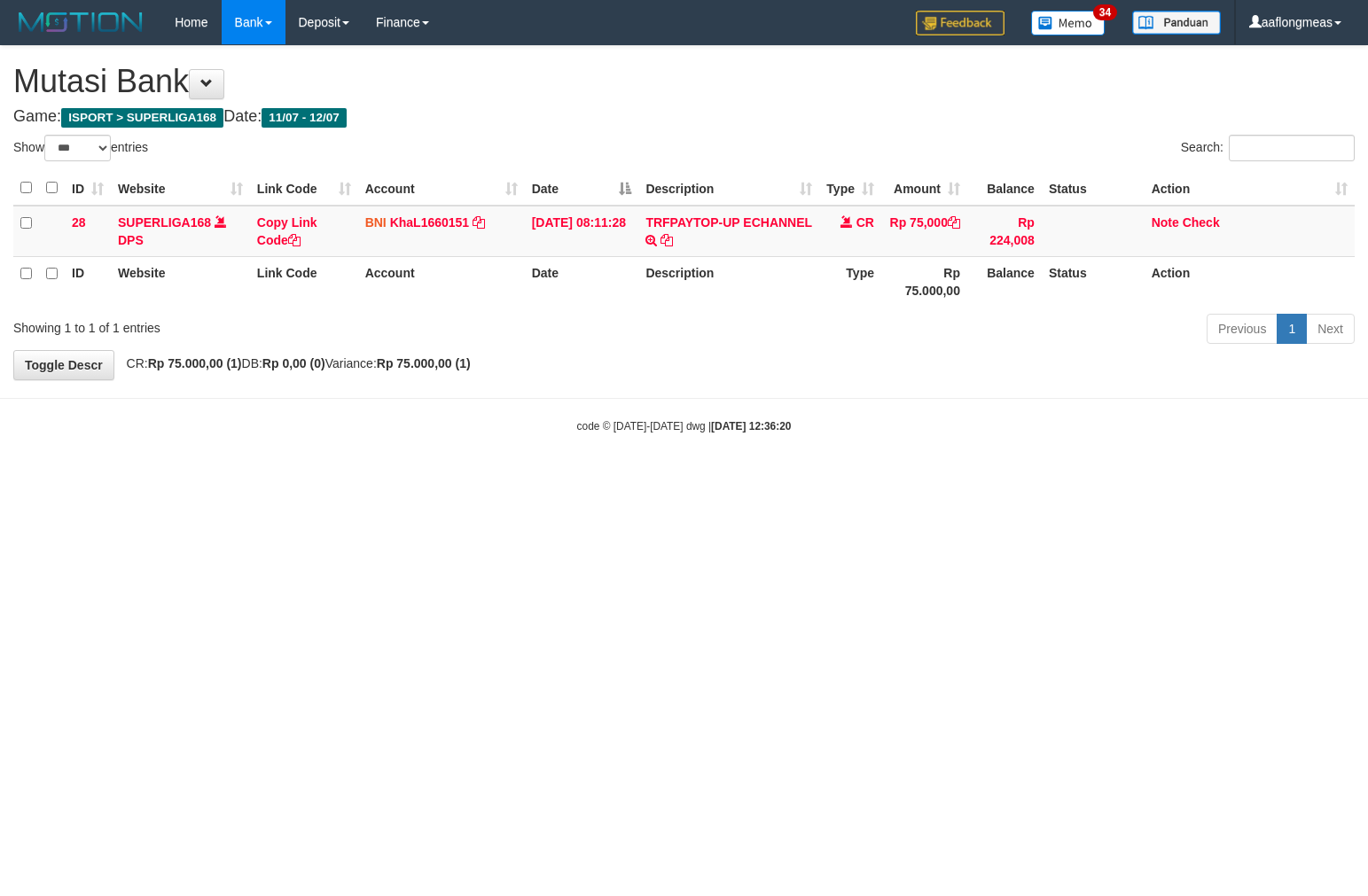 select on "***" 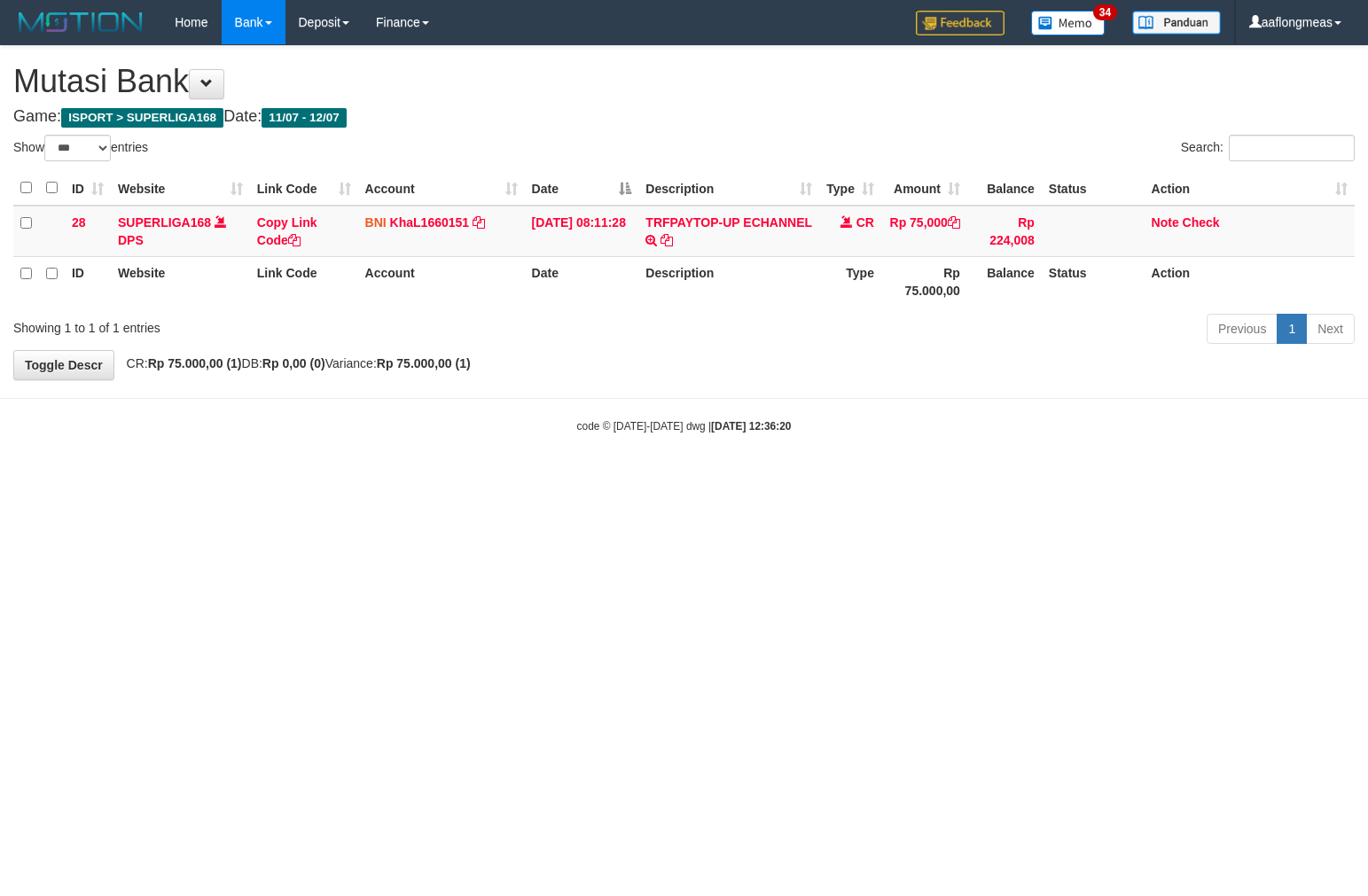 scroll, scrollTop: 0, scrollLeft: 0, axis: both 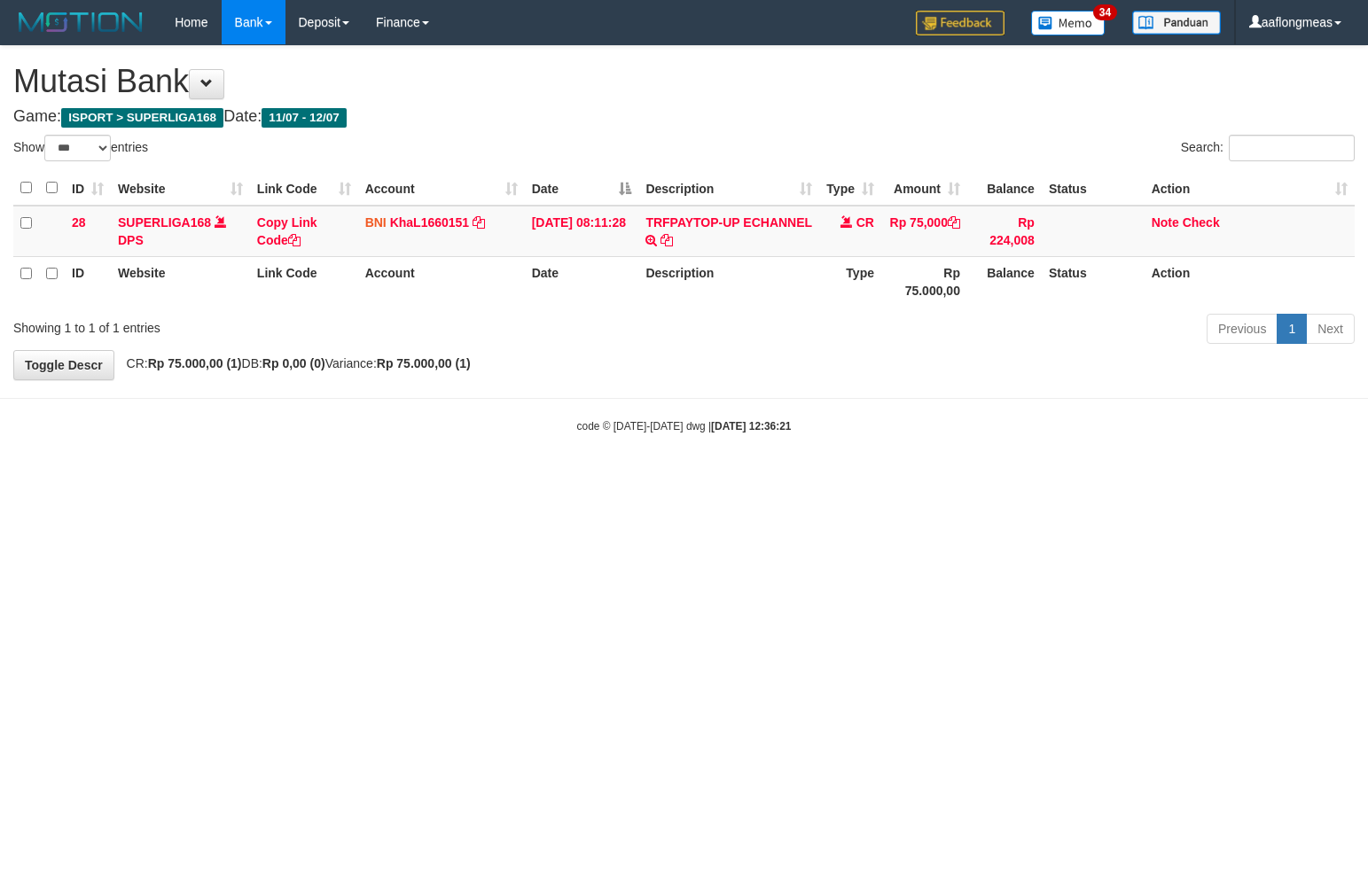 select on "***" 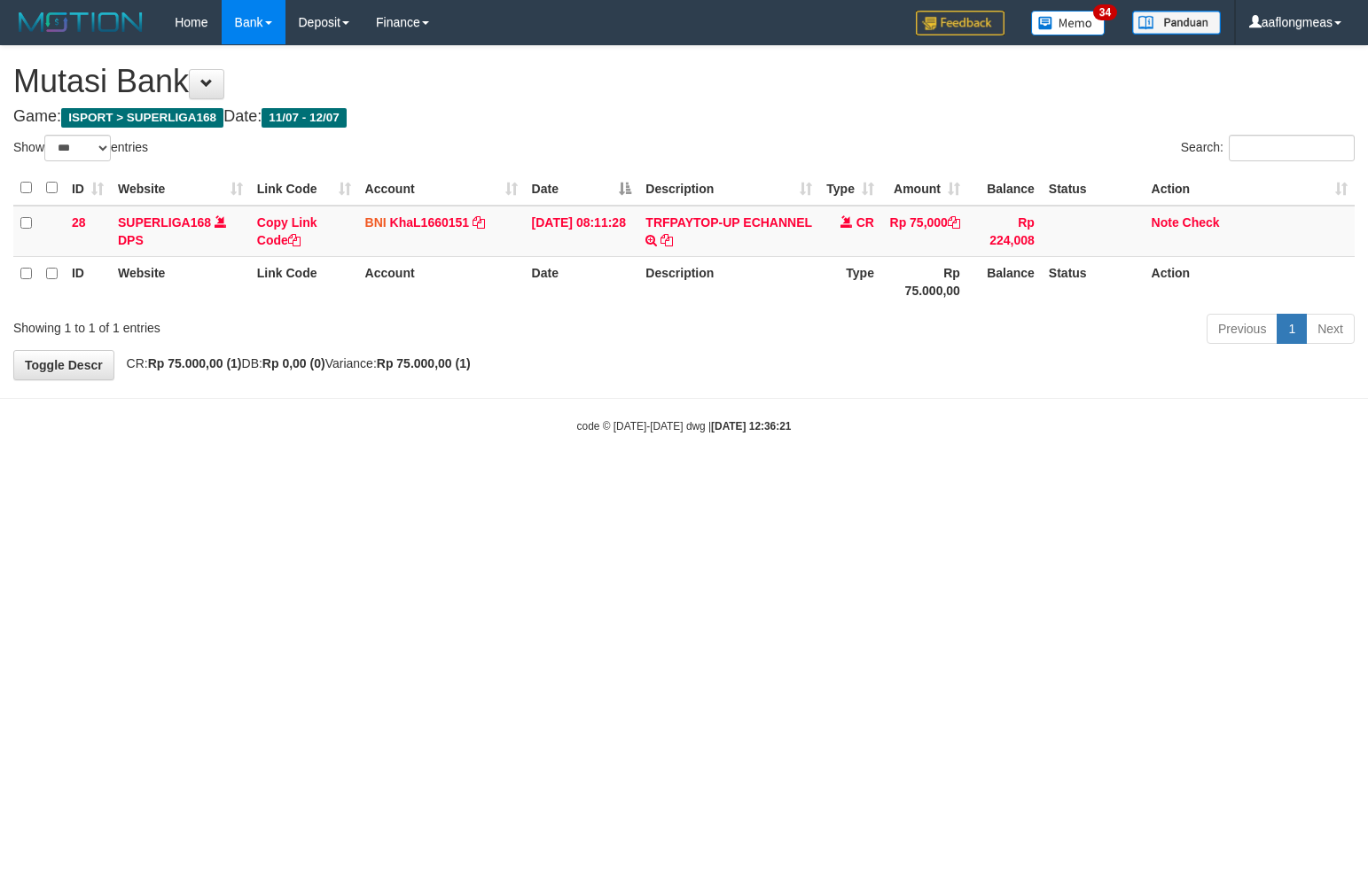 scroll, scrollTop: 0, scrollLeft: 0, axis: both 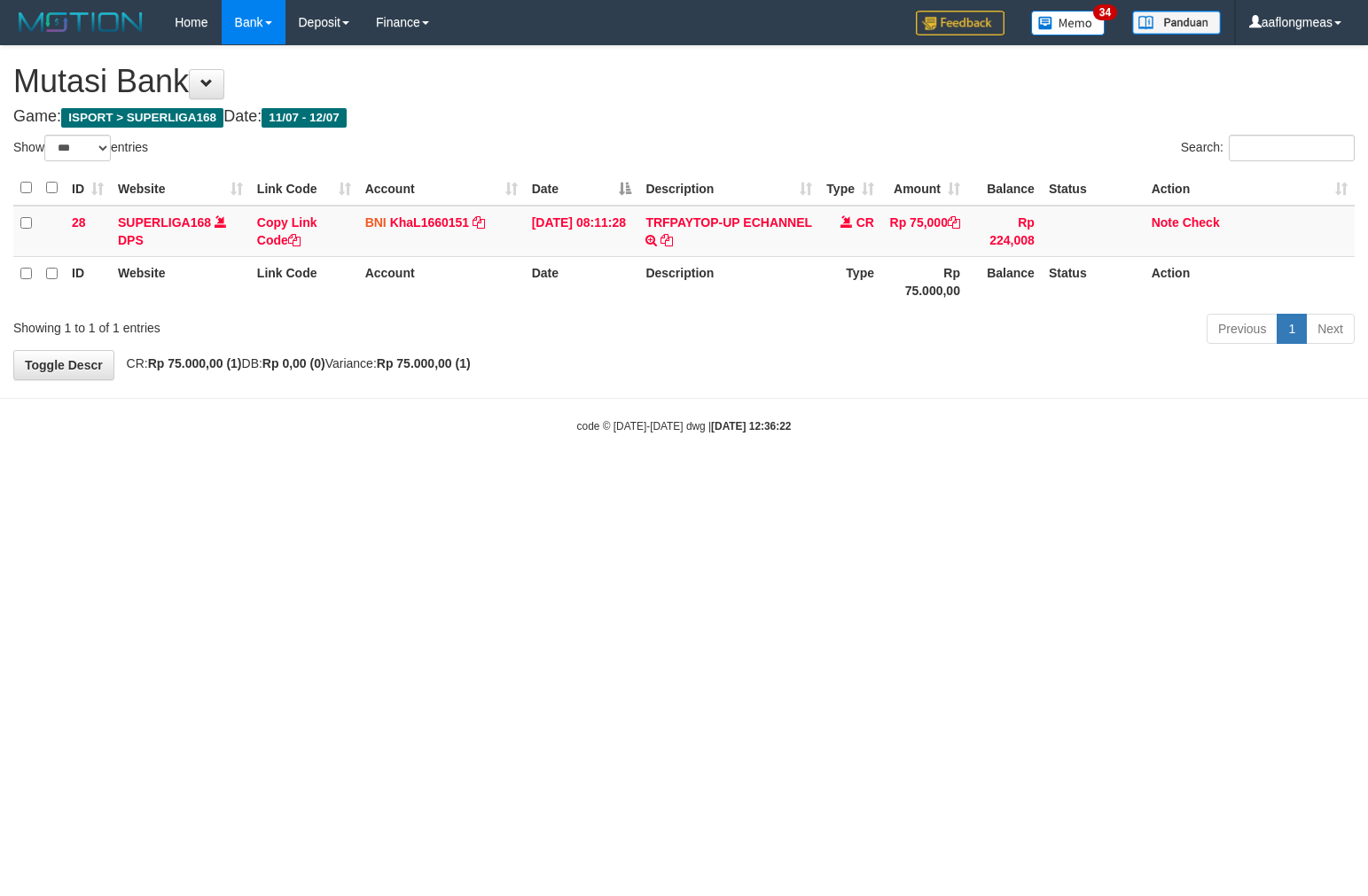 select on "***" 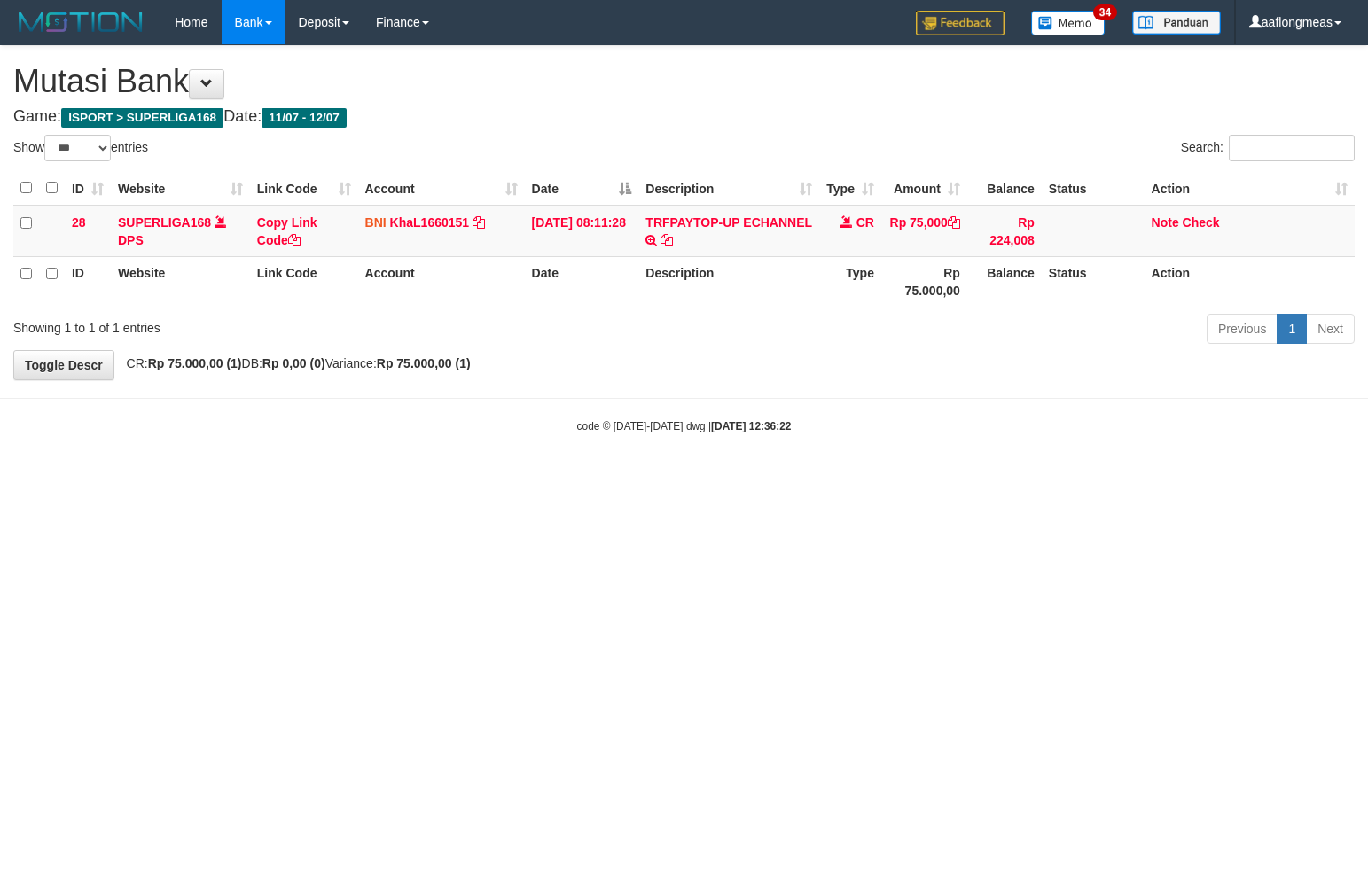 scroll, scrollTop: 0, scrollLeft: 0, axis: both 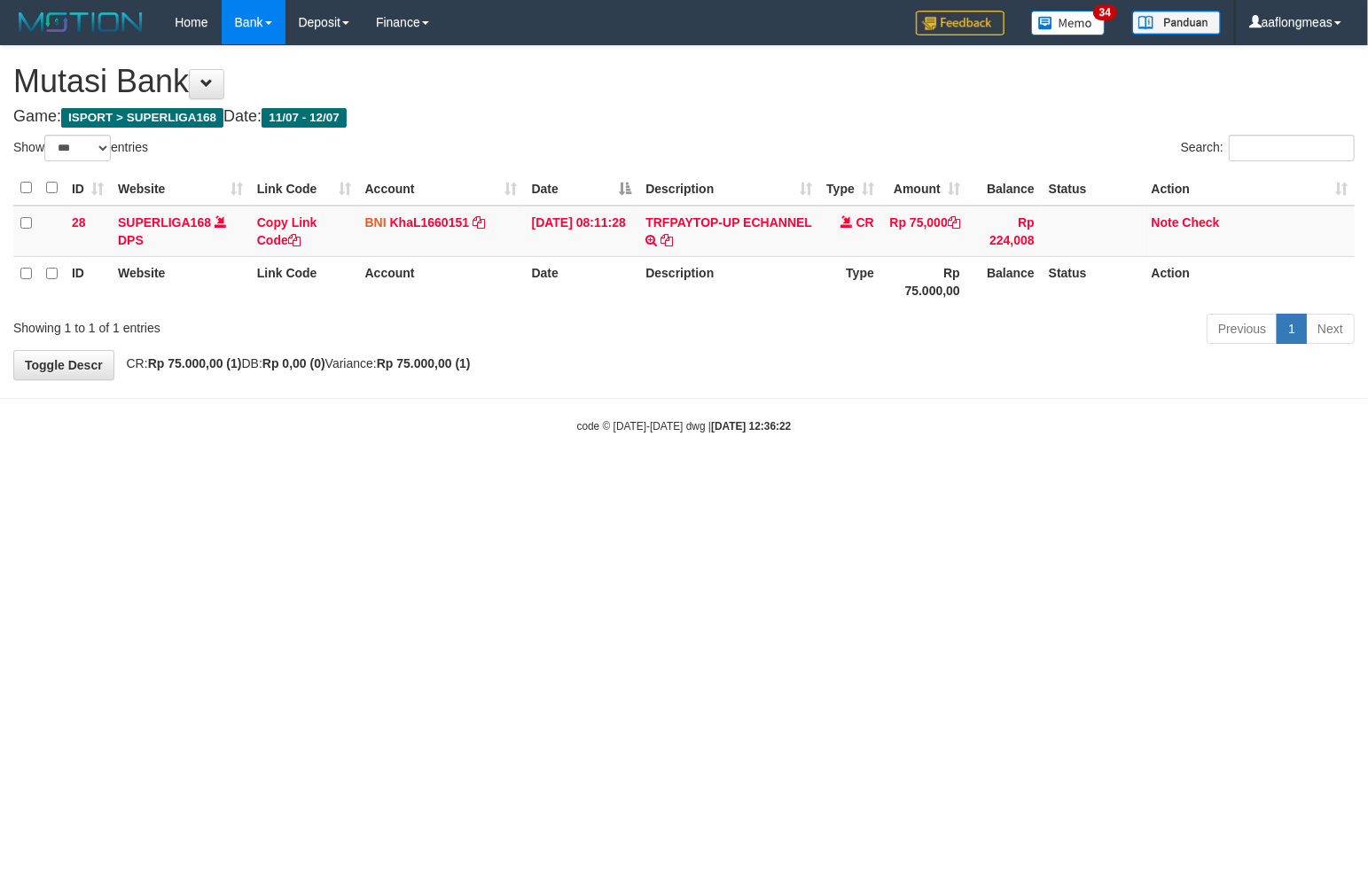 click on "Toggle navigation
Home
Bank
Account List
Load
By Website
Group
[ISPORT]													SUPERLIGA168
By Load Group (DPS)" at bounding box center (684, 239) 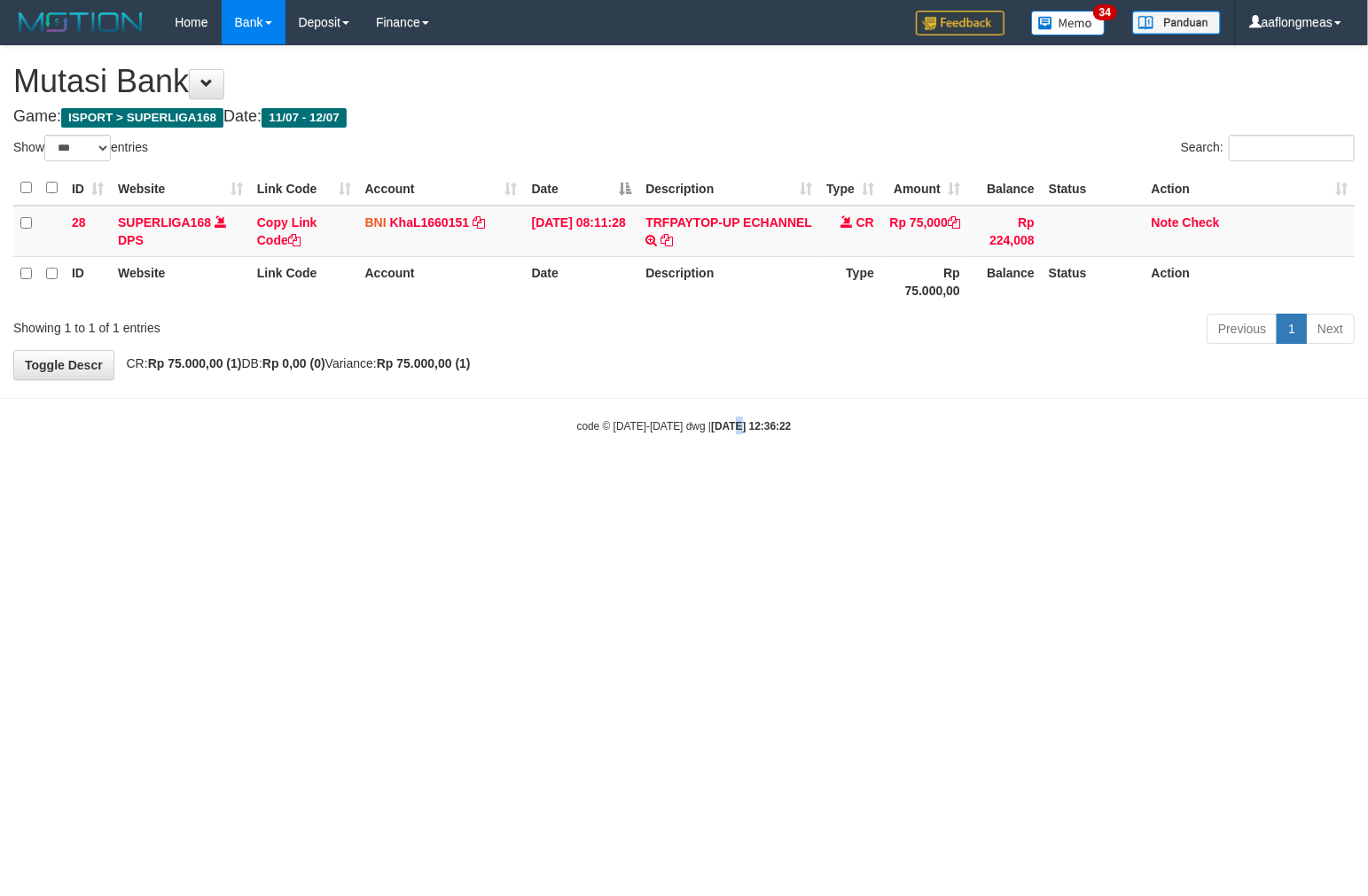click on "Toggle navigation
Home
Bank
Account List
Load
By Website
Group
[ISPORT]													SUPERLIGA168
By Load Group (DPS)" at bounding box center (684, 239) 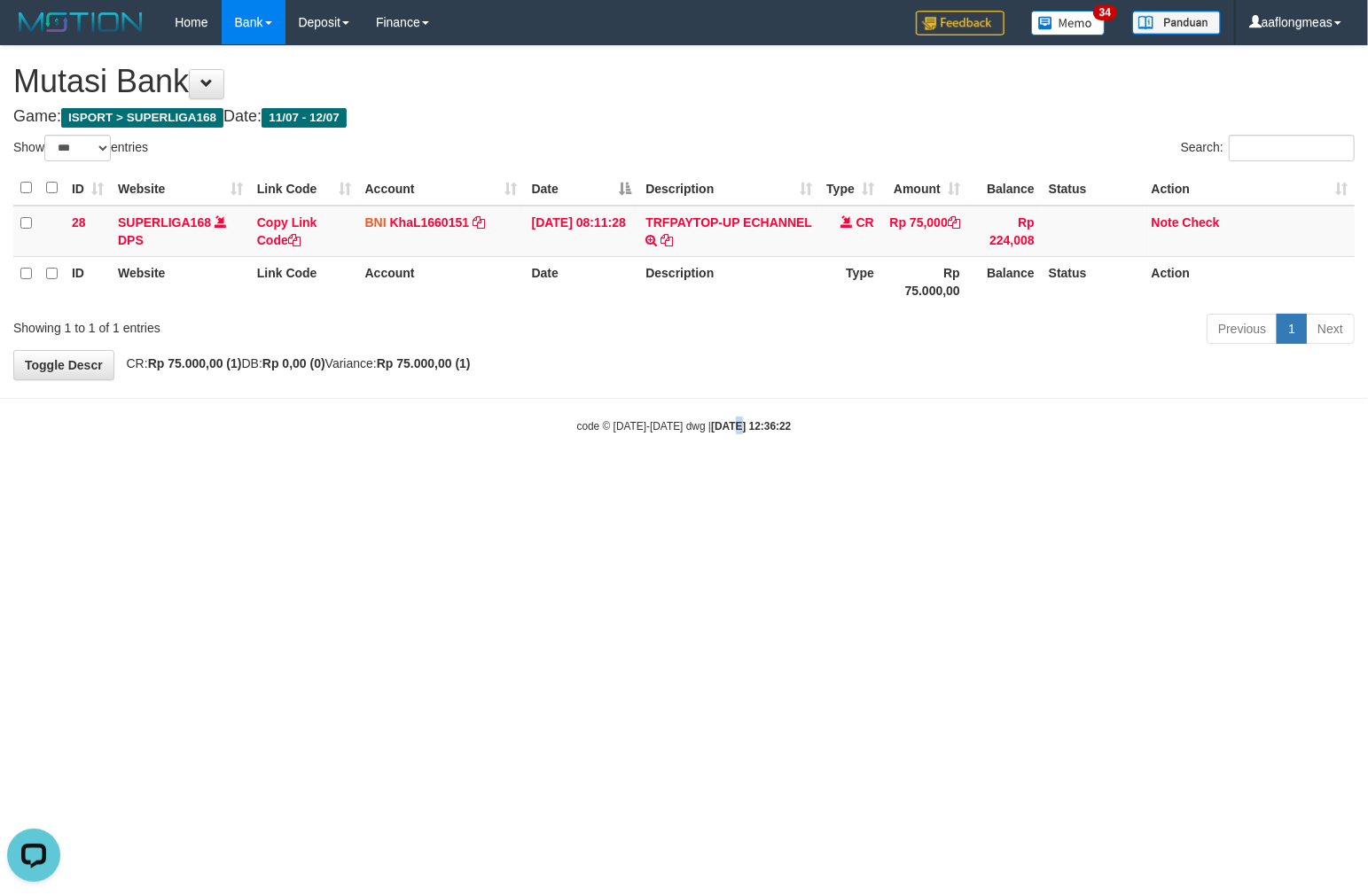 scroll, scrollTop: 0, scrollLeft: 0, axis: both 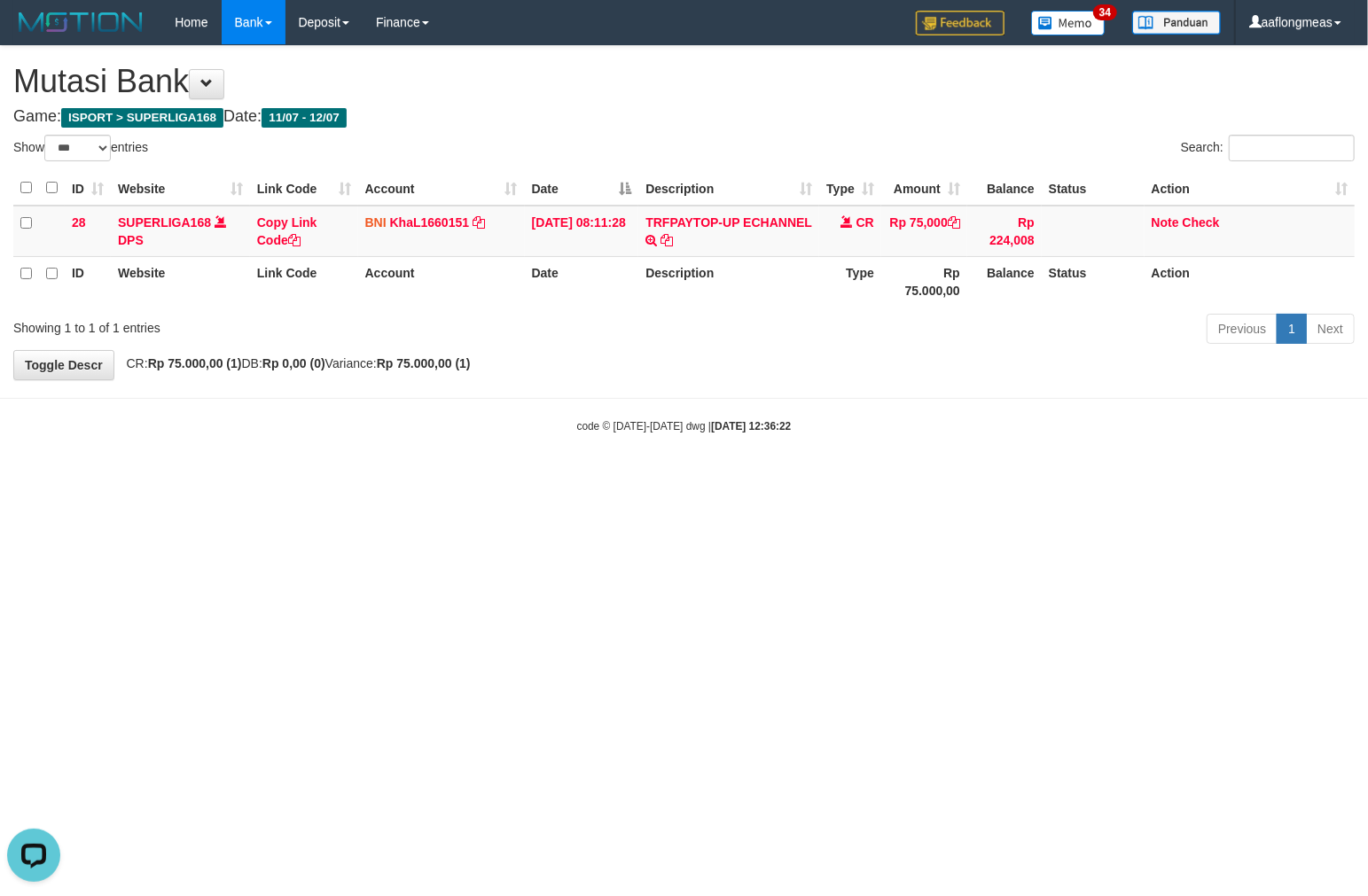 click on "Toggle navigation
Home
Bank
Account List
Load
By Website
Group
[ISPORT]													SUPERLIGA168
By Load Group (DPS)" at bounding box center (684, 239) 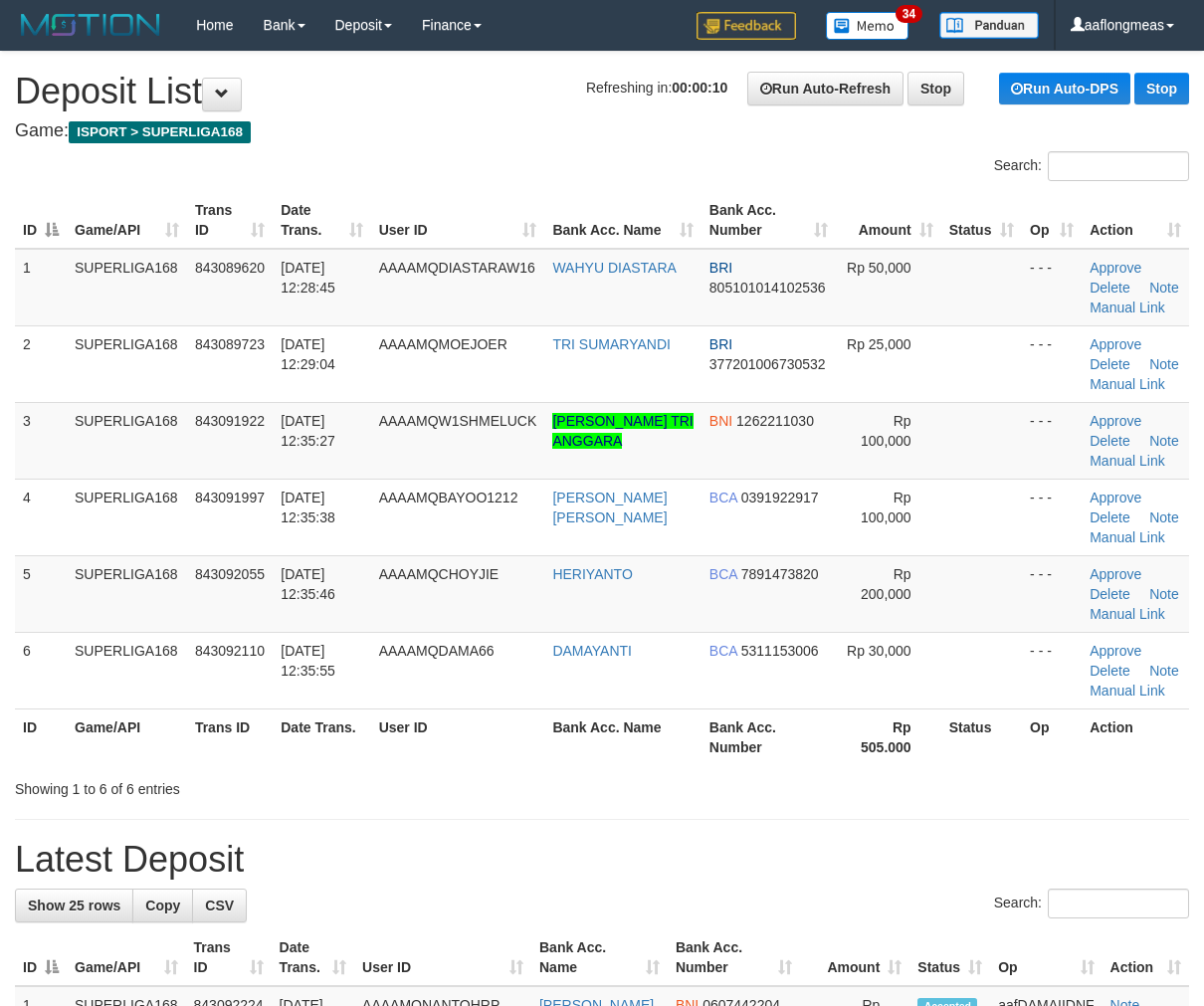 scroll, scrollTop: 0, scrollLeft: 0, axis: both 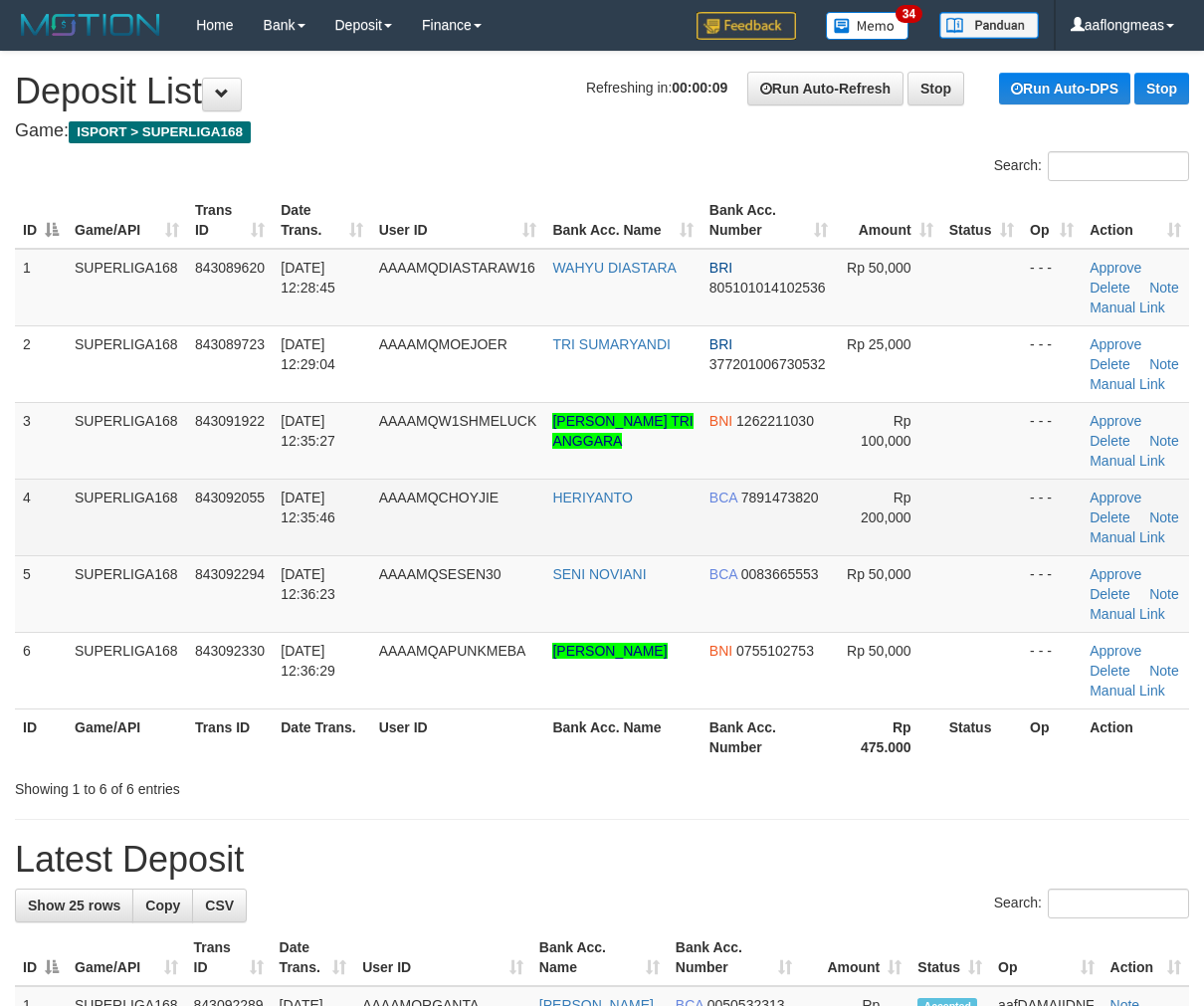 drag, startPoint x: 945, startPoint y: 486, endPoint x: 1217, endPoint y: 501, distance: 272.41329 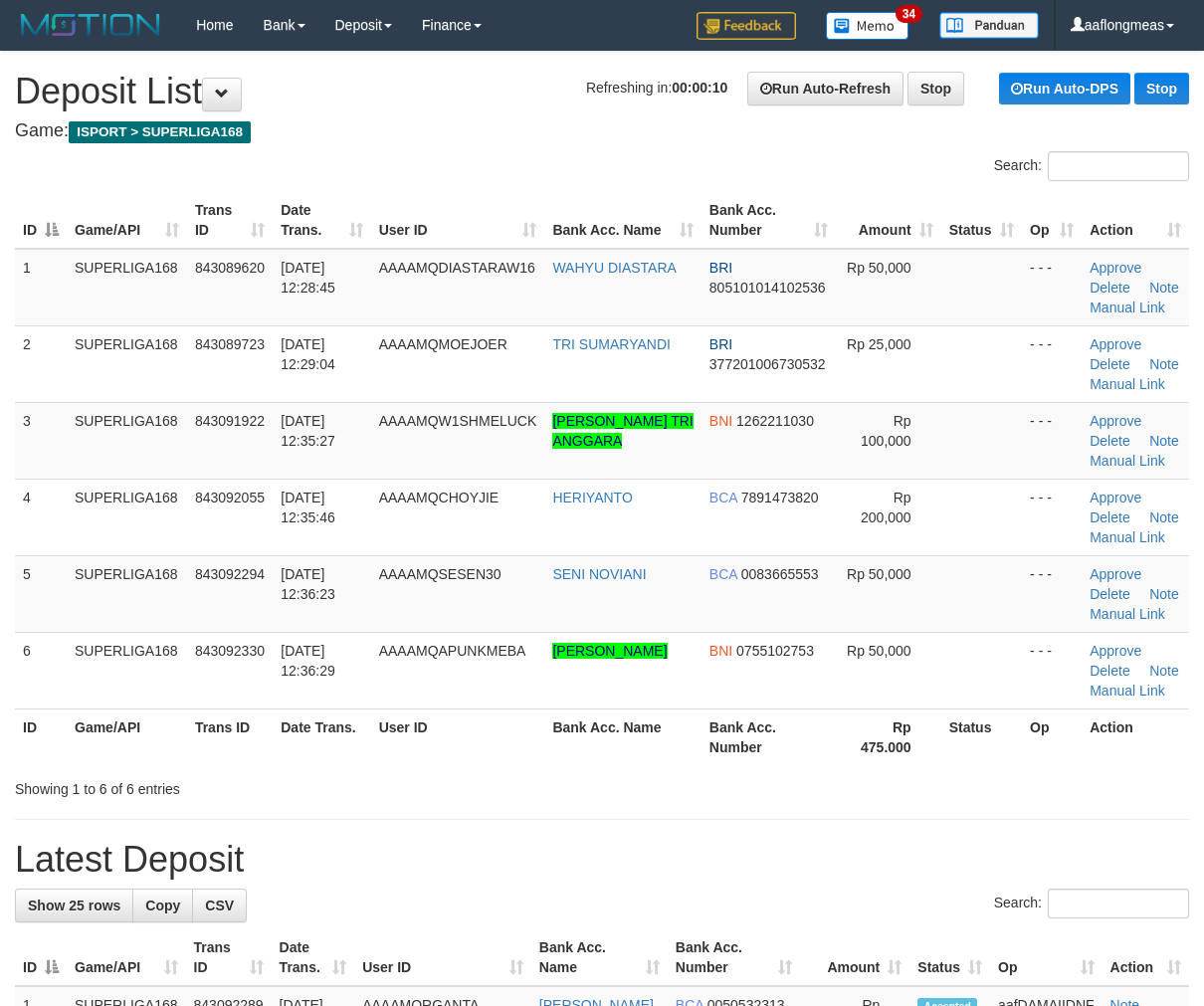 scroll, scrollTop: 0, scrollLeft: 0, axis: both 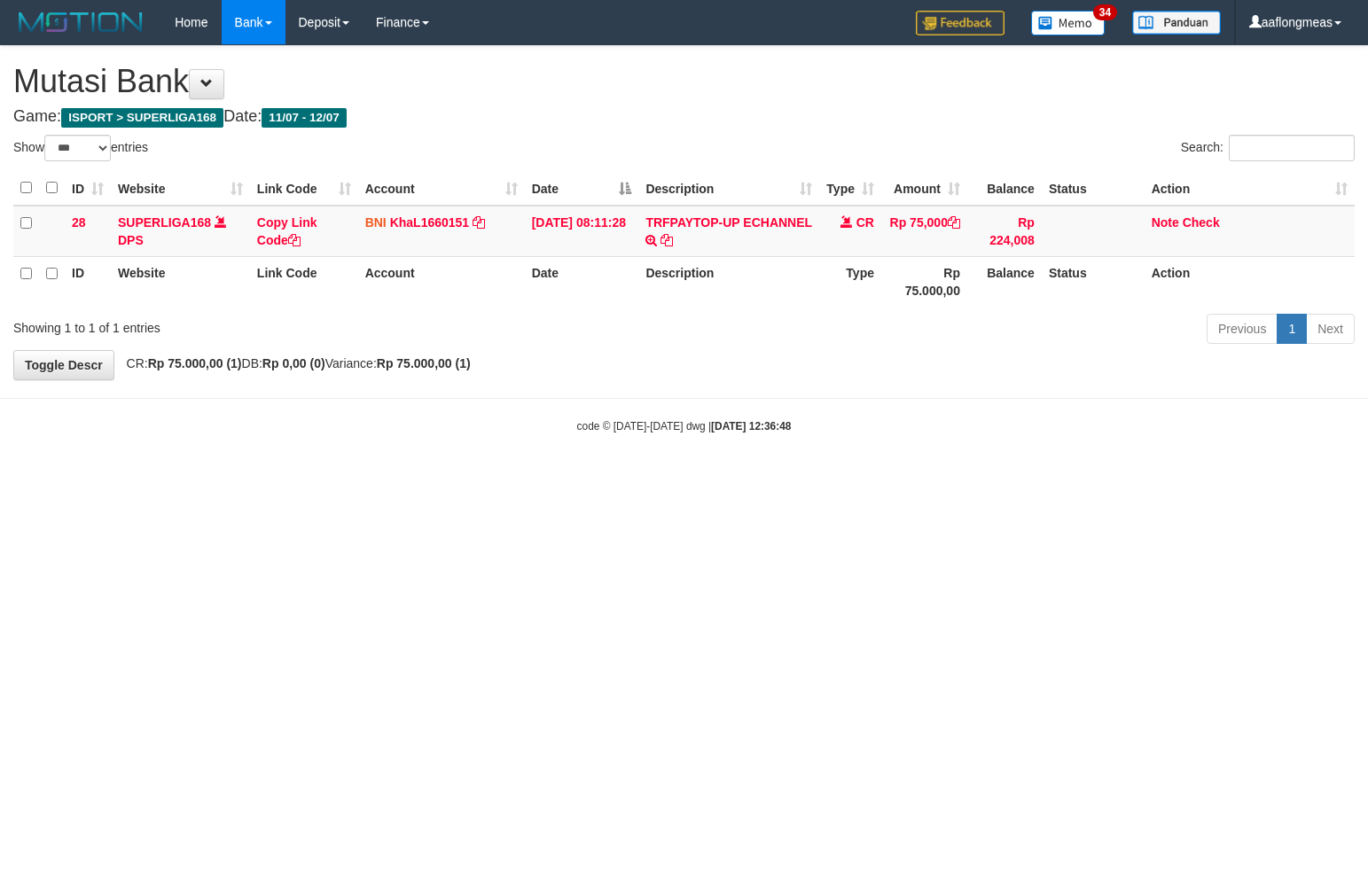 select on "***" 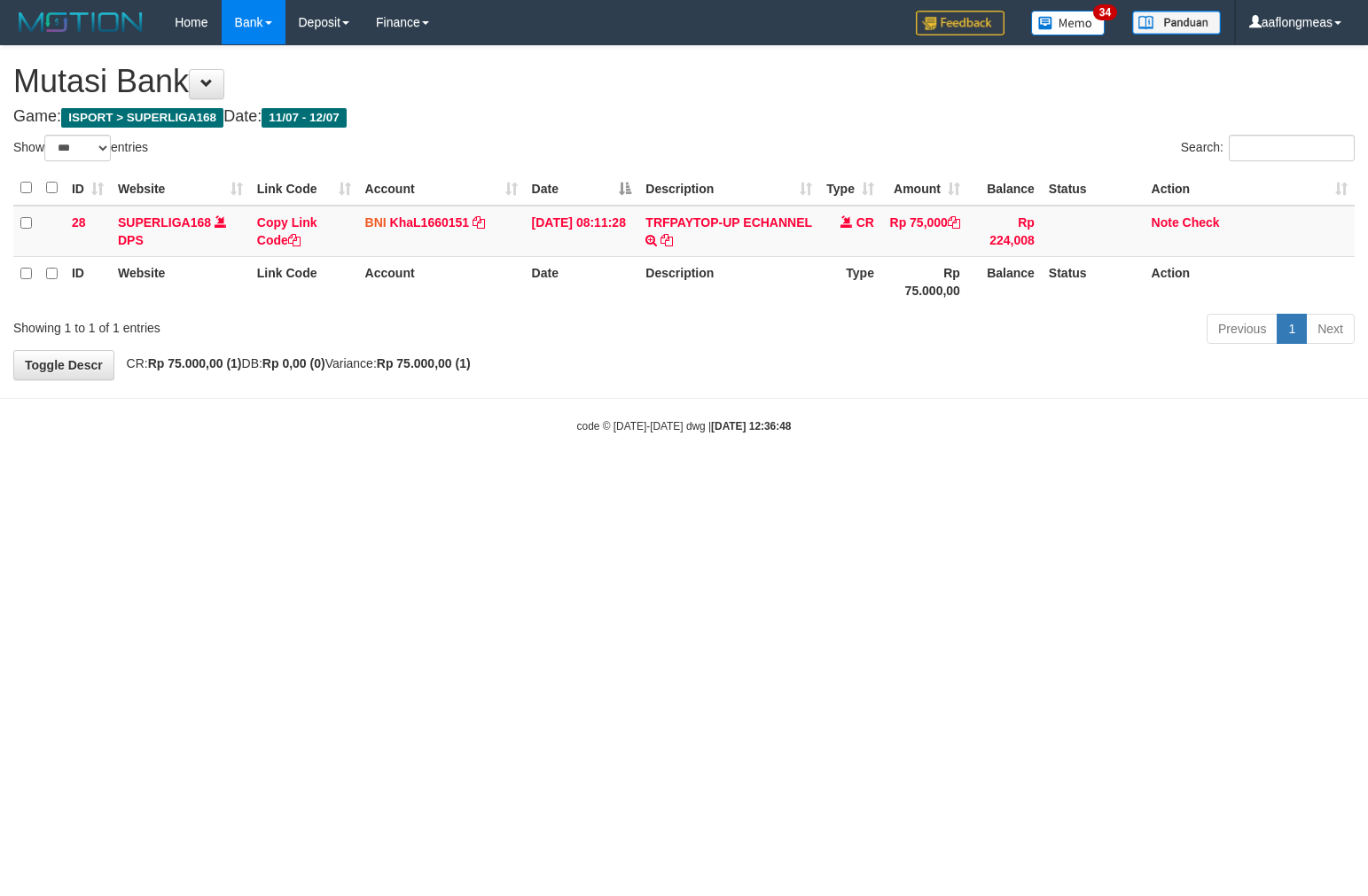 scroll, scrollTop: 0, scrollLeft: 0, axis: both 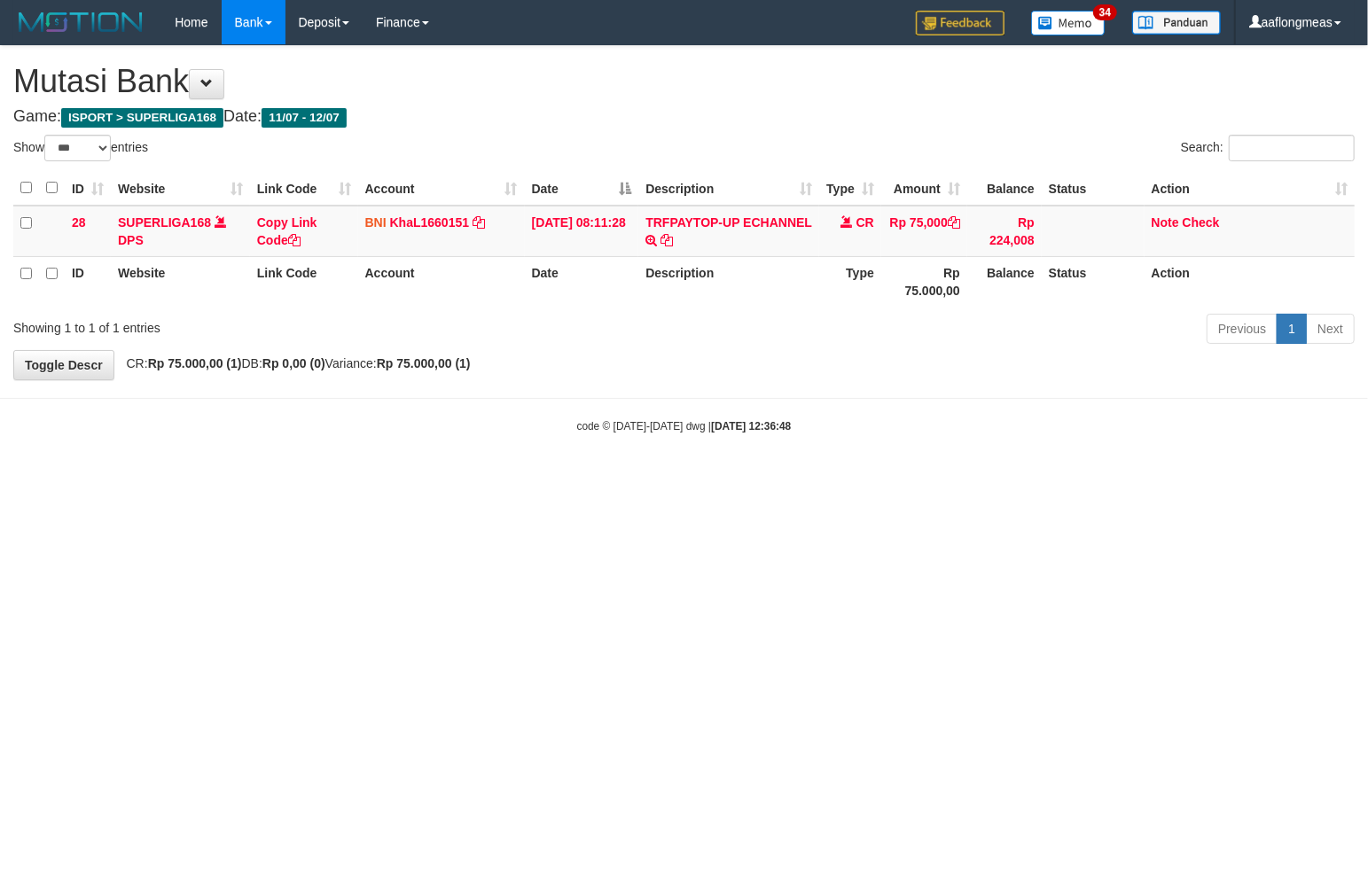 click on "Toggle navigation
Home
Bank
Account List
Load
By Website
Group
[ISPORT]													SUPERLIGA168
By Load Group (DPS)" at bounding box center [684, 239] 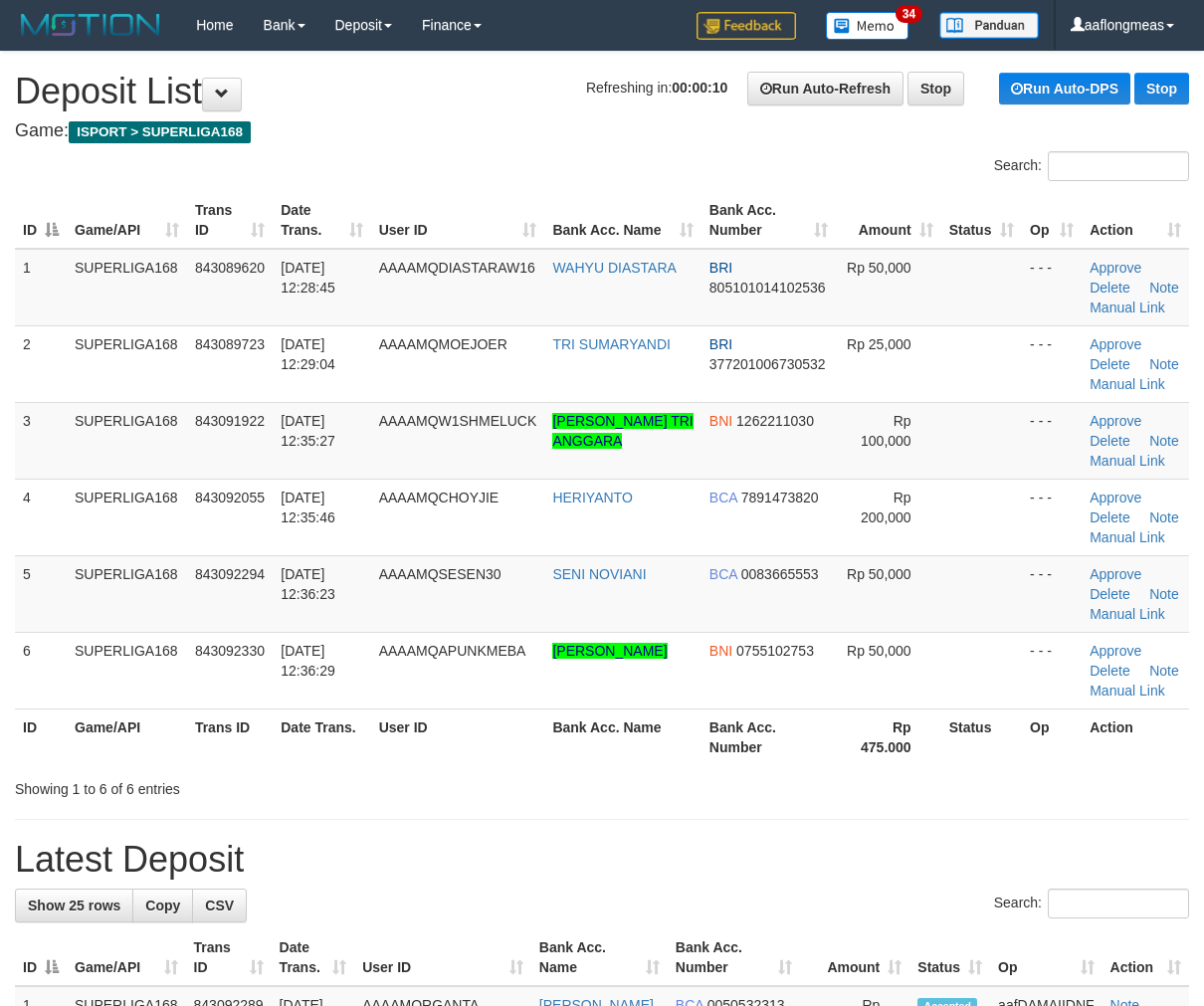 scroll, scrollTop: 0, scrollLeft: 0, axis: both 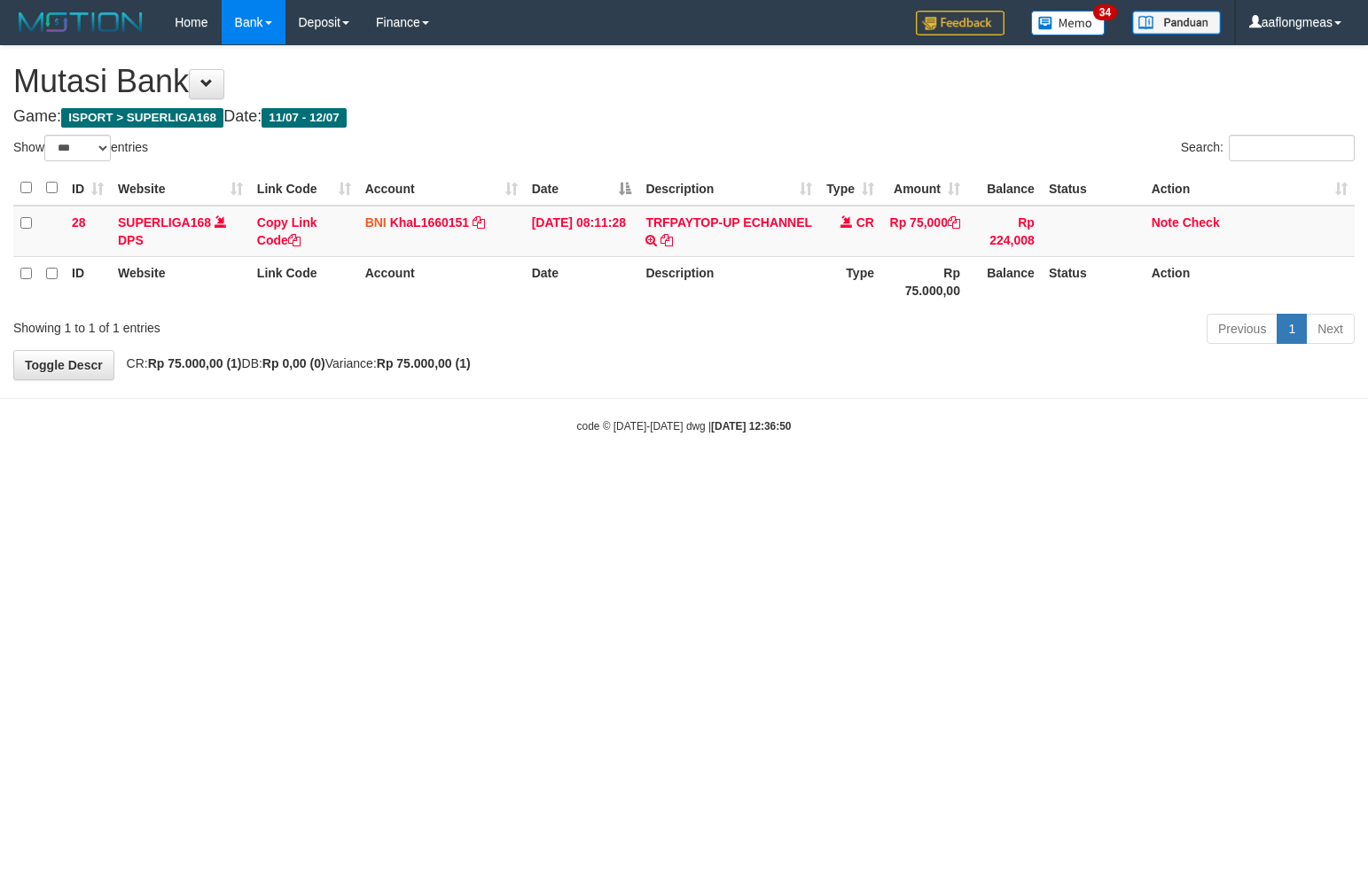 select on "***" 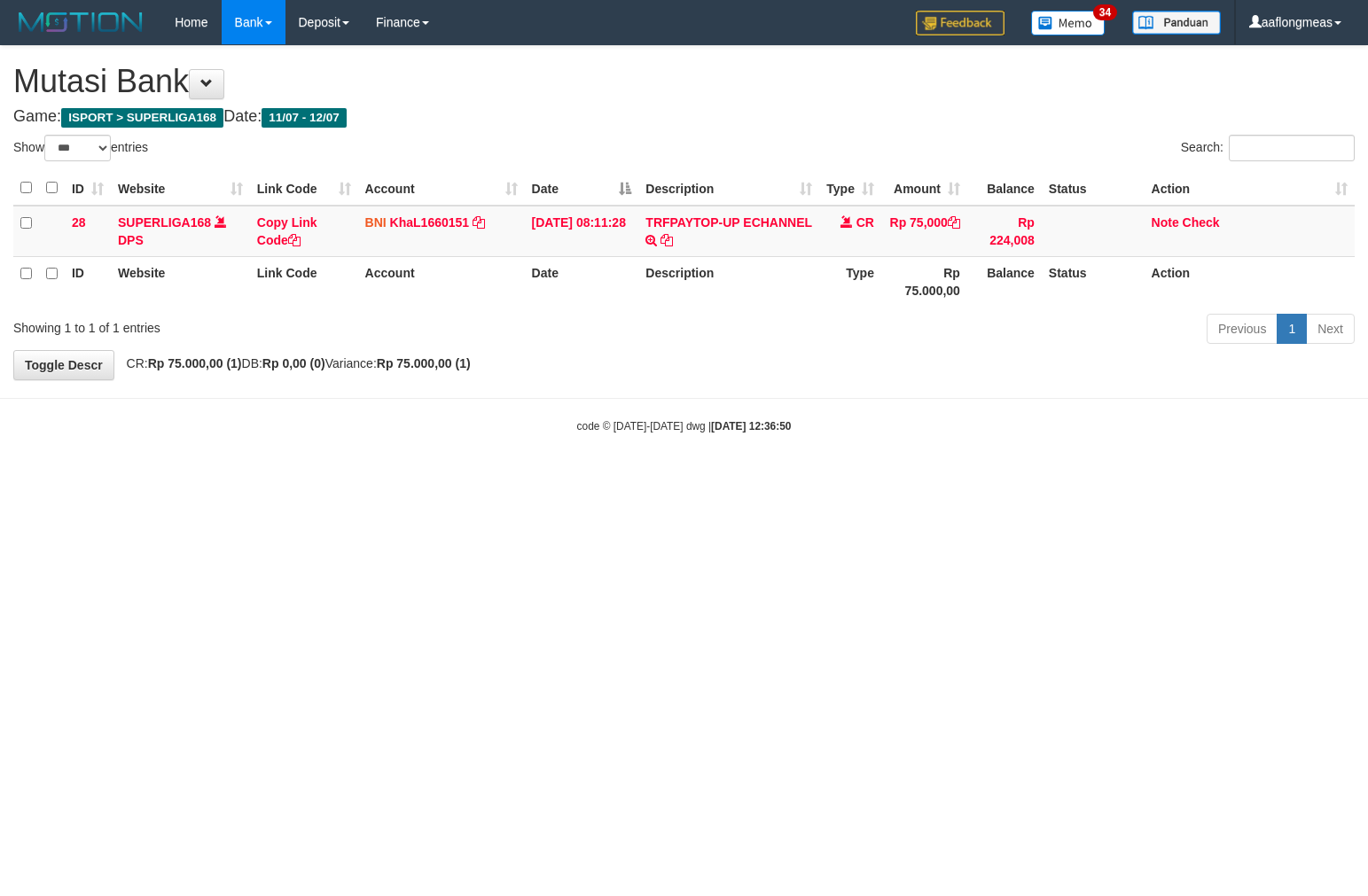 scroll, scrollTop: 0, scrollLeft: 0, axis: both 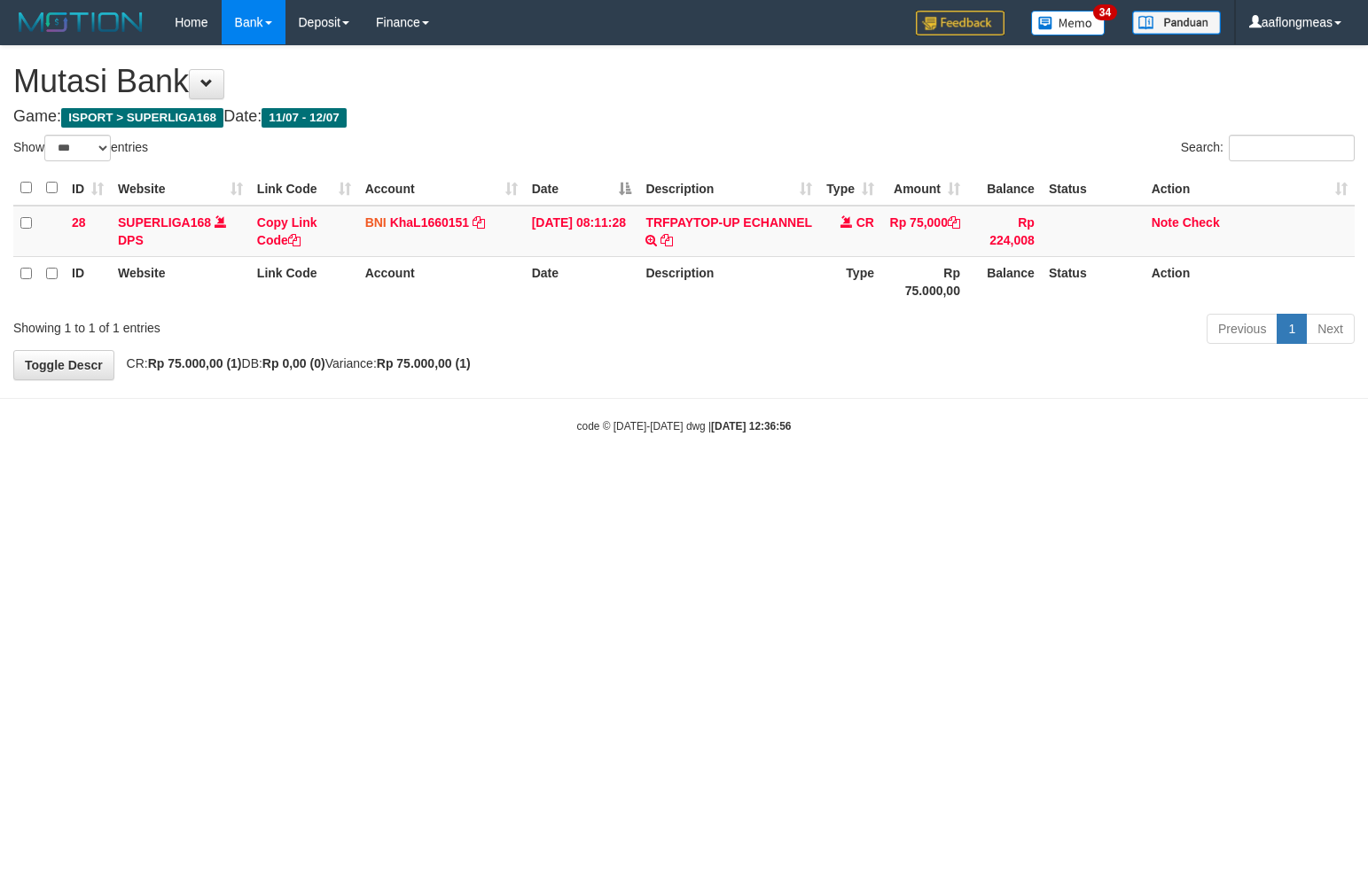 select on "***" 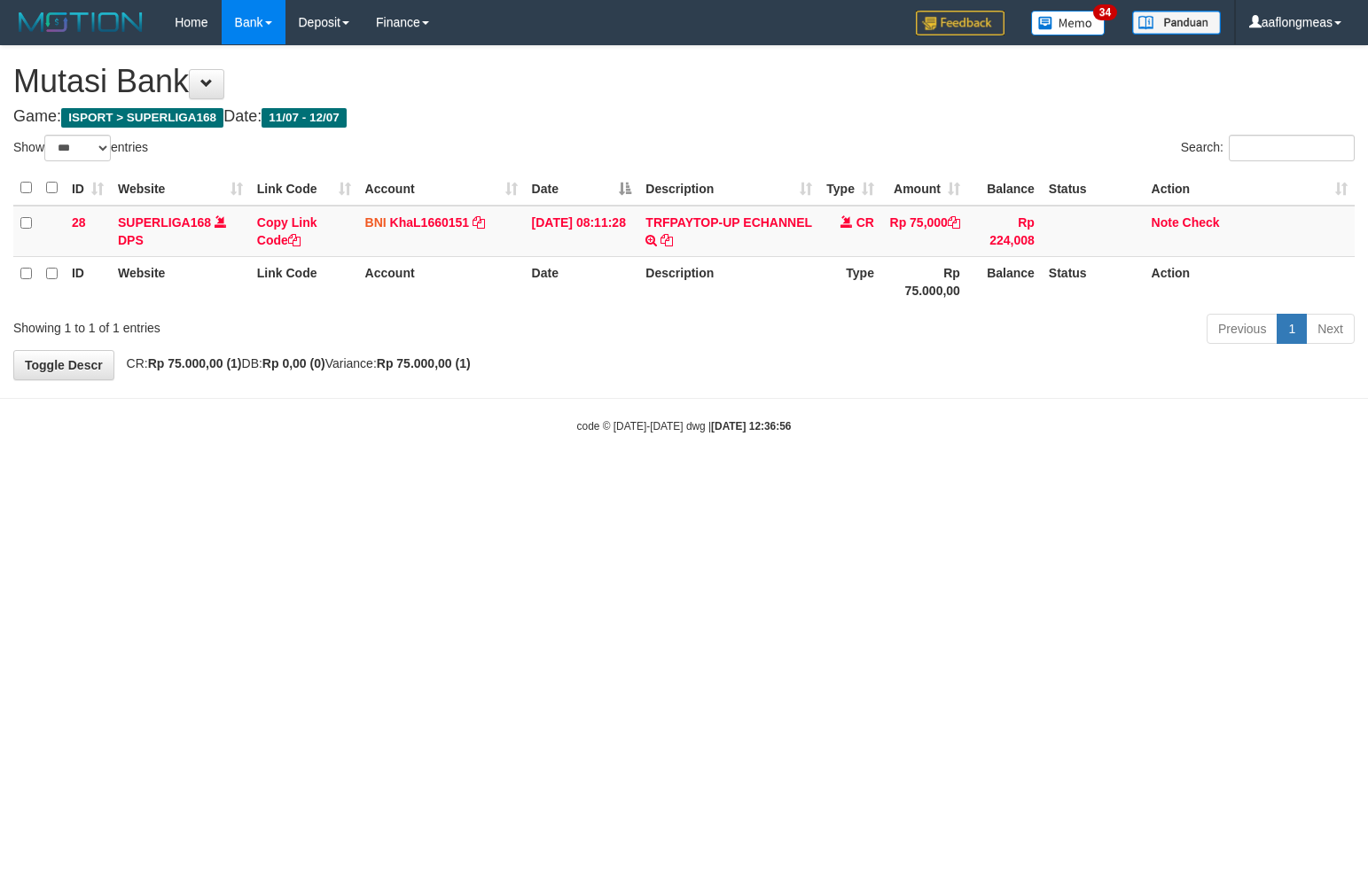 scroll, scrollTop: 0, scrollLeft: 0, axis: both 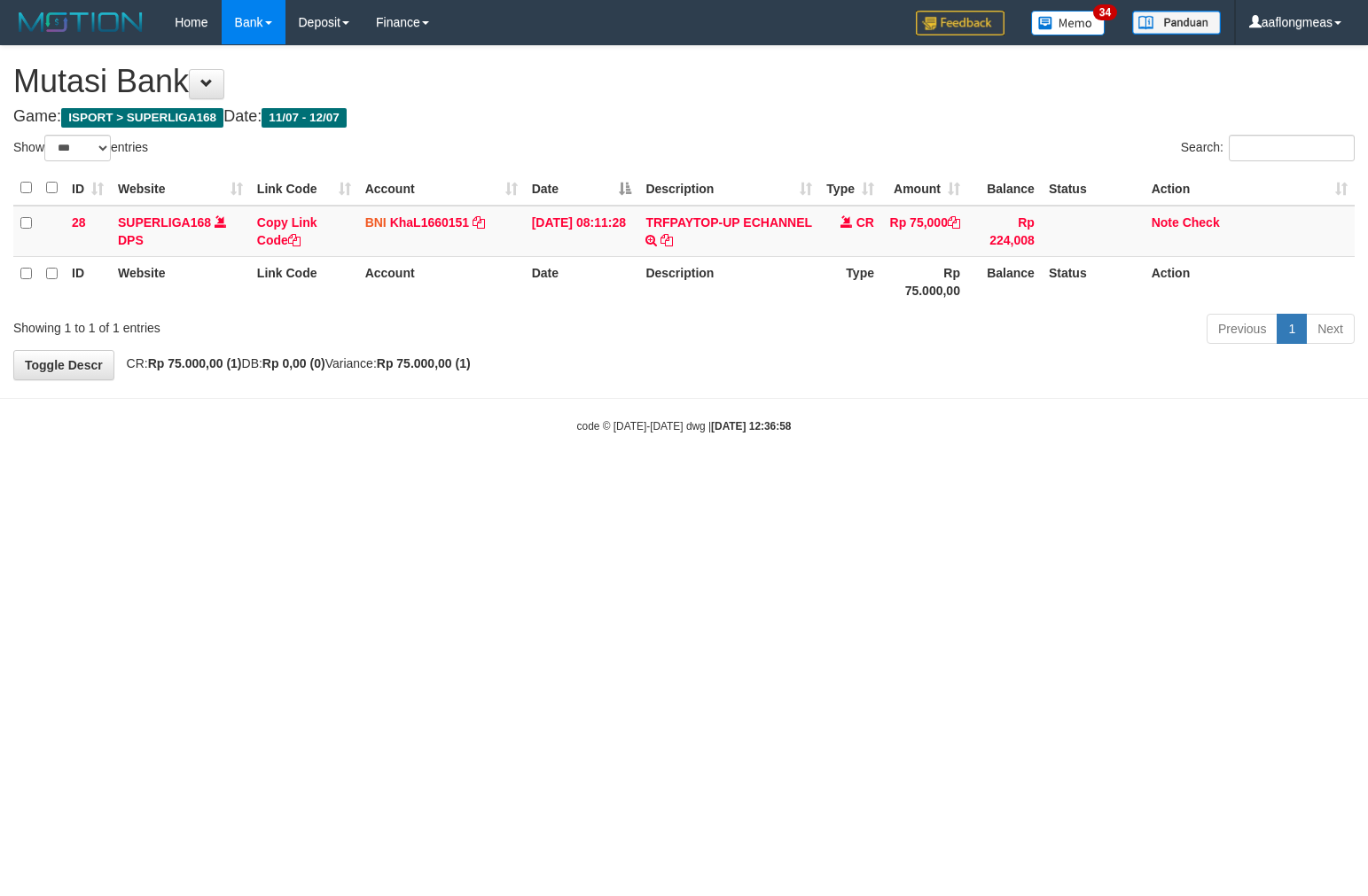 select on "***" 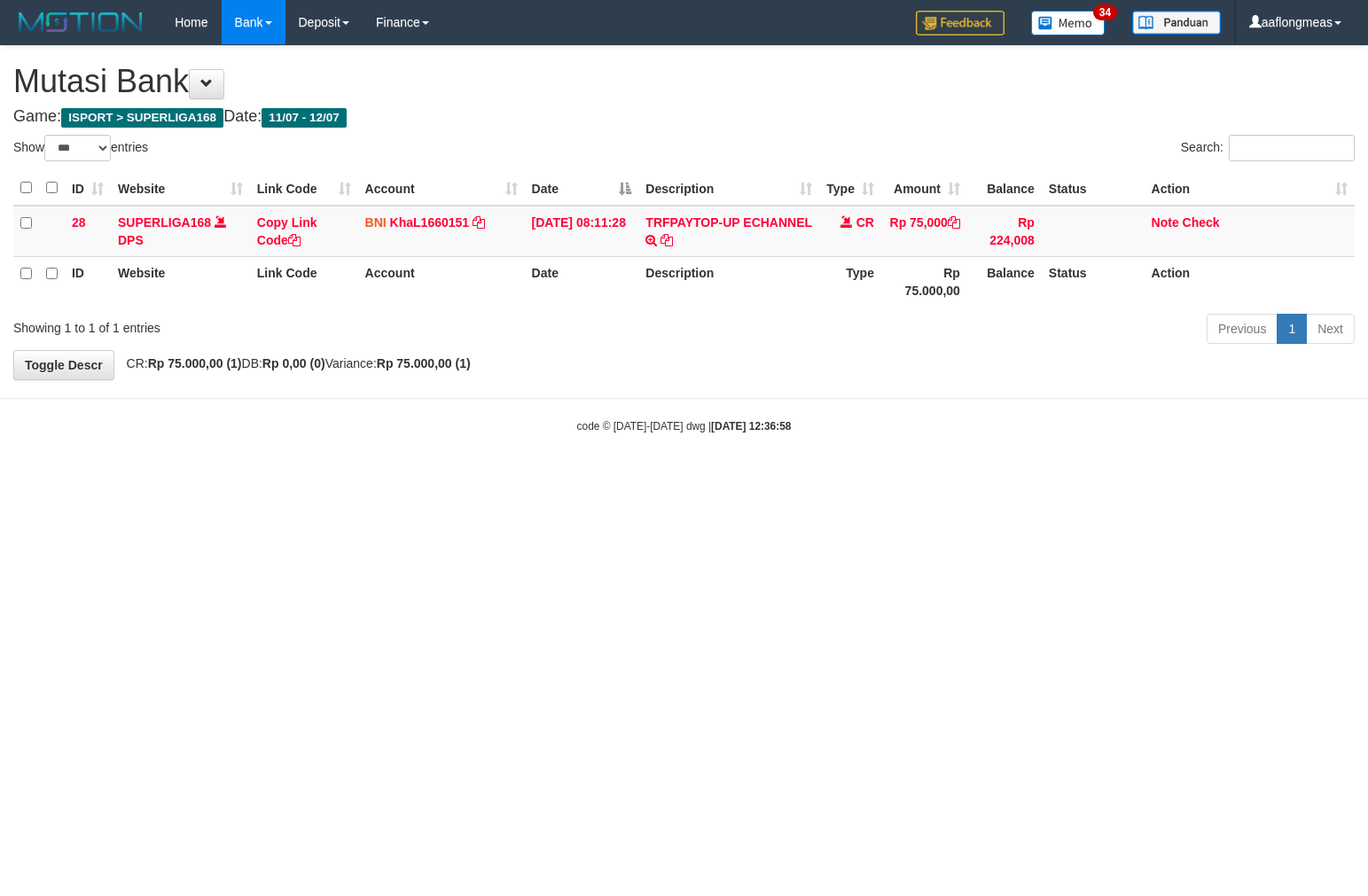 scroll, scrollTop: 0, scrollLeft: 0, axis: both 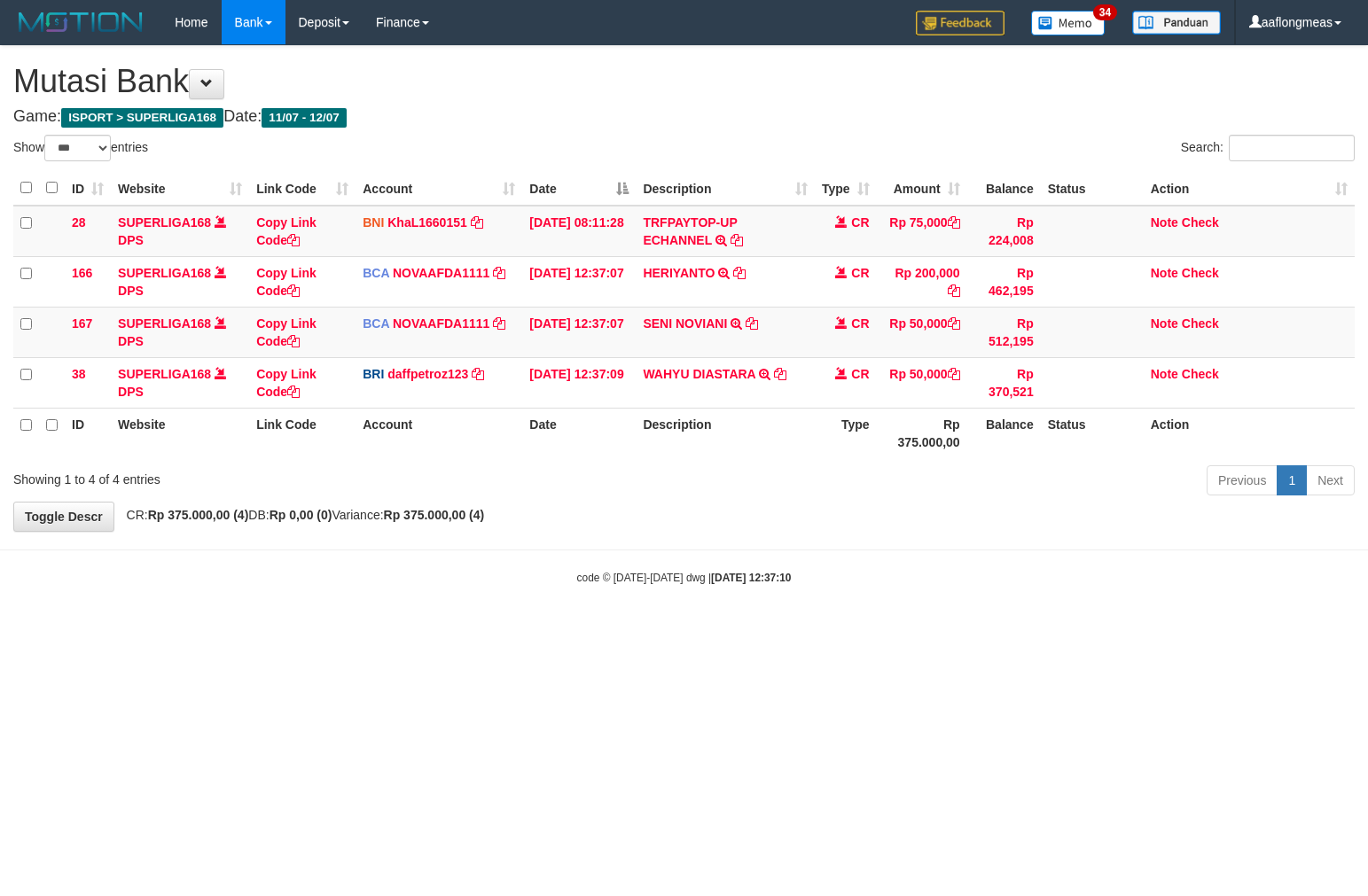 select on "***" 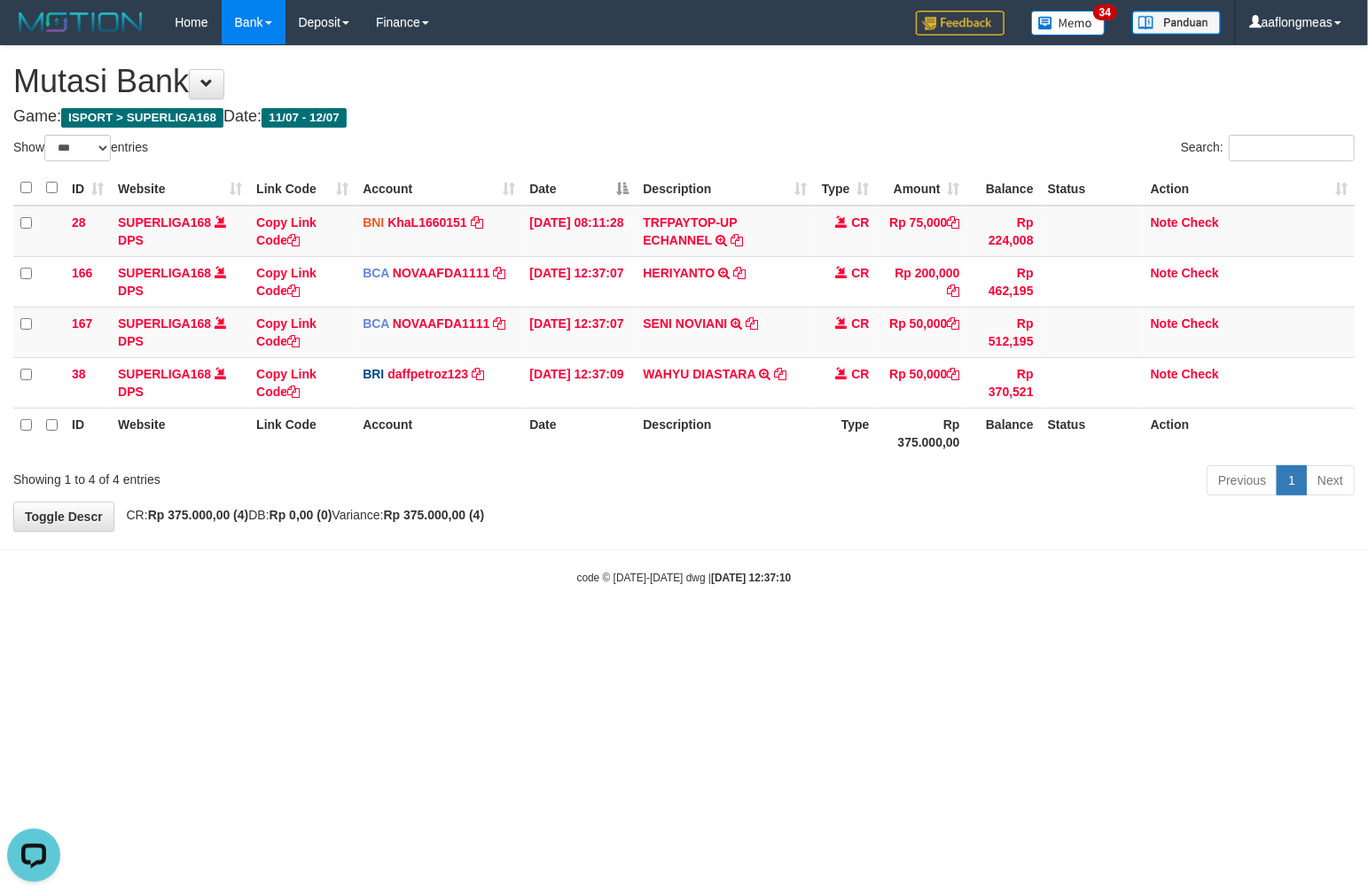 scroll, scrollTop: 0, scrollLeft: 0, axis: both 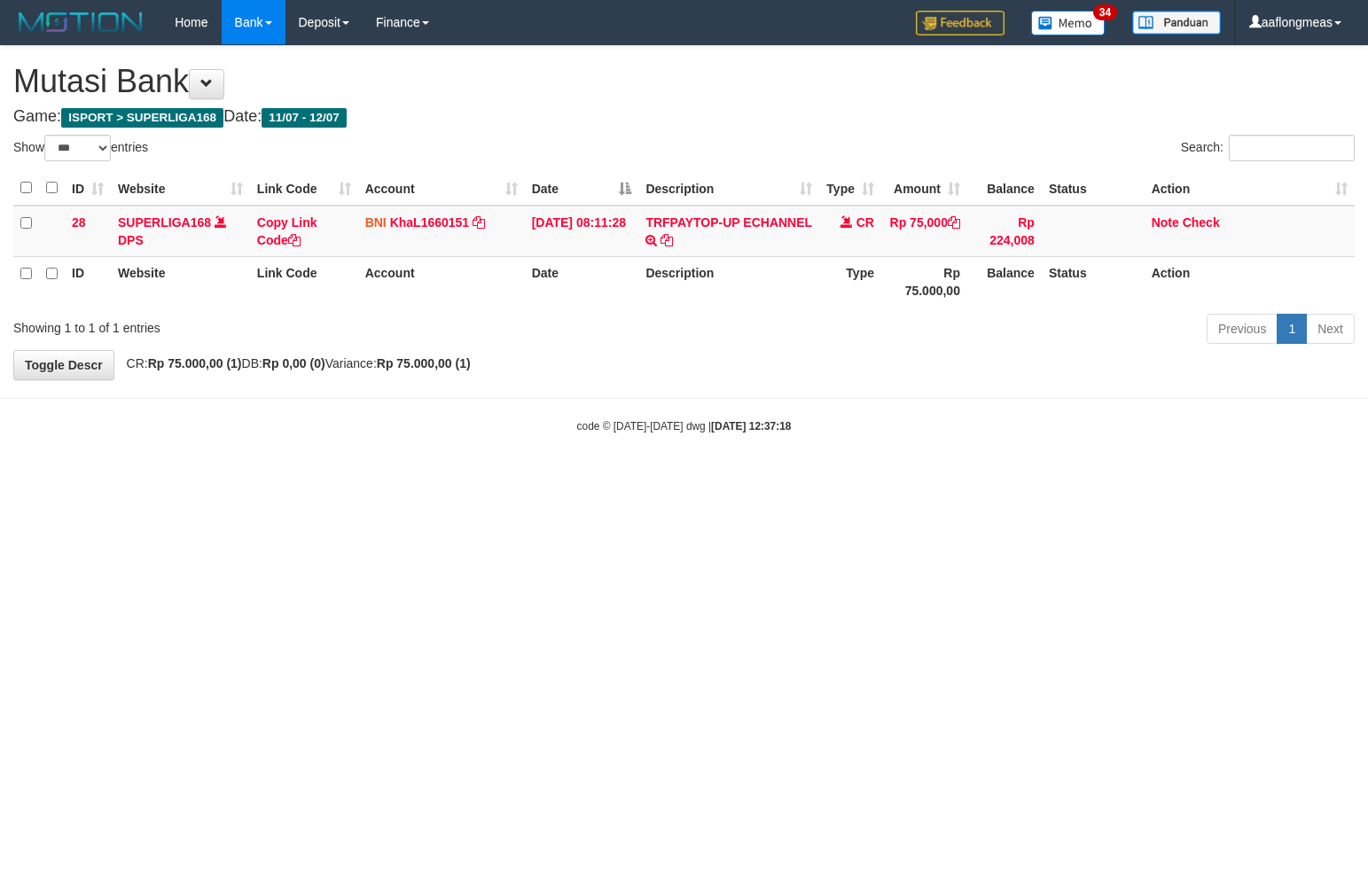 select on "***" 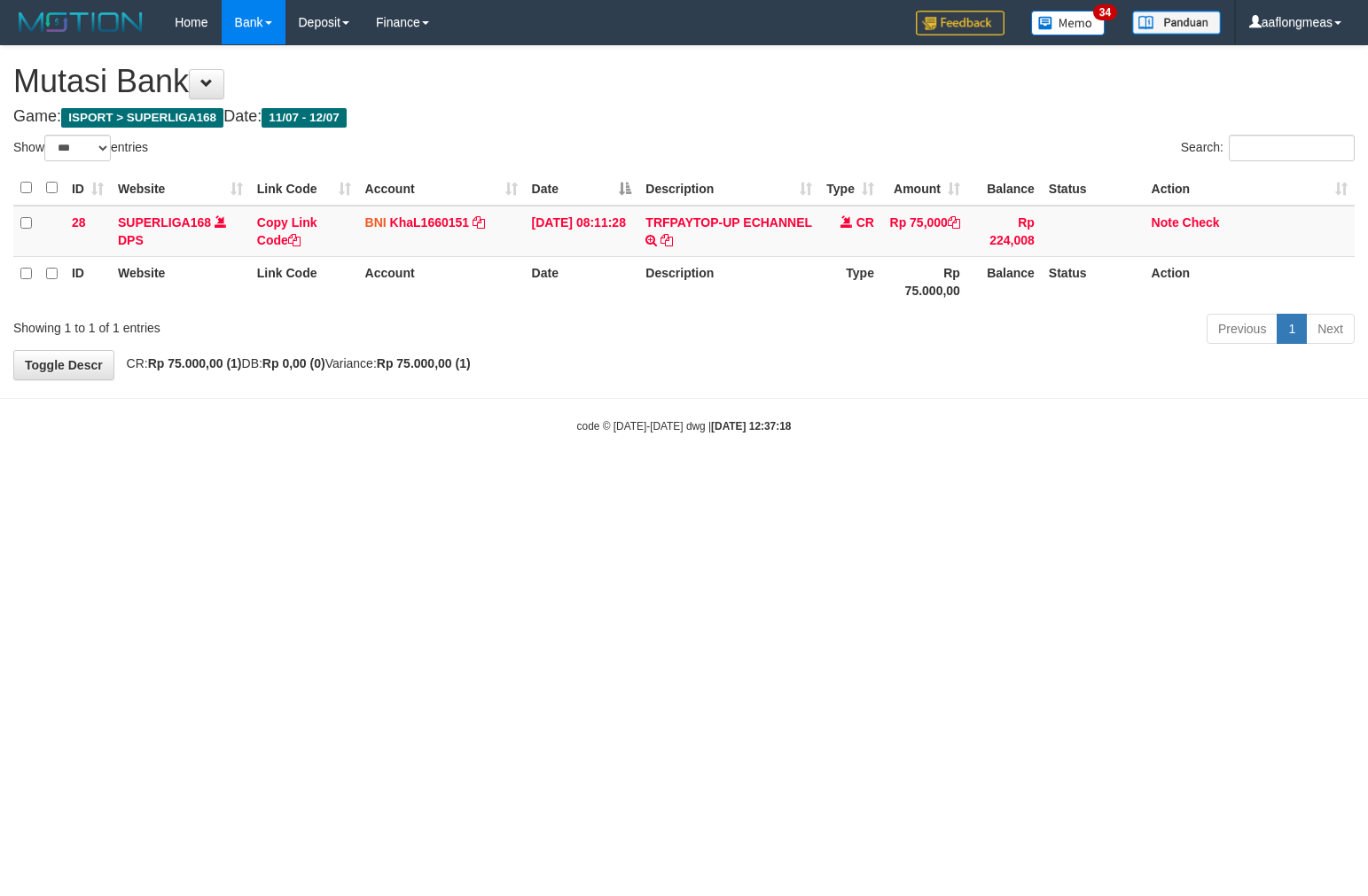 scroll, scrollTop: 0, scrollLeft: 0, axis: both 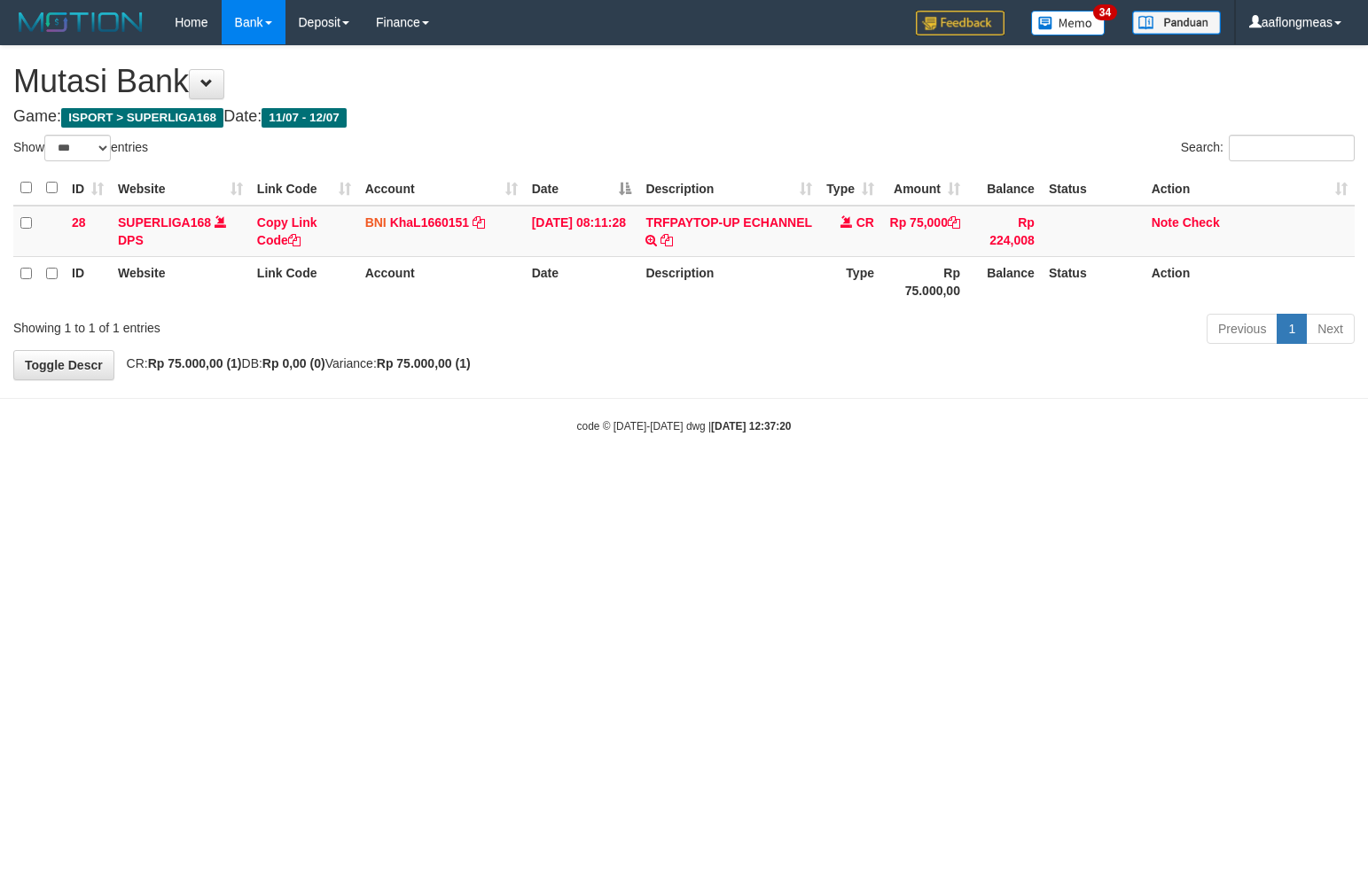 select on "***" 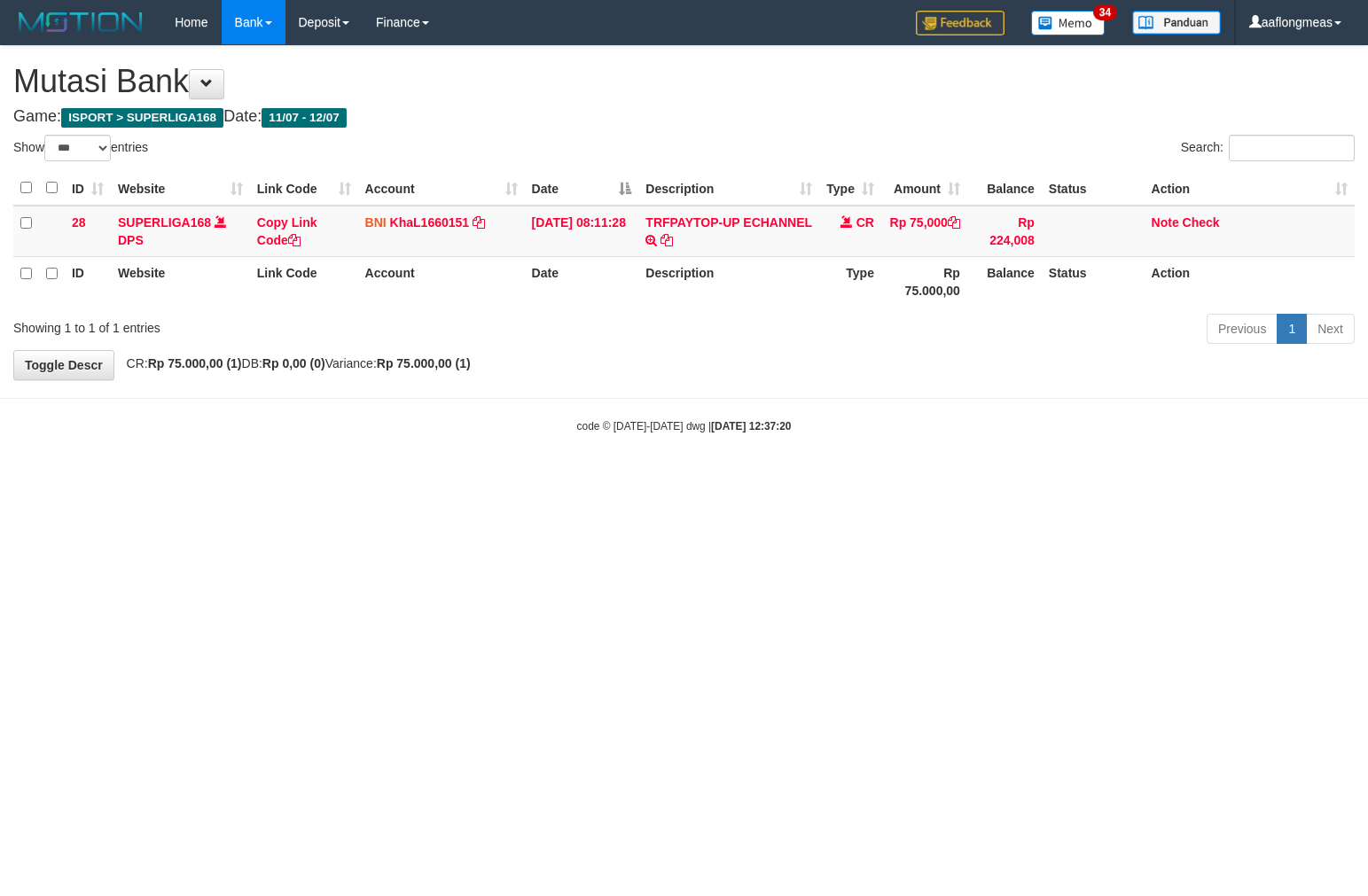 scroll, scrollTop: 0, scrollLeft: 0, axis: both 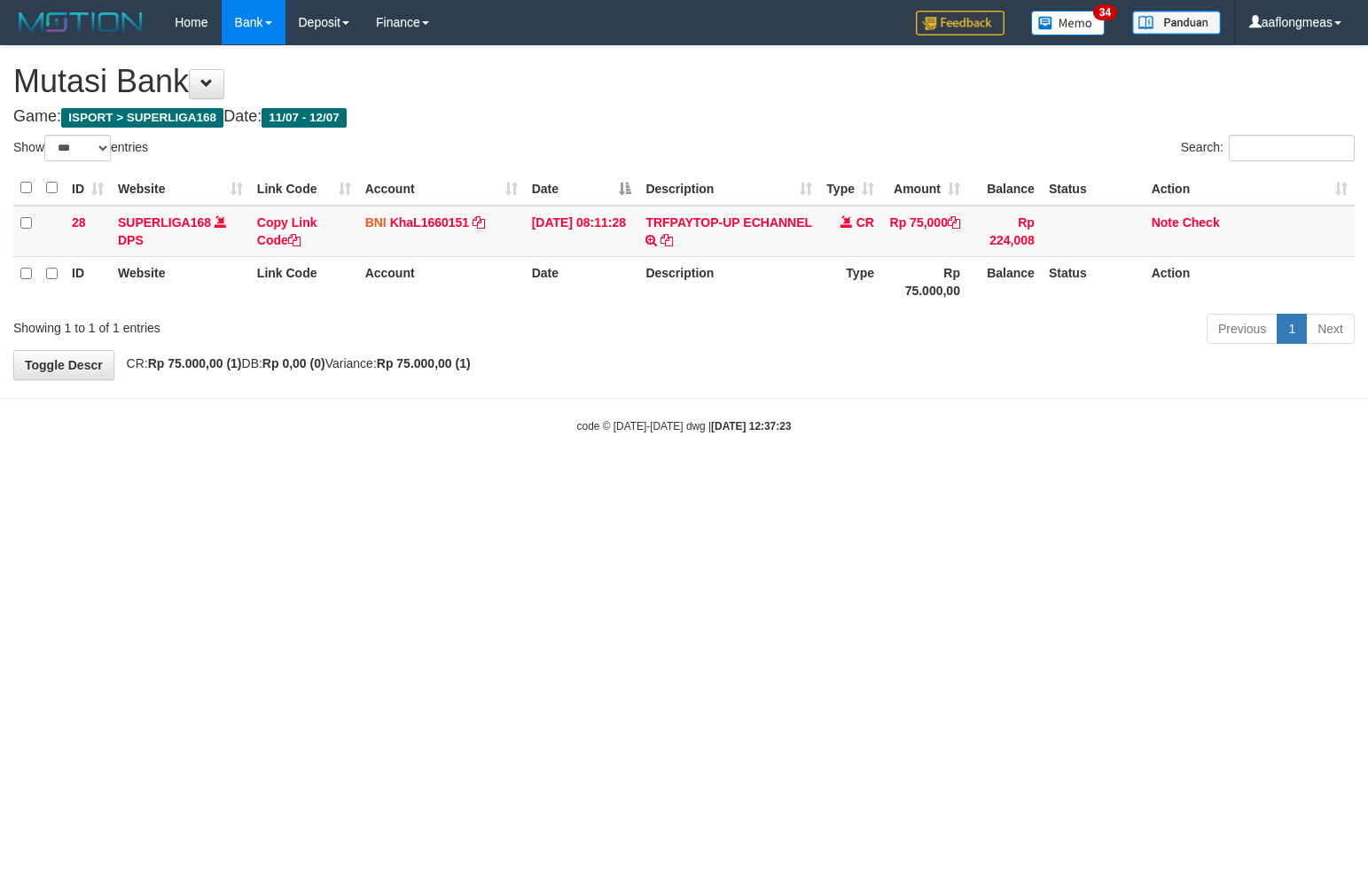 select on "***" 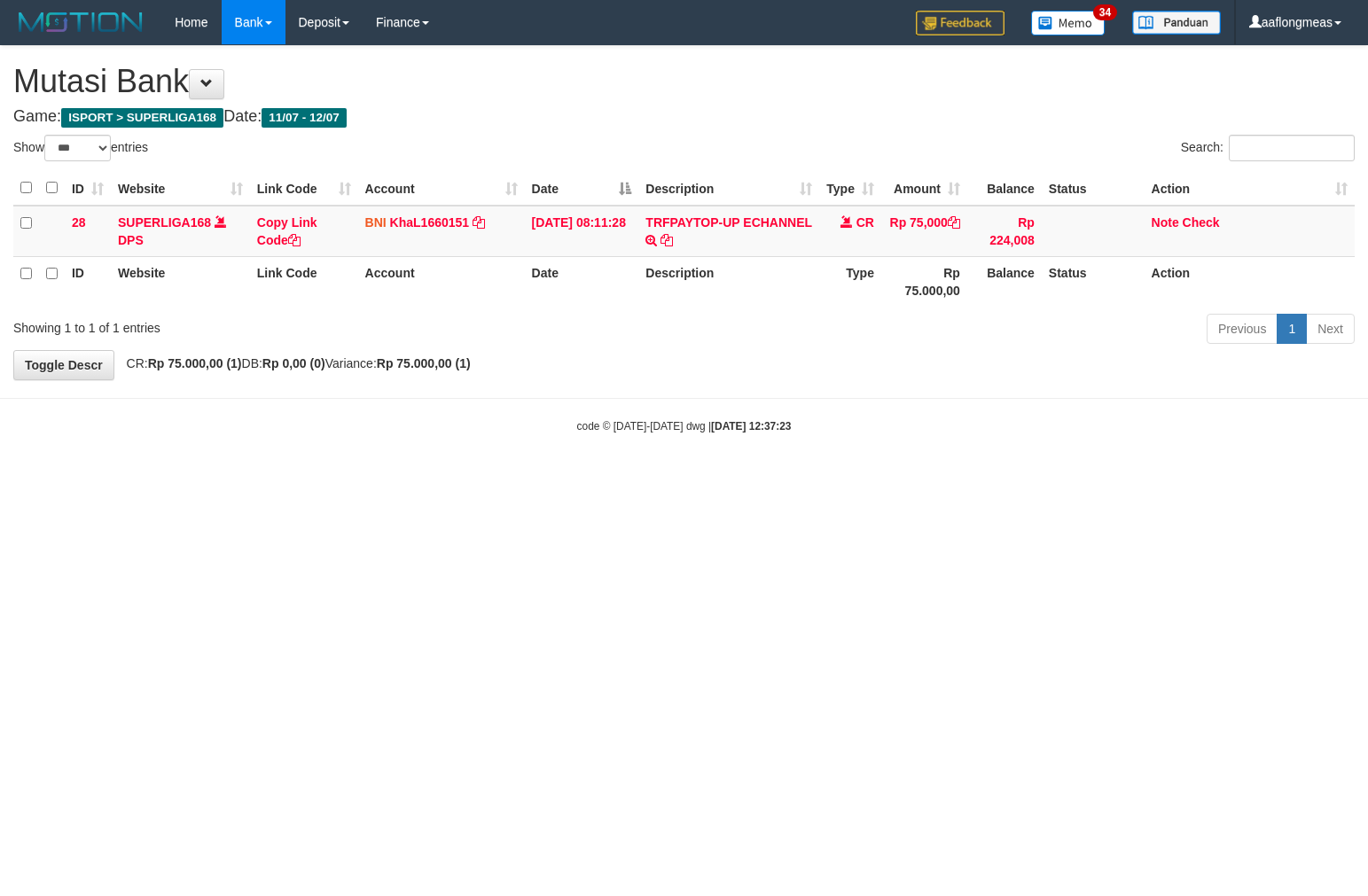 scroll, scrollTop: 0, scrollLeft: 0, axis: both 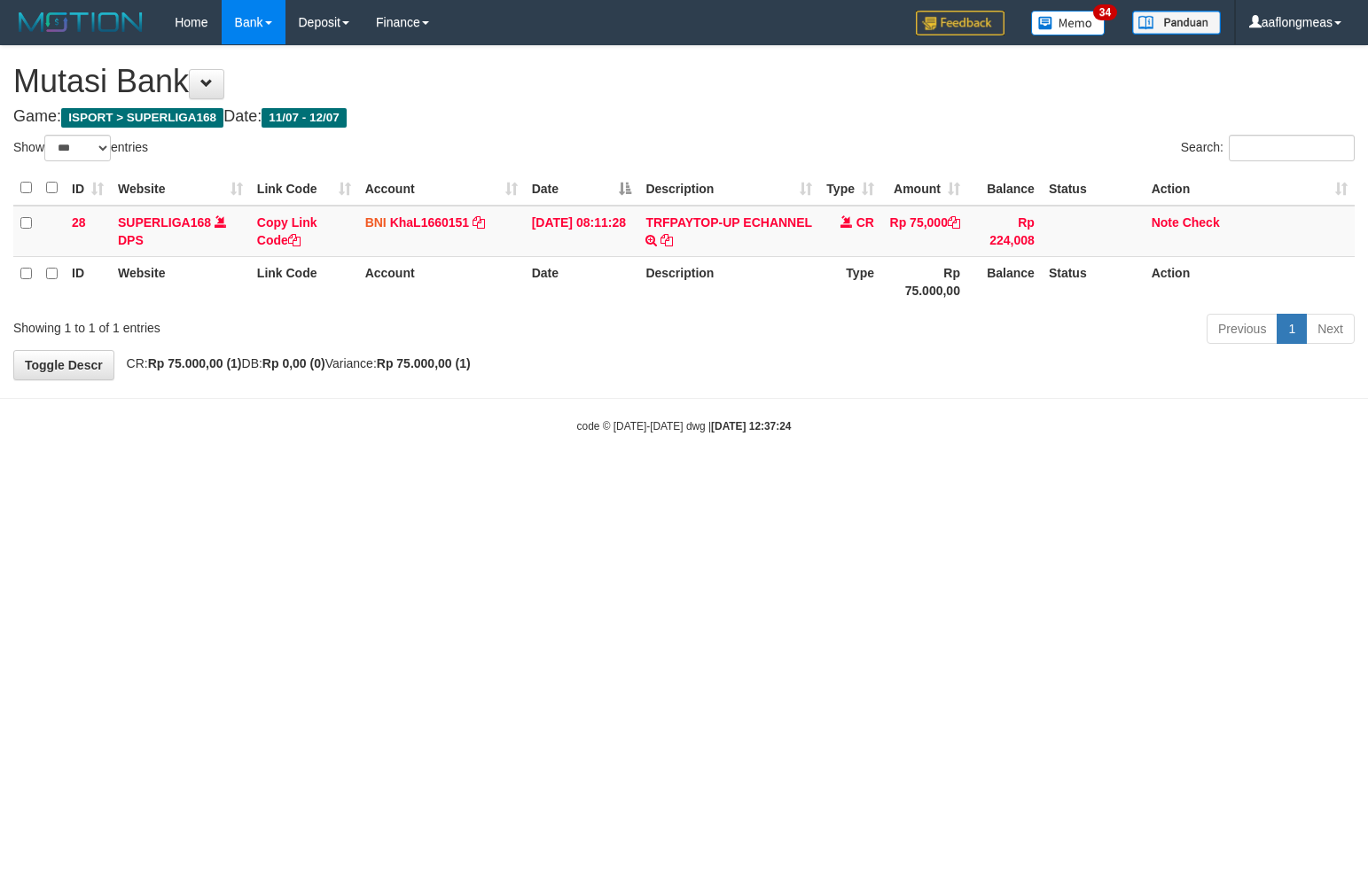 select on "***" 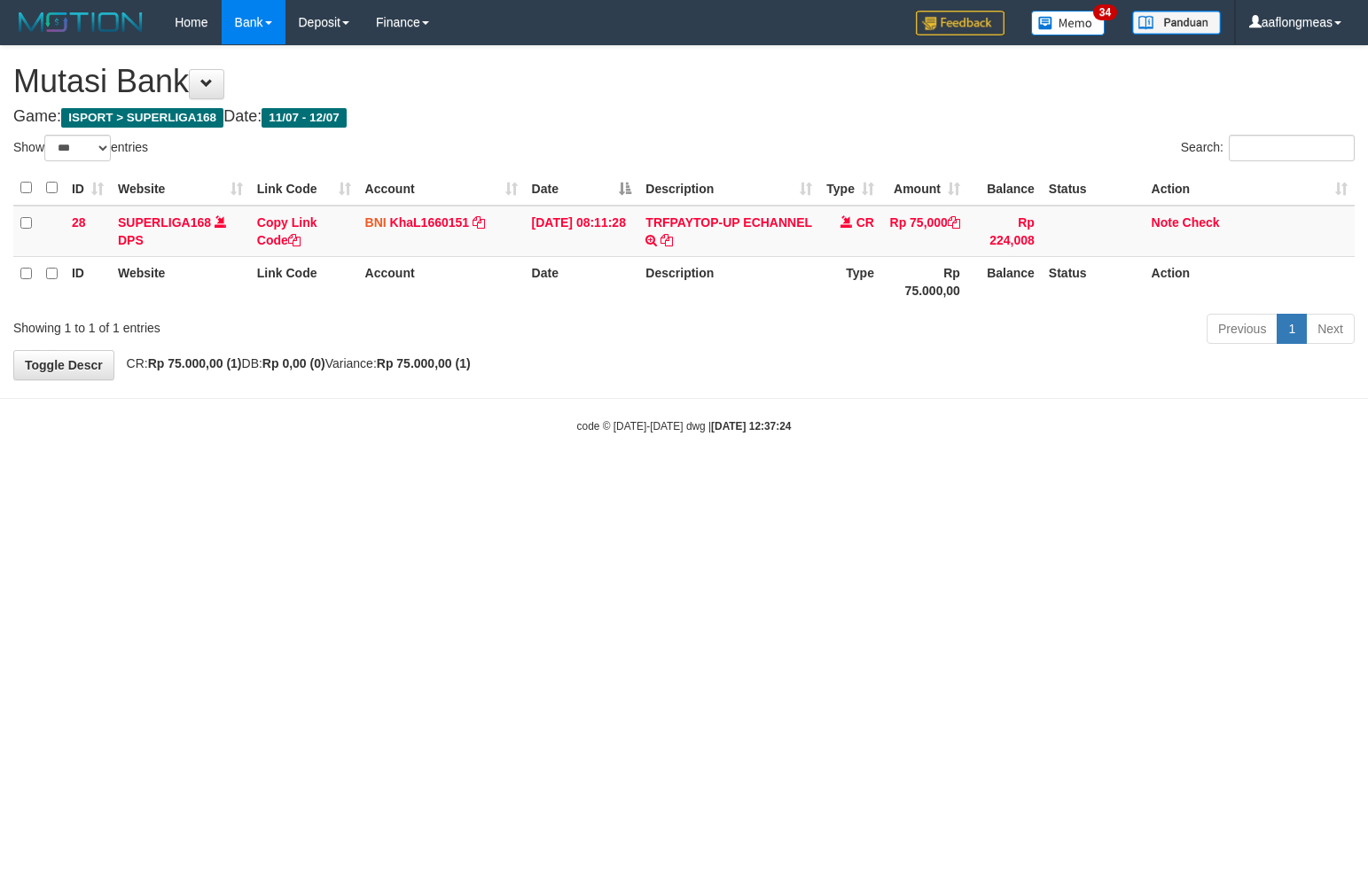 scroll, scrollTop: 0, scrollLeft: 0, axis: both 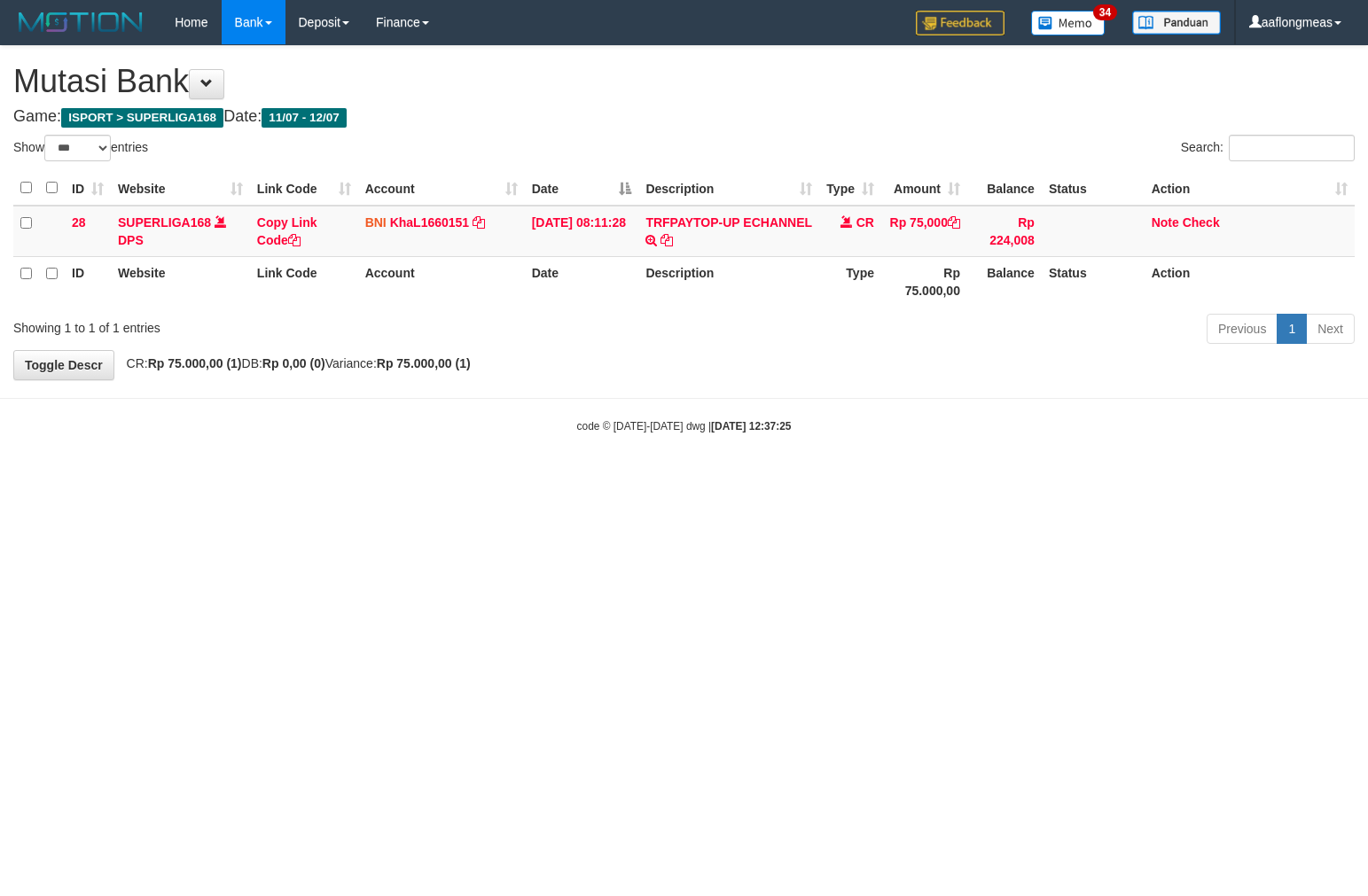select on "***" 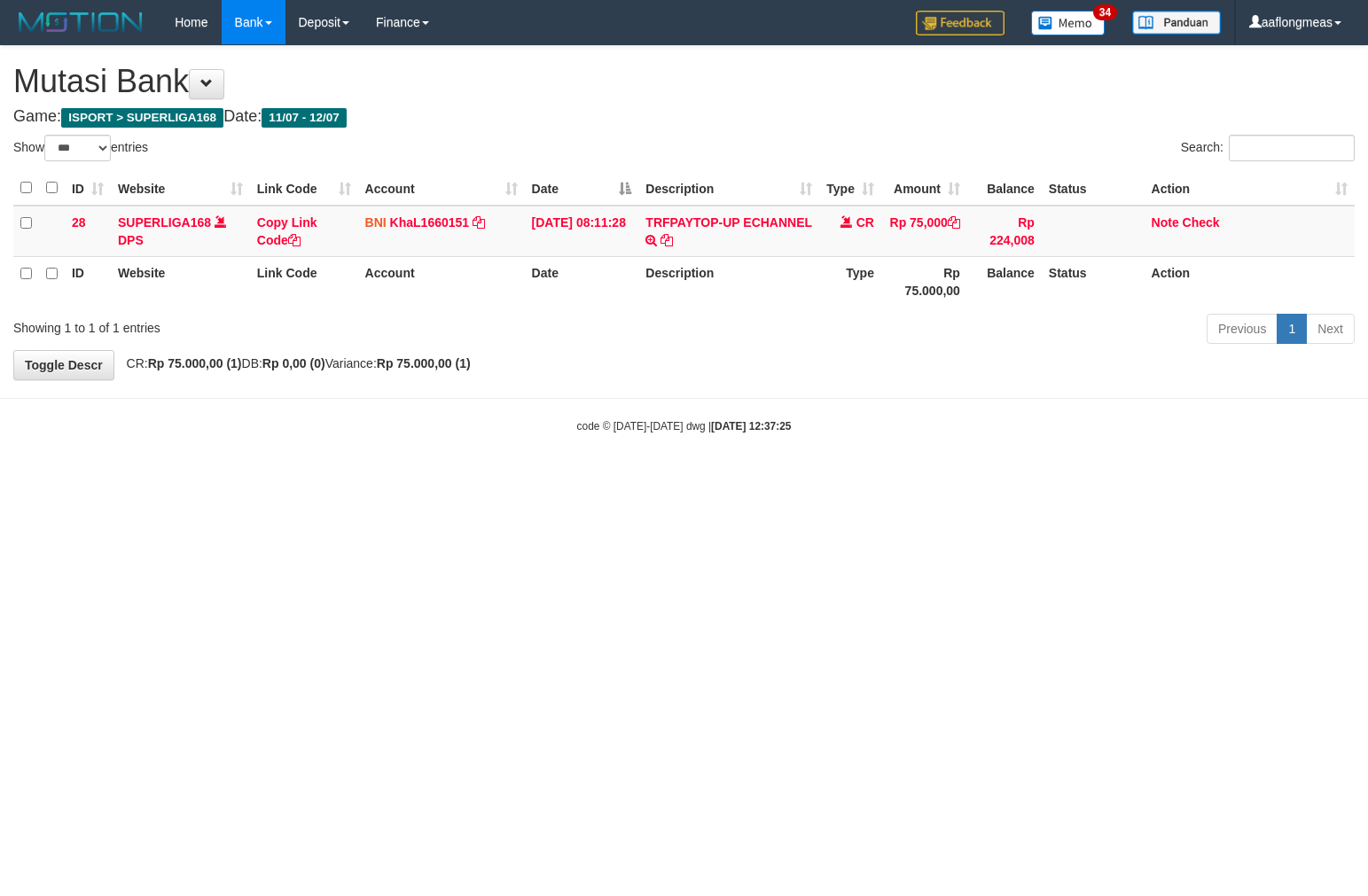 scroll, scrollTop: 0, scrollLeft: 0, axis: both 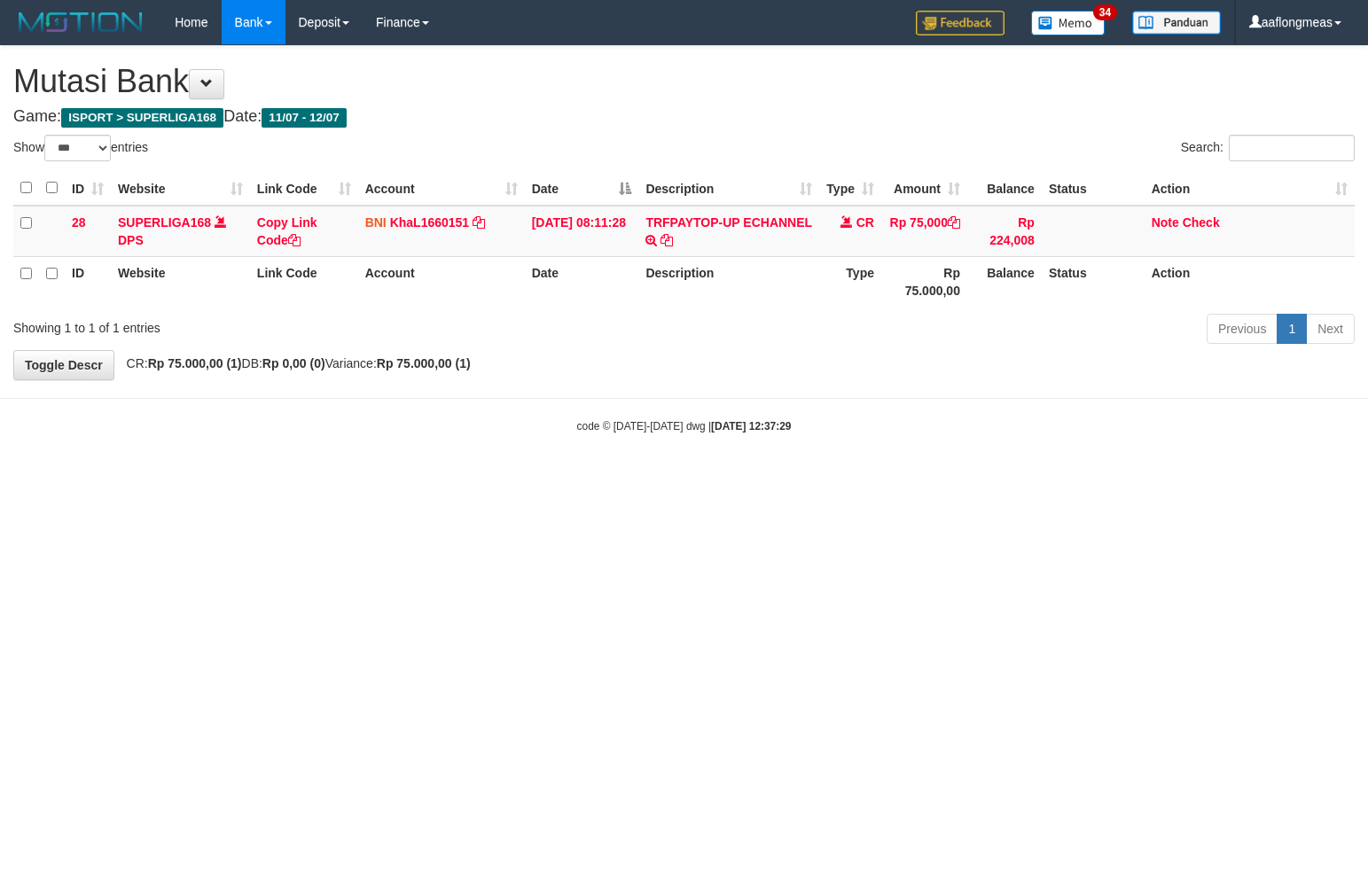 select on "***" 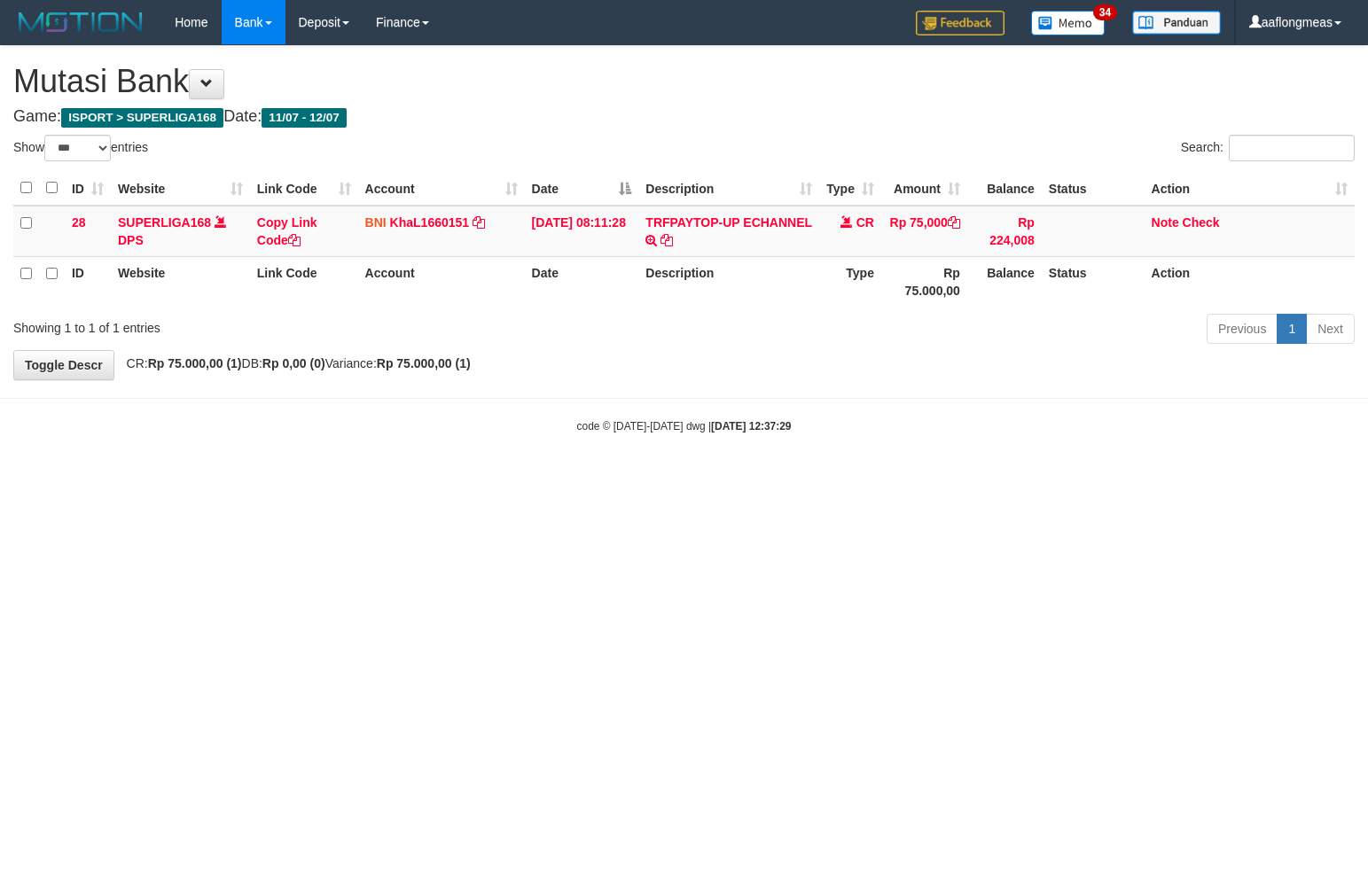scroll, scrollTop: 0, scrollLeft: 0, axis: both 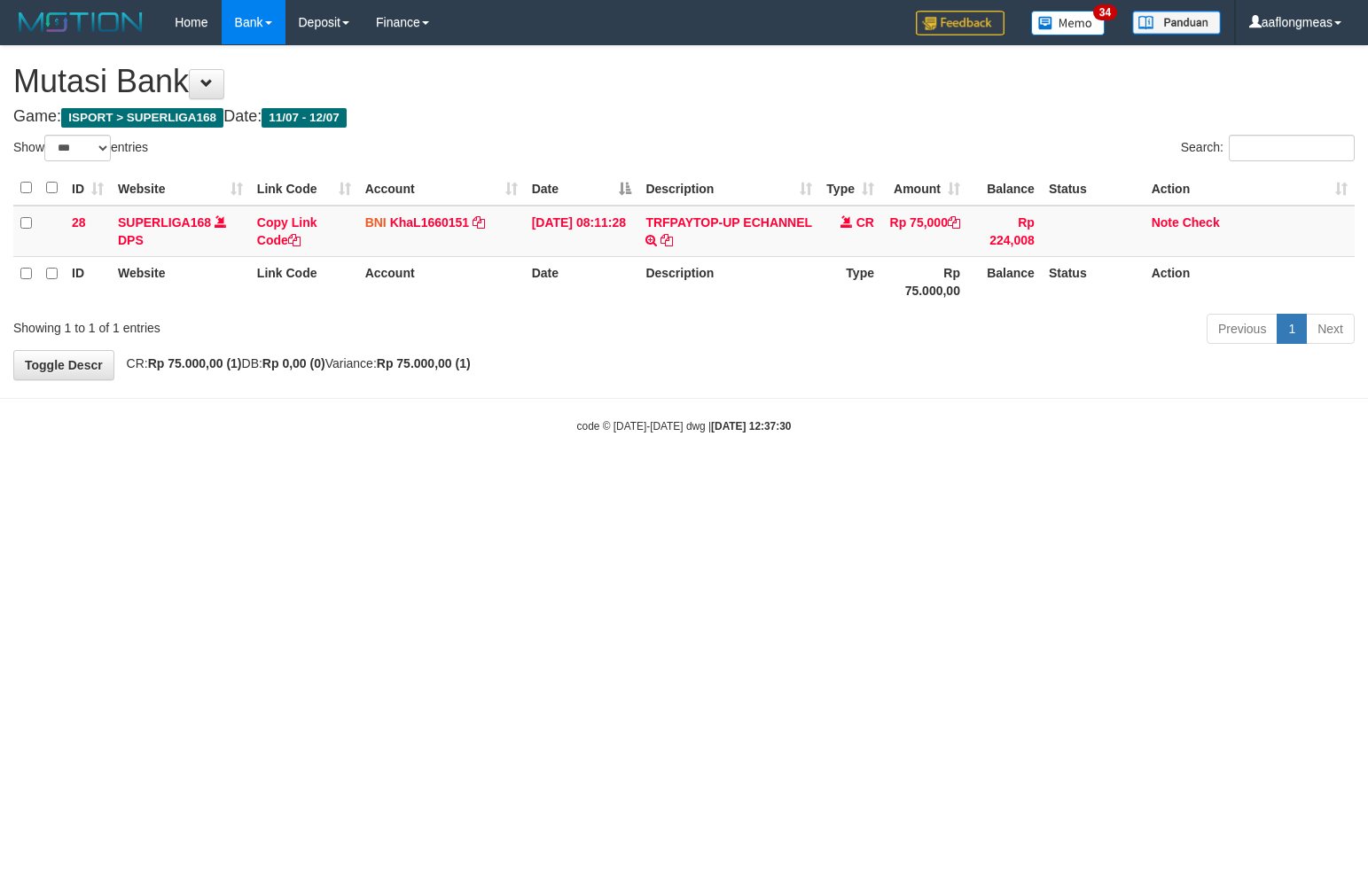 select on "***" 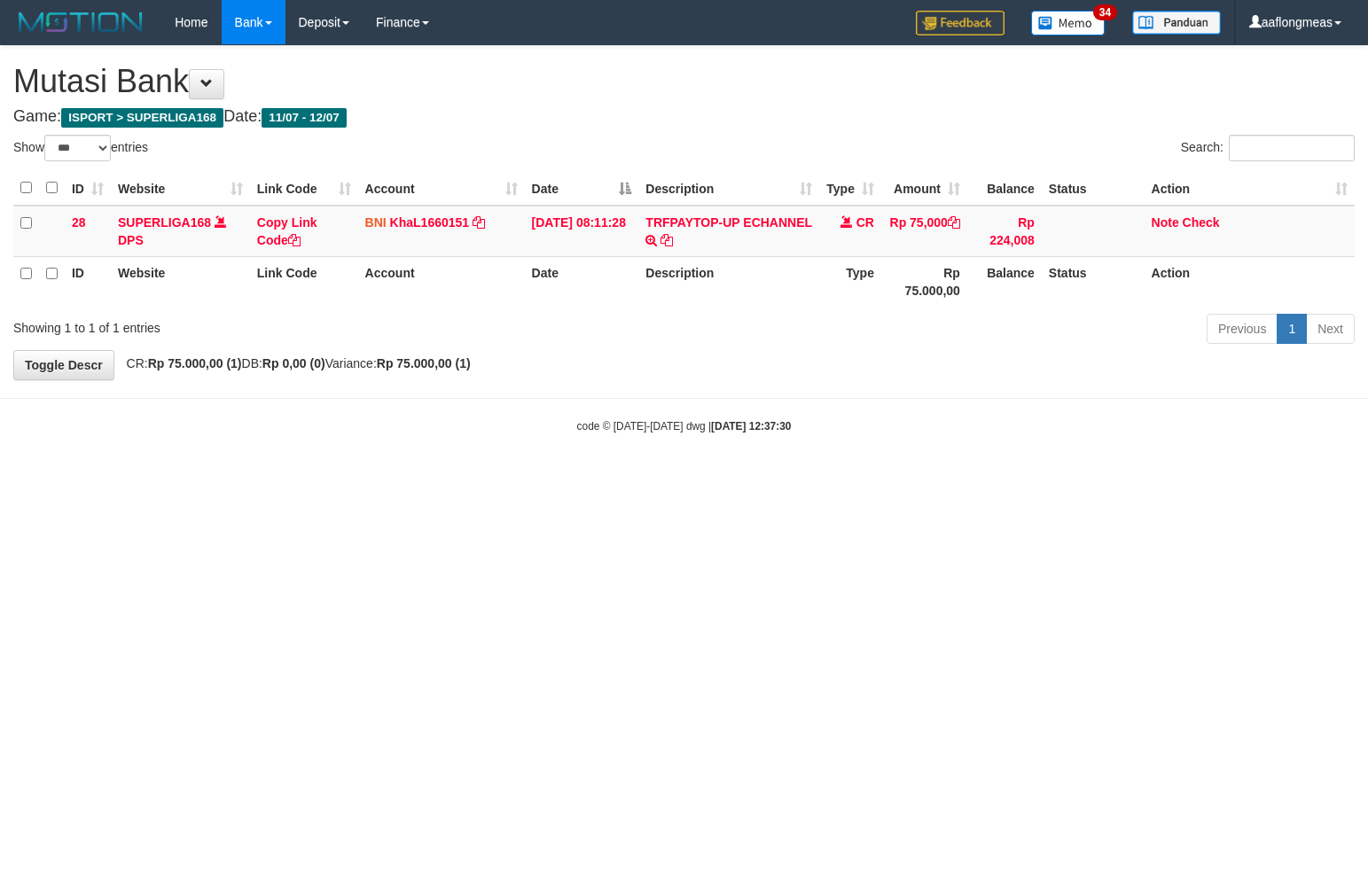 scroll, scrollTop: 0, scrollLeft: 0, axis: both 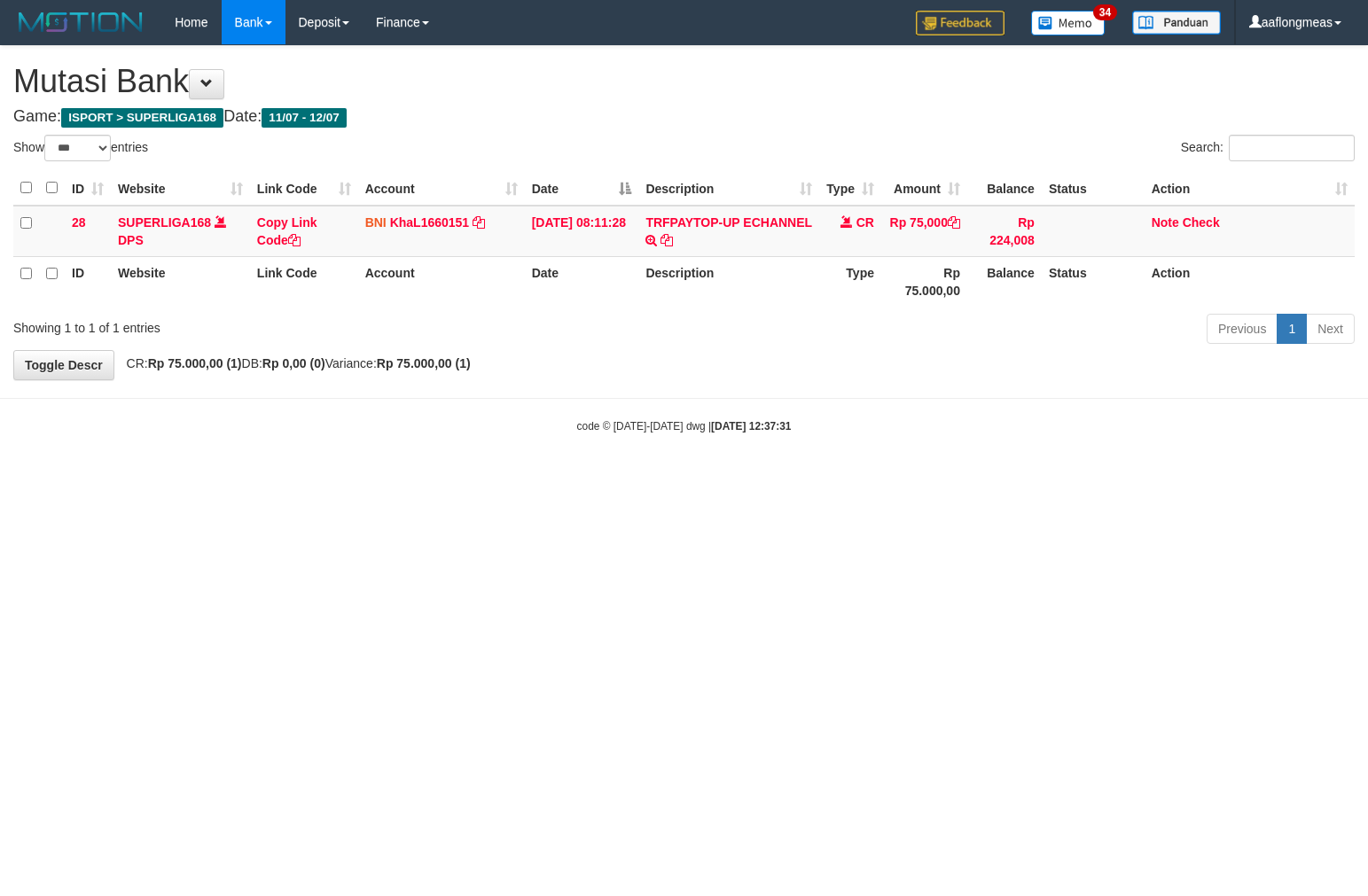 select on "***" 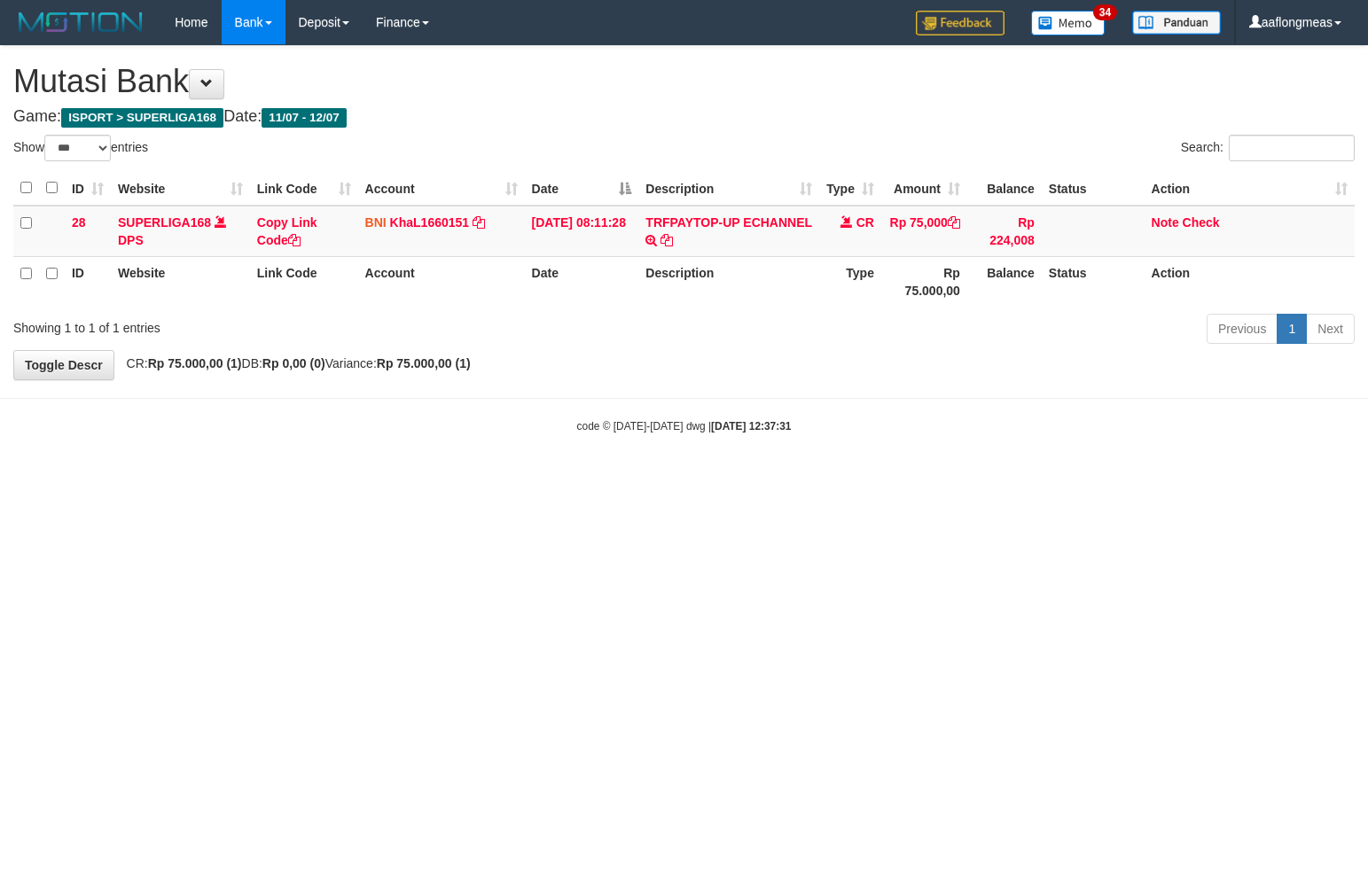scroll, scrollTop: 0, scrollLeft: 0, axis: both 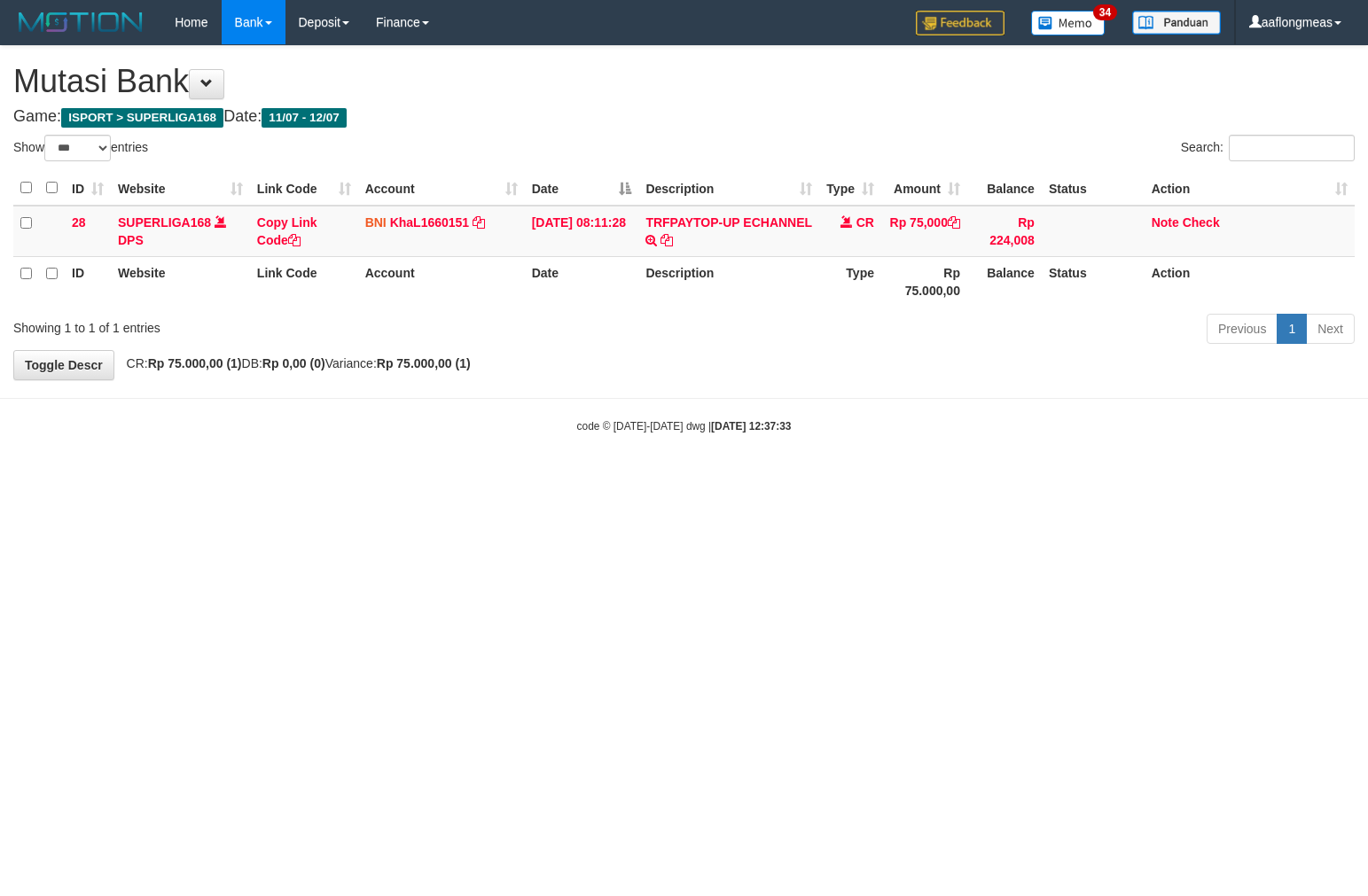 select on "***" 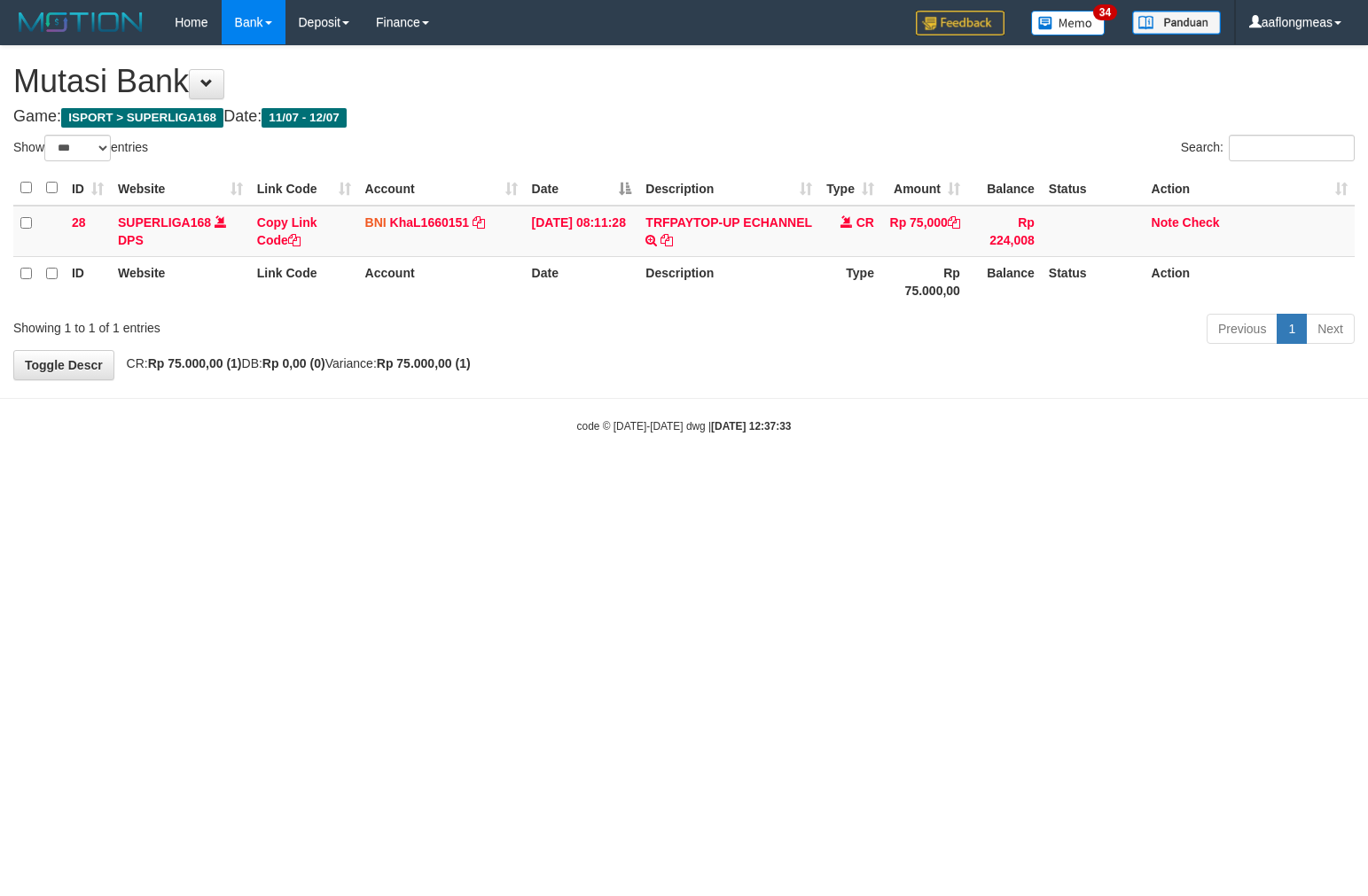 scroll, scrollTop: 0, scrollLeft: 0, axis: both 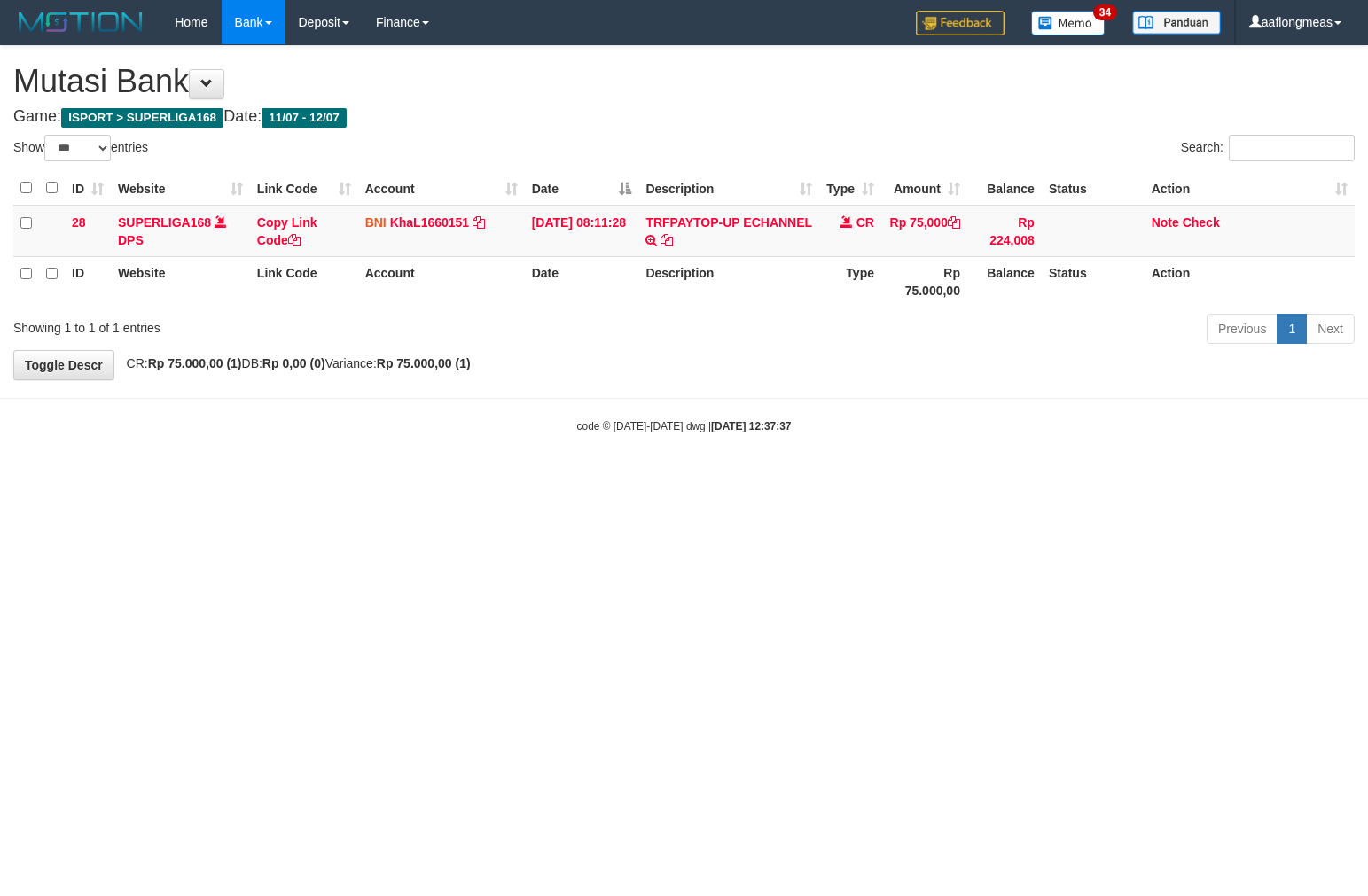 select on "***" 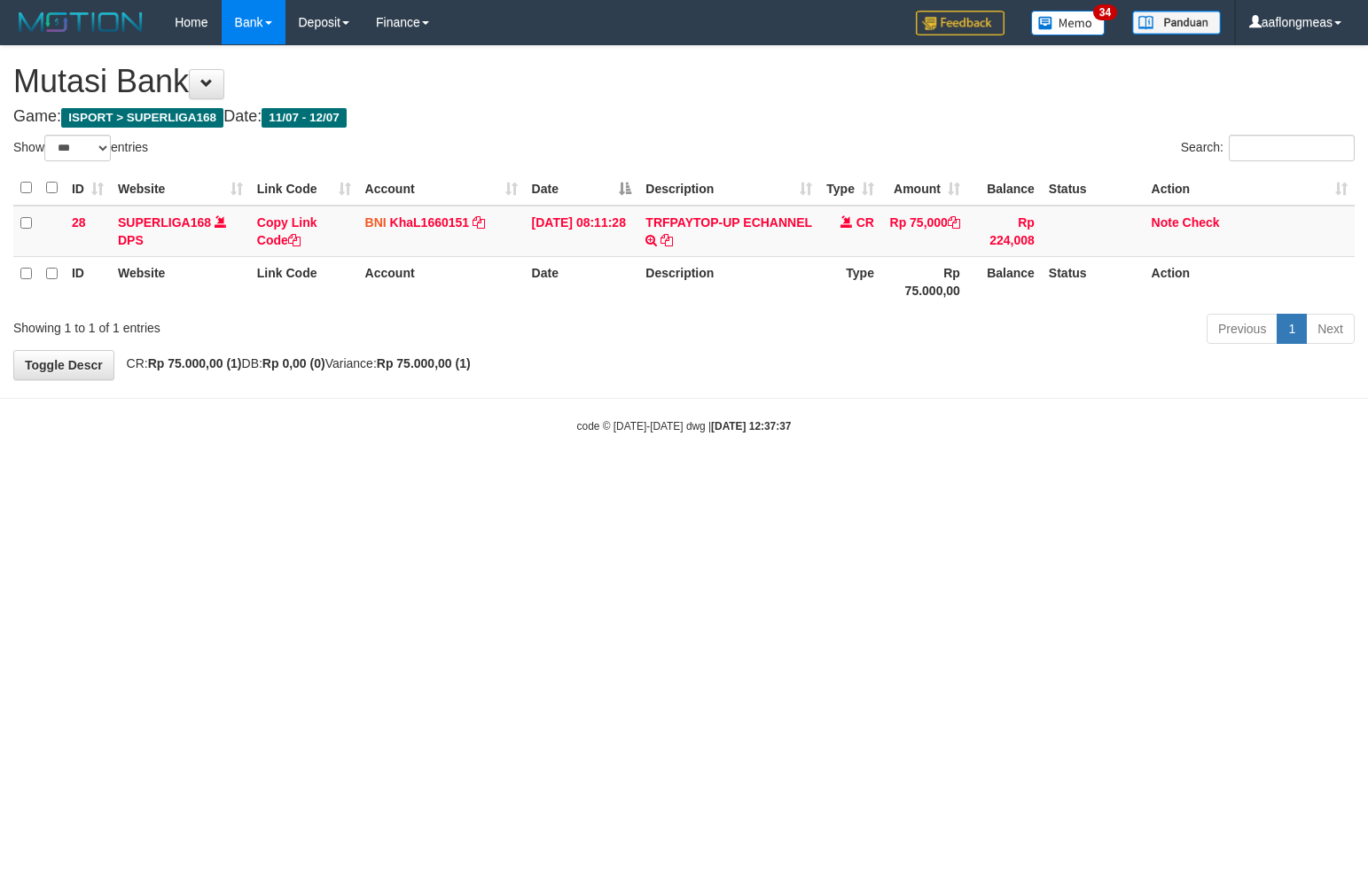 scroll, scrollTop: 0, scrollLeft: 0, axis: both 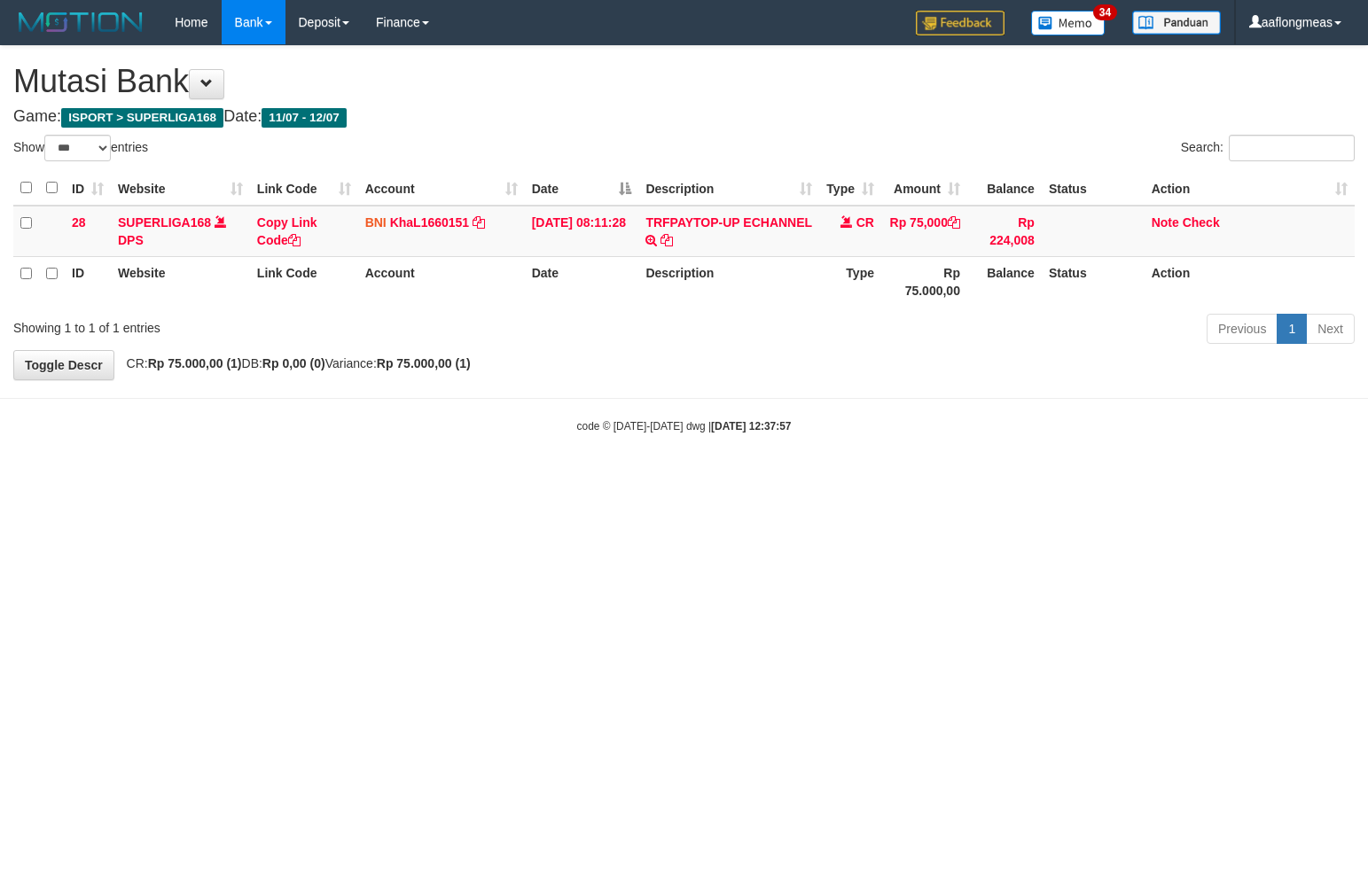 select on "***" 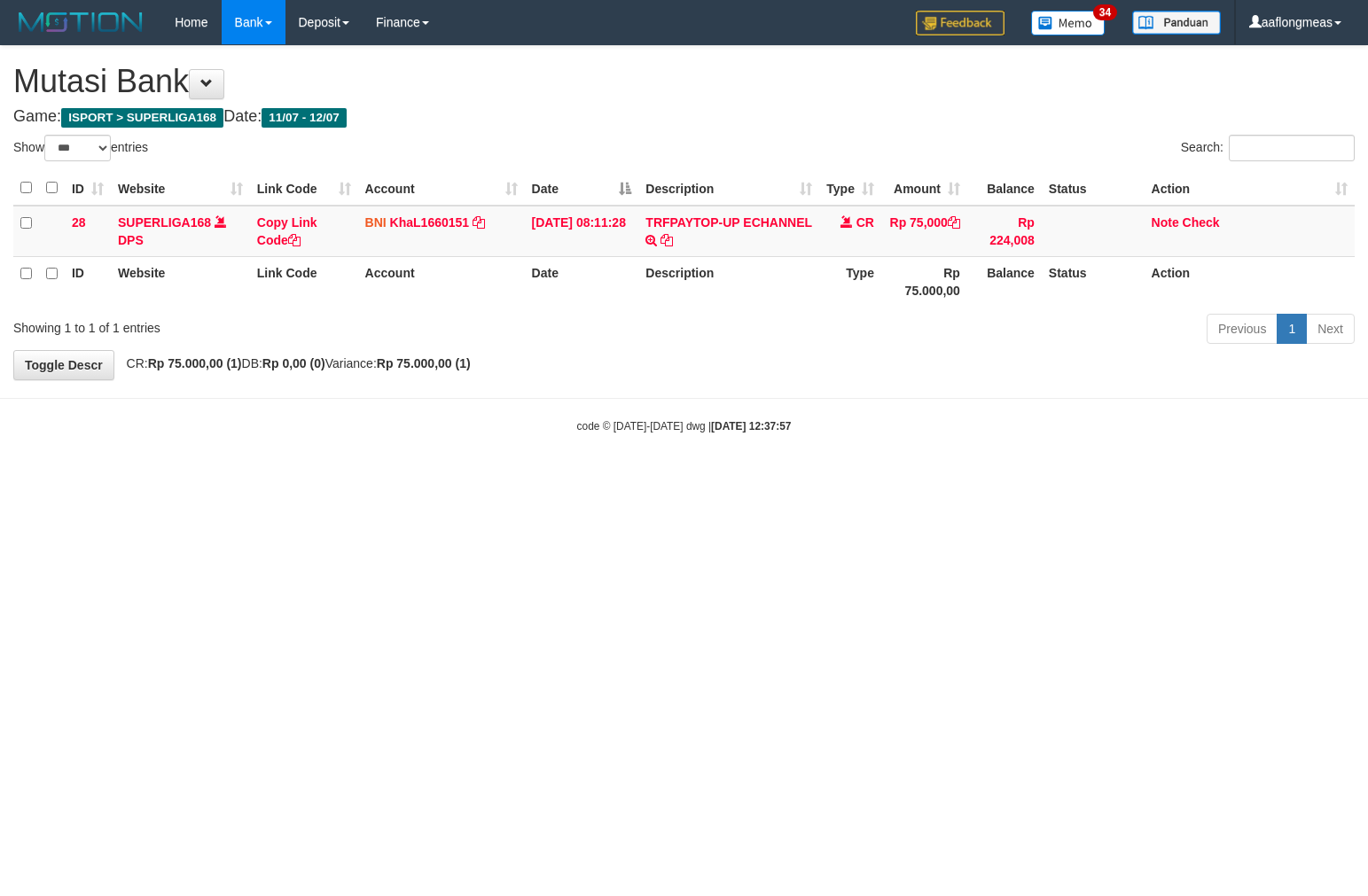 scroll, scrollTop: 0, scrollLeft: 0, axis: both 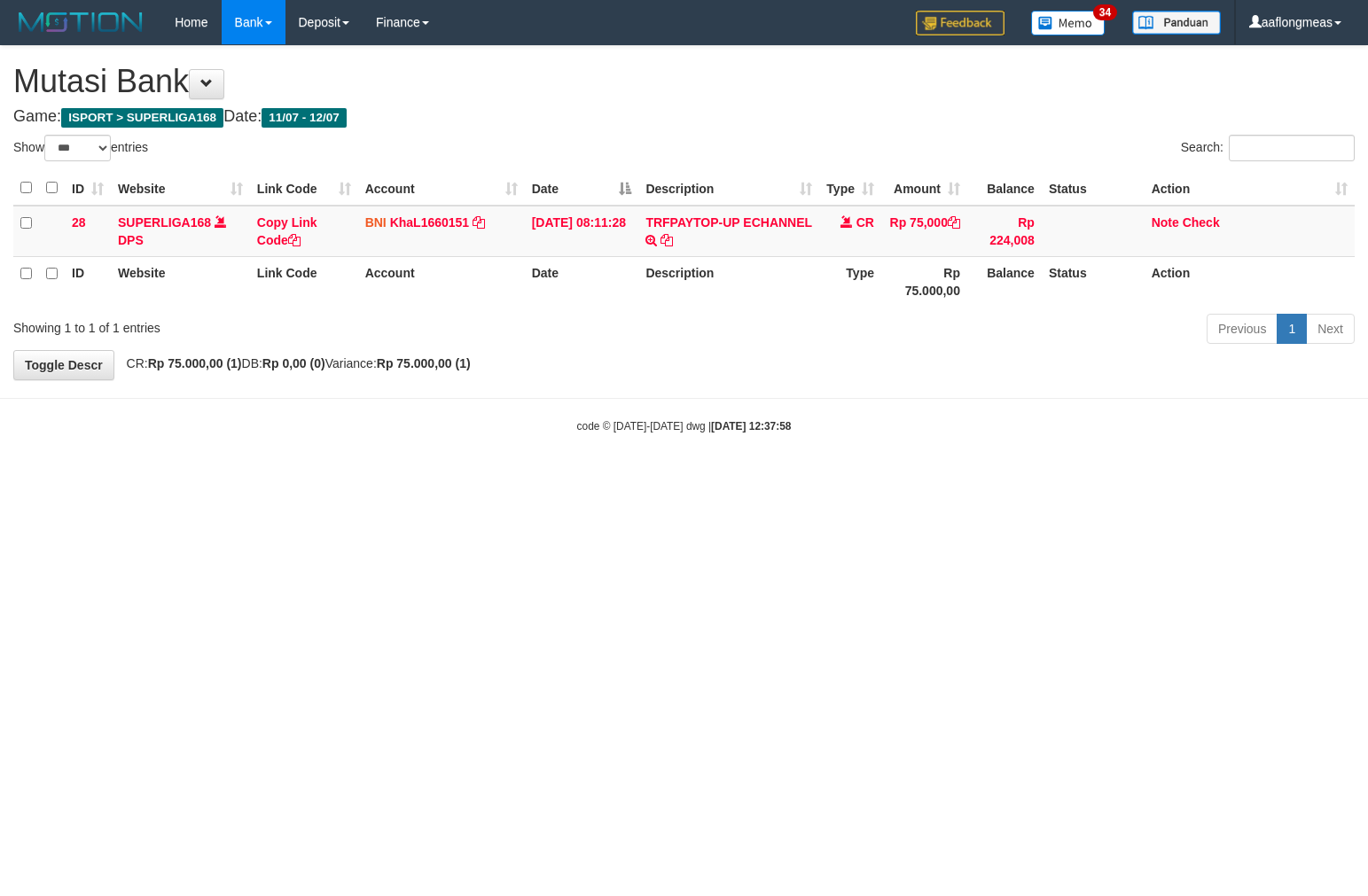 select on "***" 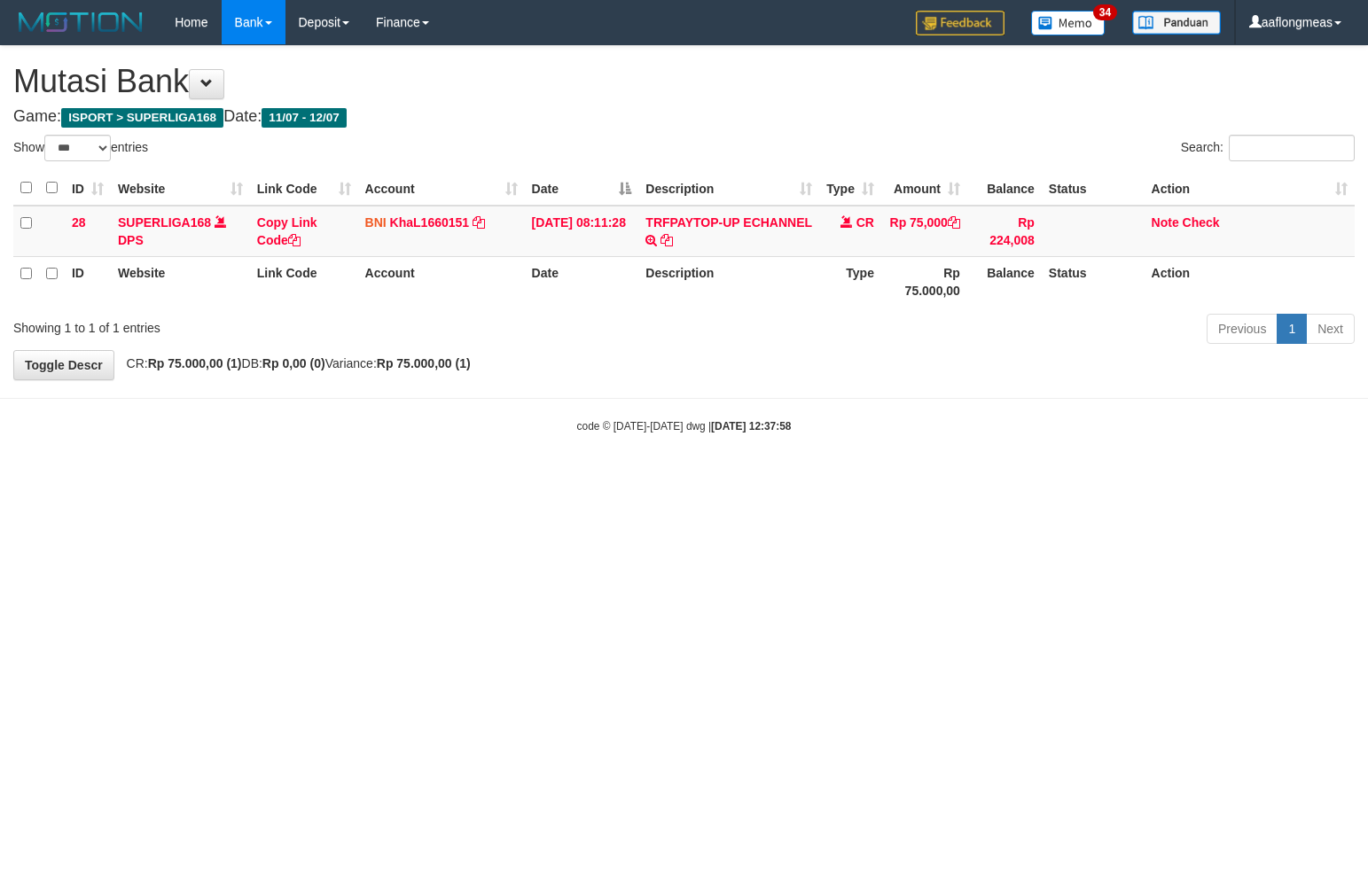 scroll, scrollTop: 0, scrollLeft: 0, axis: both 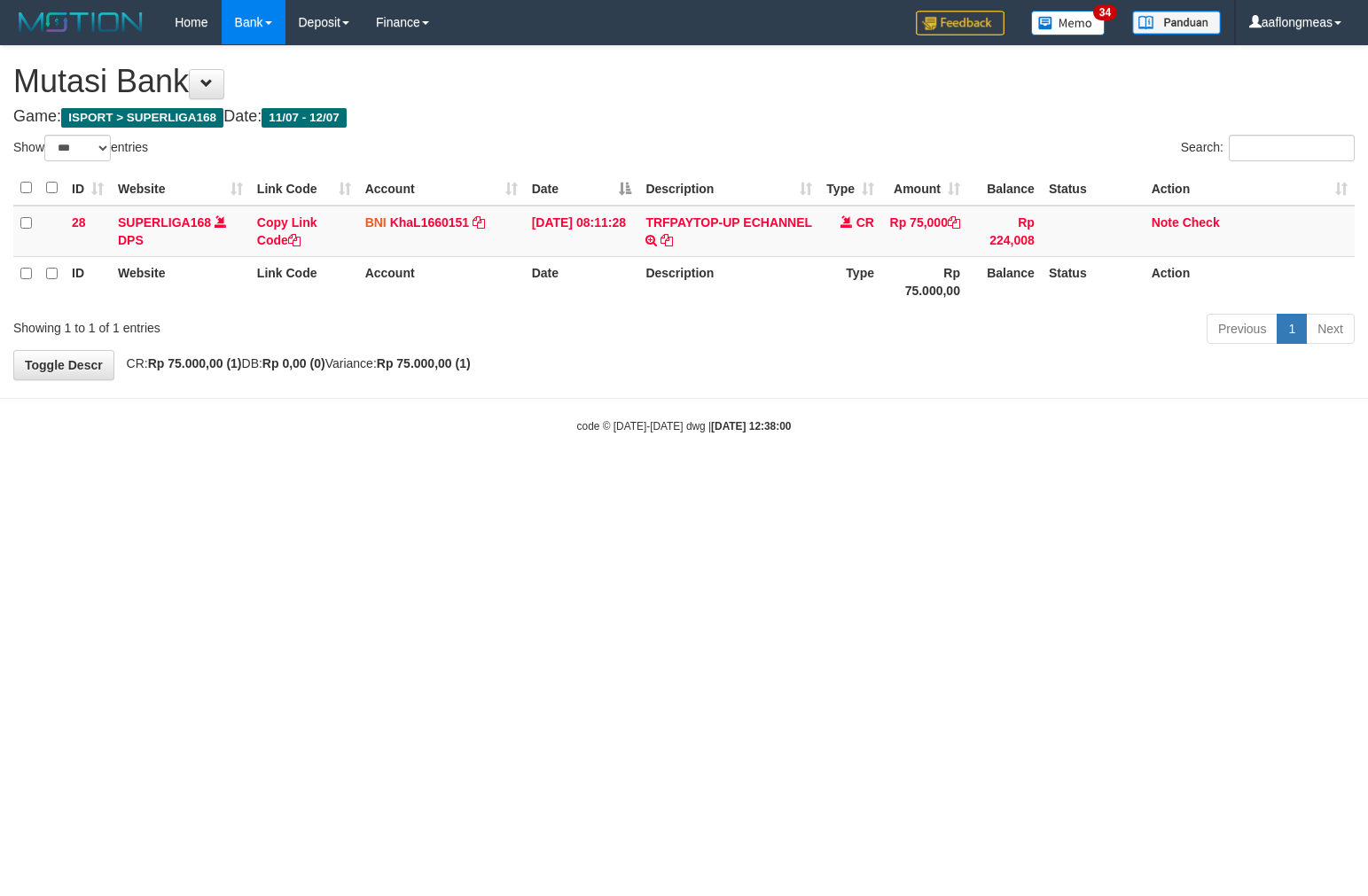 select on "***" 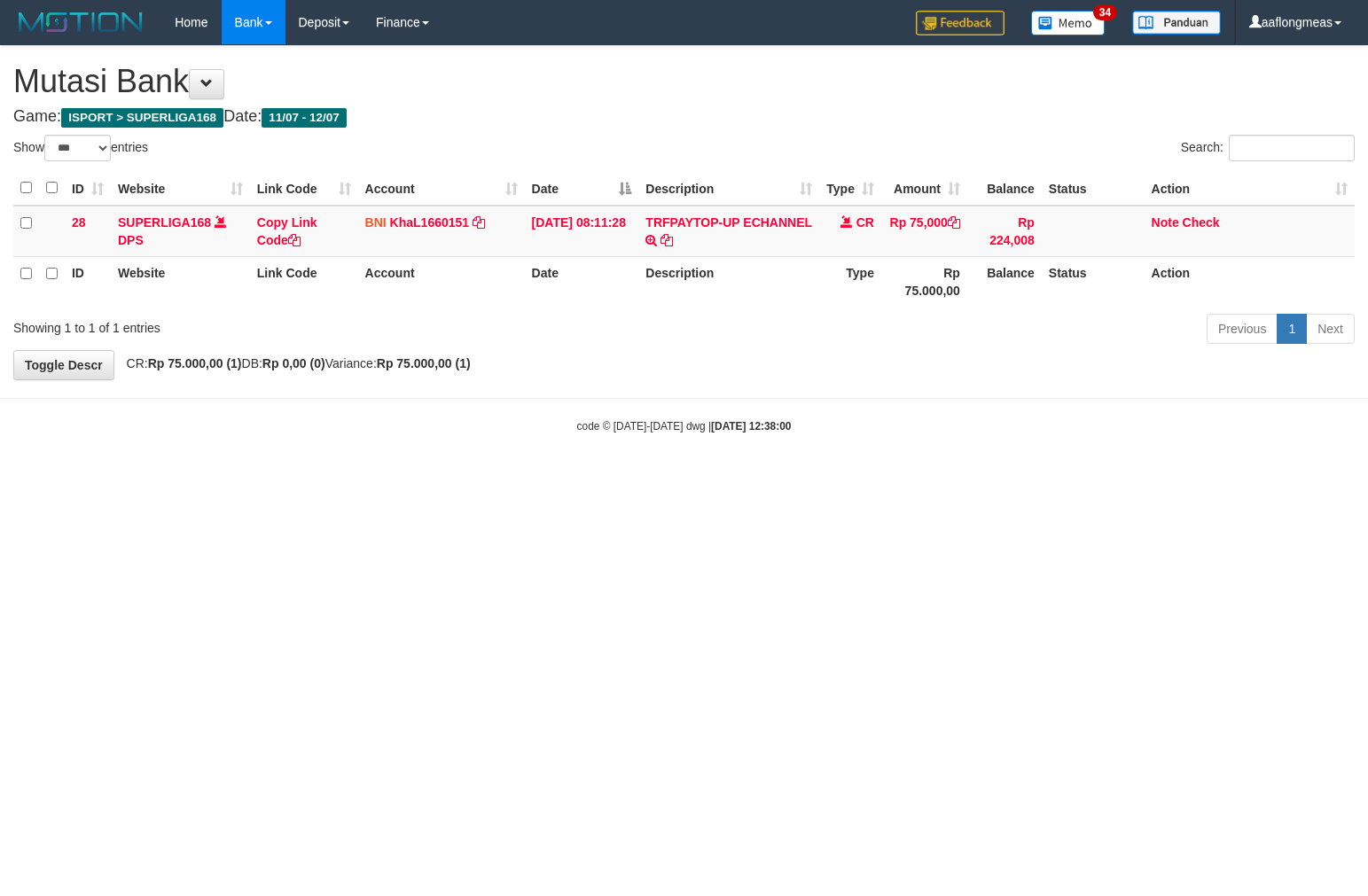 scroll, scrollTop: 0, scrollLeft: 0, axis: both 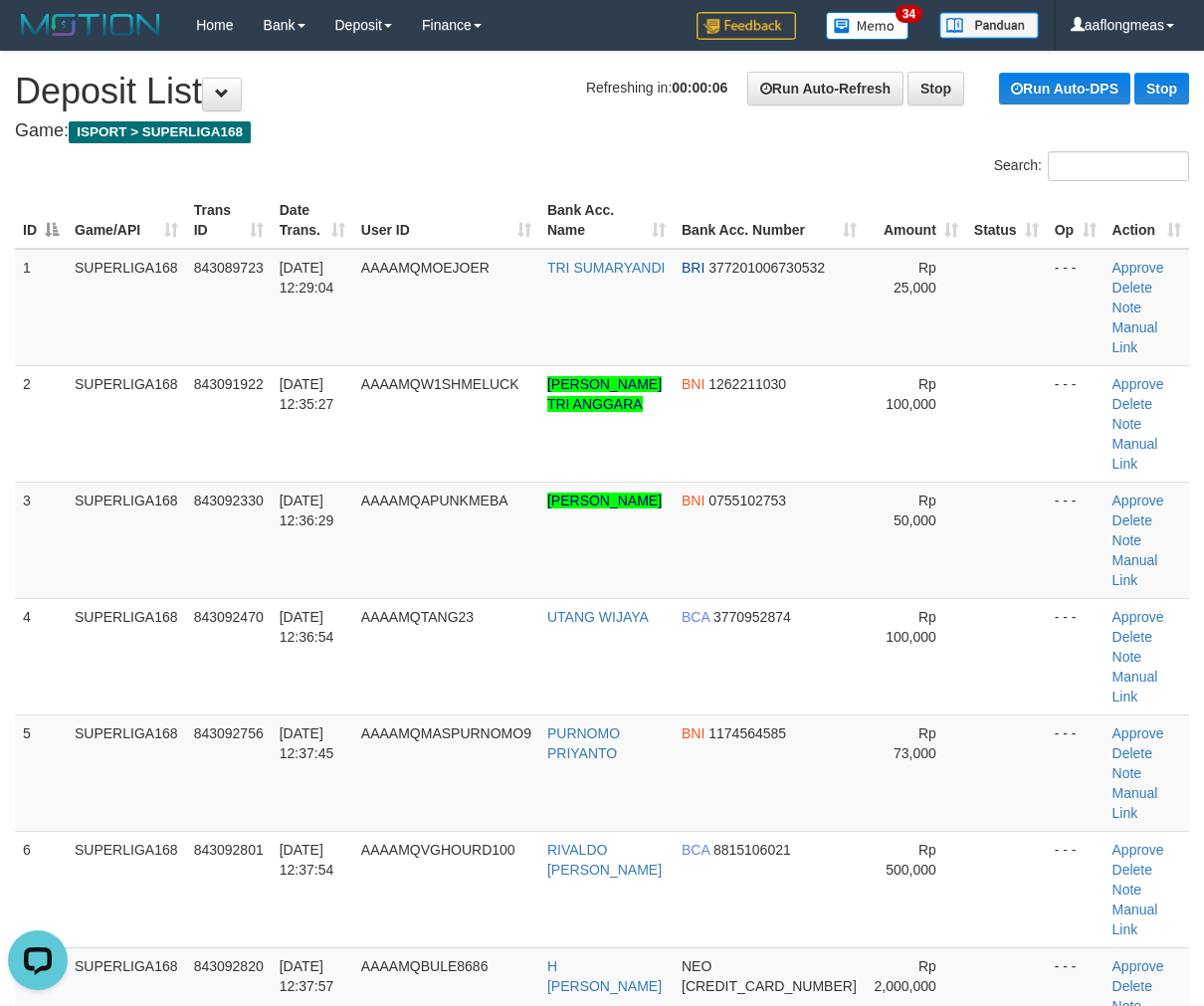 drag, startPoint x: 886, startPoint y: 519, endPoint x: 1217, endPoint y: 533, distance: 331.29594 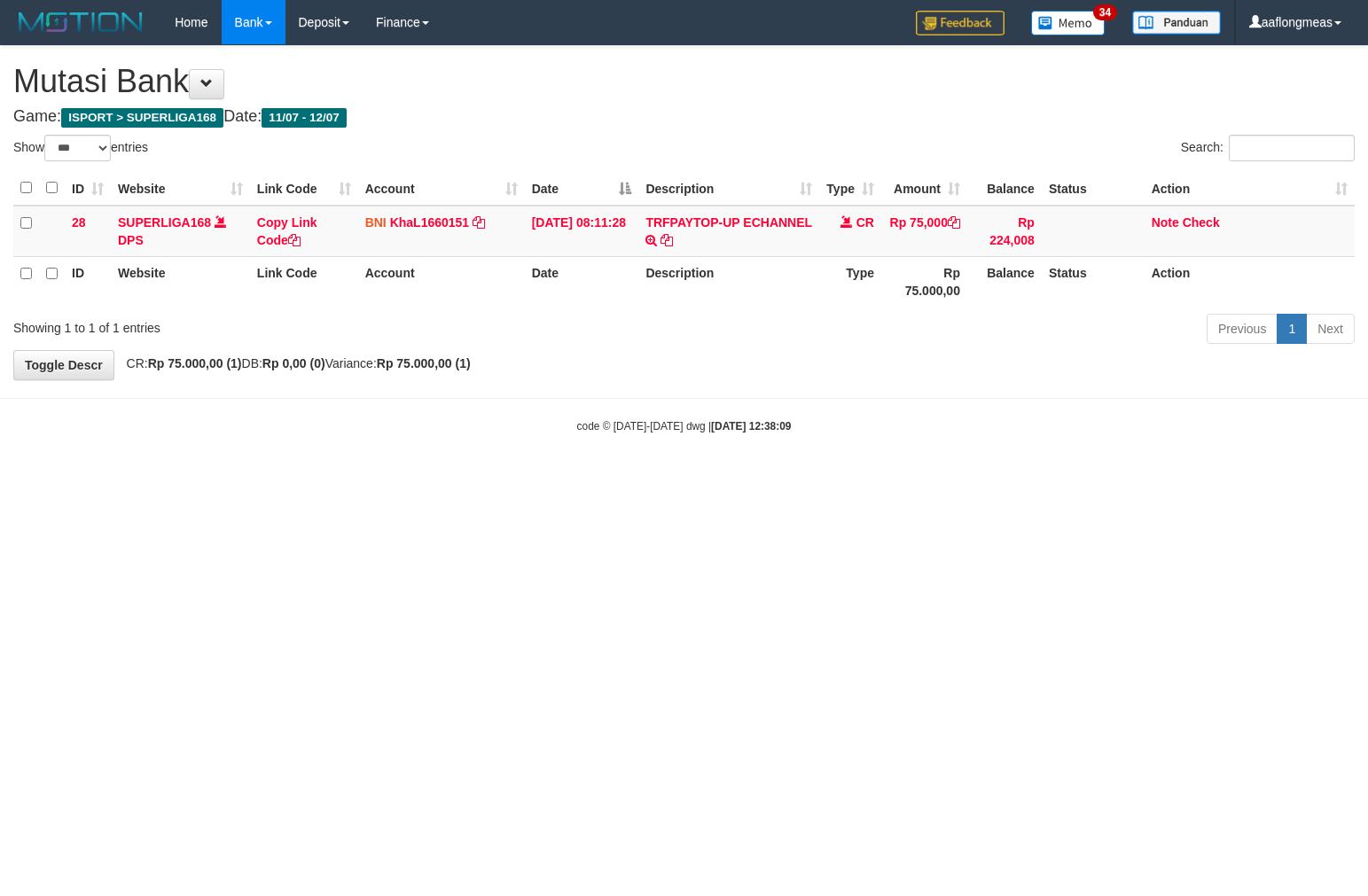 select on "***" 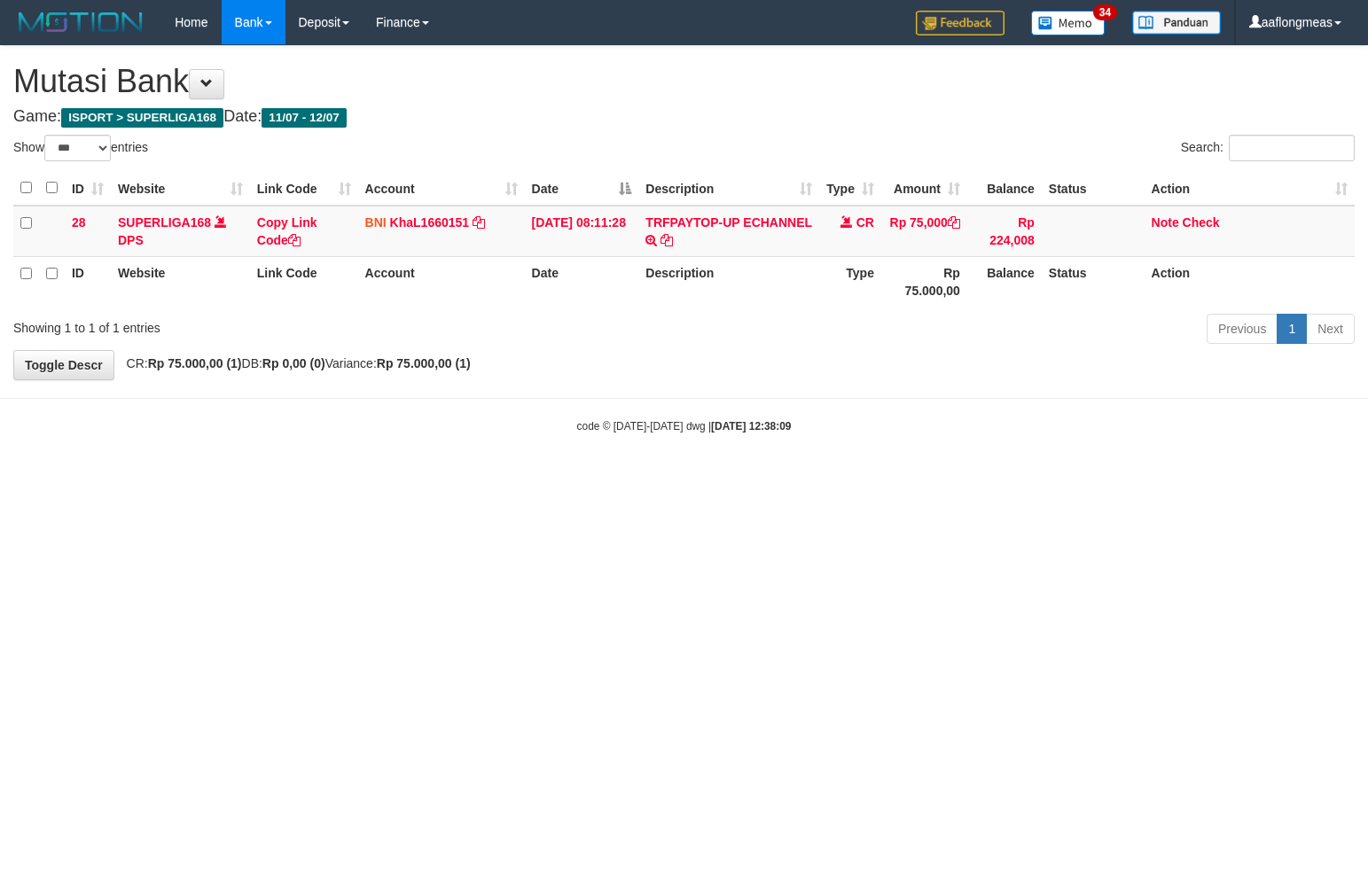 scroll, scrollTop: 0, scrollLeft: 0, axis: both 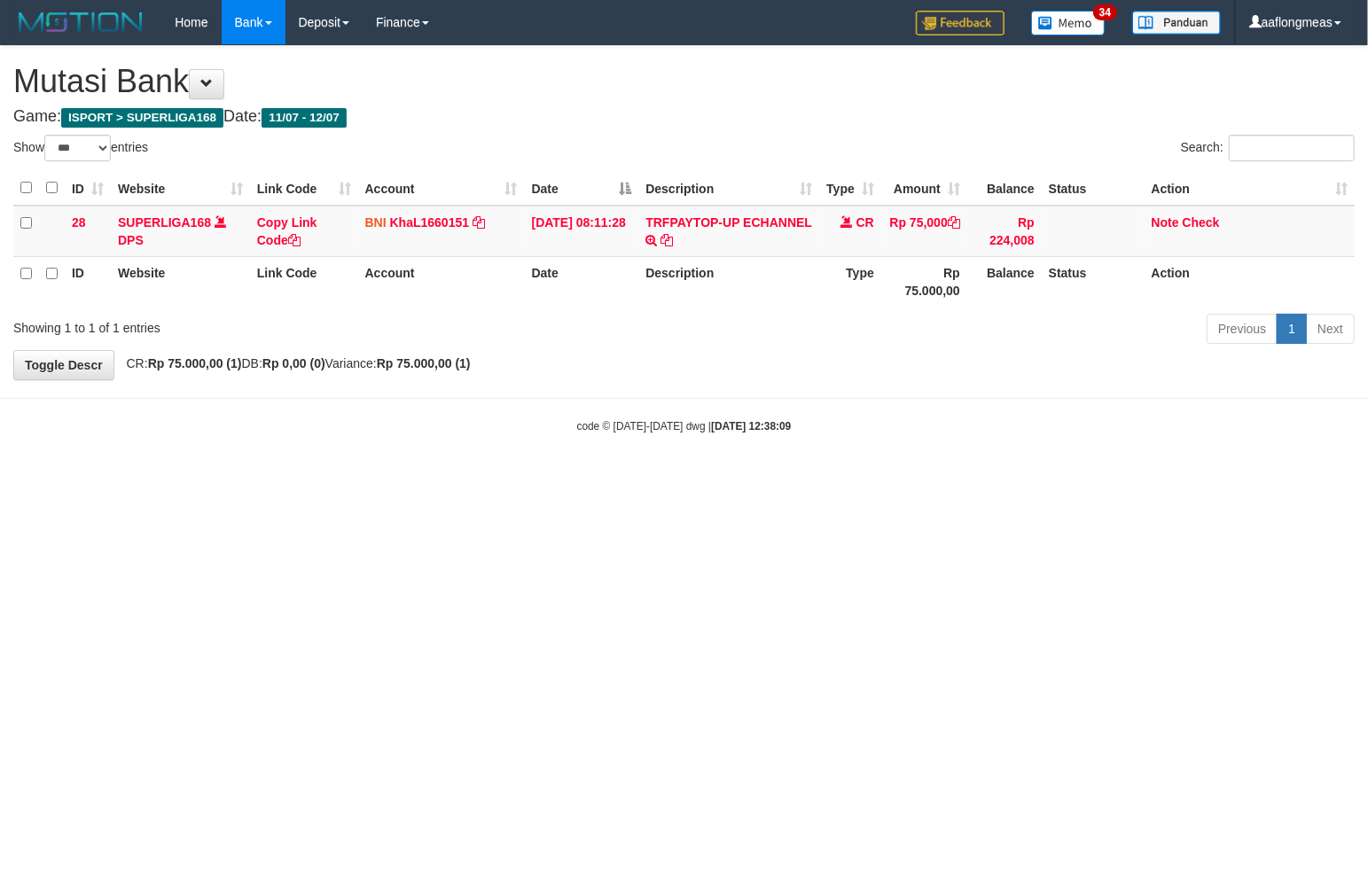 drag, startPoint x: 0, startPoint y: 0, endPoint x: 781, endPoint y: 486, distance: 919.8679 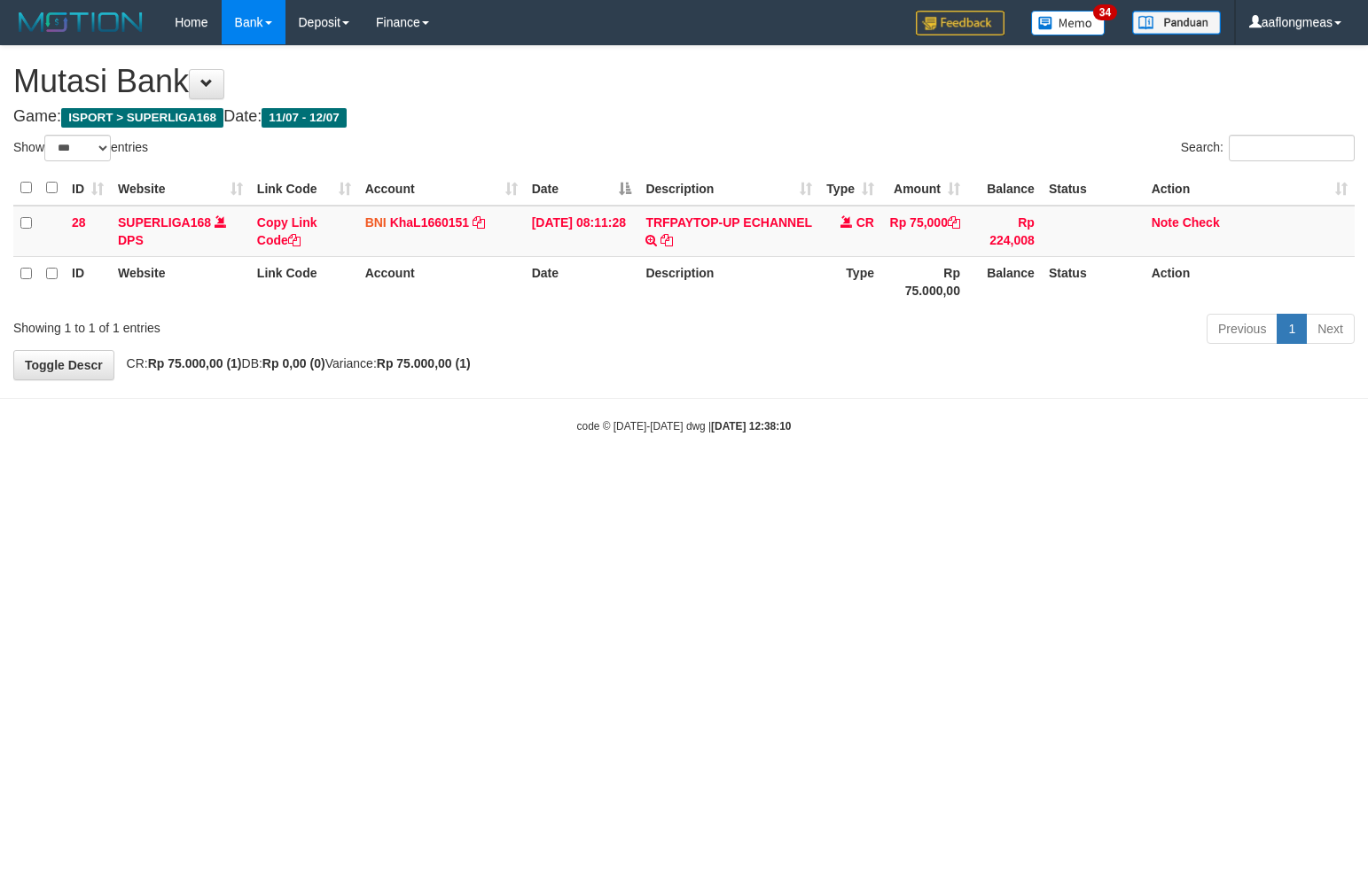 select on "***" 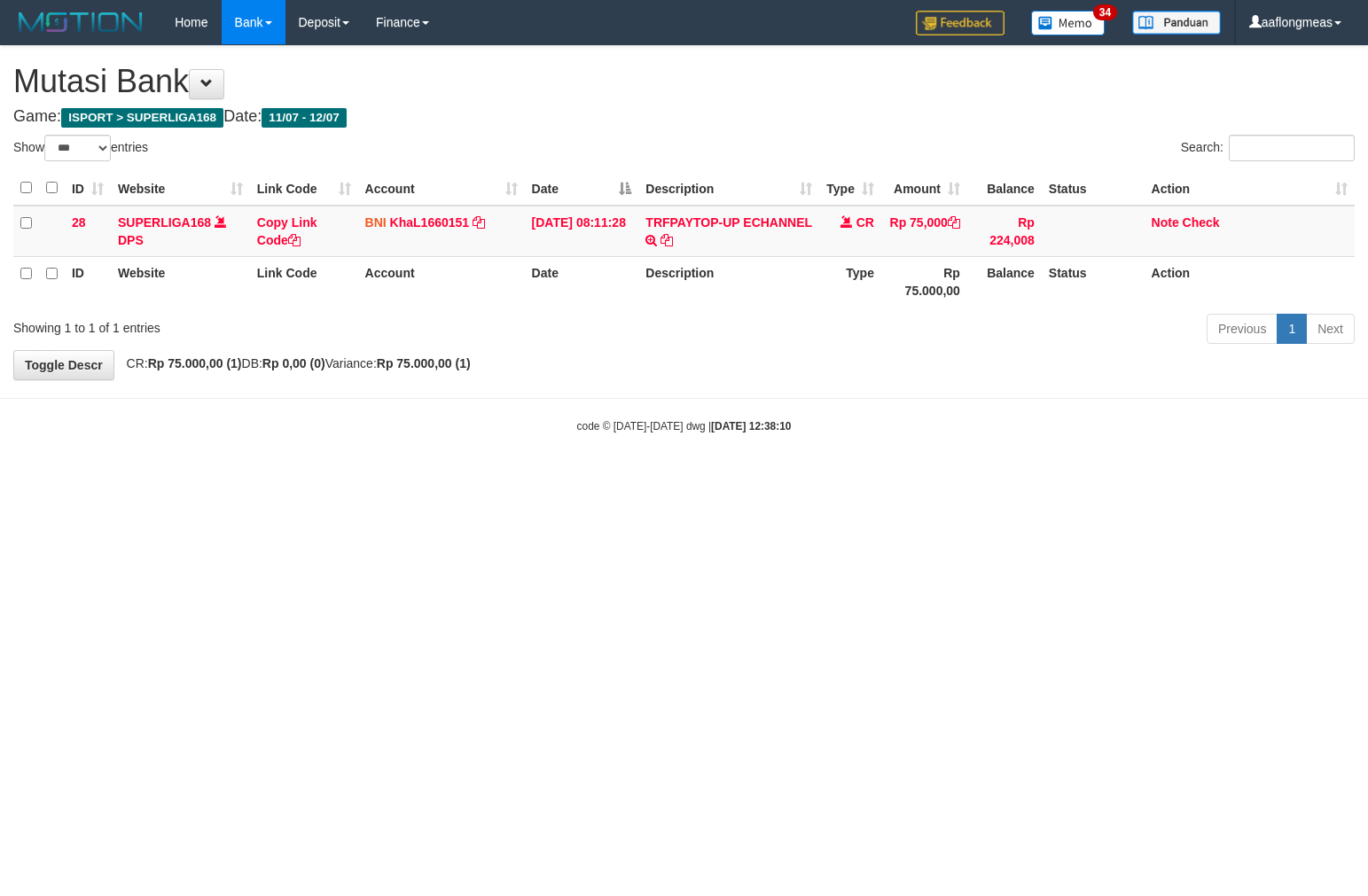 scroll, scrollTop: 0, scrollLeft: 0, axis: both 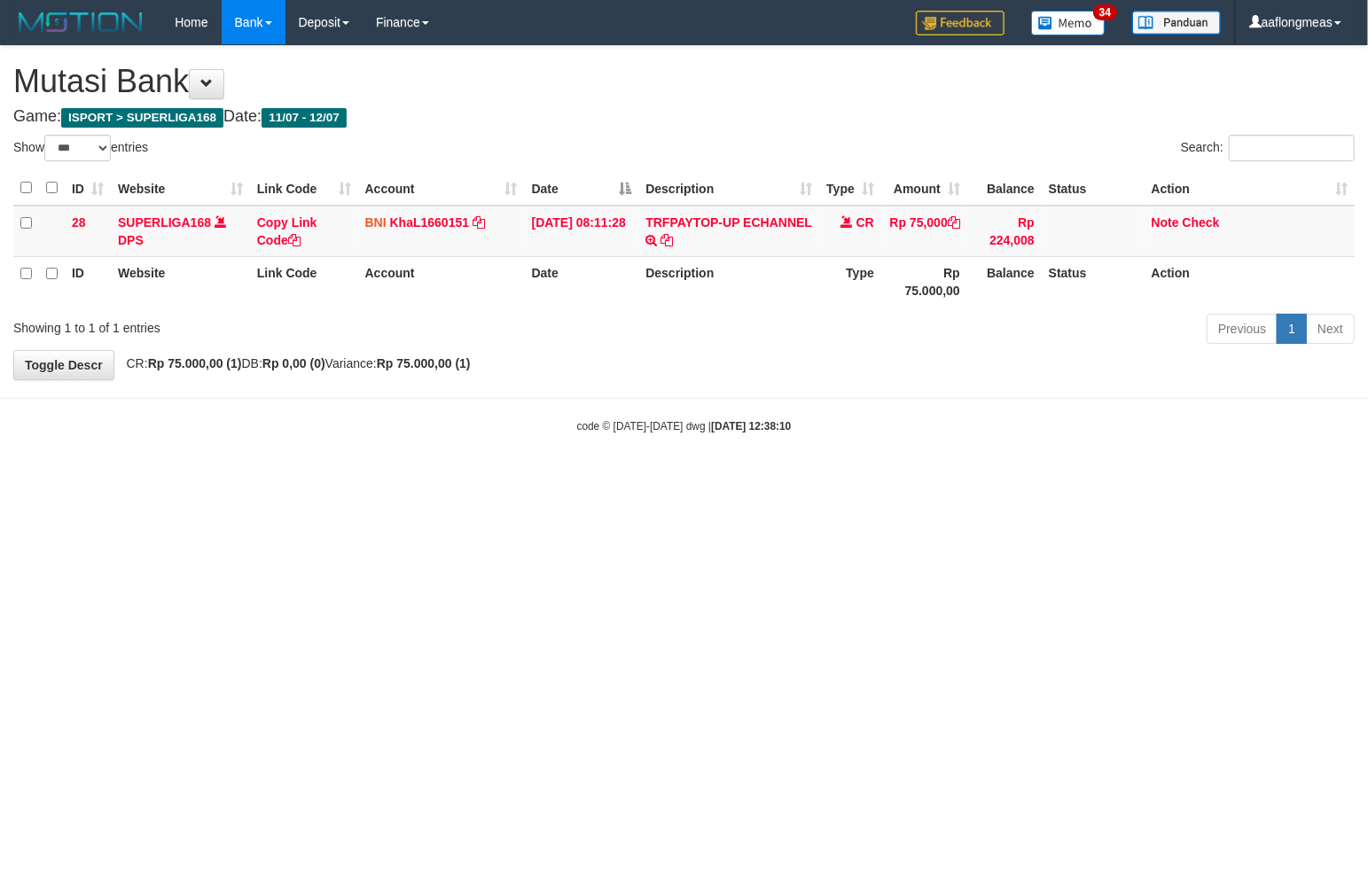 drag, startPoint x: 768, startPoint y: 516, endPoint x: 4, endPoint y: 590, distance: 767.5754 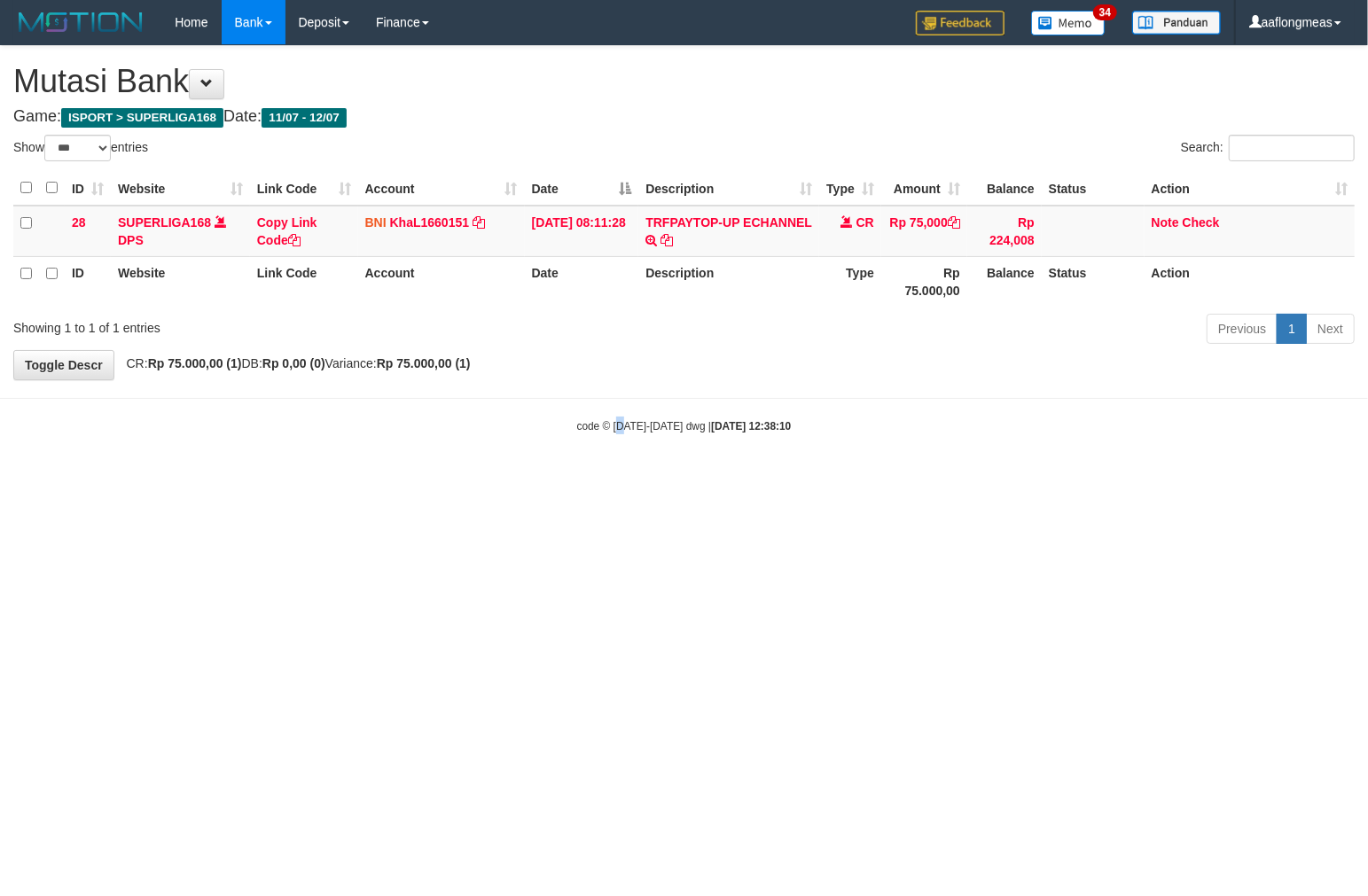 drag, startPoint x: 622, startPoint y: 456, endPoint x: 1, endPoint y: 537, distance: 626.2603 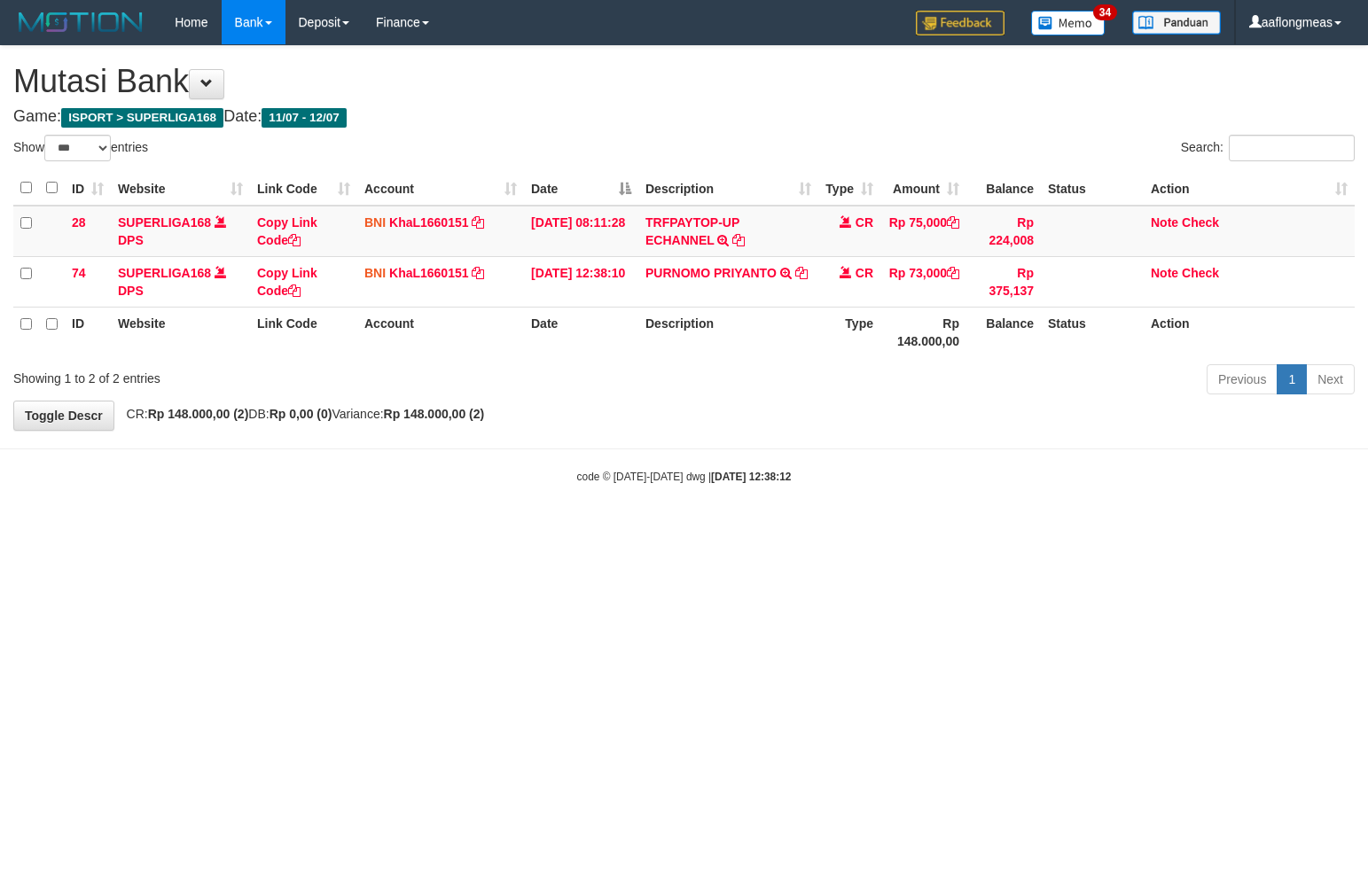 select on "***" 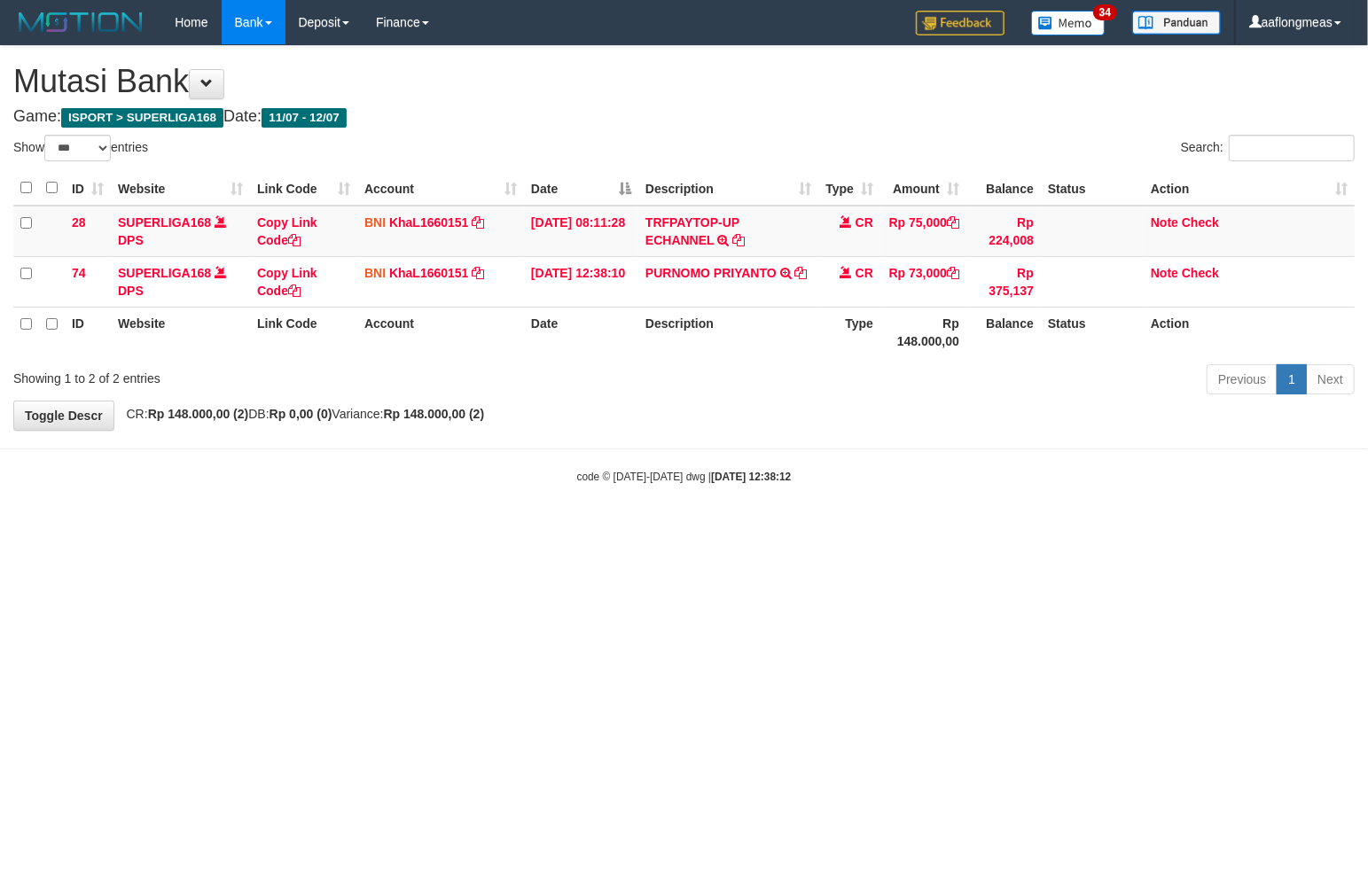 click on "Toggle navigation
Home
Bank
Account List
Load
By Website
Group
[ISPORT]													SUPERLIGA168
By Load Group (DPS)
34" at bounding box center [684, 264] 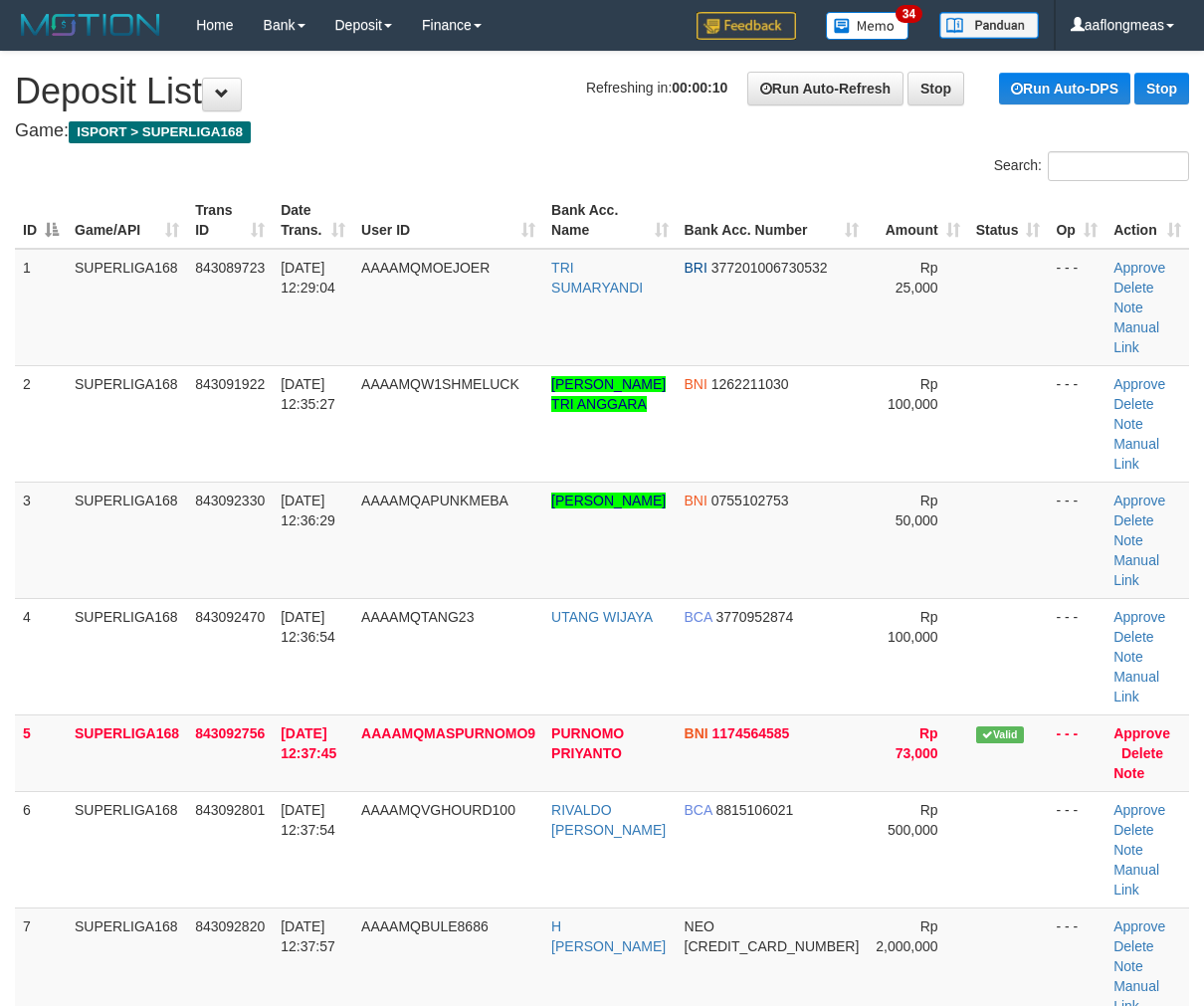 scroll, scrollTop: 0, scrollLeft: 0, axis: both 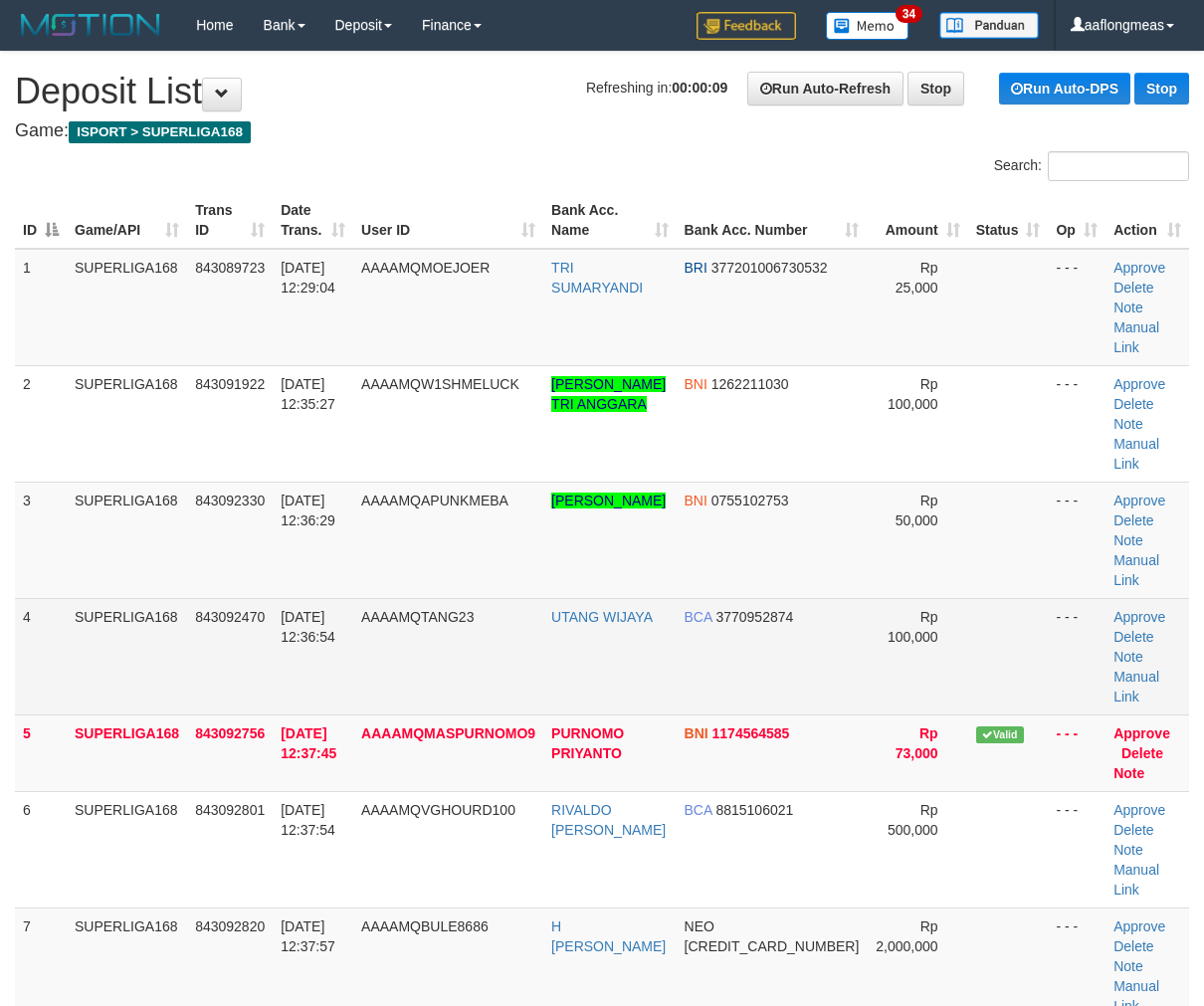 click on "Rp 100,000" at bounding box center [916, 656] 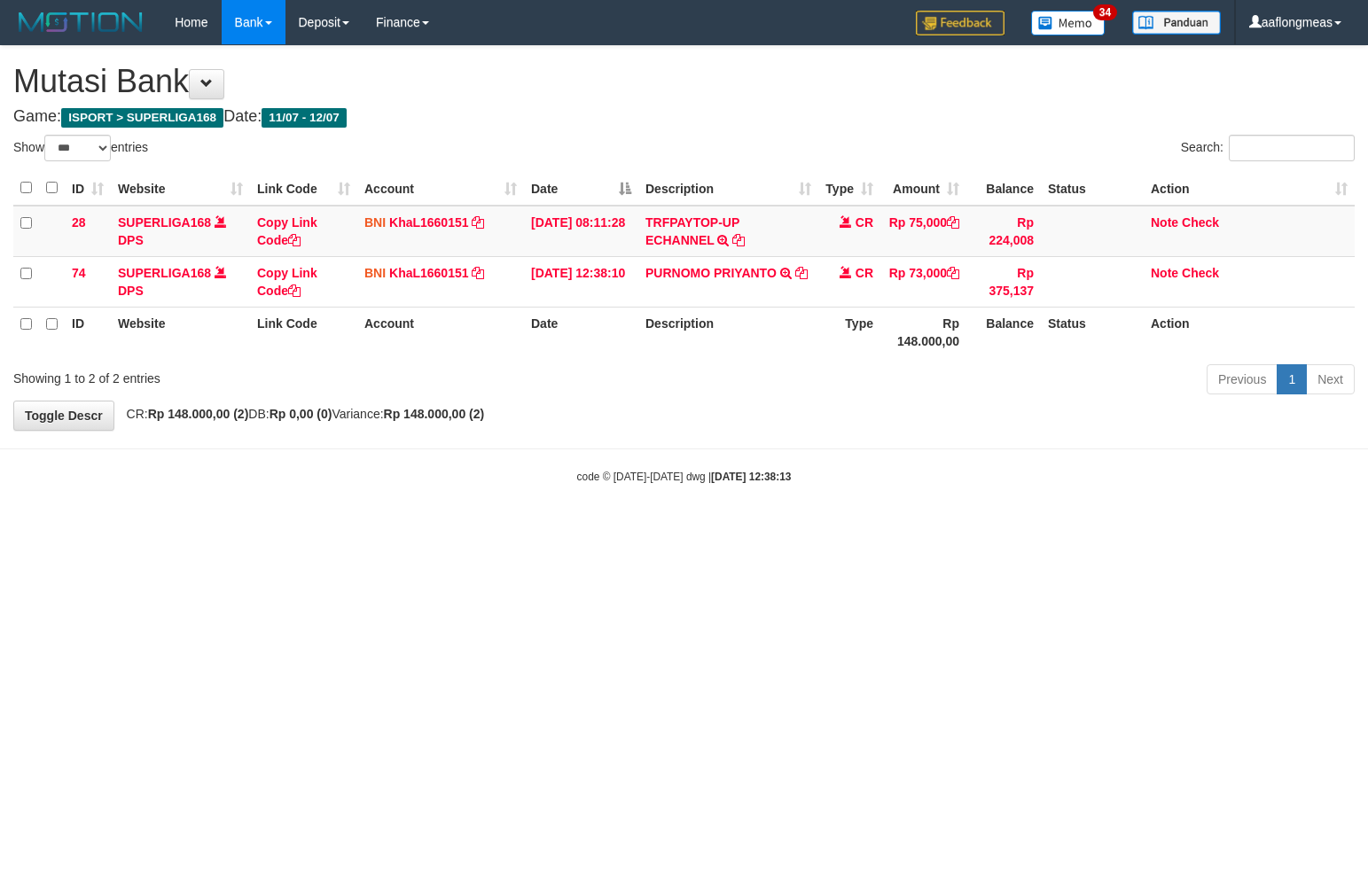 select on "***" 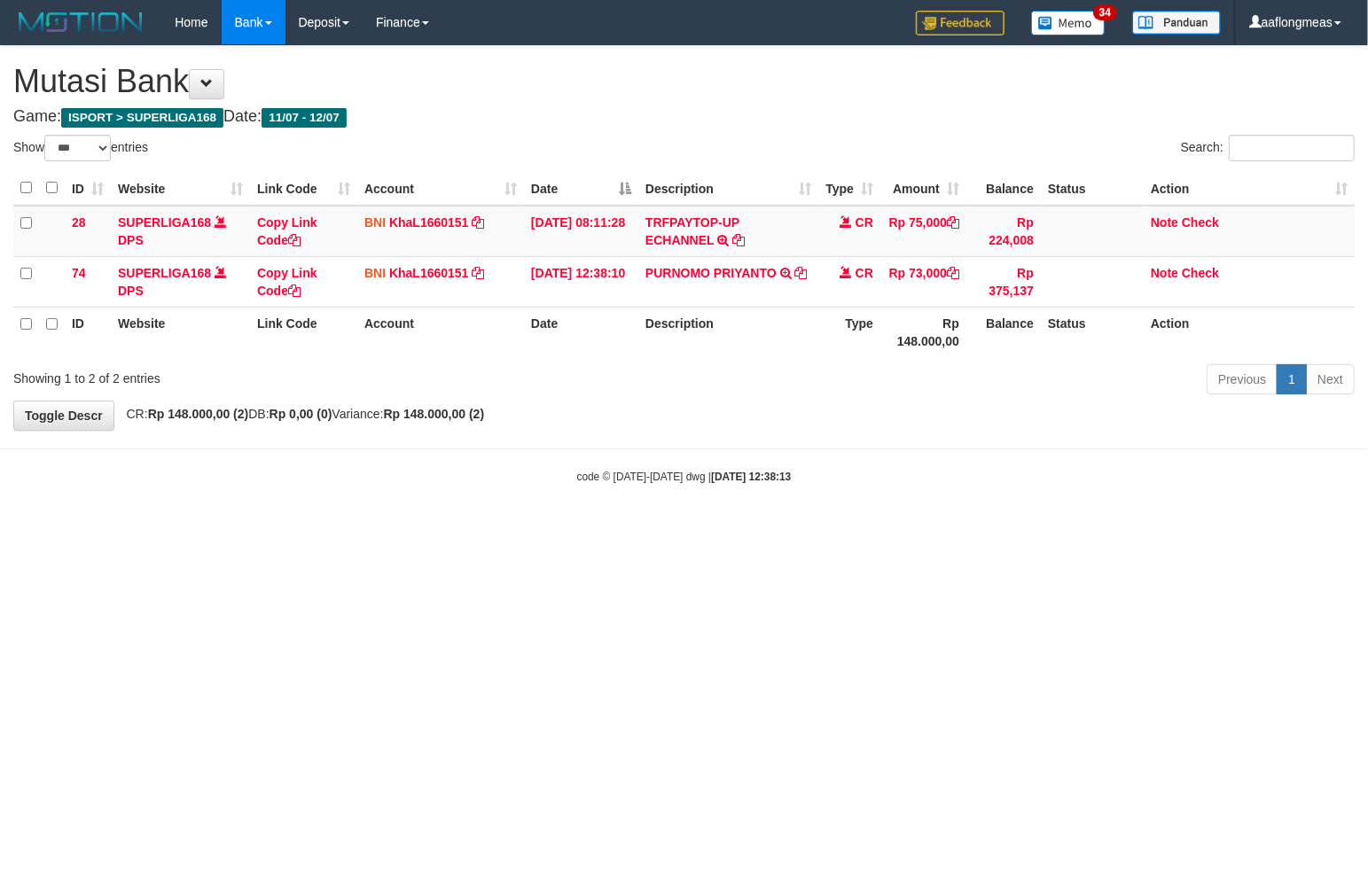 drag, startPoint x: 790, startPoint y: 456, endPoint x: 6, endPoint y: 520, distance: 786.6079 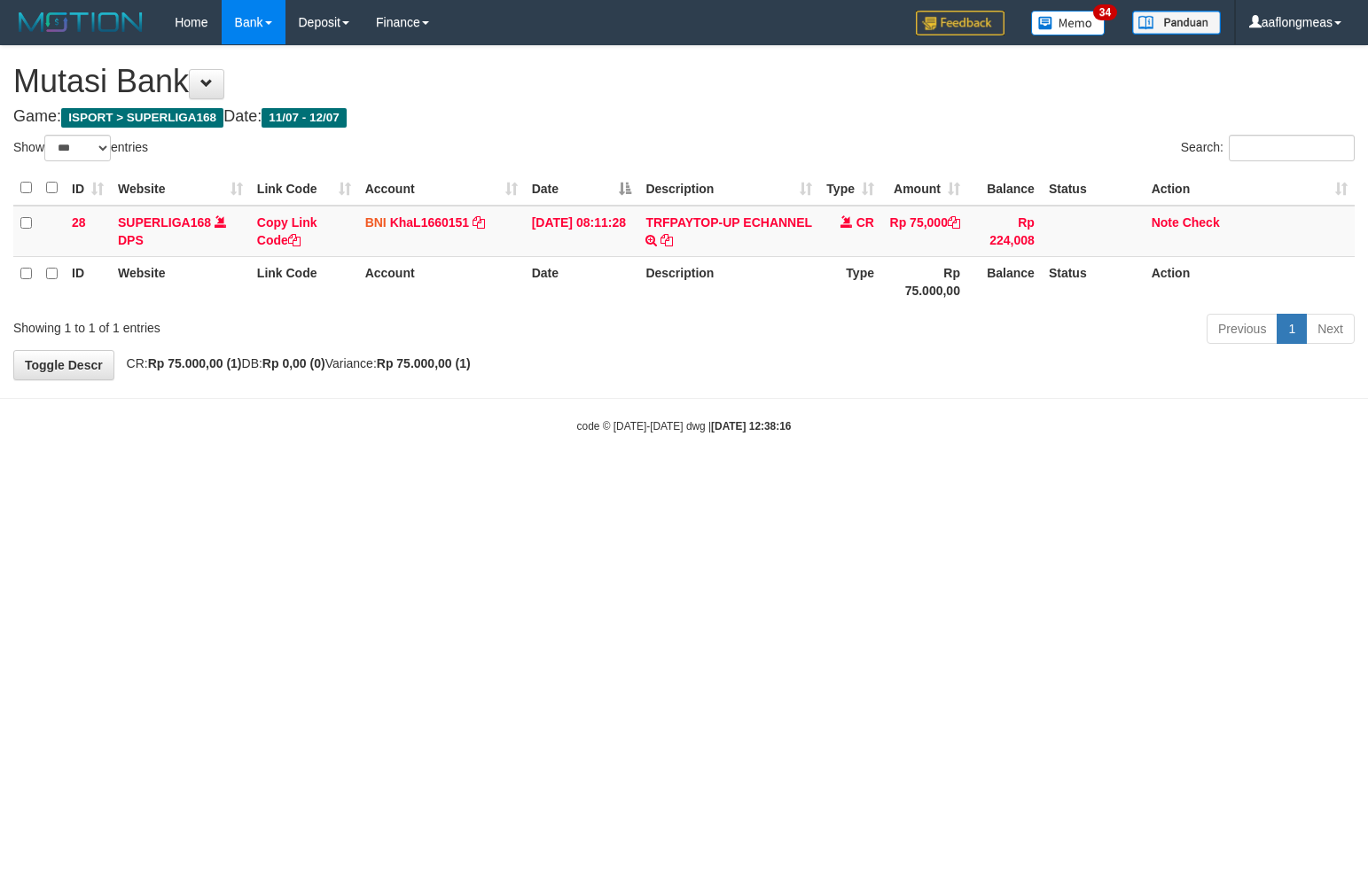 select on "***" 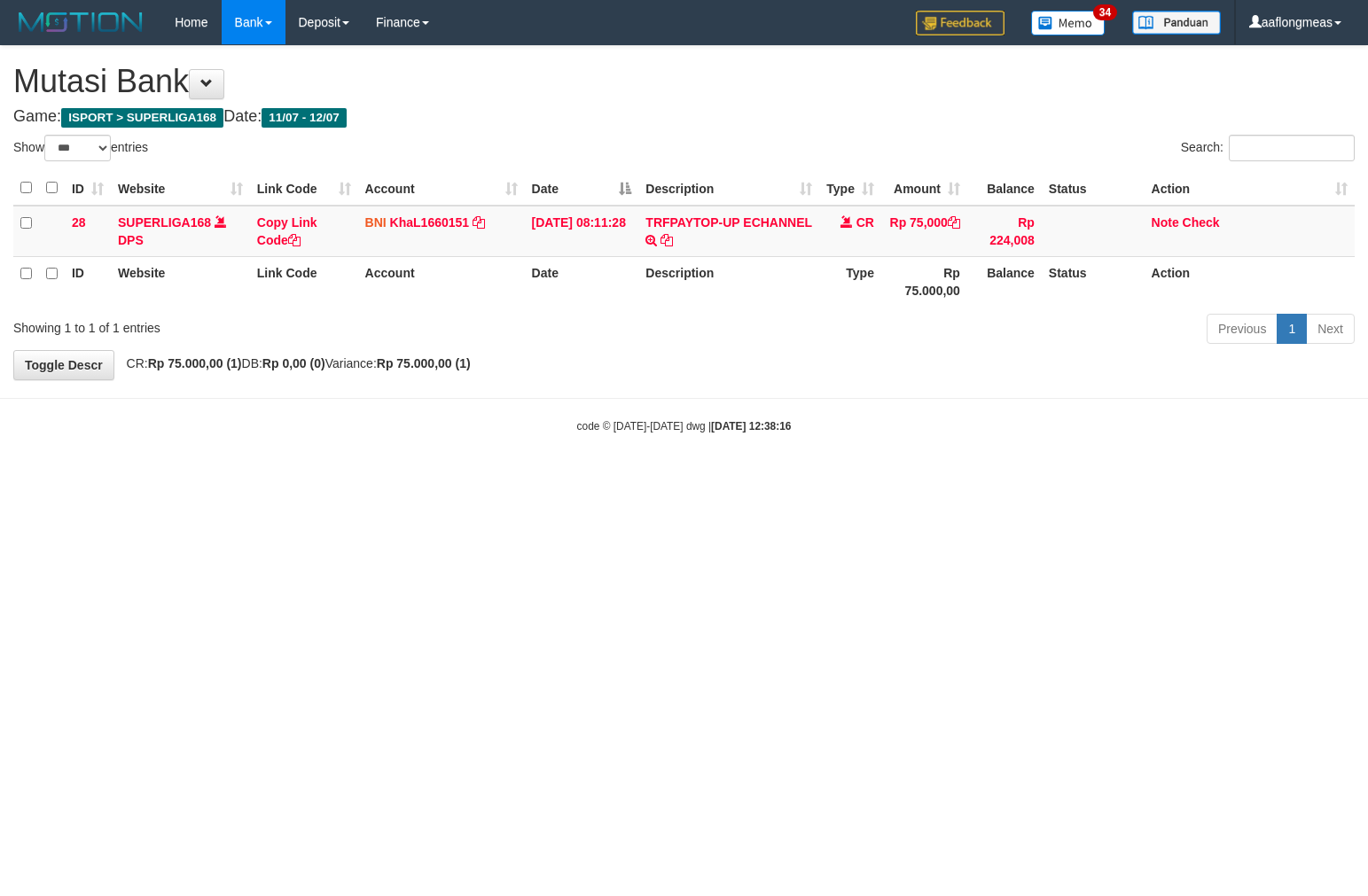 scroll, scrollTop: 0, scrollLeft: 0, axis: both 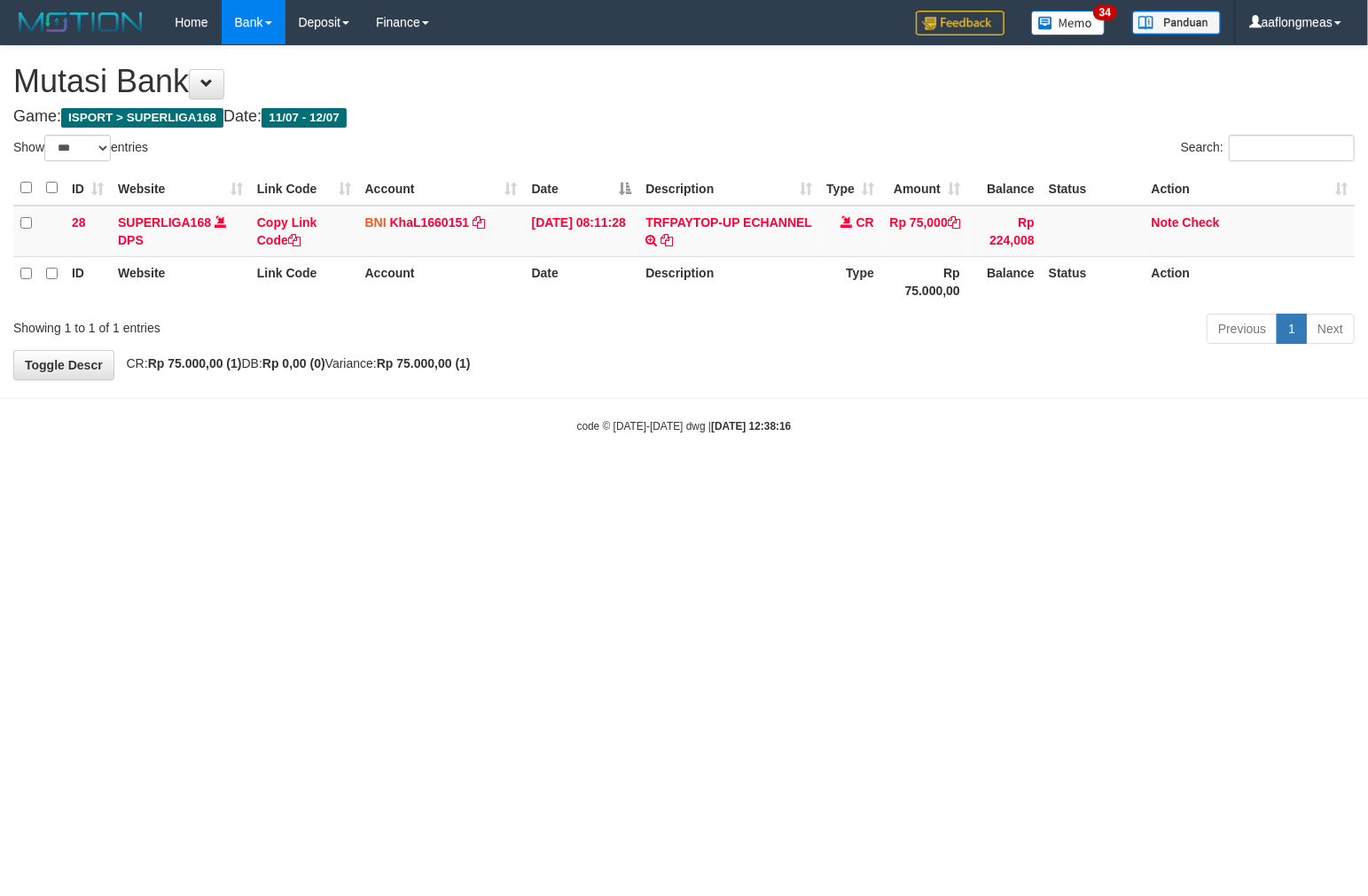 drag, startPoint x: 793, startPoint y: 476, endPoint x: 768, endPoint y: 498, distance: 33.301652 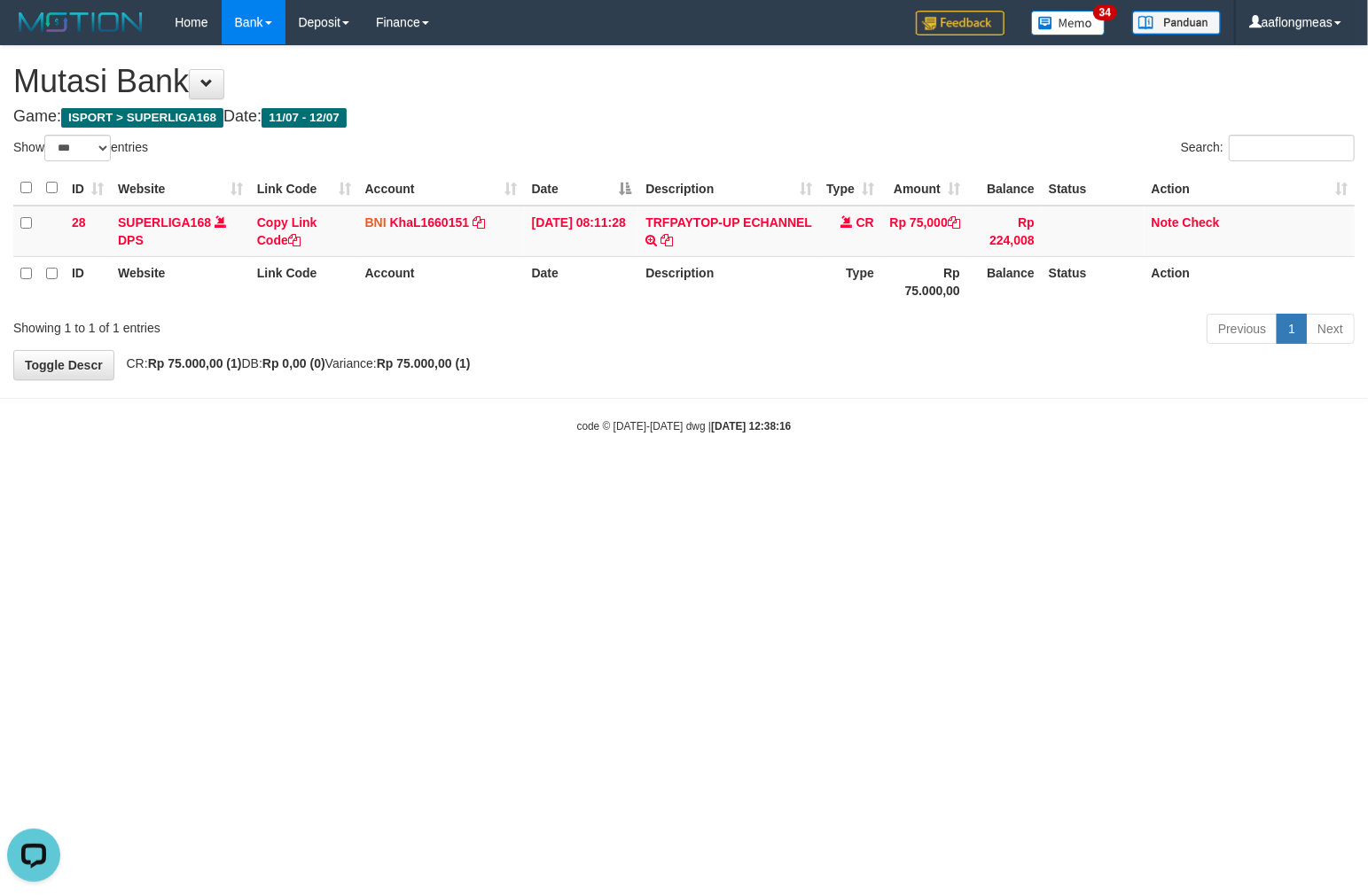 scroll, scrollTop: 0, scrollLeft: 0, axis: both 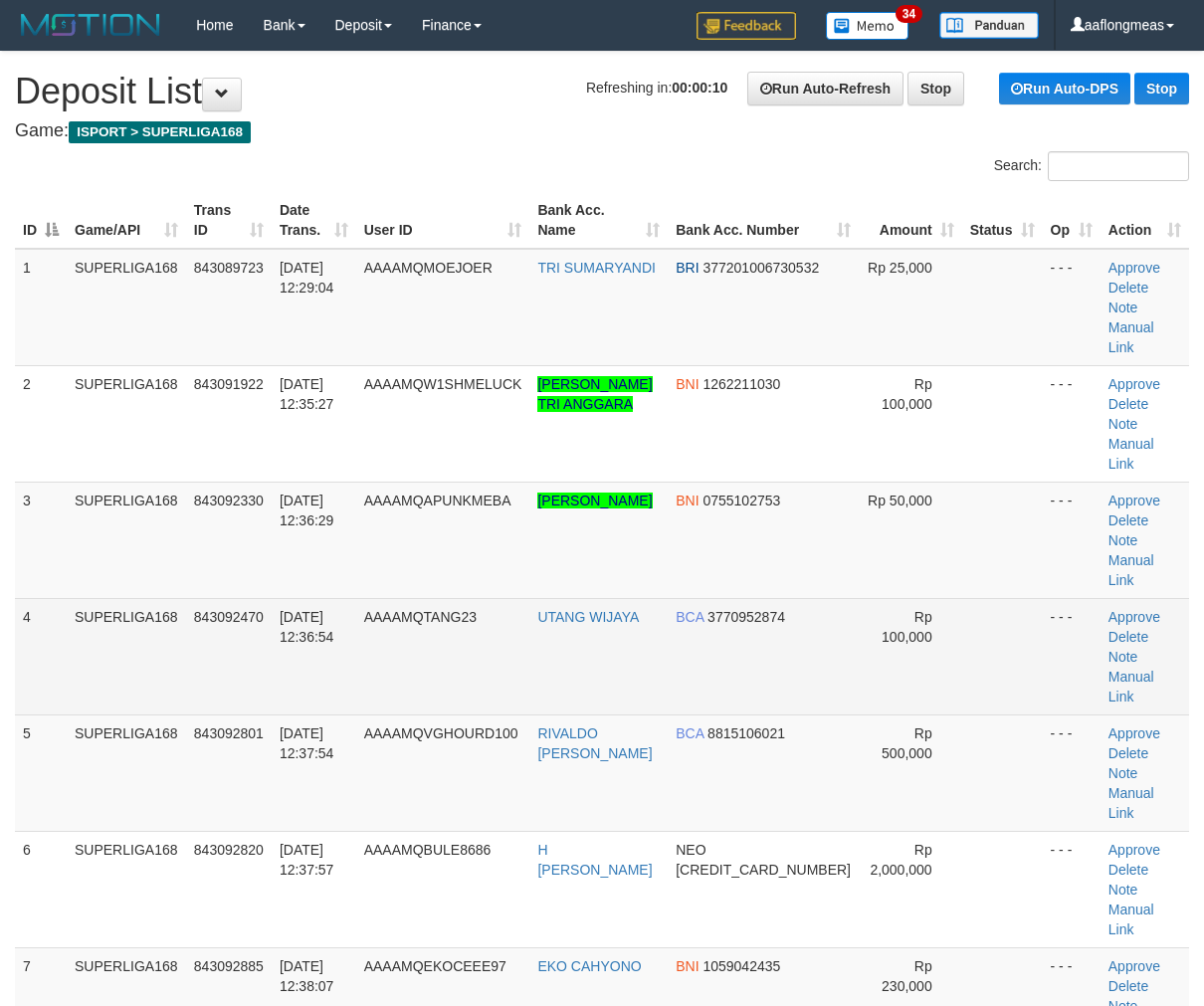 click at bounding box center [1002, 656] 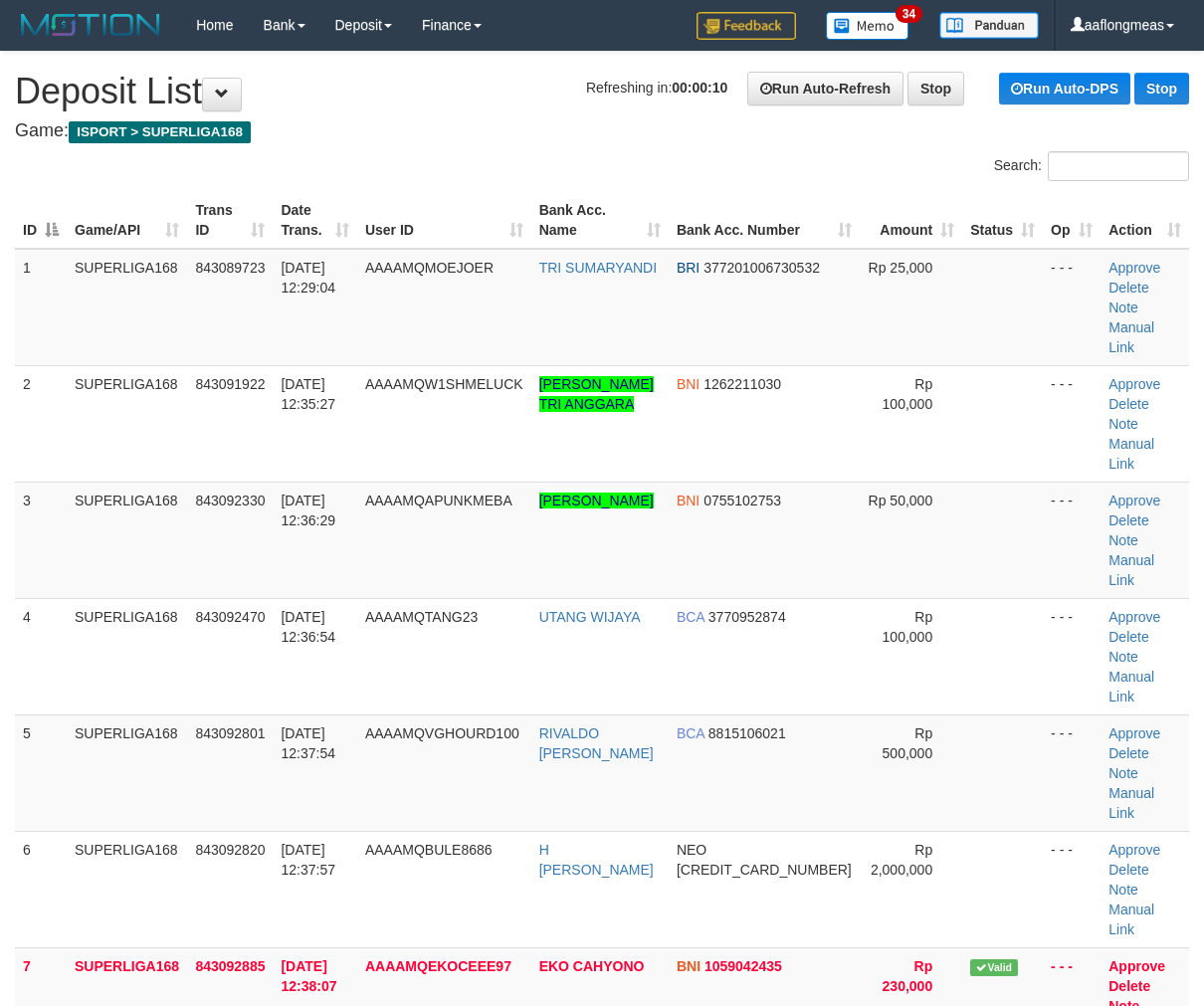 scroll, scrollTop: 0, scrollLeft: 0, axis: both 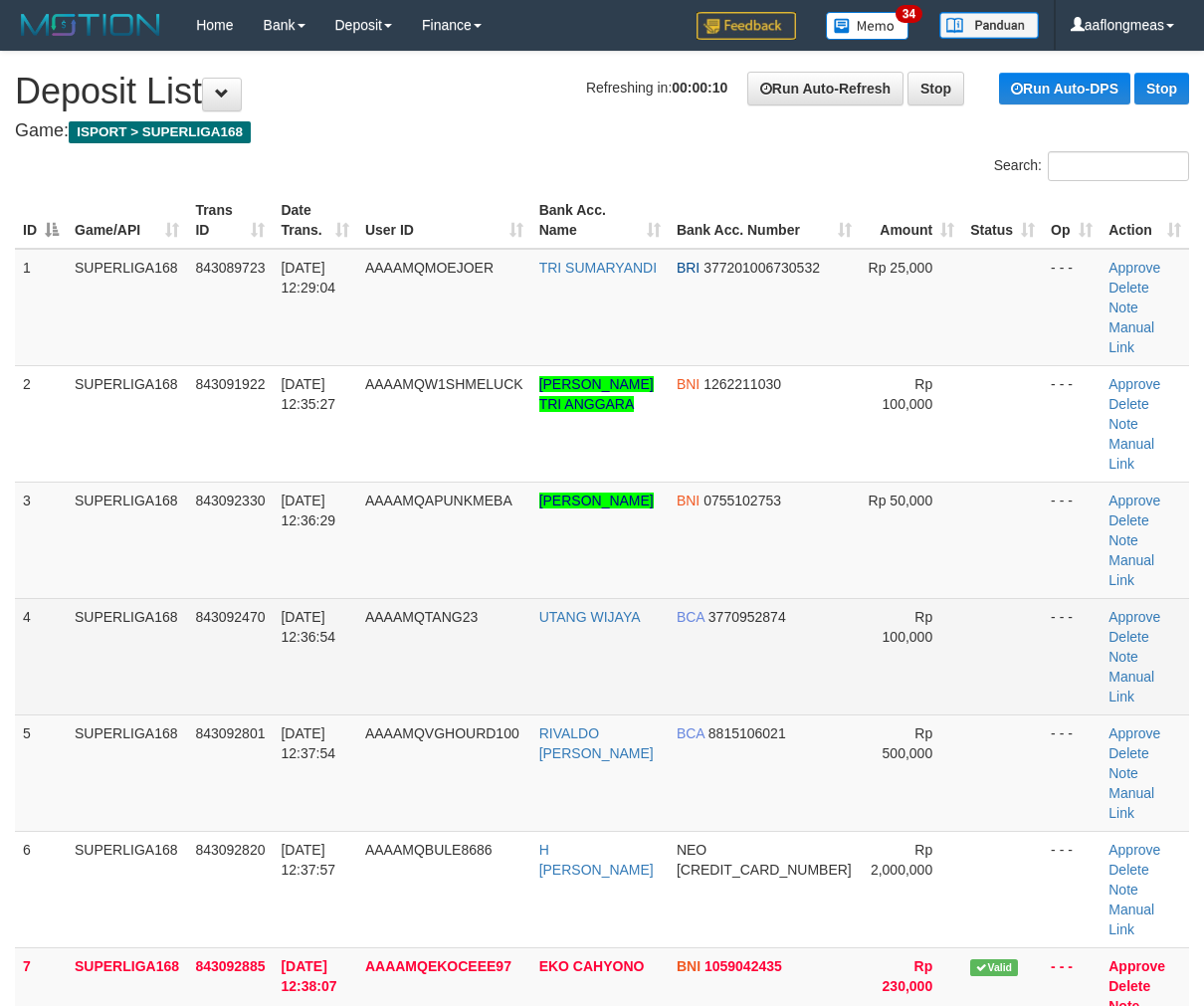 drag, startPoint x: 0, startPoint y: 0, endPoint x: 923, endPoint y: 534, distance: 1066.3419 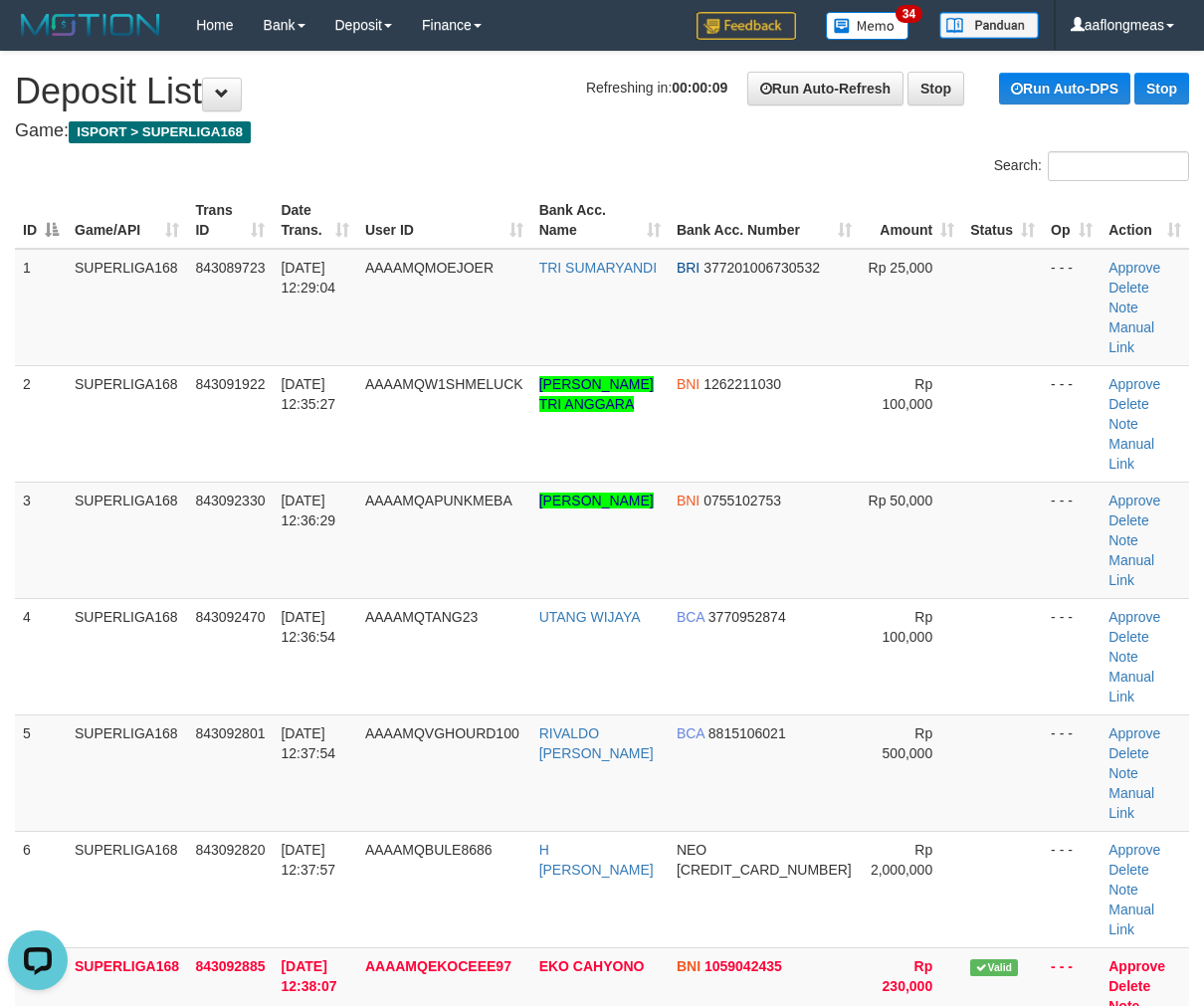 scroll, scrollTop: 0, scrollLeft: 0, axis: both 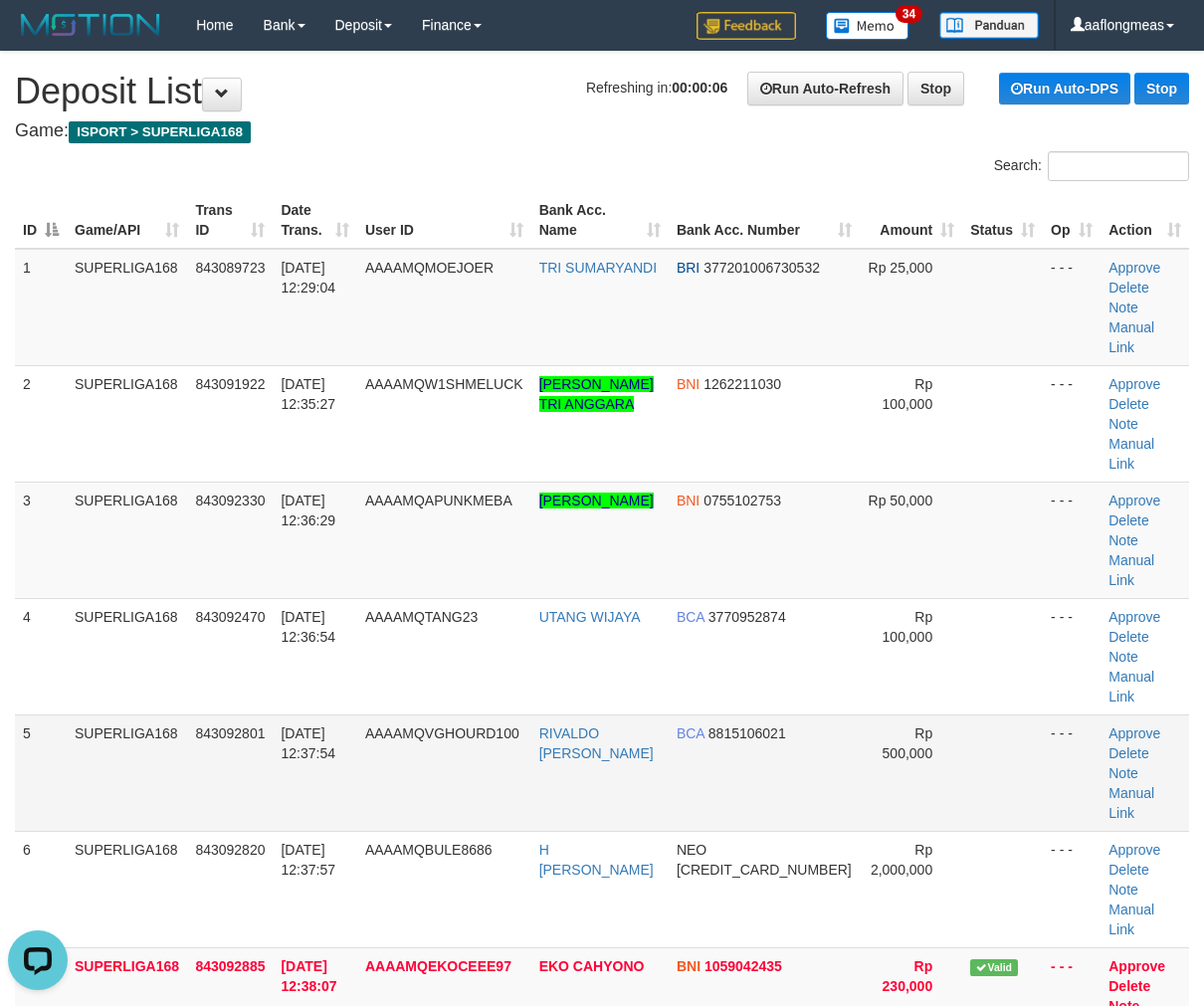 click at bounding box center [1002, 772] 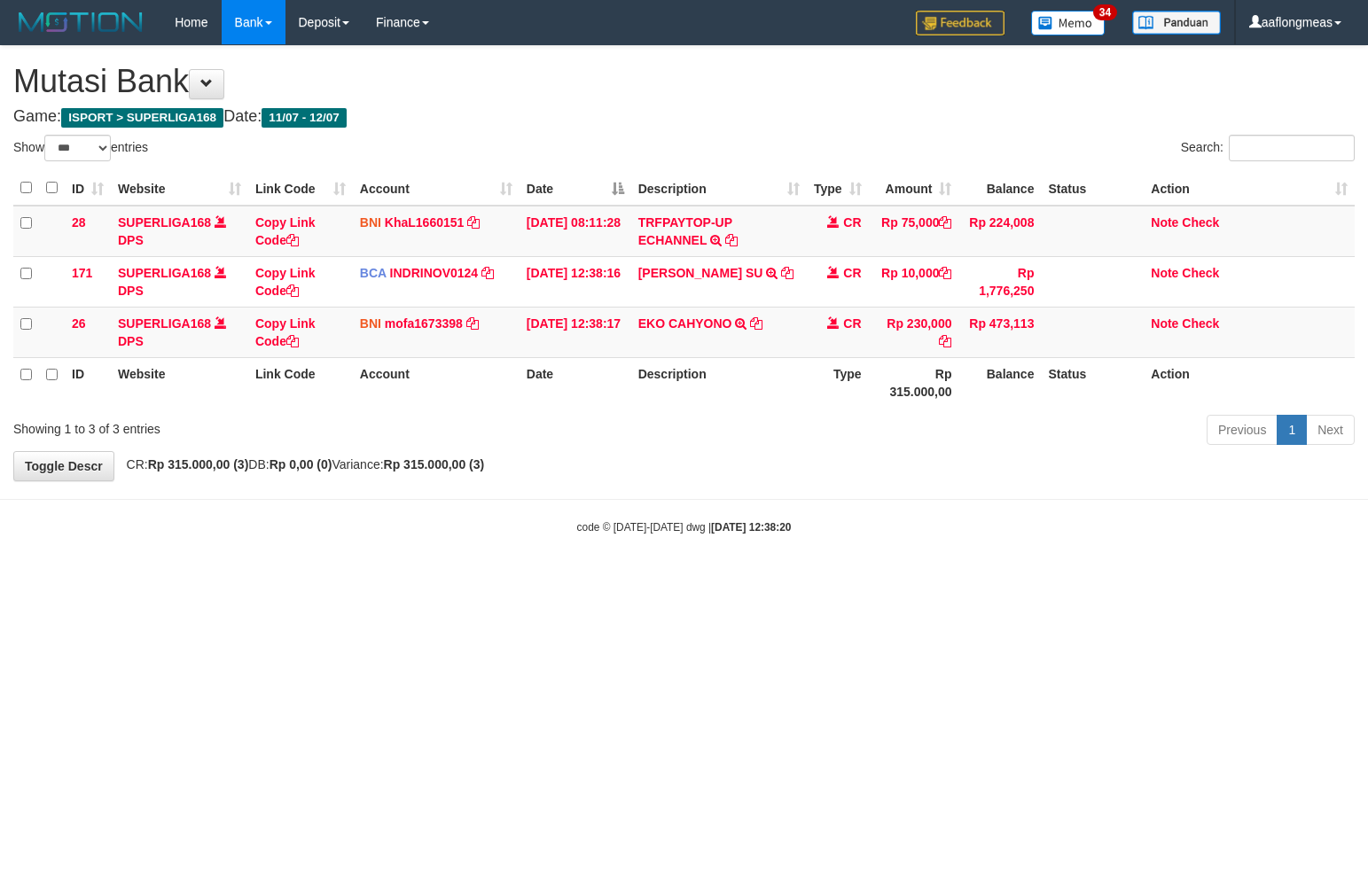 select on "***" 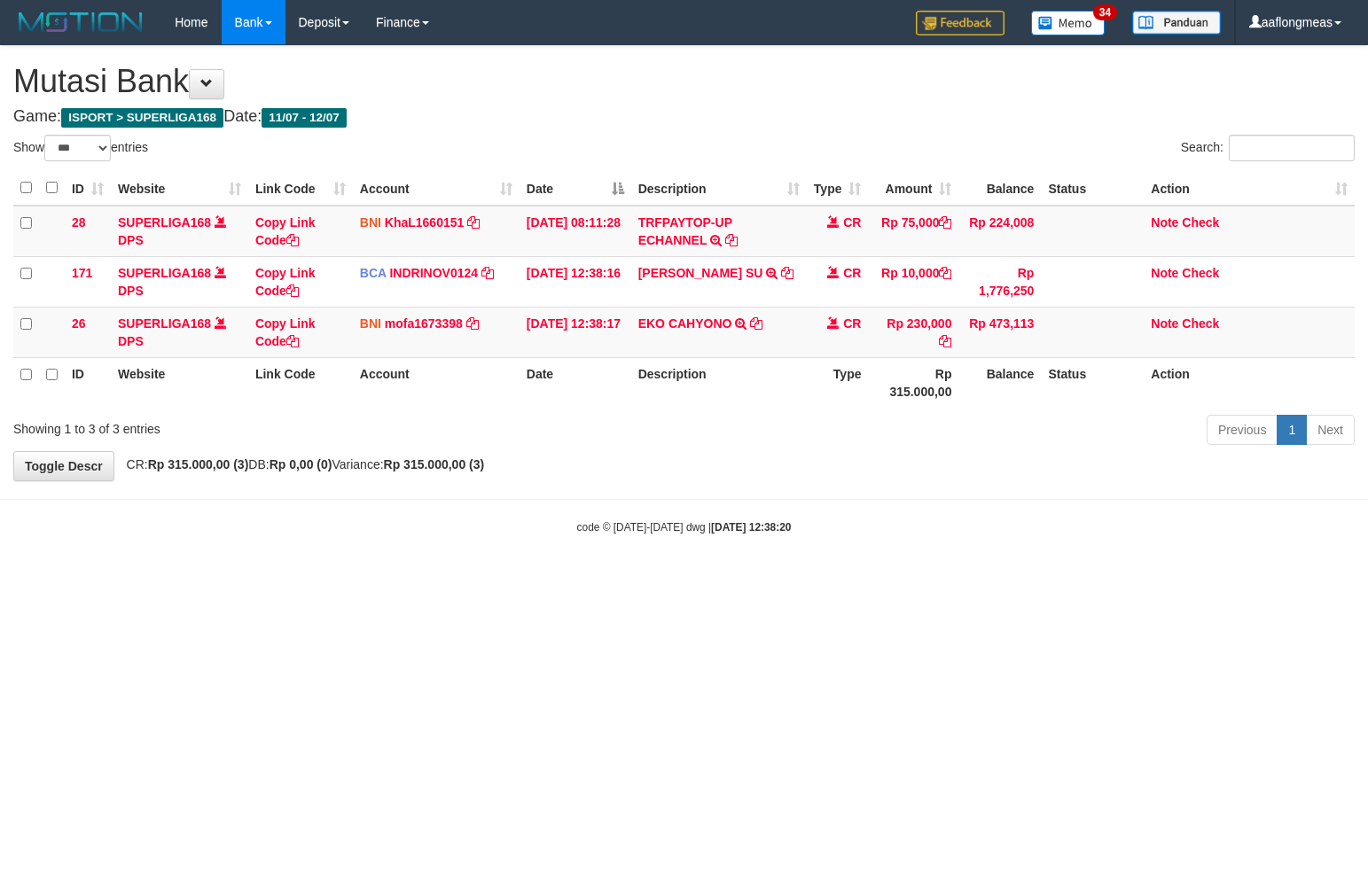 scroll, scrollTop: 0, scrollLeft: 0, axis: both 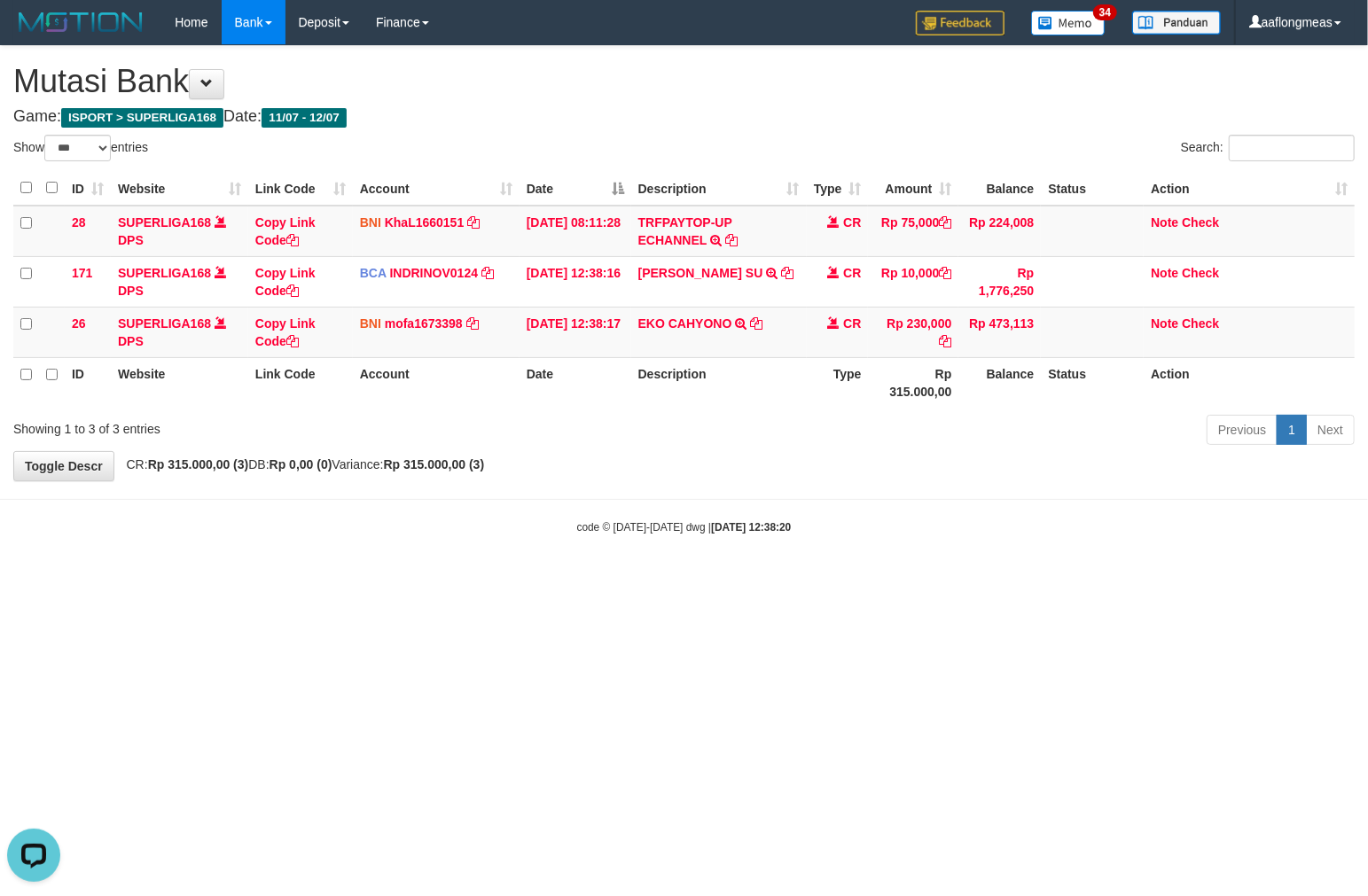 click on "2025/07/12 12:38:20" at bounding box center [751, 527] 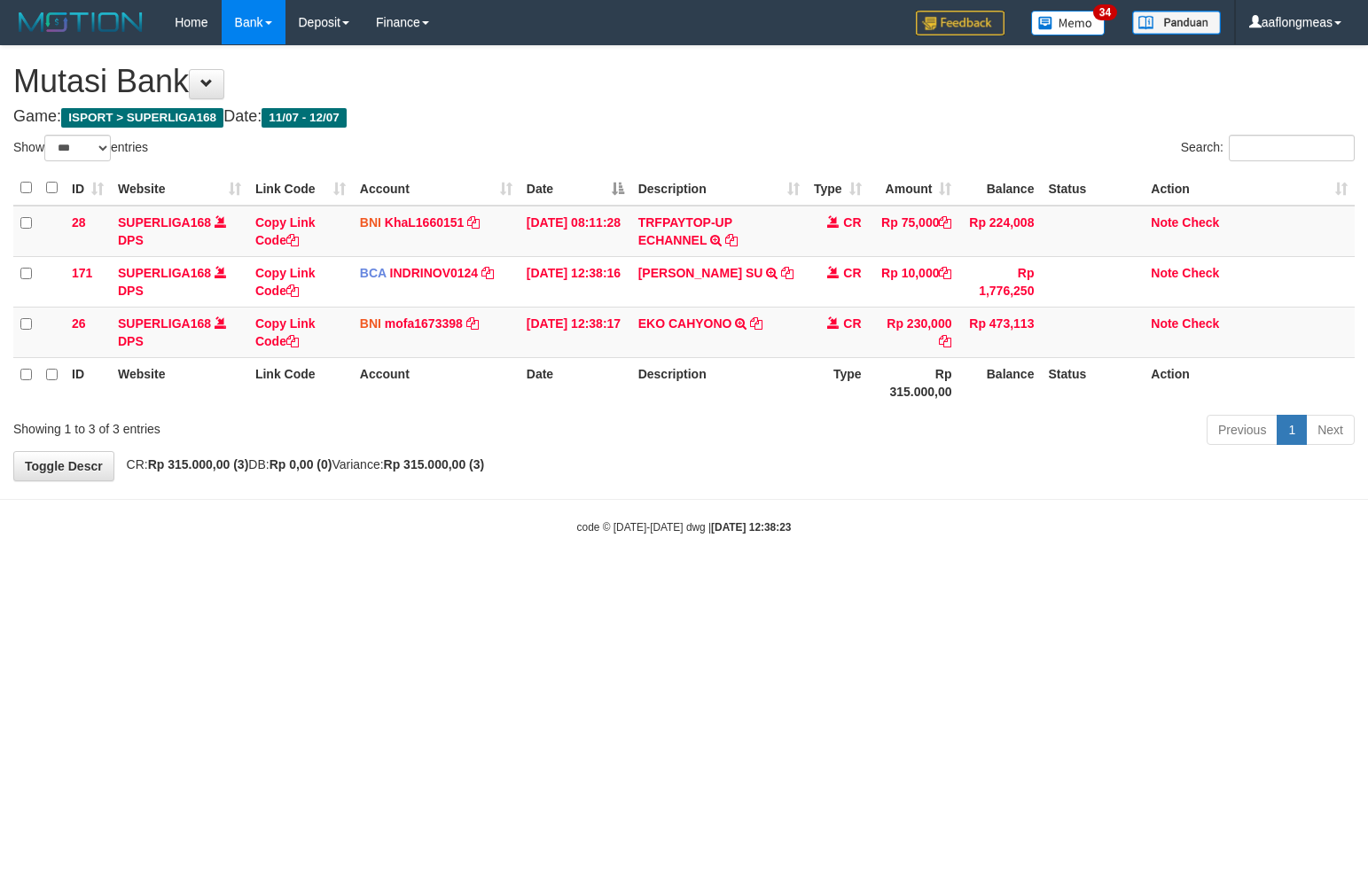select on "***" 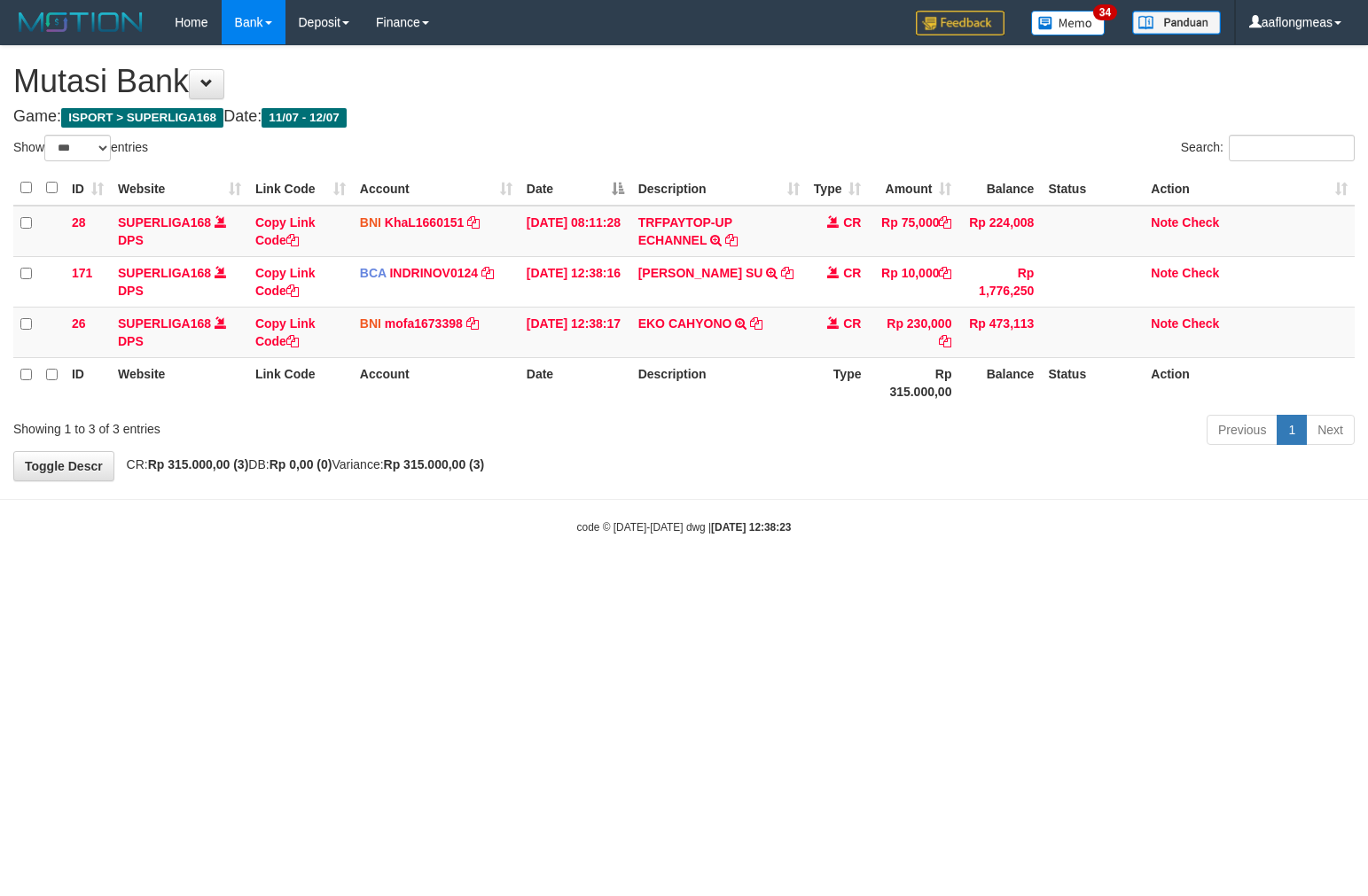 scroll, scrollTop: 0, scrollLeft: 0, axis: both 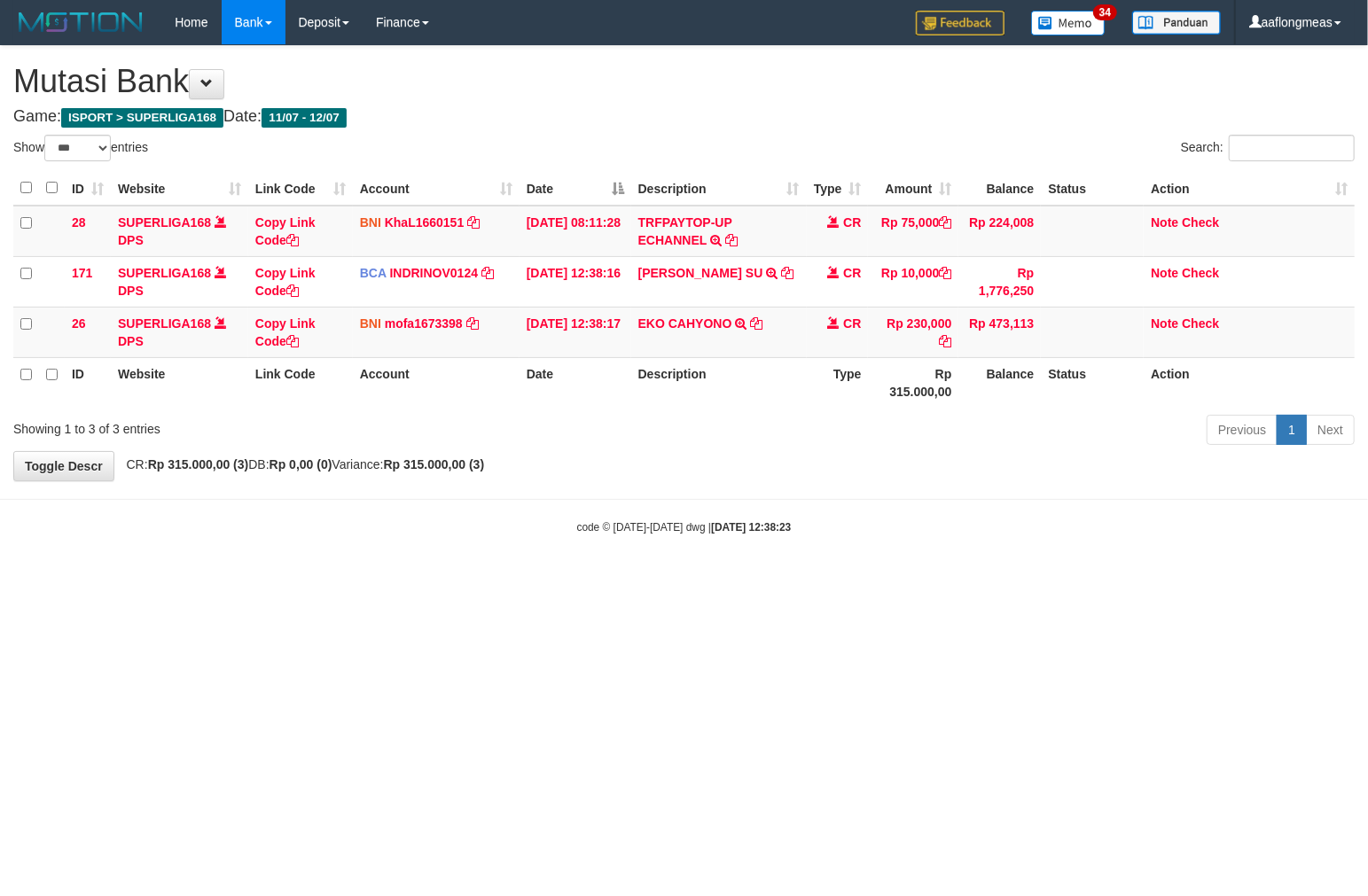 drag, startPoint x: 688, startPoint y: 546, endPoint x: 596, endPoint y: 583, distance: 99.1615 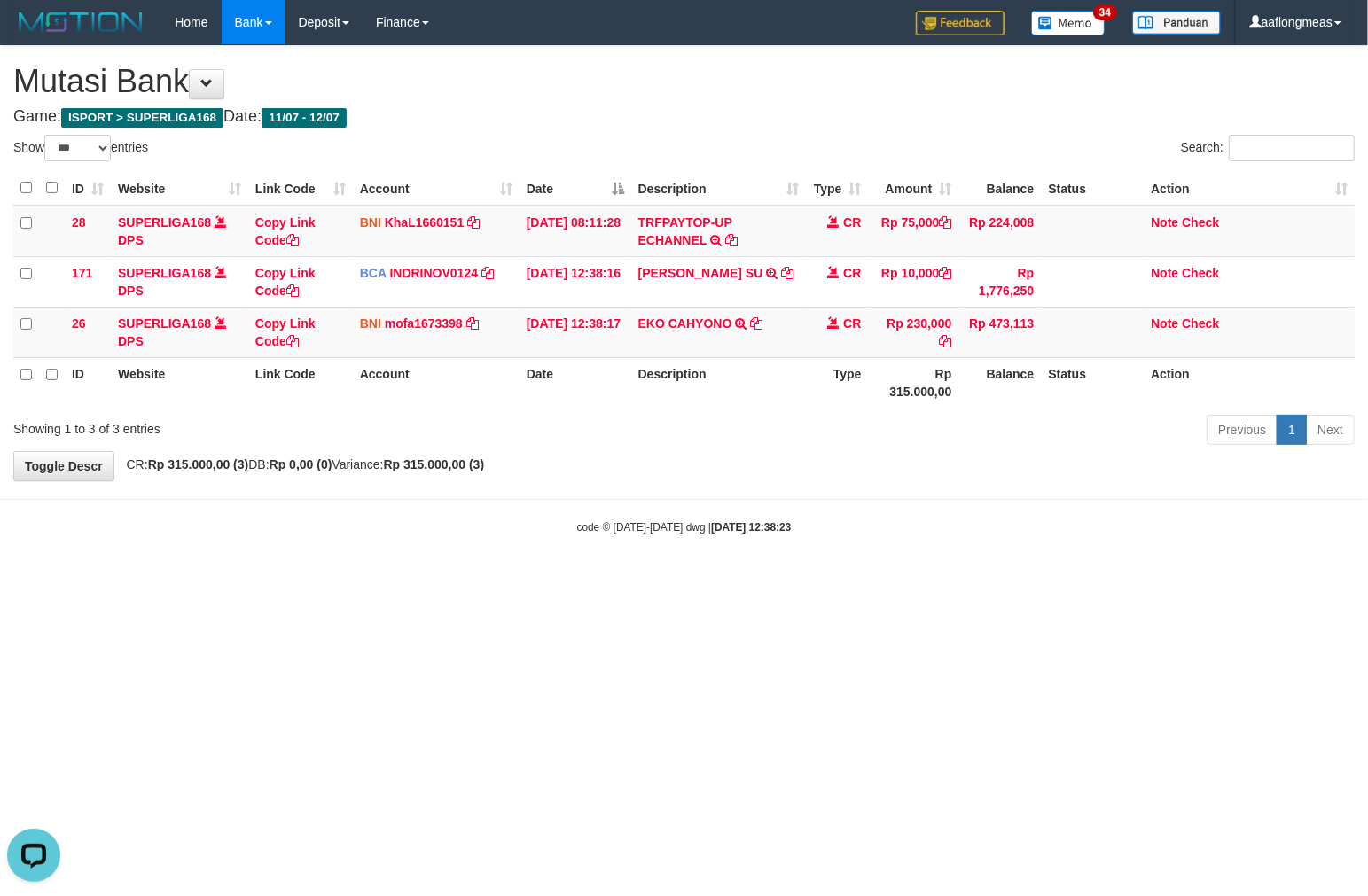scroll, scrollTop: 0, scrollLeft: 0, axis: both 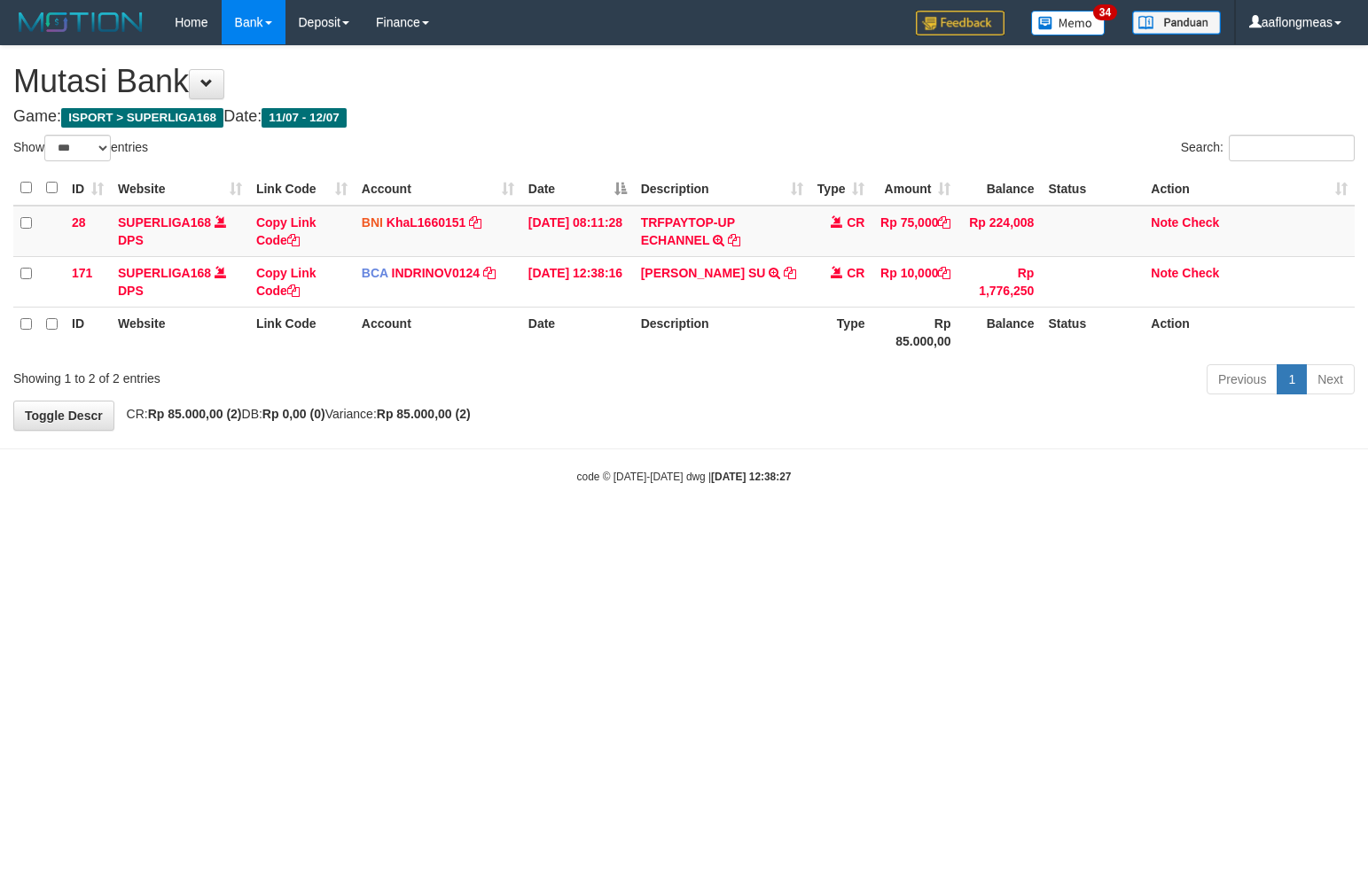 select on "***" 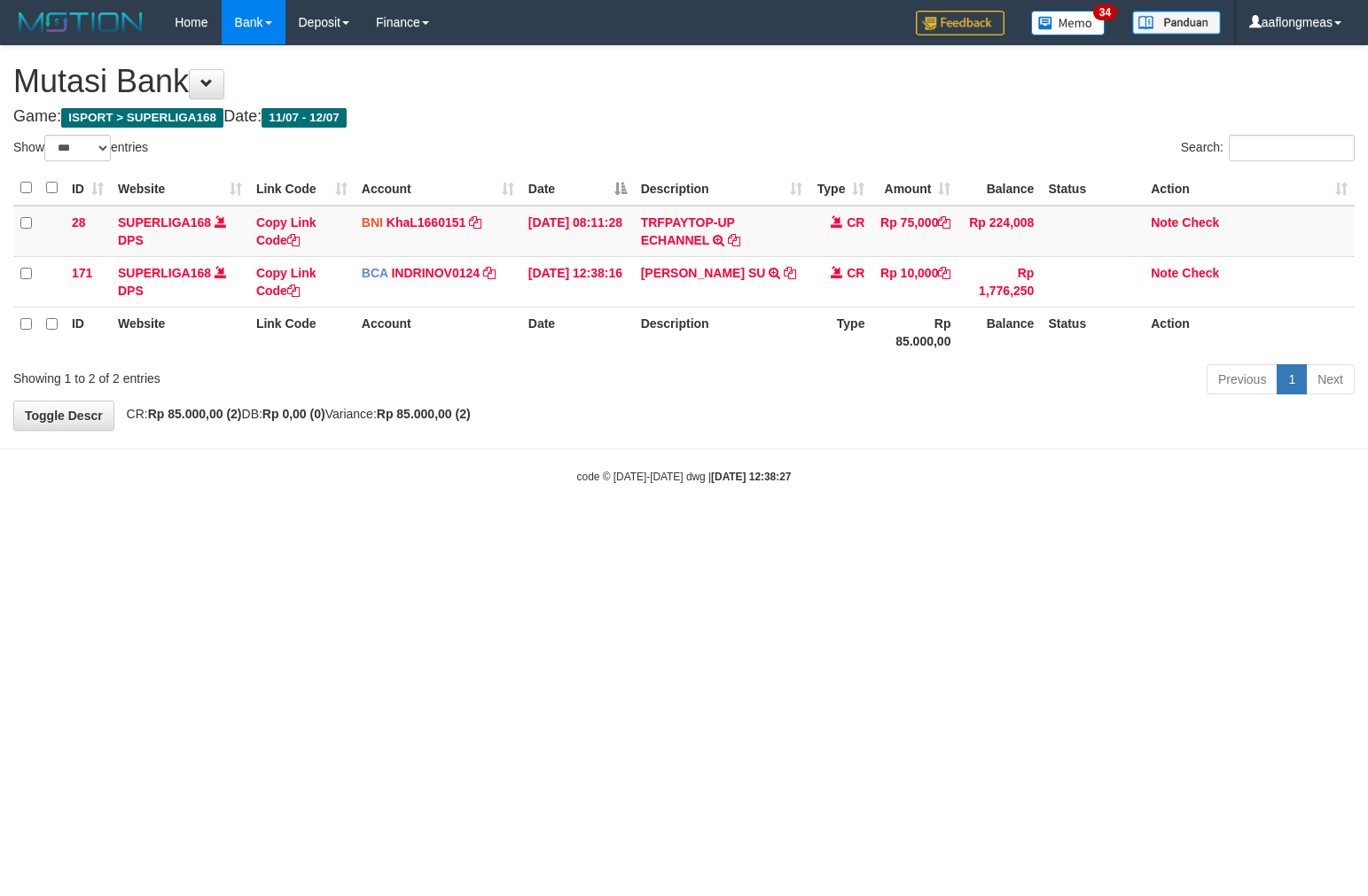scroll, scrollTop: 0, scrollLeft: 0, axis: both 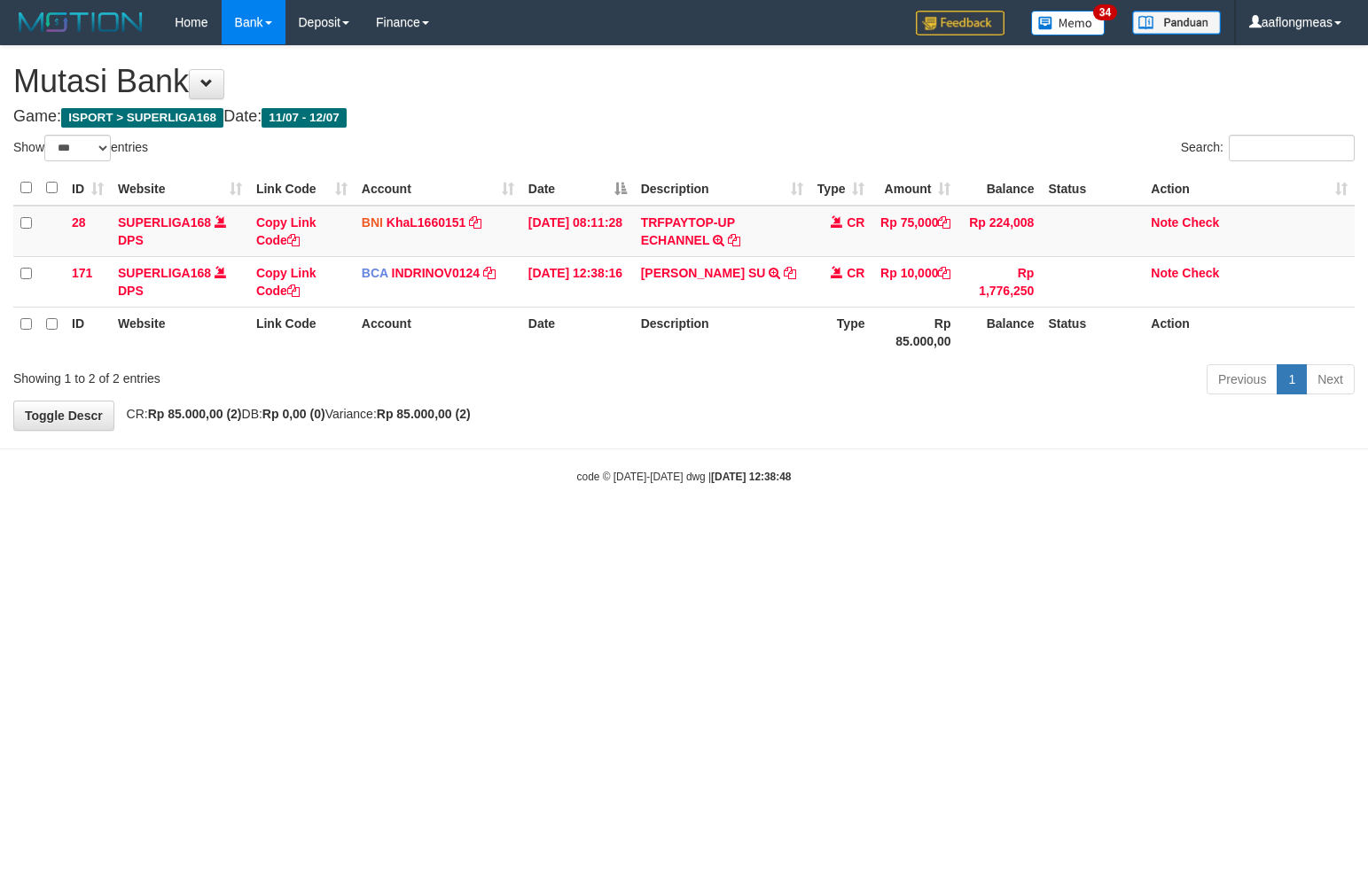 select on "***" 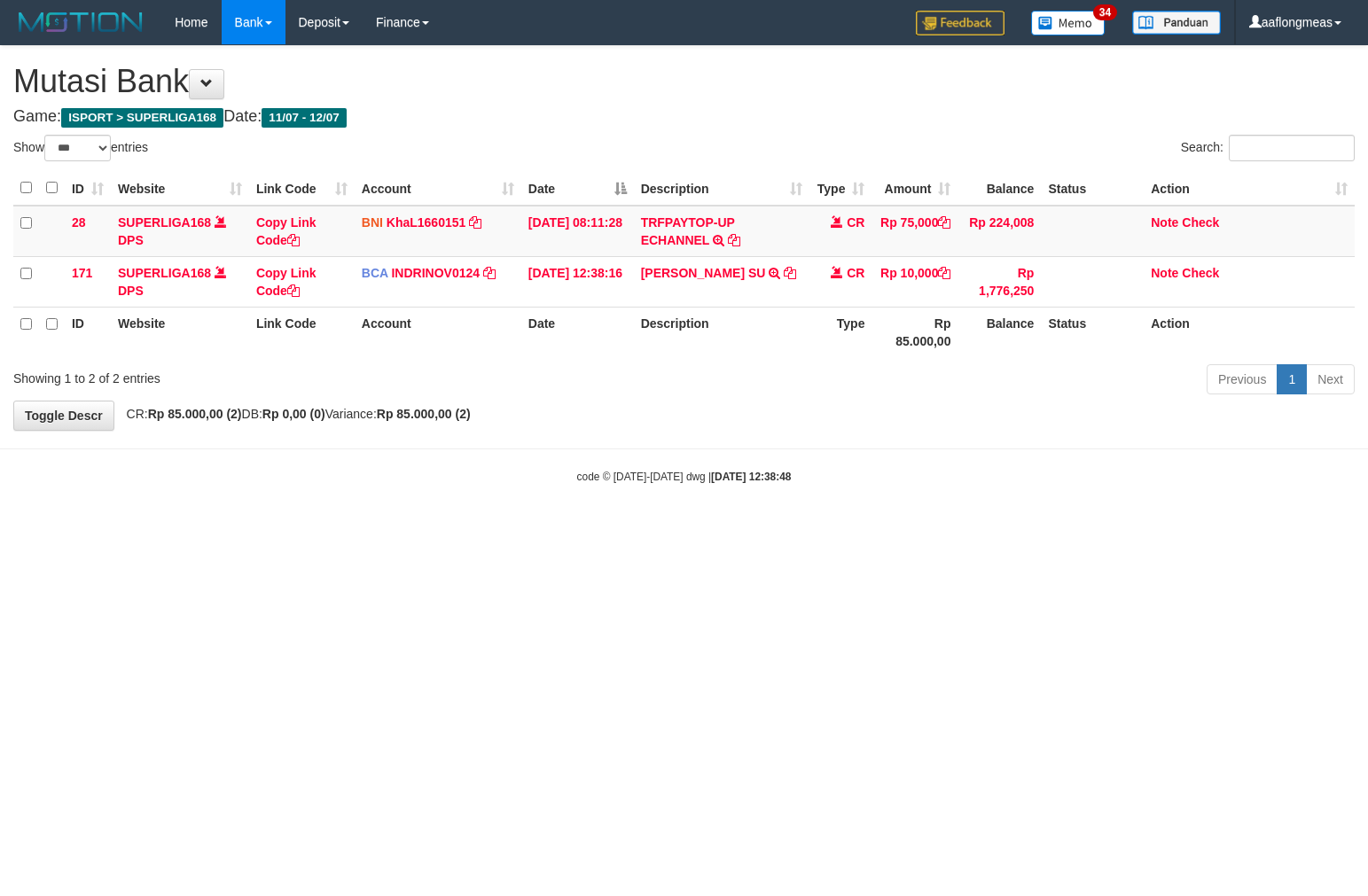 scroll, scrollTop: 0, scrollLeft: 0, axis: both 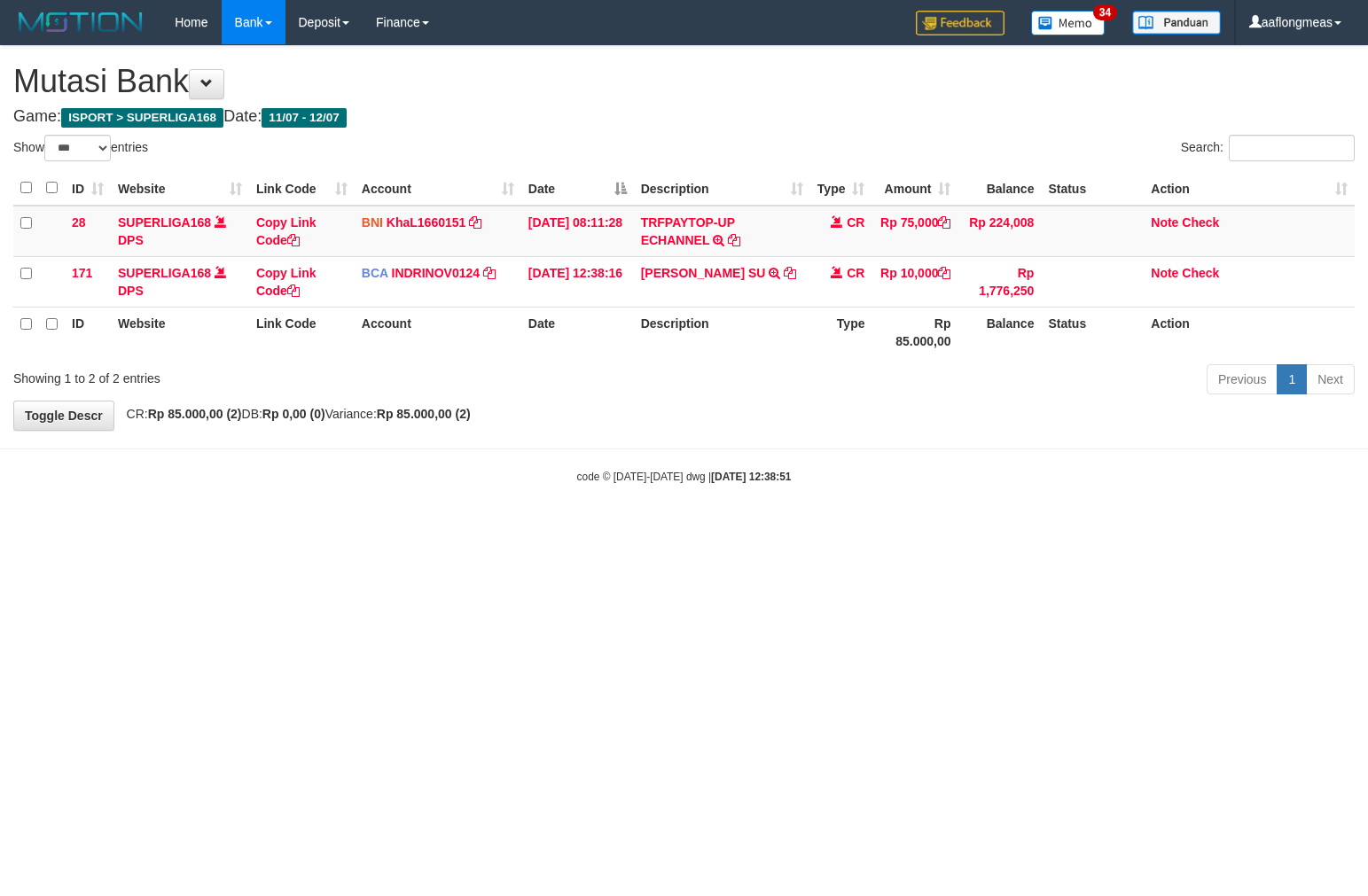 select on "***" 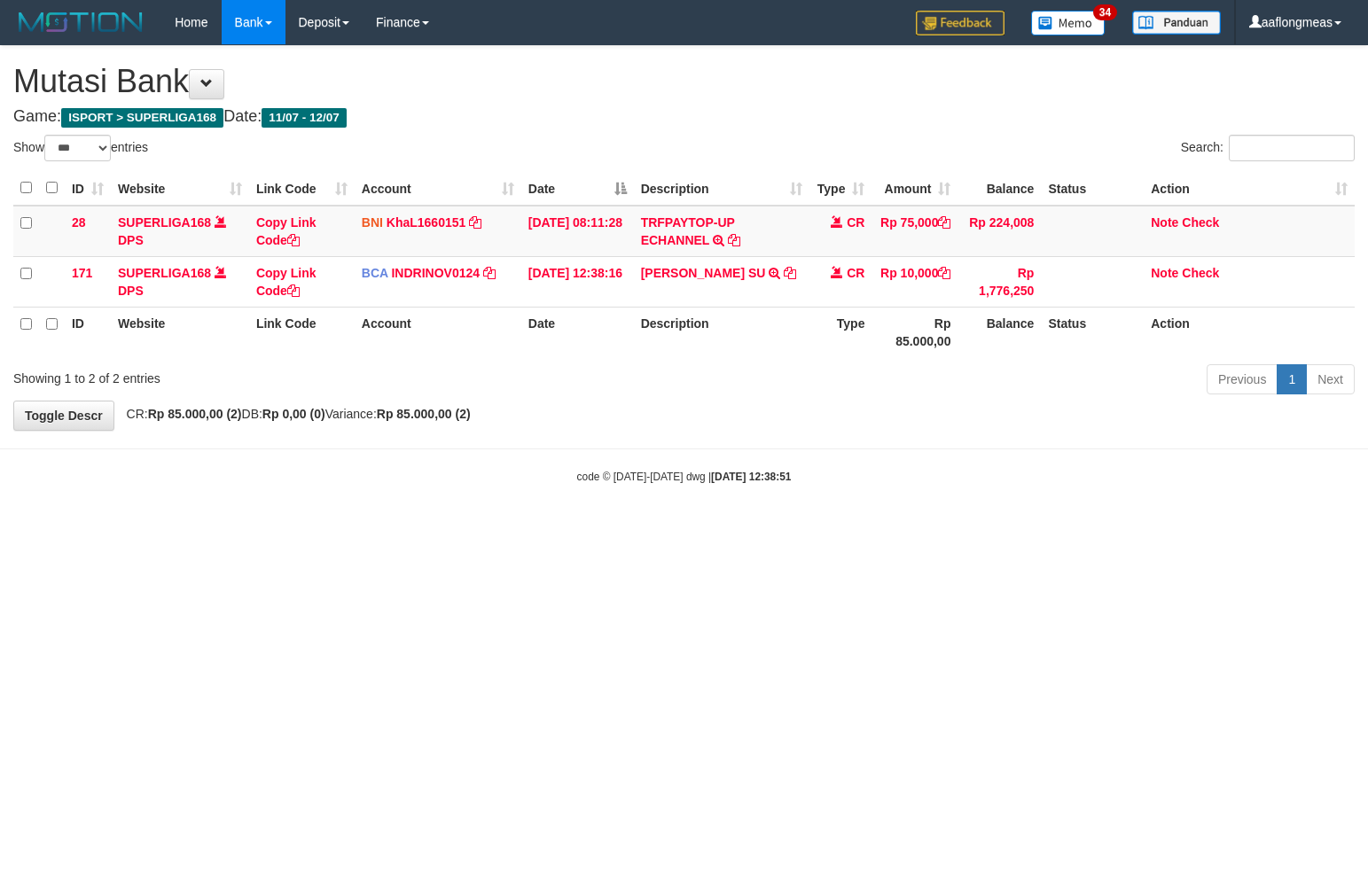 scroll, scrollTop: 0, scrollLeft: 0, axis: both 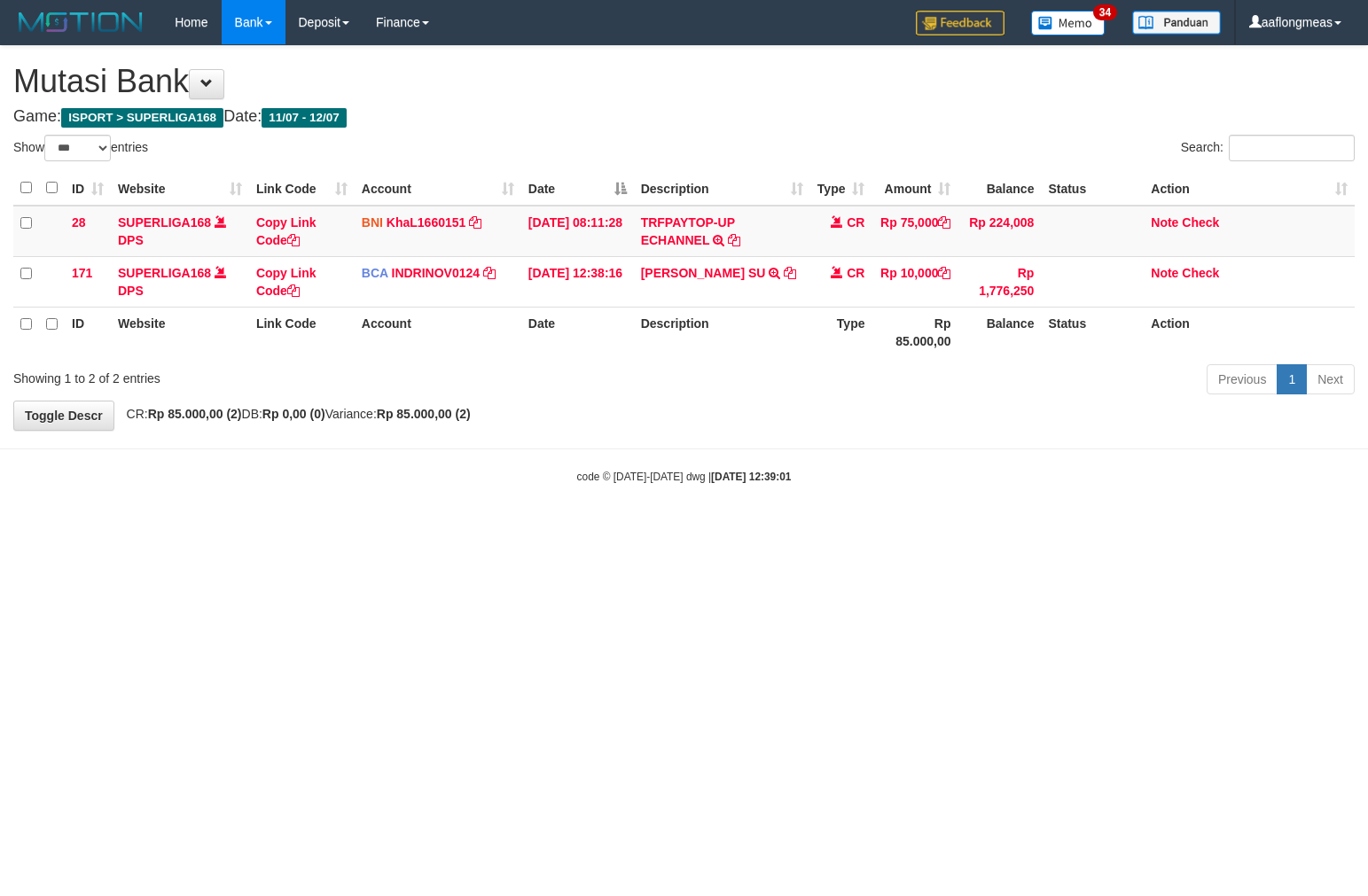 select on "***" 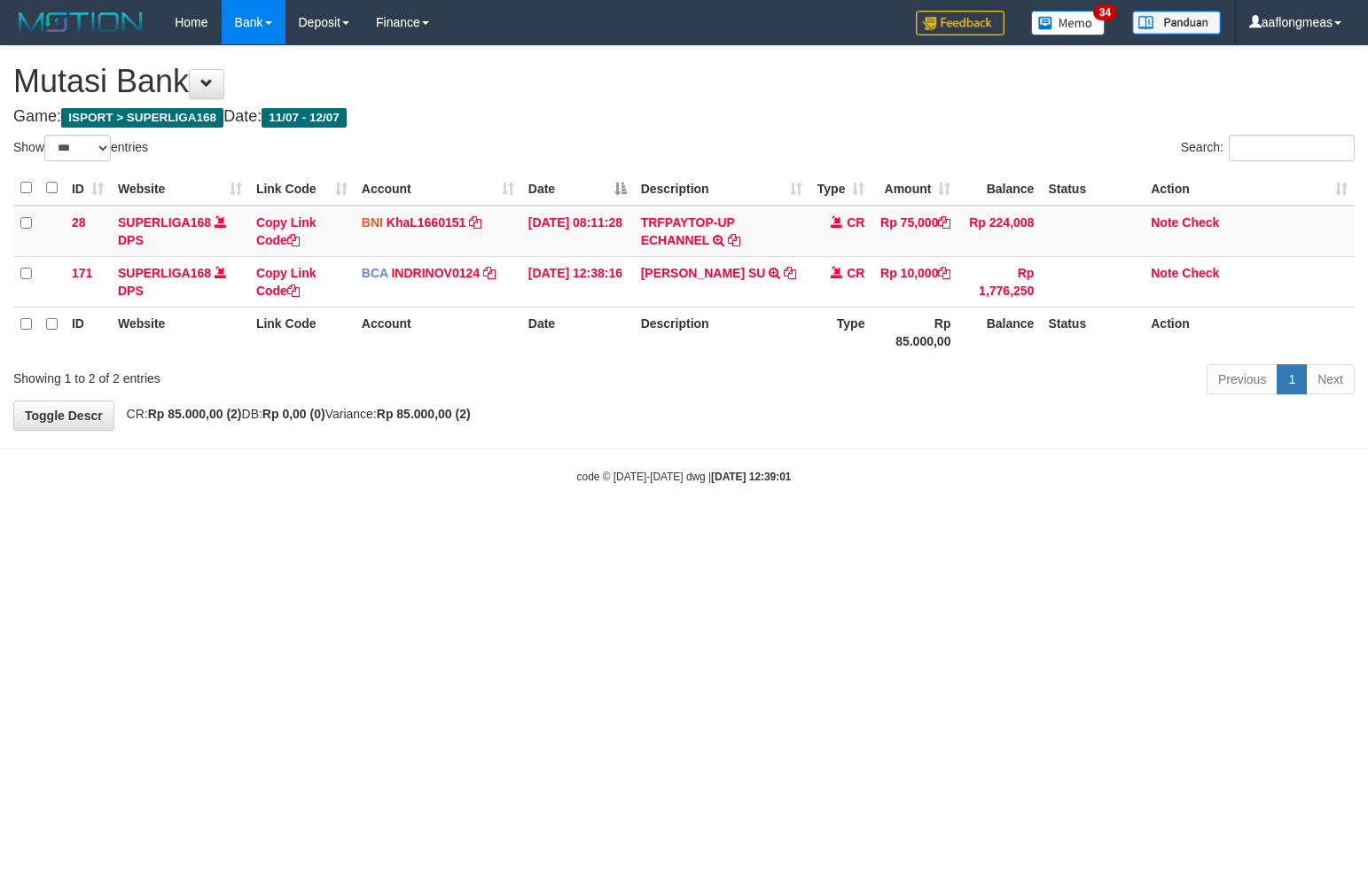 scroll, scrollTop: 0, scrollLeft: 0, axis: both 